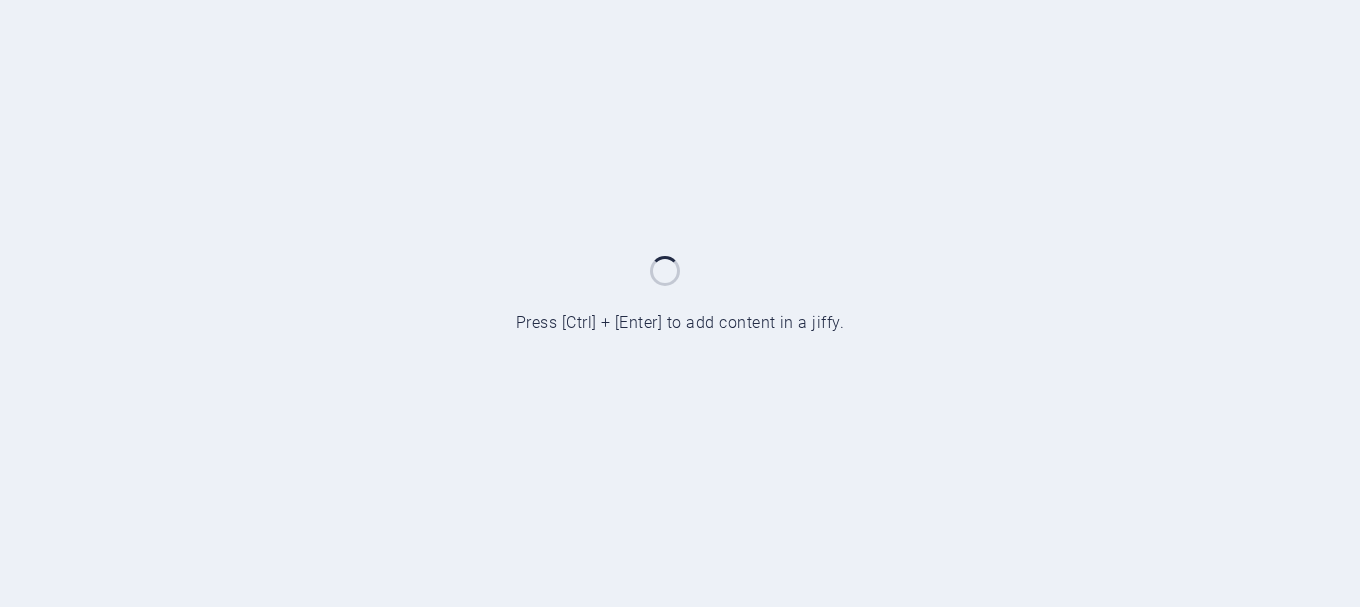 scroll, scrollTop: 0, scrollLeft: 0, axis: both 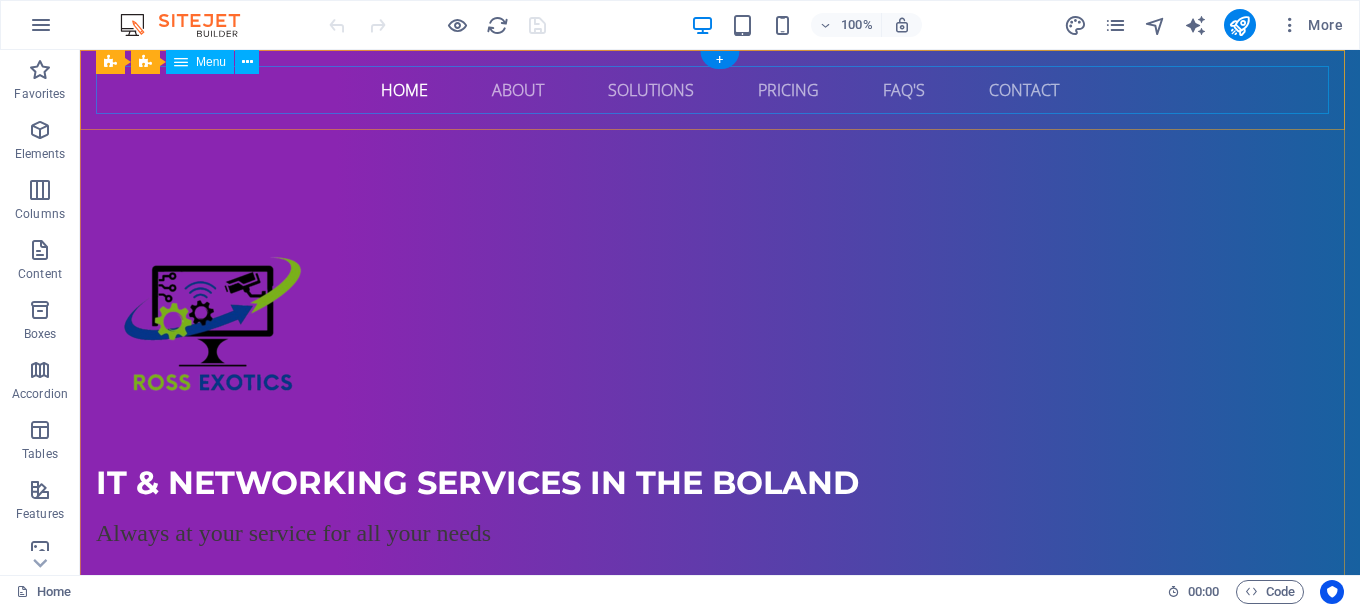 click on "Home About Solutions Pricing FAQ's Contact" at bounding box center [720, 90] 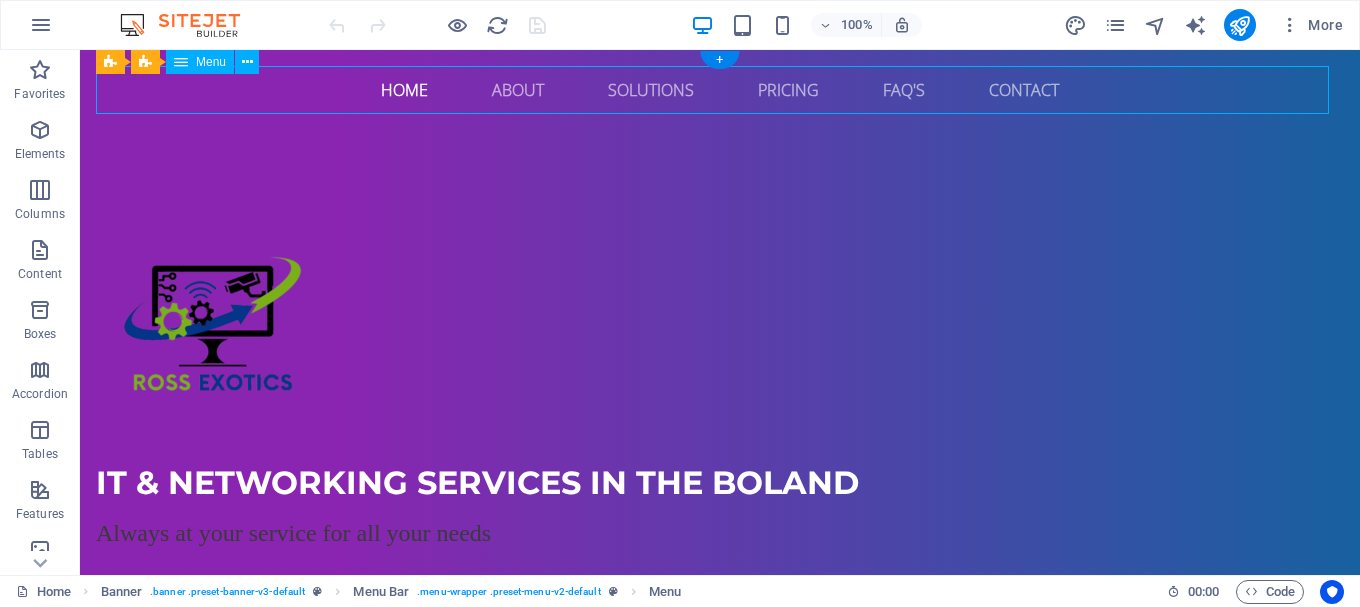 click on "Home About Solutions Pricing FAQ's Contact" at bounding box center (720, 90) 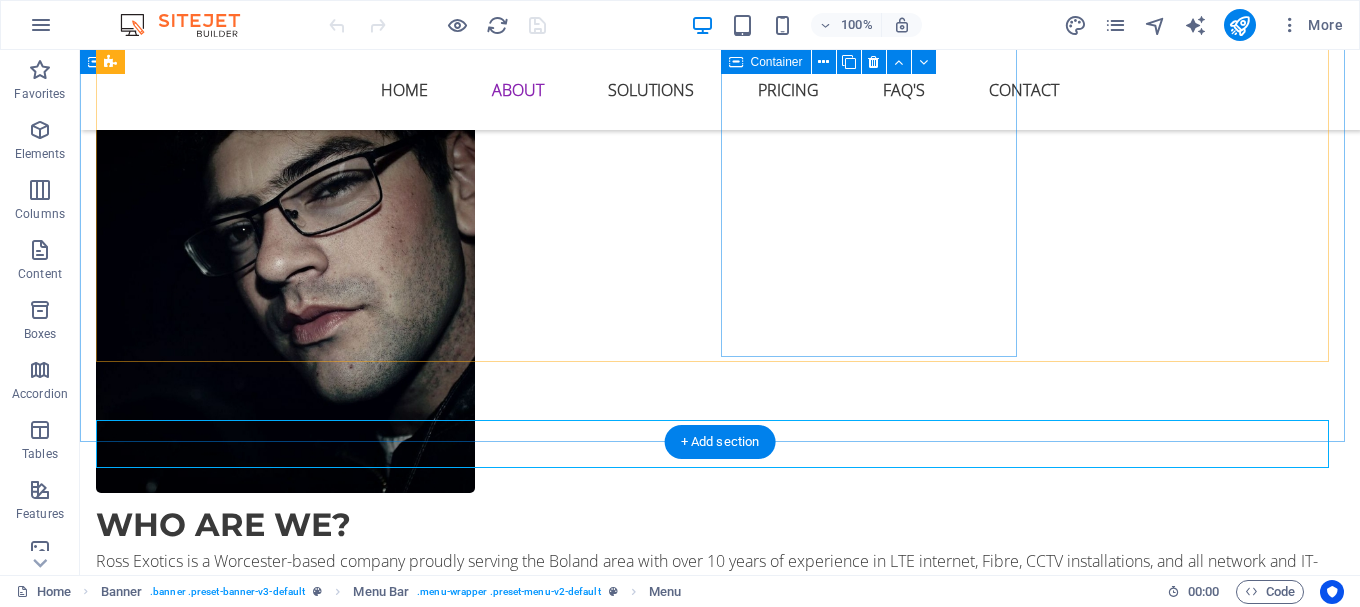 scroll, scrollTop: 1700, scrollLeft: 0, axis: vertical 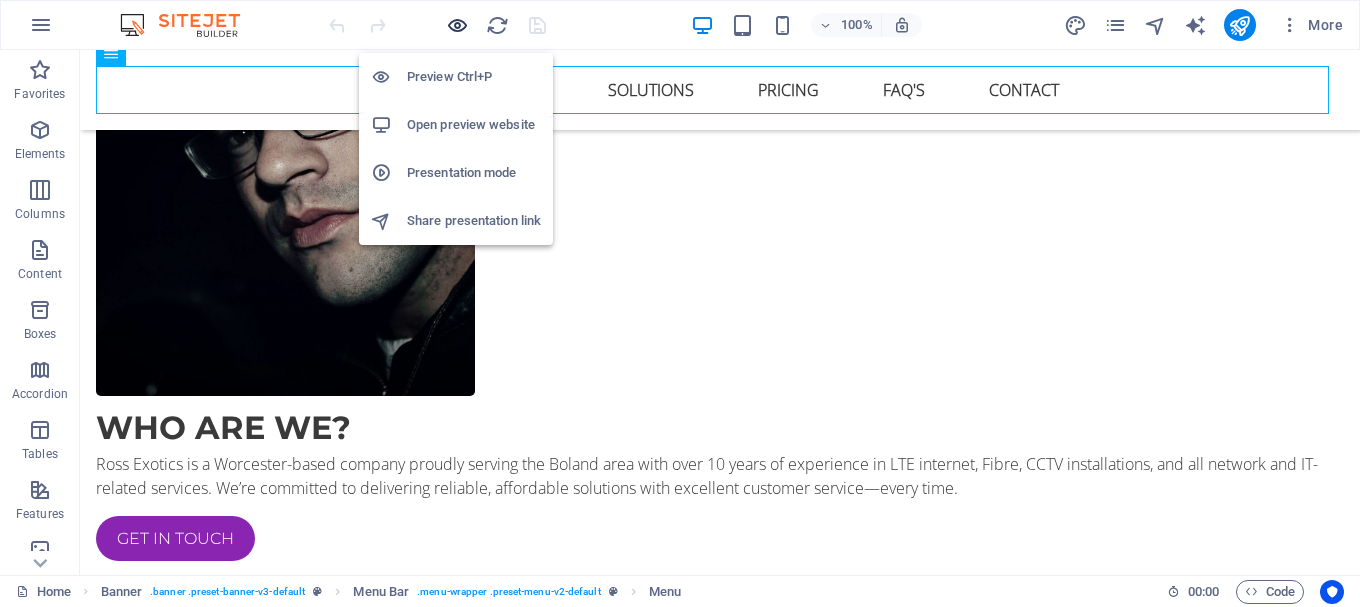 click at bounding box center (457, 25) 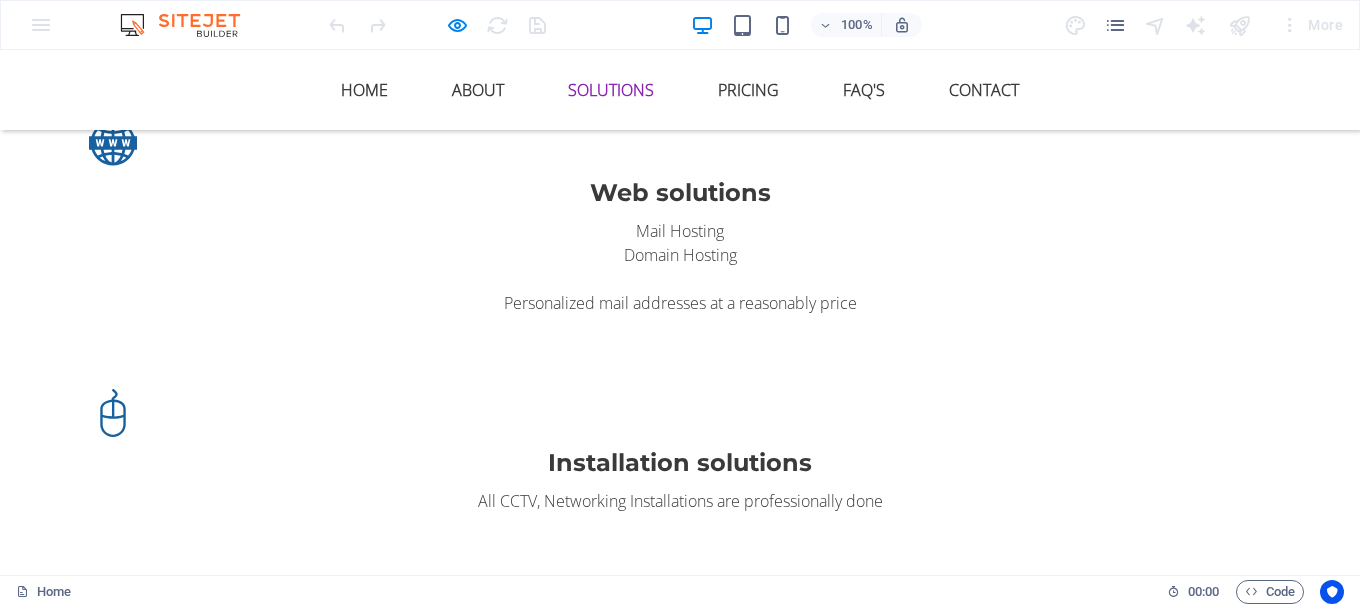 scroll, scrollTop: 2700, scrollLeft: 0, axis: vertical 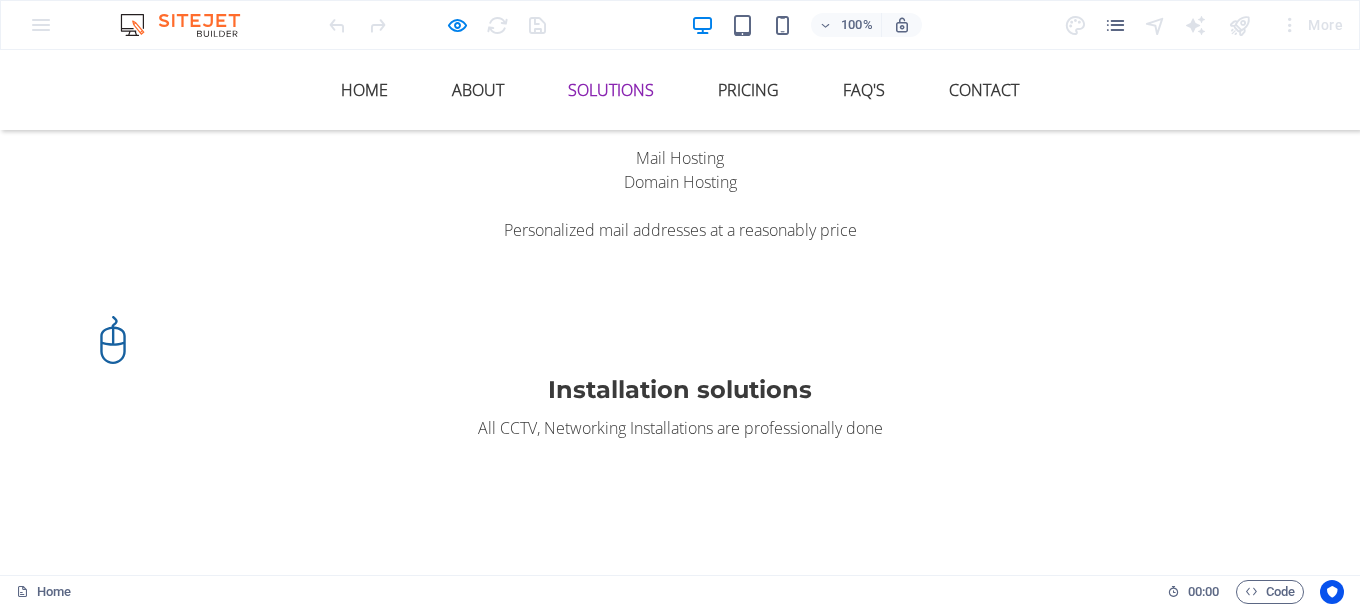 click on "Pricing" at bounding box center (491, 2210) 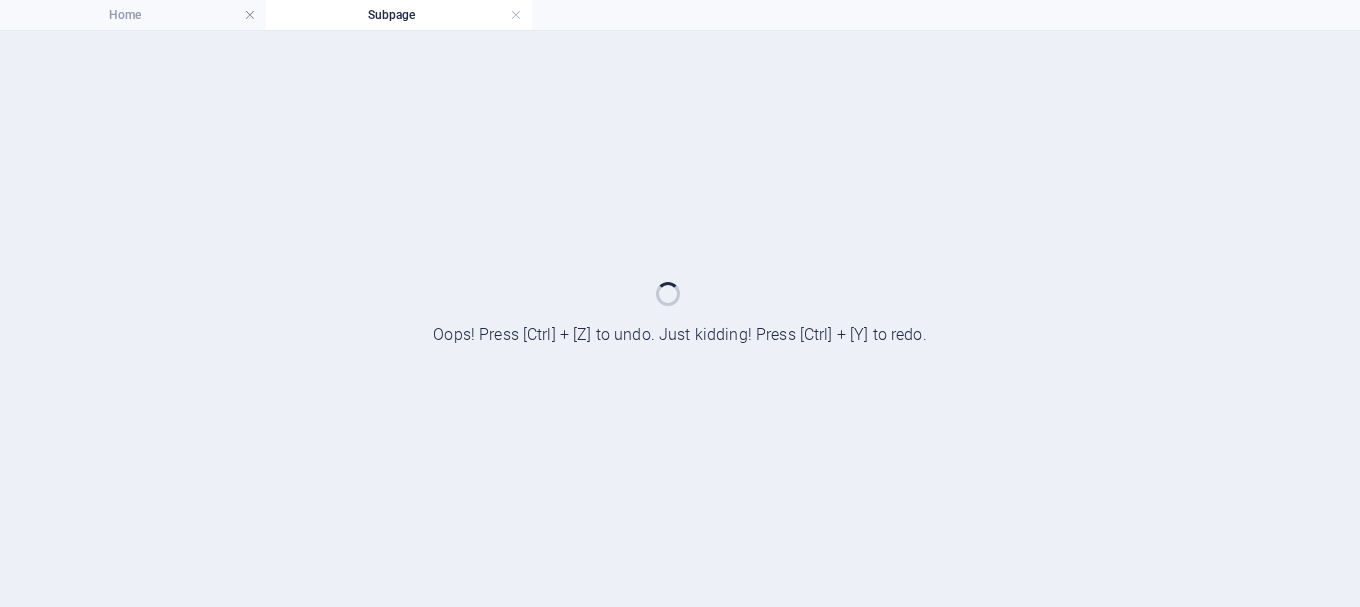 scroll, scrollTop: 0, scrollLeft: 0, axis: both 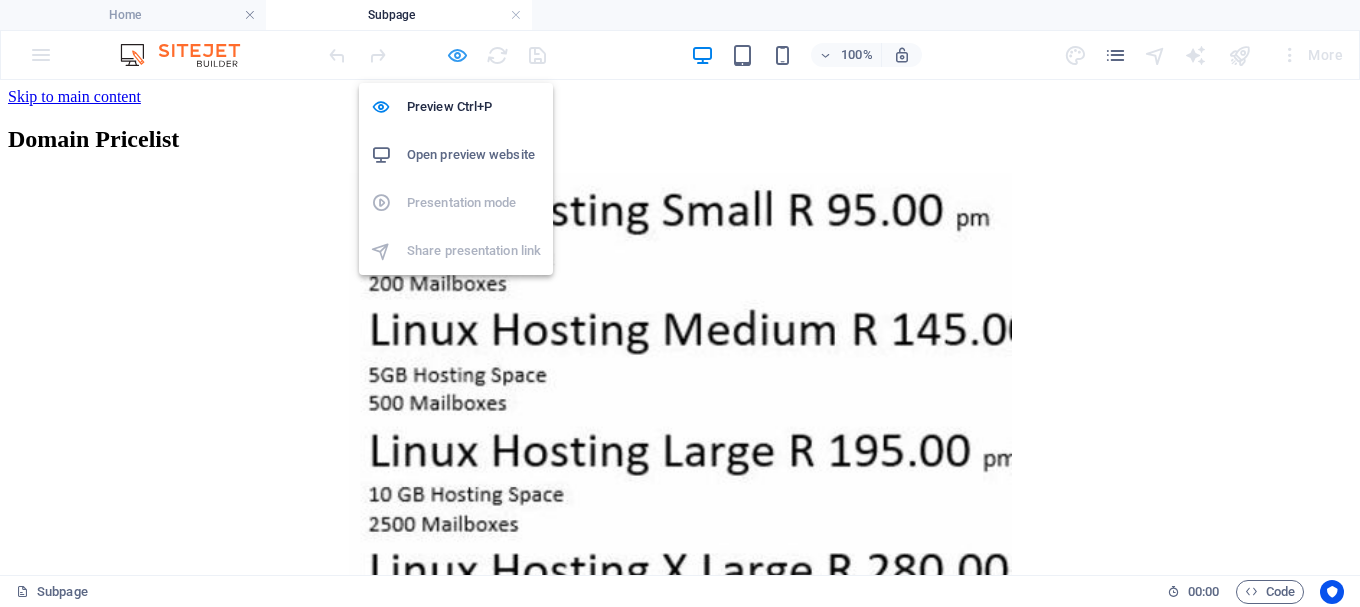 click at bounding box center (457, 55) 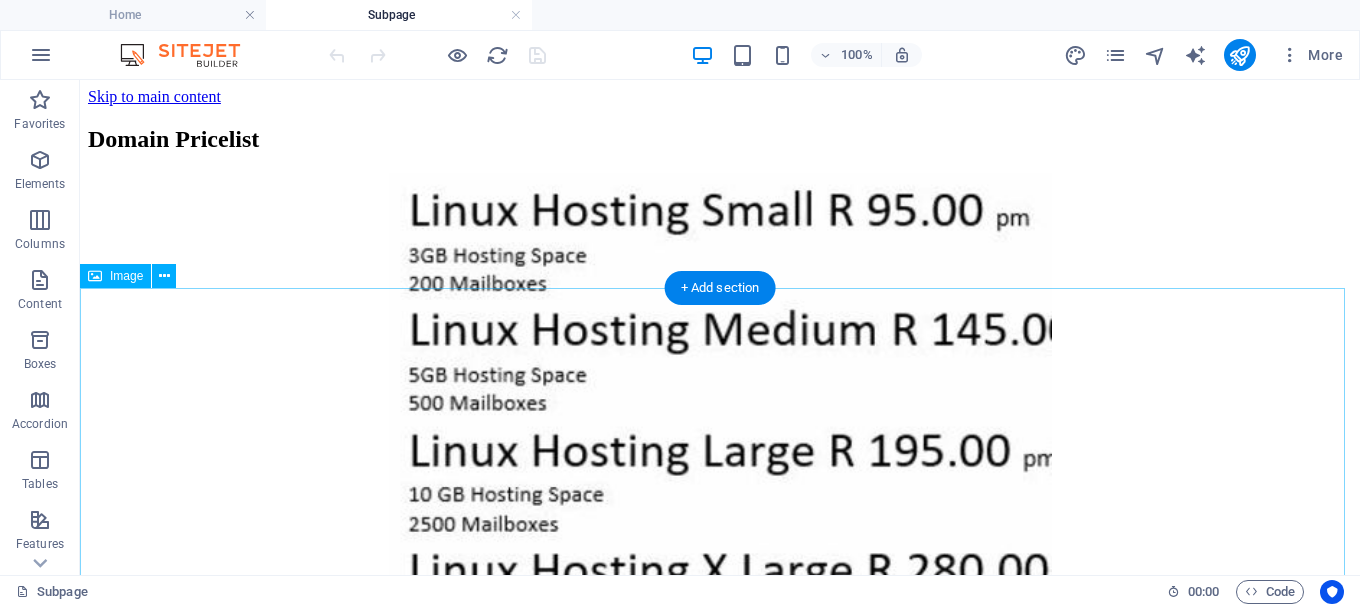 click at bounding box center [720, 423] 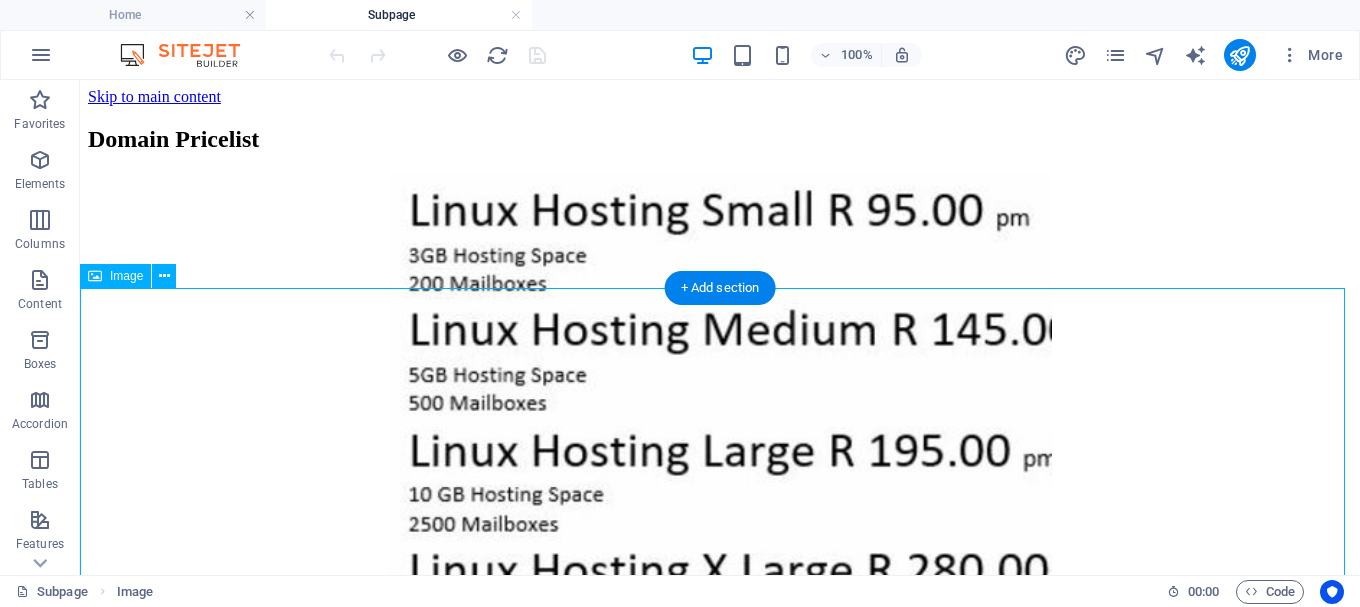 click at bounding box center (720, 423) 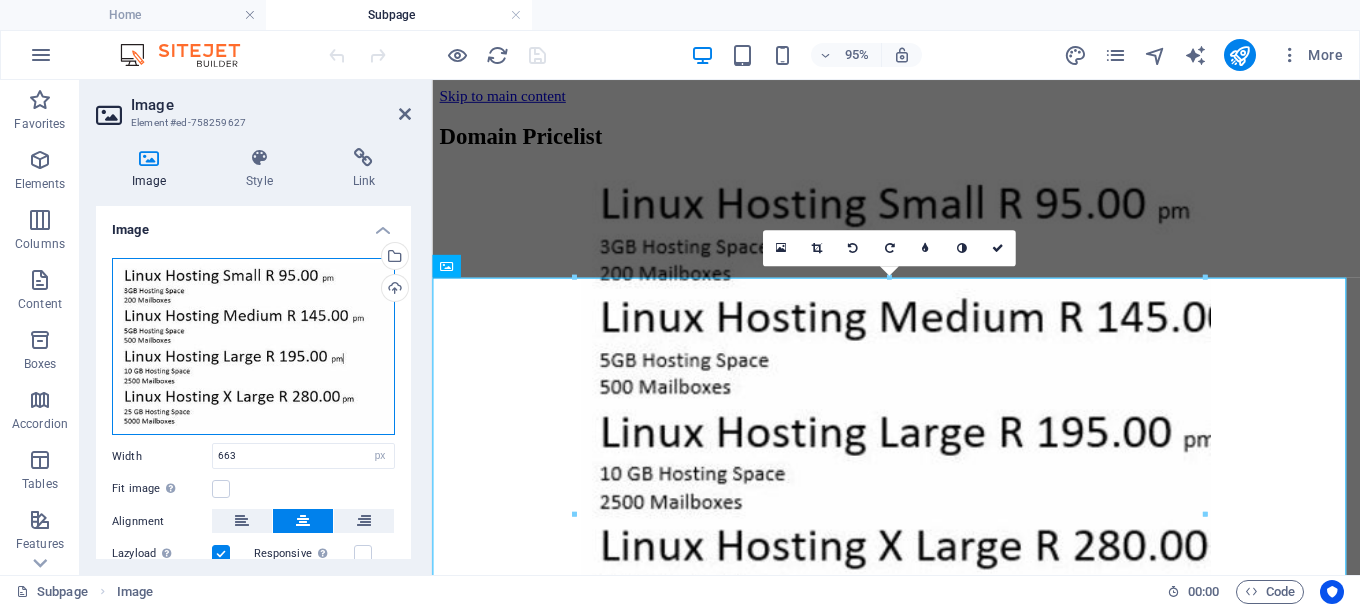 click on "Drag files here, click to choose files or select files from Files or our free stock photos & videos" at bounding box center [253, 347] 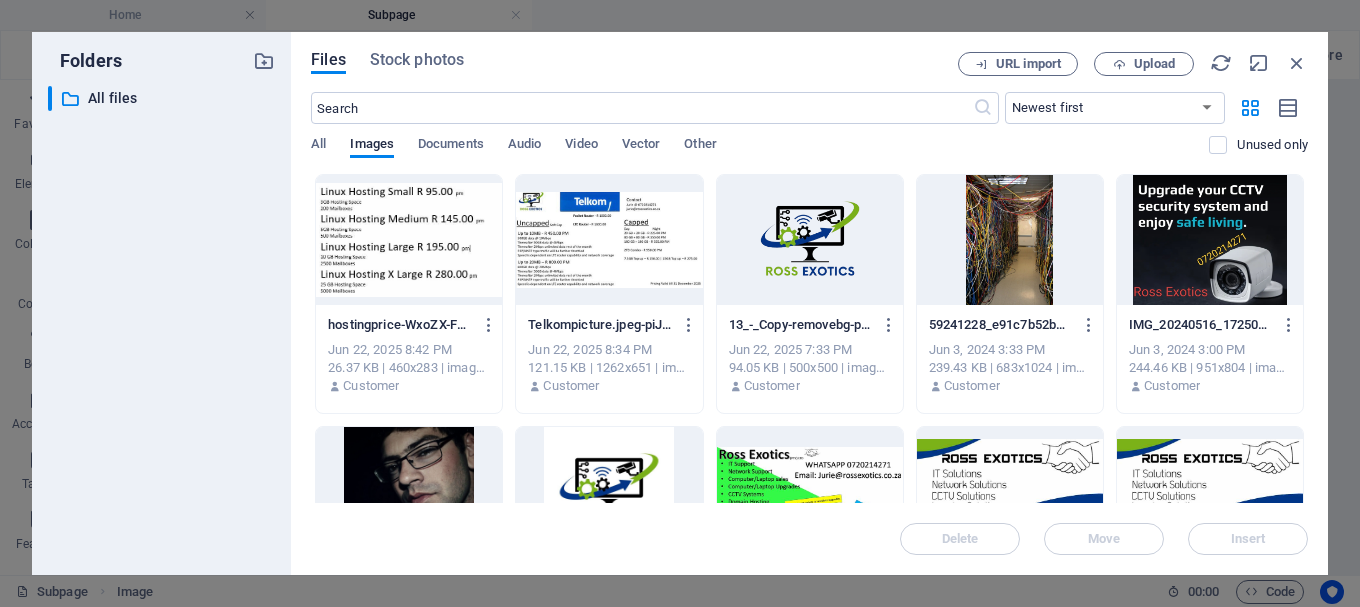 click at bounding box center [409, 240] 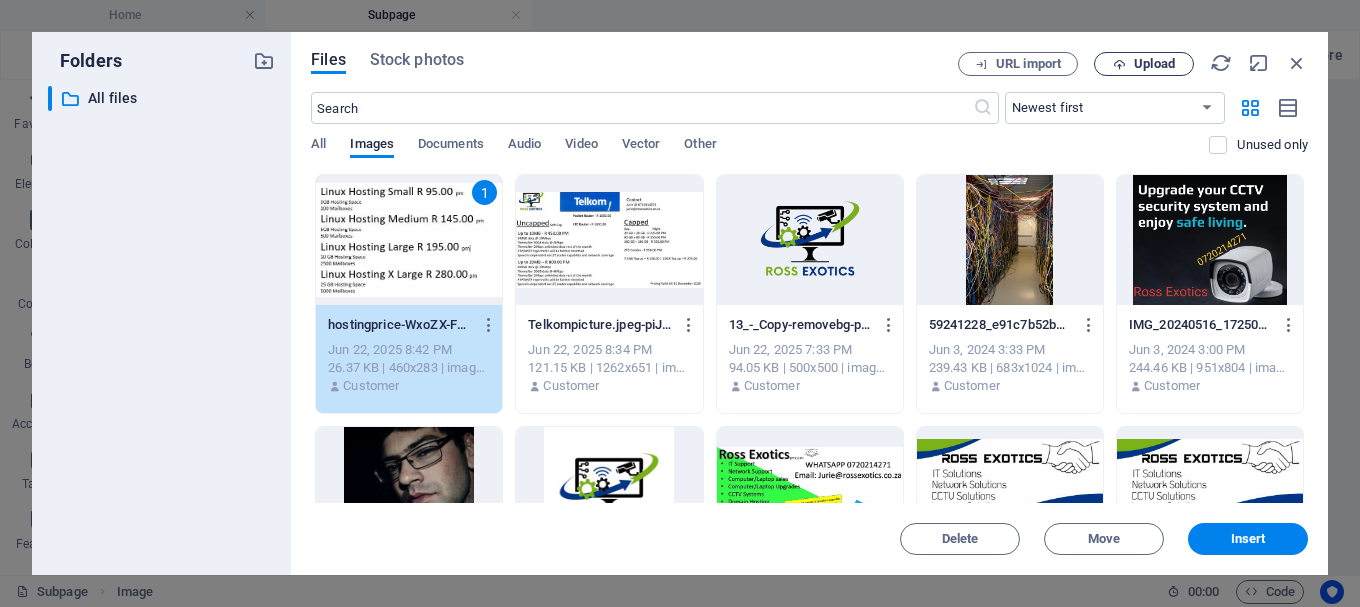 click on "Upload" at bounding box center (1154, 64) 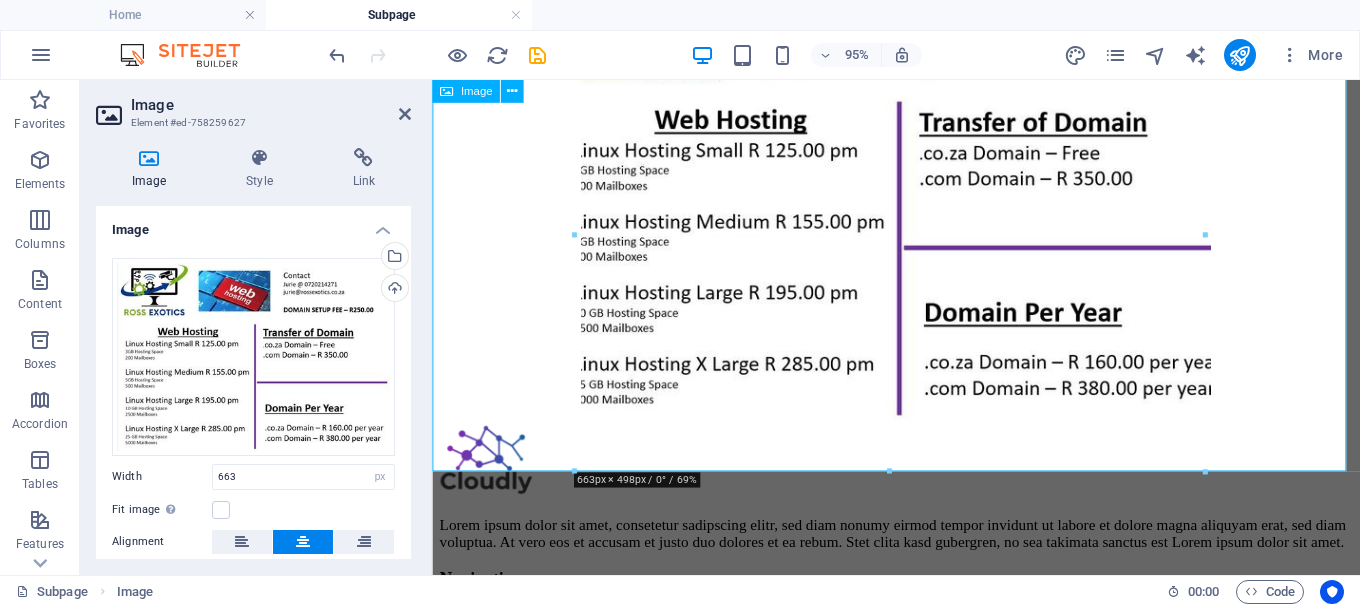 scroll, scrollTop: 200, scrollLeft: 0, axis: vertical 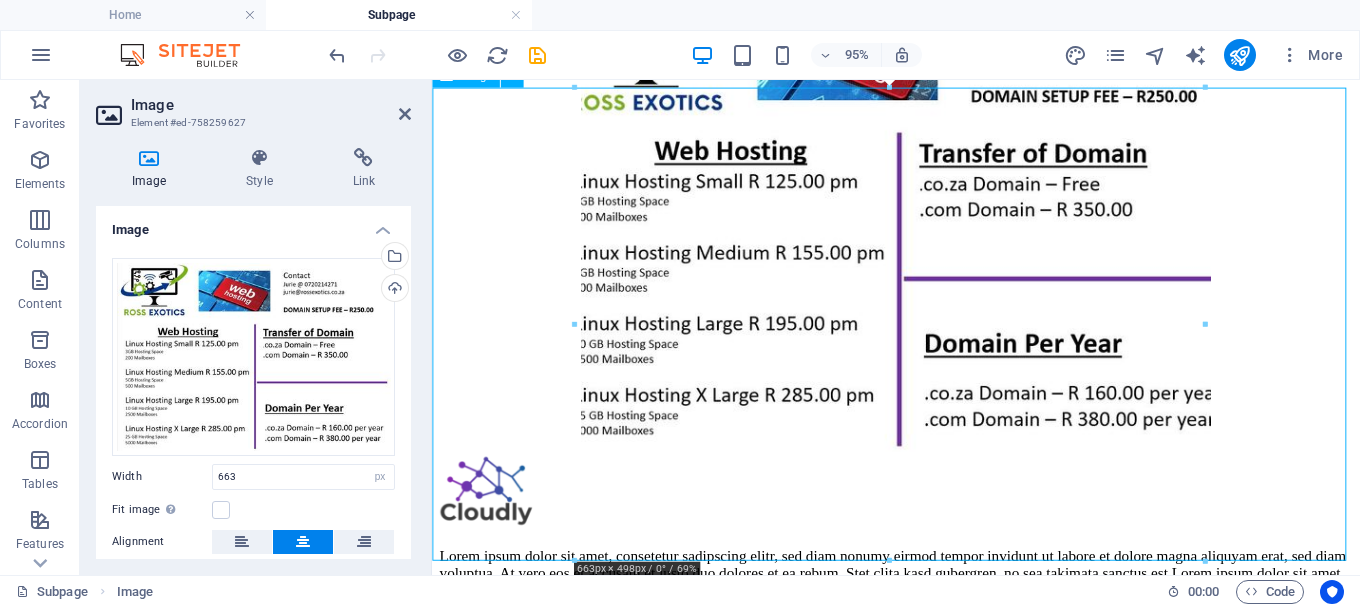 drag, startPoint x: 716, startPoint y: 428, endPoint x: 799, endPoint y: 428, distance: 83 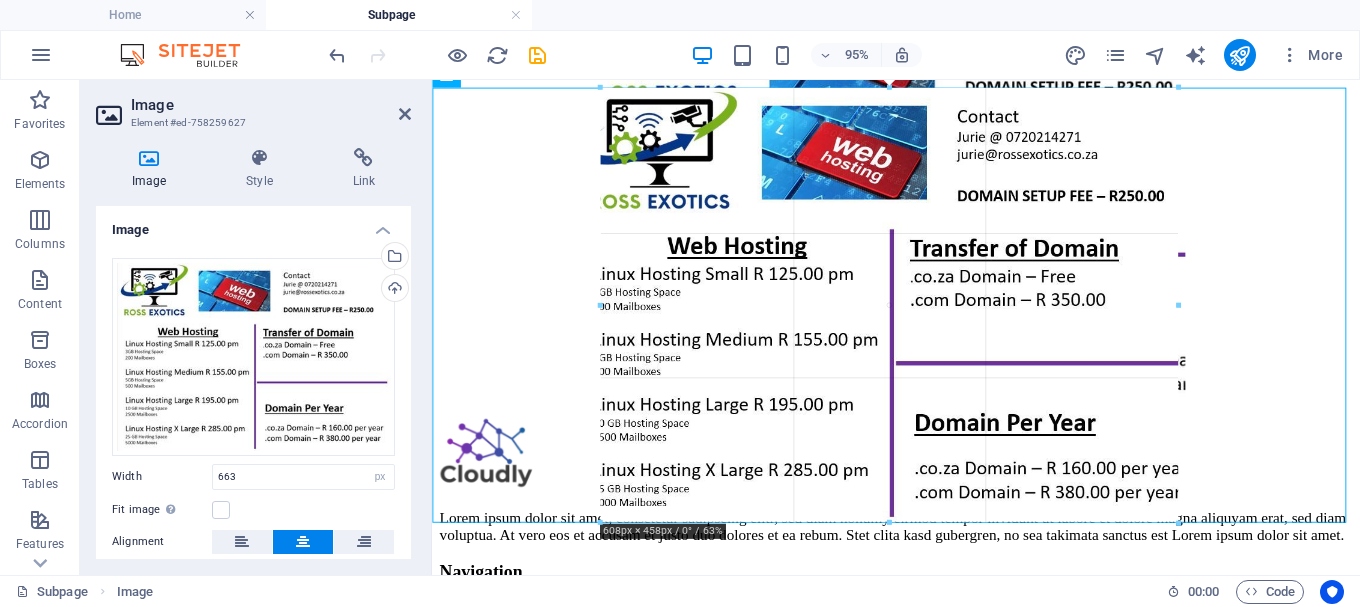 drag, startPoint x: 576, startPoint y: 329, endPoint x: 97, endPoint y: 270, distance: 482.61993 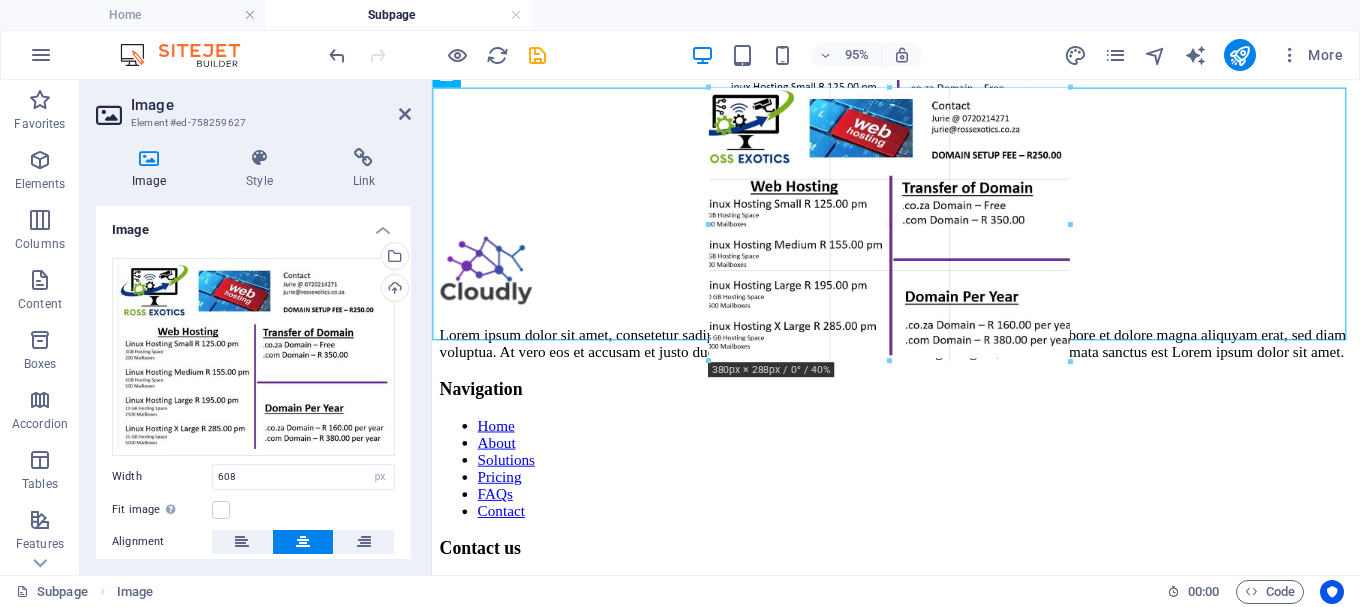 drag, startPoint x: 603, startPoint y: 302, endPoint x: 419, endPoint y: 209, distance: 206.1674 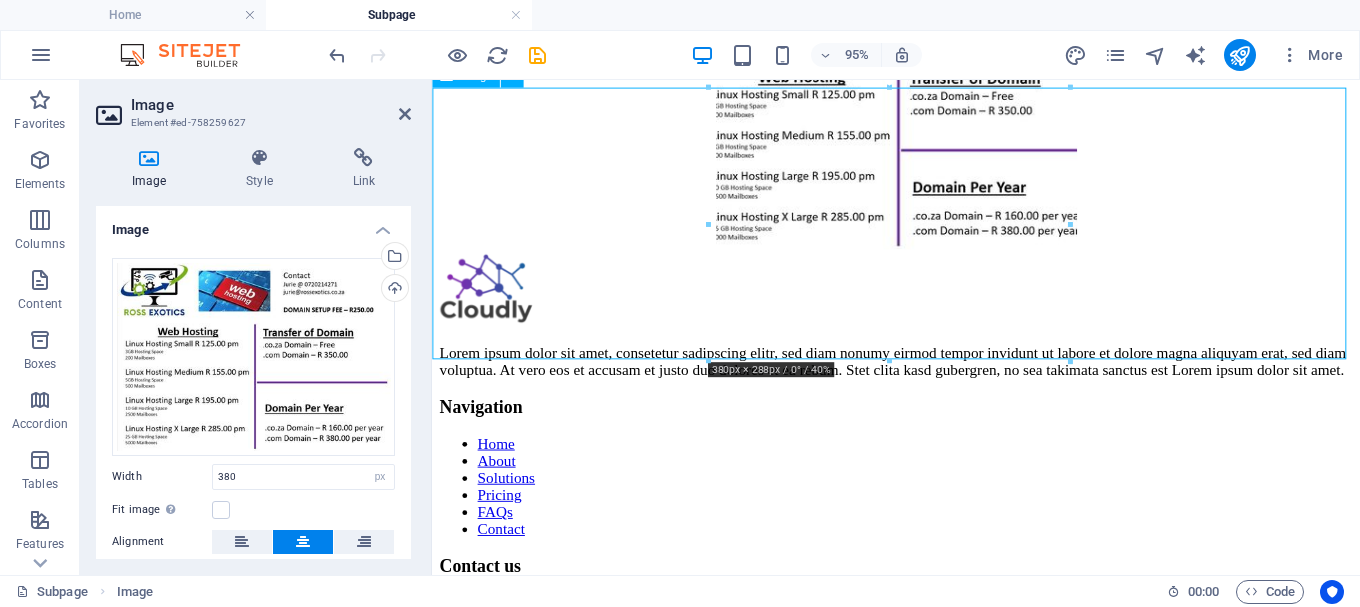 click at bounding box center (920, 117) 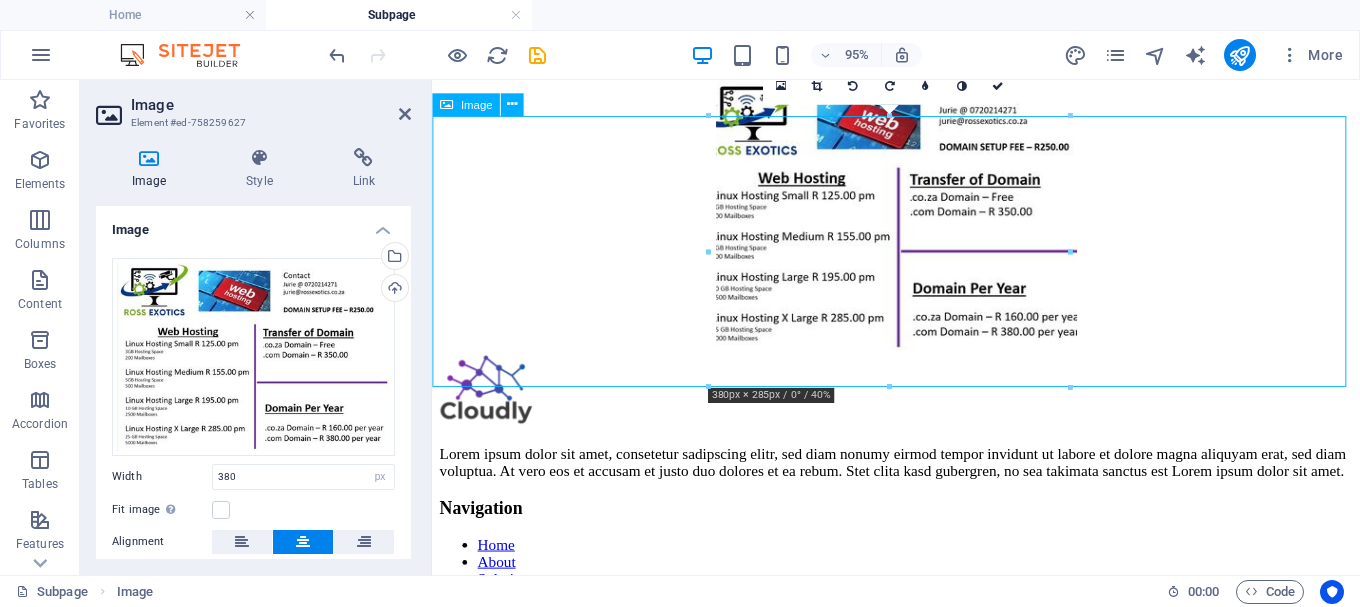 scroll, scrollTop: 0, scrollLeft: 0, axis: both 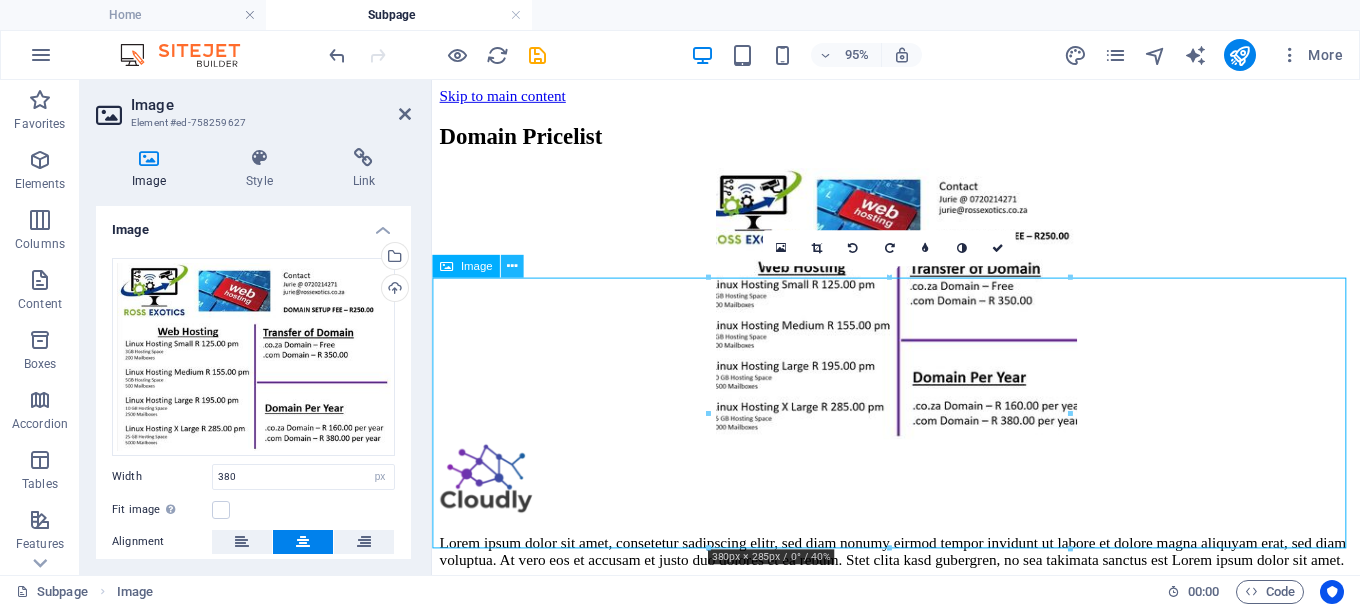 click at bounding box center [512, 266] 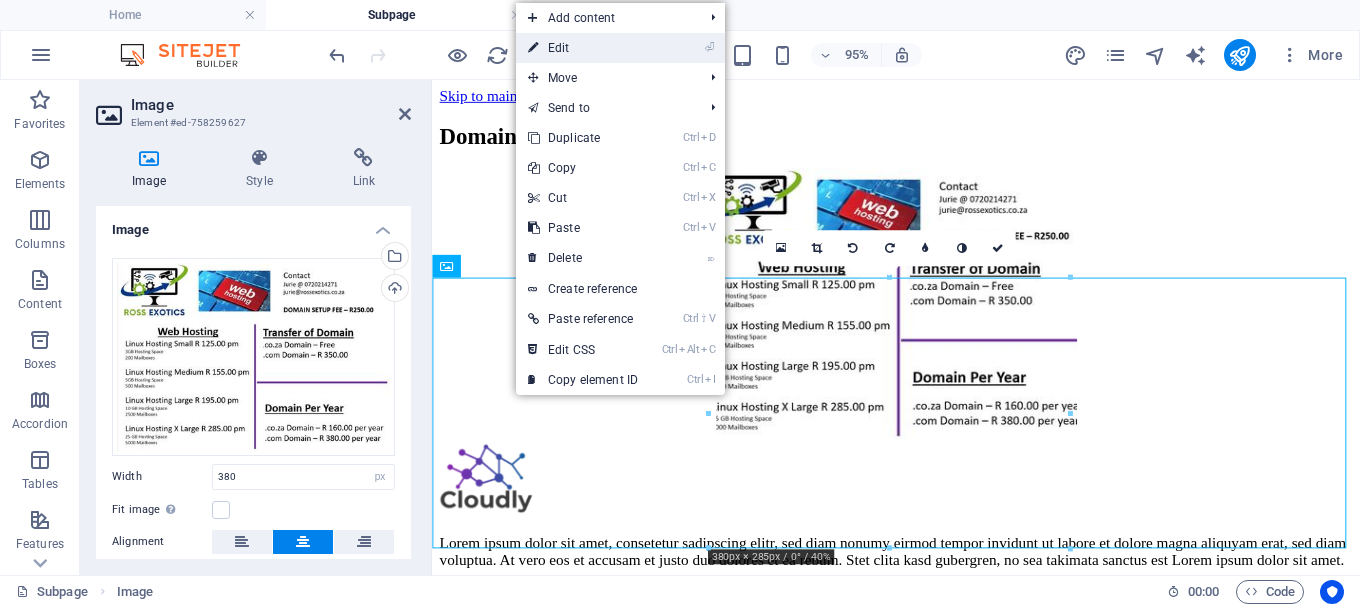 click on "⏎  Edit" at bounding box center (583, 48) 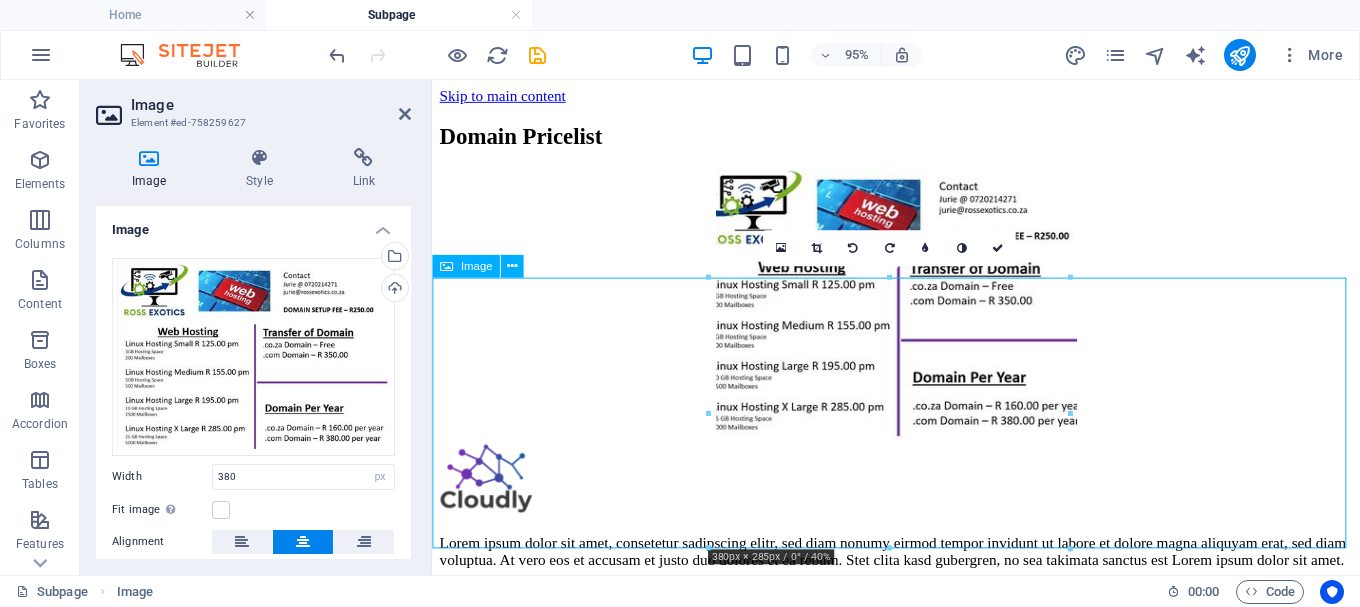 click at bounding box center (920, 317) 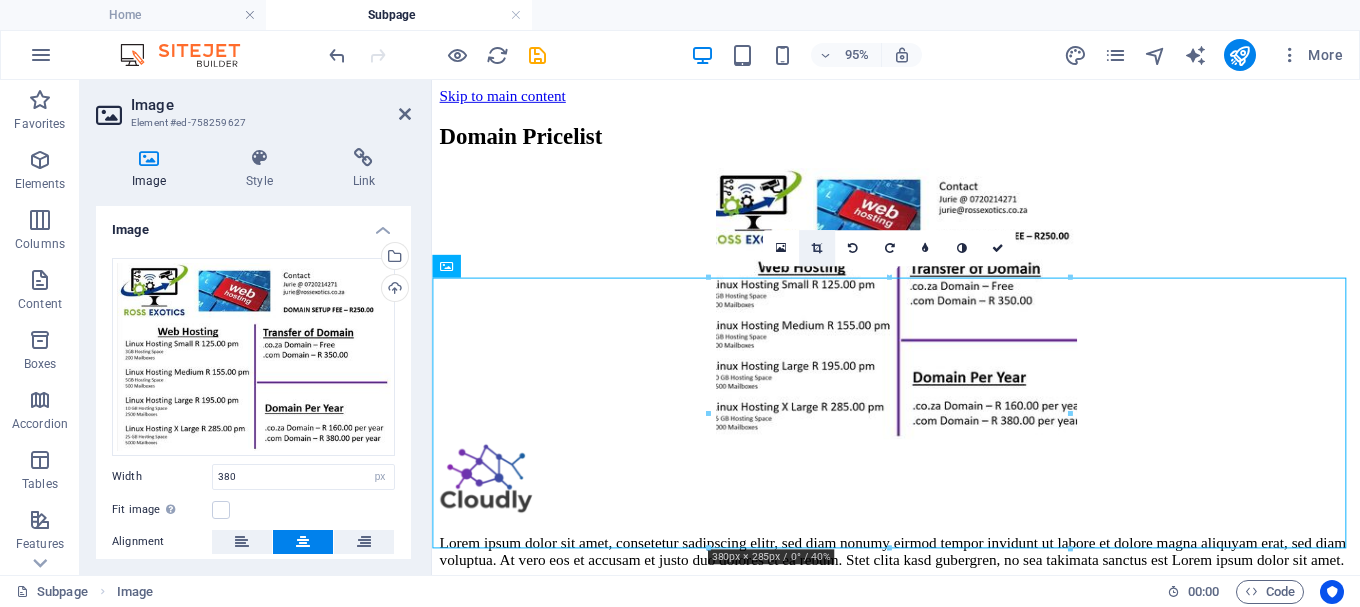 click at bounding box center [816, 247] 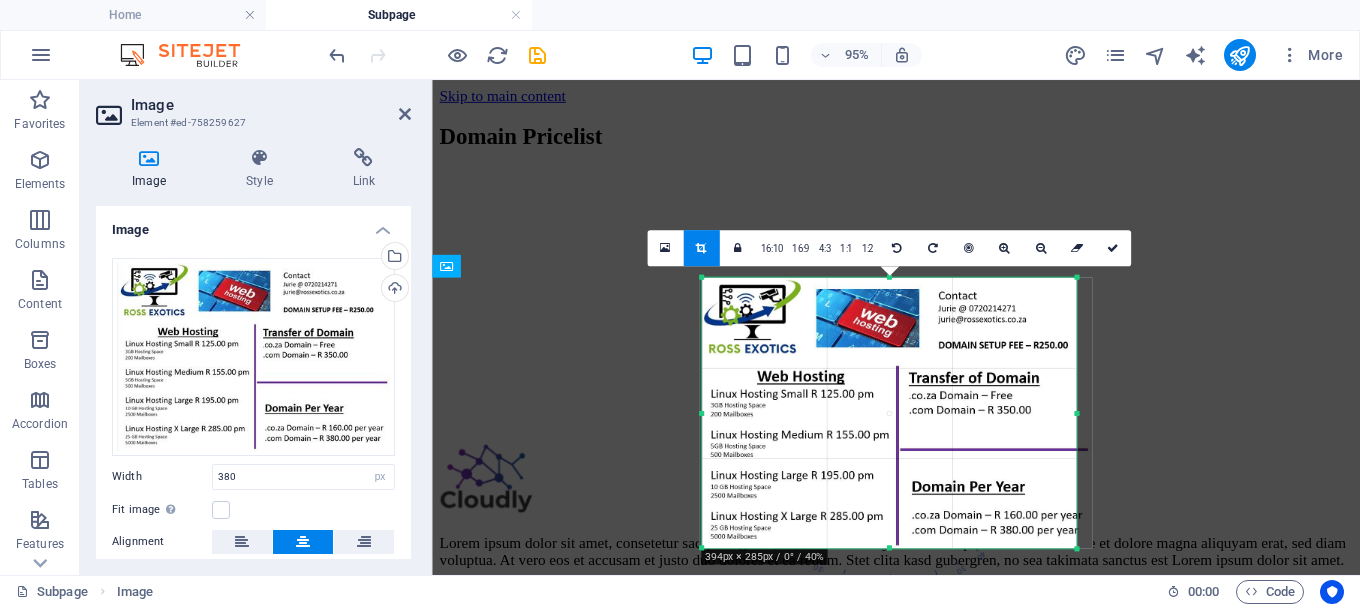 drag, startPoint x: 709, startPoint y: 415, endPoint x: 695, endPoint y: 414, distance: 14.035668 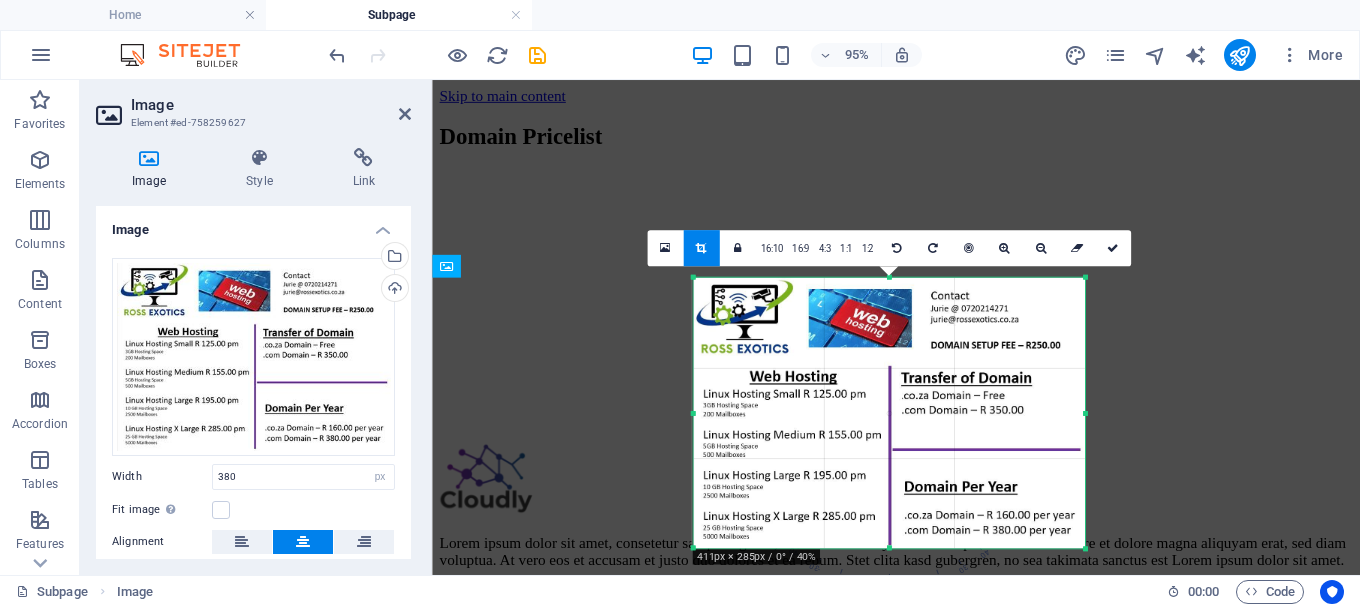 drag, startPoint x: 1076, startPoint y: 414, endPoint x: 1093, endPoint y: 414, distance: 17 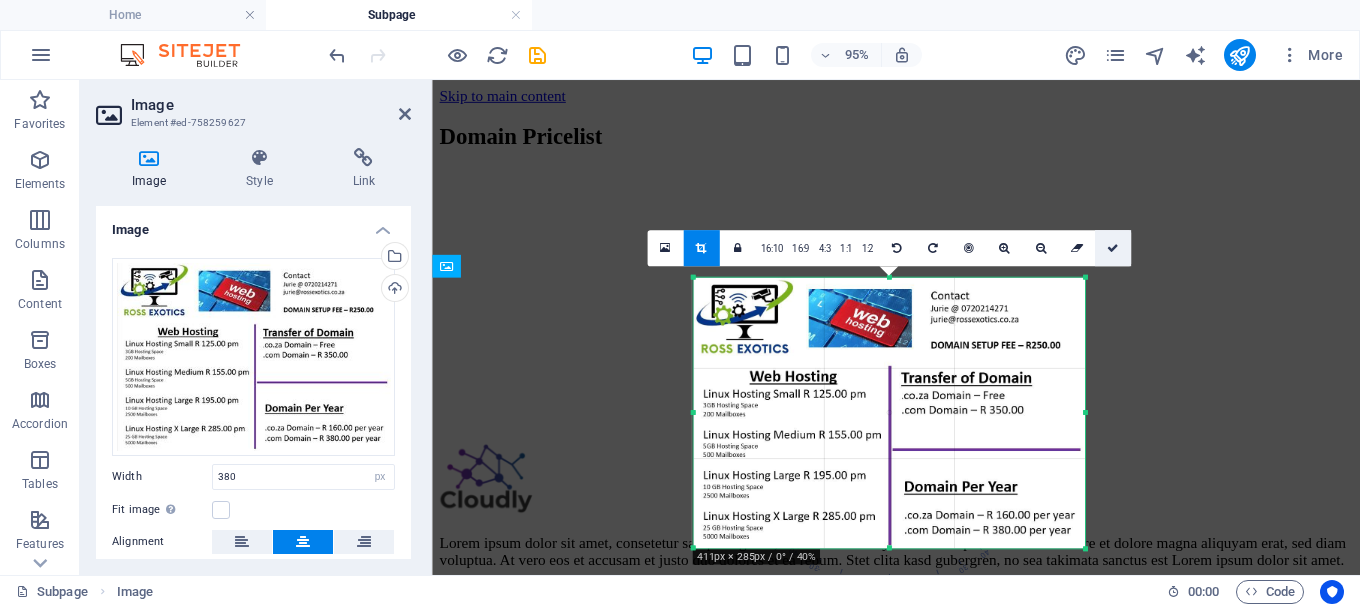 click at bounding box center [1113, 247] 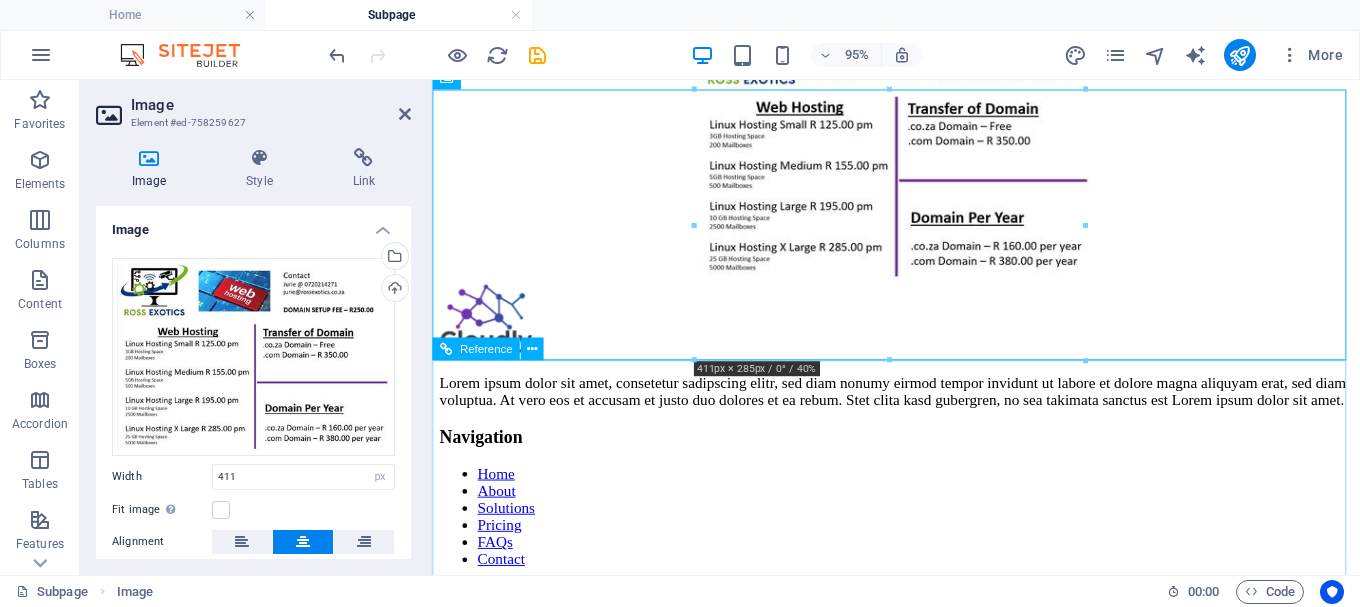 scroll, scrollTop: 200, scrollLeft: 0, axis: vertical 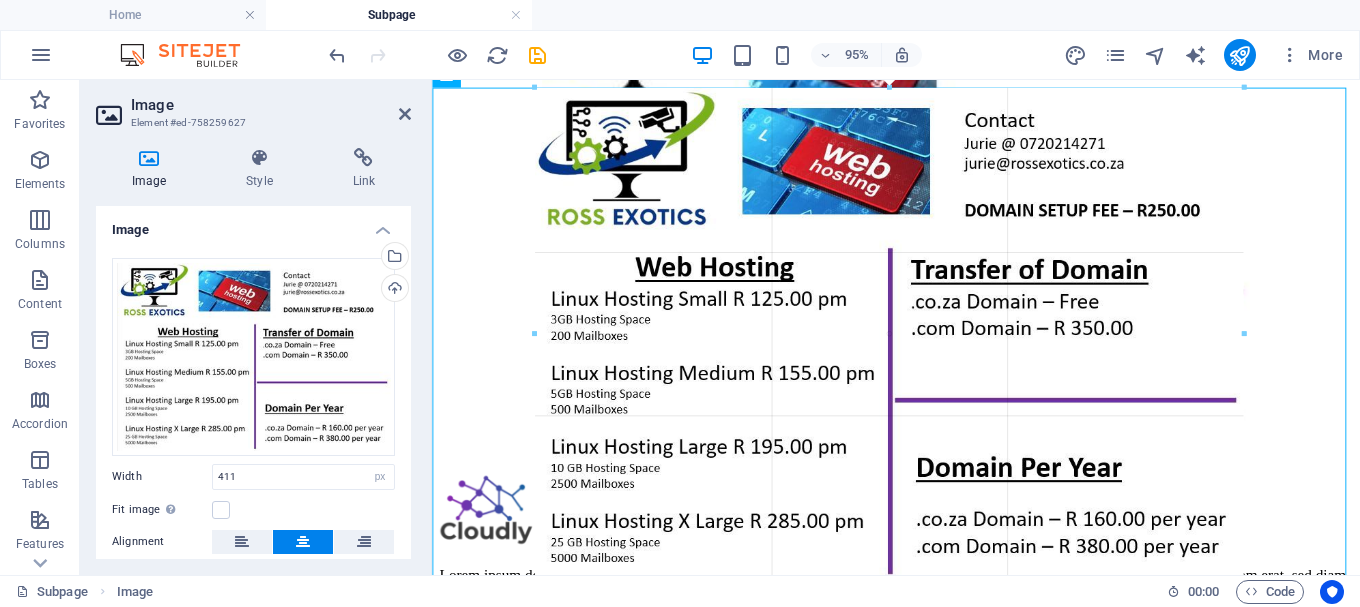 drag, startPoint x: 695, startPoint y: 360, endPoint x: 467, endPoint y: 587, distance: 321.73438 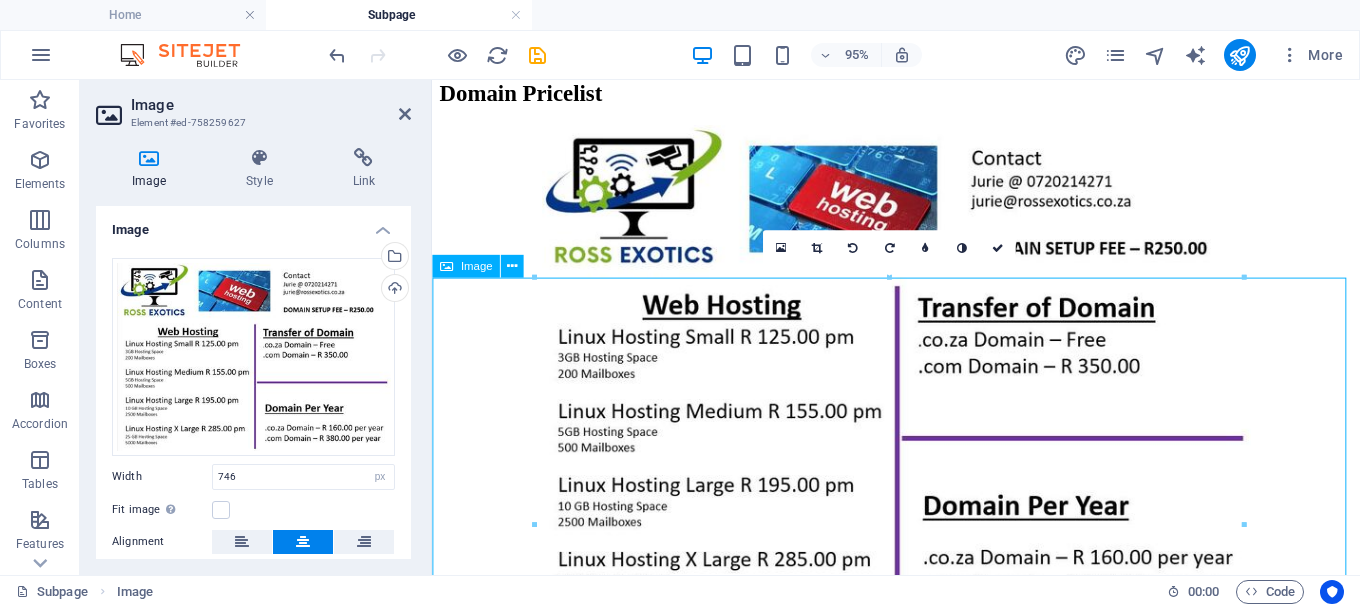 scroll, scrollTop: 0, scrollLeft: 0, axis: both 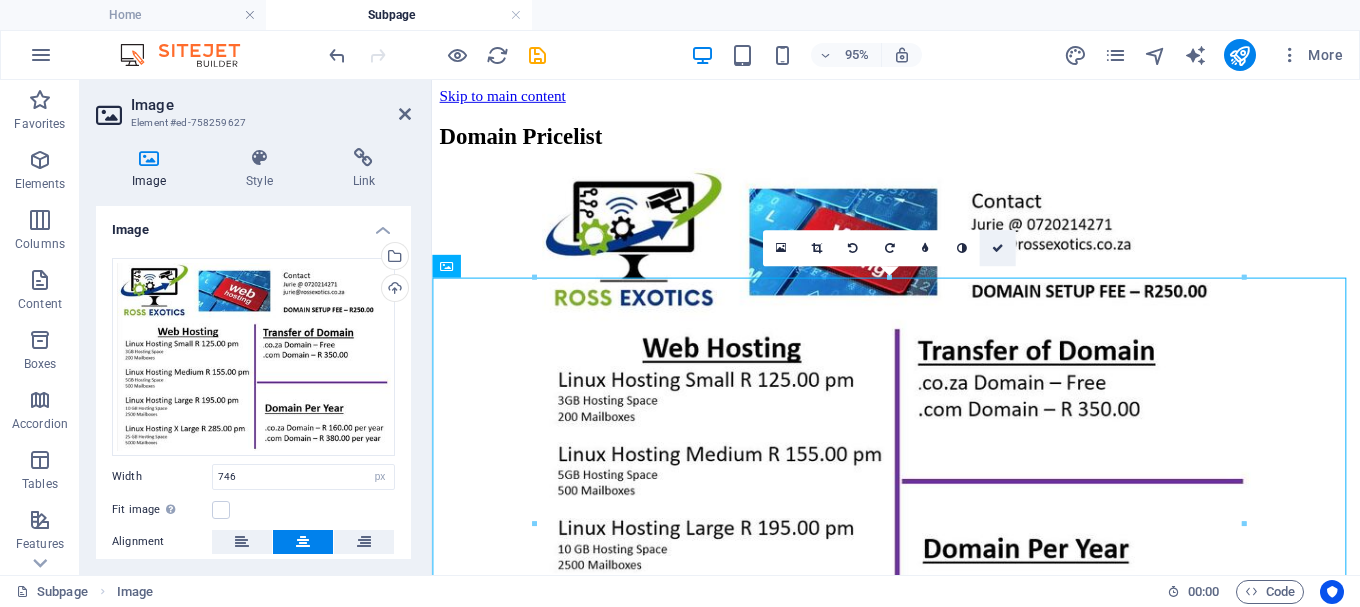 click at bounding box center (997, 247) 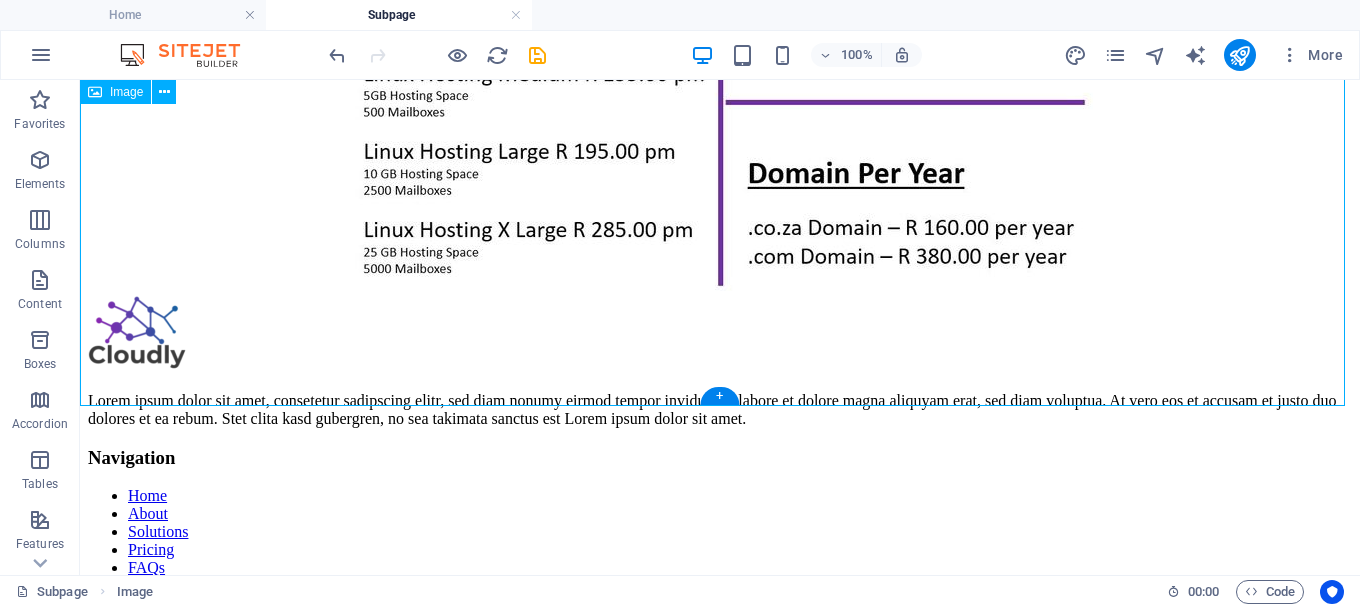 scroll, scrollTop: 100, scrollLeft: 0, axis: vertical 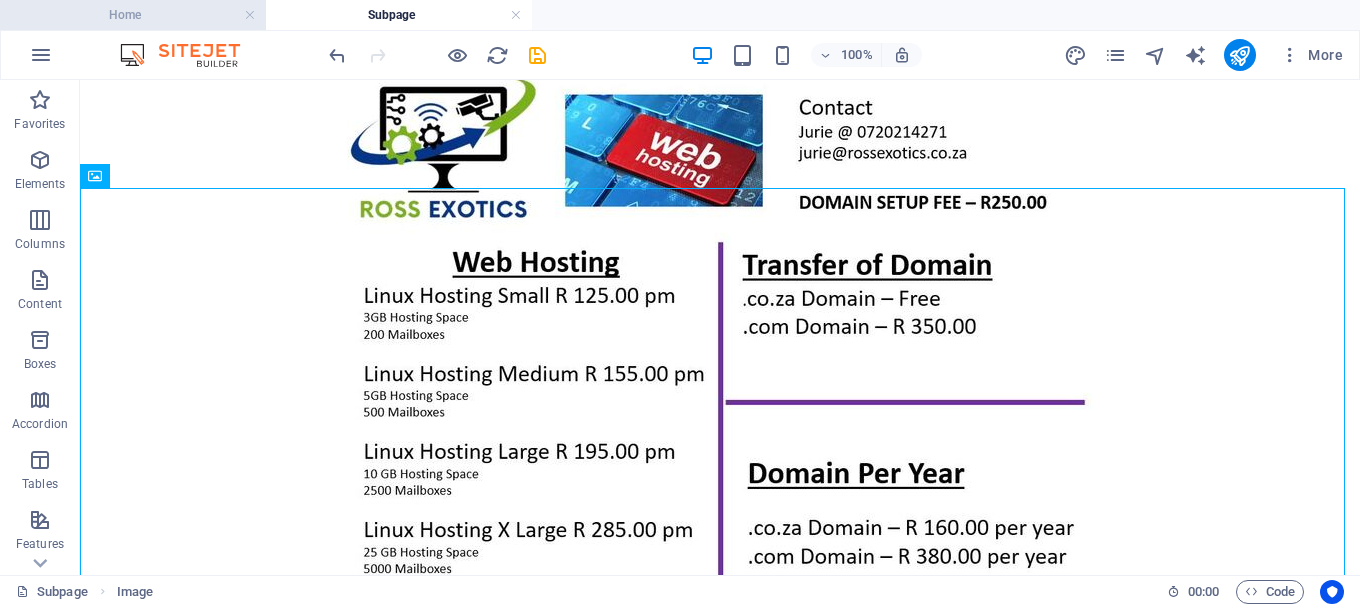 click on "Home" at bounding box center (133, 15) 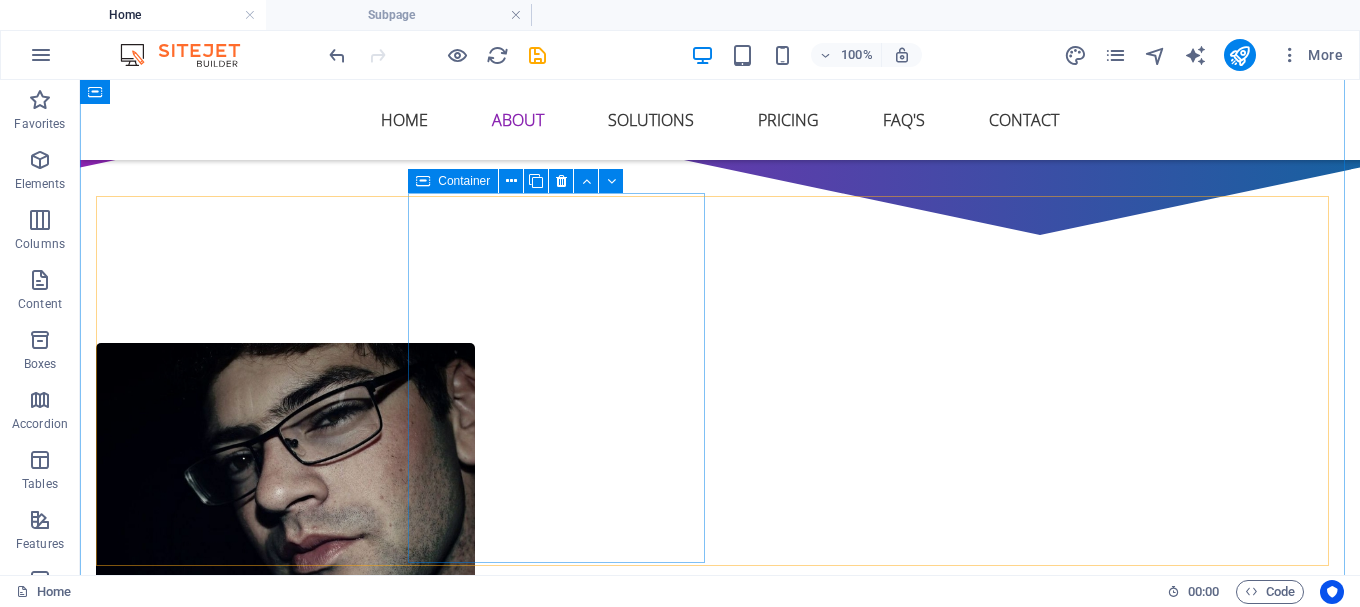 scroll, scrollTop: 1500, scrollLeft: 0, axis: vertical 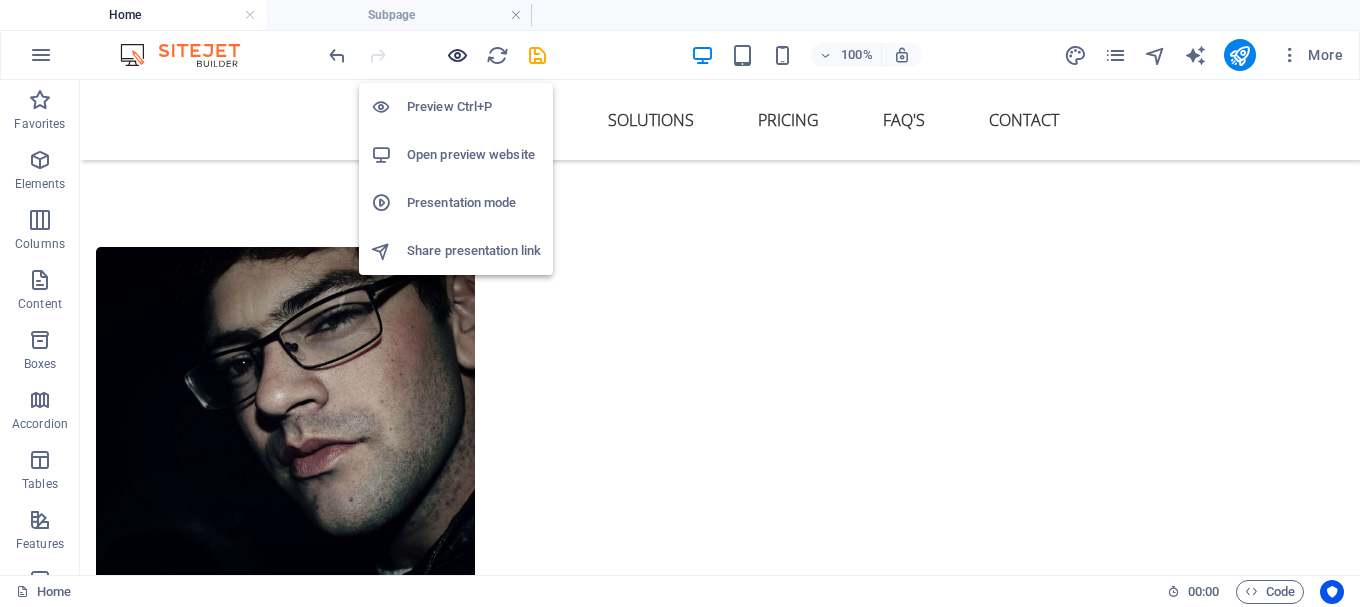 click at bounding box center [457, 55] 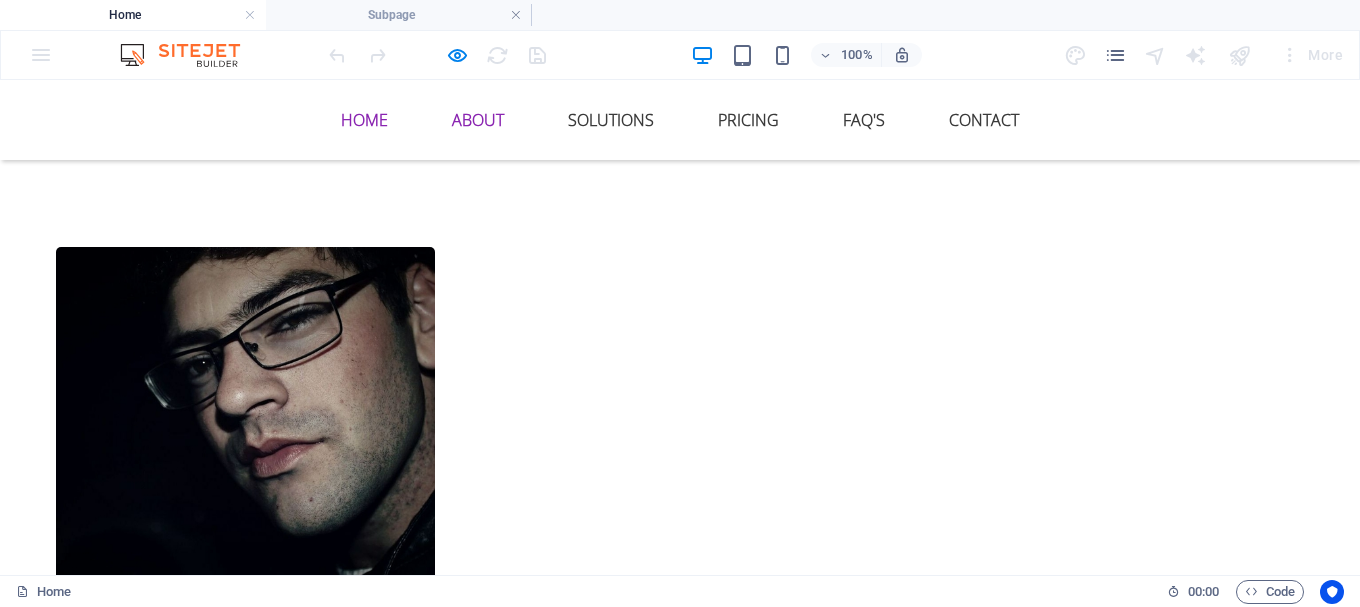 click on "Home" at bounding box center (364, 120) 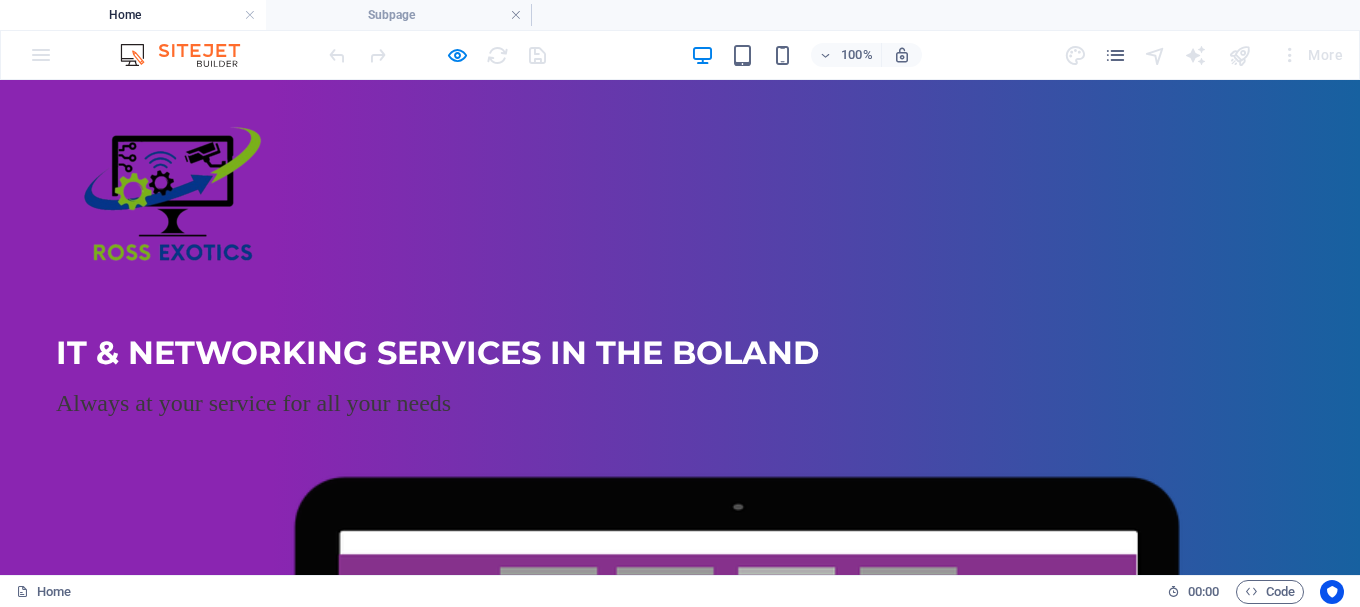 scroll, scrollTop: 0, scrollLeft: 0, axis: both 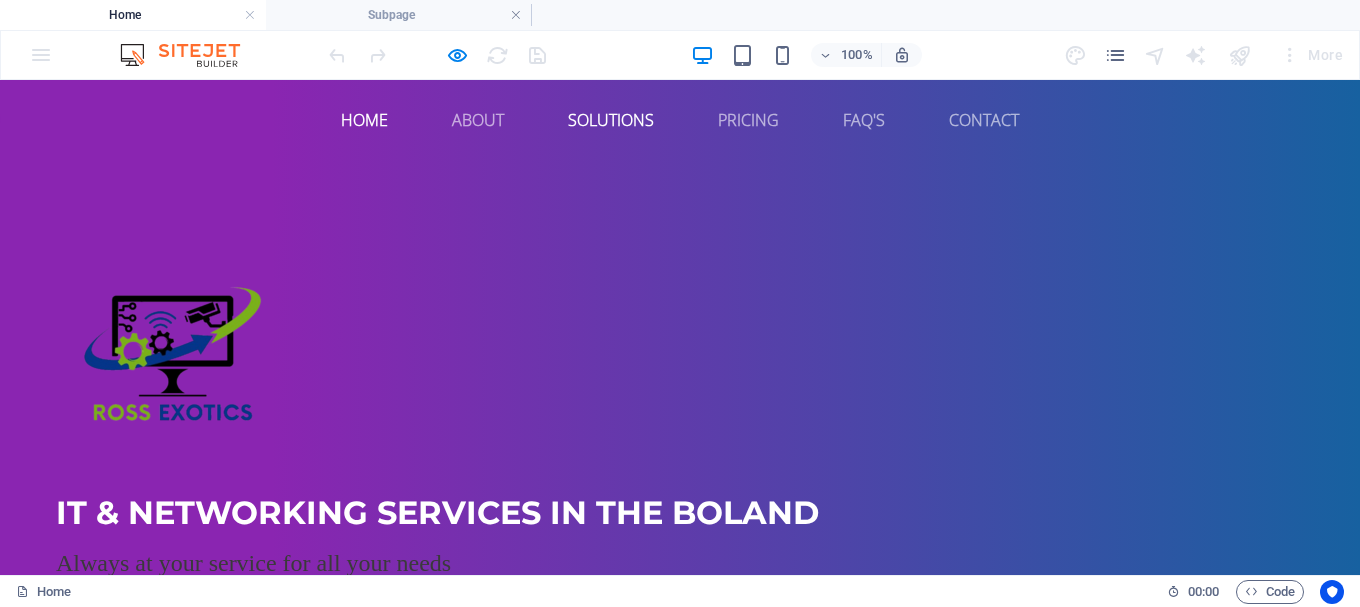 click on "Solutions" at bounding box center [611, 120] 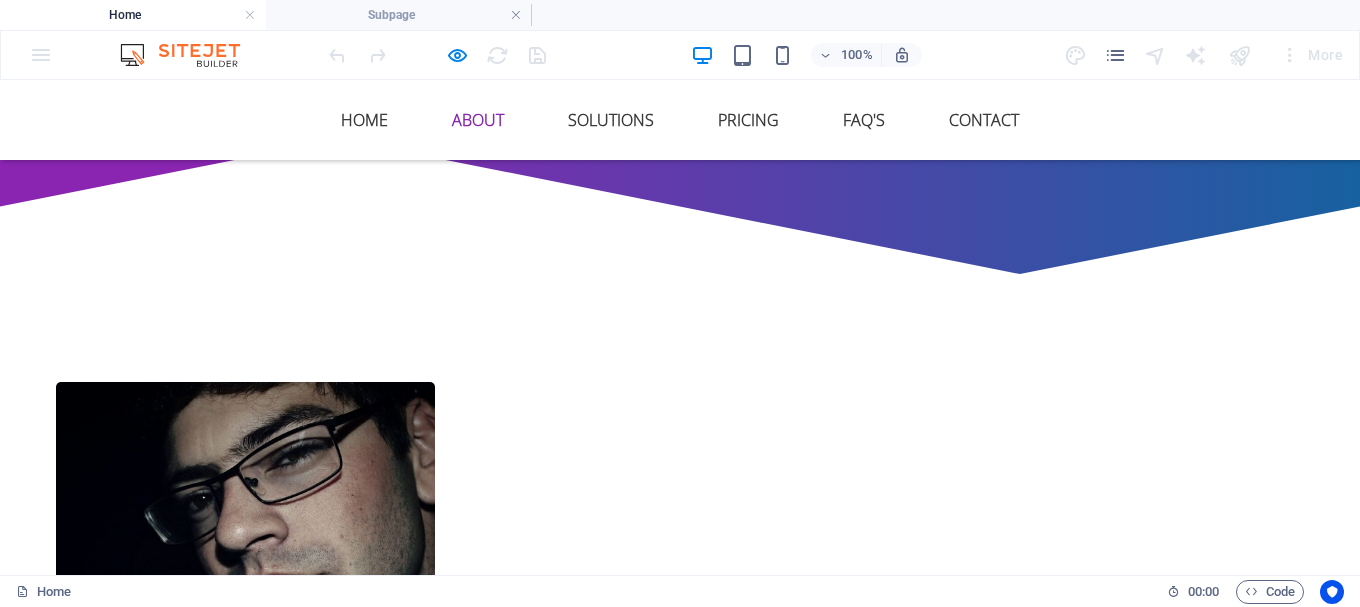 scroll, scrollTop: 1572, scrollLeft: 0, axis: vertical 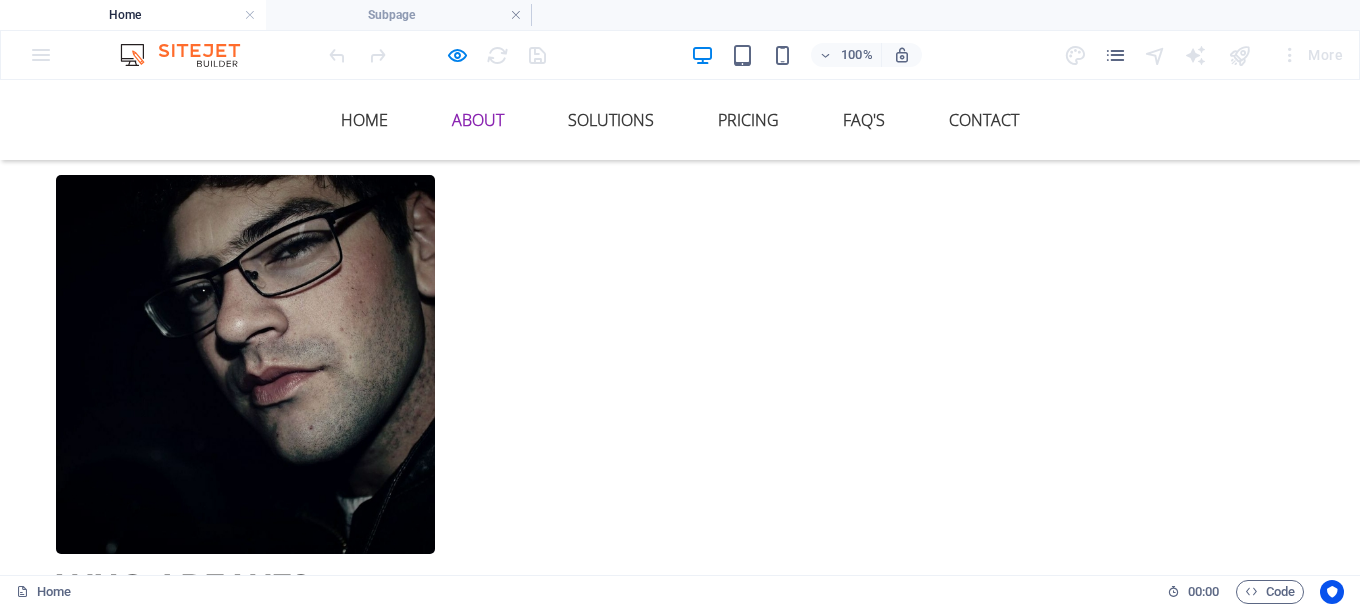 click 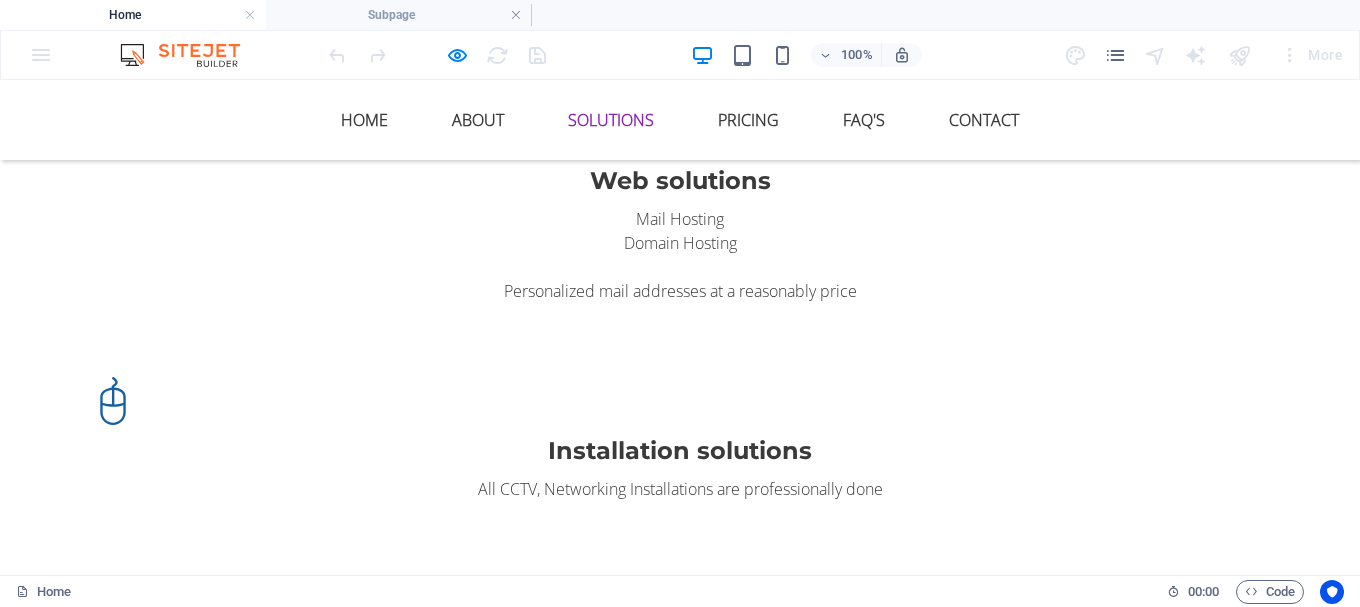 scroll, scrollTop: 2672, scrollLeft: 0, axis: vertical 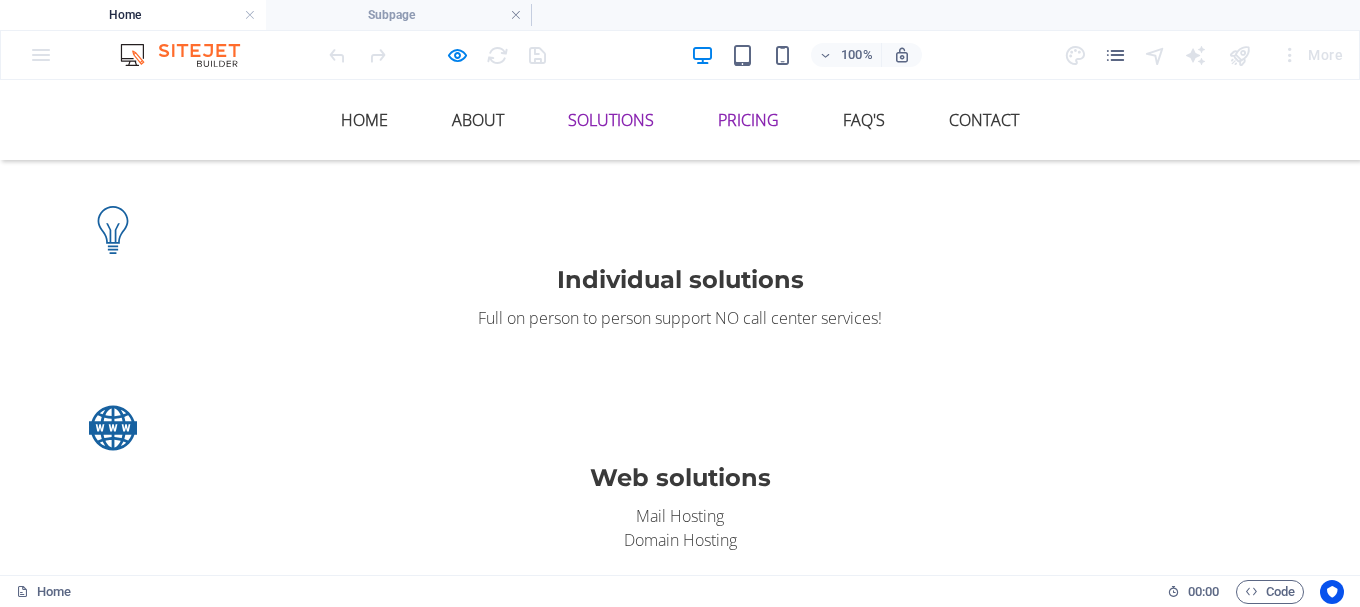 click on "Pricing" at bounding box center (748, 120) 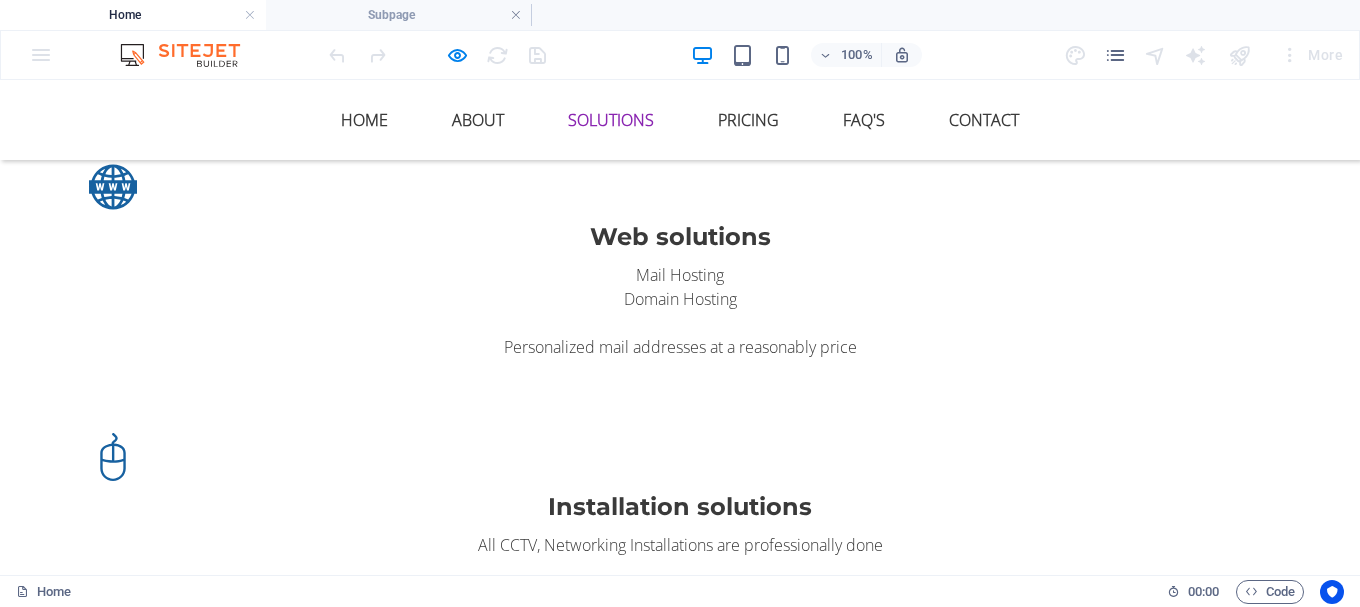scroll, scrollTop: 2867, scrollLeft: 0, axis: vertical 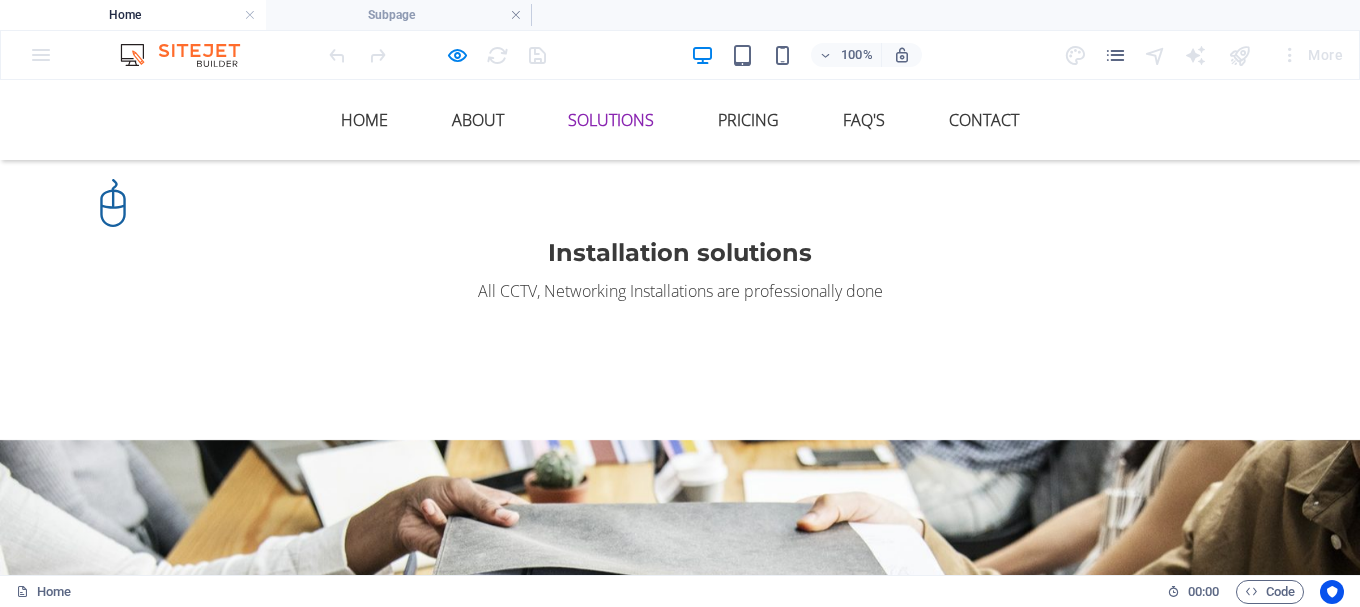 click on "Pricing" at bounding box center (491, 2073) 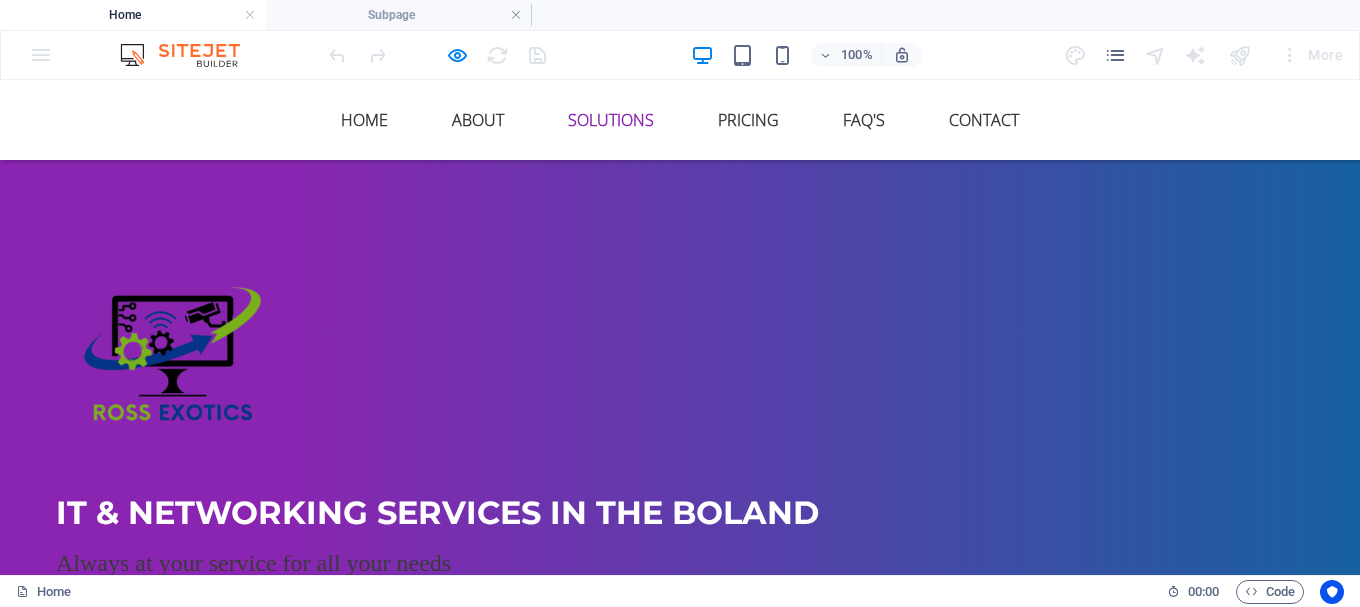 scroll, scrollTop: 100, scrollLeft: 0, axis: vertical 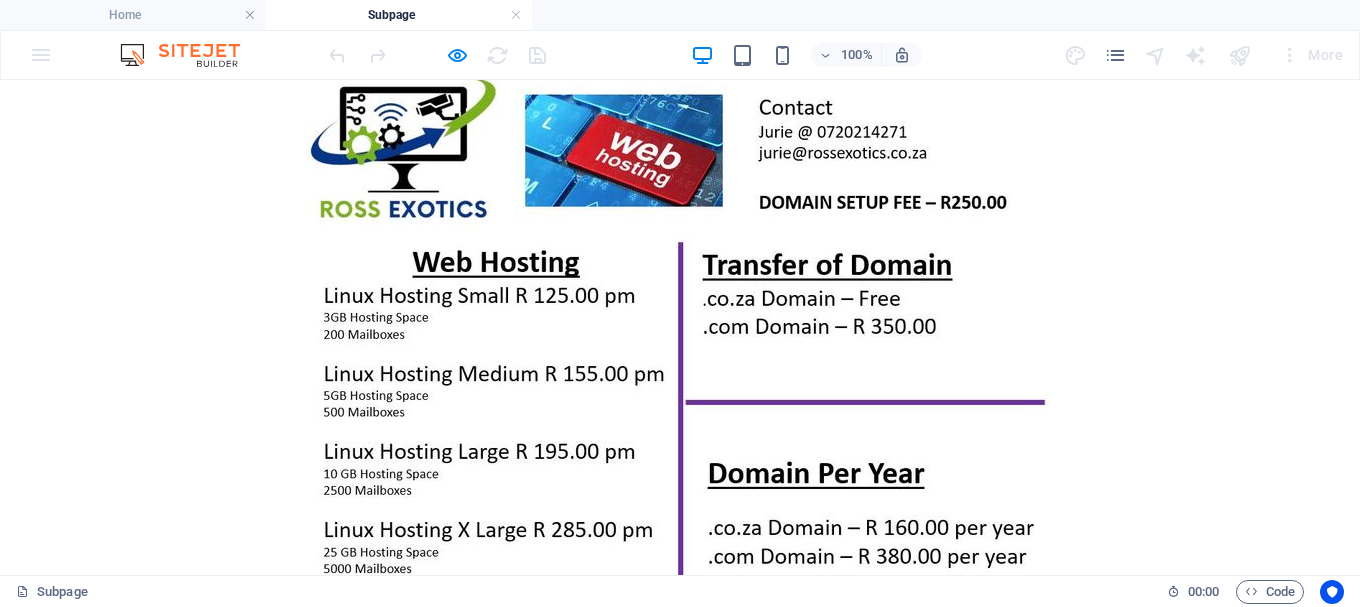 drag, startPoint x: 571, startPoint y: 18, endPoint x: 962, endPoint y: 33, distance: 391.28763 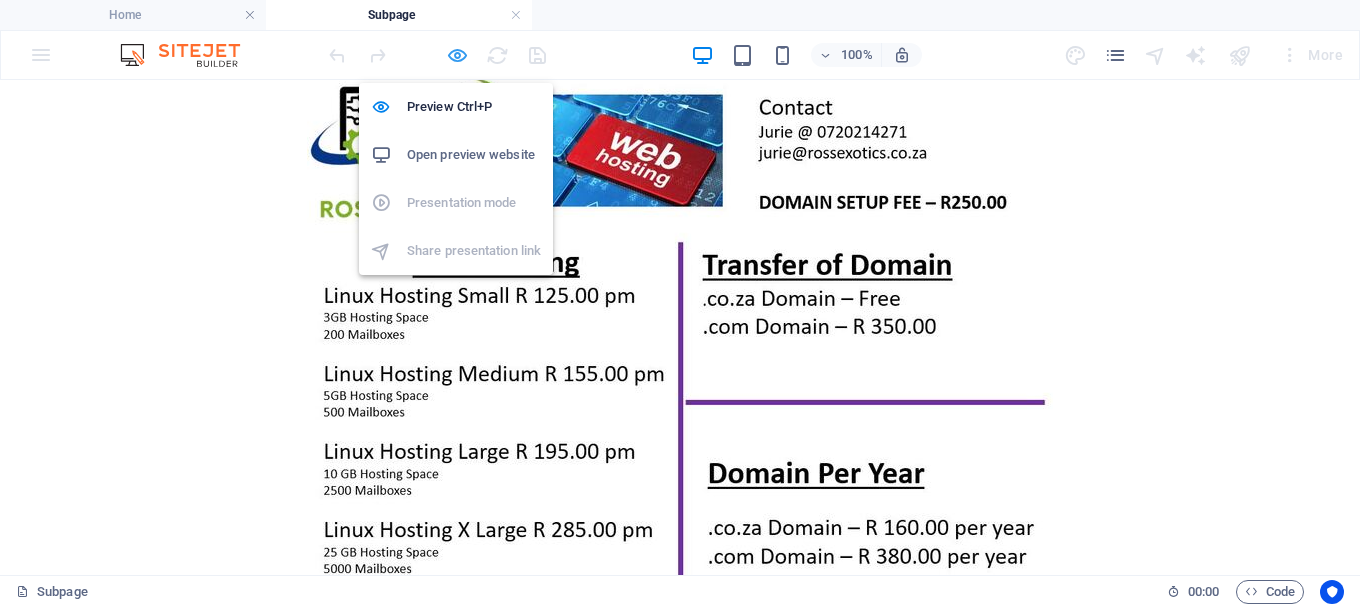click at bounding box center [457, 55] 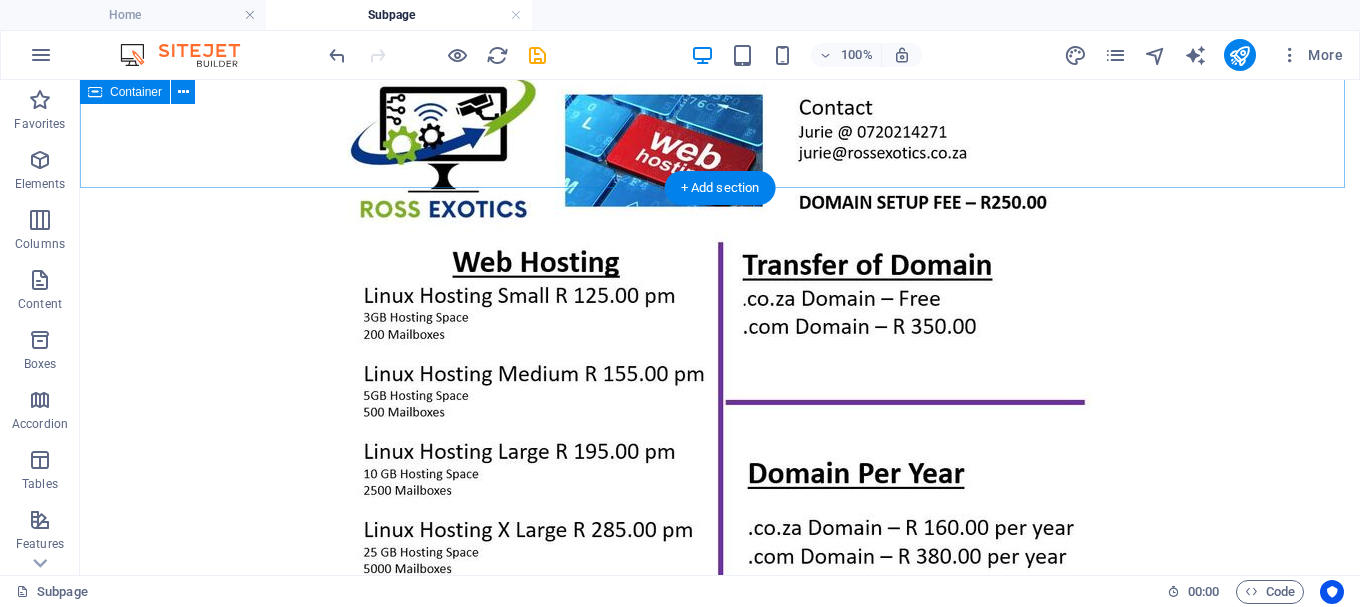 click on "Domain Pricelist" at bounding box center (720, 39) 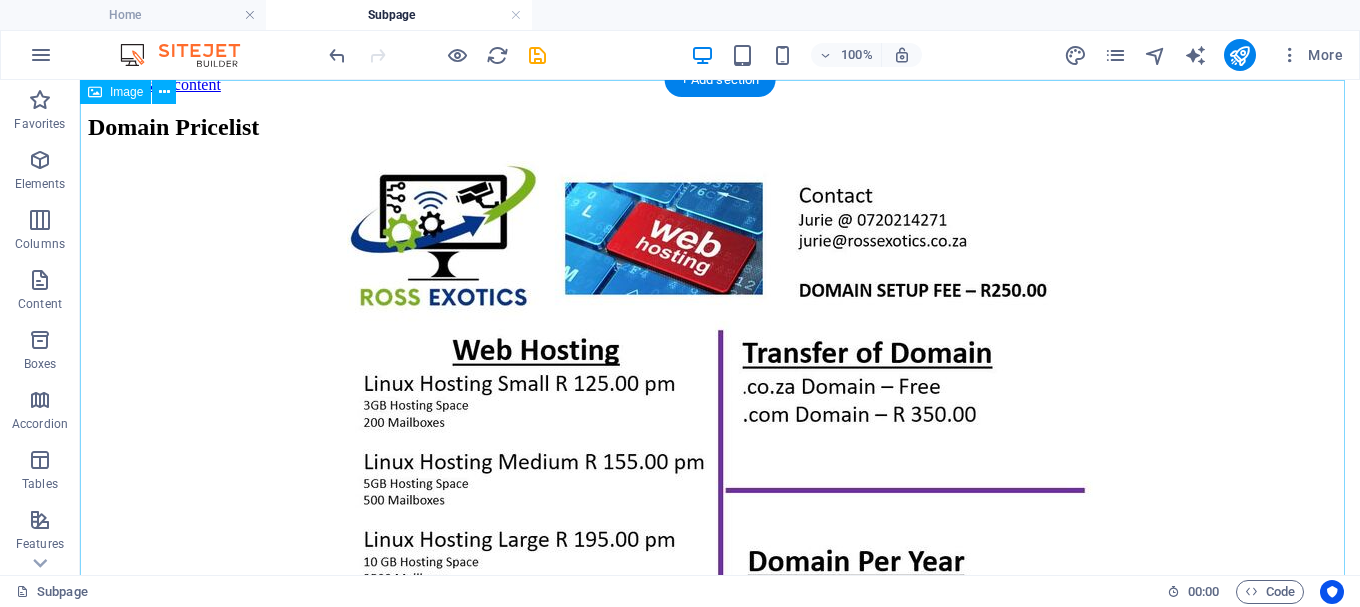scroll, scrollTop: 0, scrollLeft: 0, axis: both 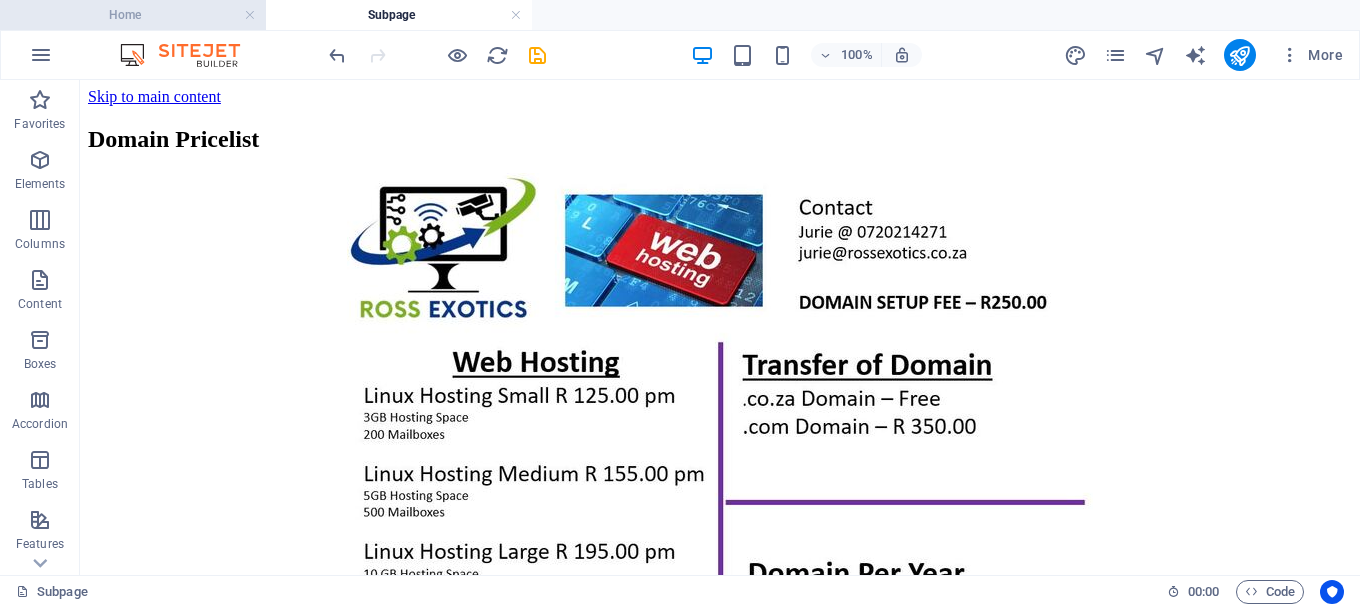 click on "Home" at bounding box center [133, 15] 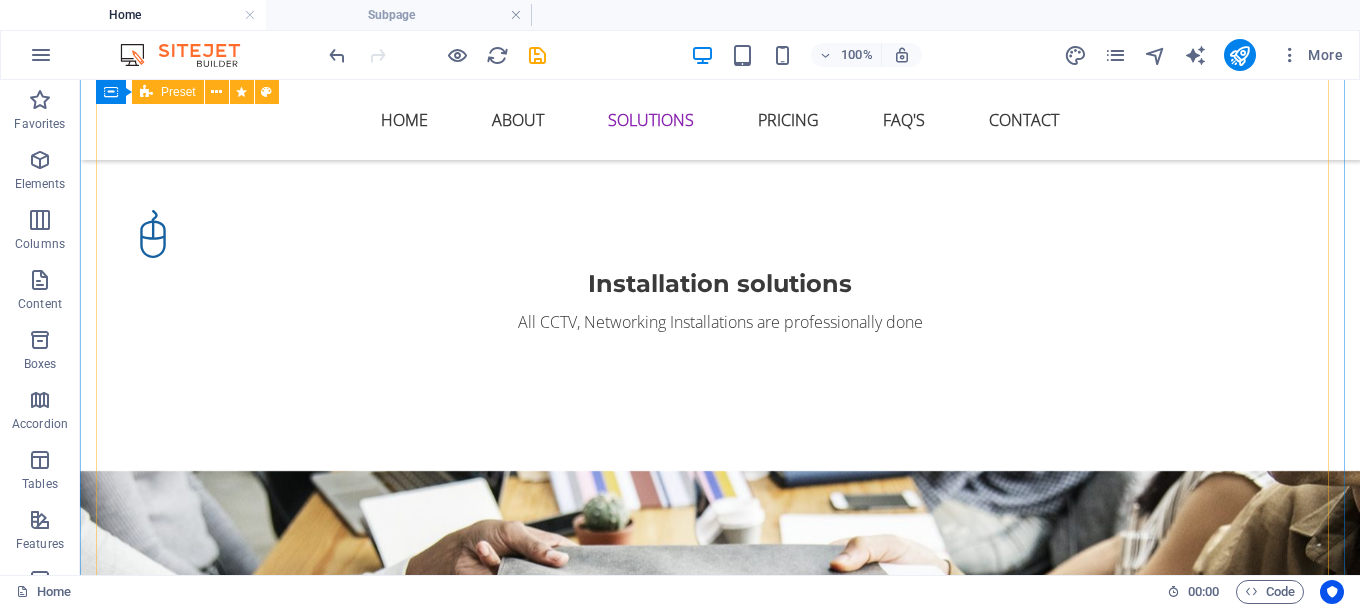 scroll, scrollTop: 2867, scrollLeft: 0, axis: vertical 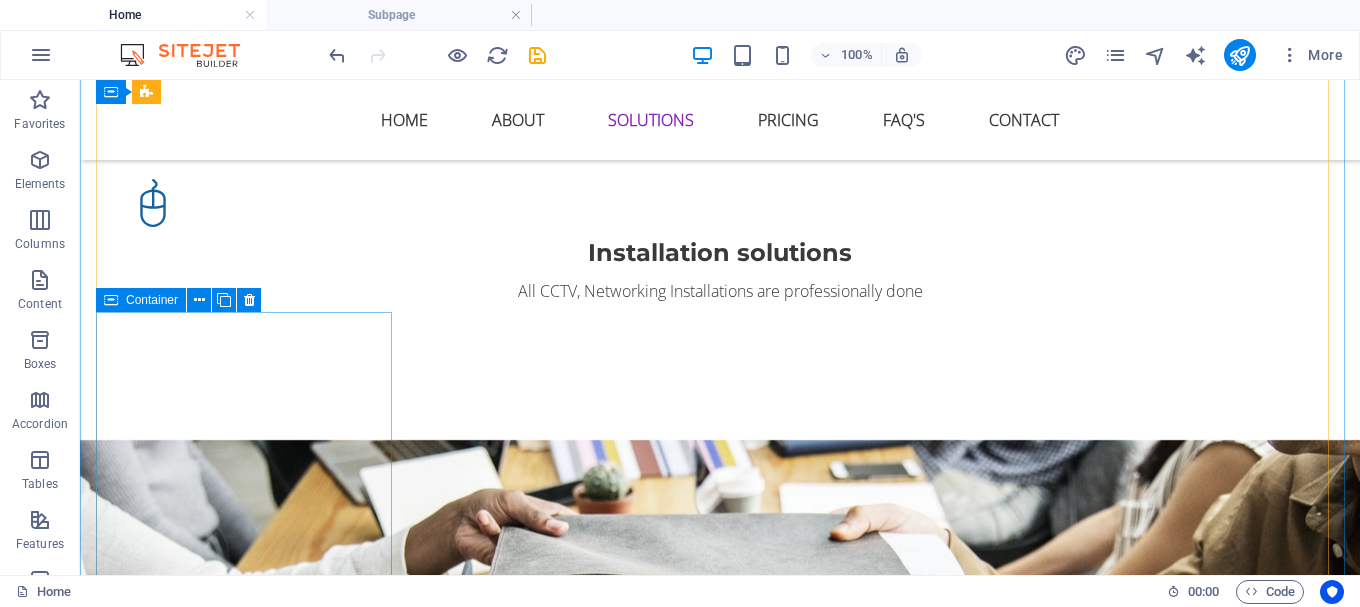 click on "Hardware" at bounding box center [246, 2356] 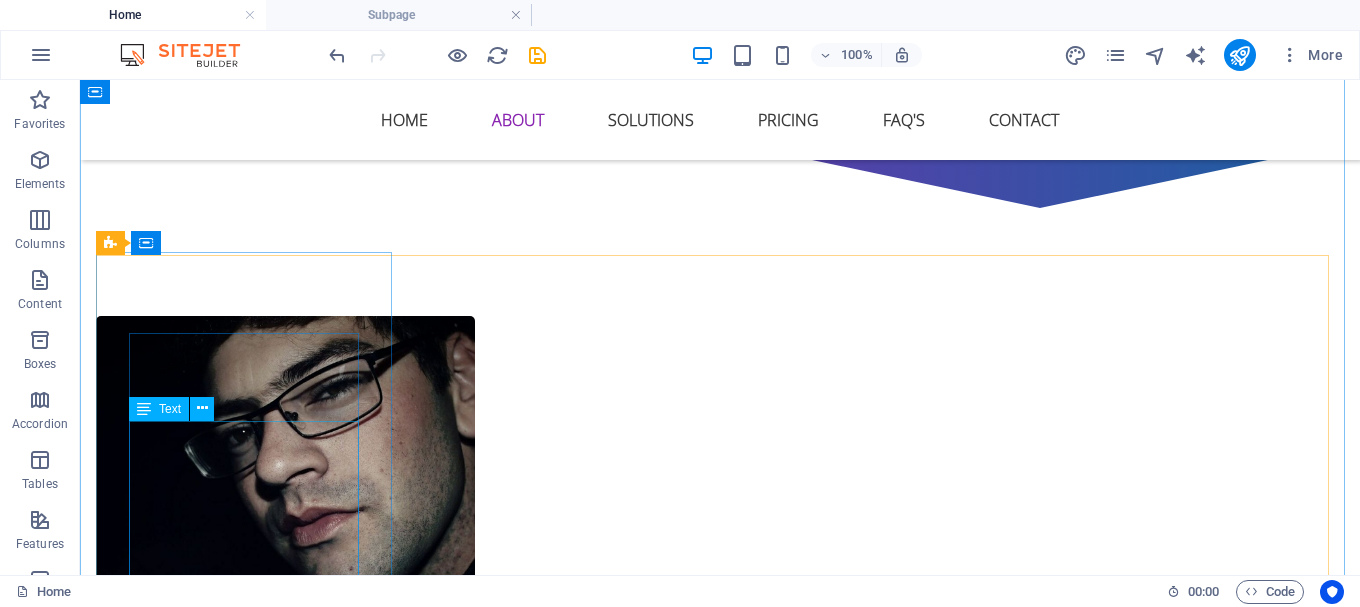 scroll, scrollTop: 1467, scrollLeft: 0, axis: vertical 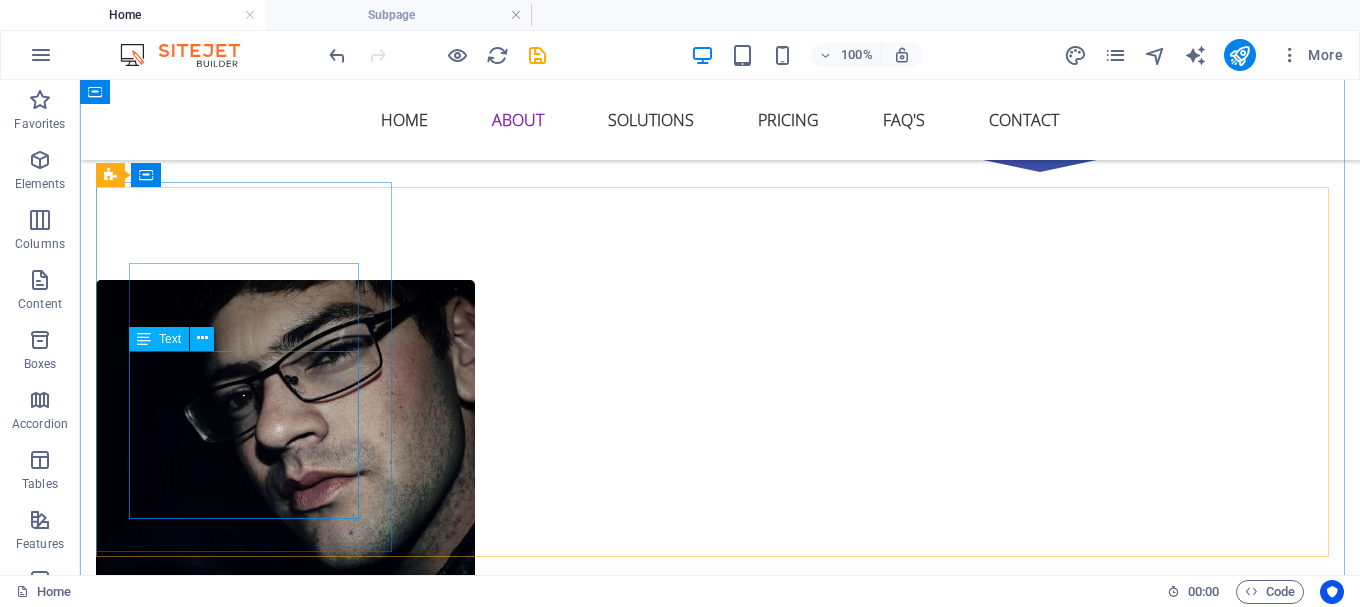 click on "We offer high-quality refurbished and brand-new computers and laptops for sale. Our mission is to provide reliable, affordable tech solutions with service you can trust." at bounding box center [720, 1008] 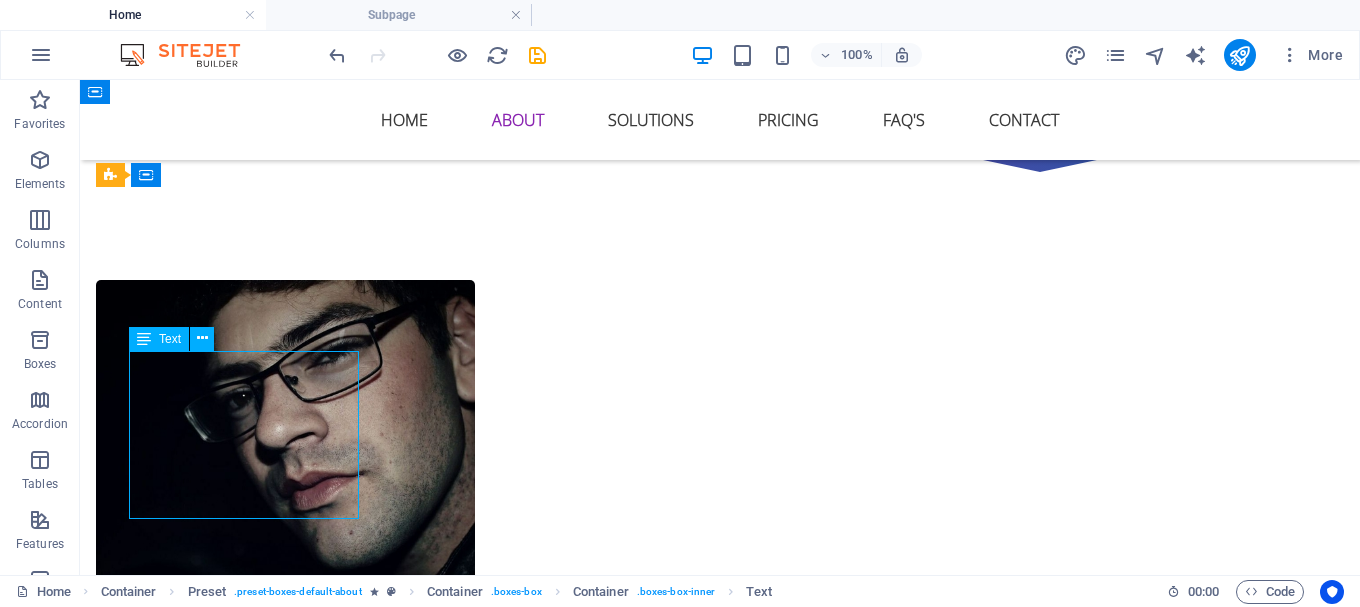 click on "We offer high-quality refurbished and brand-new computers and laptops for sale. Our mission is to provide reliable, affordable tech solutions with service you can trust." at bounding box center (720, 1008) 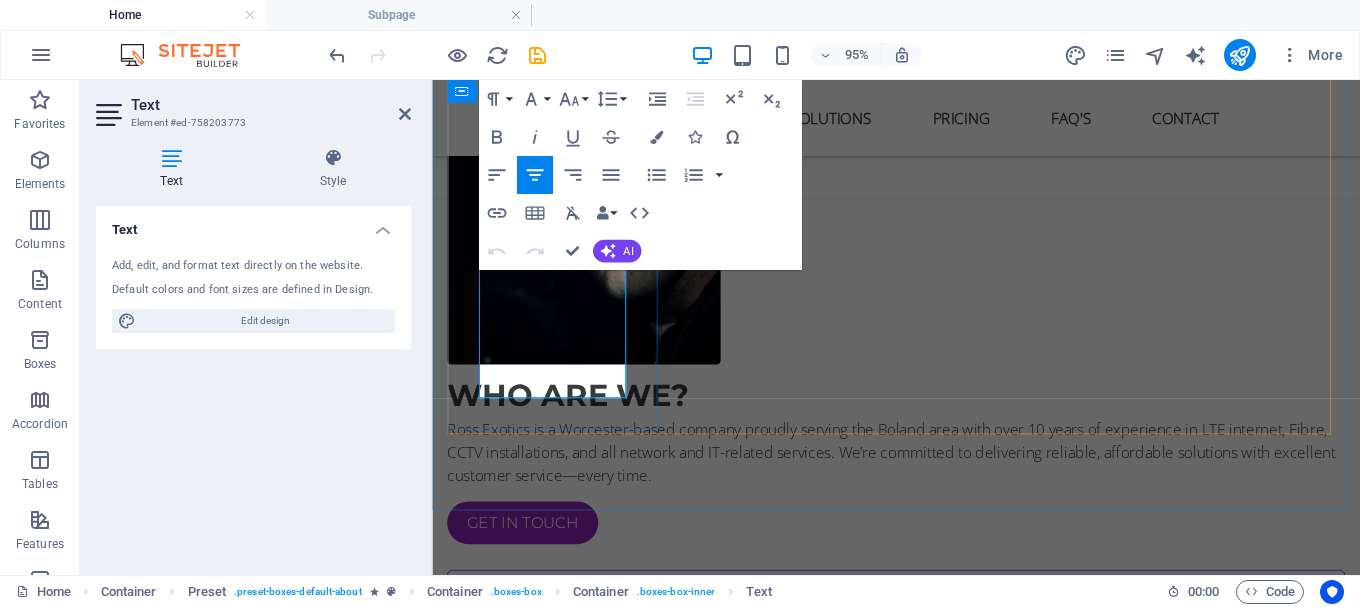 drag, startPoint x: 567, startPoint y: 362, endPoint x: 523, endPoint y: 369, distance: 44.553337 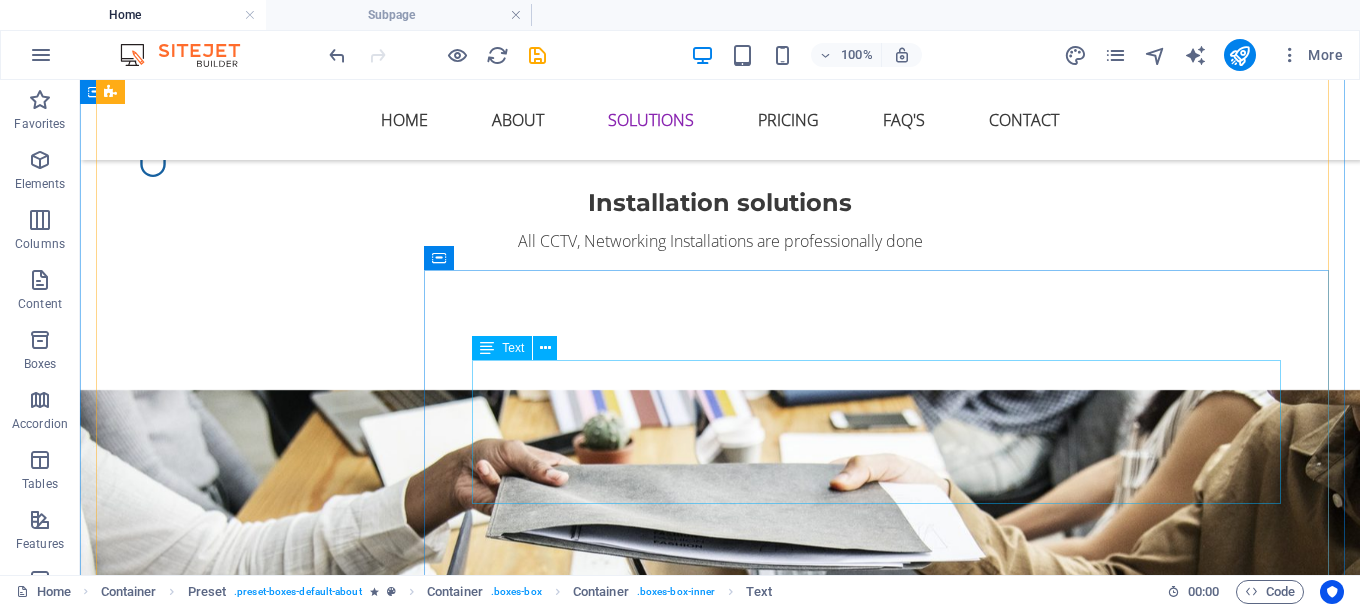 scroll, scrollTop: 2979, scrollLeft: 0, axis: vertical 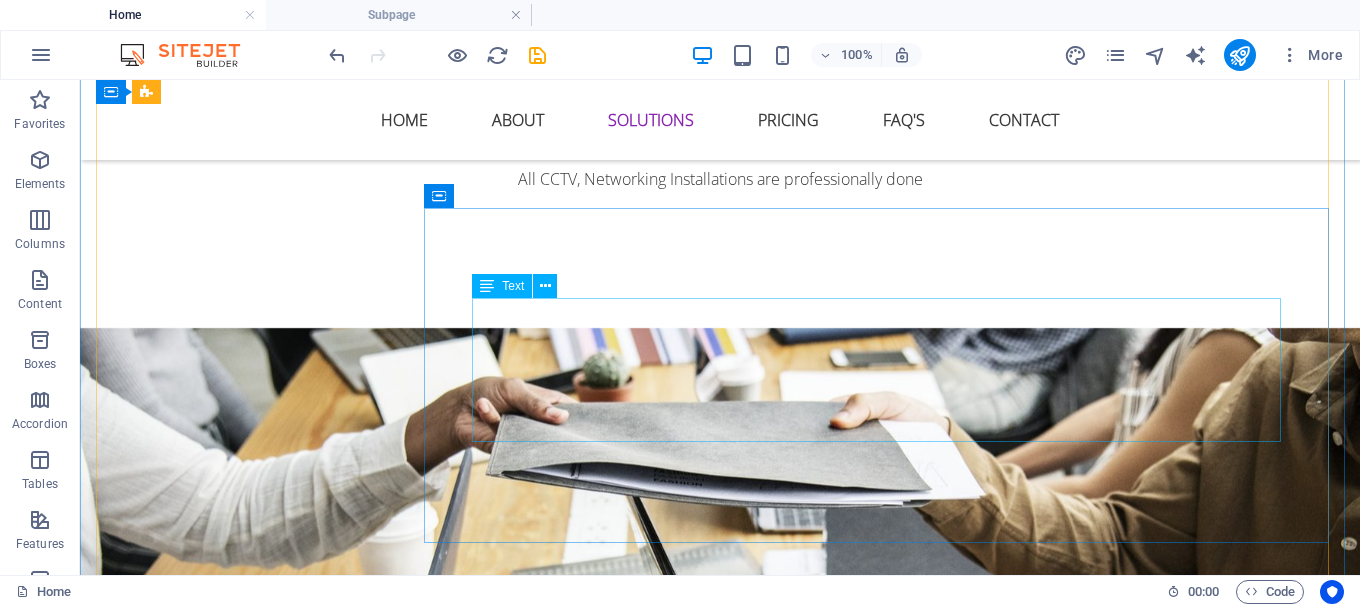 click on "Lorem ipsum dolor sit amet, consectetur adipisicing elit. Maiores ipsum repellat minus nihil. Labore, delectus, nam dignissimos ea repudiandae minima voluptatum magni pariatur possimus quia accusamus harum facilis corporis animi nisi. Enim, pariatur, impedit quia repellat harum ipsam laboriosam voluptas dicta illum nisi obcaecati reprehenderit quis placeat recusandae tenetur aperiam." at bounding box center [886, 2462] 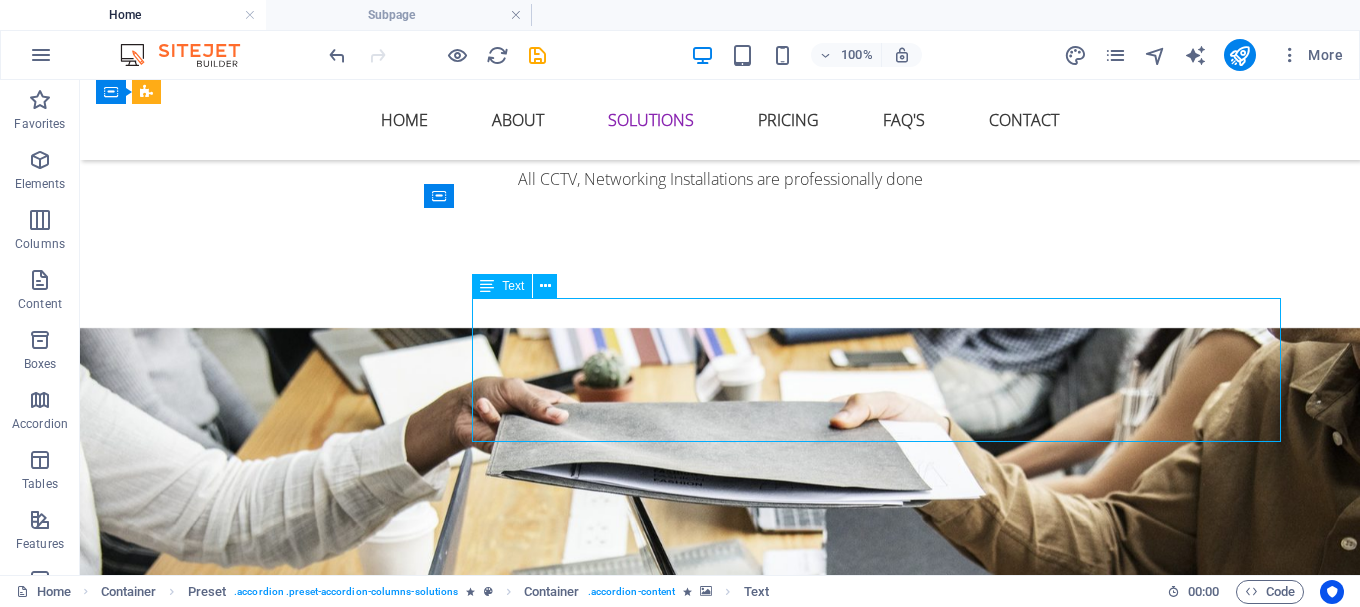 click on "Lorem ipsum dolor sit amet, consectetur adipisicing elit. Maiores ipsum repellat minus nihil. Labore, delectus, nam dignissimos ea repudiandae minima voluptatum magni pariatur possimus quia accusamus harum facilis corporis animi nisi. Enim, pariatur, impedit quia repellat harum ipsam laboriosam voluptas dicta illum nisi obcaecati reprehenderit quis placeat recusandae tenetur aperiam." at bounding box center [886, 2462] 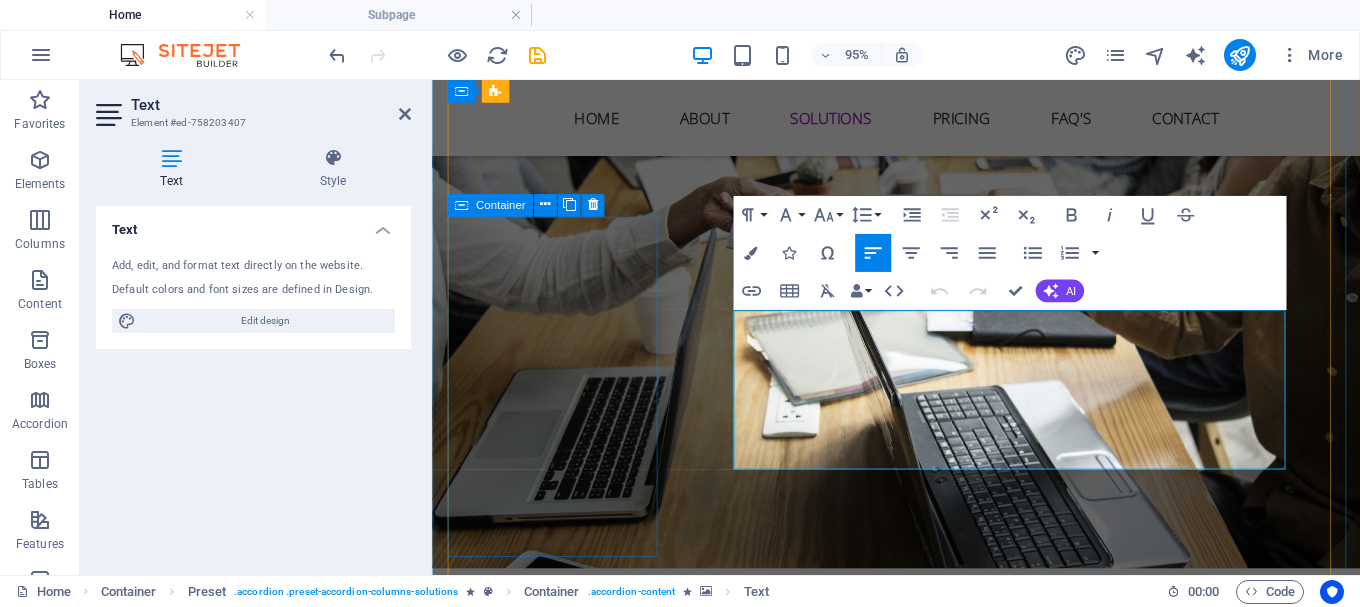 scroll, scrollTop: 2876, scrollLeft: 0, axis: vertical 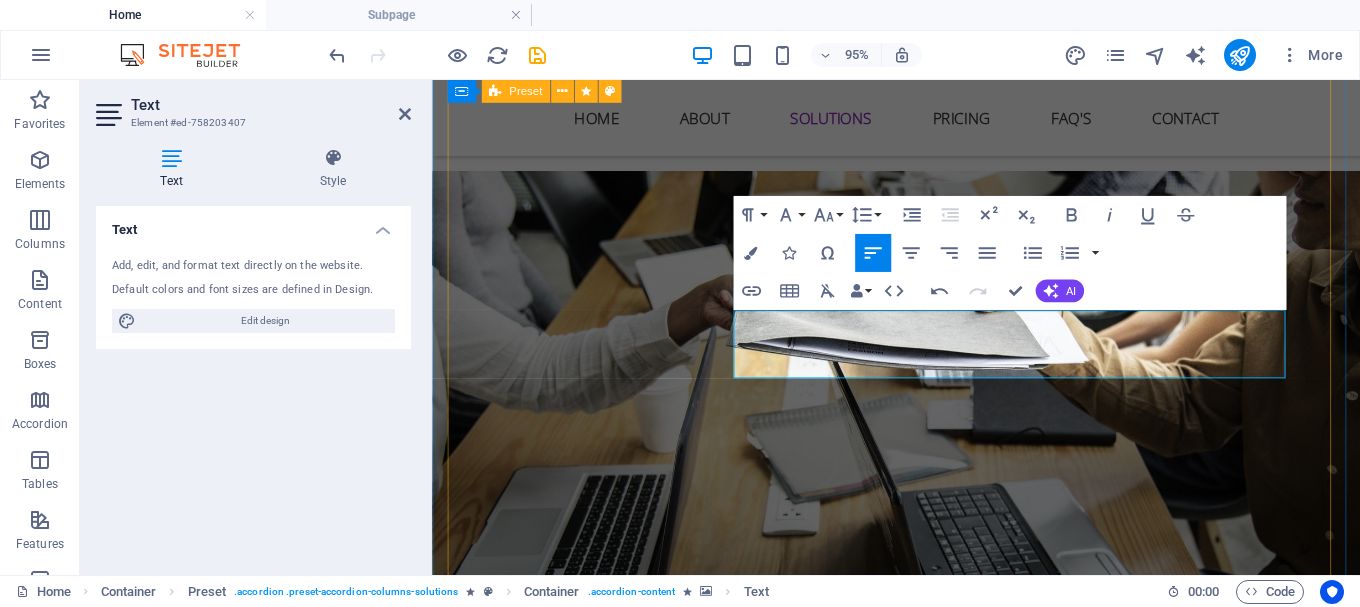 click at bounding box center [1048, 1944] 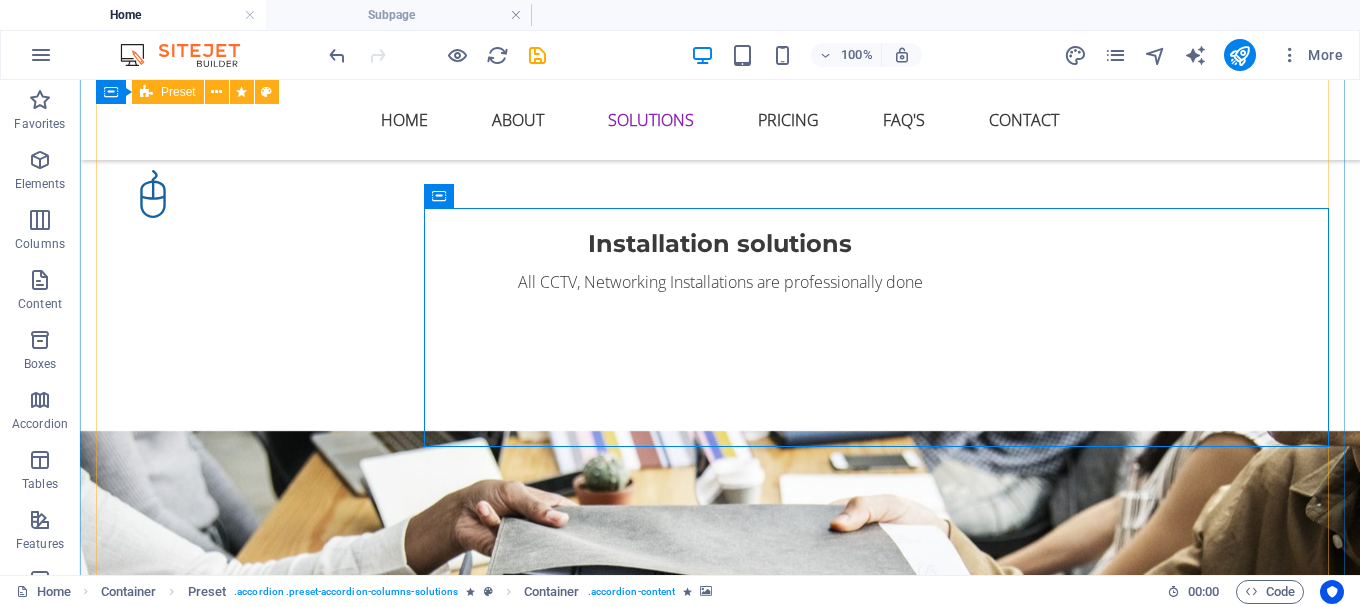 scroll, scrollTop: 2979, scrollLeft: 0, axis: vertical 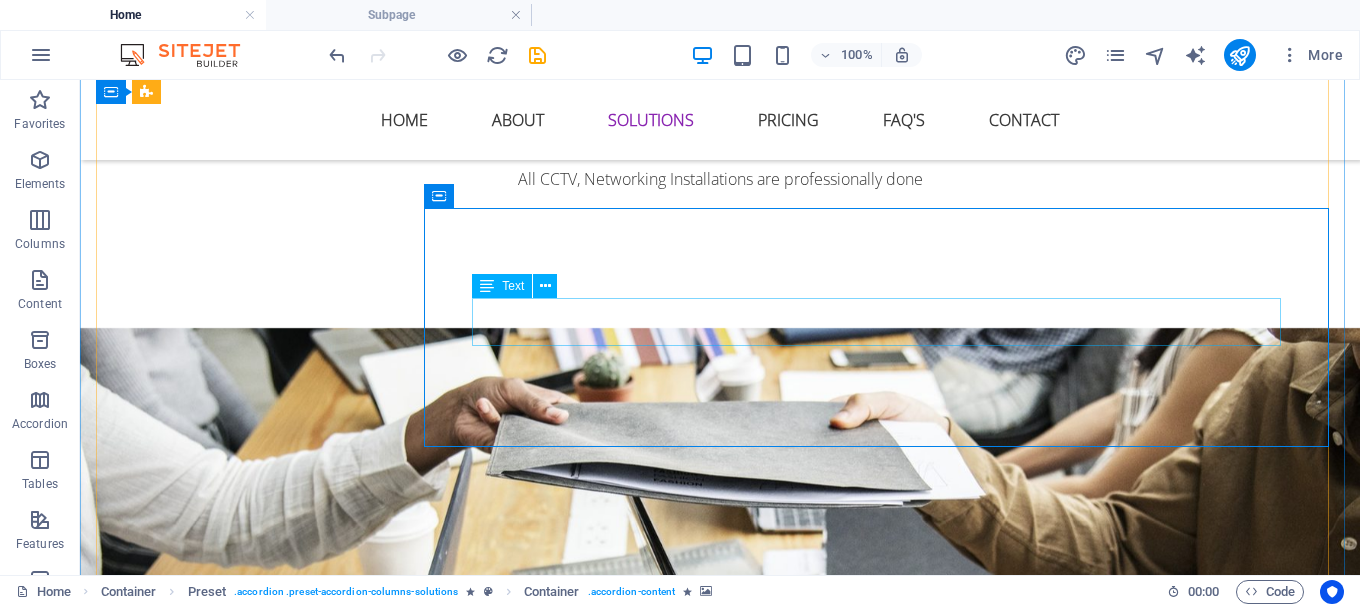 click on "We offer high-quality refurbished and brand-new computers and laptops for sale. Our mission is to provide reliable, affordable tech solutions with service you can trust." at bounding box center (886, 2270) 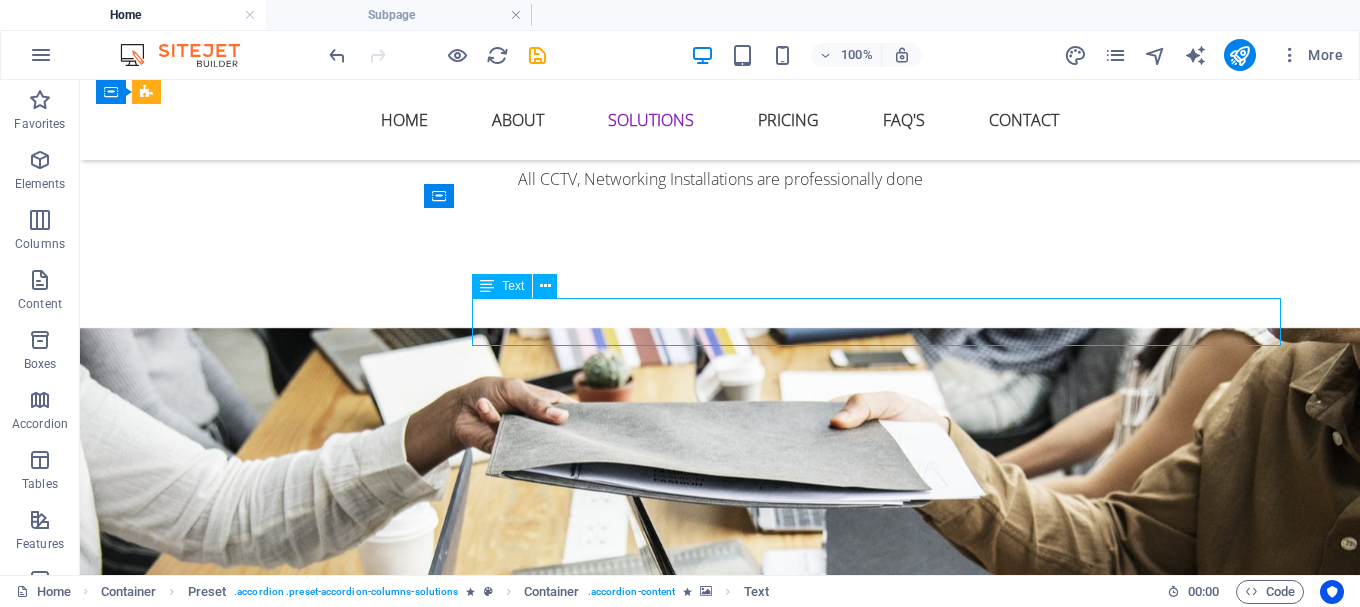 click on "We offer high-quality refurbished and brand-new computers and laptops for sale. Our mission is to provide reliable, affordable tech solutions with service you can trust." at bounding box center (886, 2270) 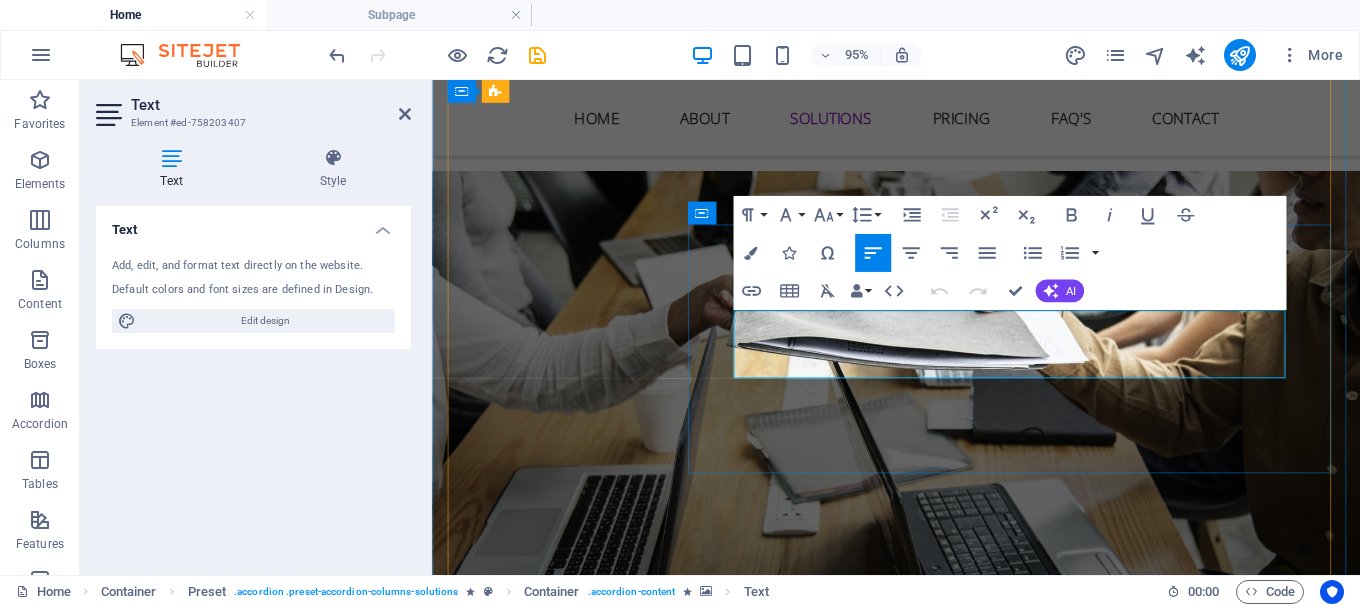 click on "We offer high-quality refurbished and brand-new computers and laptops for sale. Our mission is to provide reliable, affordable tech solutions with service you can trust." at bounding box center (1048, 2130) 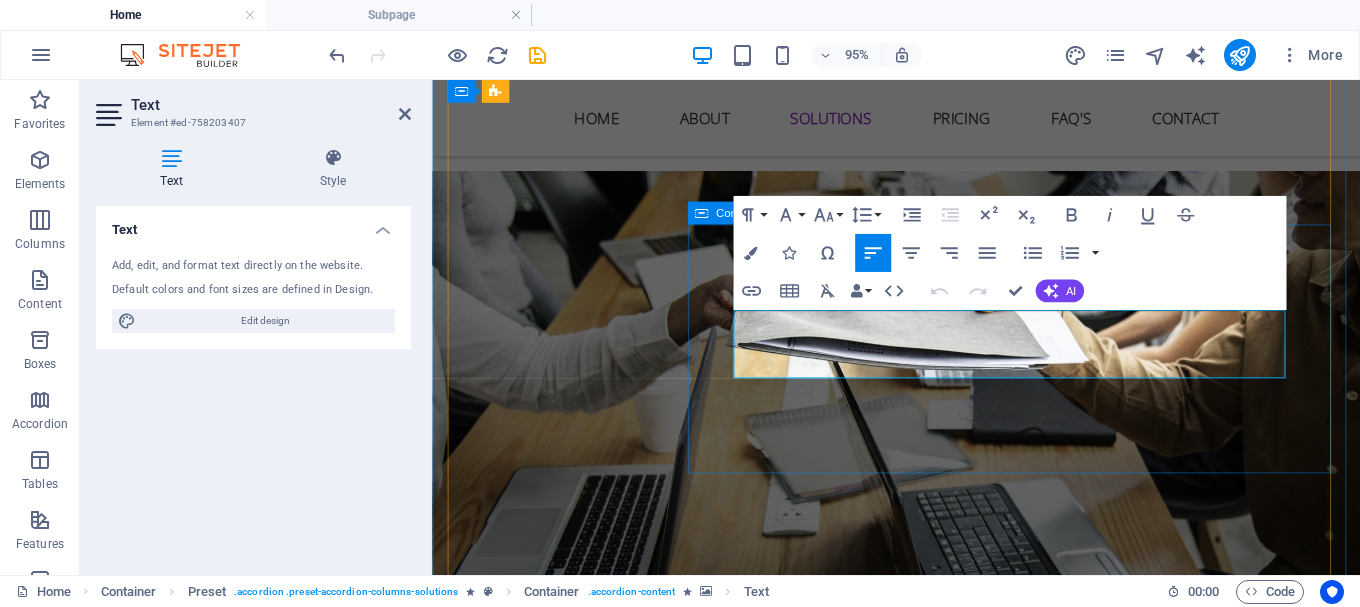 click on "Hardware solutions We offer high-quality refurbished and brand-new computers and laptops for sale. Our mission is to provide reliable, affordable tech solutions with service you can trust. Pricing" at bounding box center (1048, 2040) 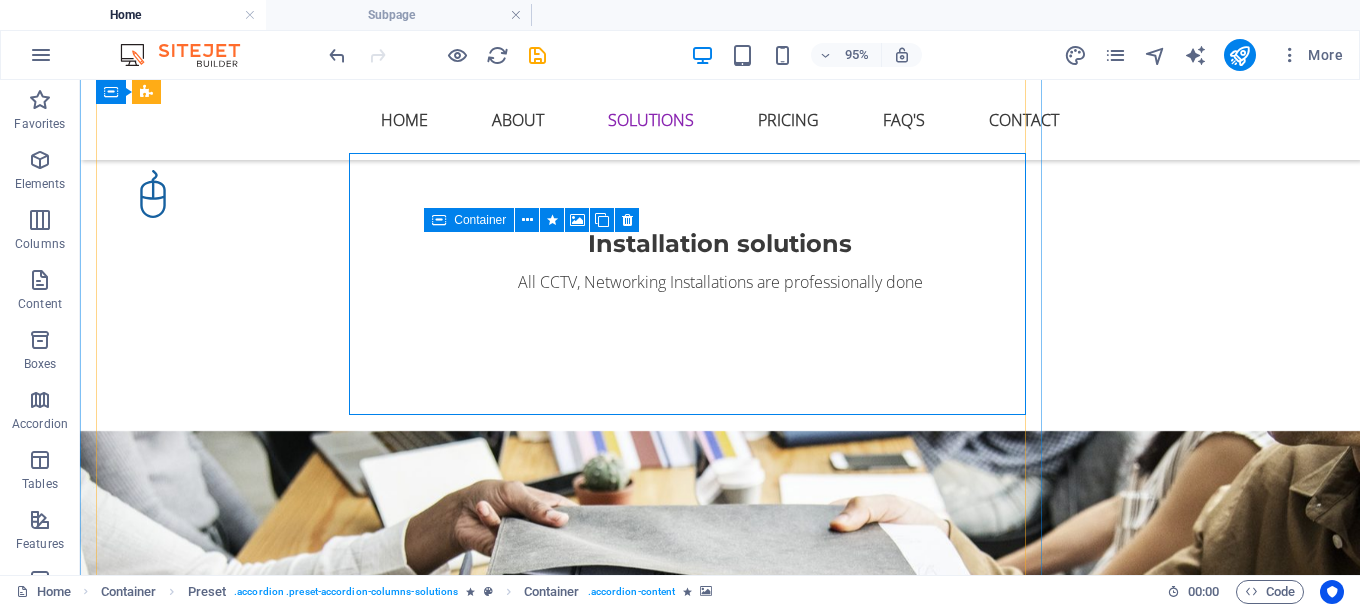 scroll, scrollTop: 2955, scrollLeft: 0, axis: vertical 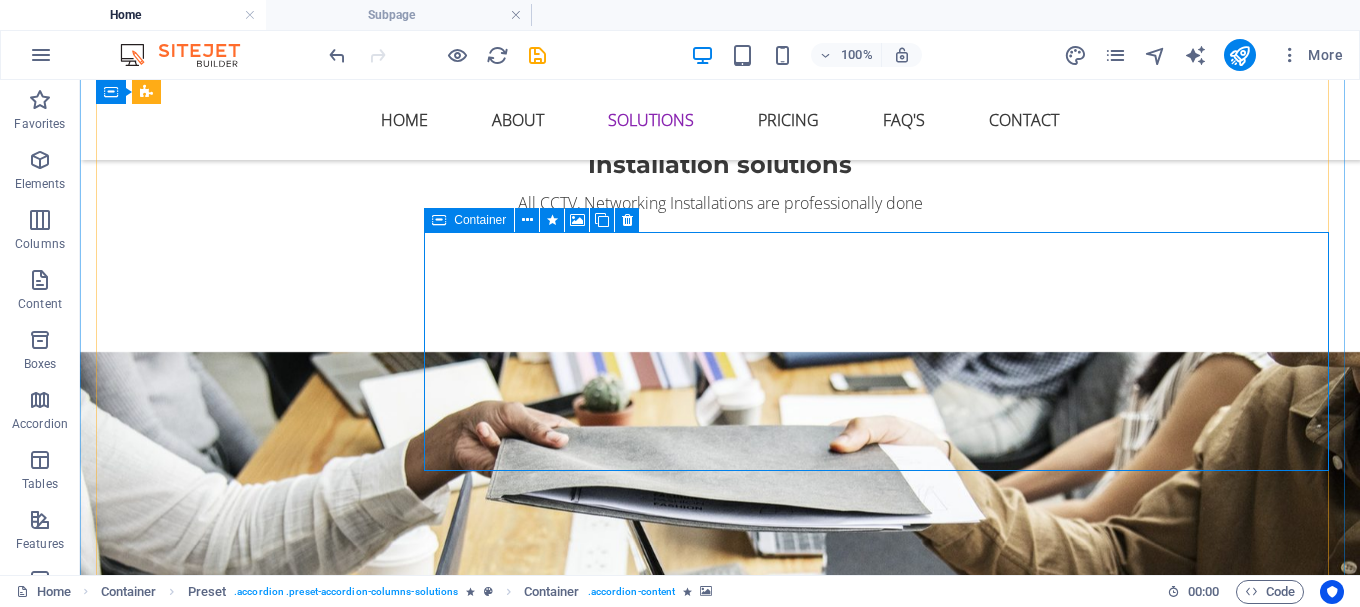 click at bounding box center [886, 2060] 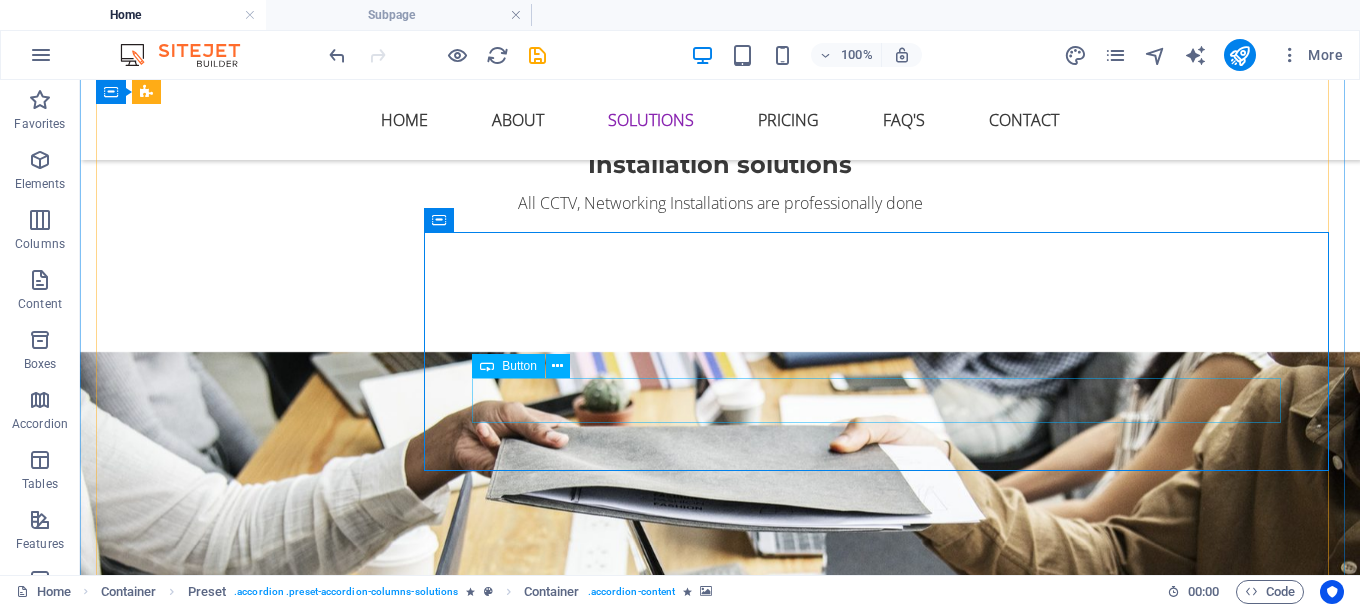 click on "Pricing" at bounding box center (886, 2348) 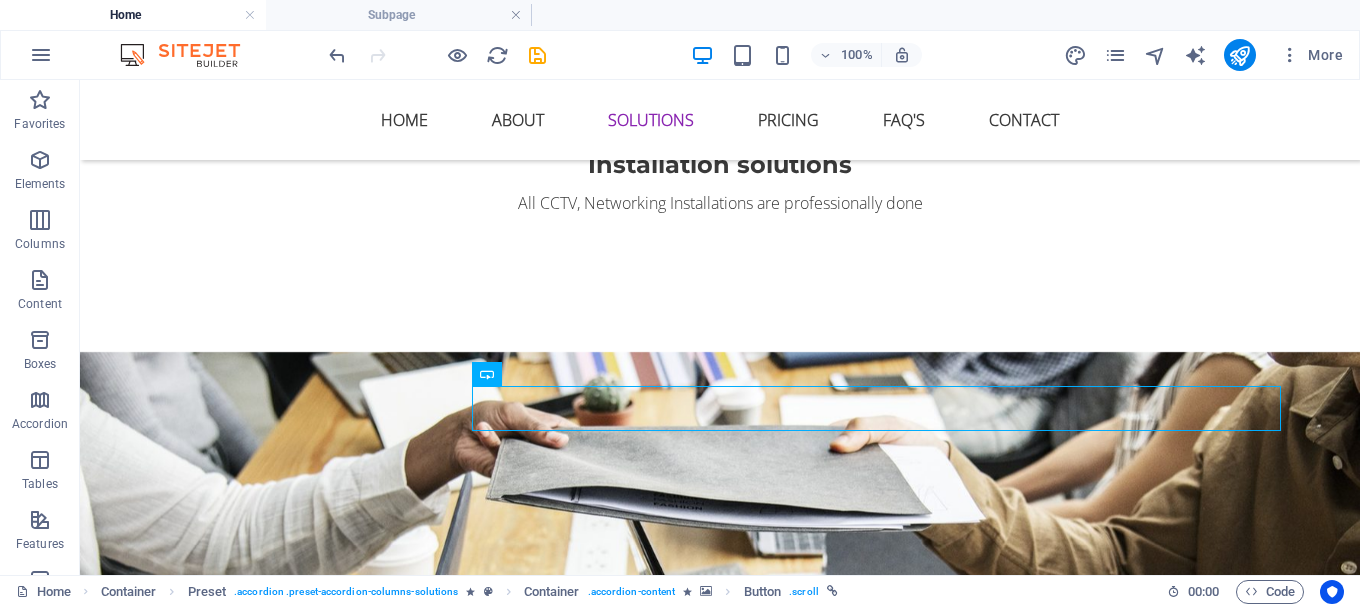 scroll, scrollTop: 2555, scrollLeft: 0, axis: vertical 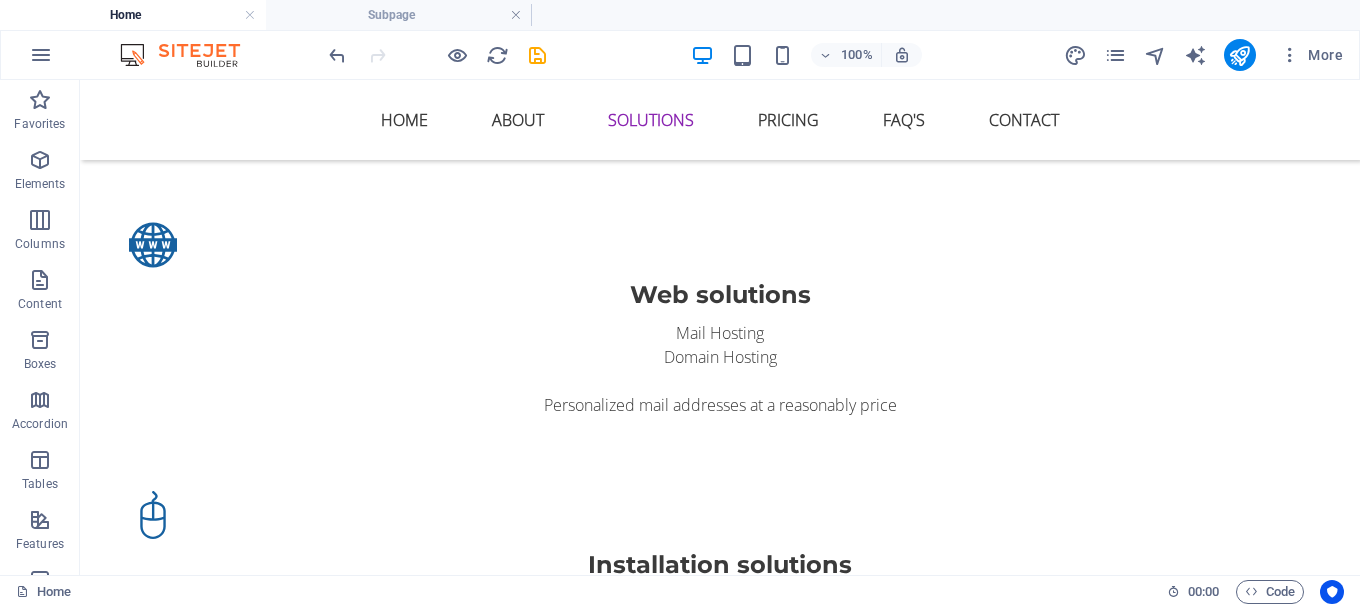 click on "Home Subpage" at bounding box center (680, 15) 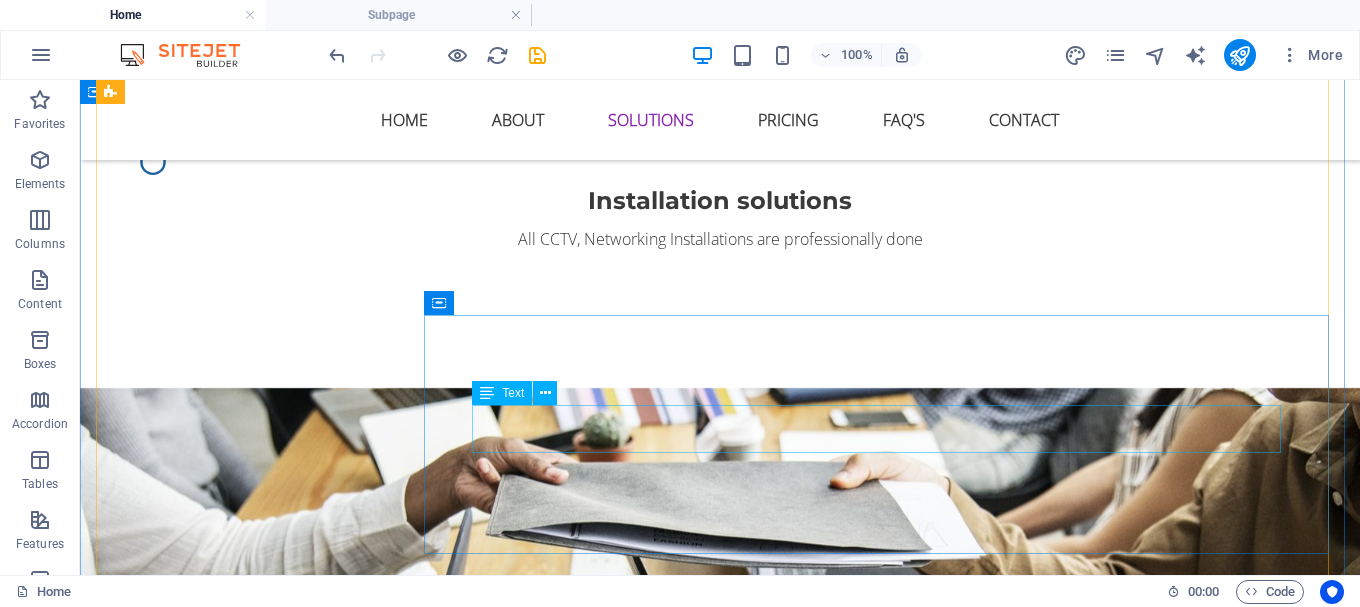 scroll, scrollTop: 2955, scrollLeft: 0, axis: vertical 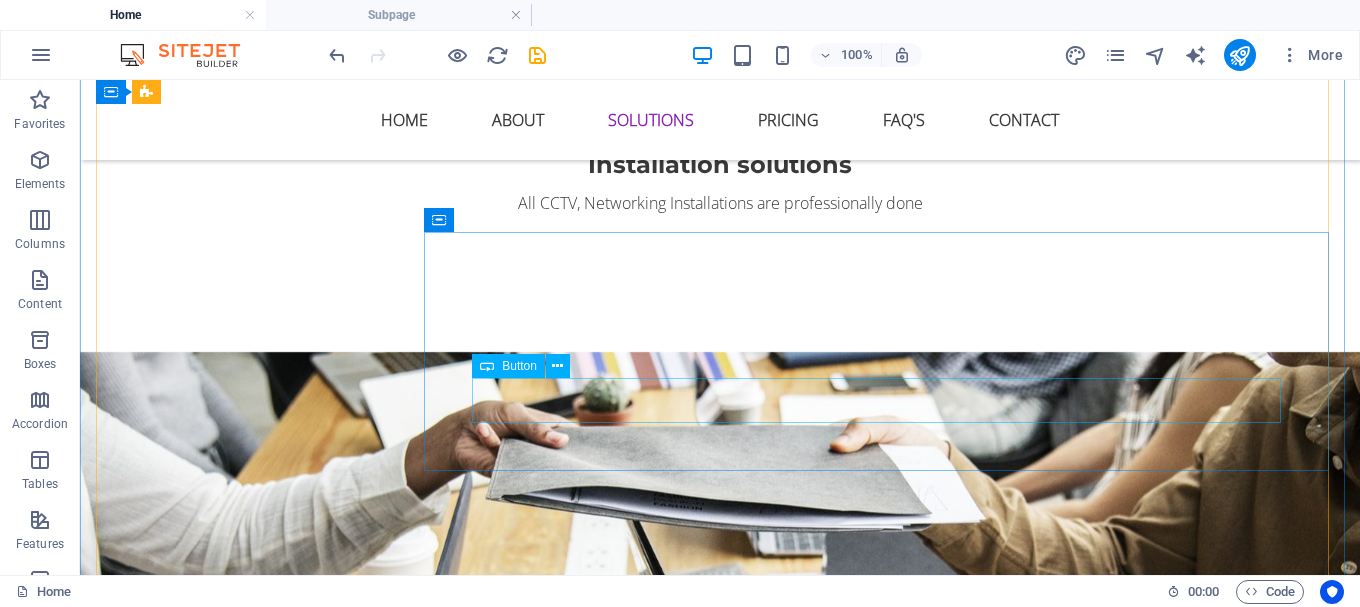 click on "Pricing" at bounding box center (886, 2348) 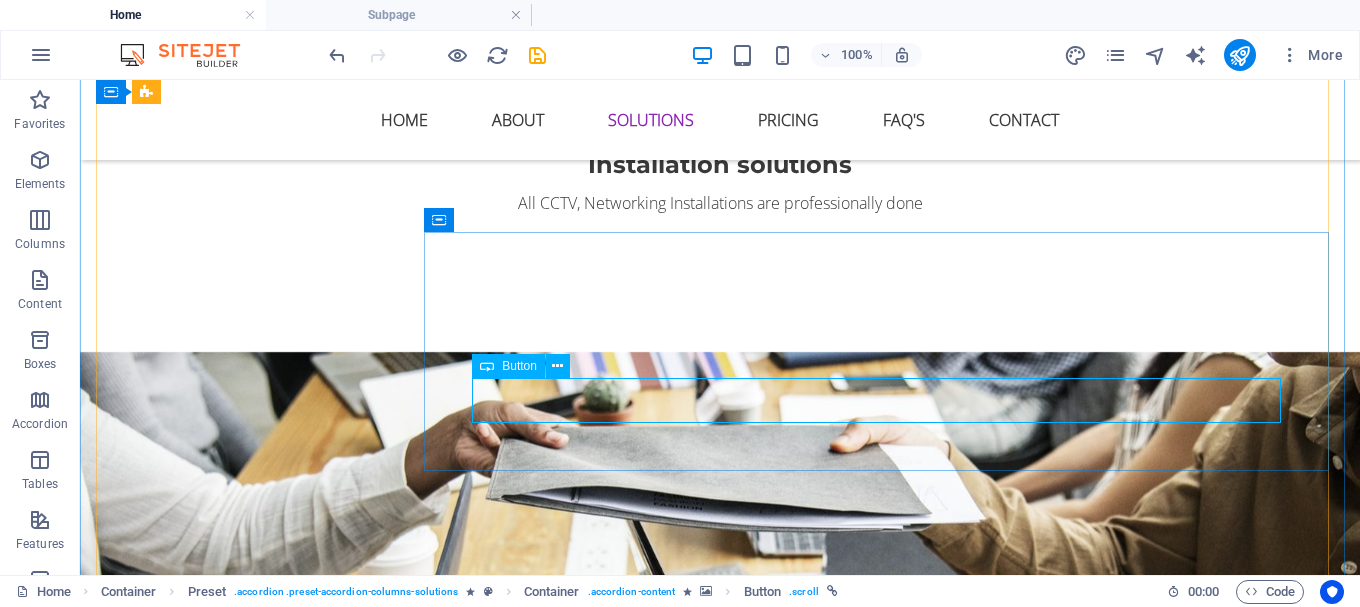 click on "Button" at bounding box center [519, 366] 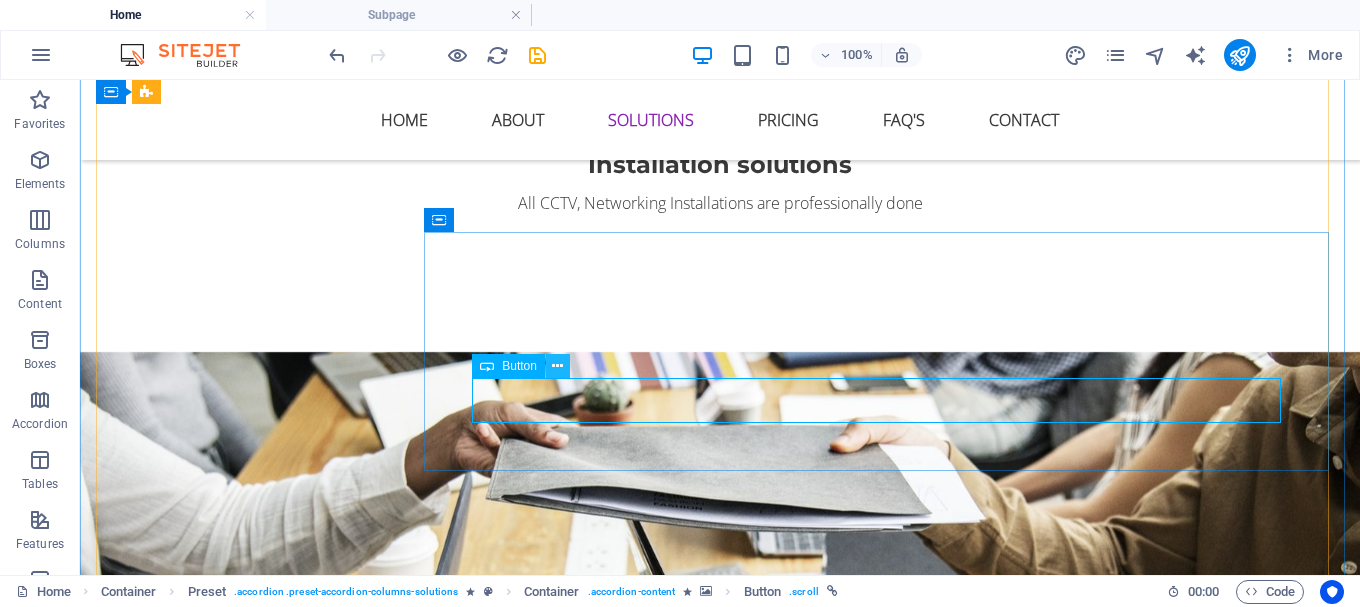 click at bounding box center (557, 366) 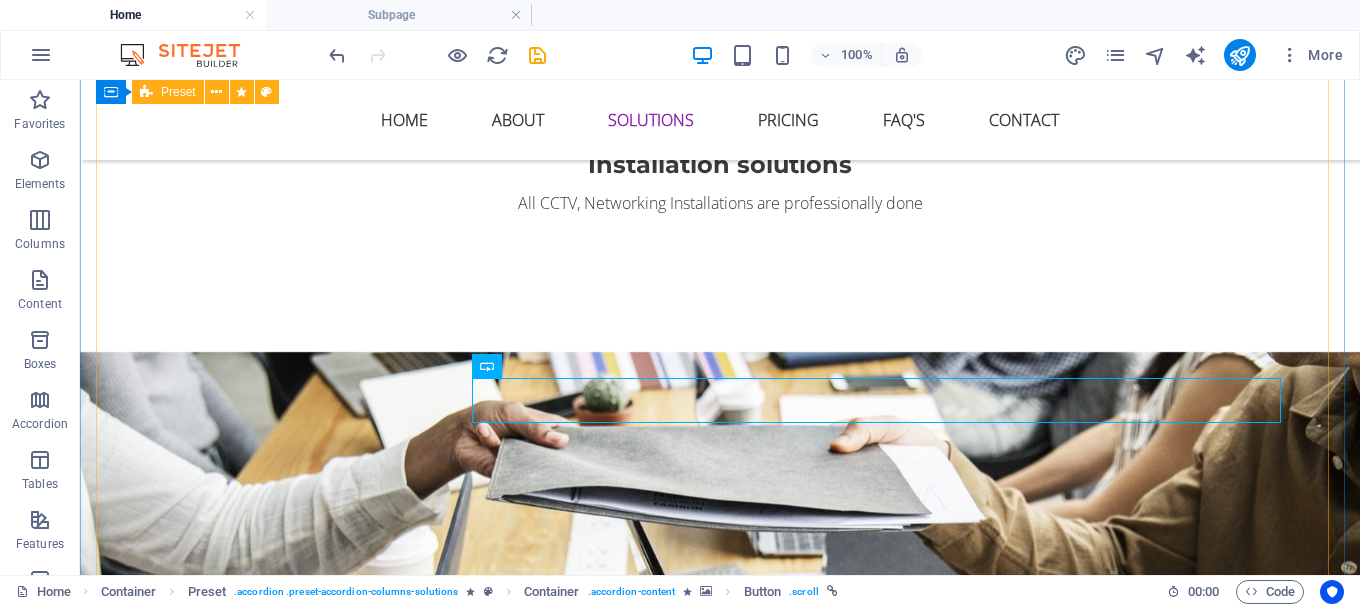 click at bounding box center (886, 1458) 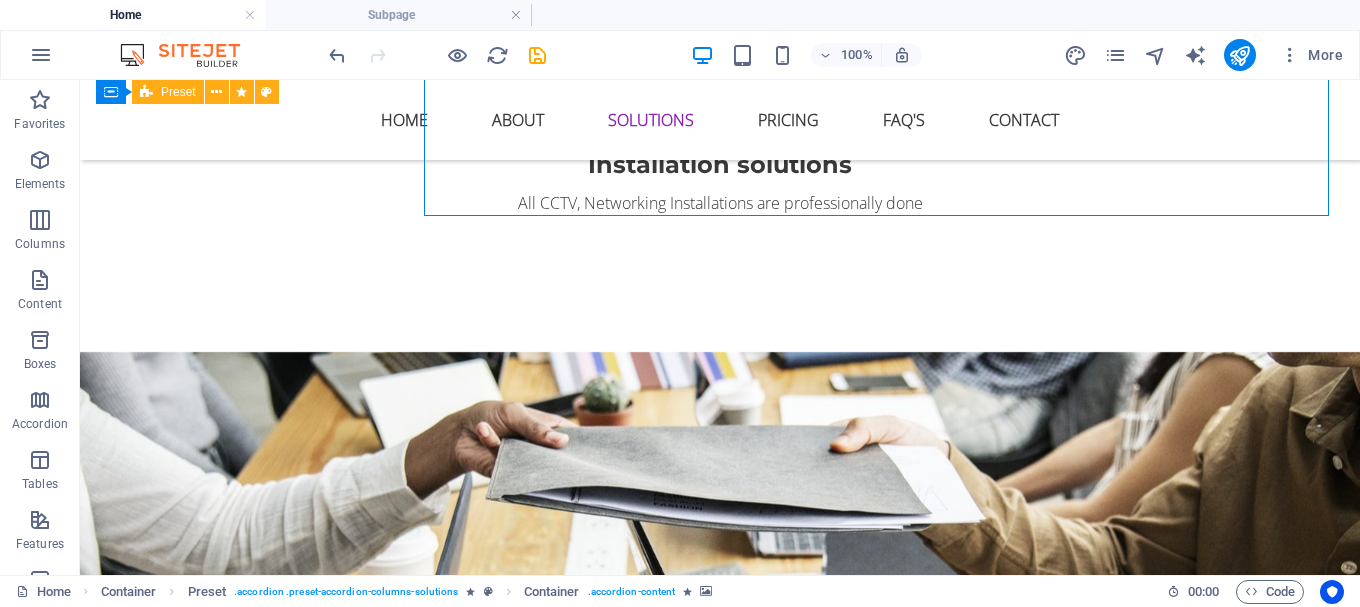 scroll, scrollTop: 2755, scrollLeft: 0, axis: vertical 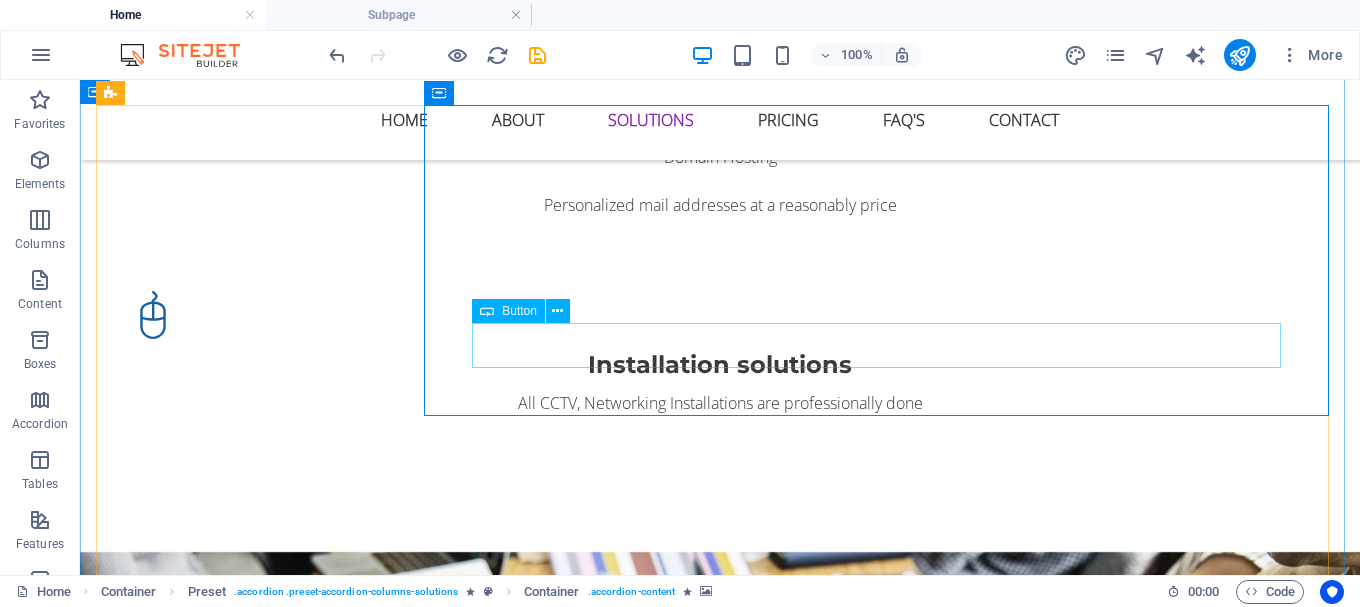 click on "Pricing" at bounding box center [886, 2054] 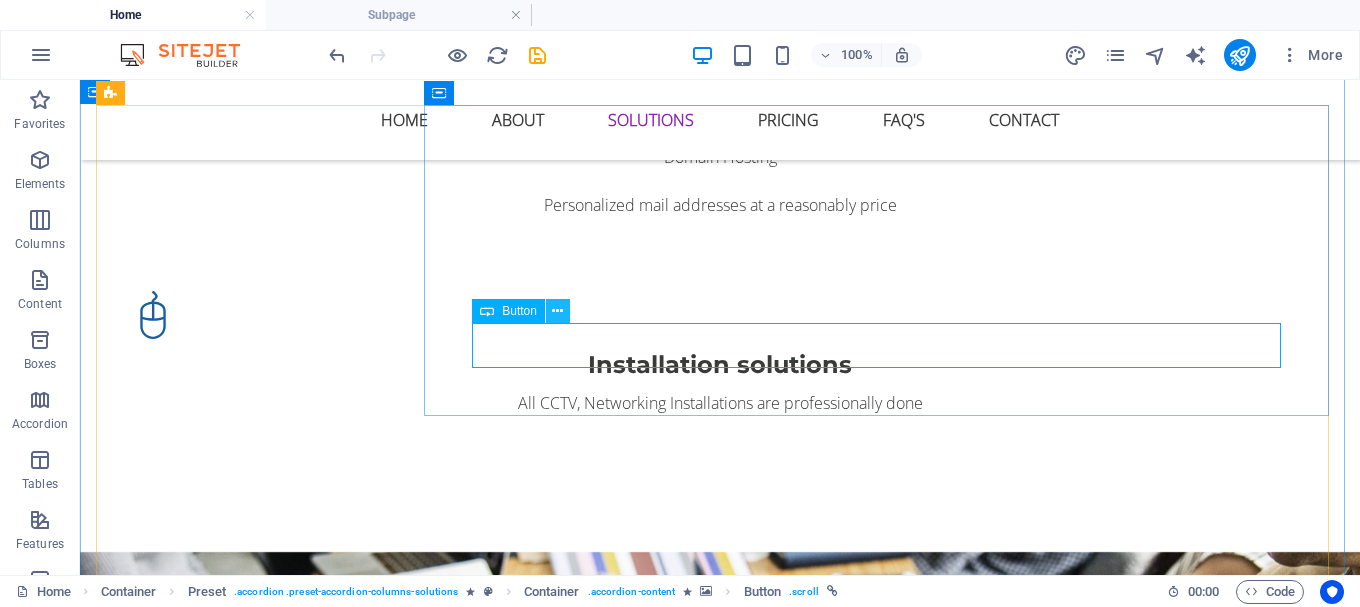 click at bounding box center [557, 311] 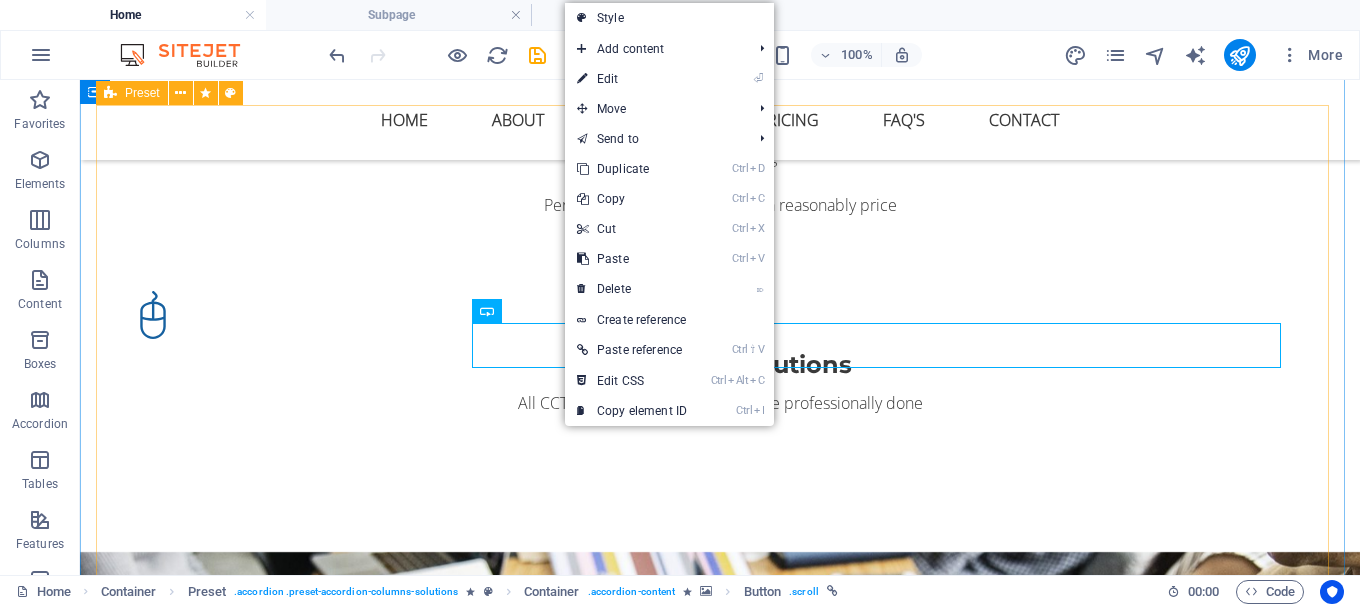 click at bounding box center [886, 2260] 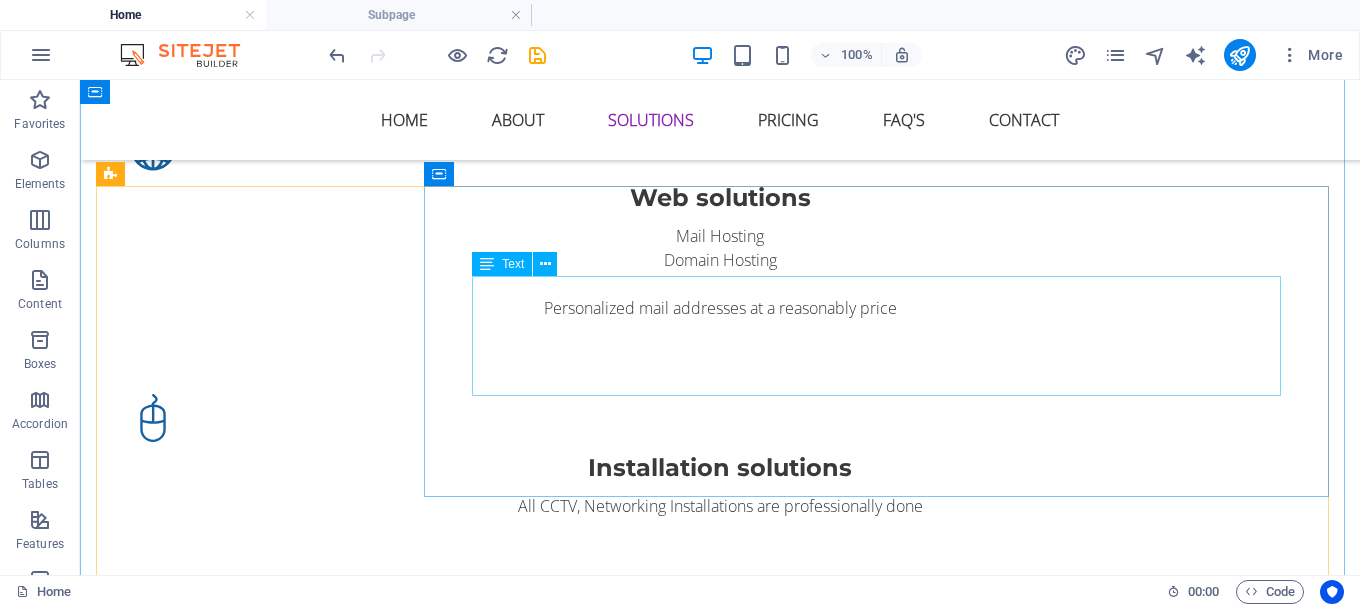 scroll, scrollTop: 2755, scrollLeft: 0, axis: vertical 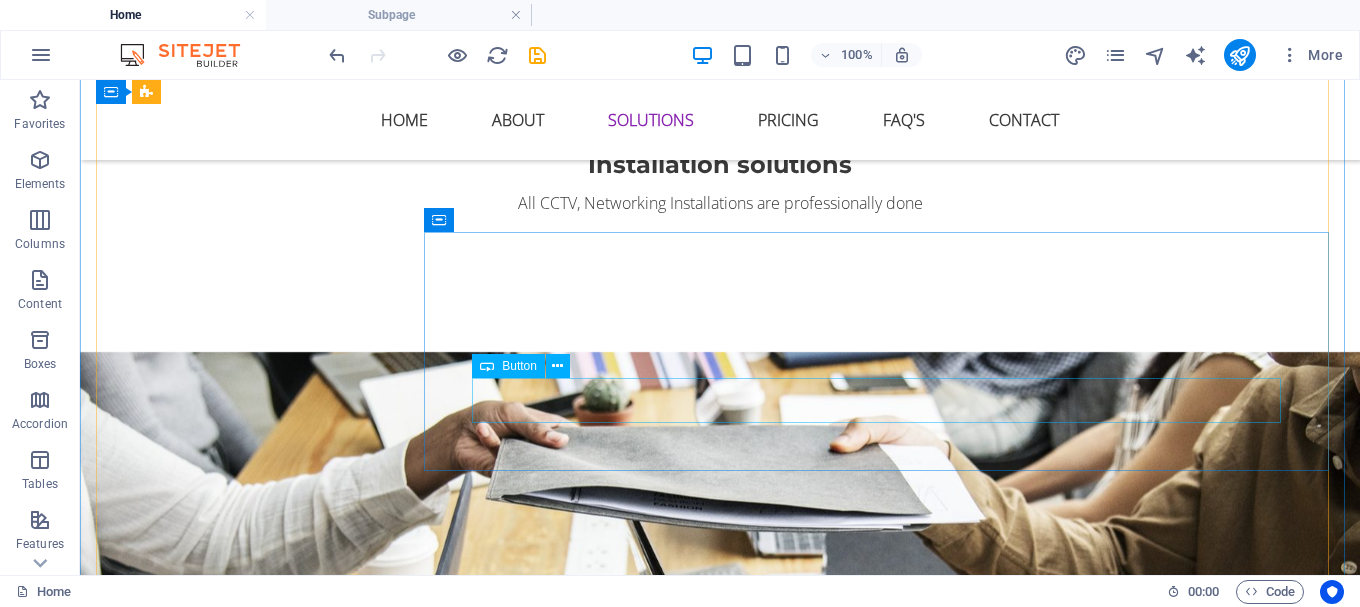 click on "Button" at bounding box center [519, 366] 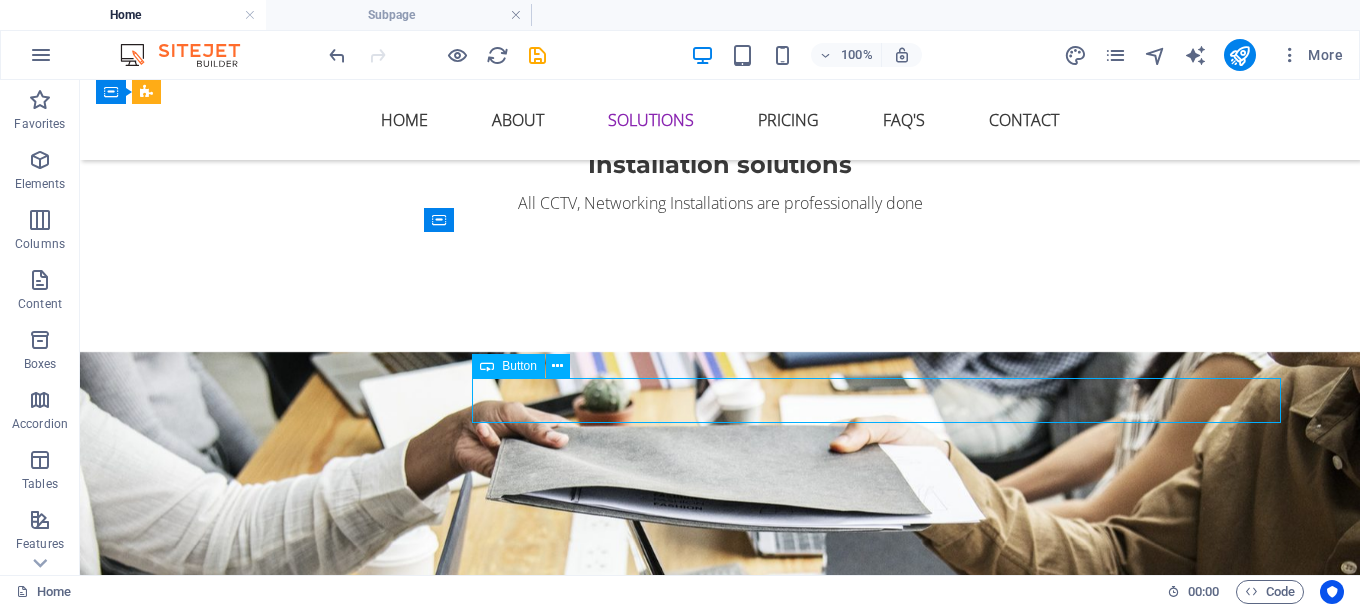 click on "Button" at bounding box center (519, 366) 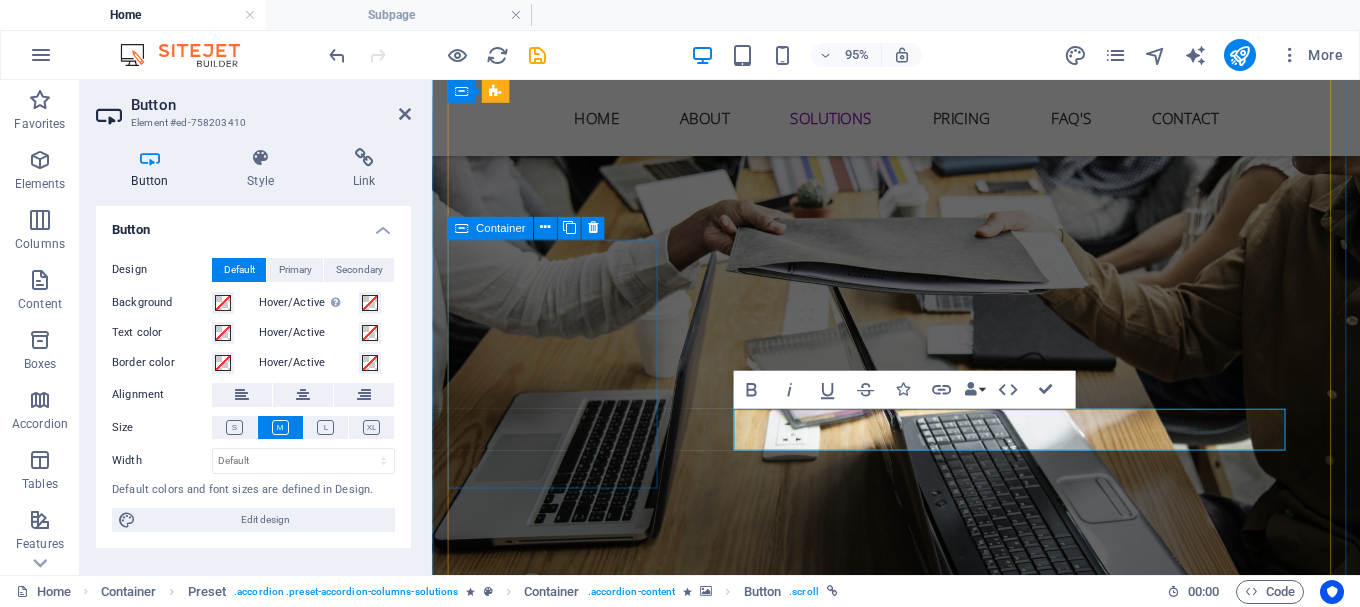 scroll, scrollTop: 2852, scrollLeft: 0, axis: vertical 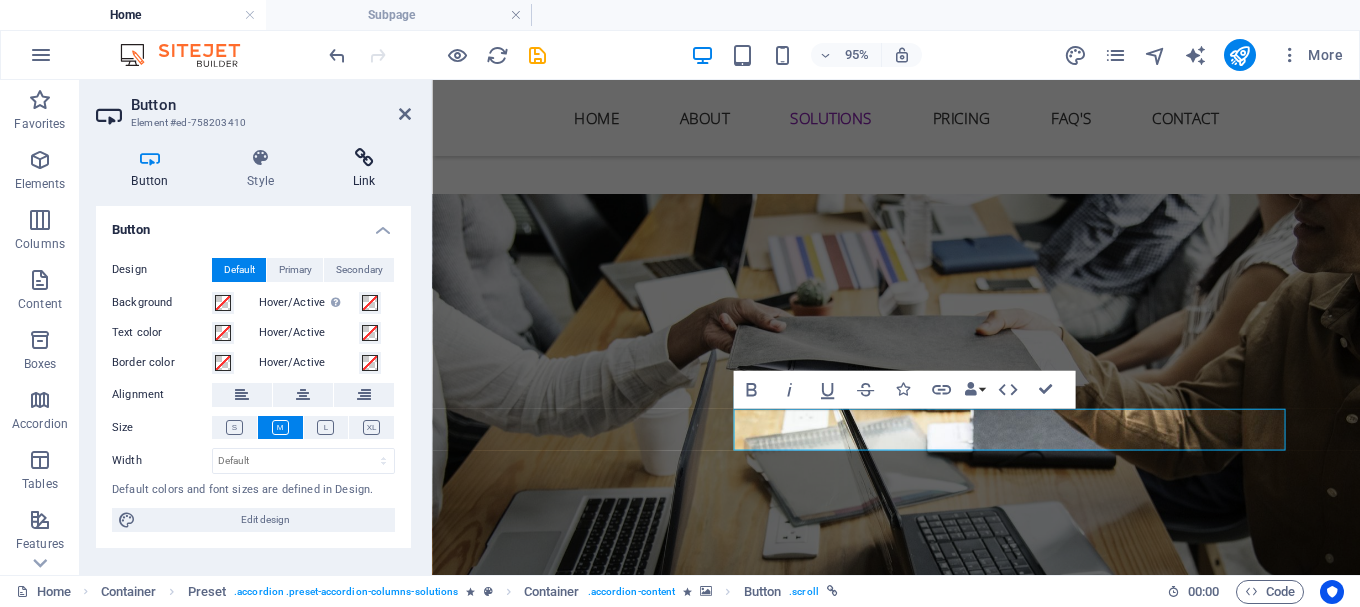 click at bounding box center [364, 158] 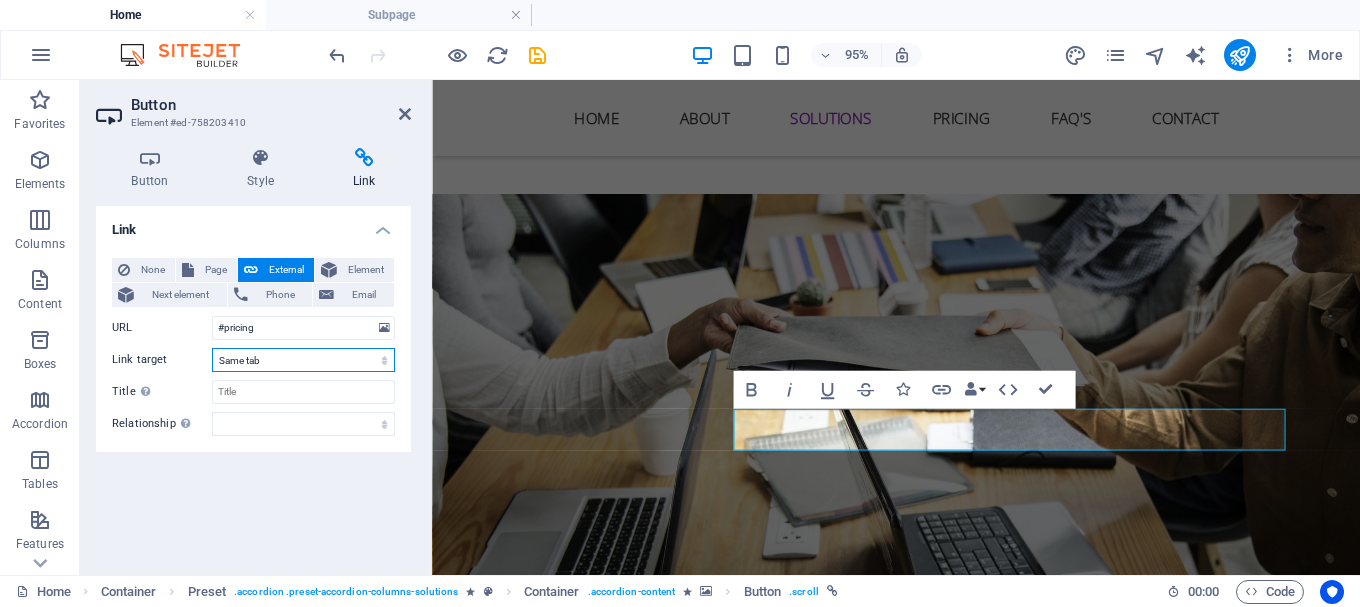 click on "New tab Same tab Overlay" at bounding box center [303, 360] 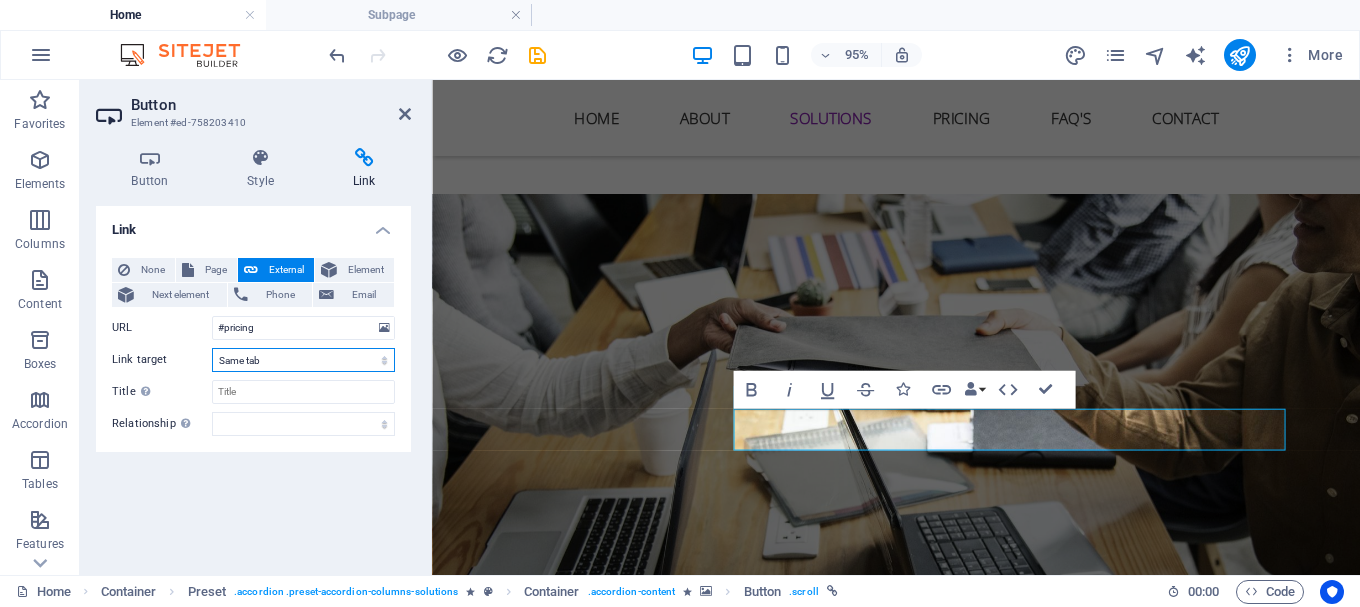 click on "New tab Same tab Overlay" at bounding box center [303, 360] 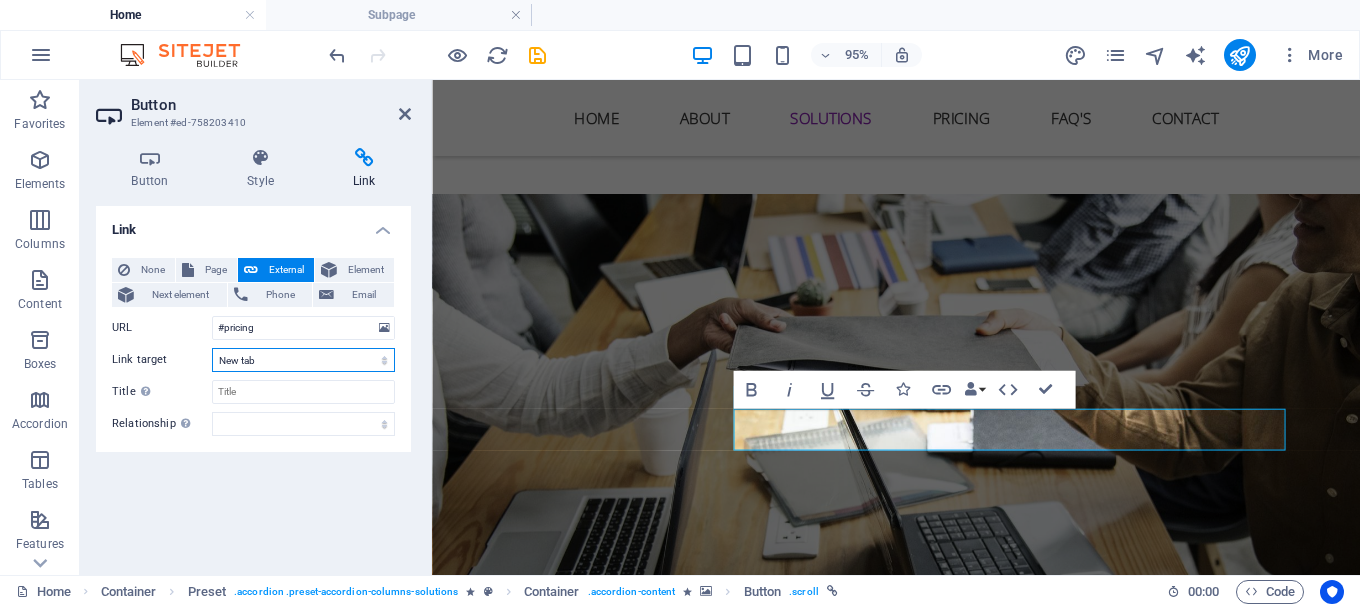 click on "New tab Same tab Overlay" at bounding box center [303, 360] 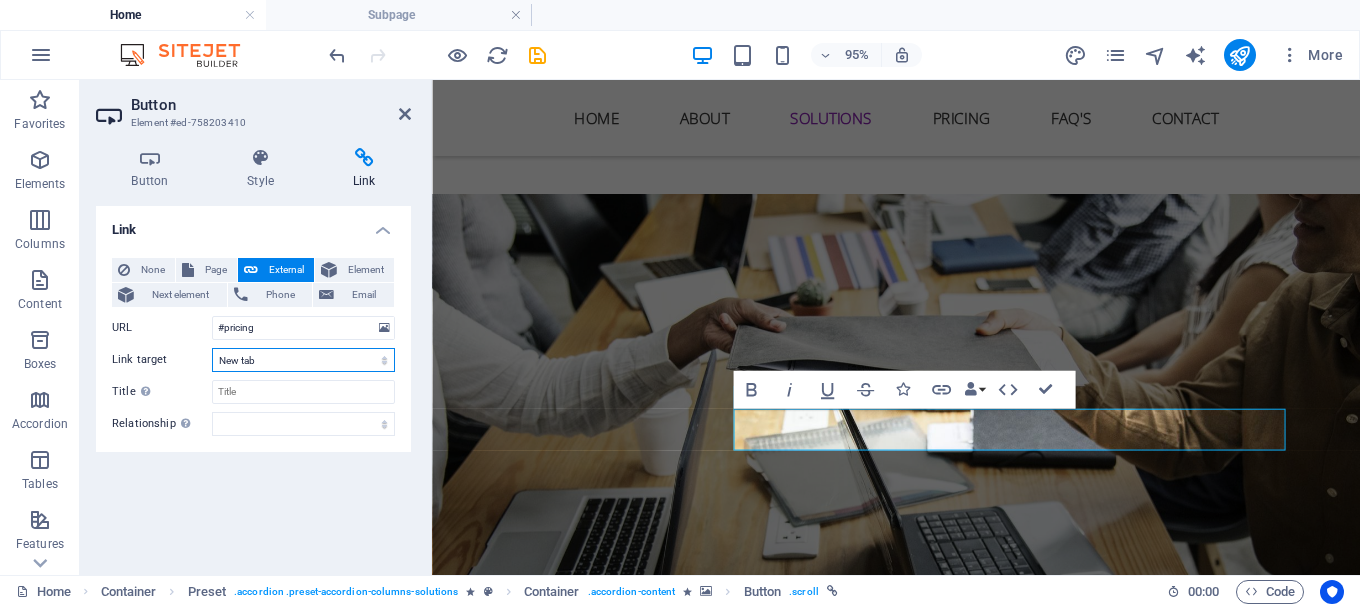 click on "New tab Same tab Overlay" at bounding box center (303, 360) 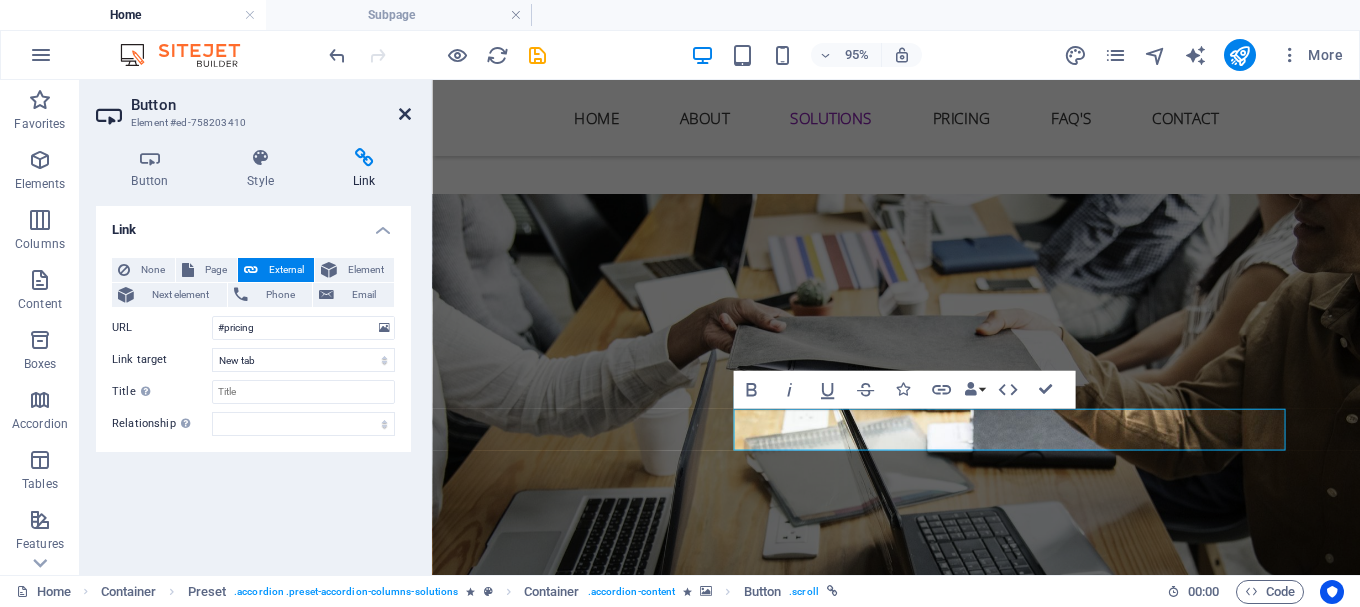 click at bounding box center (405, 114) 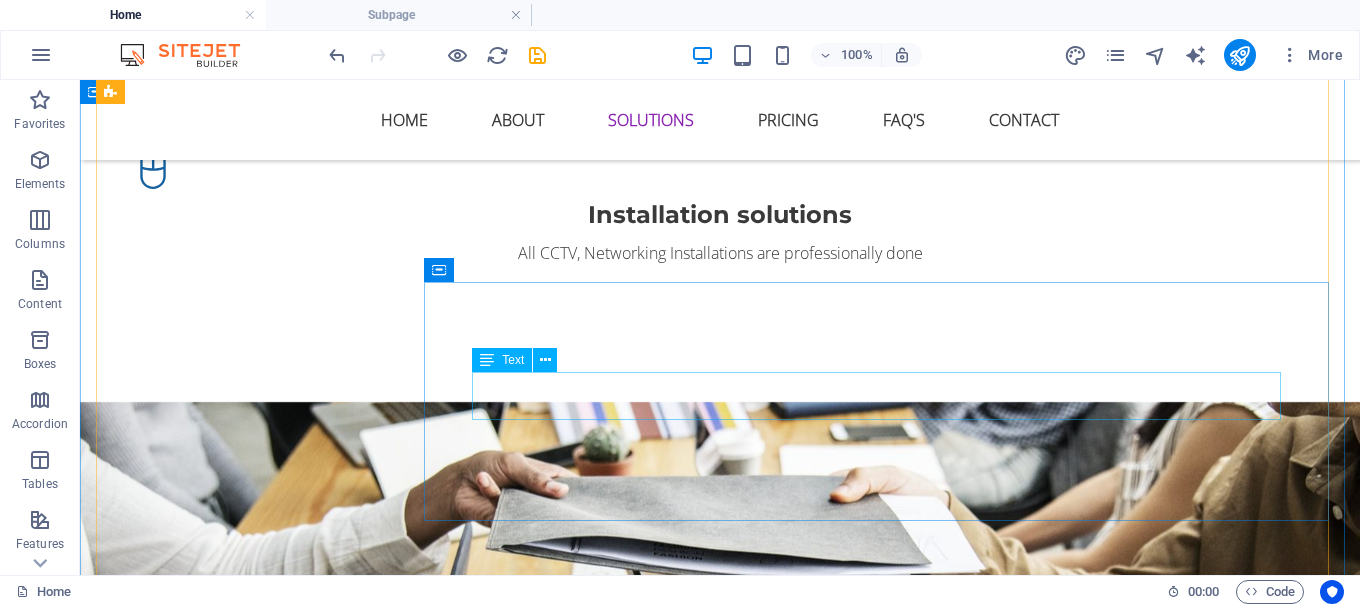 scroll, scrollTop: 2955, scrollLeft: 0, axis: vertical 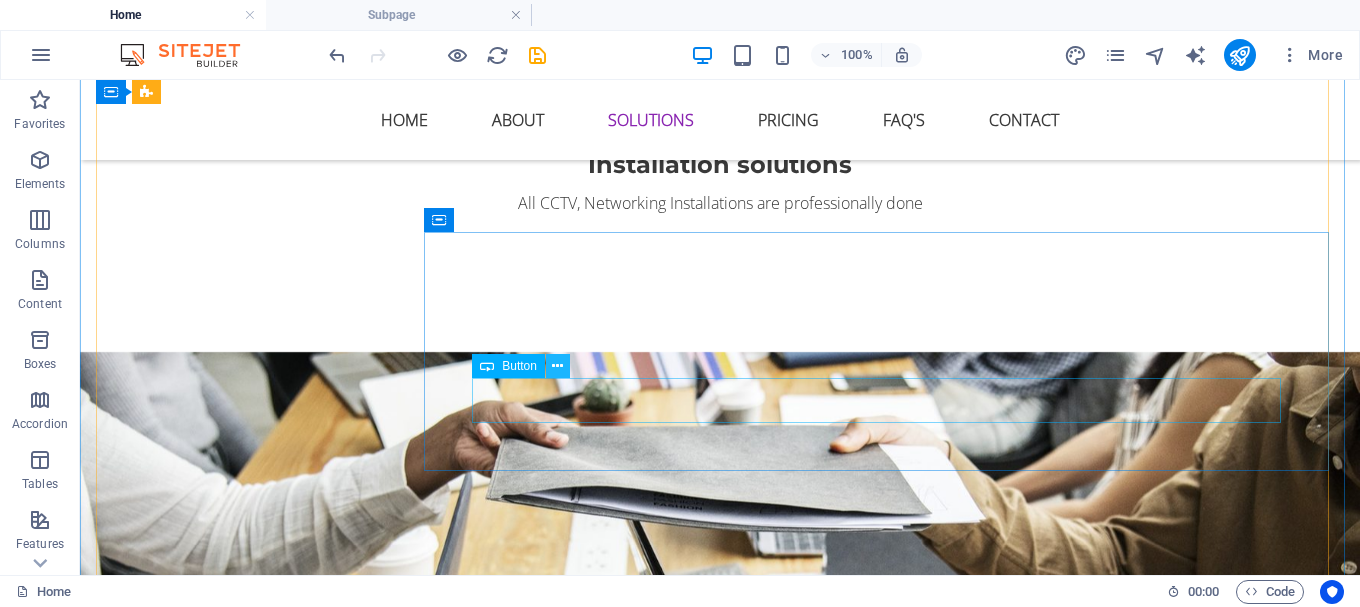 click at bounding box center (558, 366) 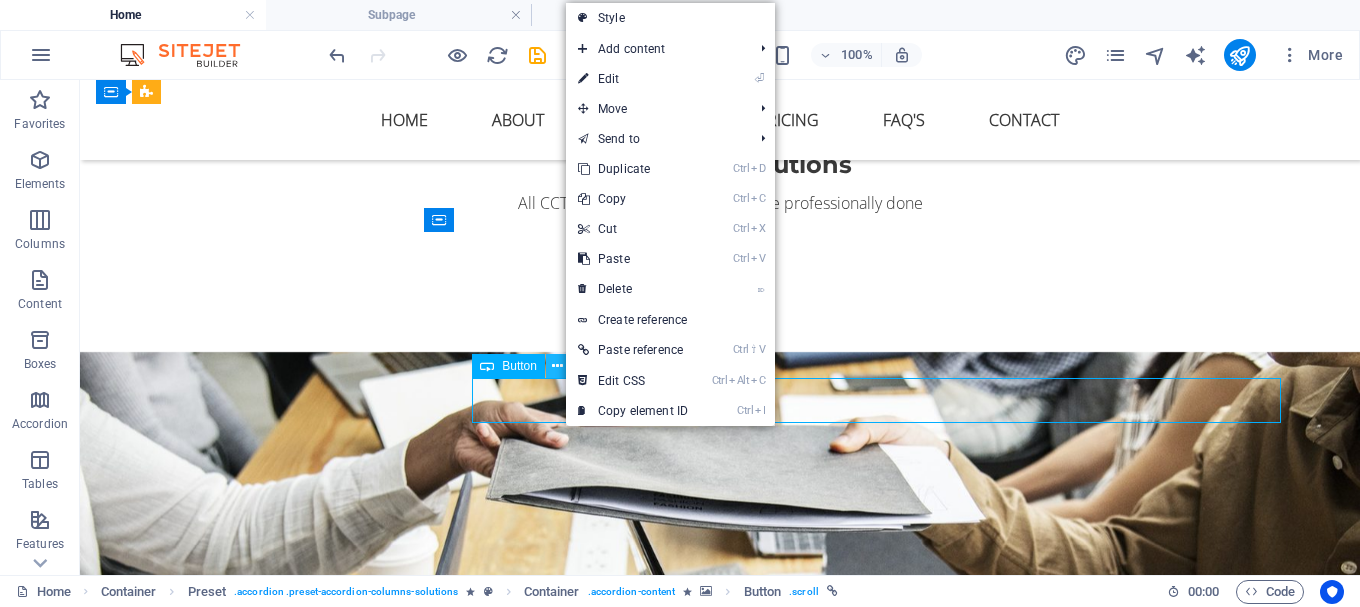 click at bounding box center (557, 366) 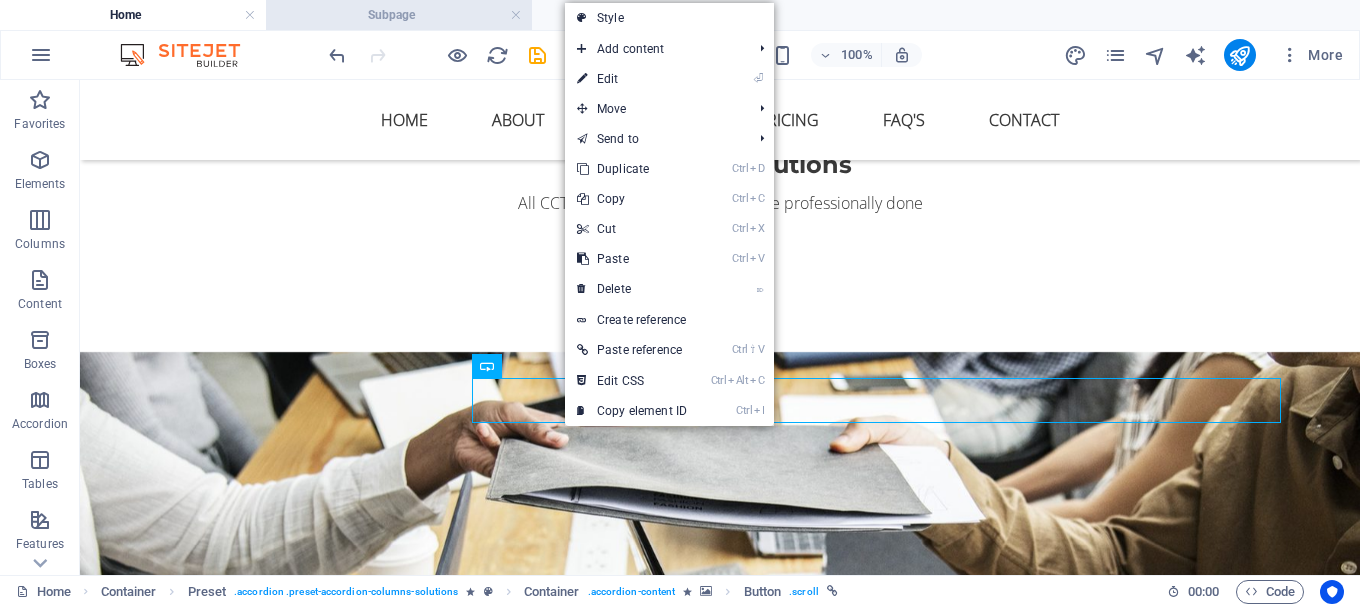 click on "Subpage" at bounding box center [399, 15] 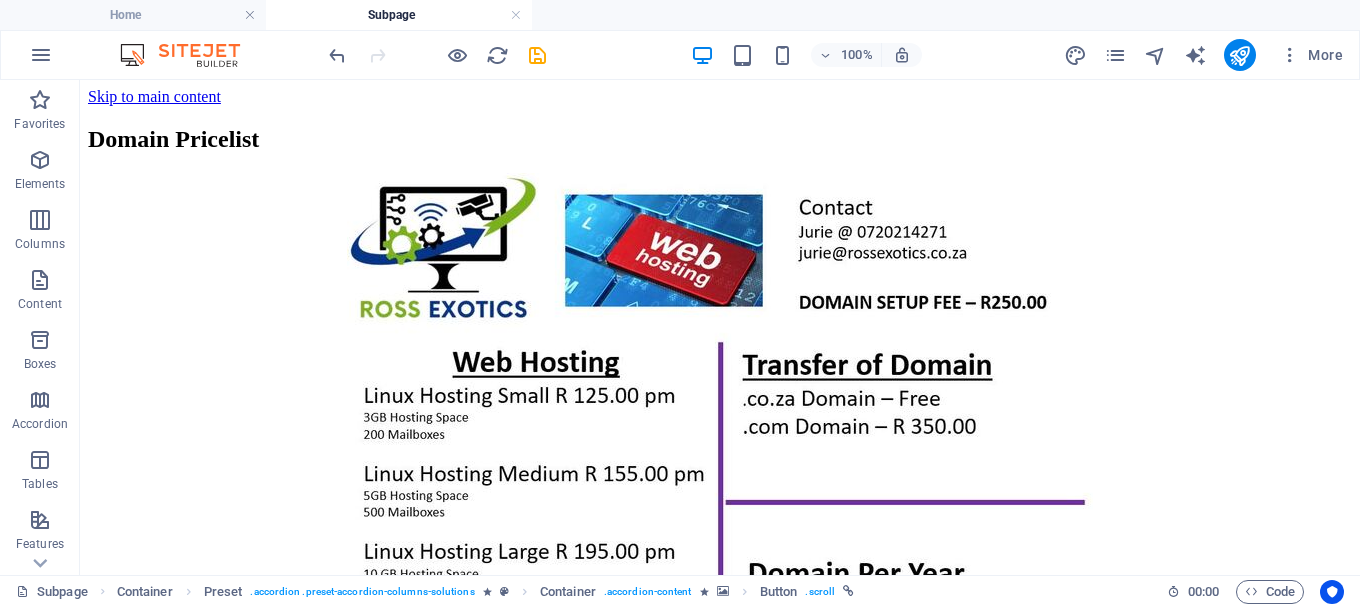 scroll, scrollTop: 0, scrollLeft: 0, axis: both 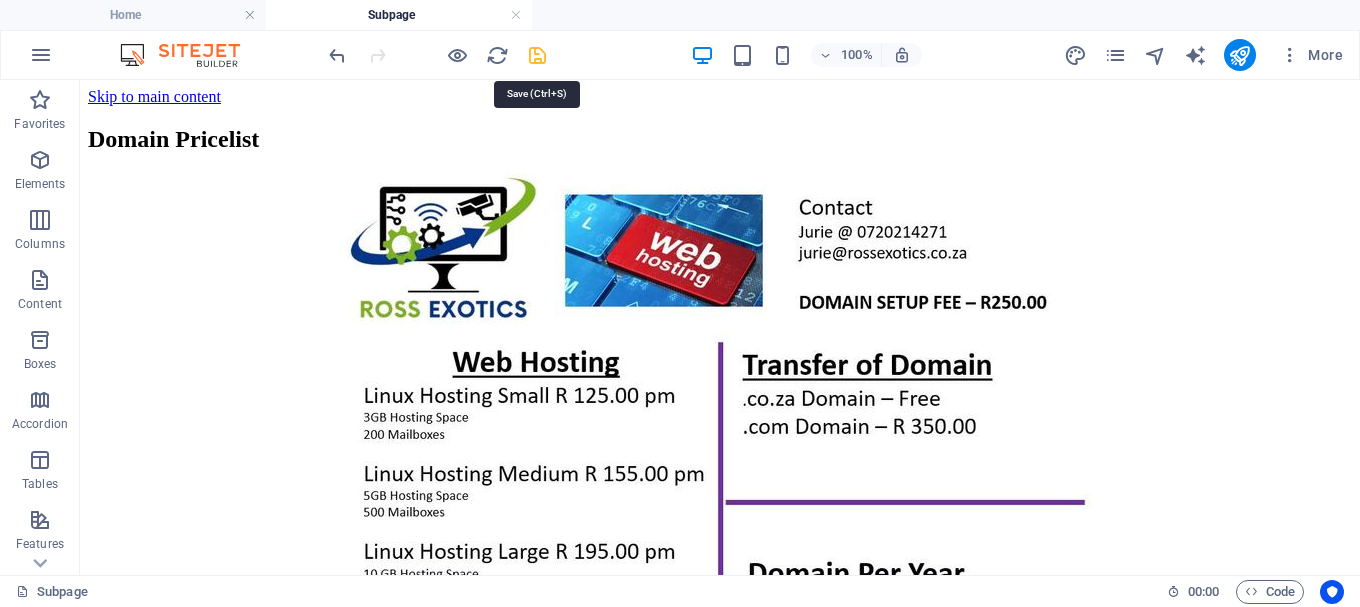 click at bounding box center (537, 55) 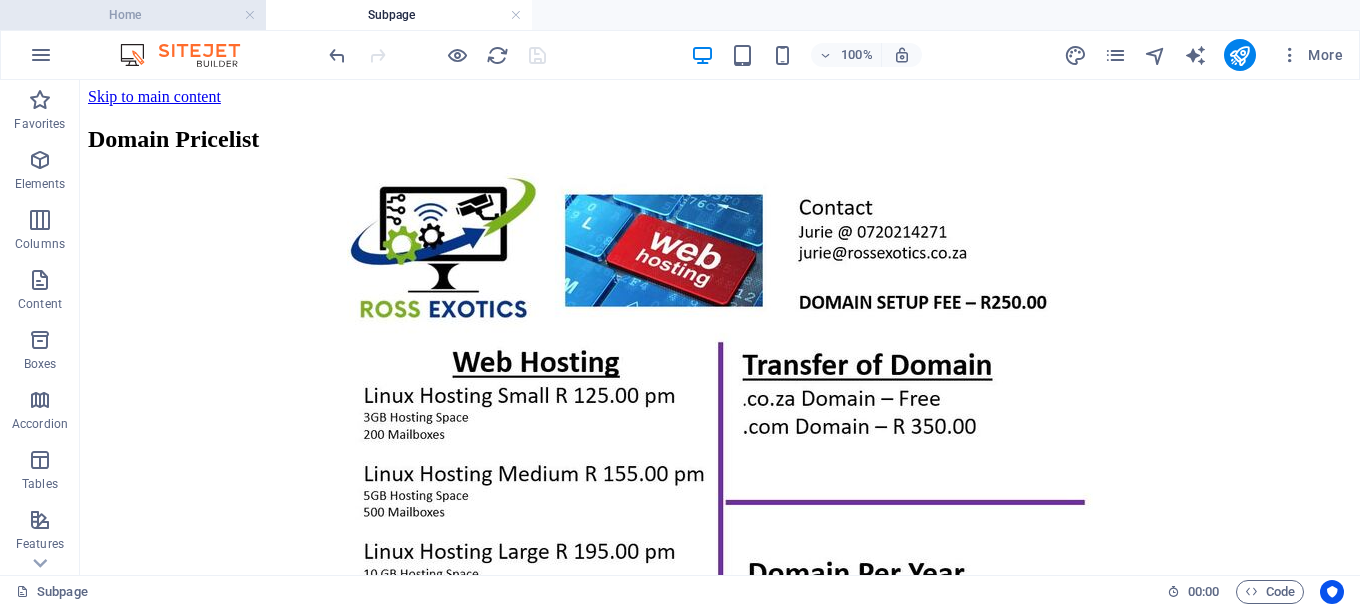 click on "Home" at bounding box center (133, 15) 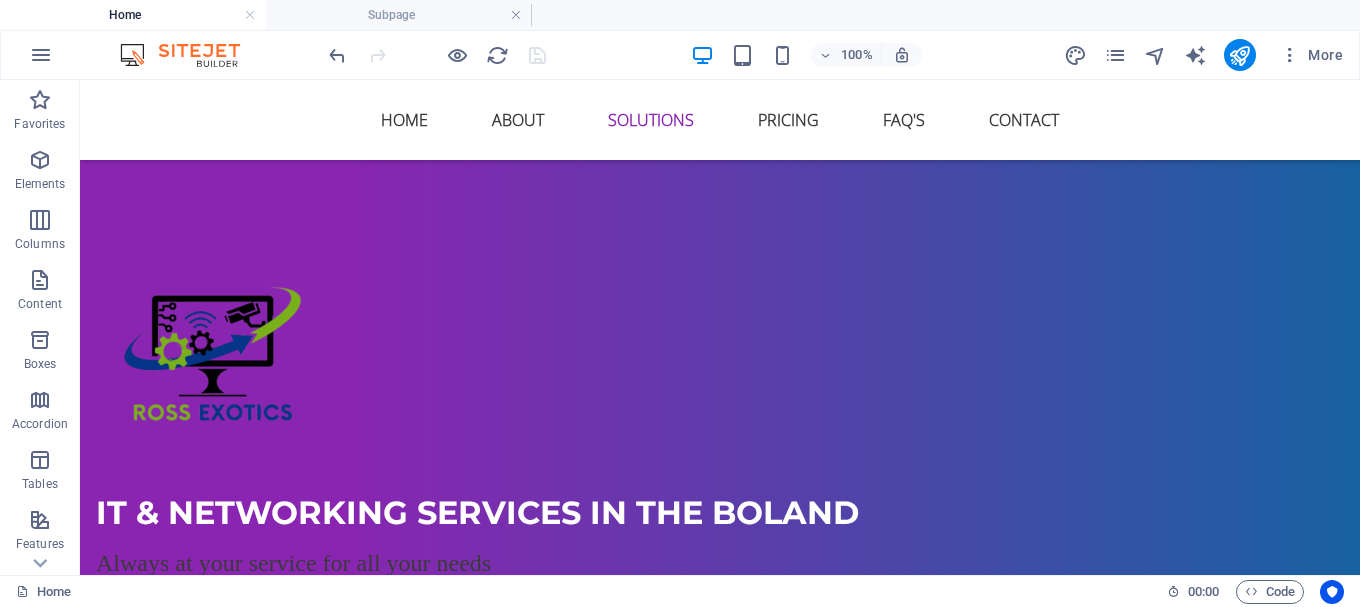 scroll, scrollTop: 2955, scrollLeft: 0, axis: vertical 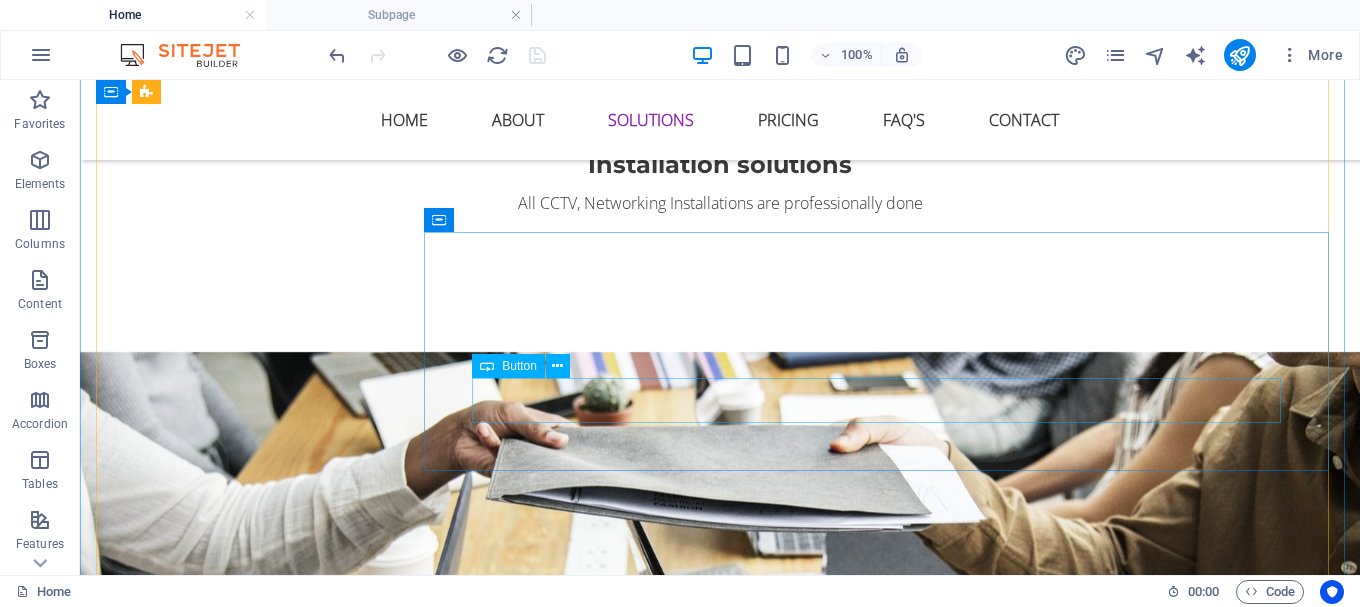 click on "Pricing" at bounding box center (886, 2348) 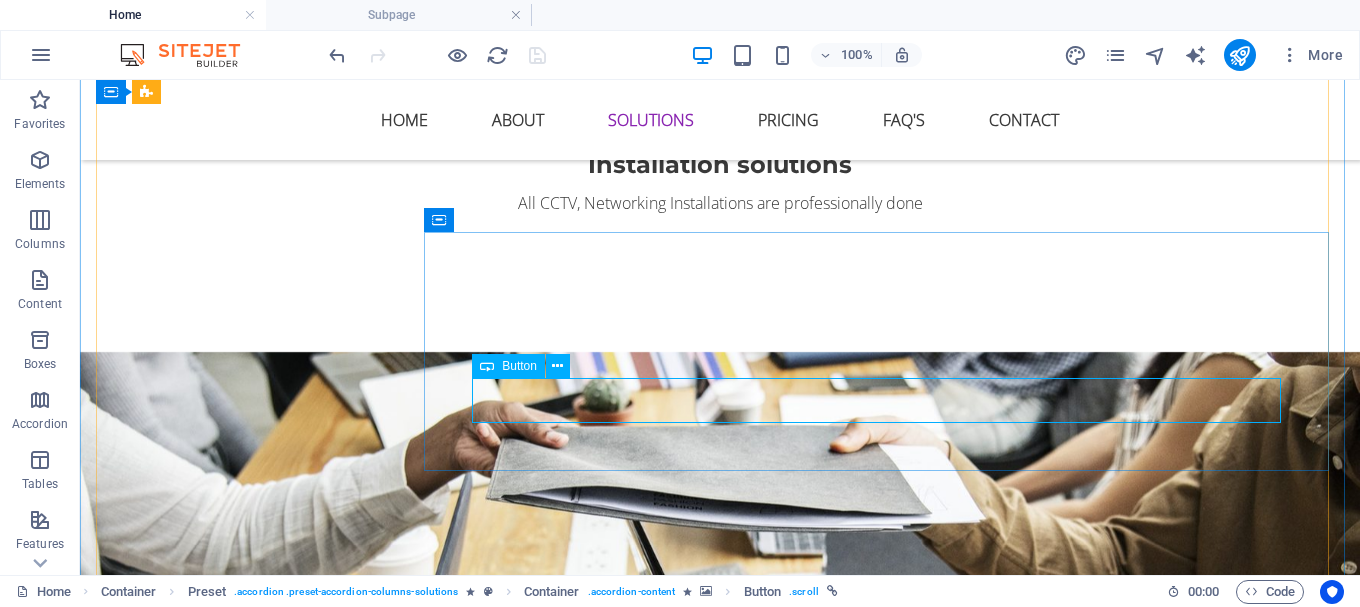 click on "Button" at bounding box center (519, 366) 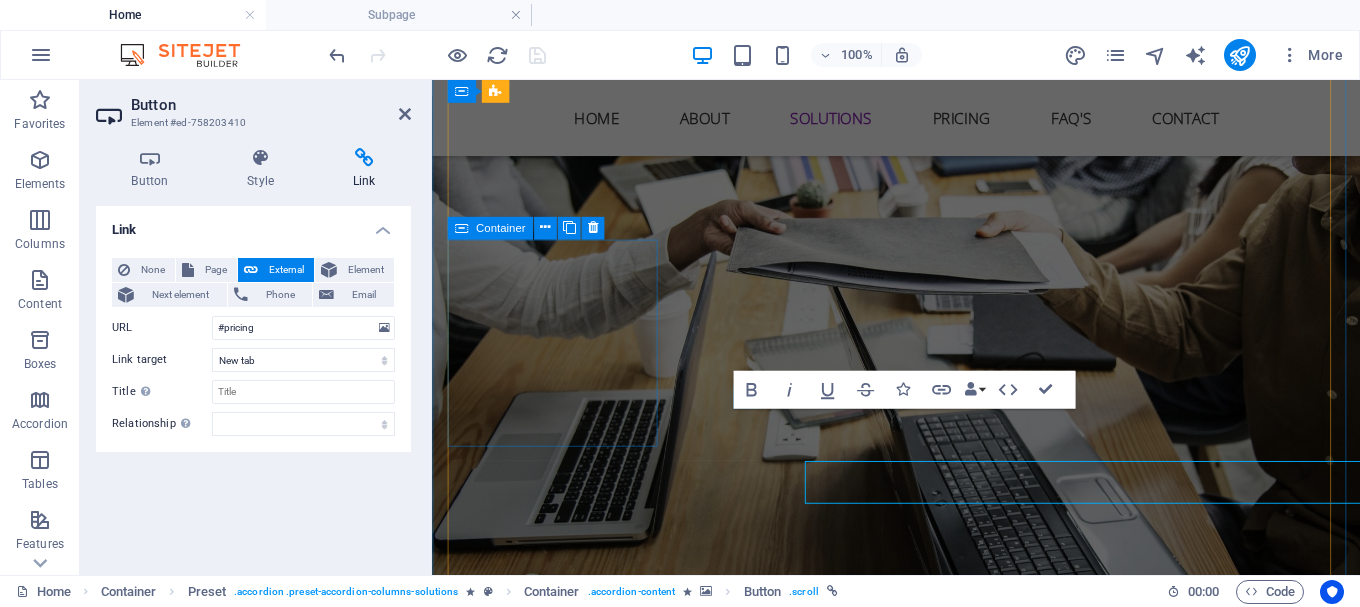 scroll, scrollTop: 2852, scrollLeft: 0, axis: vertical 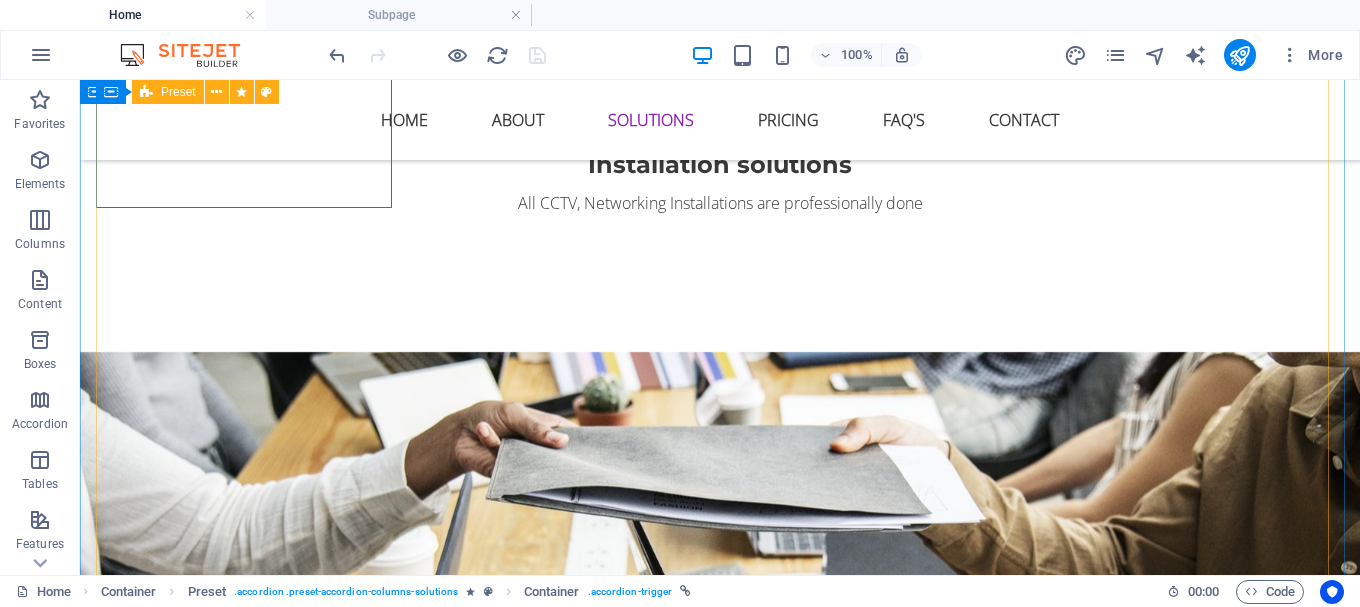 click at bounding box center (886, 1458) 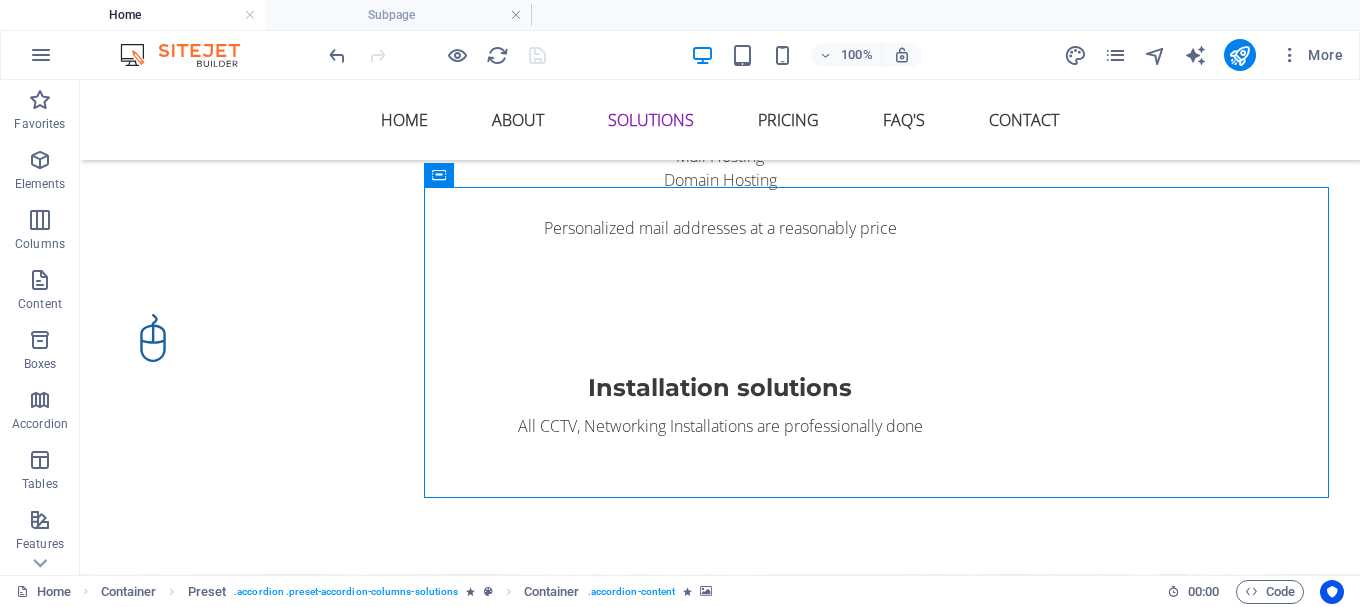 scroll, scrollTop: 2655, scrollLeft: 0, axis: vertical 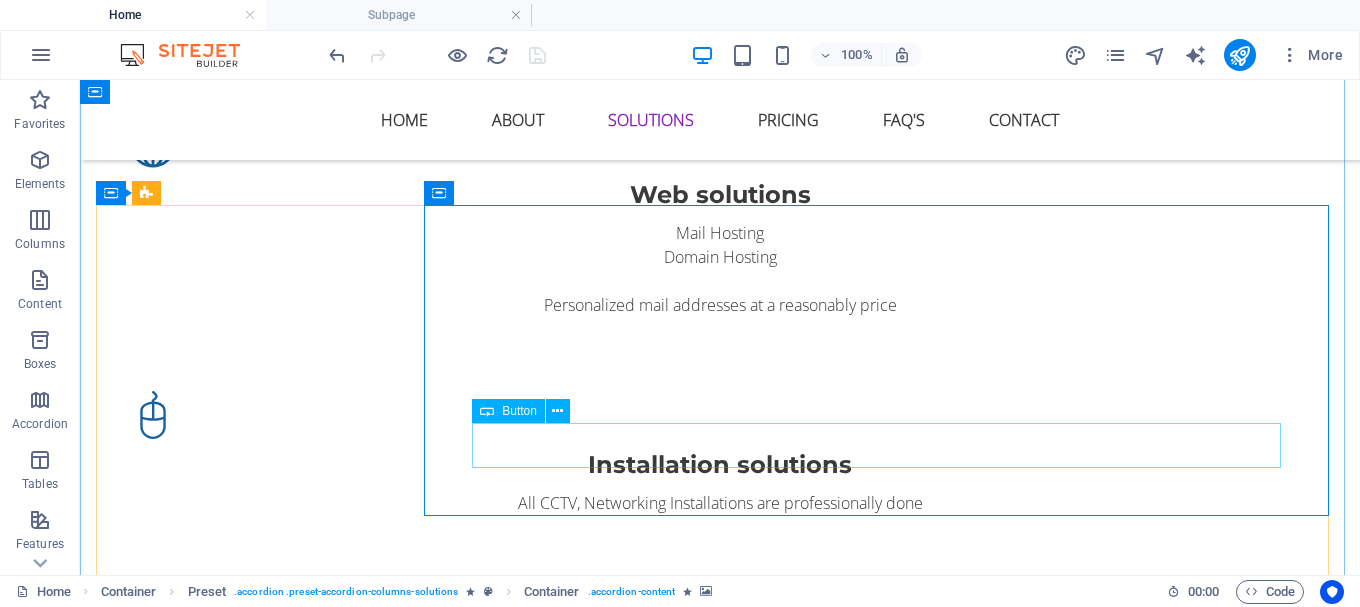 click on "Pricing" at bounding box center (886, 2154) 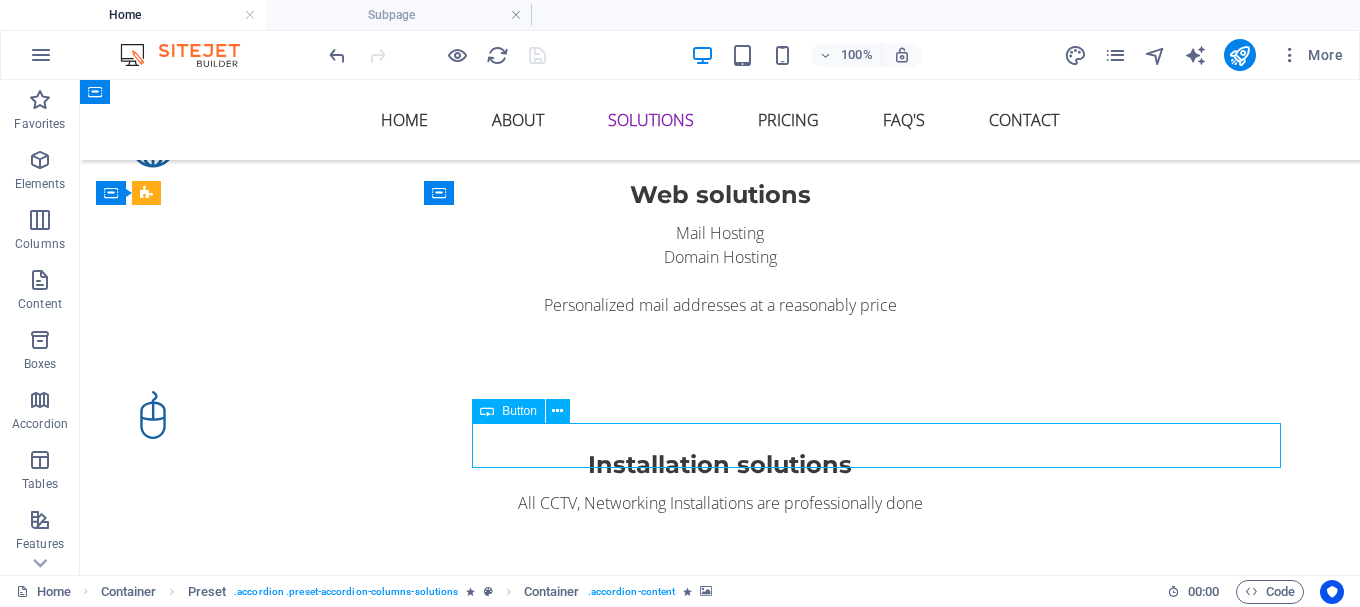 click on "Pricing" at bounding box center [886, 2154] 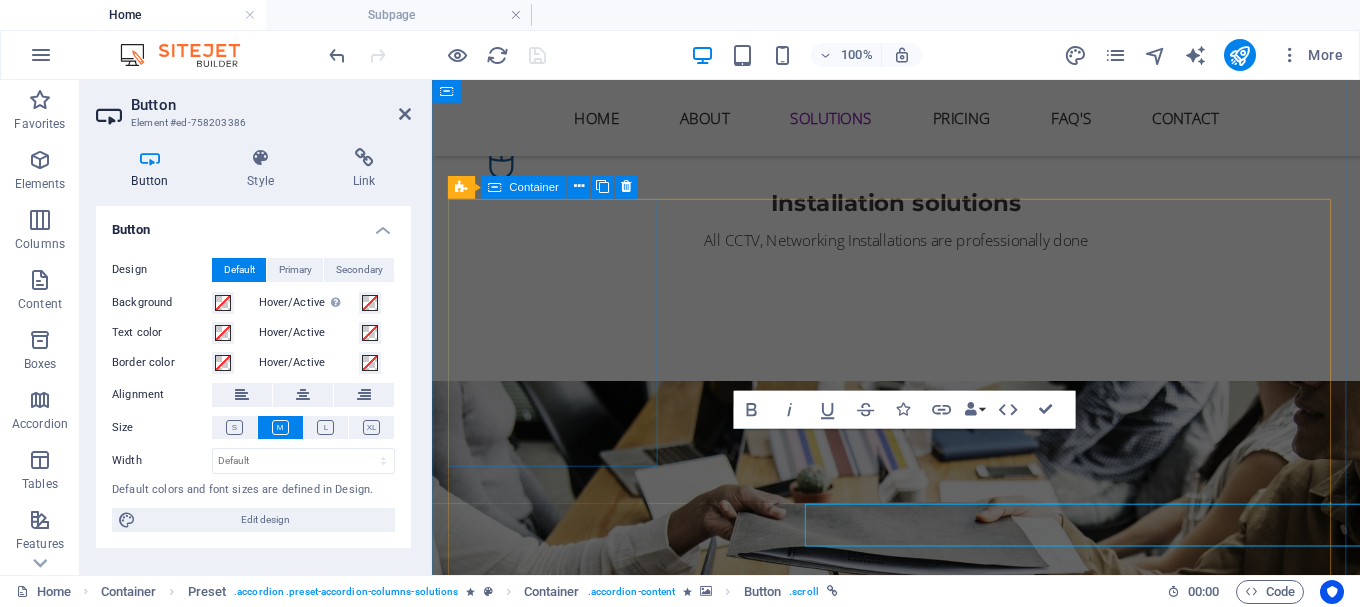 scroll, scrollTop: 2552, scrollLeft: 0, axis: vertical 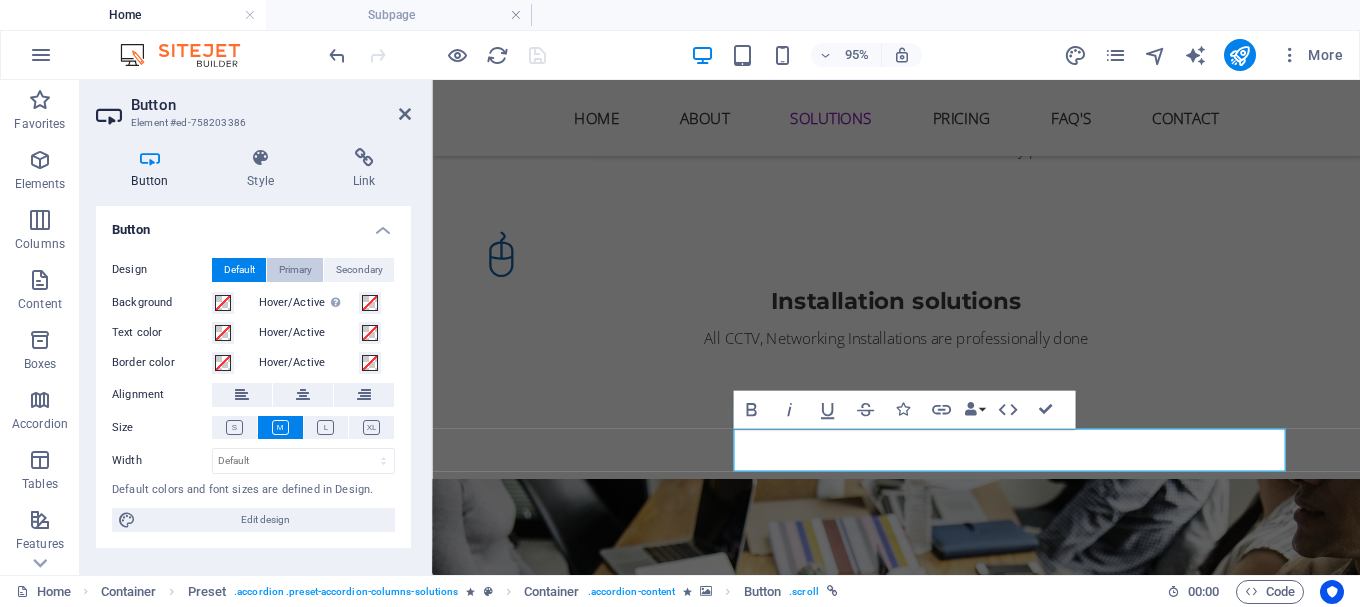 click on "Primary" at bounding box center [295, 270] 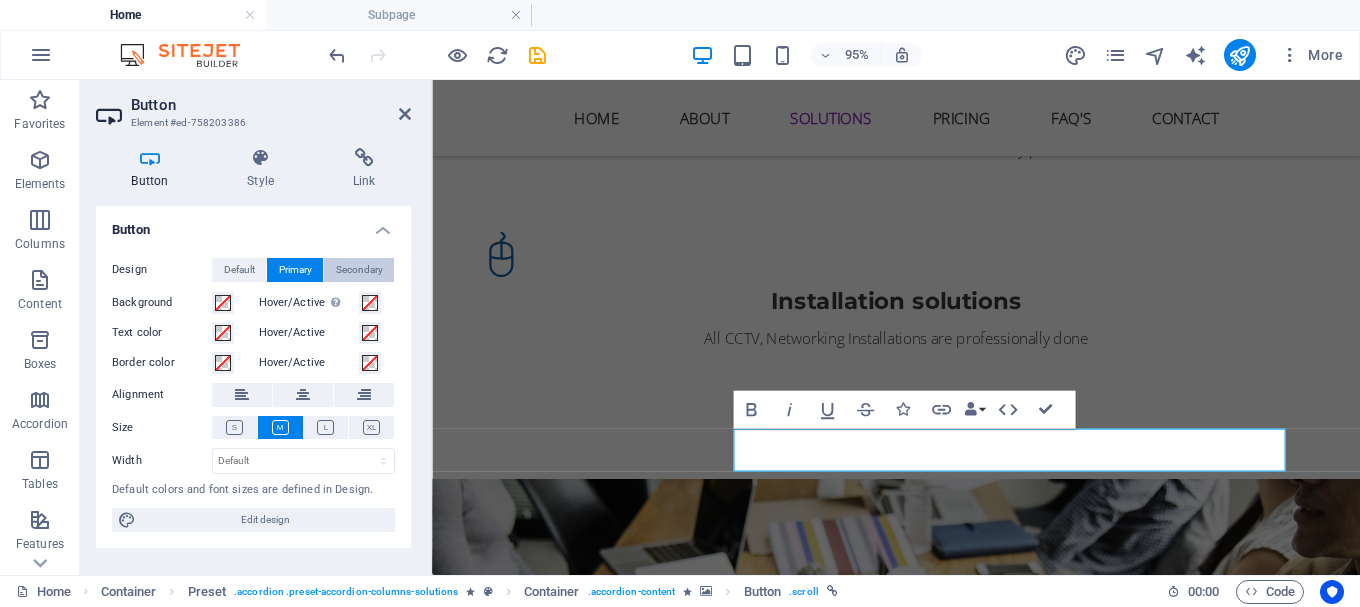 click on "Secondary" at bounding box center (359, 270) 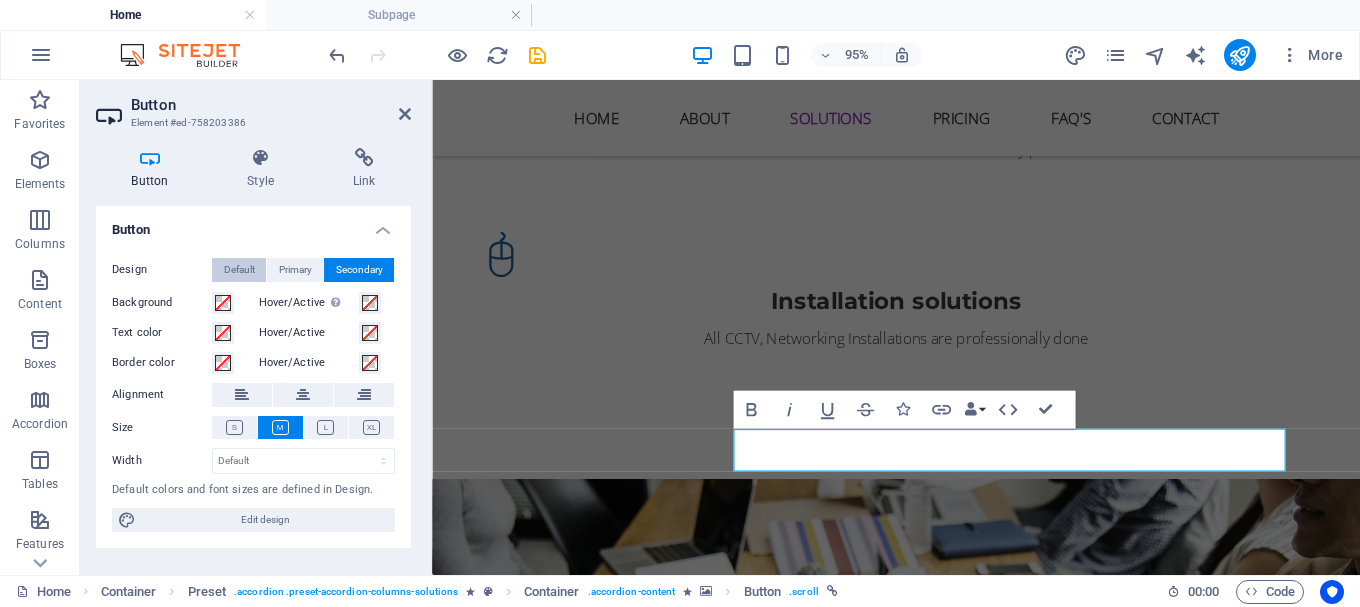 click on "Default" at bounding box center (239, 270) 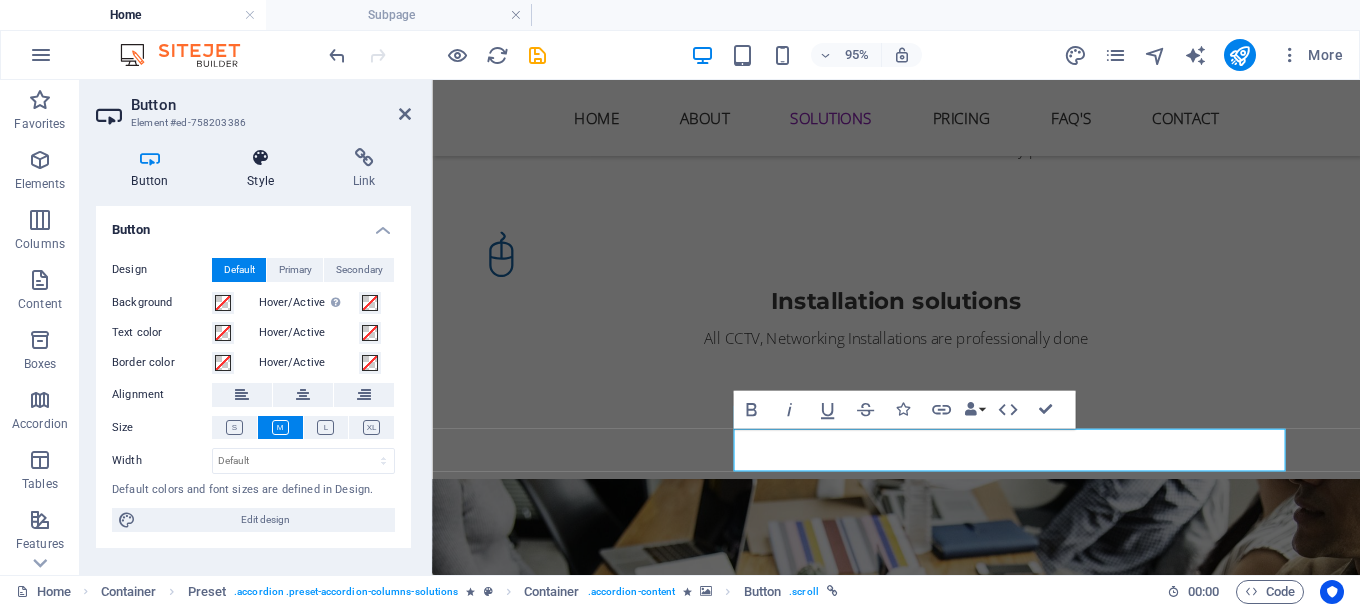 click on "Style" at bounding box center [265, 169] 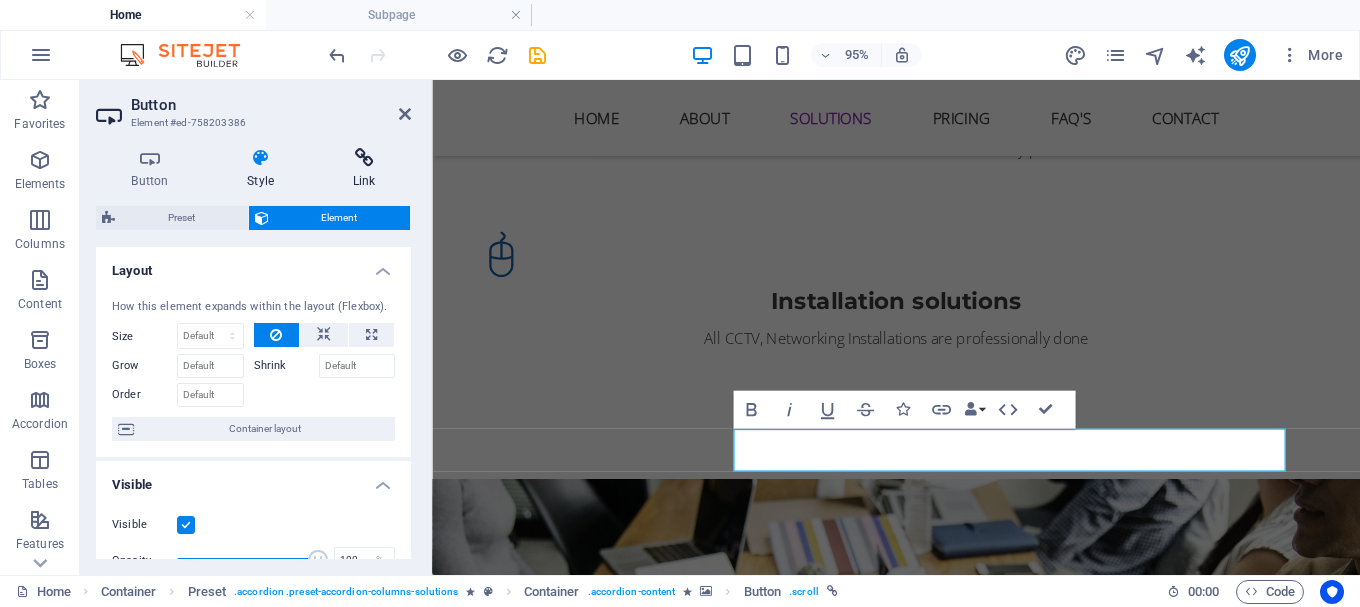 click at bounding box center (364, 158) 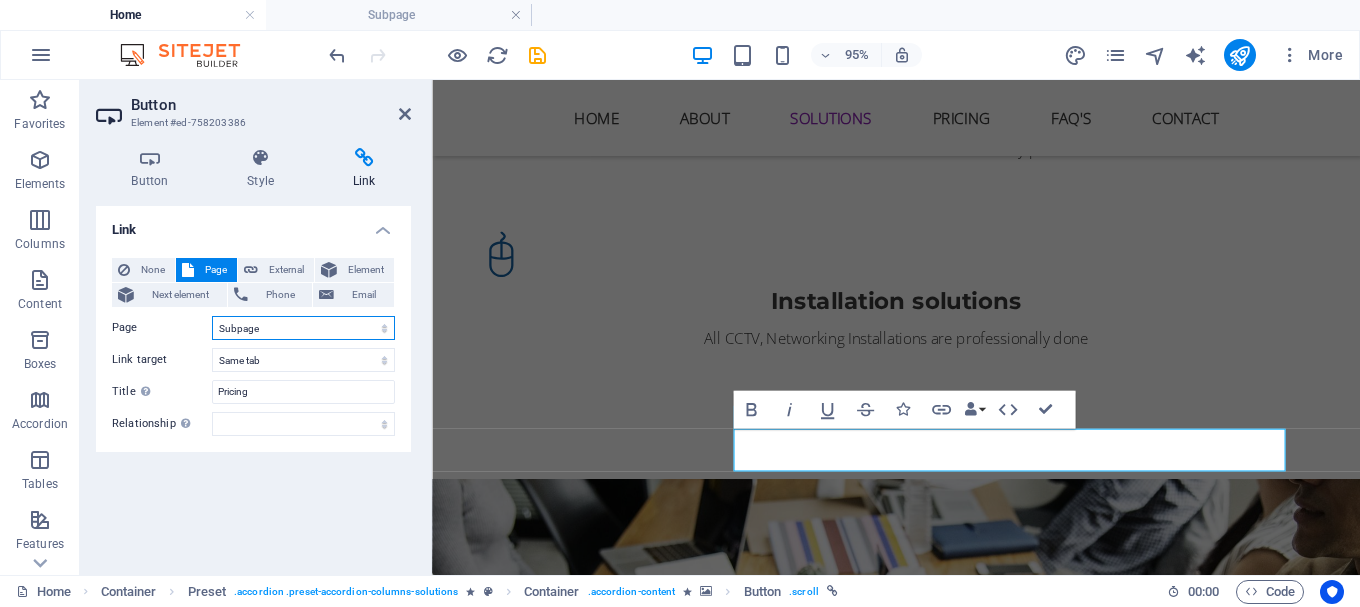 click on "Home Subpage Legal Notice Privacy" at bounding box center [303, 328] 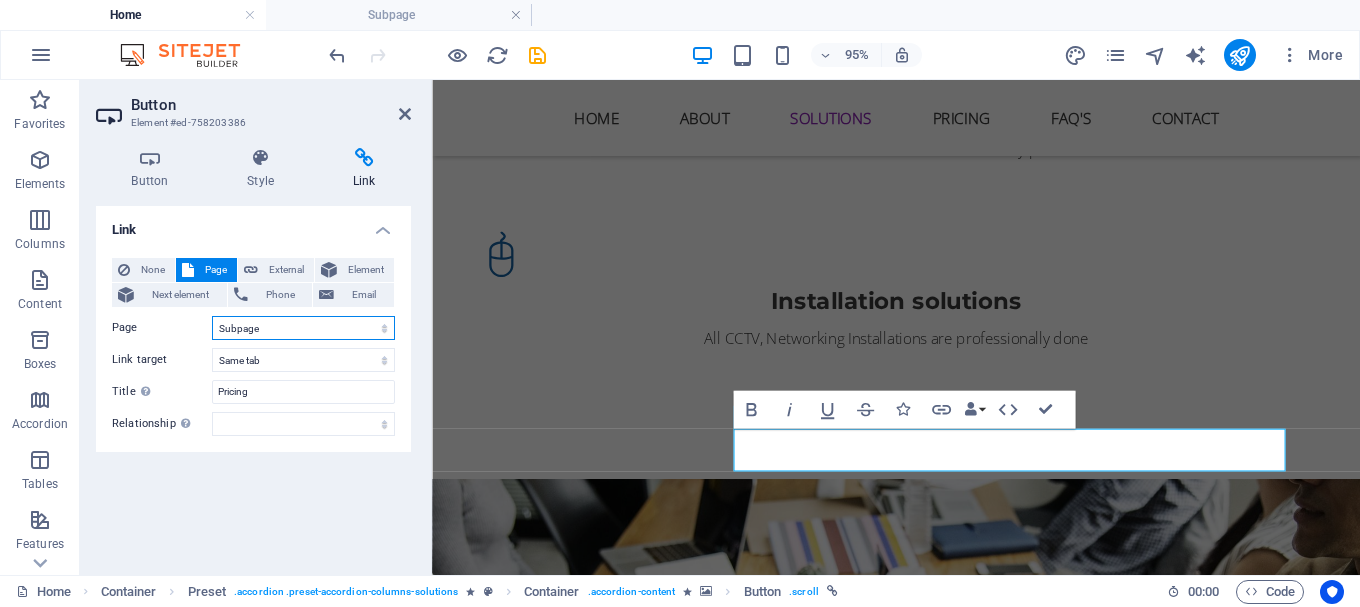 click on "Home Subpage Legal Notice Privacy" at bounding box center [303, 328] 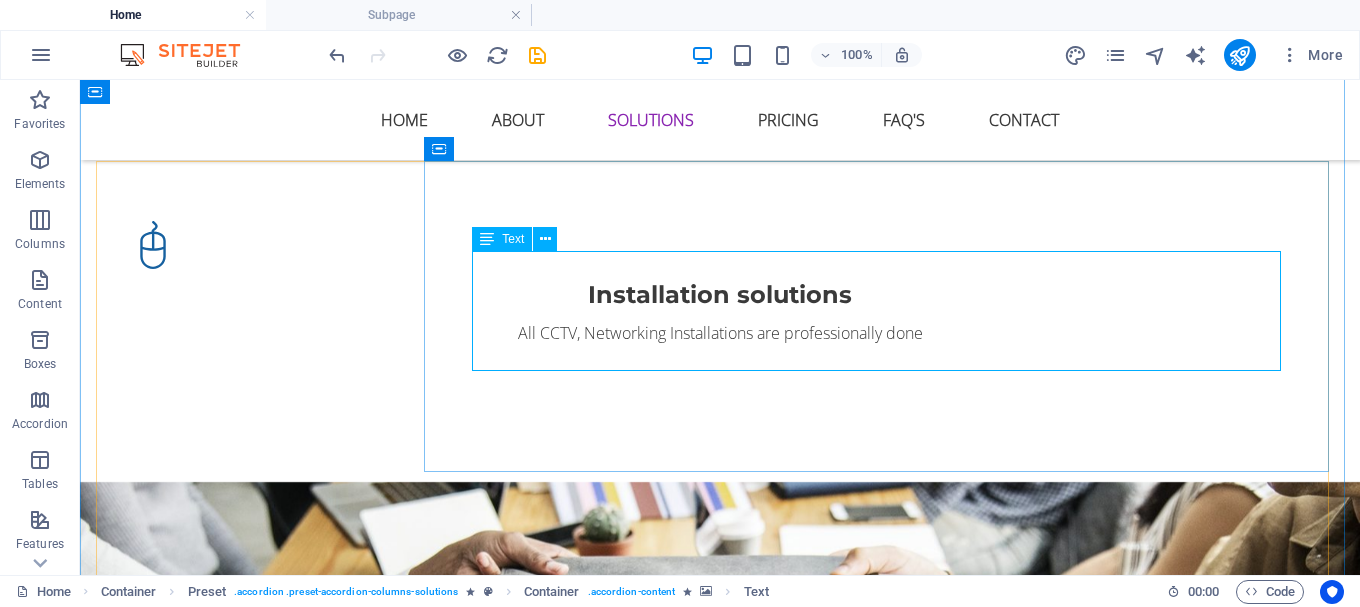 scroll, scrollTop: 2855, scrollLeft: 0, axis: vertical 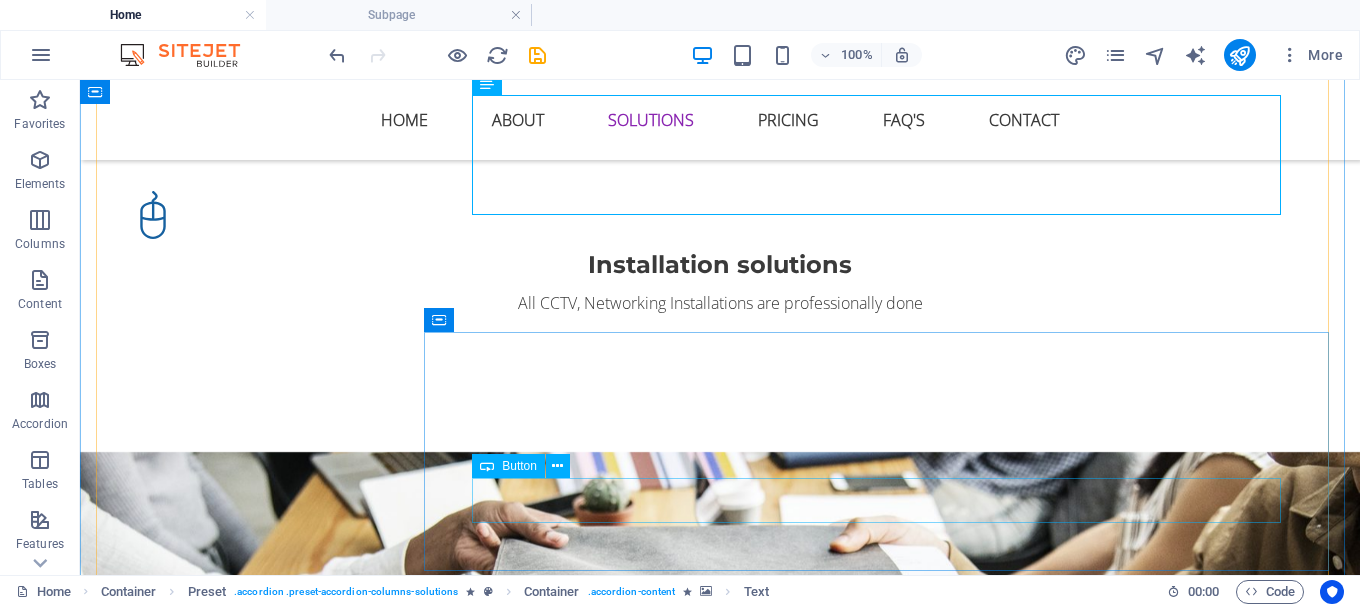 click on "Pricing" at bounding box center (886, 2448) 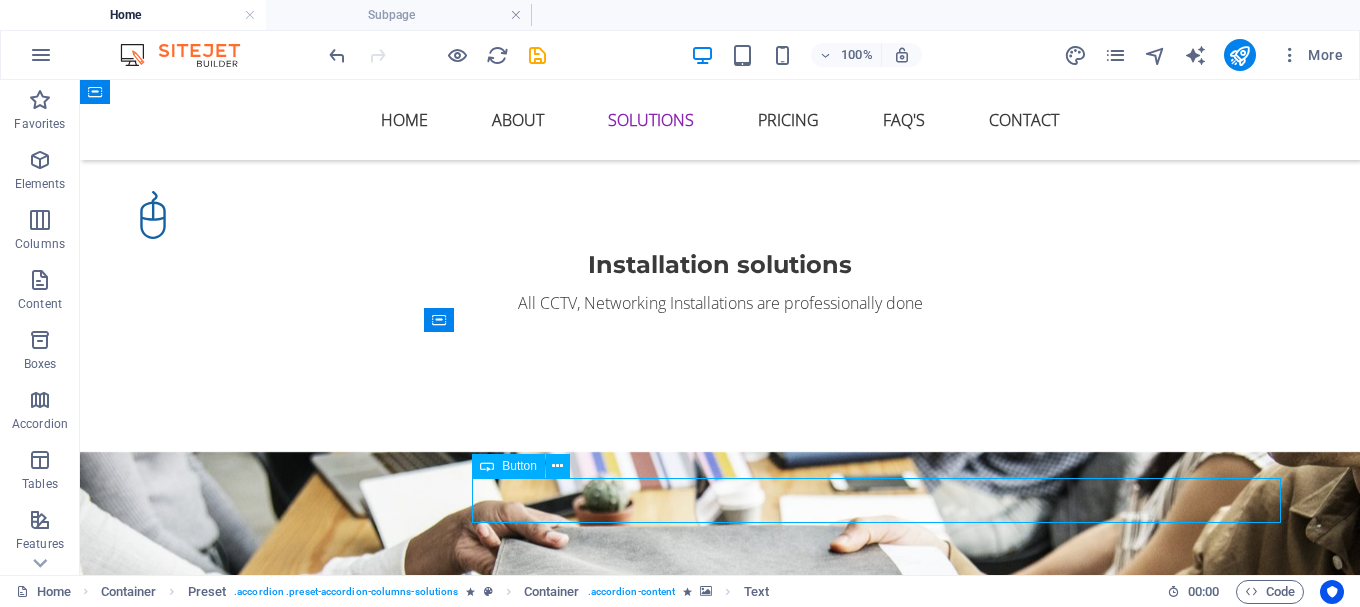 click on "Pricing" at bounding box center [886, 2448] 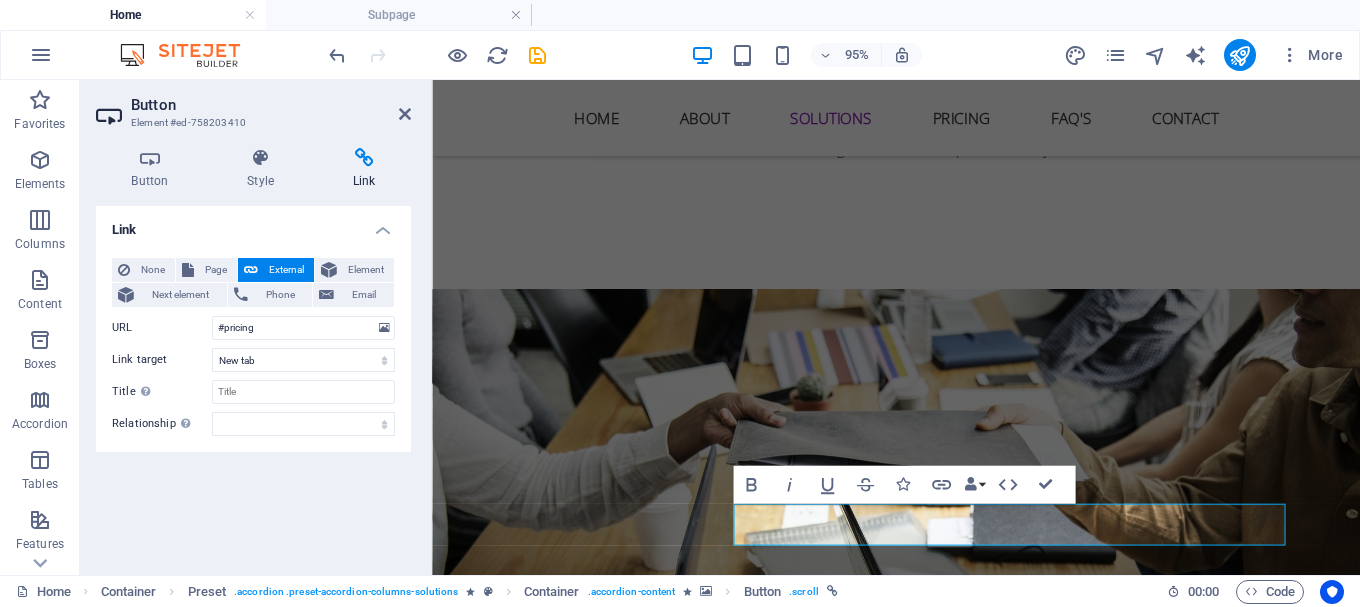 click on "Link" at bounding box center [364, 169] 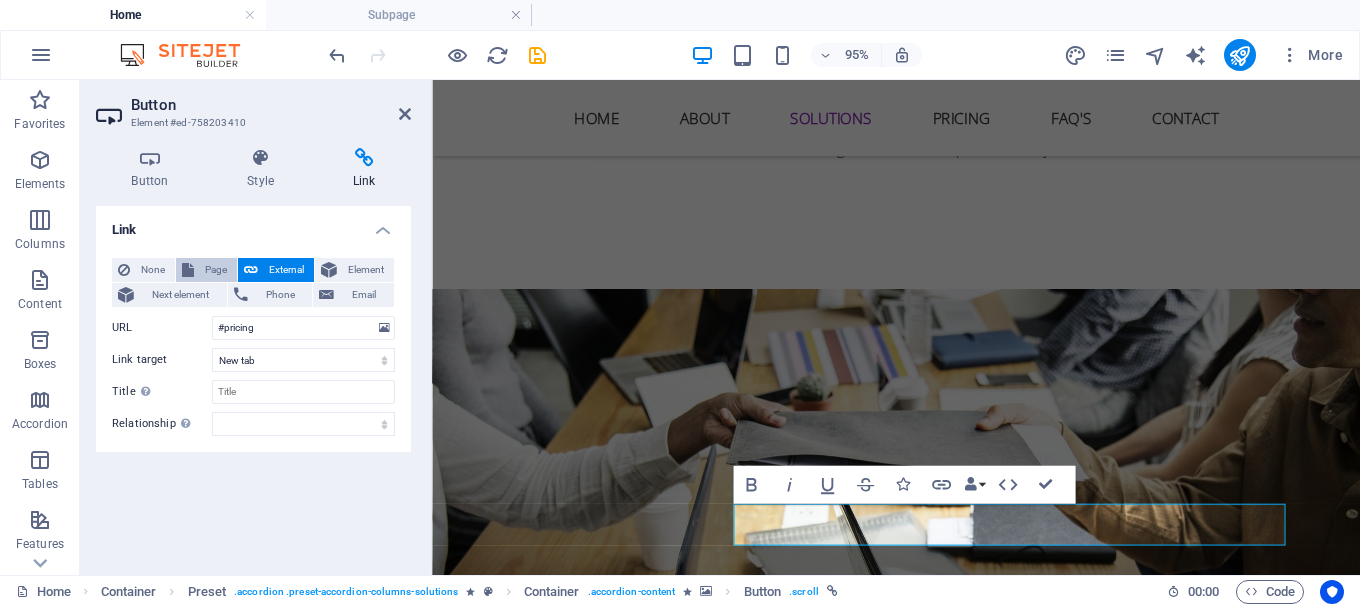 click on "Page" at bounding box center [215, 270] 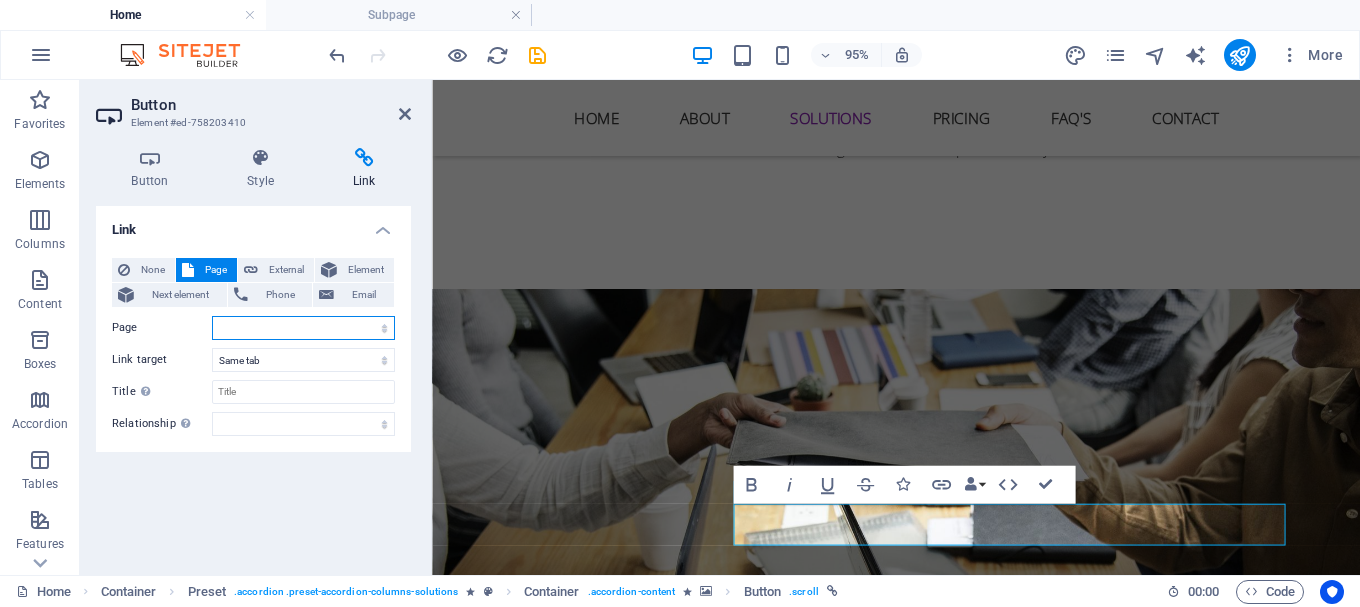click on "Home Subpage Legal Notice Privacy" at bounding box center [303, 328] 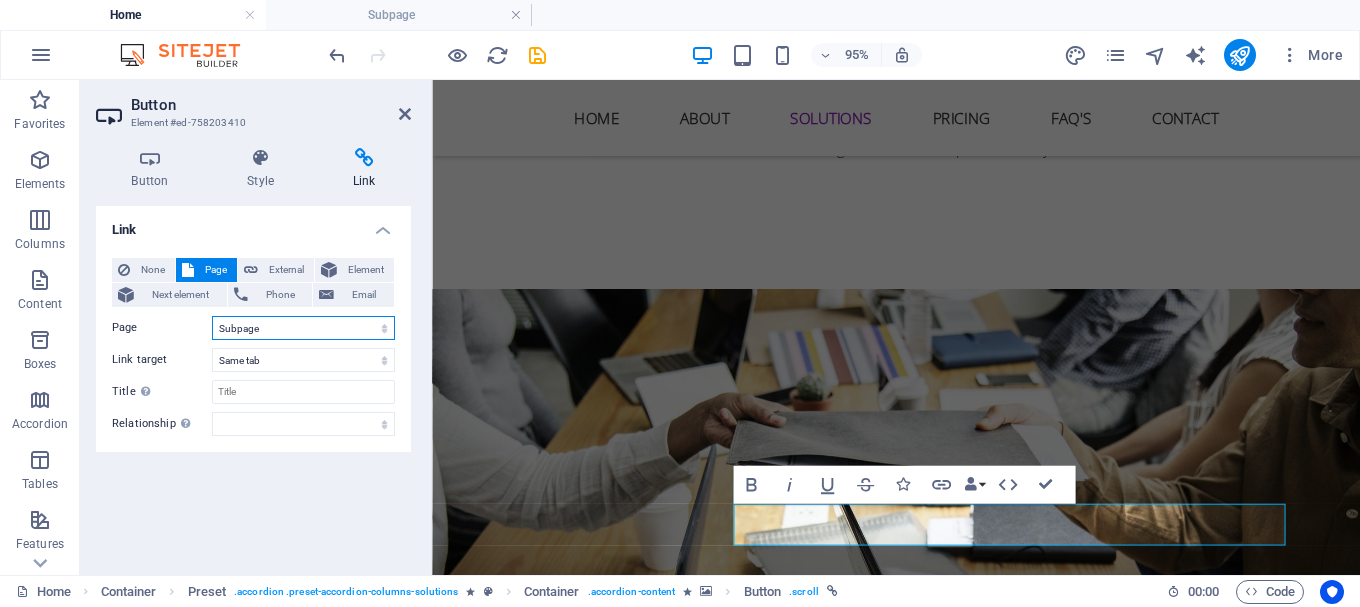 click on "Home Subpage Legal Notice Privacy" at bounding box center (303, 328) 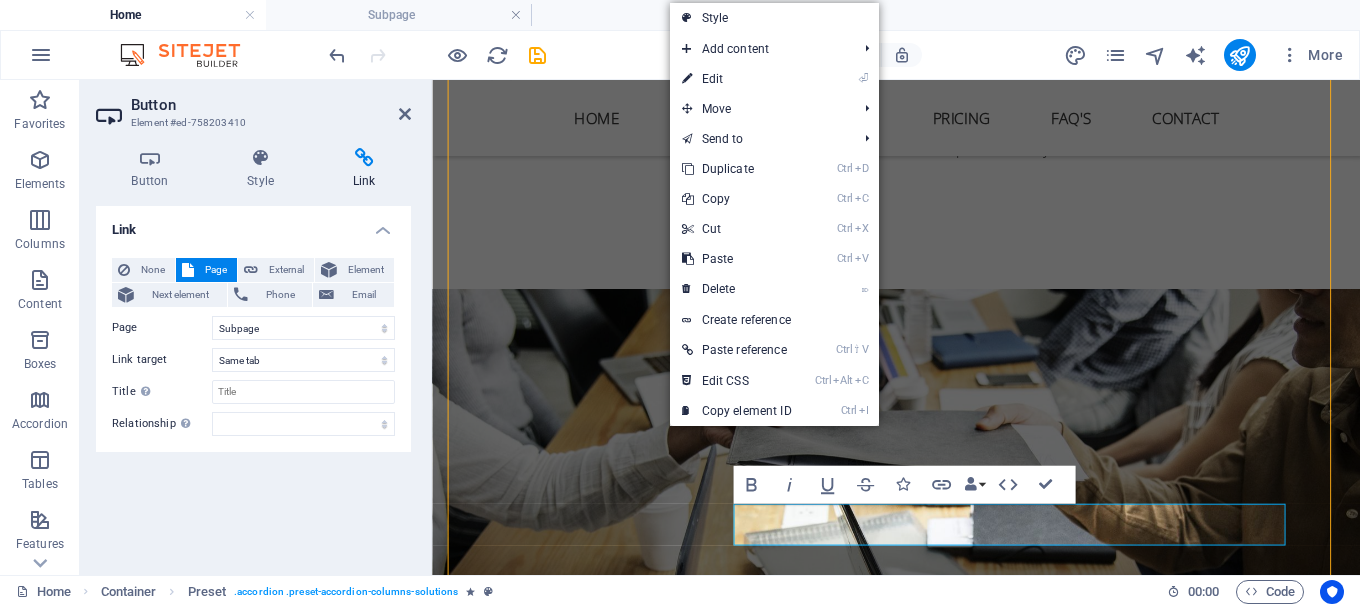 scroll, scrollTop: 2855, scrollLeft: 0, axis: vertical 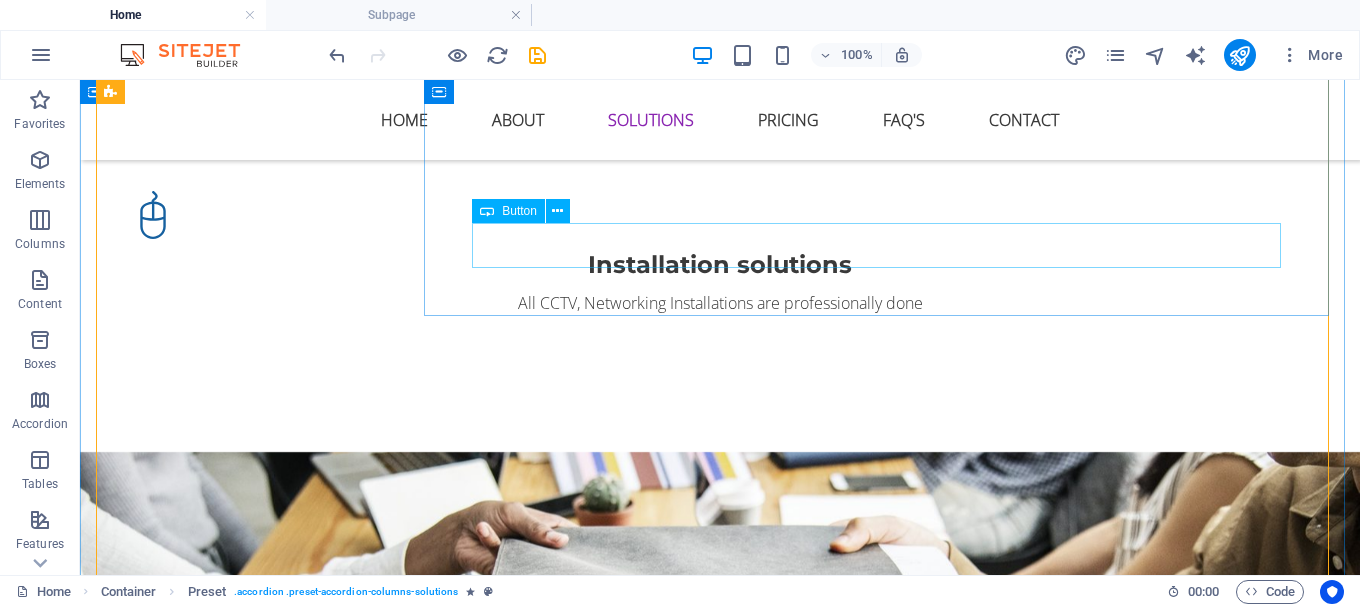 click on "Pricing" at bounding box center (886, 1954) 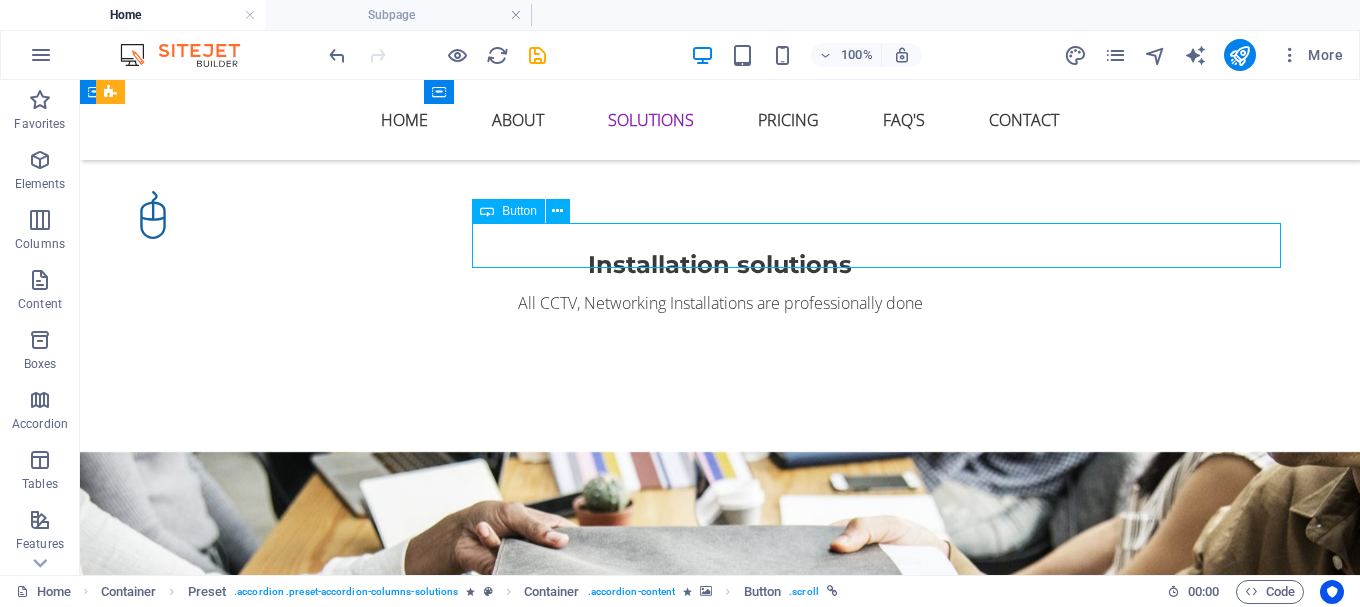 click on "Pricing" at bounding box center (886, 1954) 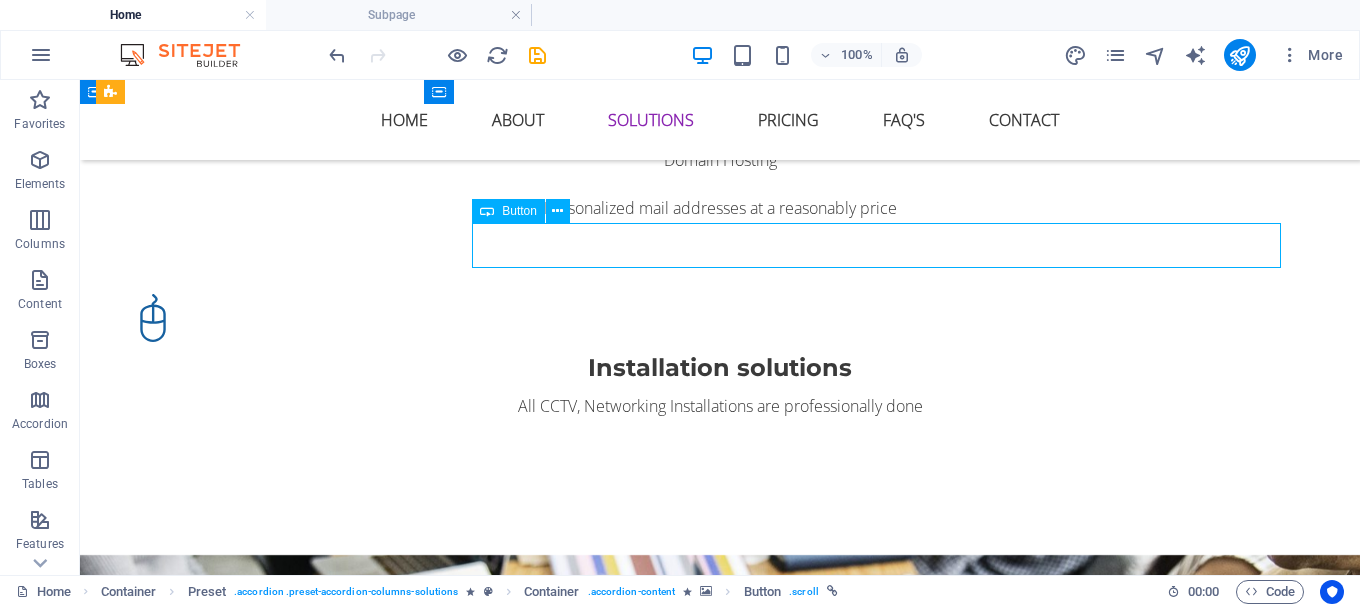 select on "1" 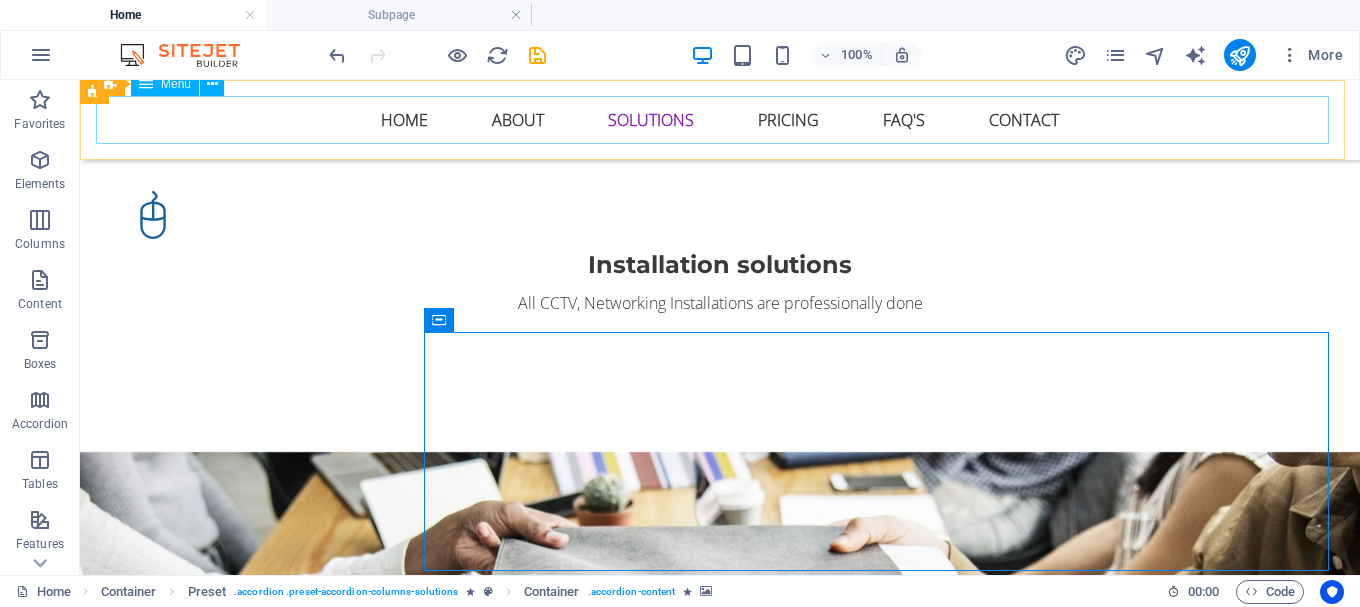 scroll, scrollTop: 2455, scrollLeft: 0, axis: vertical 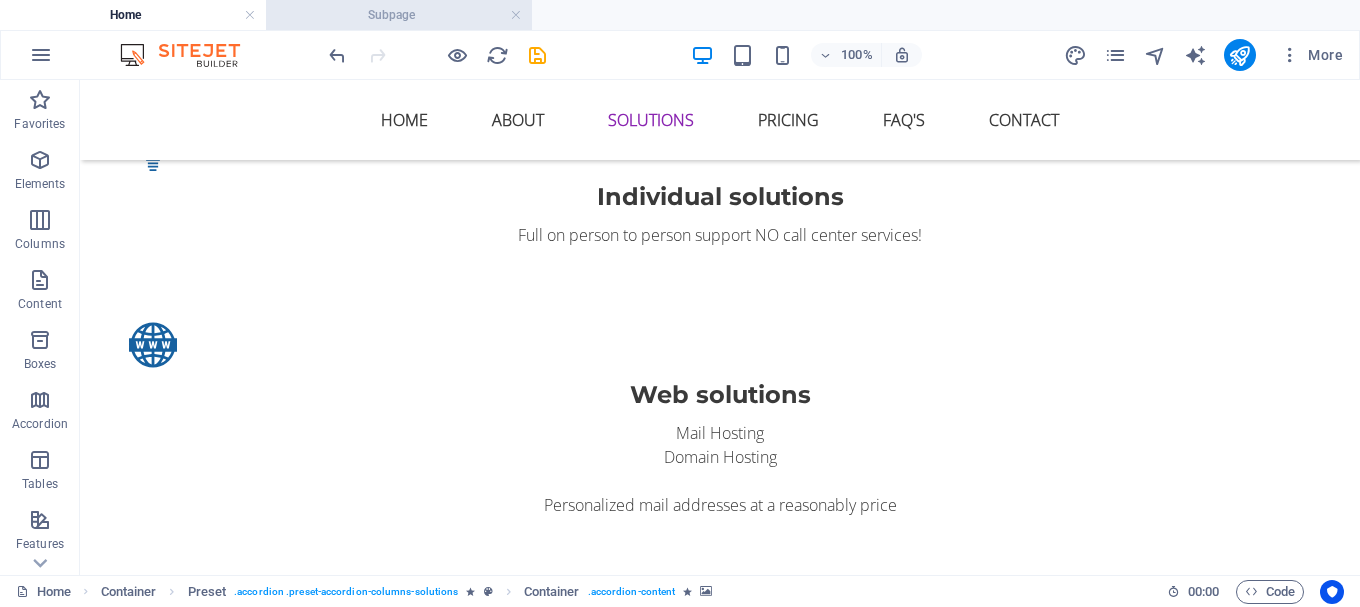 click on "Subpage" at bounding box center (399, 15) 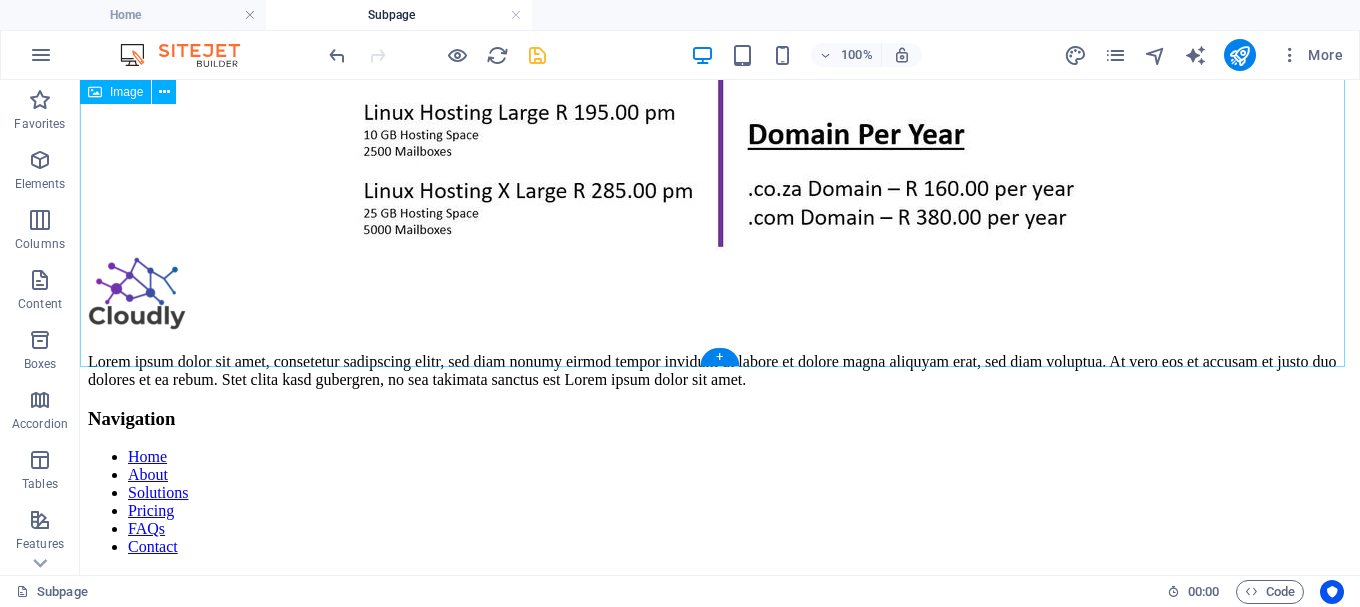 scroll, scrollTop: 0, scrollLeft: 0, axis: both 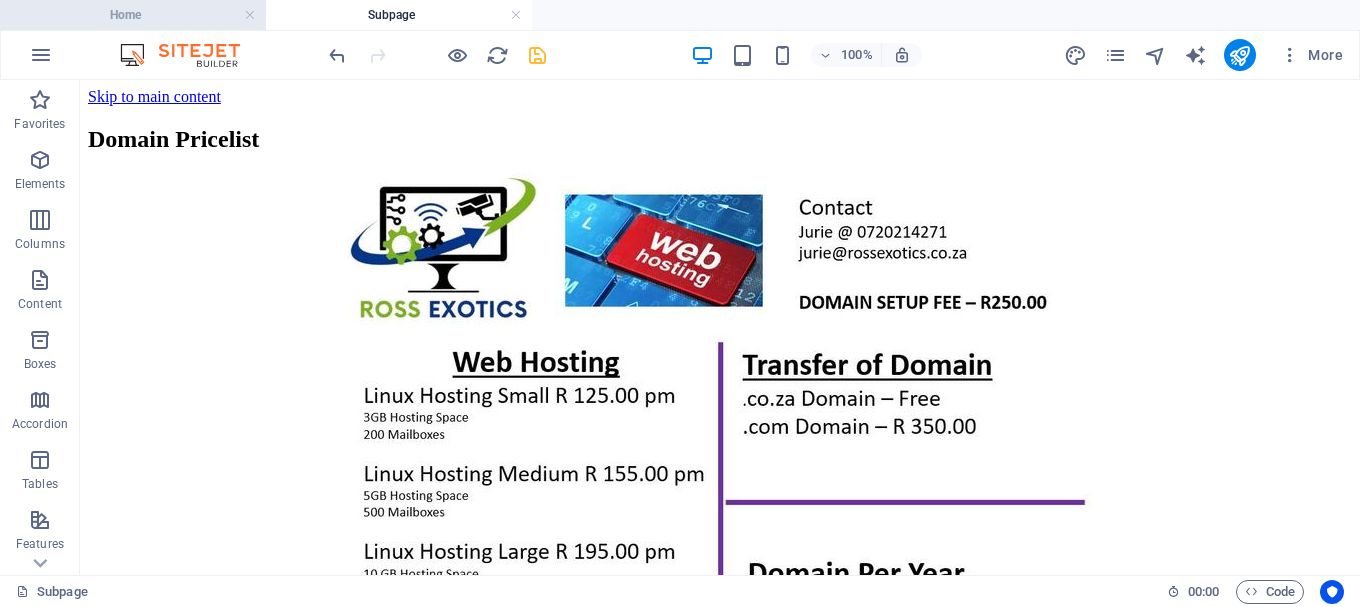 click on "Home" at bounding box center (133, 15) 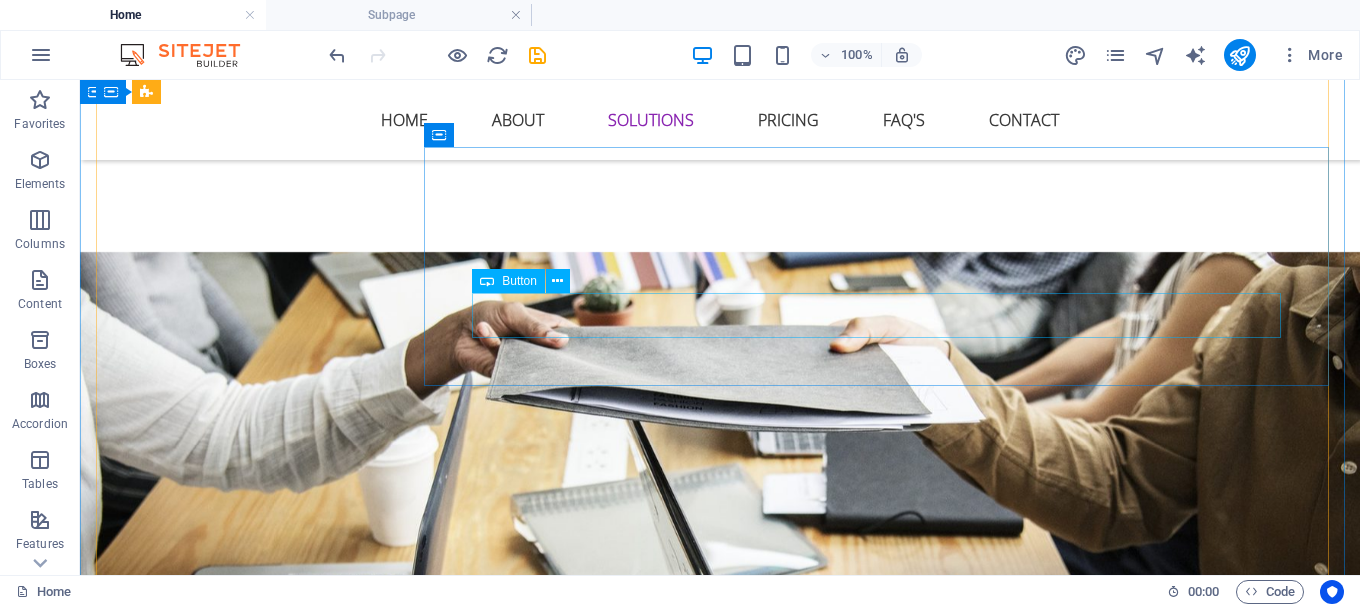 scroll, scrollTop: 2755, scrollLeft: 0, axis: vertical 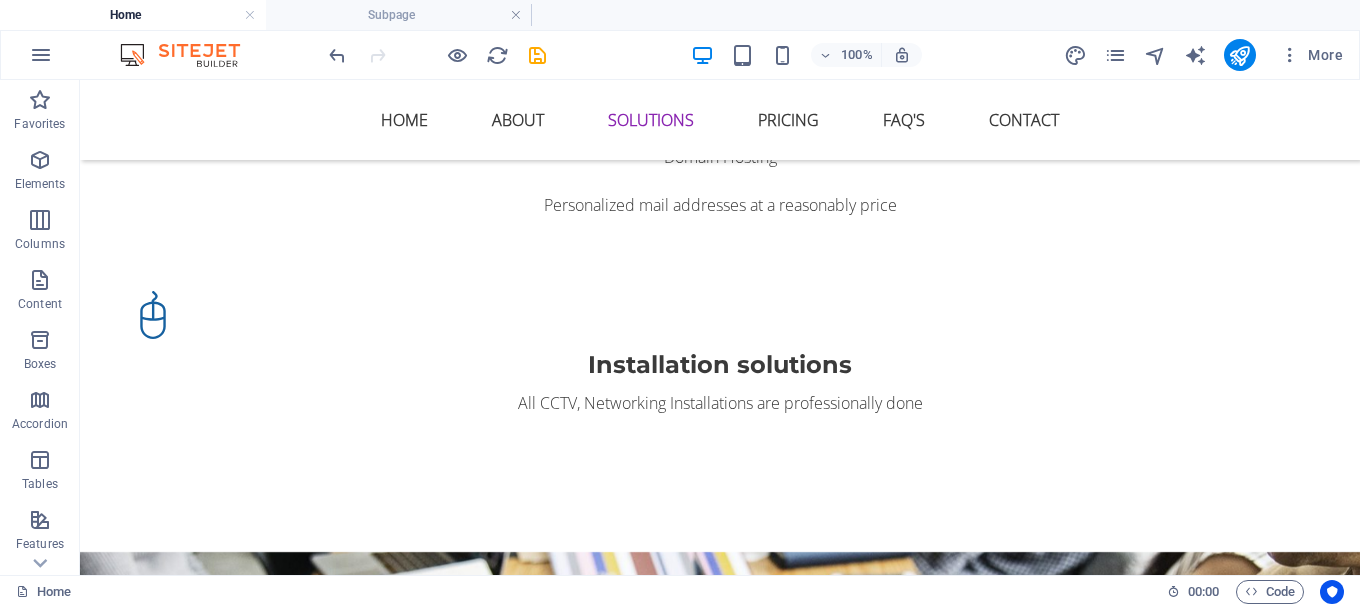 click on "Home Subpage" at bounding box center (680, 15) 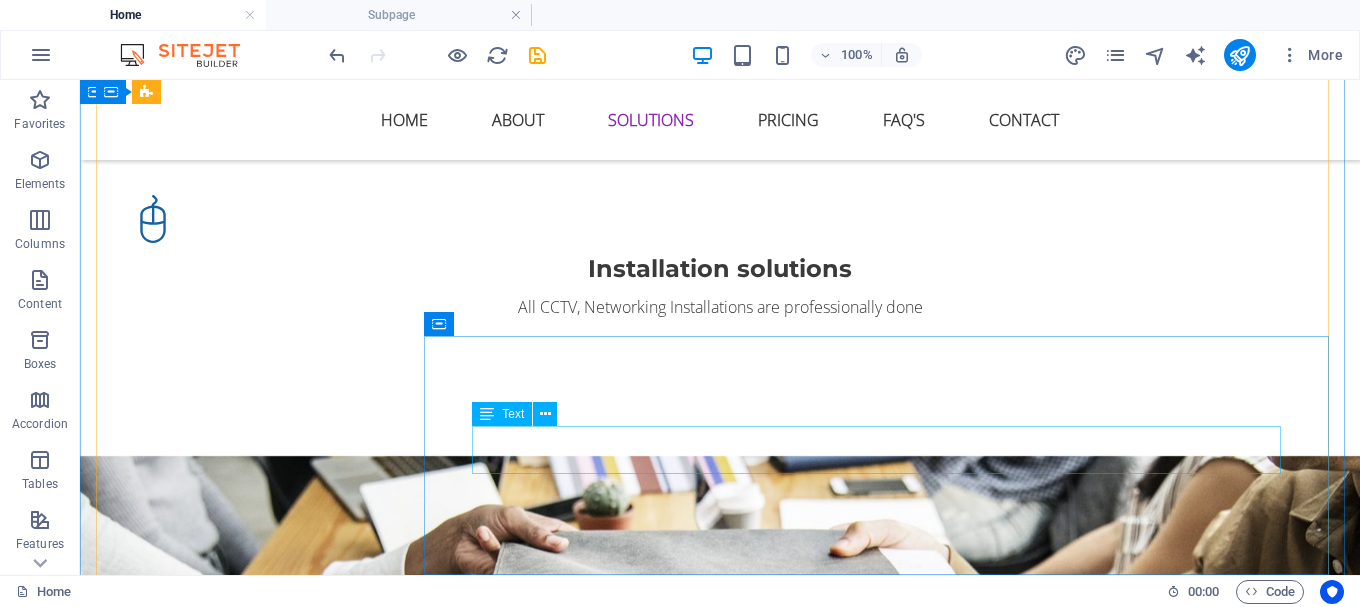 scroll, scrollTop: 2955, scrollLeft: 0, axis: vertical 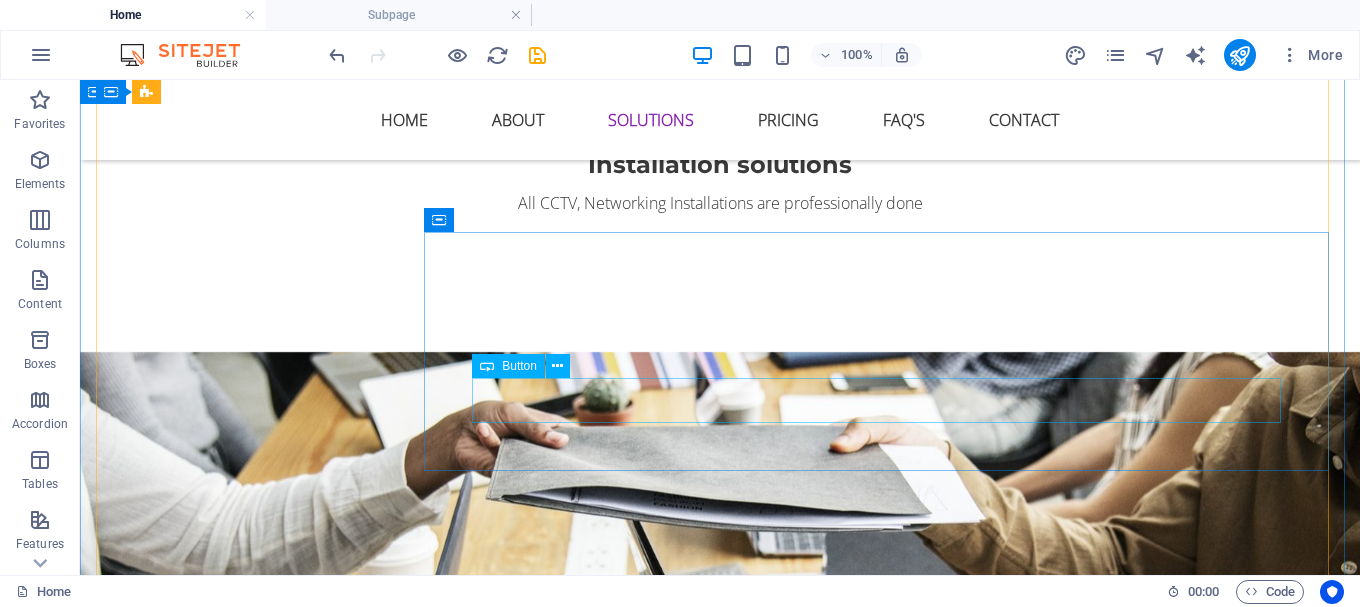 click on "Pricing" at bounding box center [886, 2348] 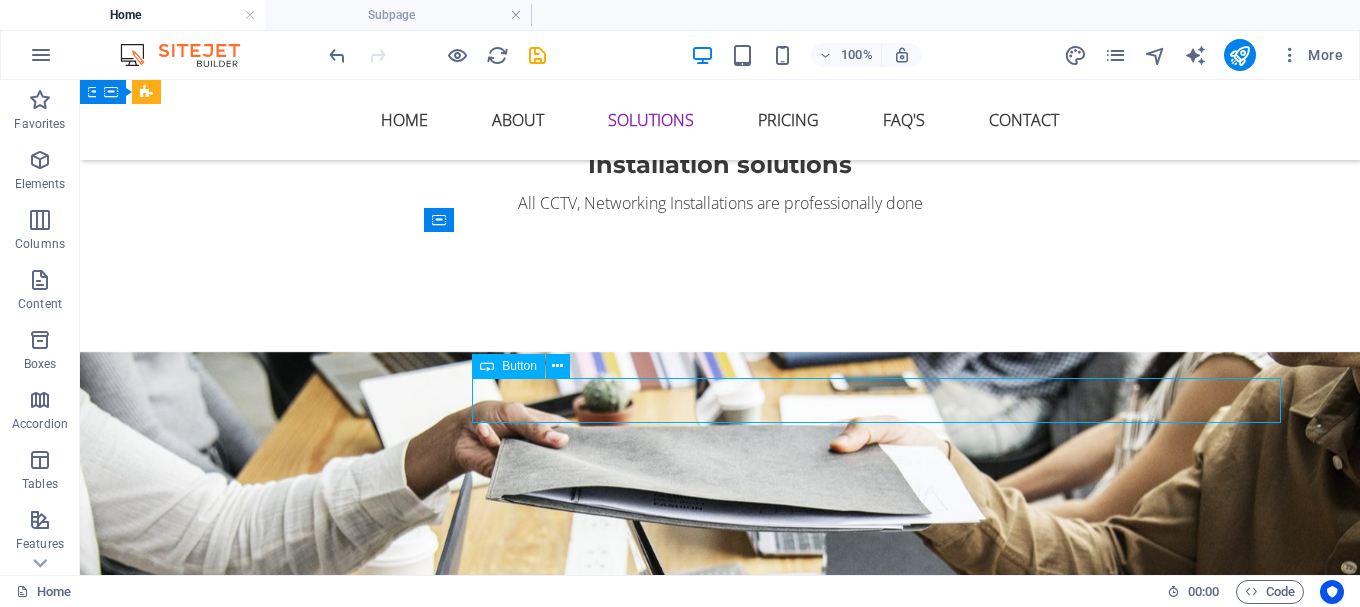 click on "Pricing" at bounding box center (886, 2348) 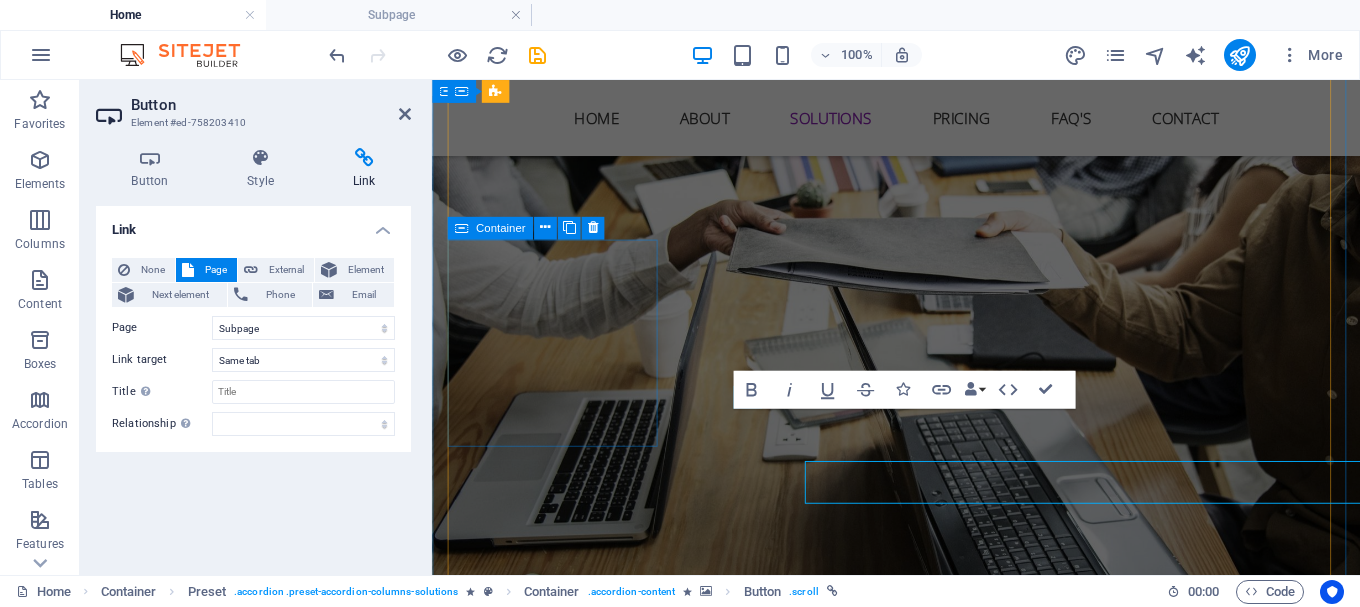 scroll, scrollTop: 2852, scrollLeft: 0, axis: vertical 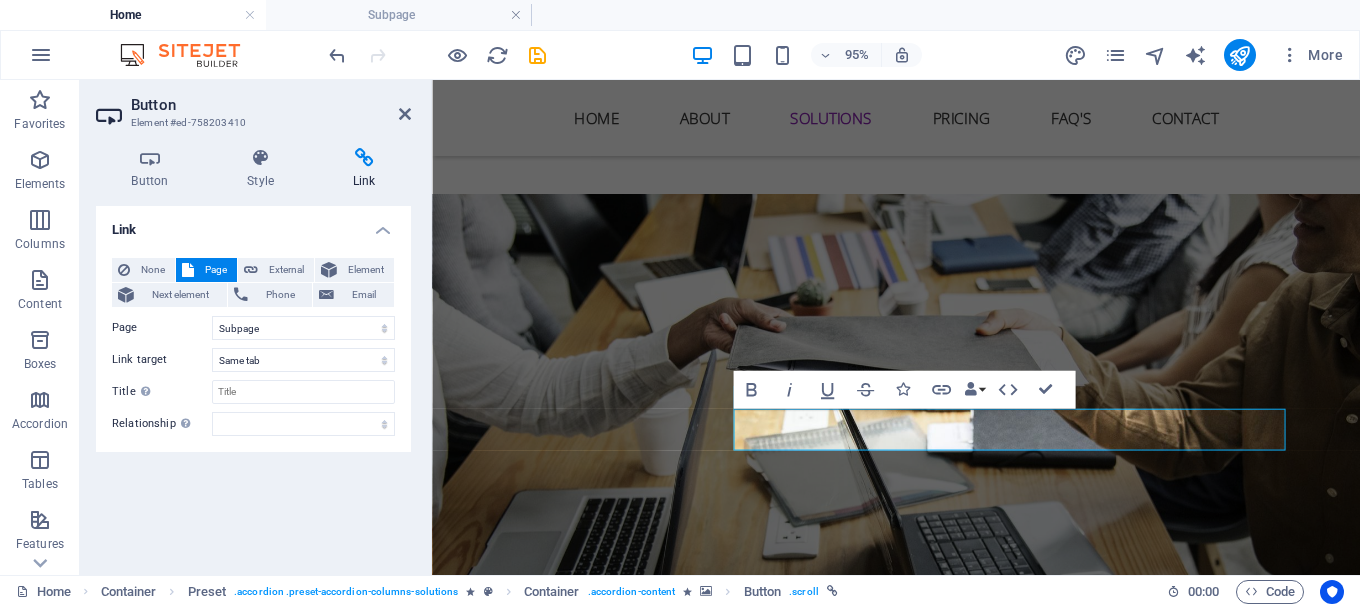 click on "Button Style Link Button Design Default Primary Secondary Background Hover/Active Switch to preview mode to test the active/hover state Text color Hover/Active Border color Hover/Active Alignment Size Width Default px rem % em vh vw Default colors and font sizes are defined in Design. Edit design Preset Element Layout How this element expands within the layout (Flexbox). Size Default auto px % 1/1 1/2 1/3 1/4 1/5 1/6 1/7 1/8 1/9 1/10 Grow Shrink Order Container layout Visible Visible Opacity 100 % Overflow Spacing Margin Default auto px % rem vw vh Custom Custom auto px % rem vw vh auto px % rem vw vh auto px % rem vw vh auto px % rem vw vh Padding Default px rem % vh vw Custom Custom px rem % vh vw px rem % vh vw px rem % vh vw px rem % vh vw Border Style              - Width 1 auto px rem % vh vw Custom Custom 1 auto px rem % vh vw 1 auto px rem % vh vw 1 auto px rem % vh vw 1 auto px rem % vh vw  - Color Round corners Default px rem % vh vw Custom Custom px rem % vh vw px rem % vh vw px rem % vh" at bounding box center (253, 353) 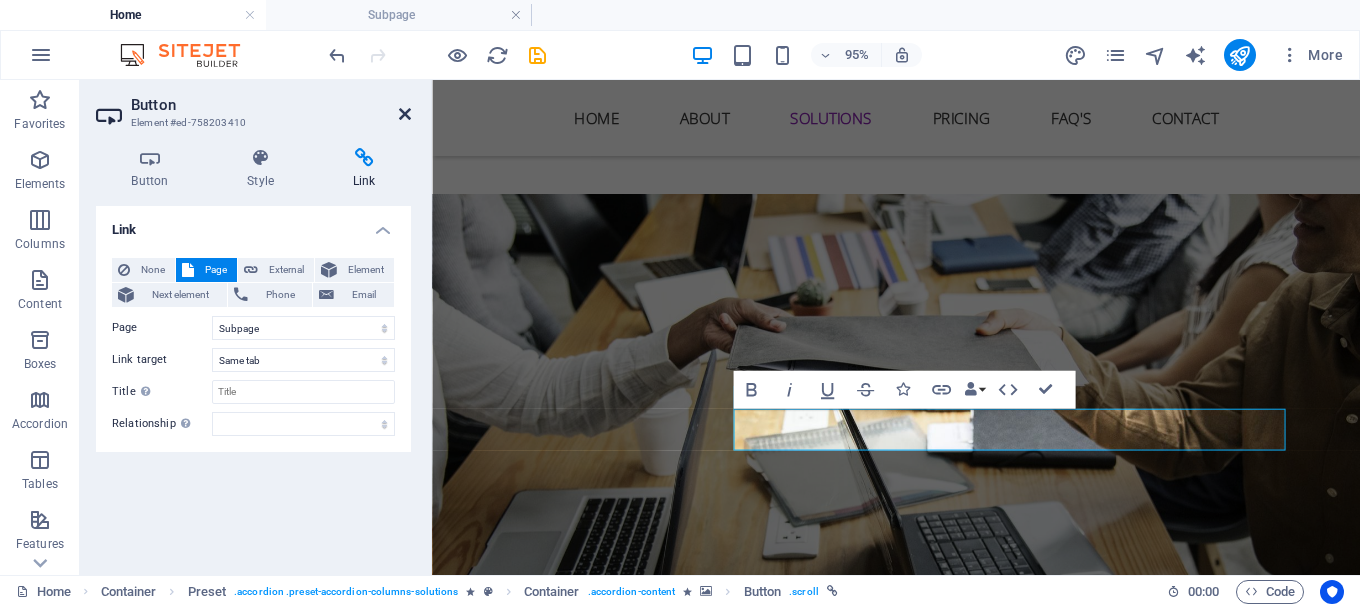 click at bounding box center (405, 114) 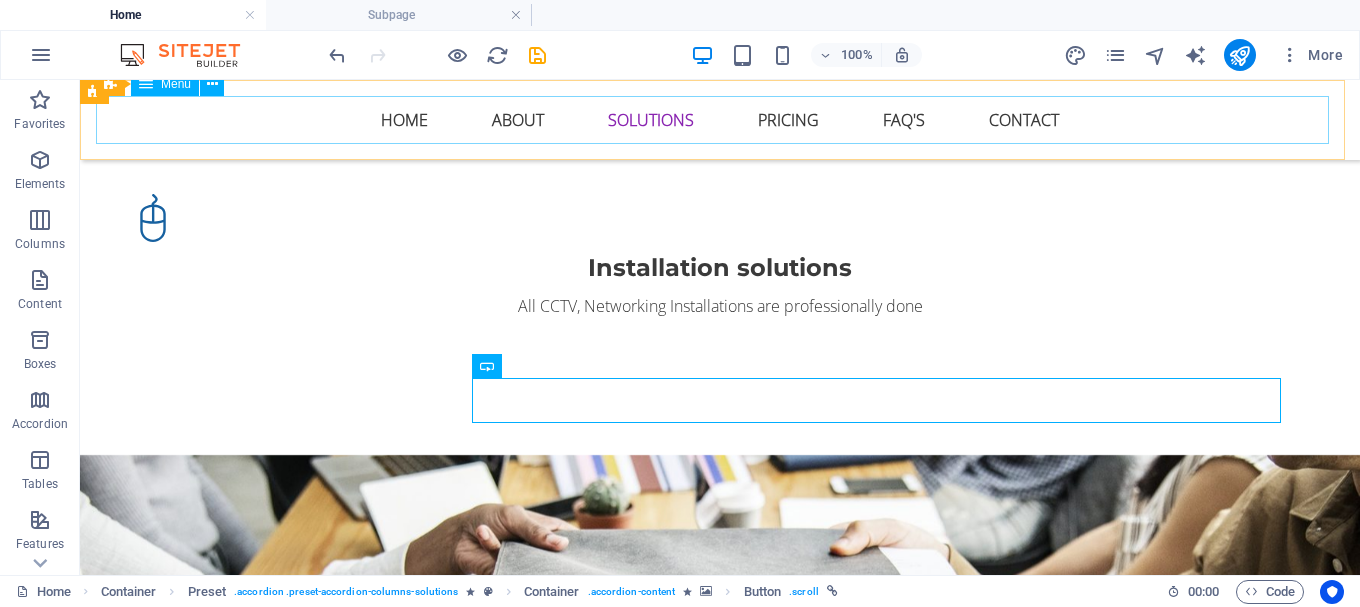 scroll, scrollTop: 2955, scrollLeft: 0, axis: vertical 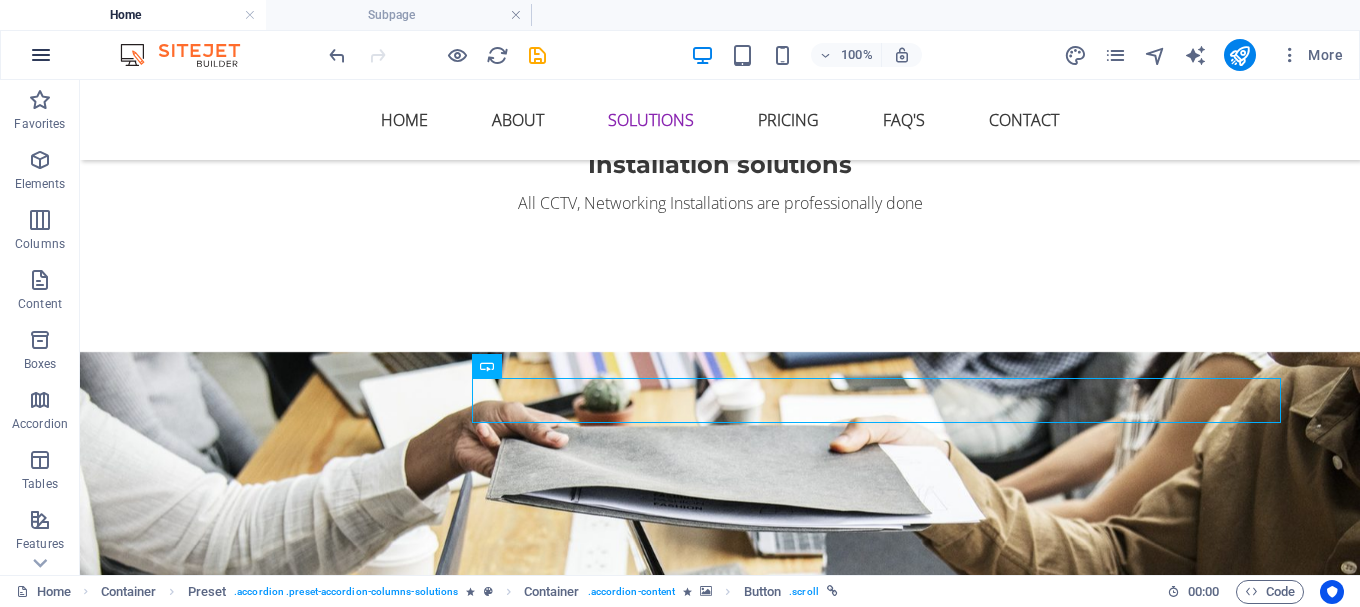 click at bounding box center (41, 55) 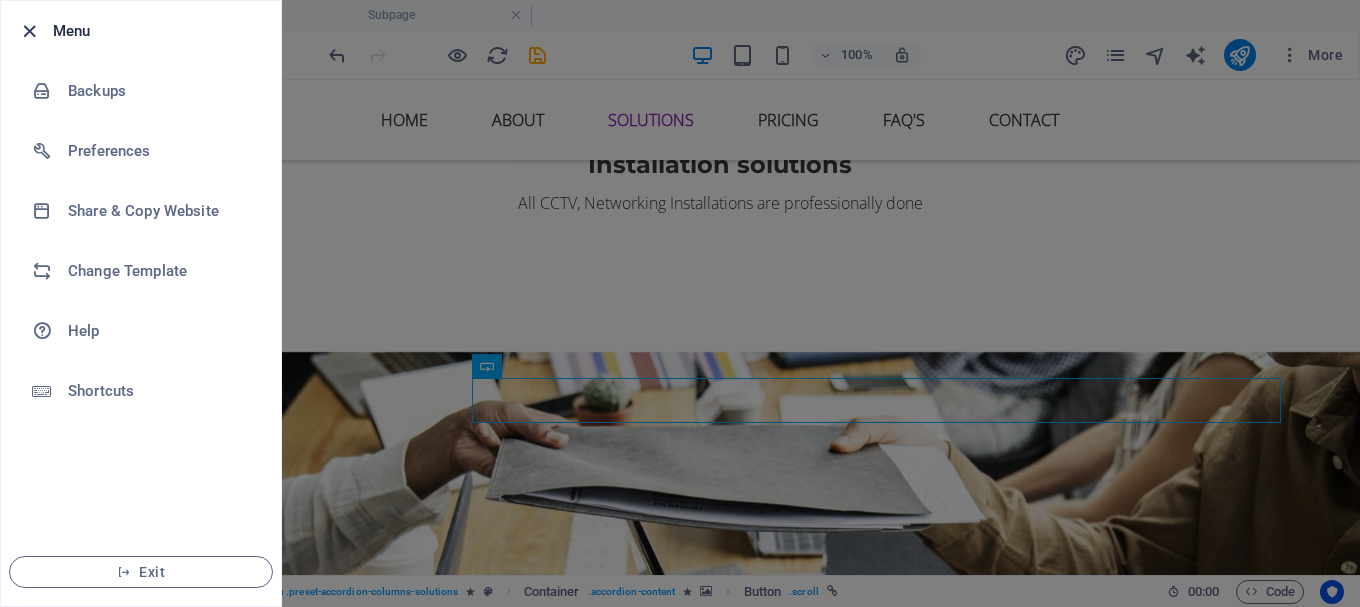 click at bounding box center (29, 31) 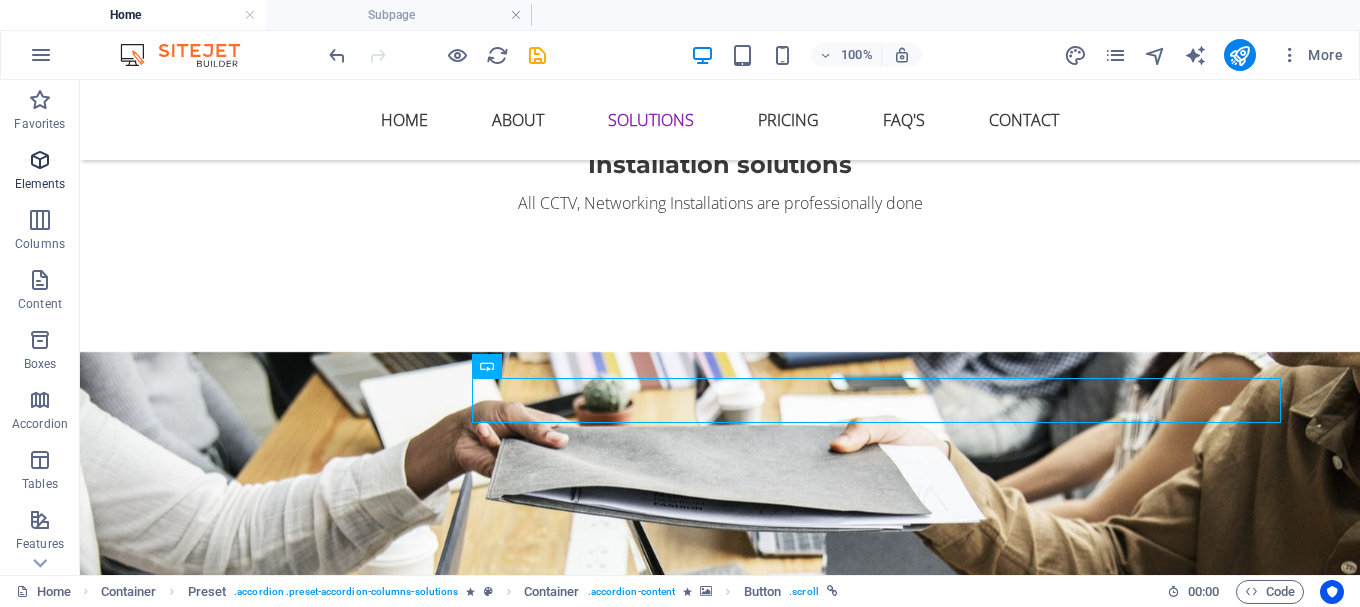 click at bounding box center [40, 160] 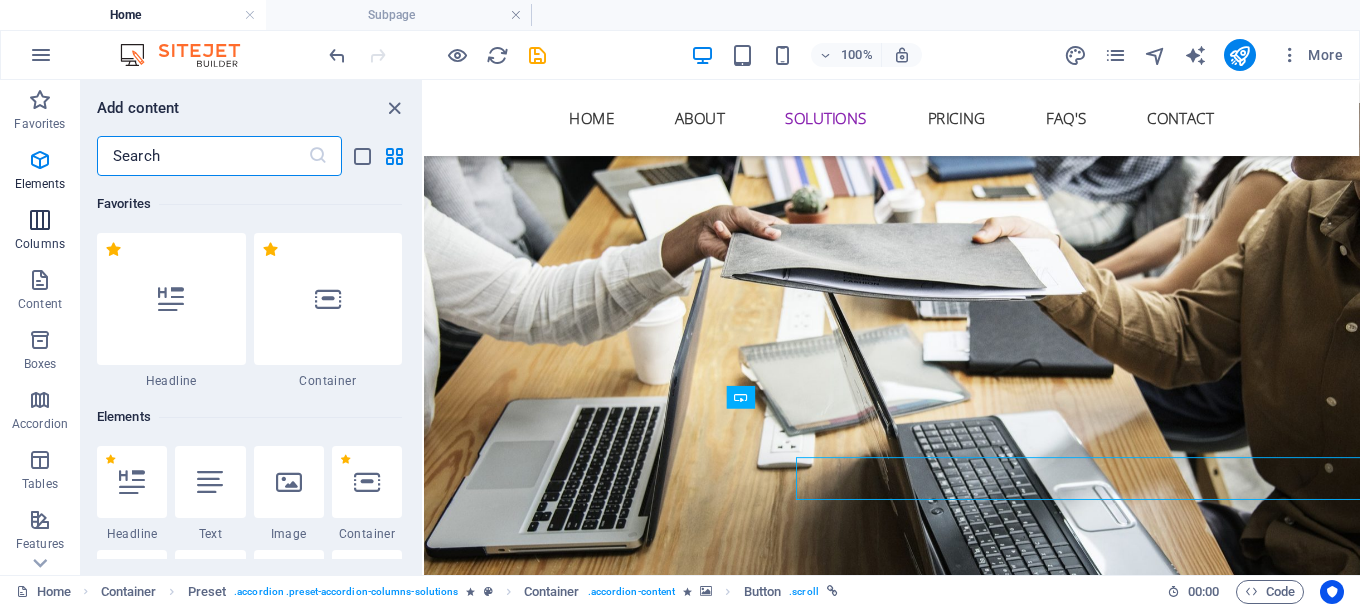 scroll, scrollTop: 2856, scrollLeft: 0, axis: vertical 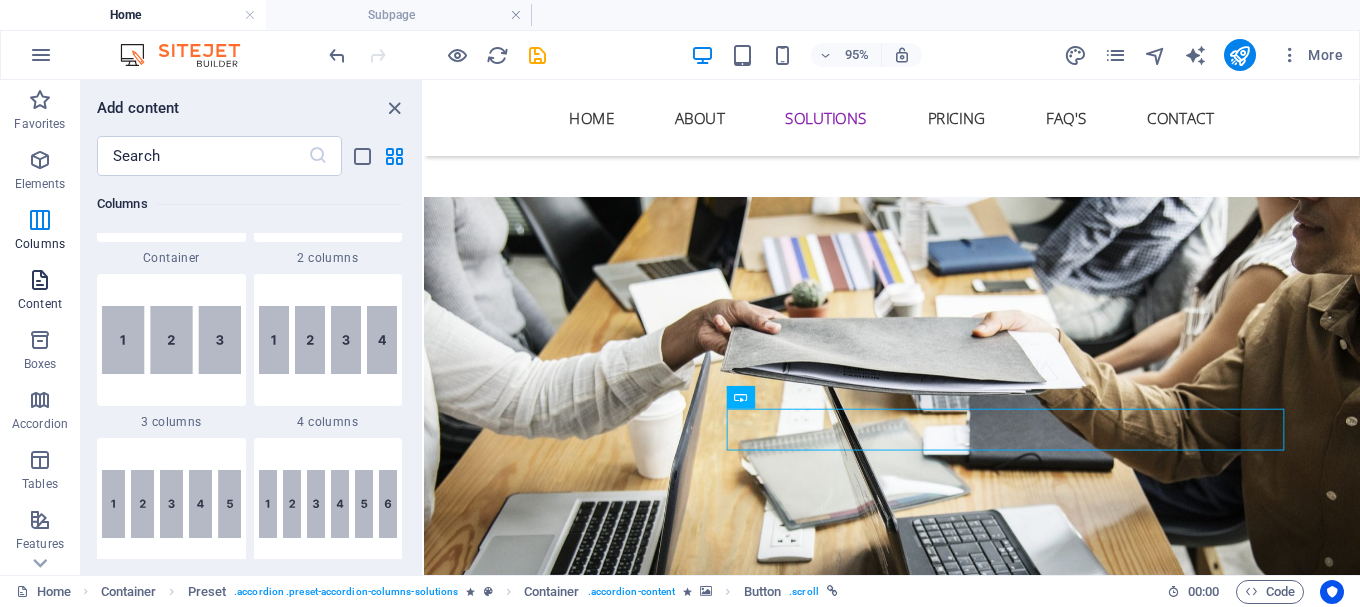 click at bounding box center [40, 280] 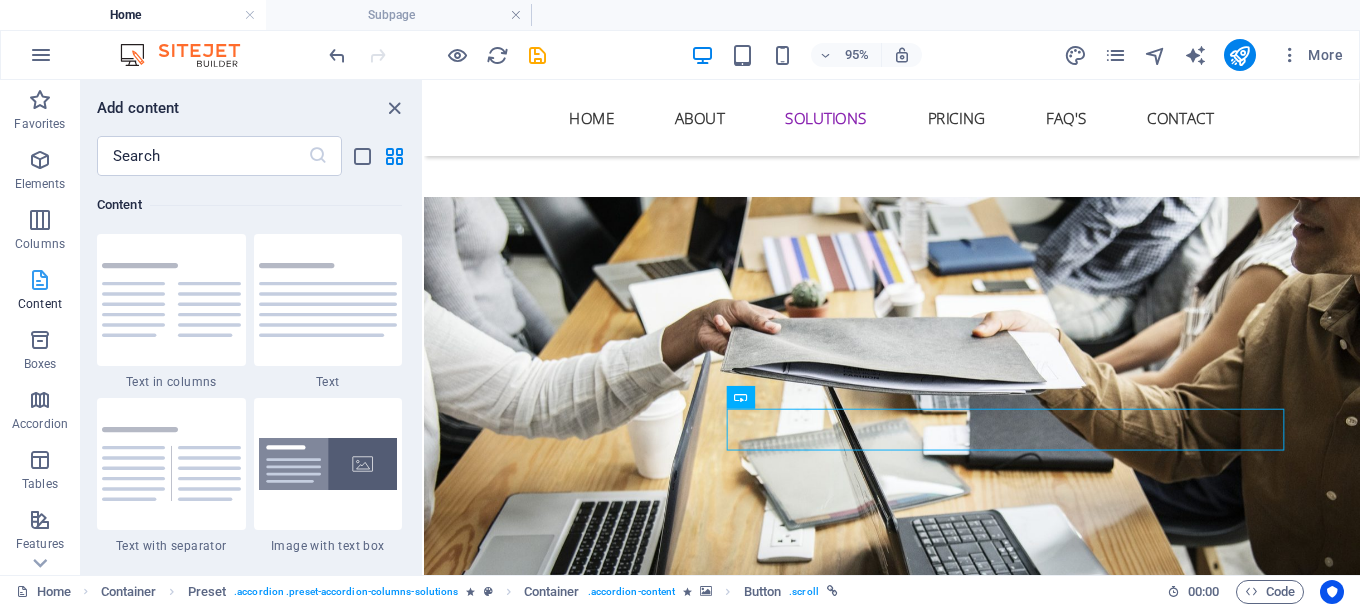 scroll, scrollTop: 3499, scrollLeft: 0, axis: vertical 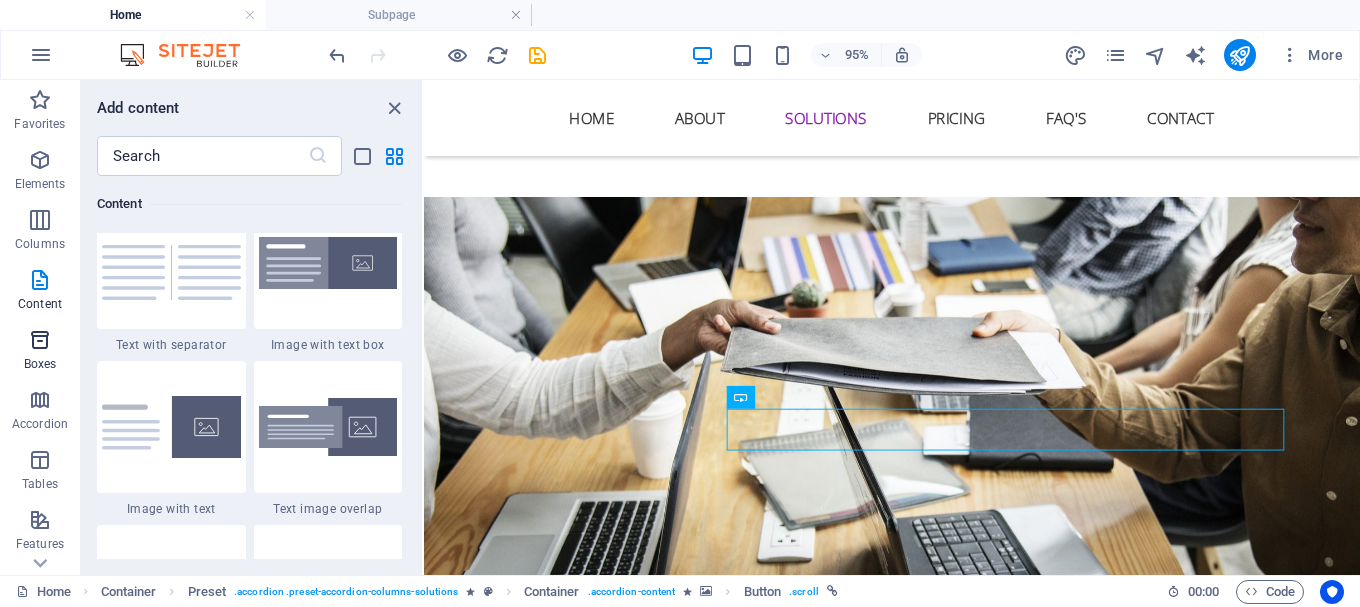 click at bounding box center [40, 340] 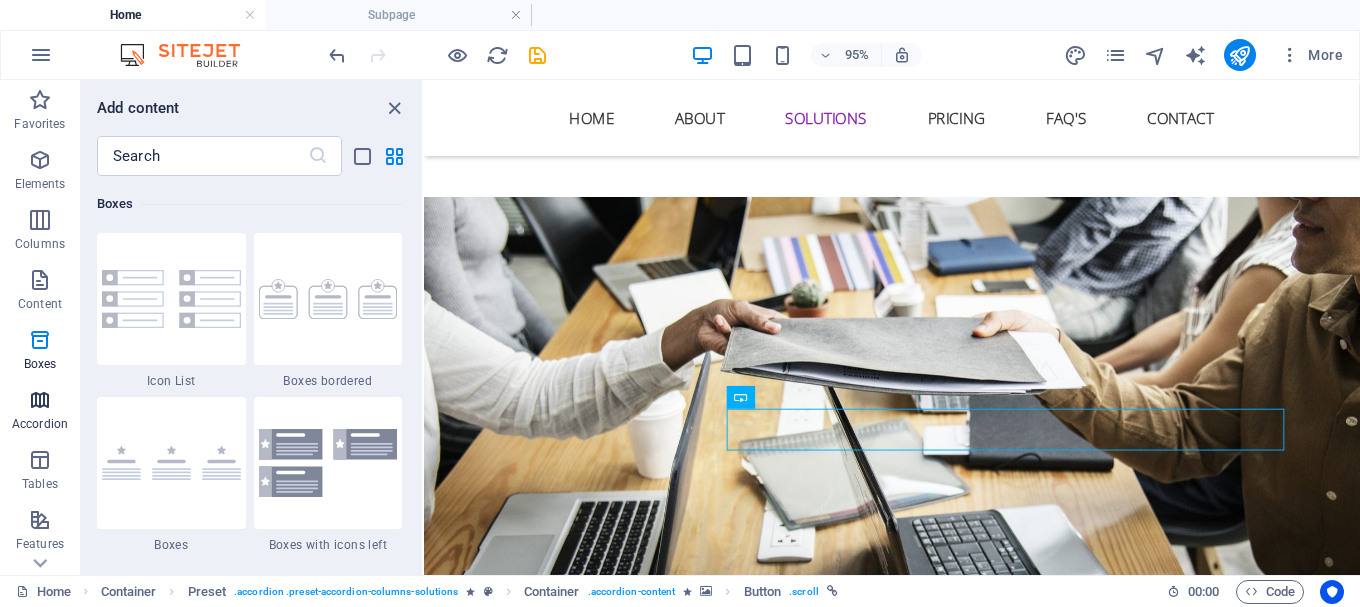 click at bounding box center [40, 400] 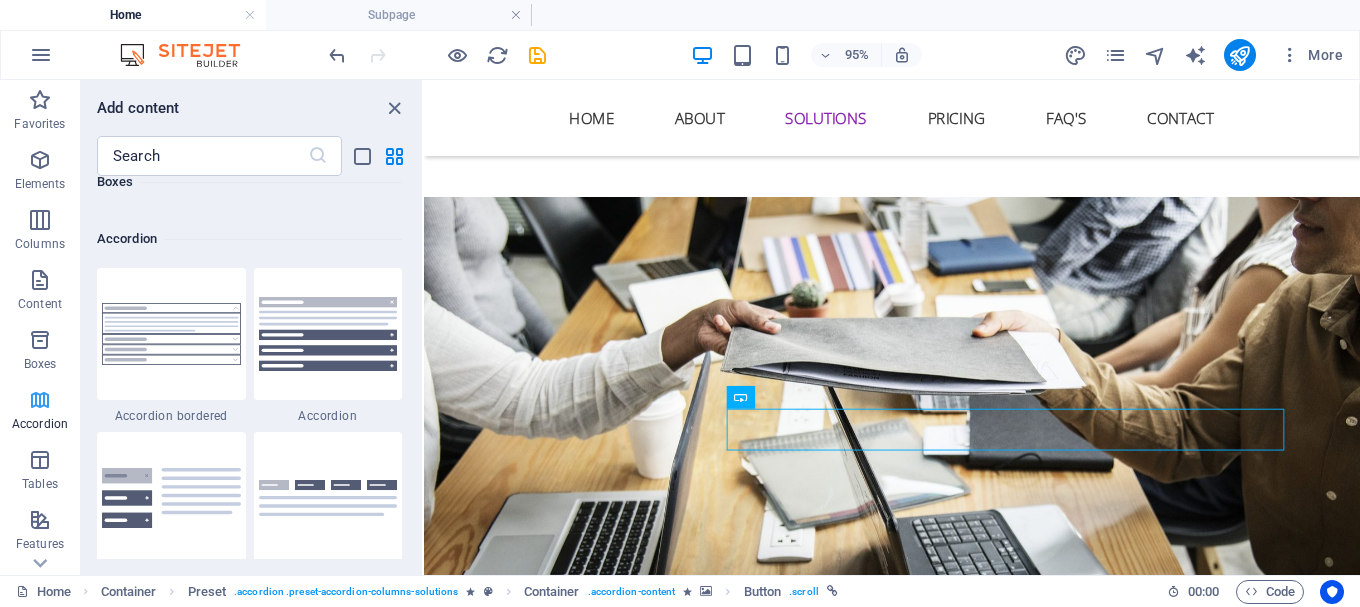 scroll, scrollTop: 6385, scrollLeft: 0, axis: vertical 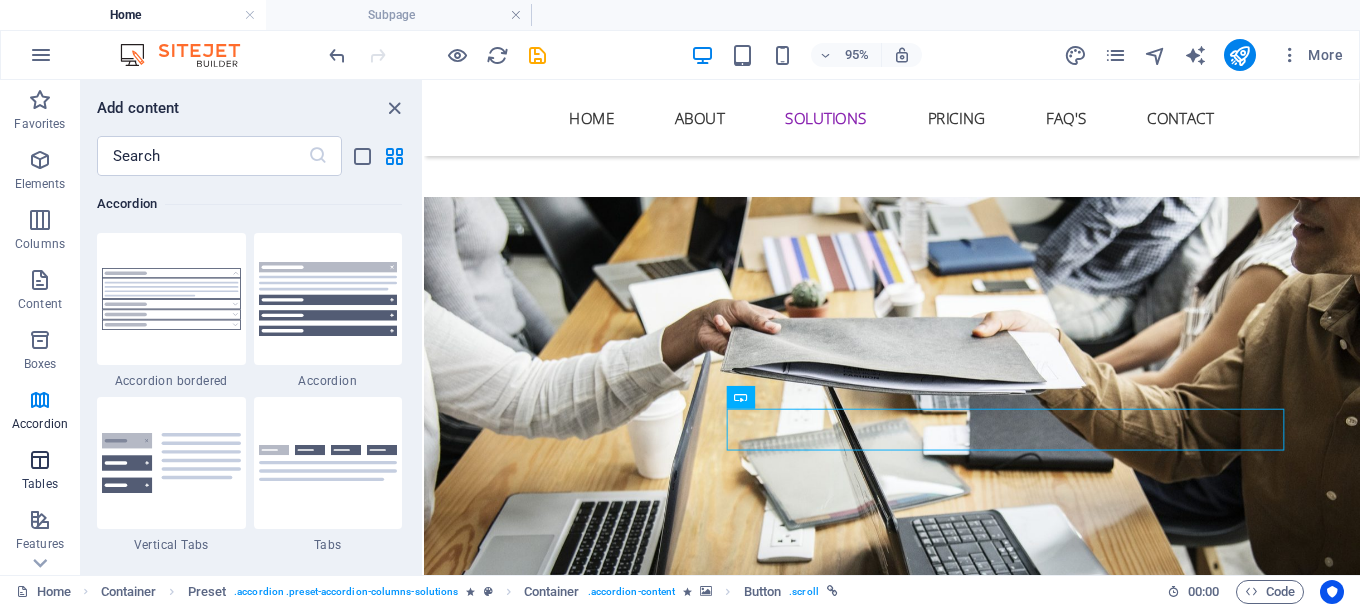 click at bounding box center (40, 460) 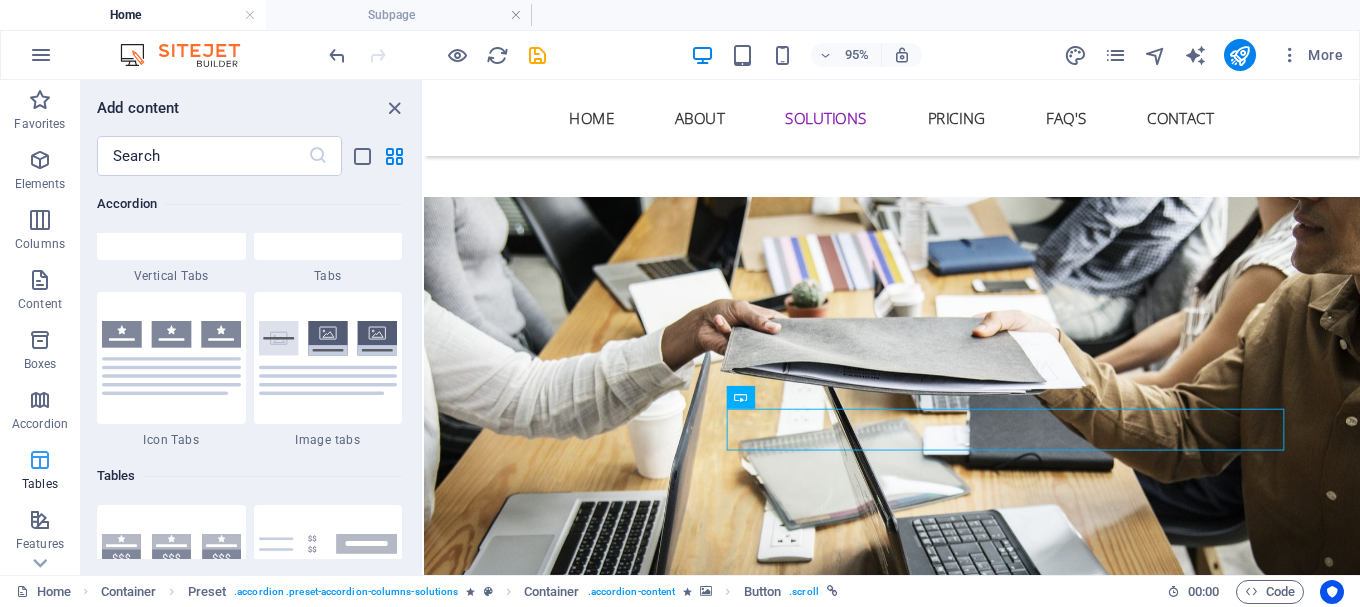 scroll, scrollTop: 6926, scrollLeft: 0, axis: vertical 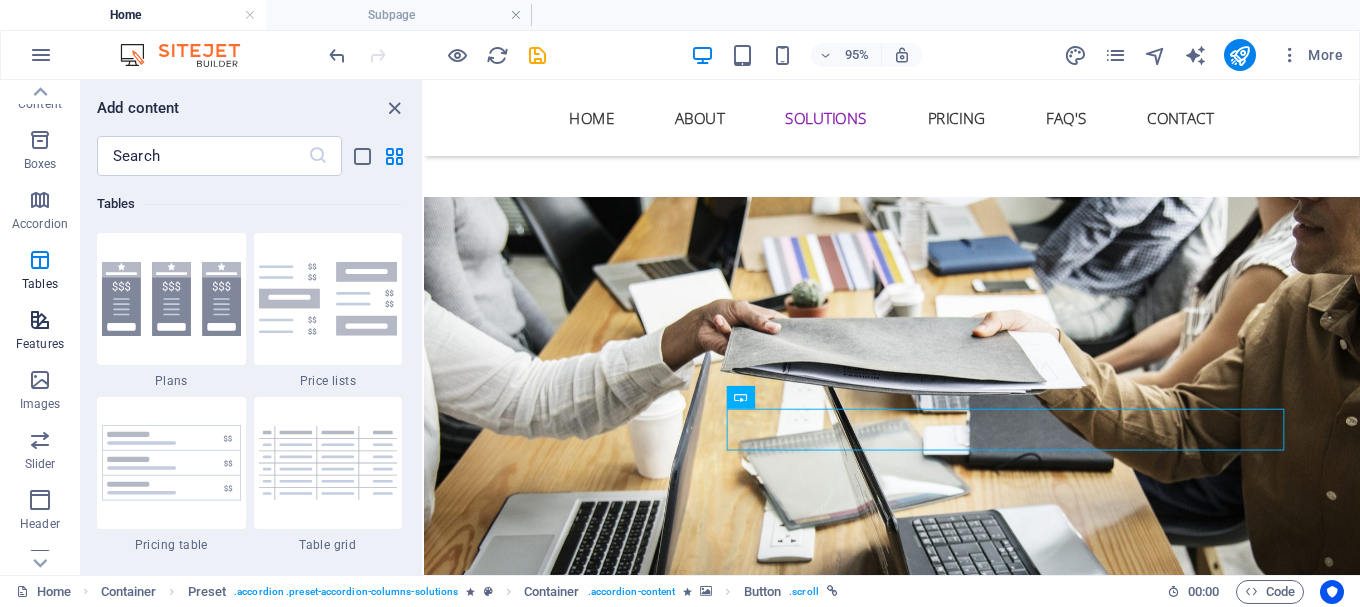 click at bounding box center (40, 320) 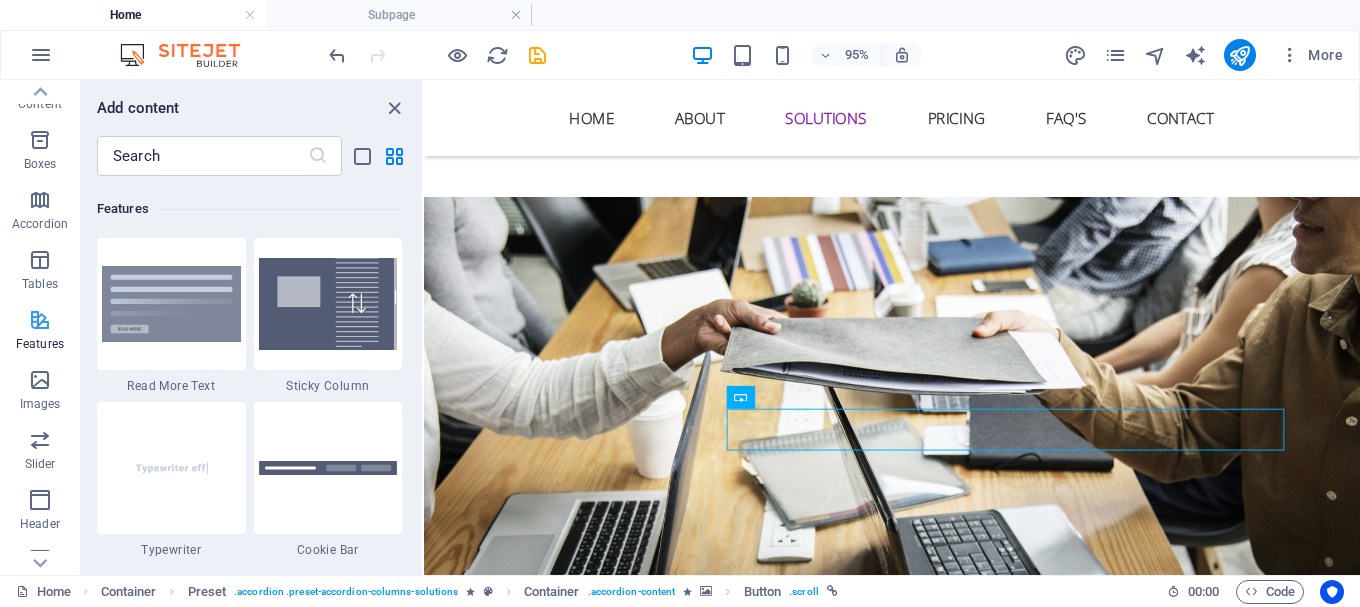 scroll, scrollTop: 7795, scrollLeft: 0, axis: vertical 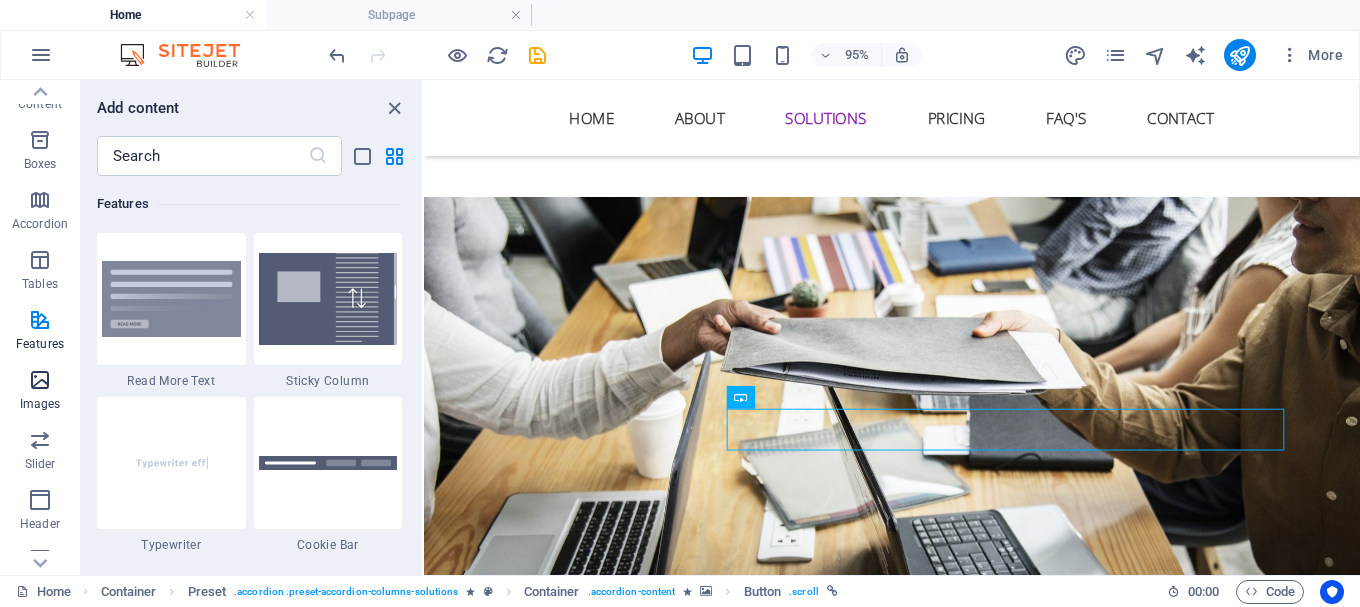 click at bounding box center (40, 380) 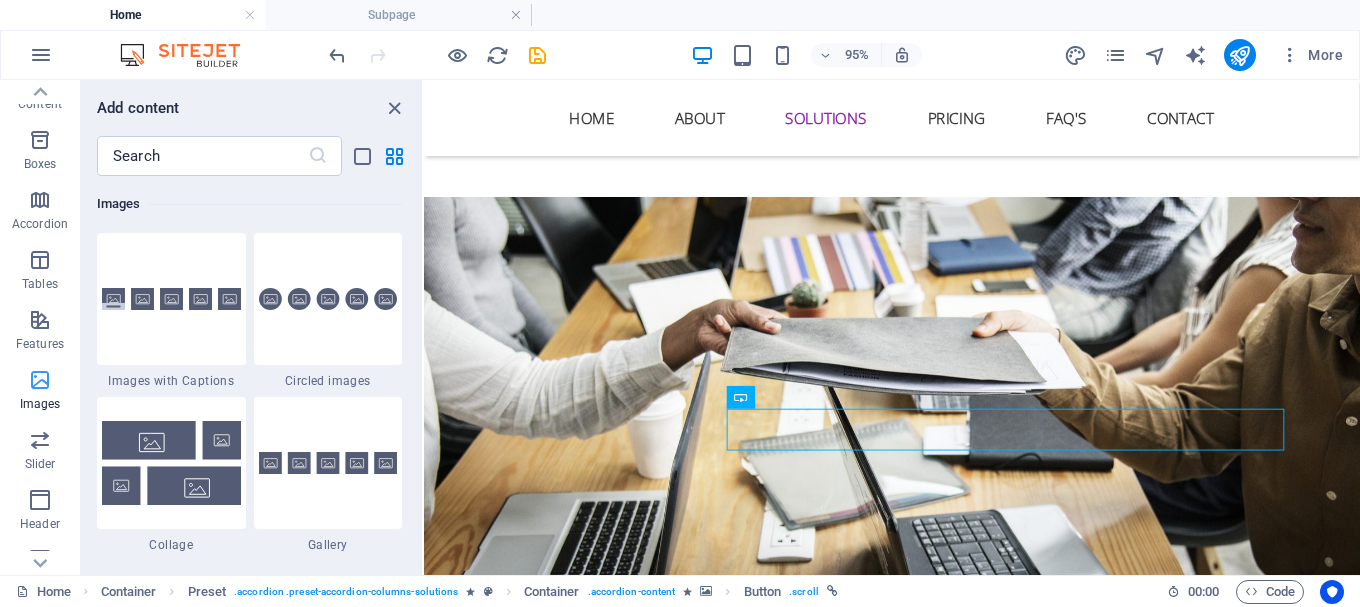 scroll, scrollTop: 10140, scrollLeft: 0, axis: vertical 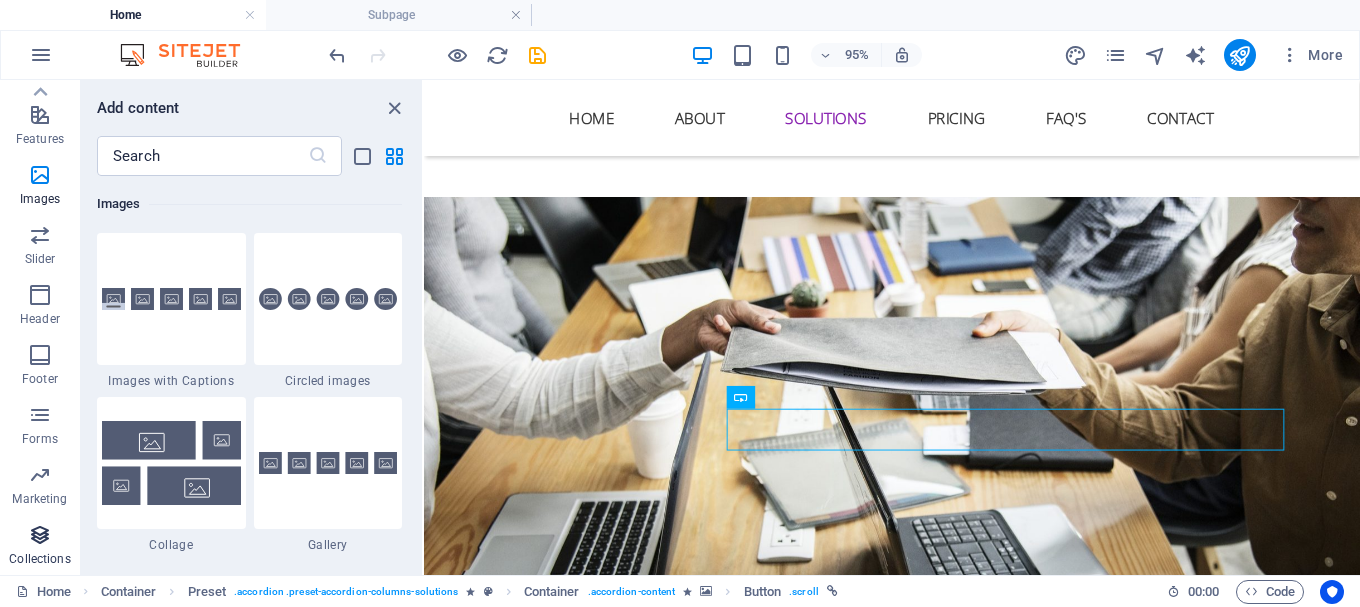click on "Collections" at bounding box center [40, 547] 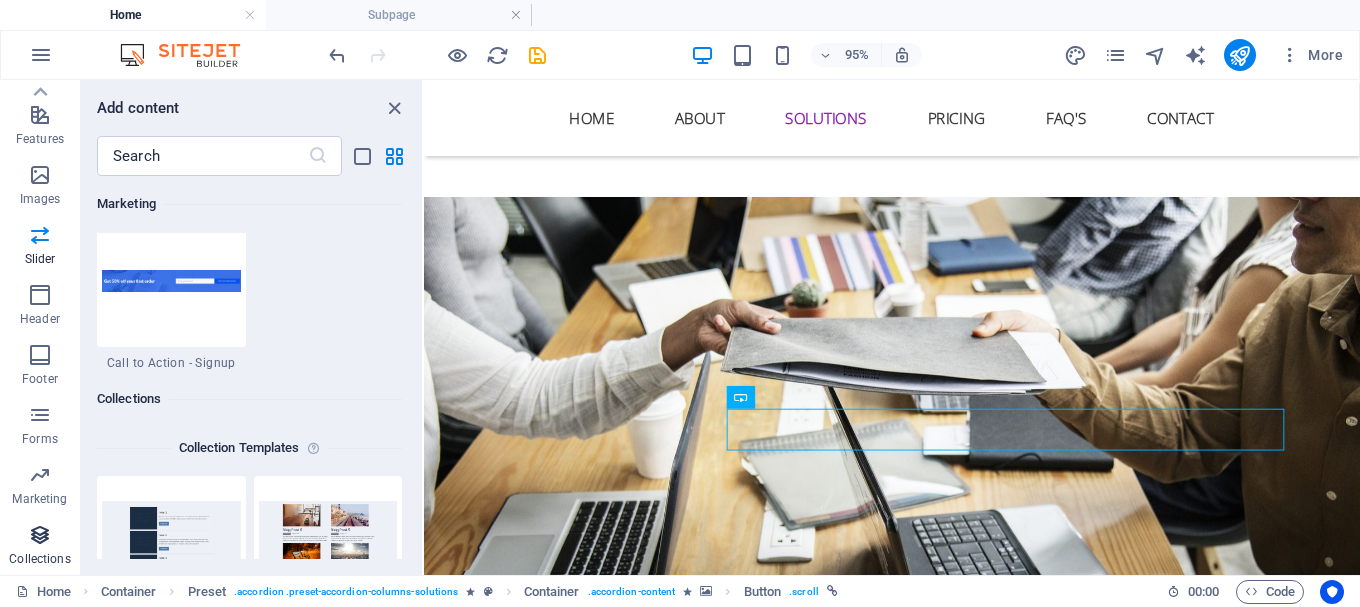 scroll, scrollTop: 18306, scrollLeft: 0, axis: vertical 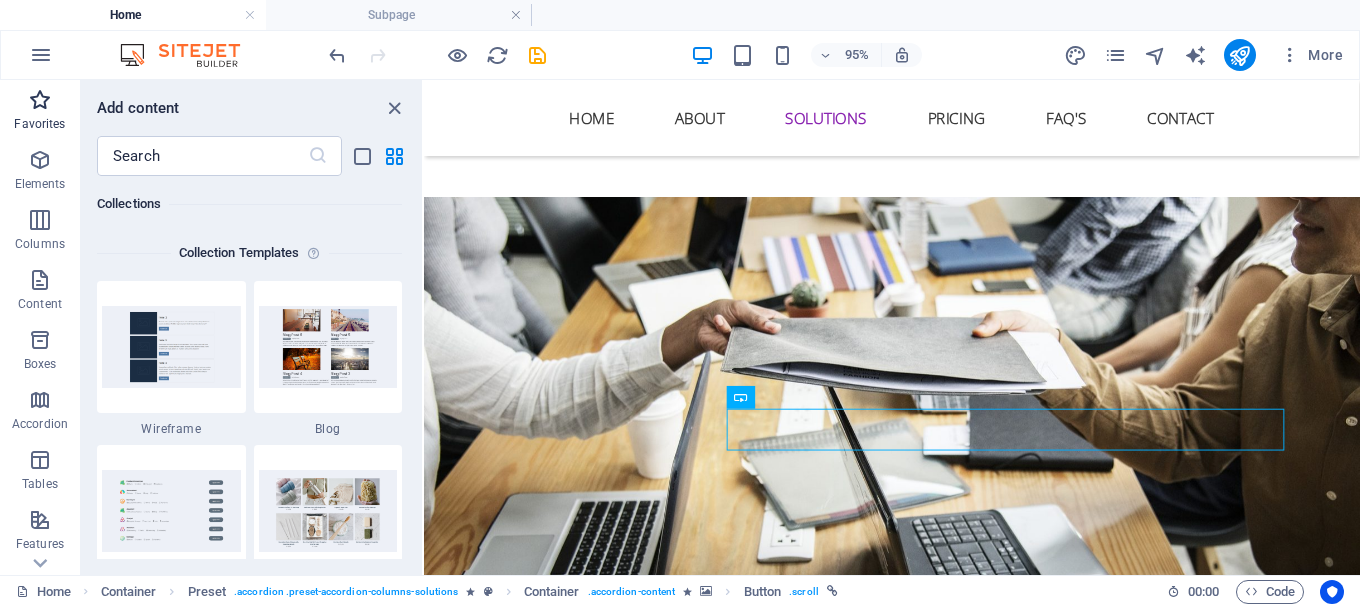 click on "Favorites" at bounding box center (40, 112) 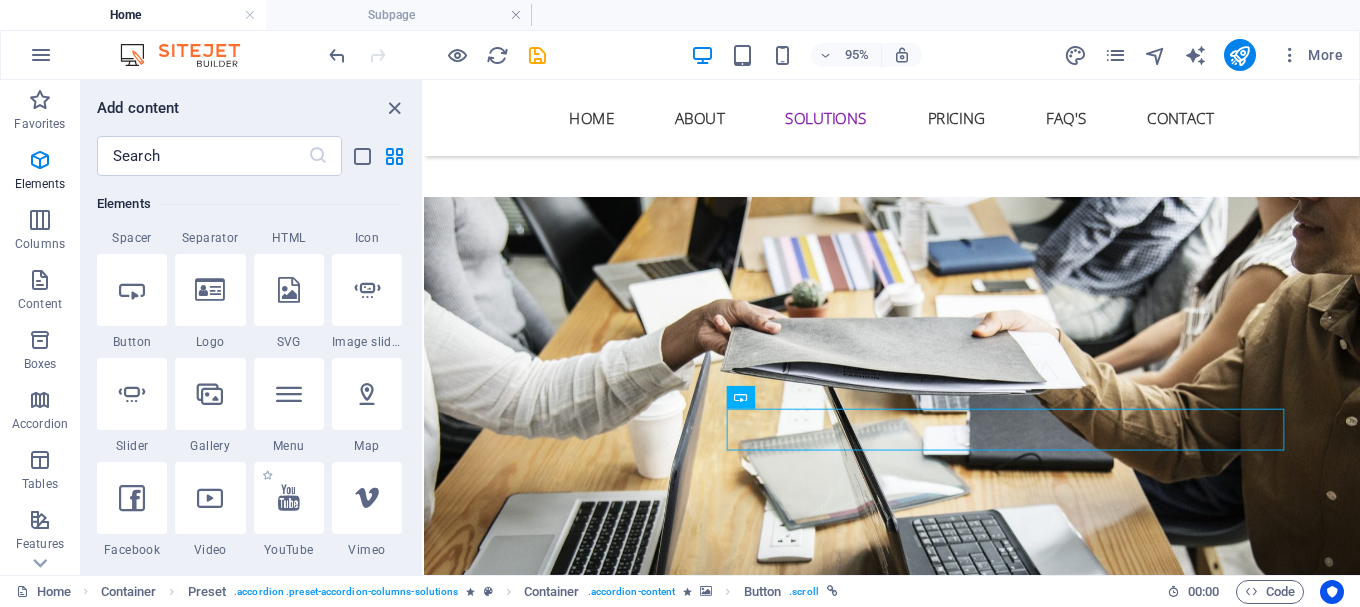 scroll, scrollTop: 500, scrollLeft: 0, axis: vertical 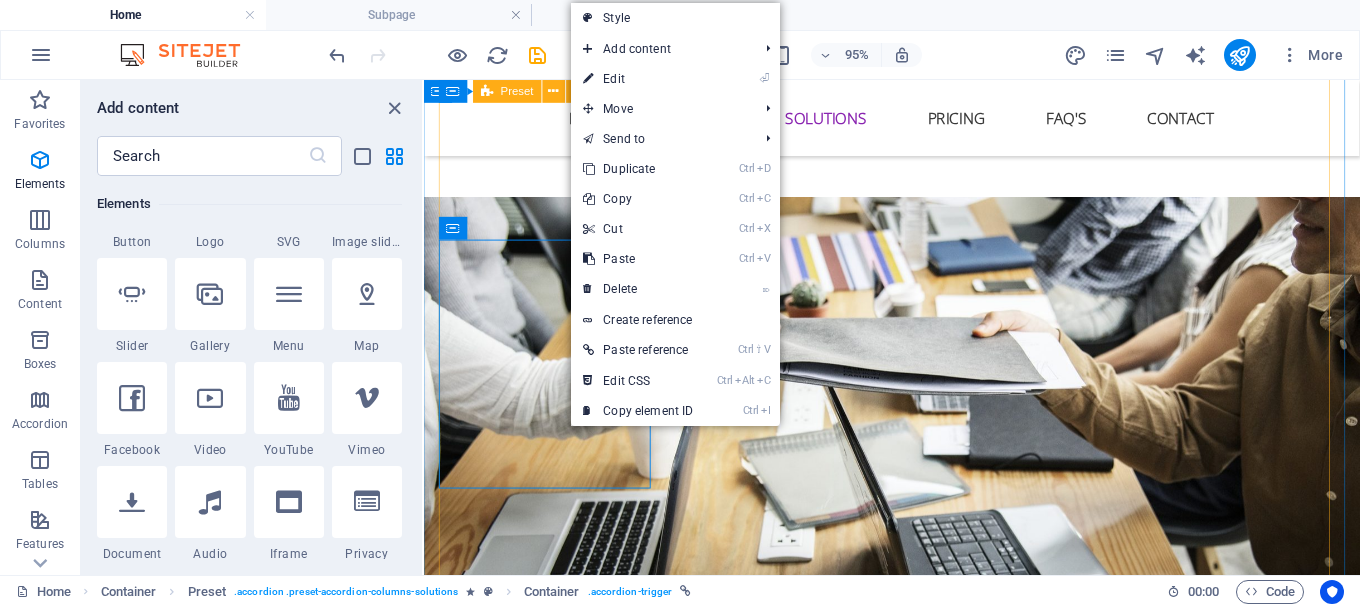 click at bounding box center [1045, 1321] 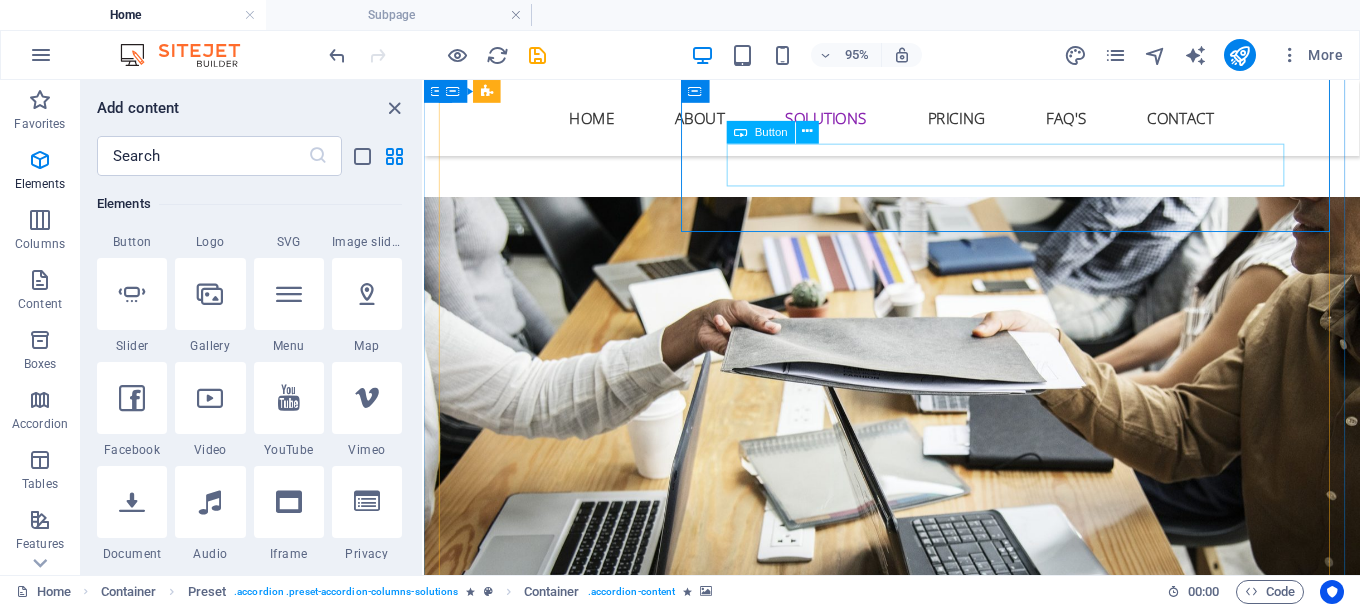 click on "Pricing" at bounding box center [1045, 1753] 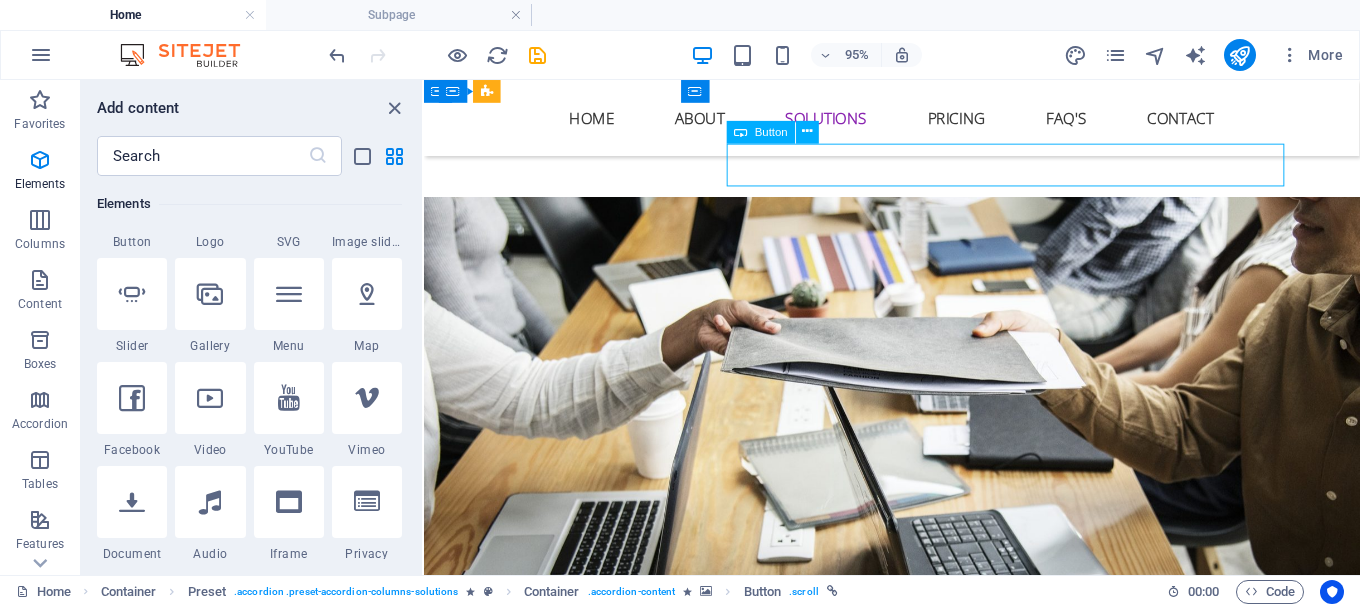 click on "Pricing" at bounding box center (1045, 1753) 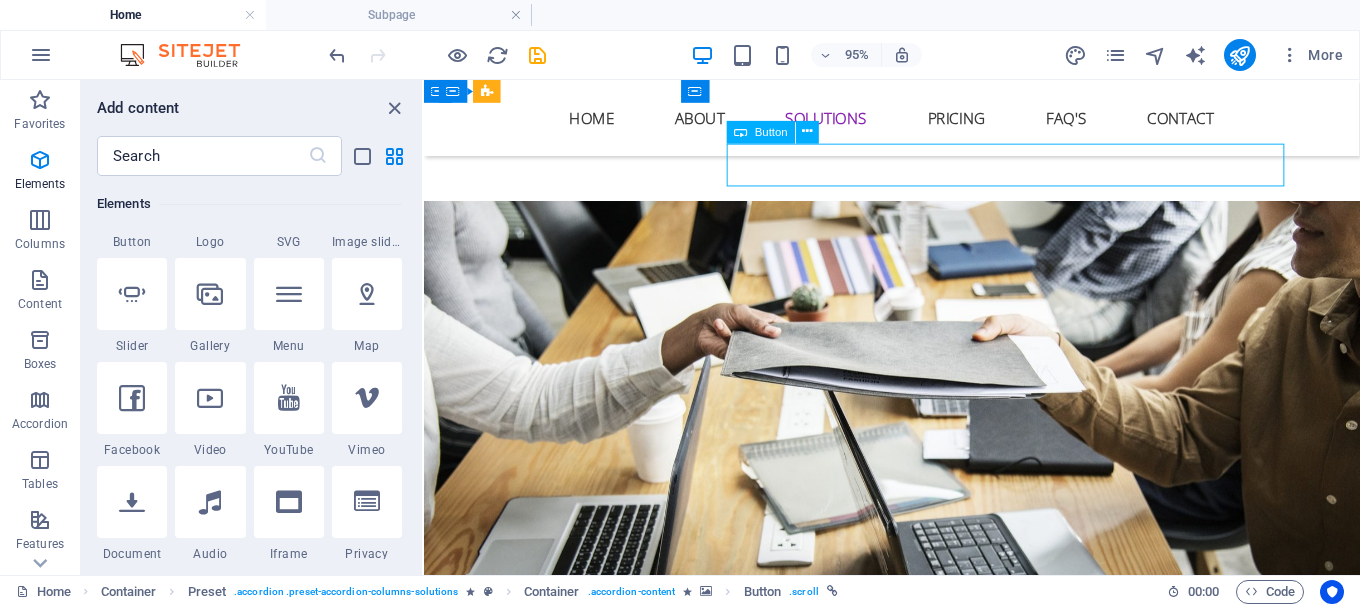 select on "1" 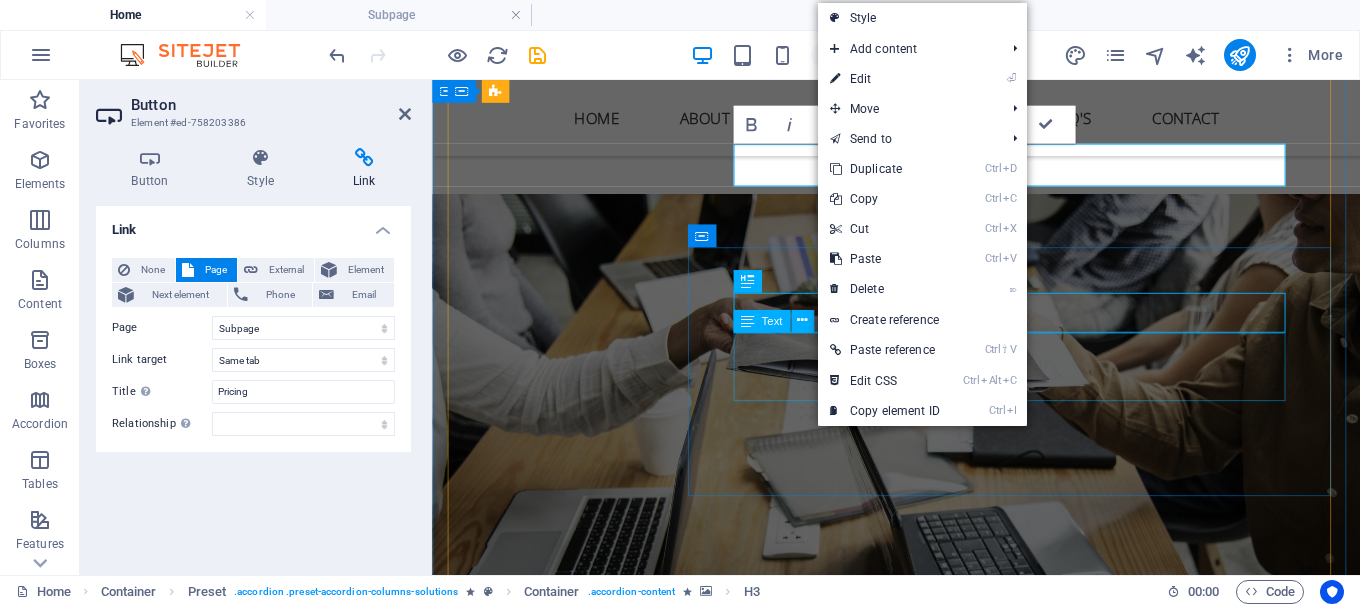 scroll, scrollTop: 2955, scrollLeft: 0, axis: vertical 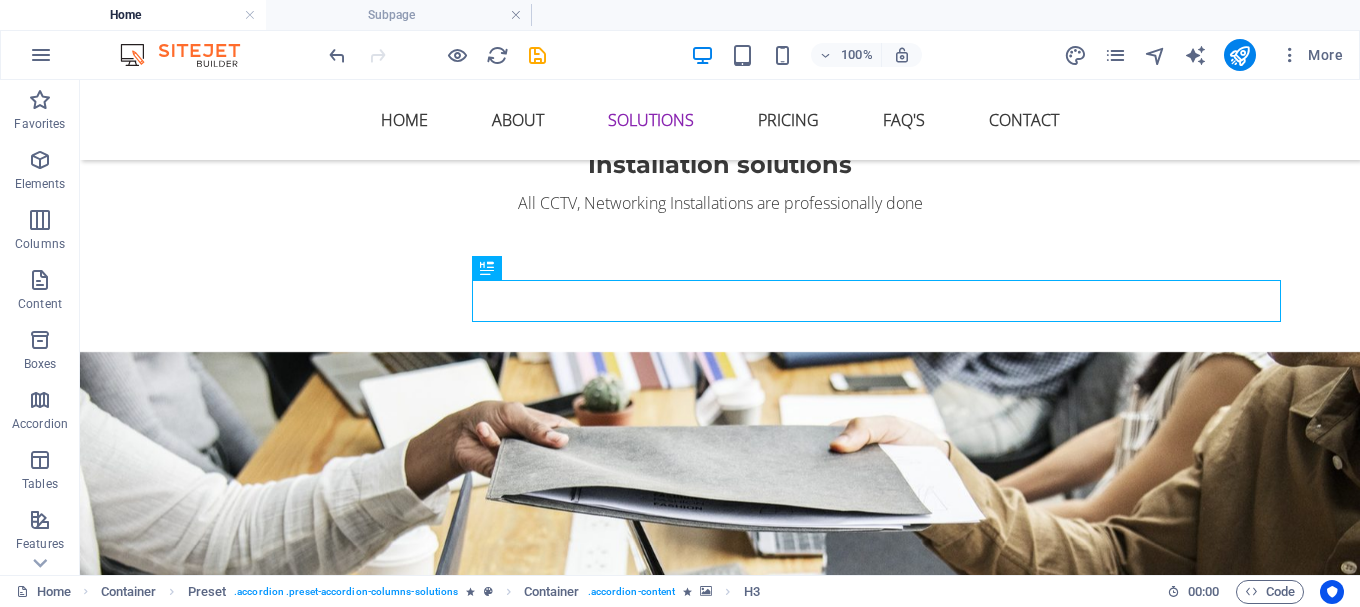 click at bounding box center (886, 2060) 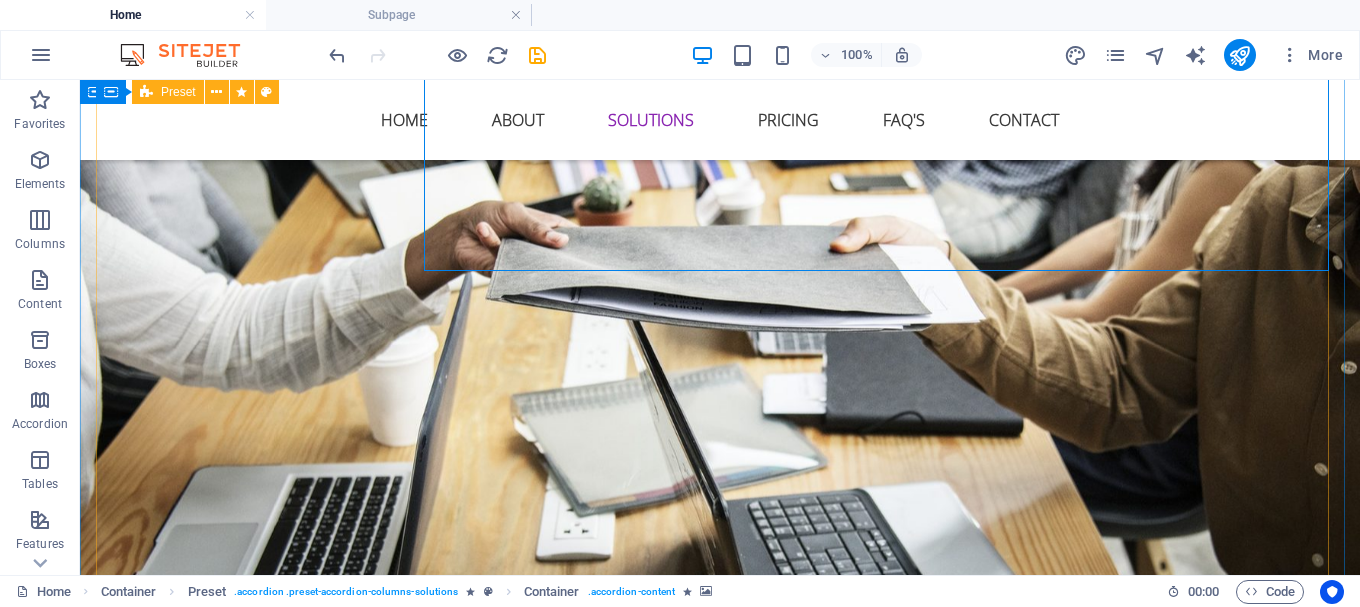 scroll, scrollTop: 2955, scrollLeft: 0, axis: vertical 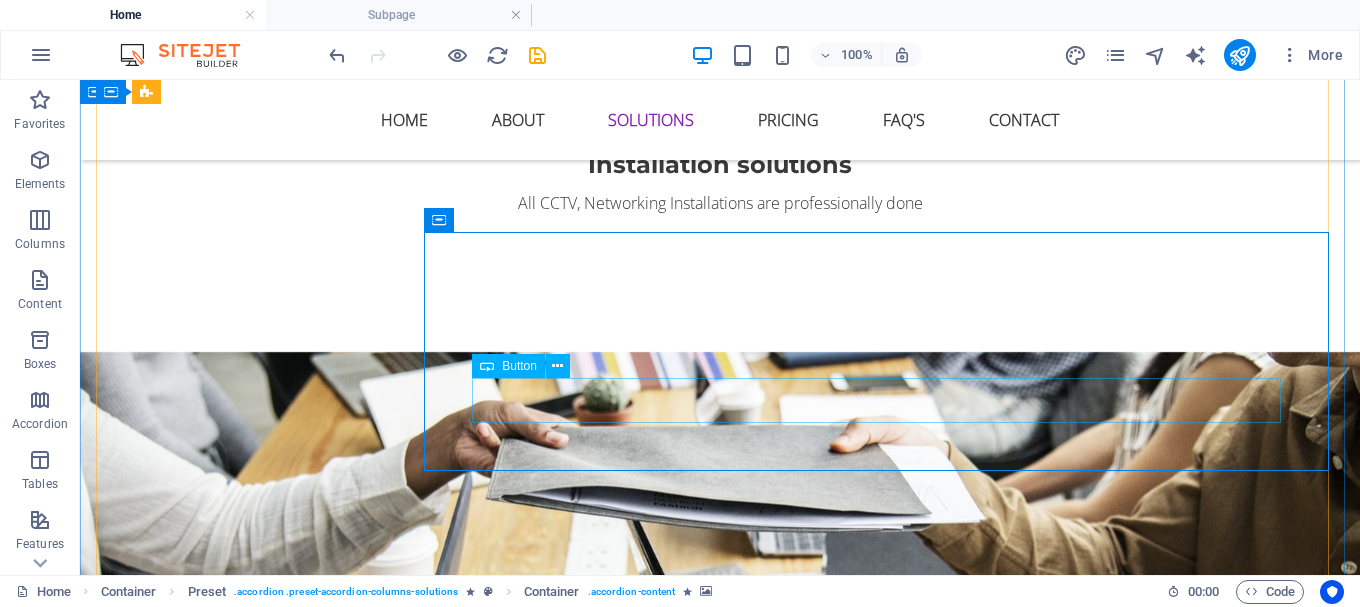 click on "Pricing" at bounding box center [886, 2348] 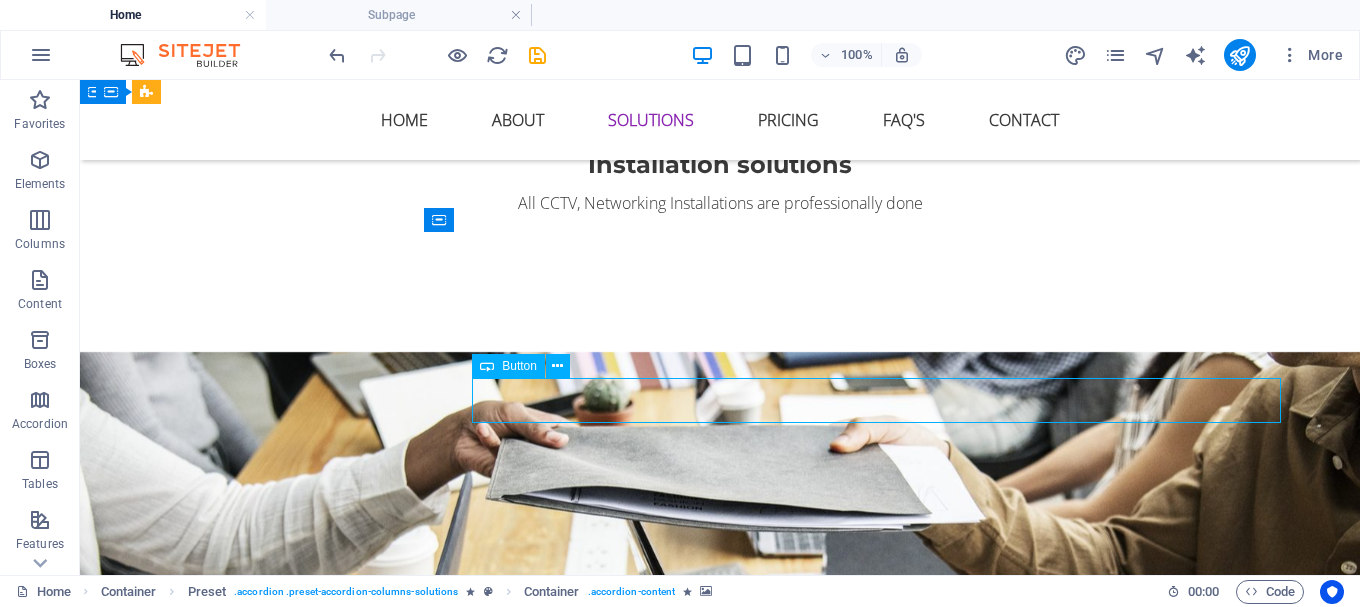 click on "Pricing" at bounding box center (886, 2348) 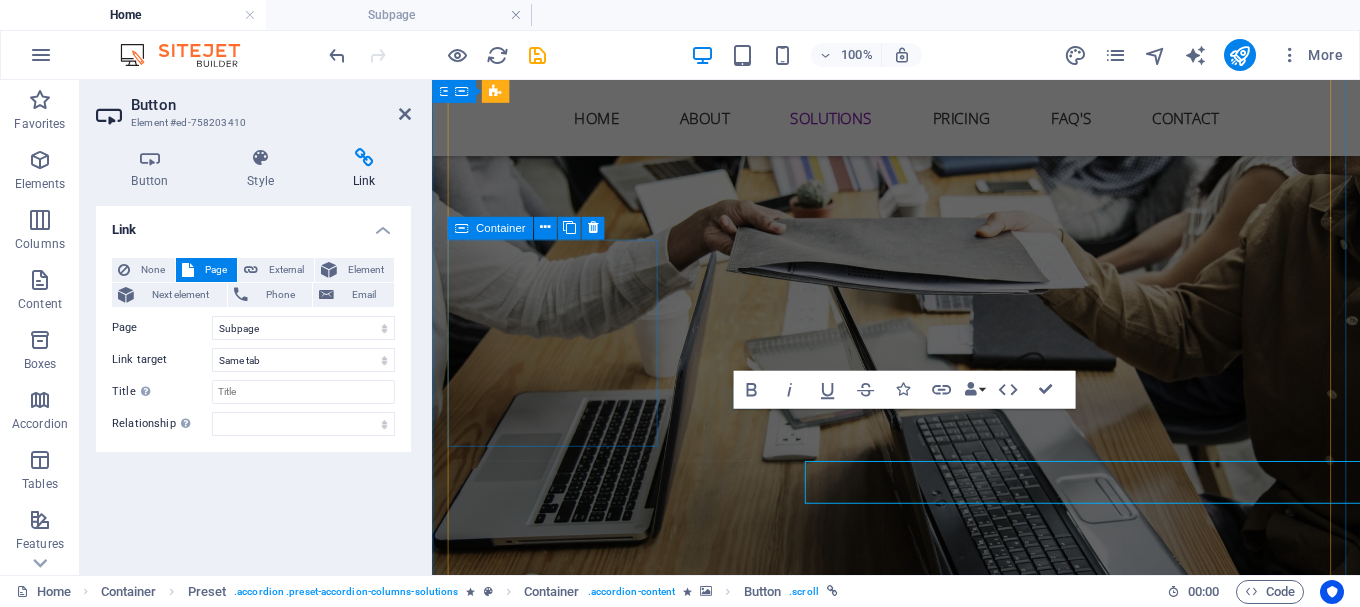 scroll, scrollTop: 2852, scrollLeft: 0, axis: vertical 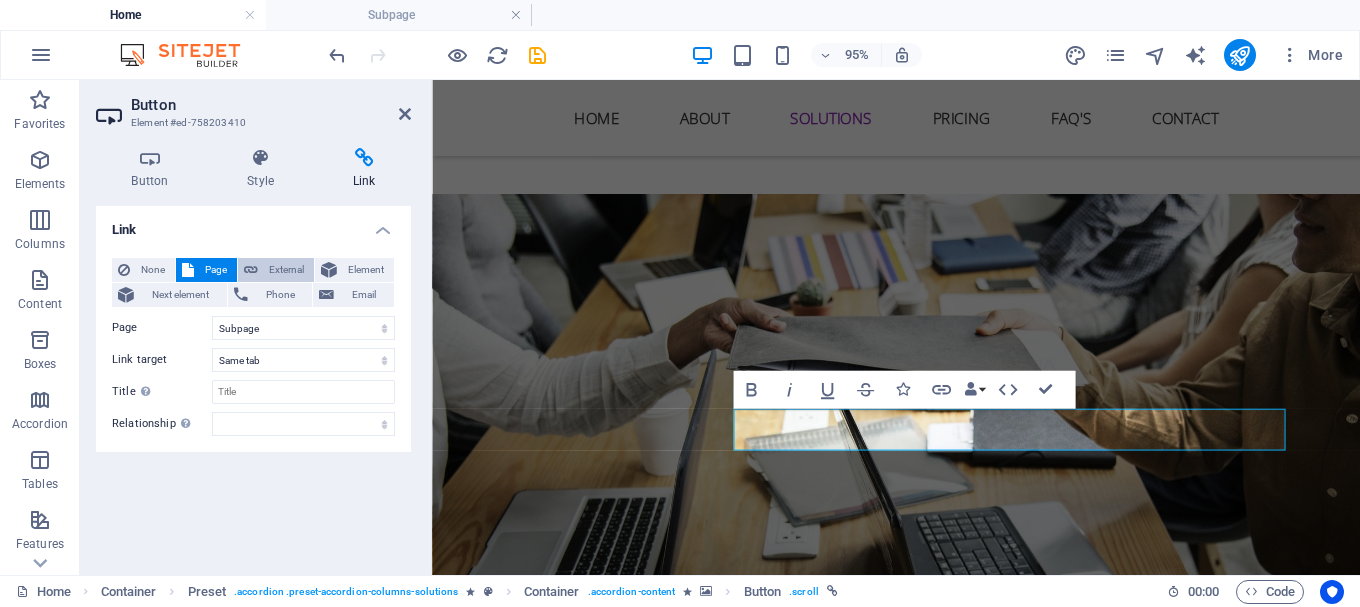 click on "External" at bounding box center [286, 270] 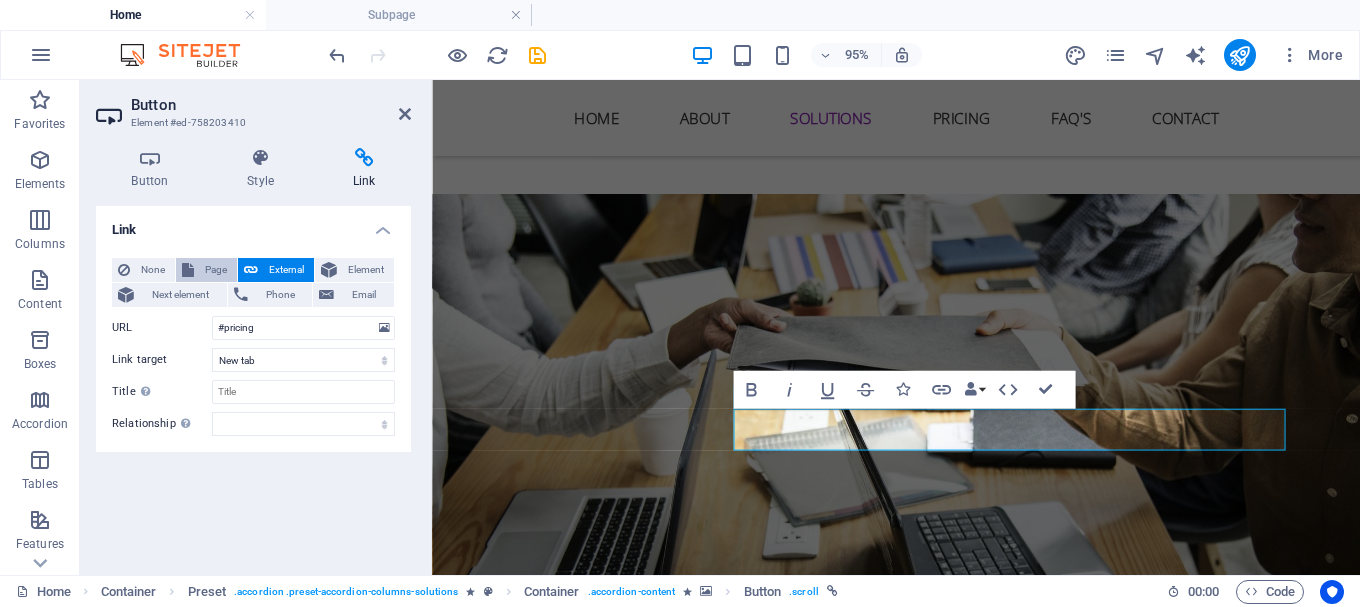 click on "Page" at bounding box center [215, 270] 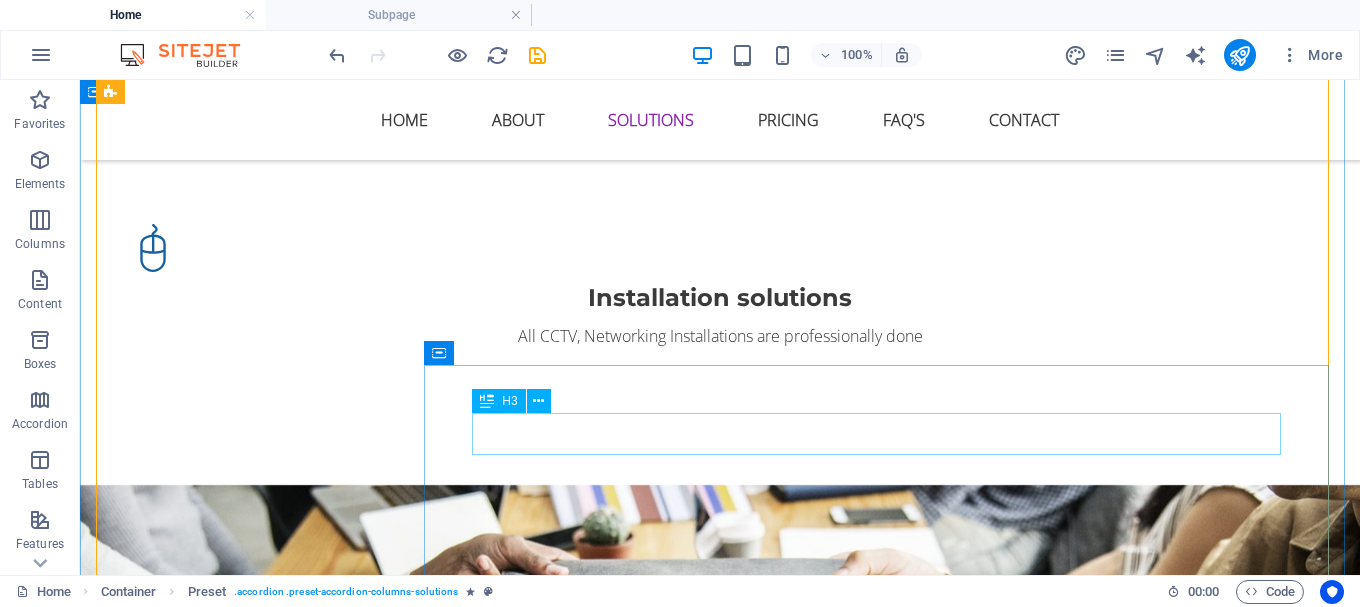 scroll, scrollTop: 2855, scrollLeft: 0, axis: vertical 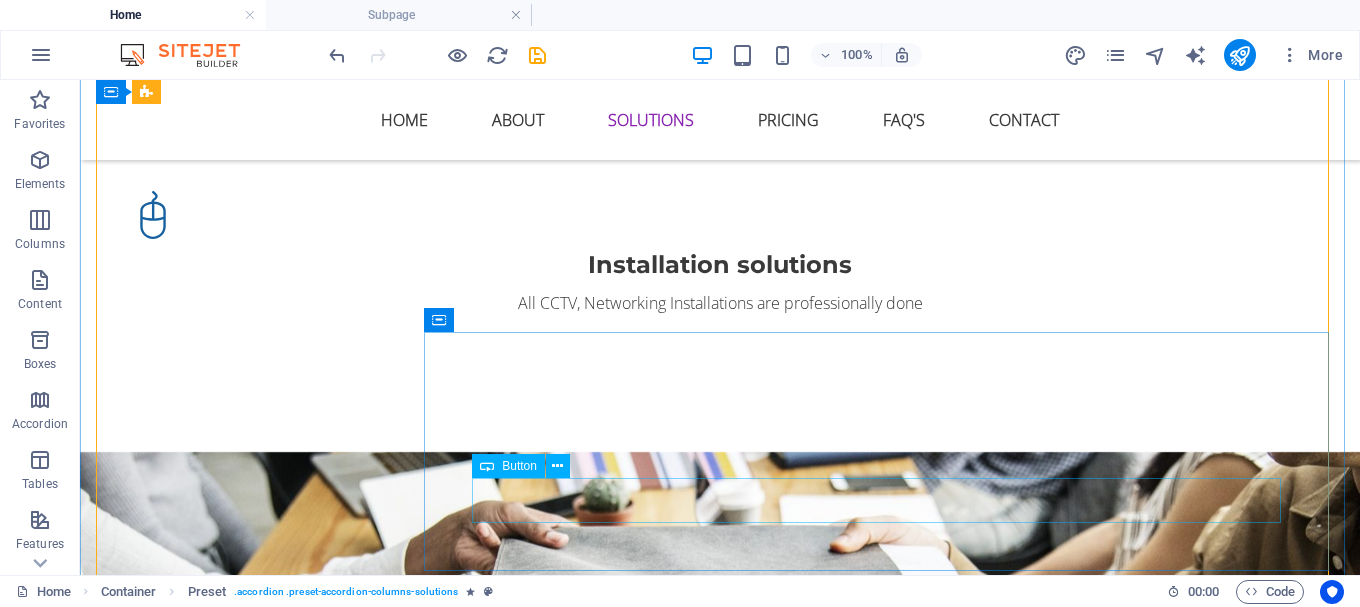 click on "Pricing" at bounding box center [886, 2448] 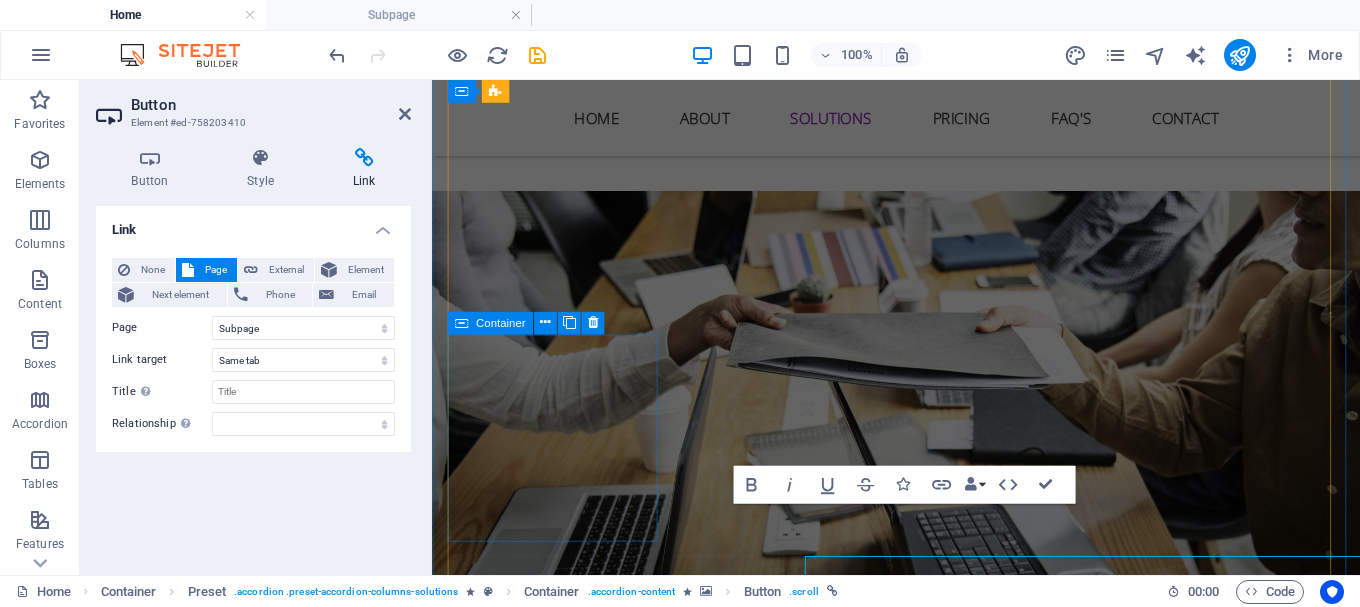 scroll, scrollTop: 2752, scrollLeft: 0, axis: vertical 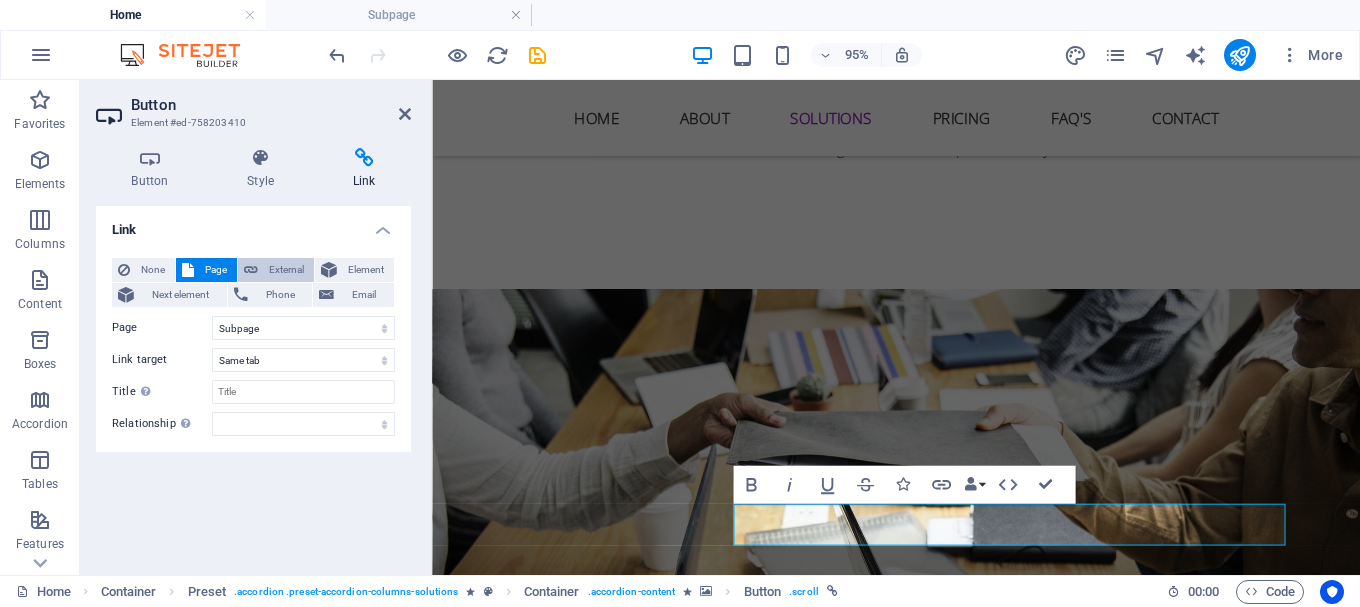 click on "External" at bounding box center (286, 270) 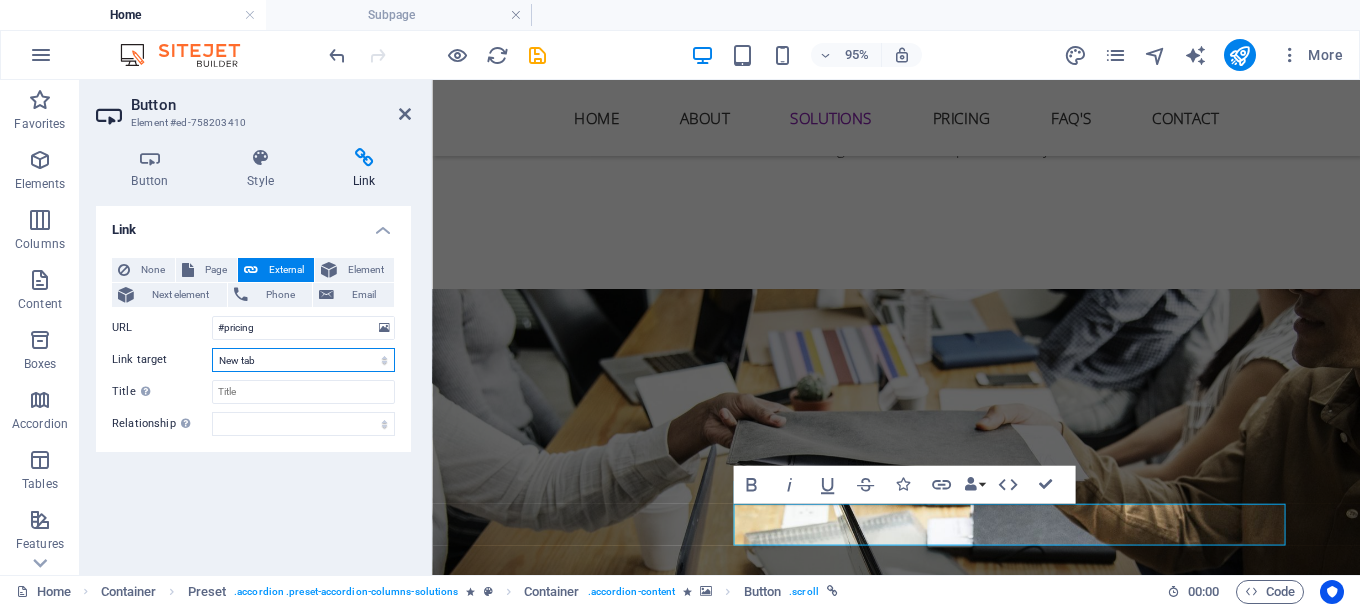 click on "New tab Same tab Overlay" at bounding box center [303, 360] 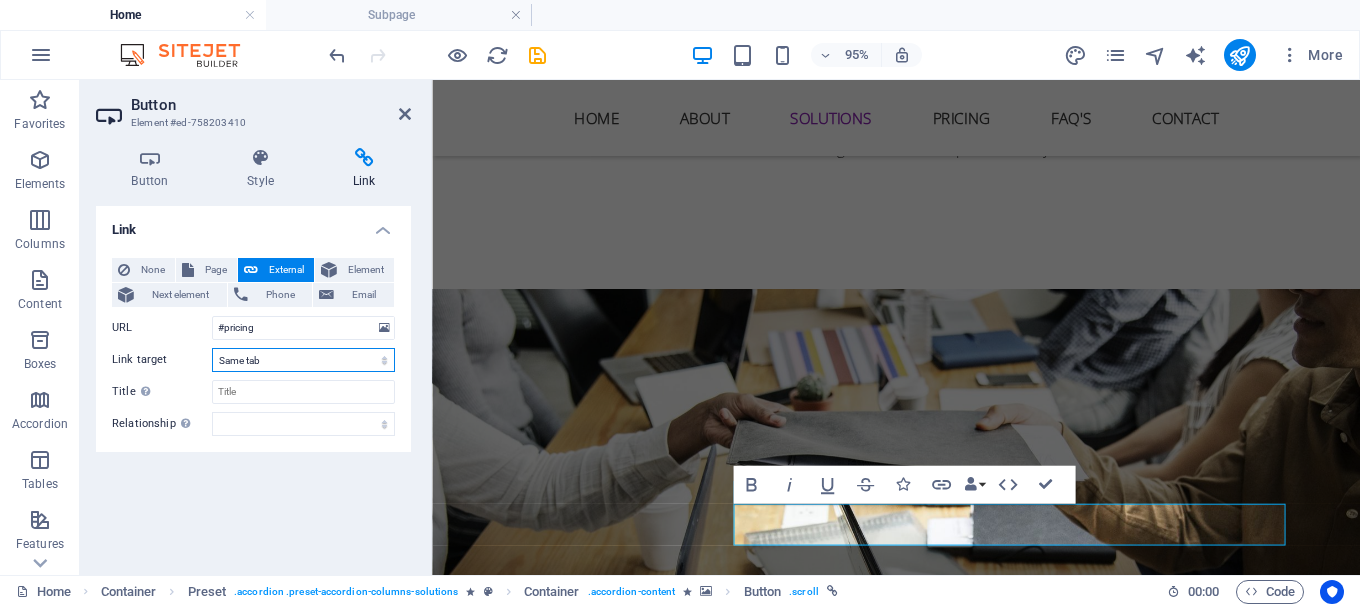 click on "New tab Same tab Overlay" at bounding box center [303, 360] 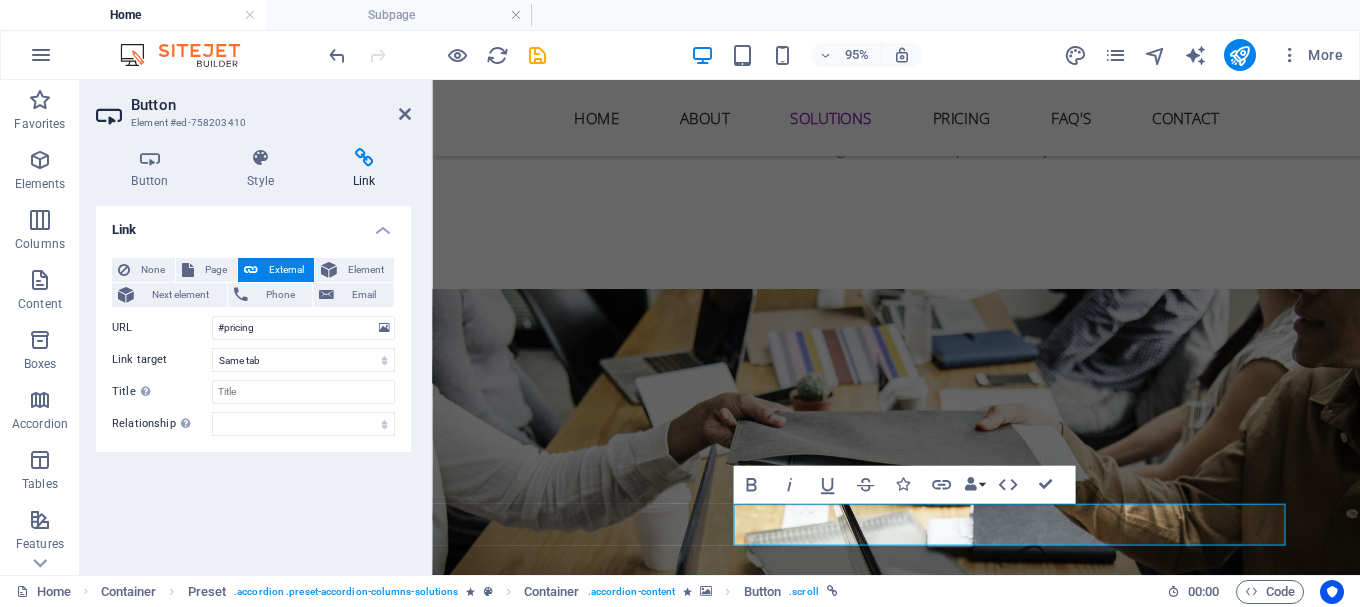 click on "Button Style Link Button Design Default Primary Secondary Background Hover/Active Switch to preview mode to test the active/hover state Text color Hover/Active Border color Hover/Active Alignment Size Width Default px rem % em vh vw Default colors and font sizes are defined in Design. Edit design Preset Element Layout How this element expands within the layout (Flexbox). Size Default auto px % 1/1 1/2 1/3 1/4 1/5 1/6 1/7 1/8 1/9 1/10 Grow Shrink Order Container layout Visible Visible Opacity 100 % Overflow Spacing Margin Default auto px % rem vw vh Custom Custom auto px % rem vw vh auto px % rem vw vh auto px % rem vw vh auto px % rem vw vh Padding Default px rem % vh vw Custom Custom px rem % vh vw px rem % vh vw px rem % vh vw px rem % vh vw Border Style              - Width 1 auto px rem % vh vw Custom Custom 1 auto px rem % vh vw 1 auto px rem % vh vw 1 auto px rem % vh vw 1 auto px rem % vh vw  - Color Round corners Default px rem % vh vw Custom Custom px rem % vh vw px rem % vh vw px rem % vh" at bounding box center (253, 353) 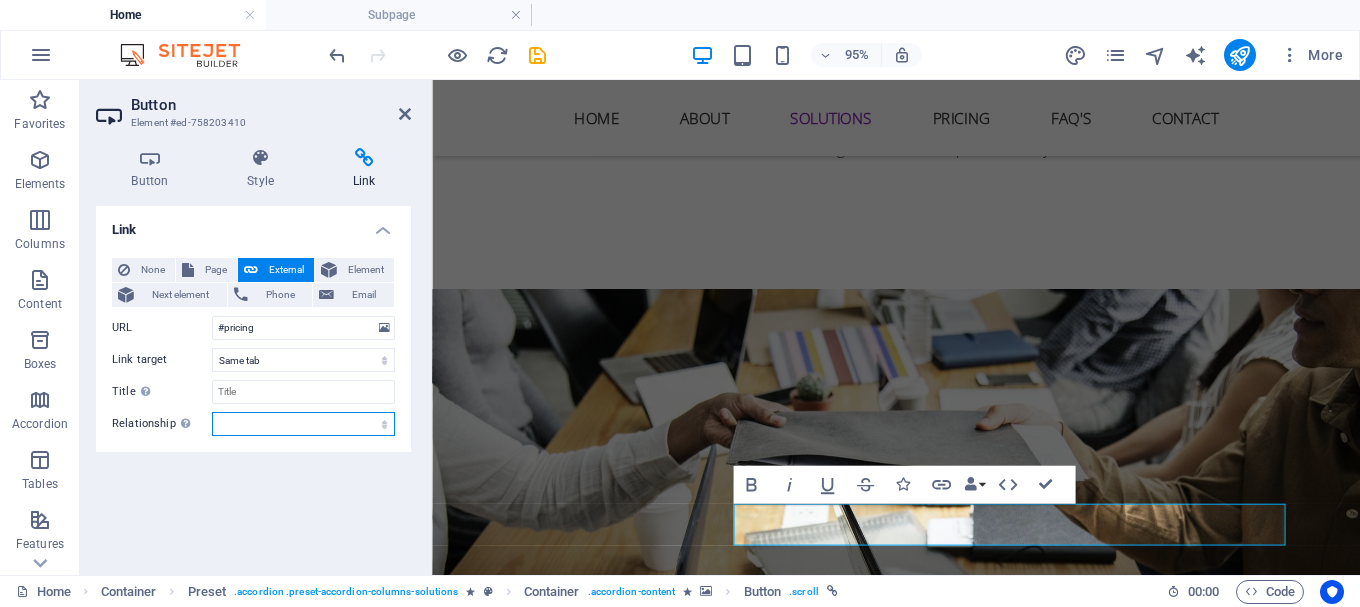 click on "alternate author bookmark external help license next nofollow noreferrer noopener prev search tag" at bounding box center [303, 424] 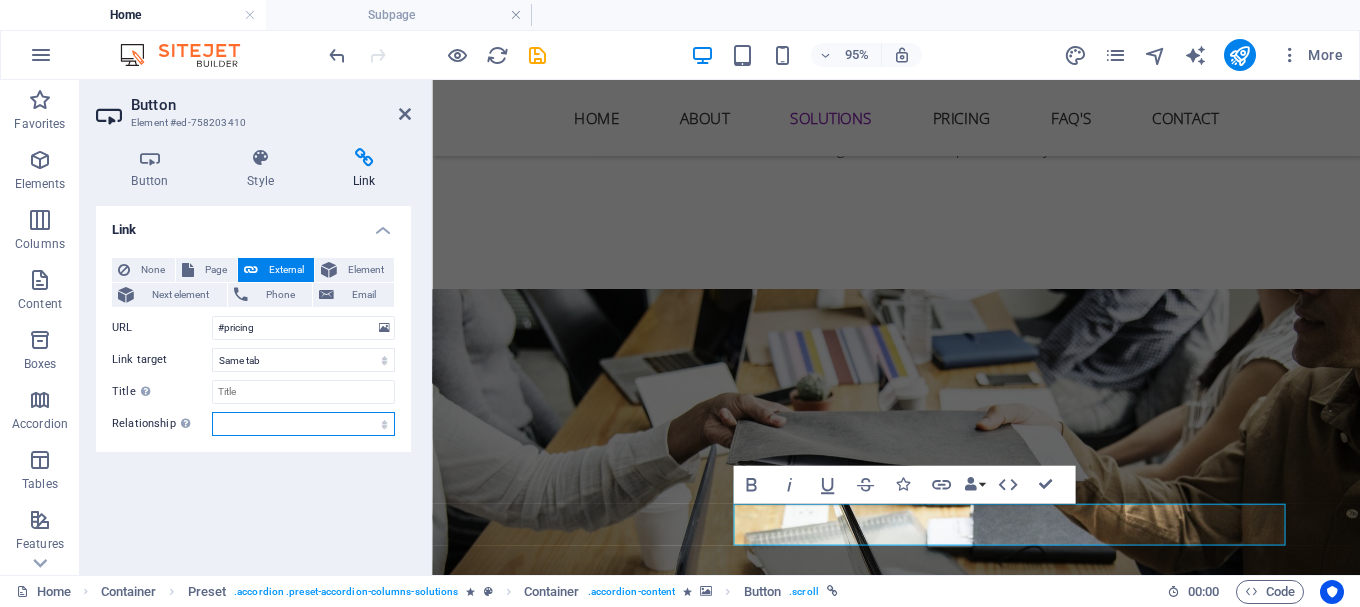 click on "alternate author bookmark external help license next nofollow noreferrer noopener prev search tag" at bounding box center [303, 424] 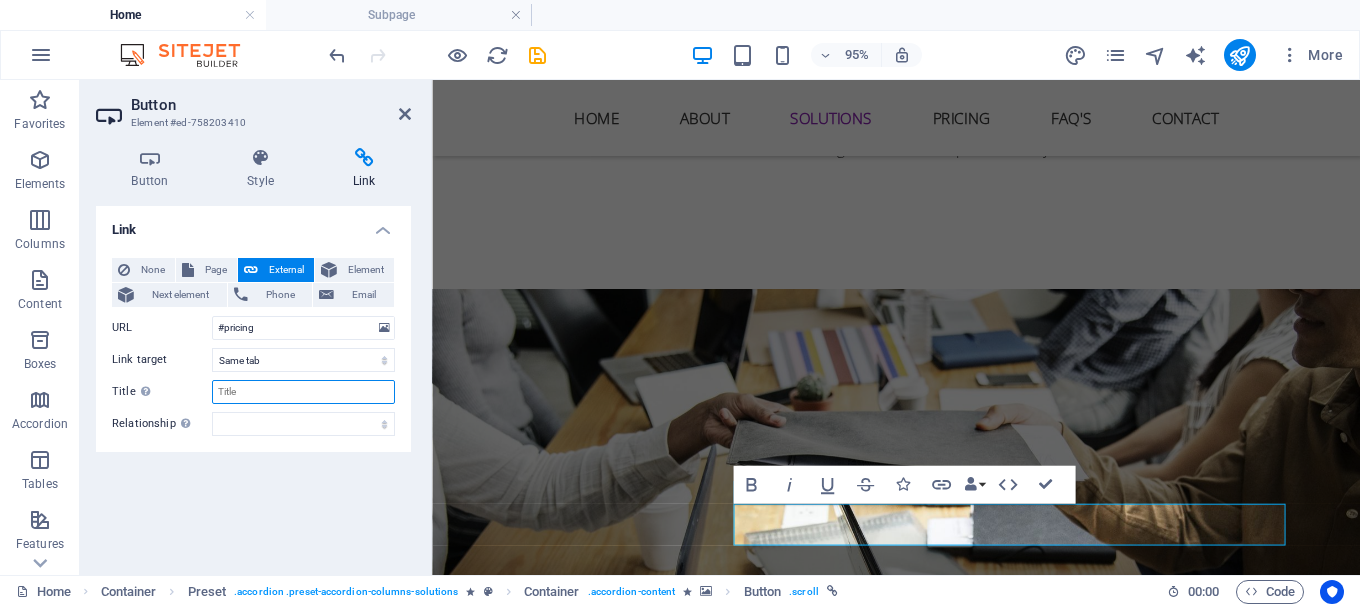 click on "Title Additional link description, should not be the same as the link text. The title is most often shown as a tooltip text when the mouse moves over the element. Leave empty if uncertain." at bounding box center (303, 392) 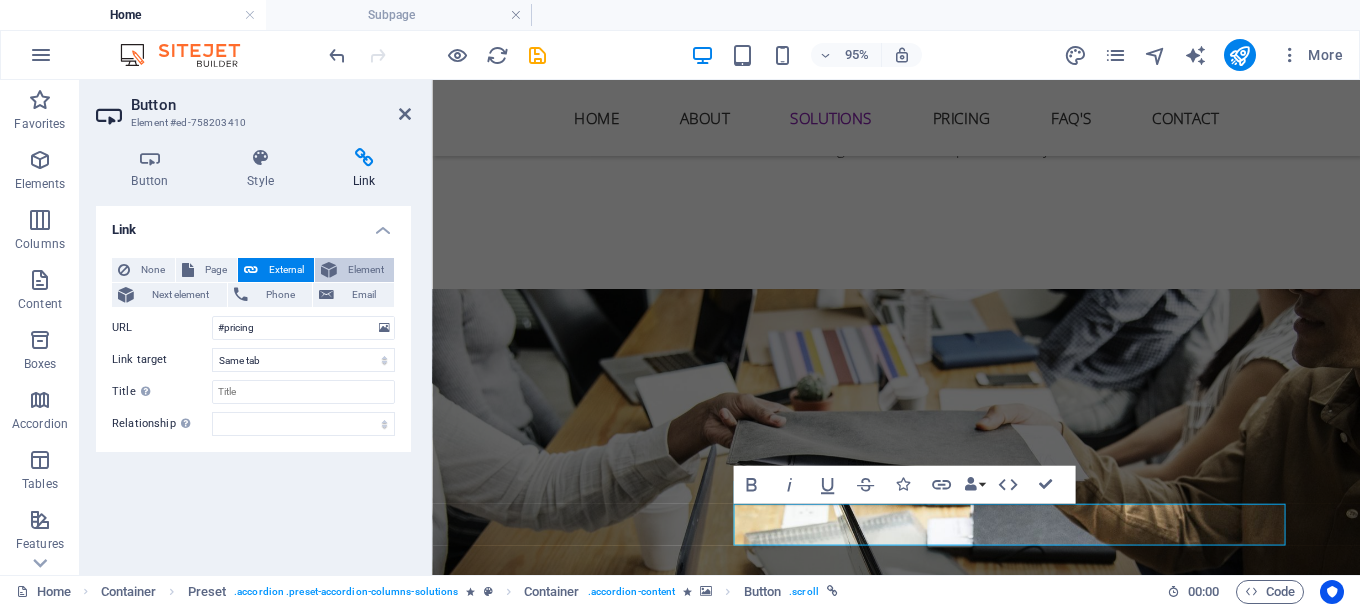 click on "Element" at bounding box center [365, 270] 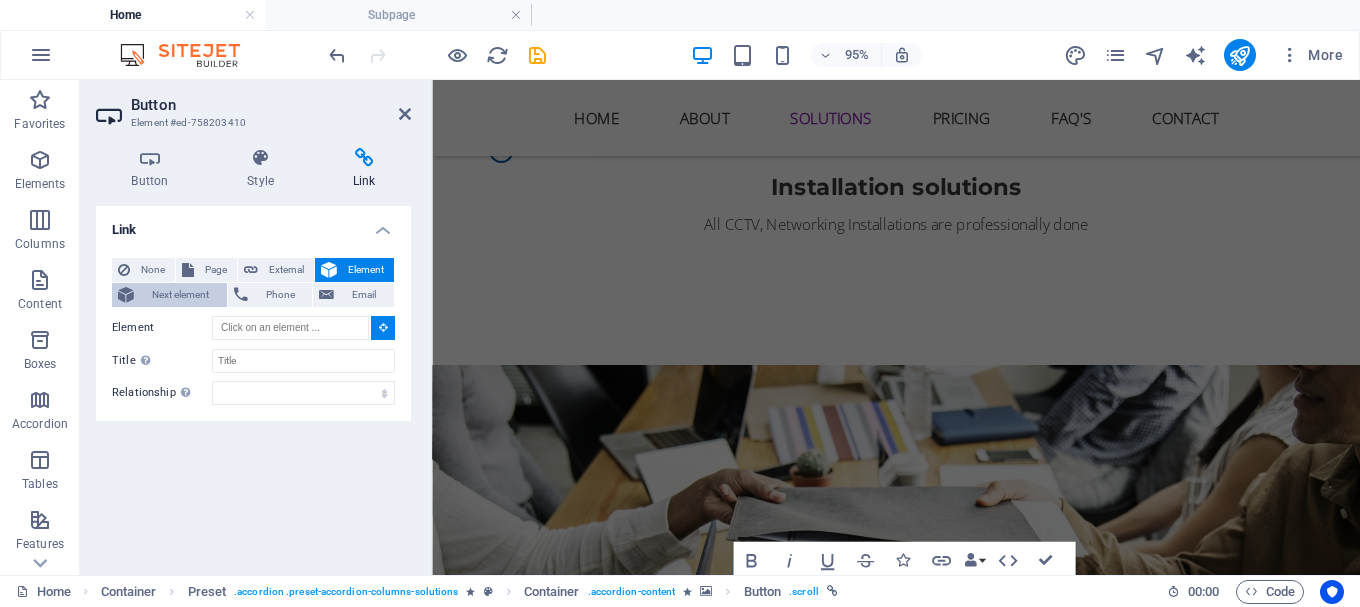 click on "Next element" at bounding box center (180, 295) 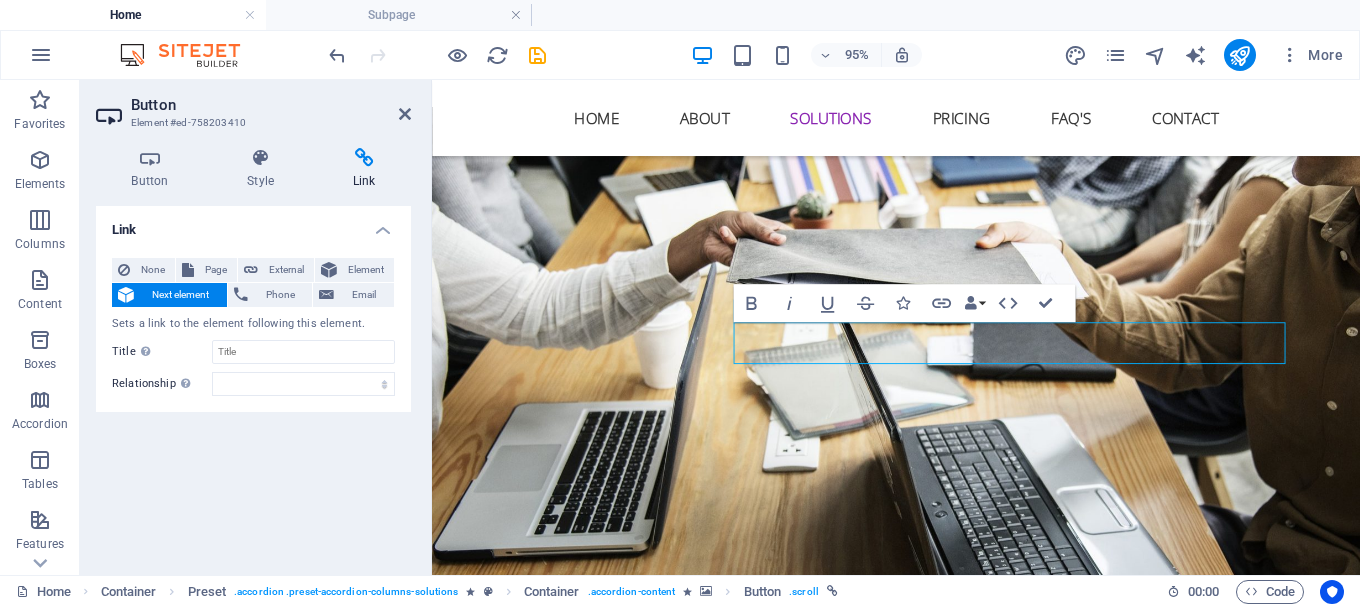 scroll, scrollTop: 2960, scrollLeft: 0, axis: vertical 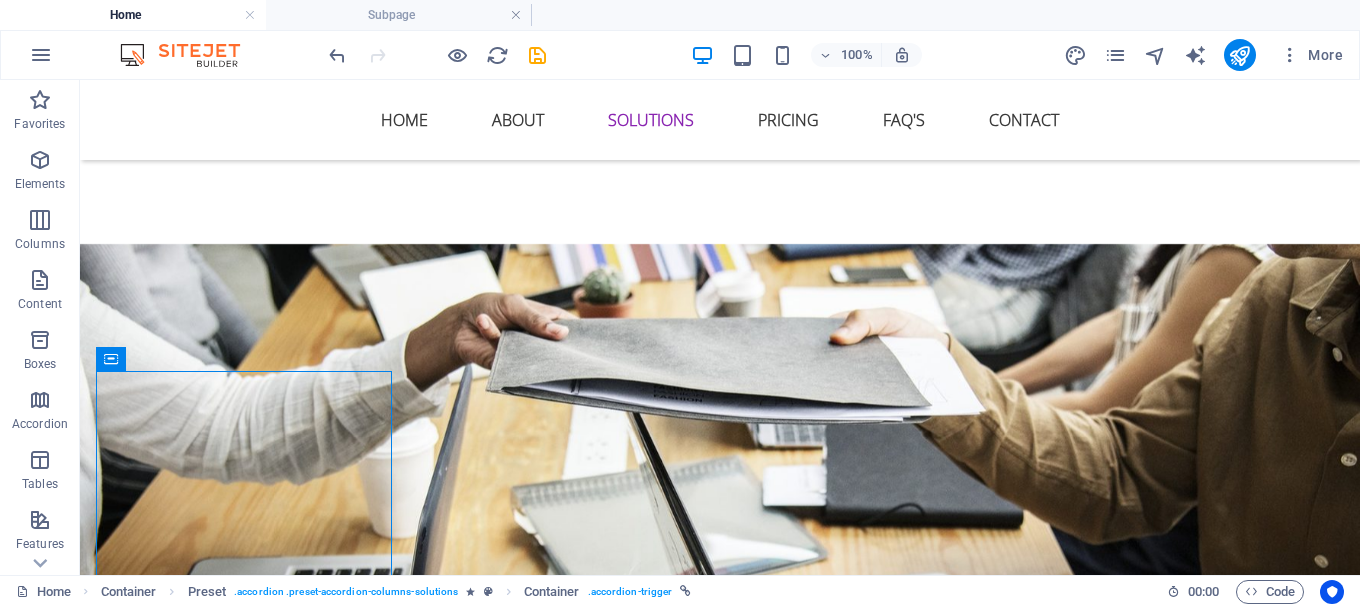 click at bounding box center [886, 2517] 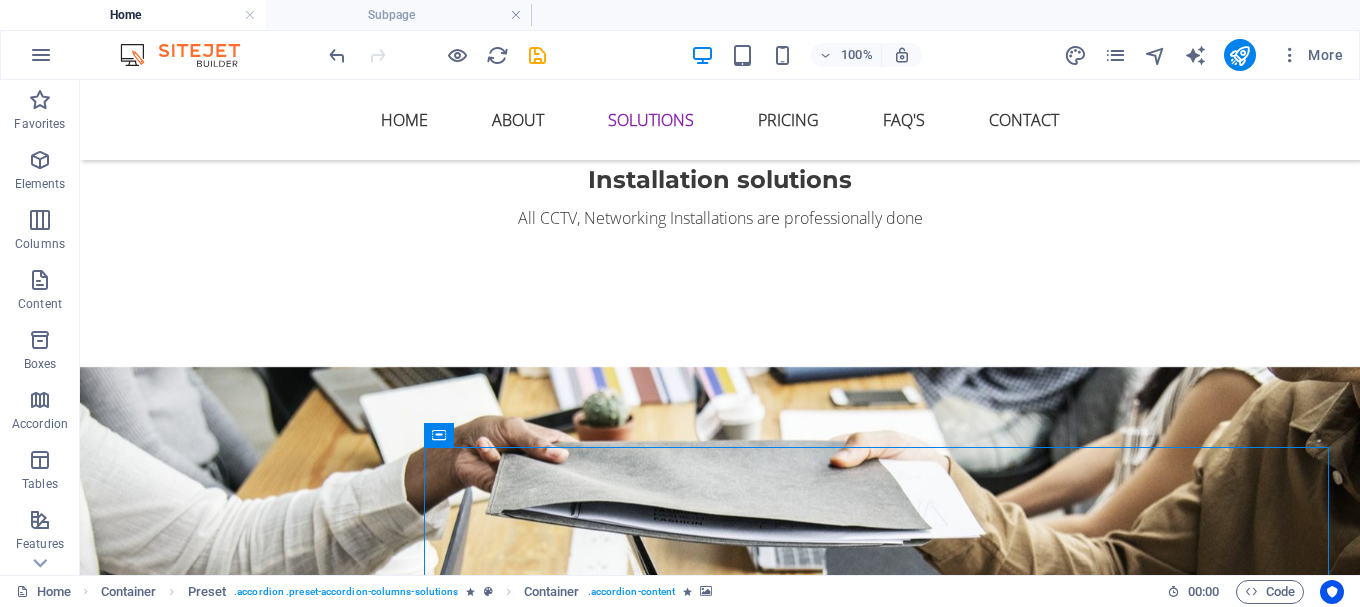 scroll, scrollTop: 2863, scrollLeft: 0, axis: vertical 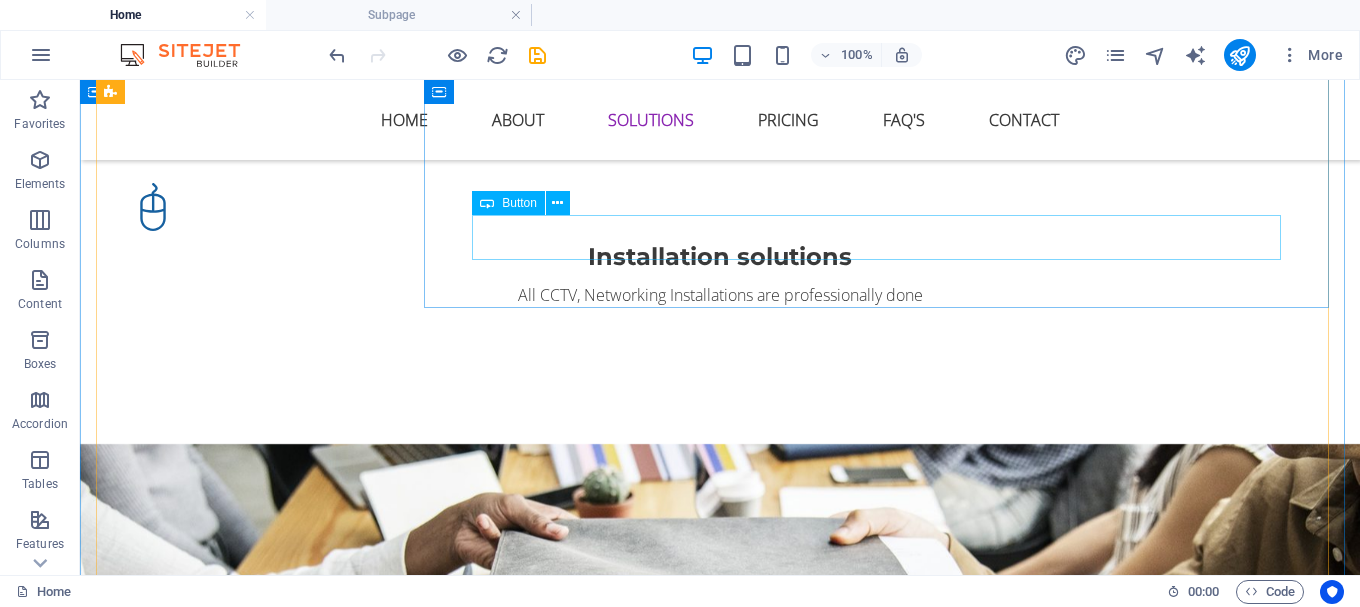 click on "Pricing" at bounding box center (886, 1946) 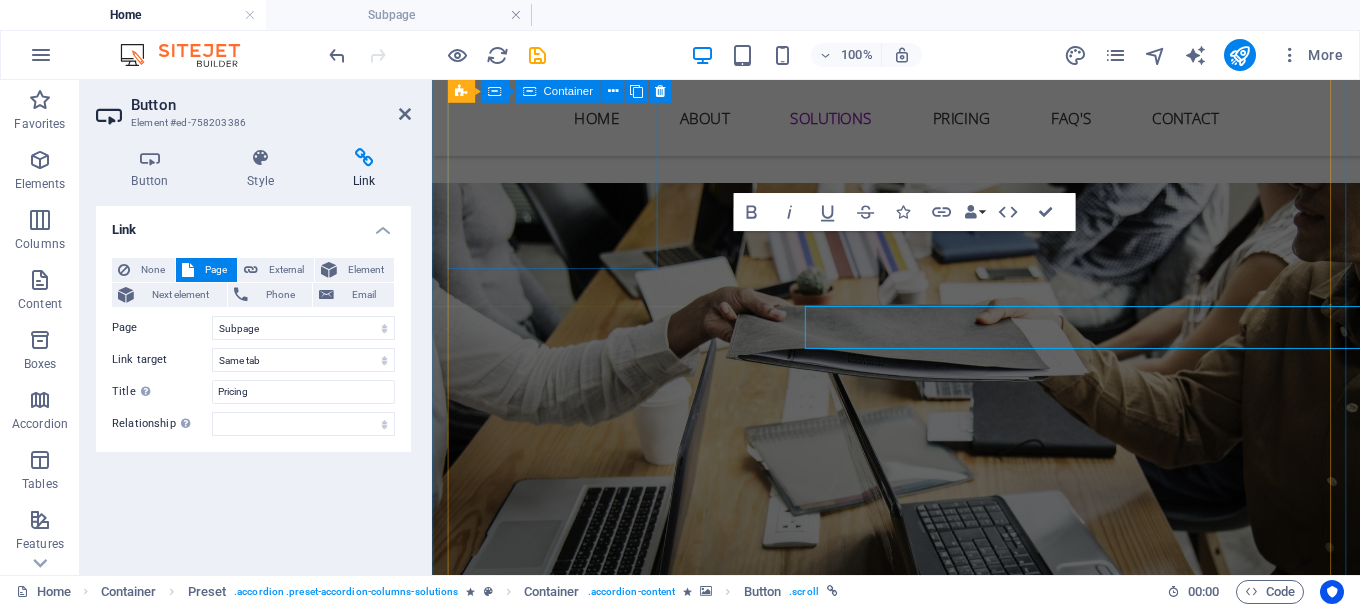 scroll, scrollTop: 2760, scrollLeft: 0, axis: vertical 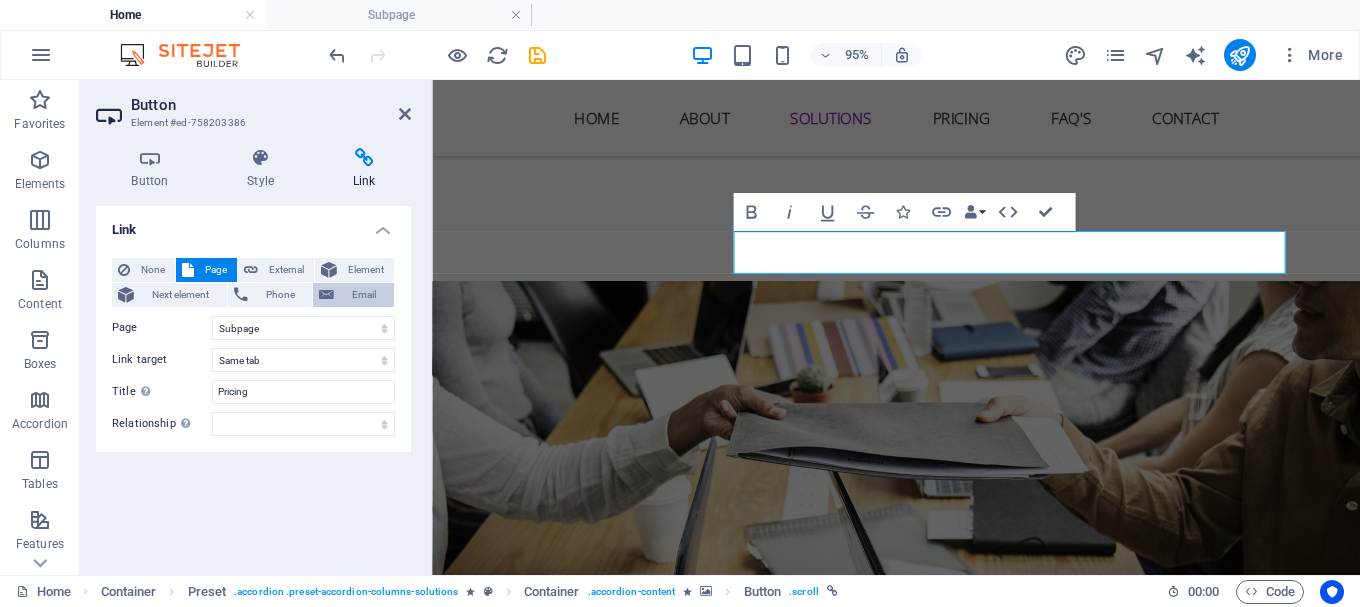 click on "Email" at bounding box center (364, 295) 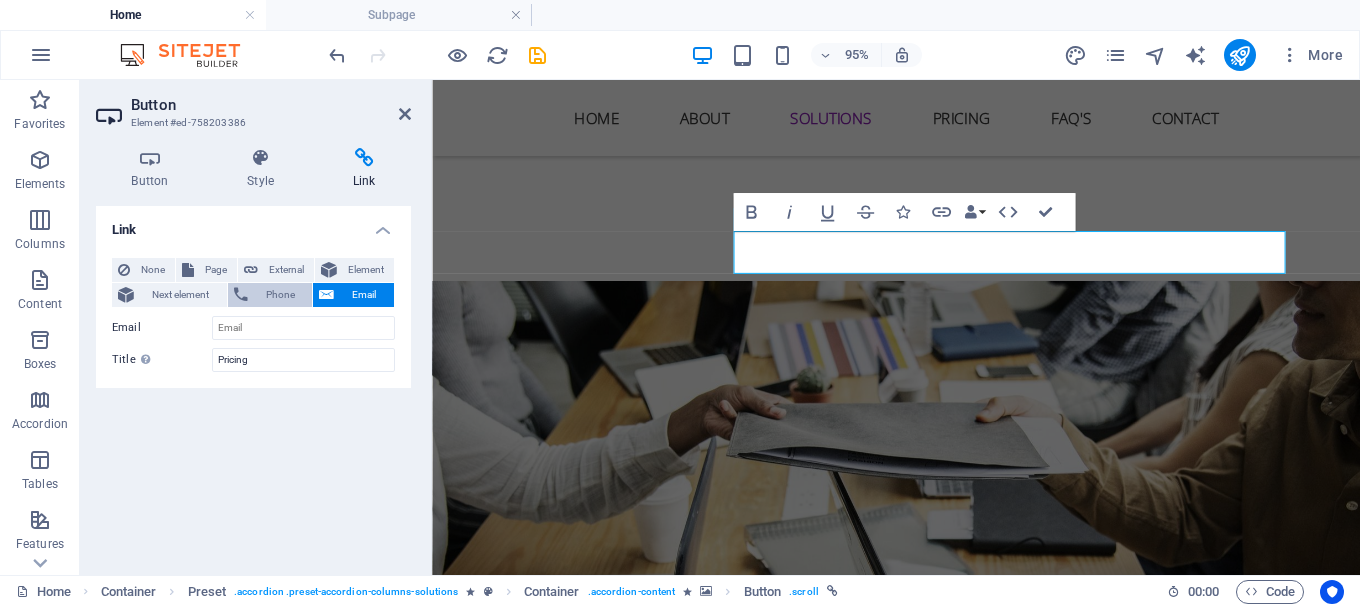 click on "Phone" at bounding box center (280, 295) 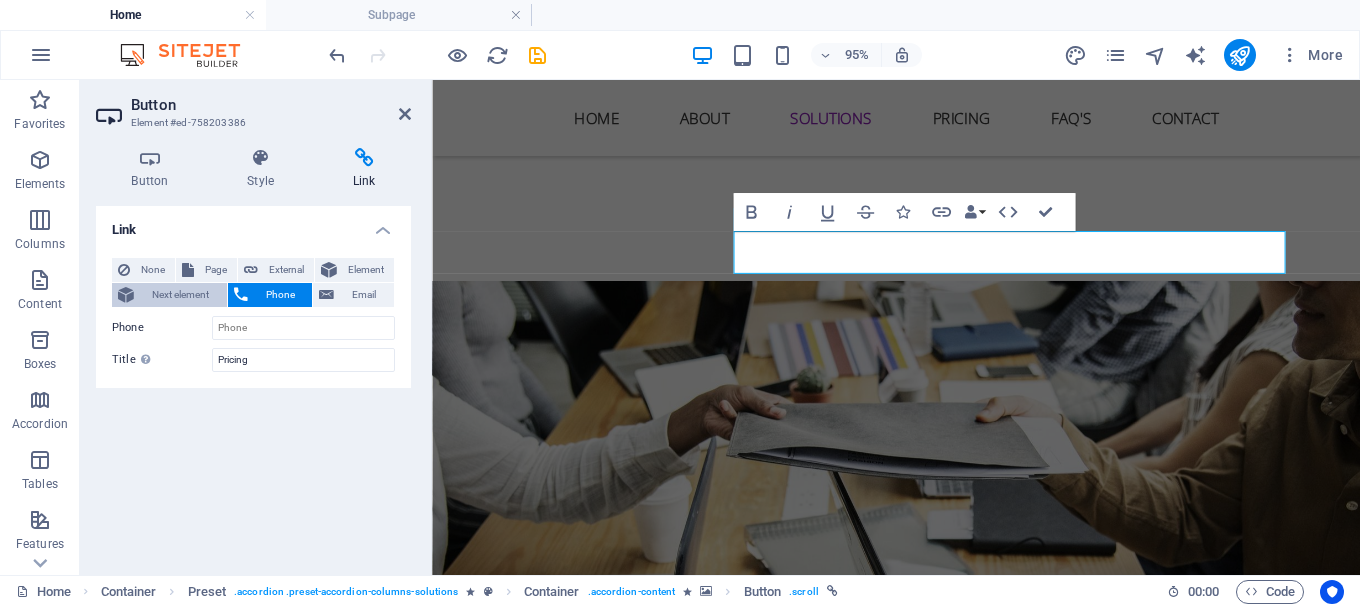 click on "Next element" at bounding box center (180, 295) 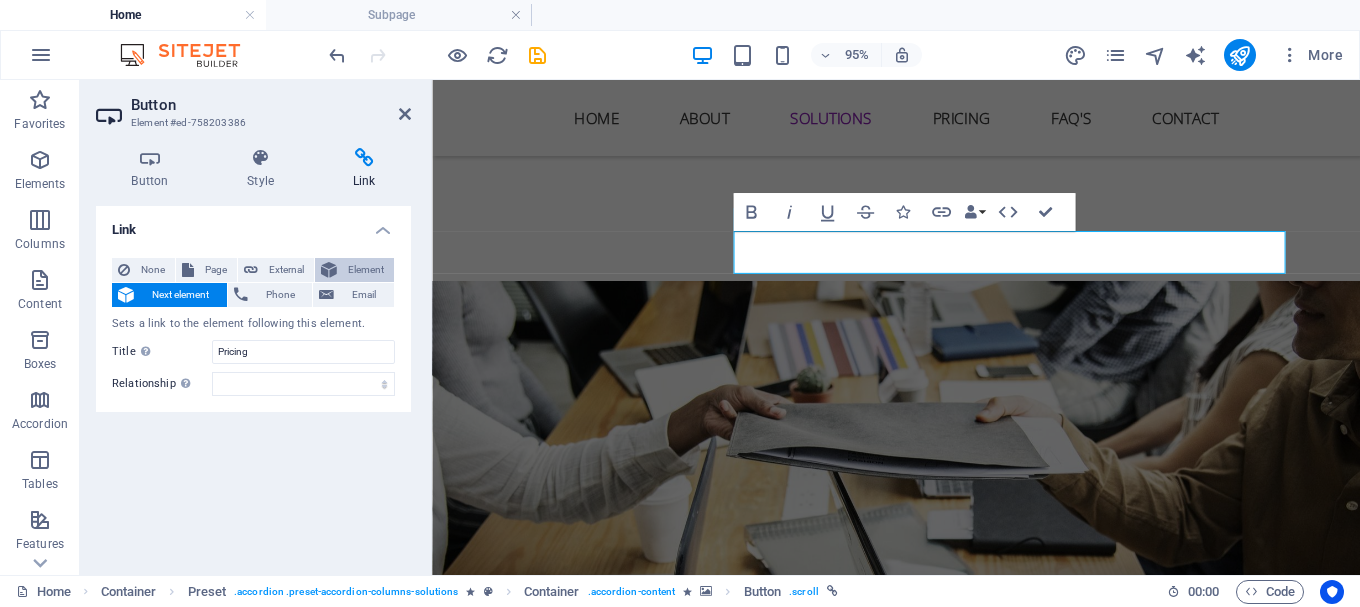 click on "Element" at bounding box center [365, 270] 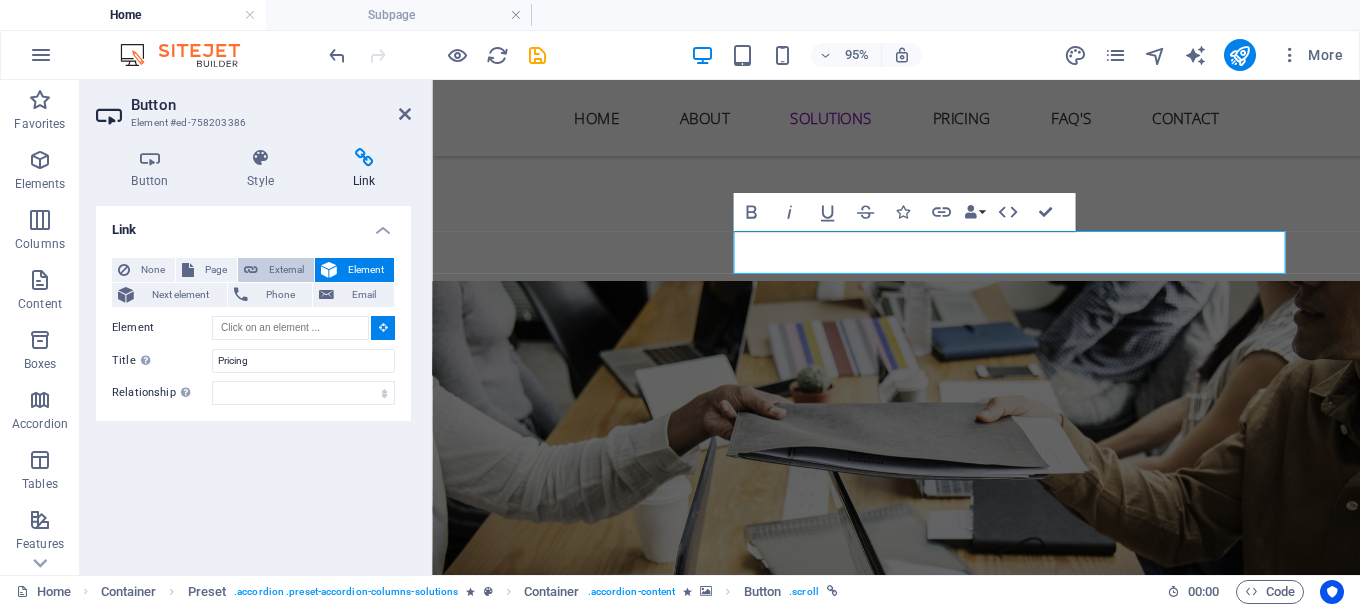 click on "External" at bounding box center [286, 270] 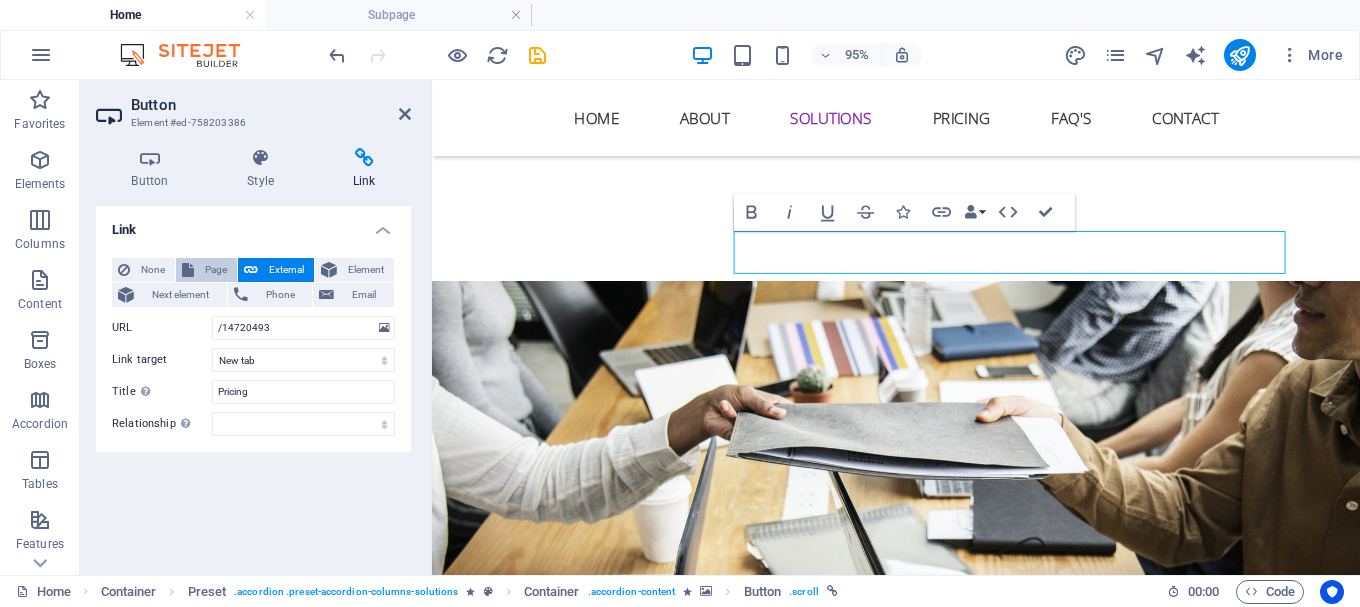 click on "Page" at bounding box center (215, 270) 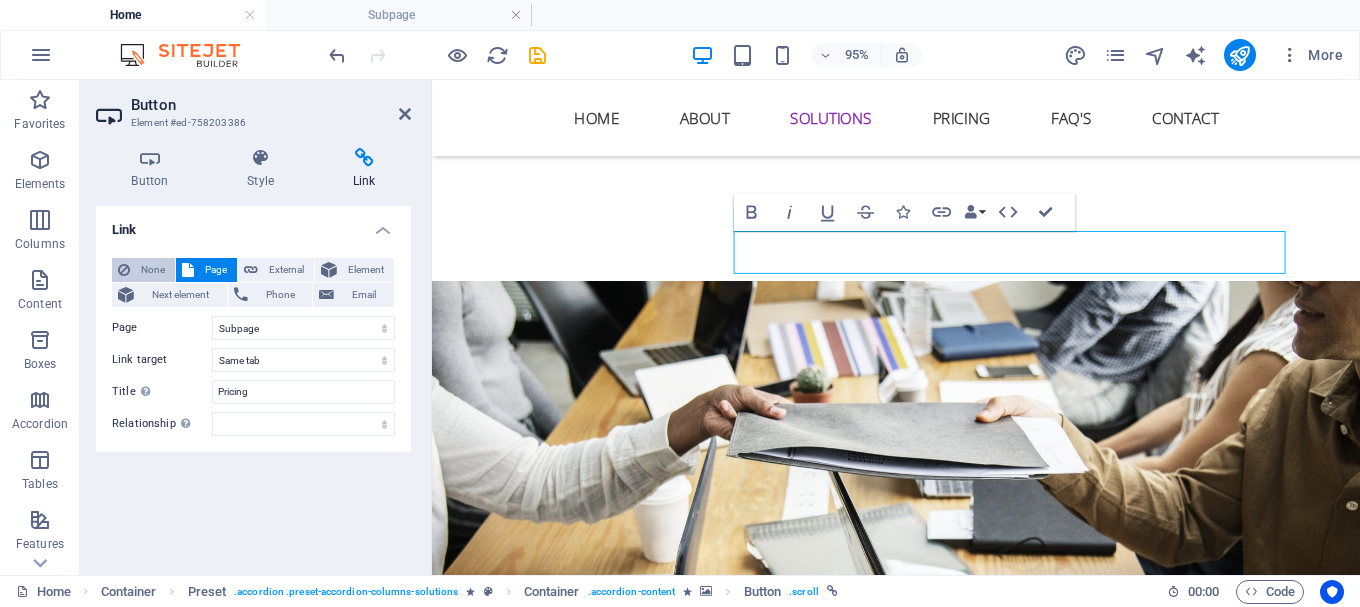 click on "None" at bounding box center (152, 270) 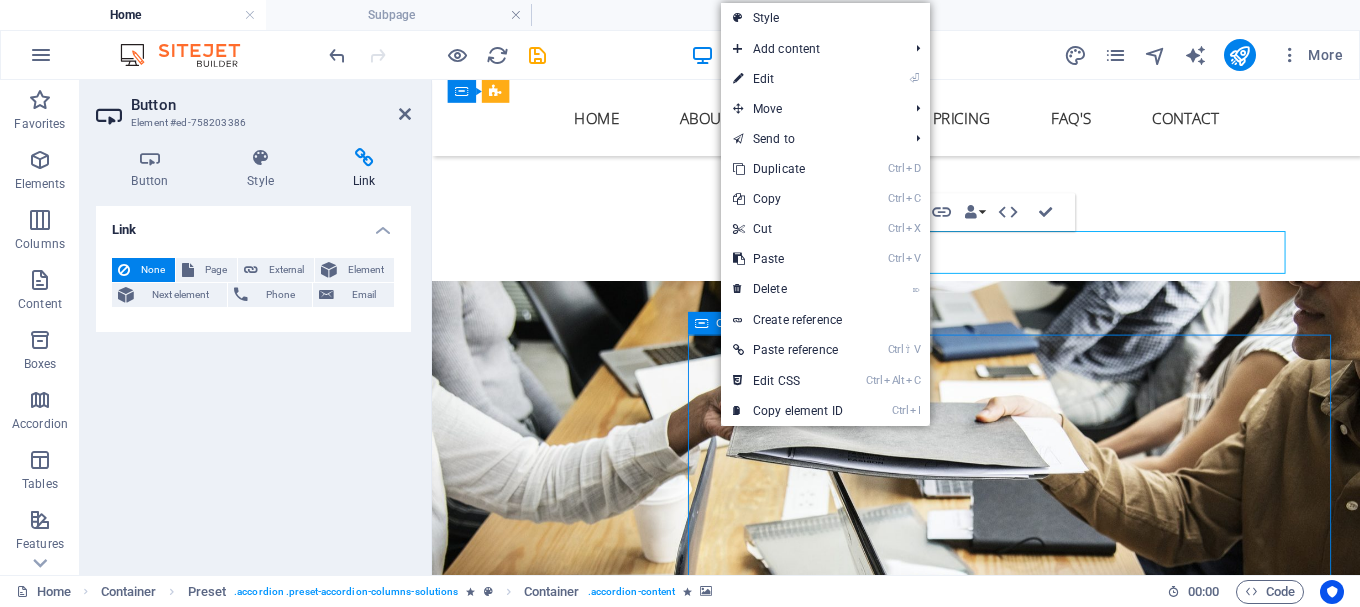 scroll, scrollTop: 2863, scrollLeft: 0, axis: vertical 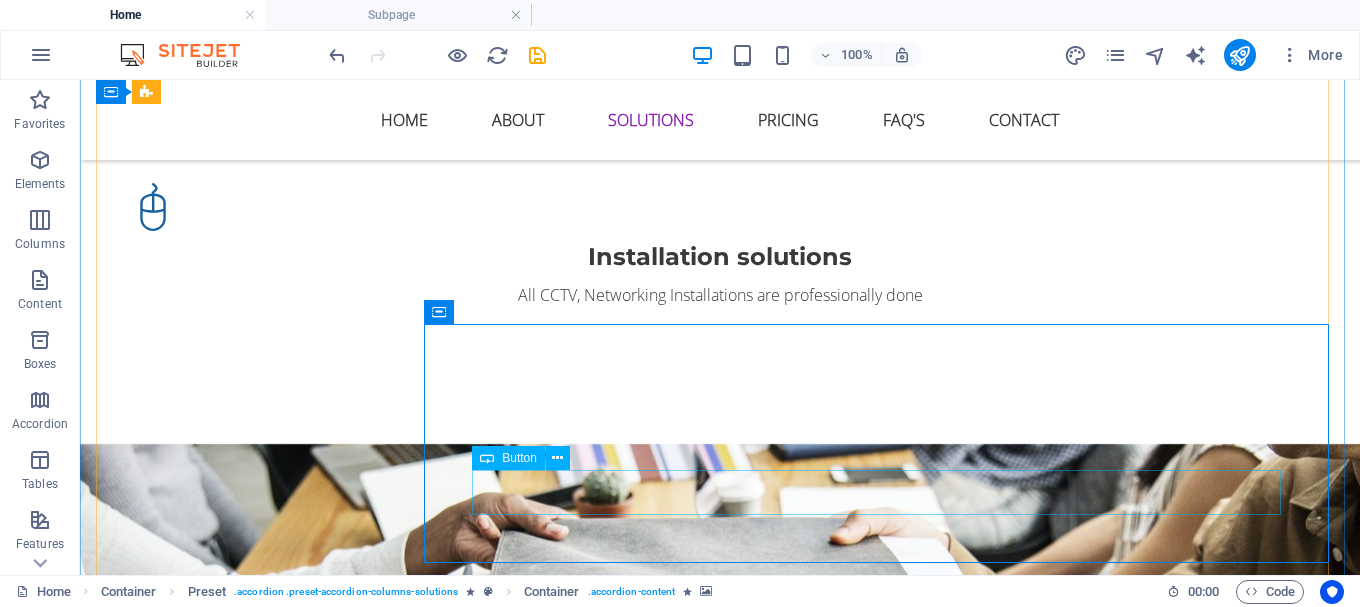 click on "Pricing" at bounding box center (886, 2440) 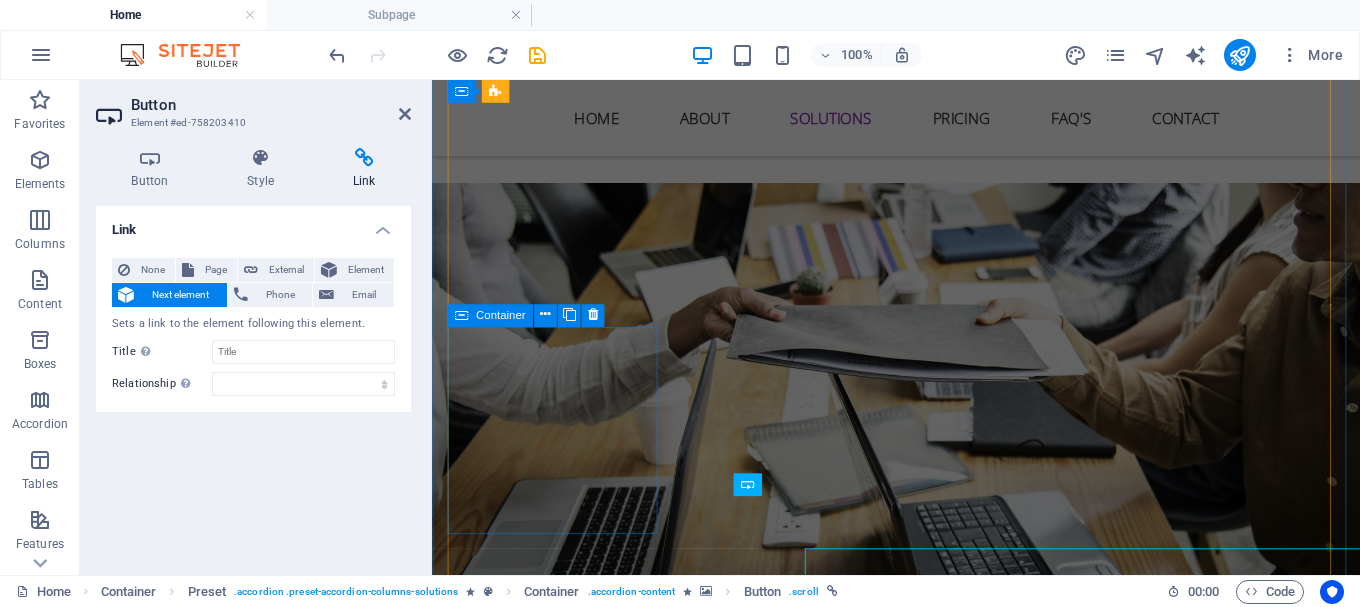 scroll, scrollTop: 2760, scrollLeft: 0, axis: vertical 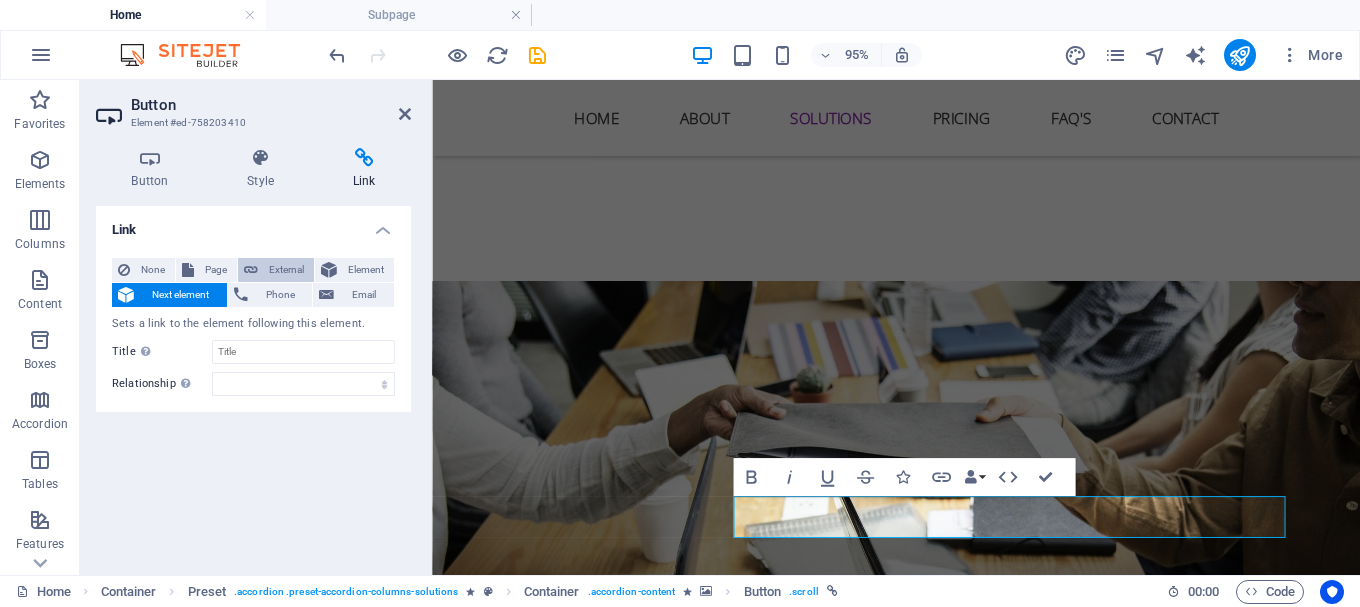 click on "External" at bounding box center (286, 270) 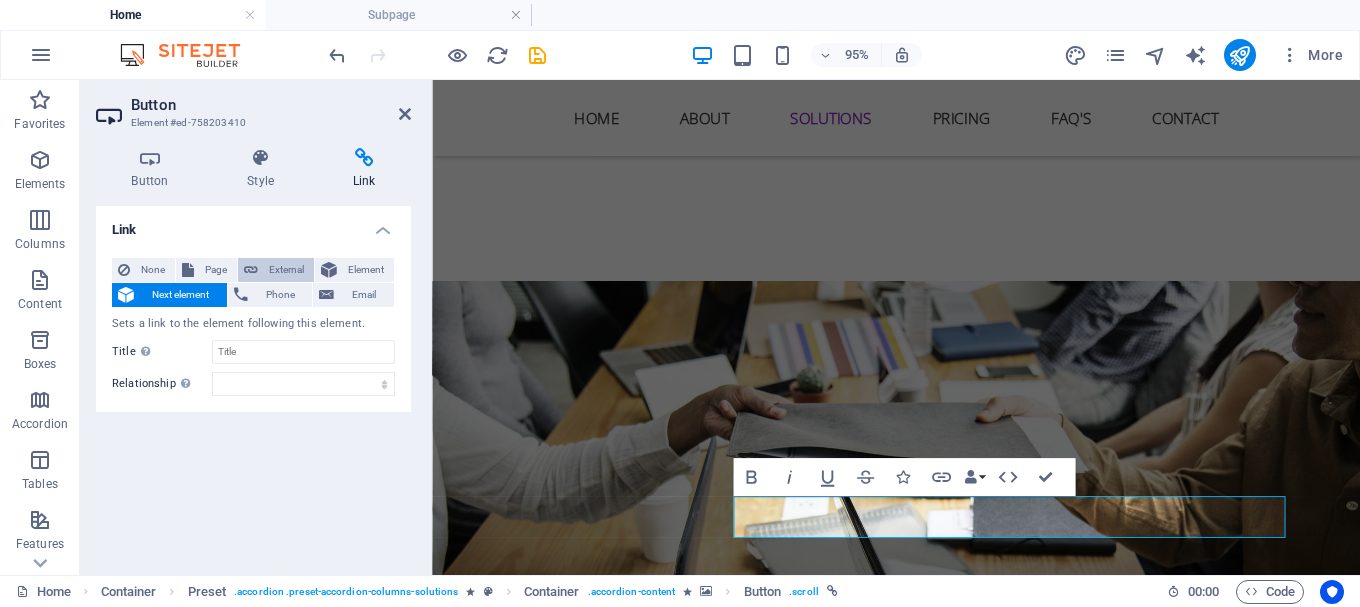 select on "blank" 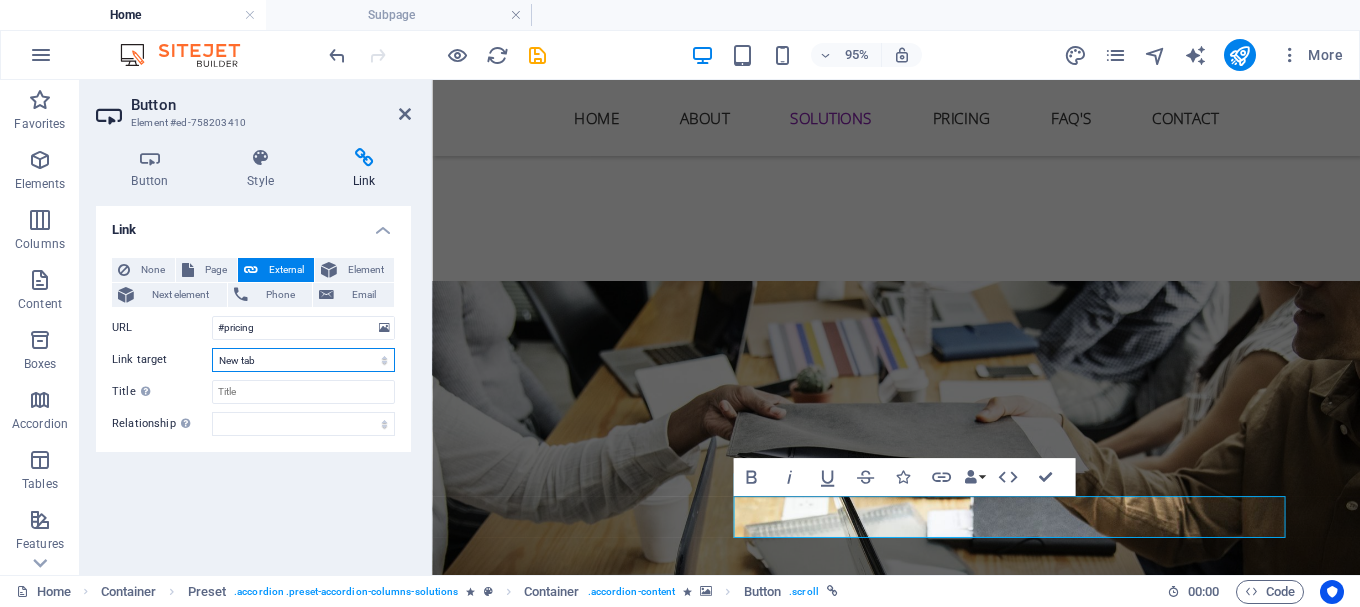 click on "New tab Same tab Overlay" at bounding box center [303, 360] 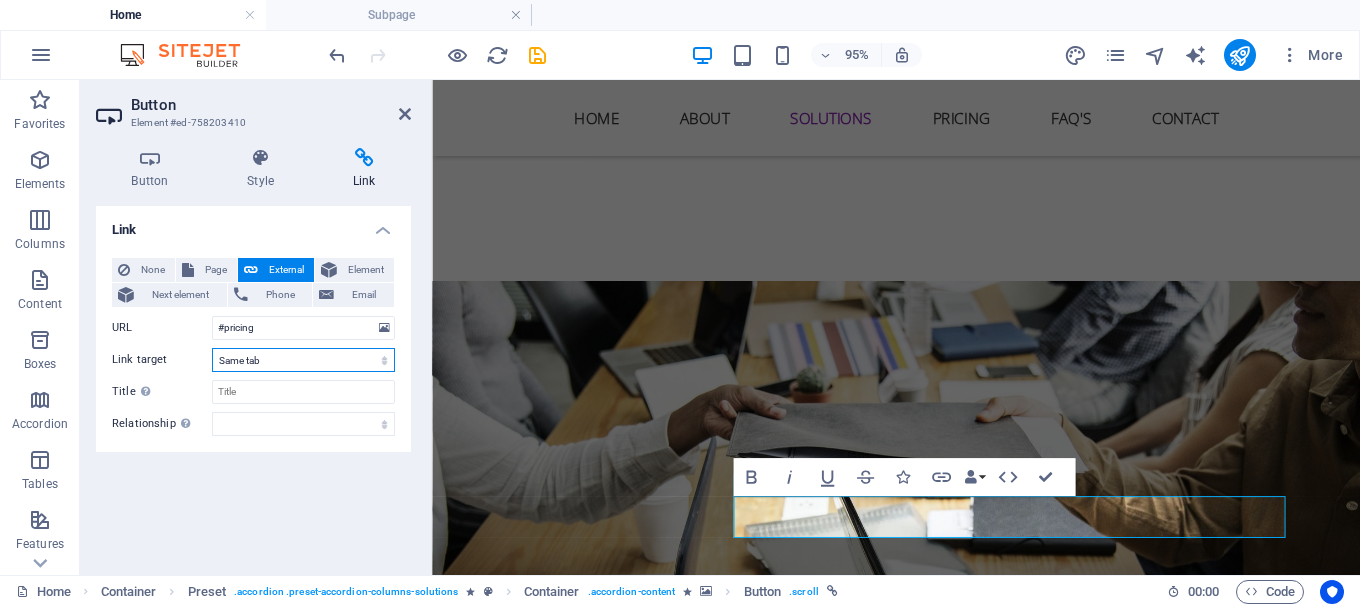 click on "New tab Same tab Overlay" at bounding box center [303, 360] 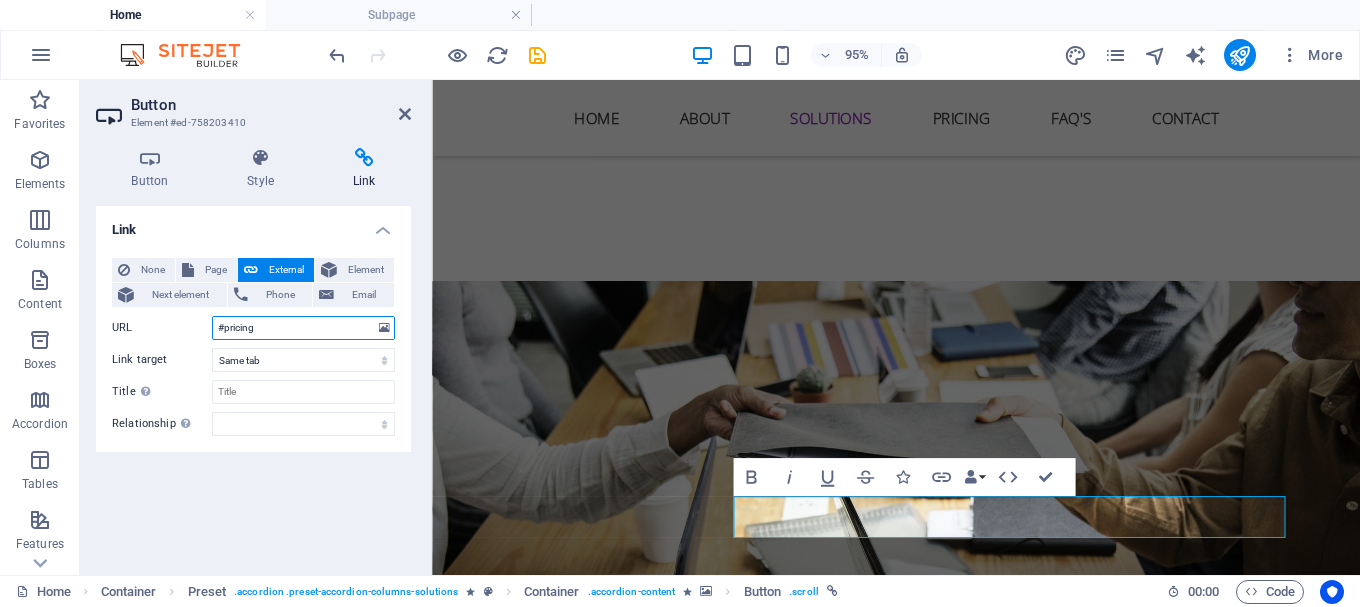 click on "#pricing" at bounding box center [303, 328] 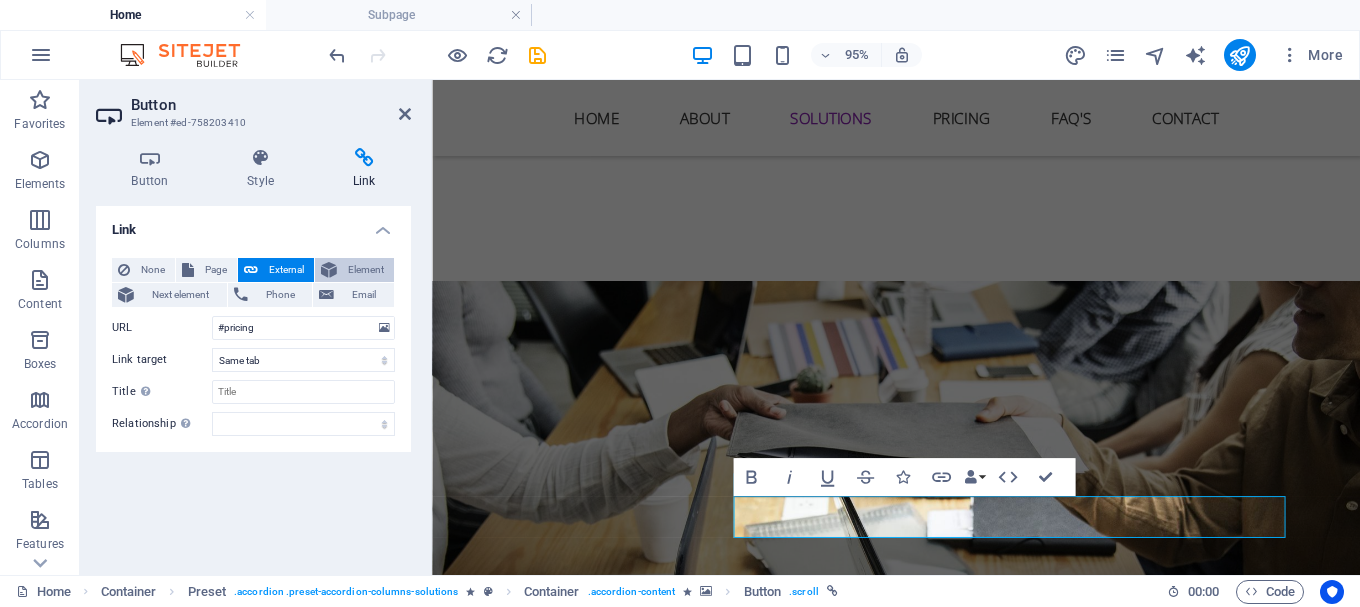 click on "Element" at bounding box center [365, 270] 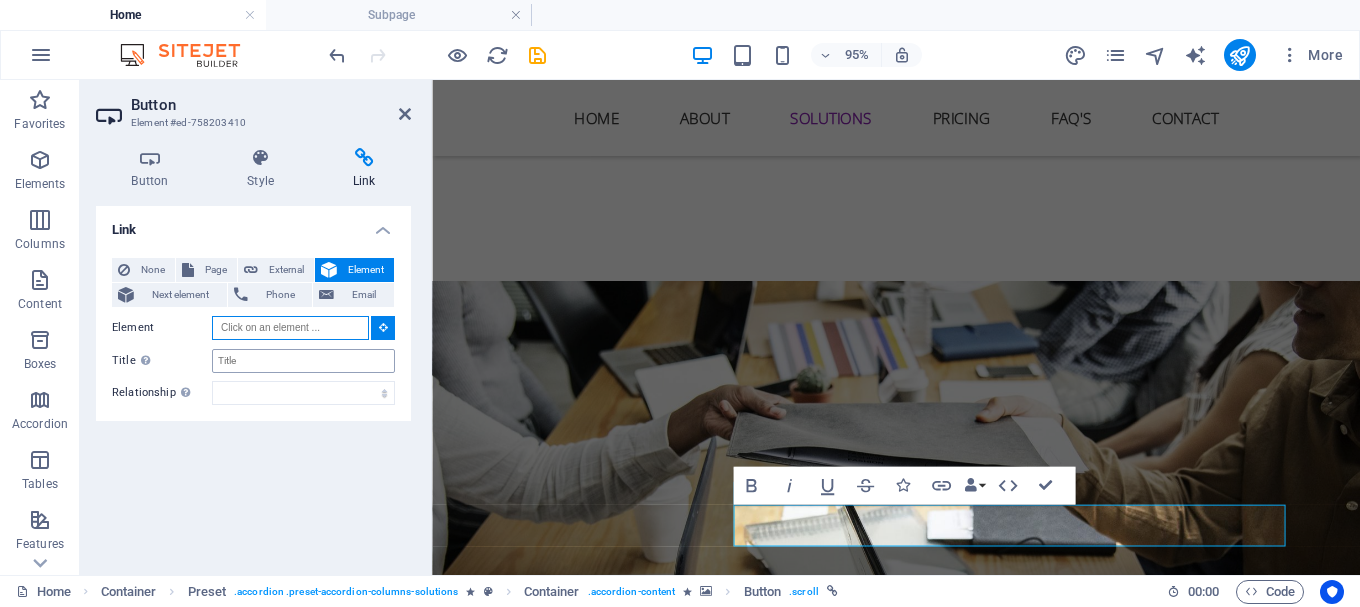 scroll, scrollTop: 2680, scrollLeft: 0, axis: vertical 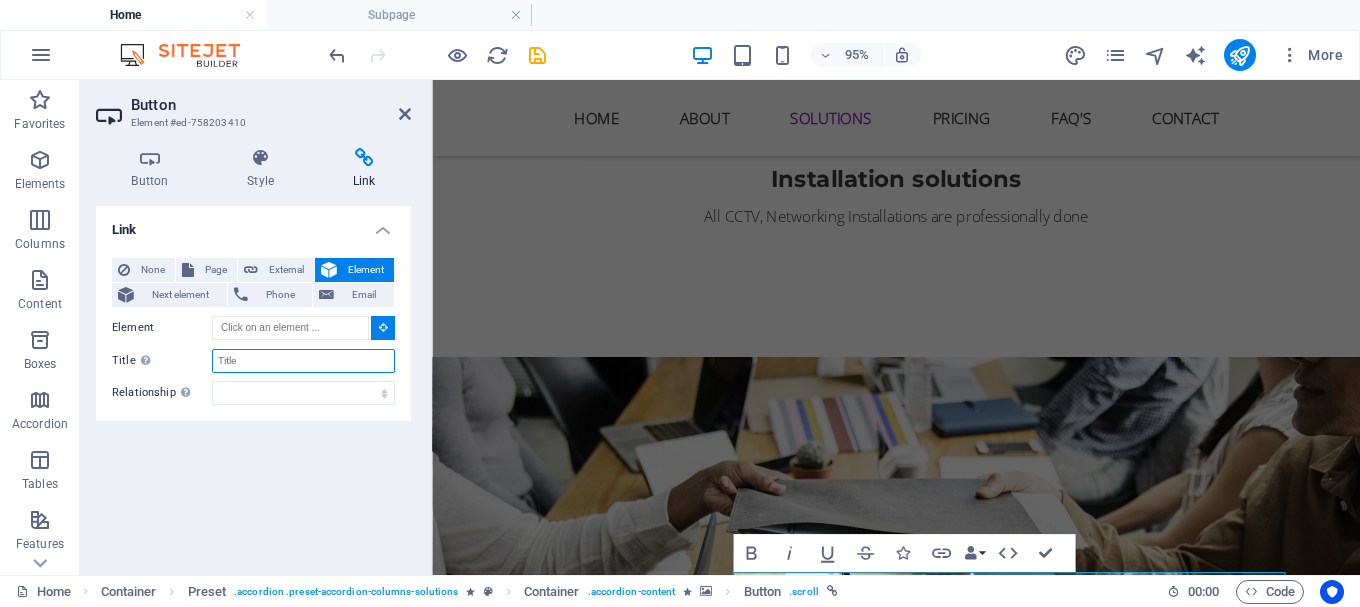 click on "Title Additional link description, should not be the same as the link text. The title is most often shown as a tooltip text when the mouse moves over the element. Leave empty if uncertain." at bounding box center (303, 361) 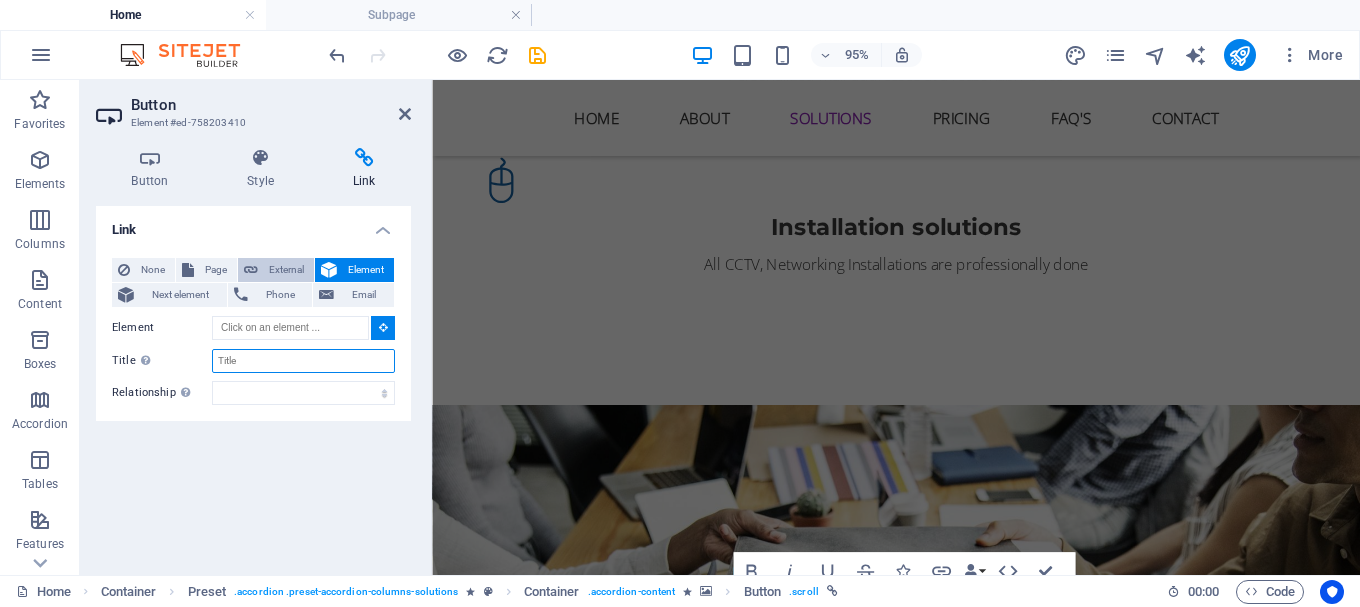 scroll, scrollTop: 2600, scrollLeft: 0, axis: vertical 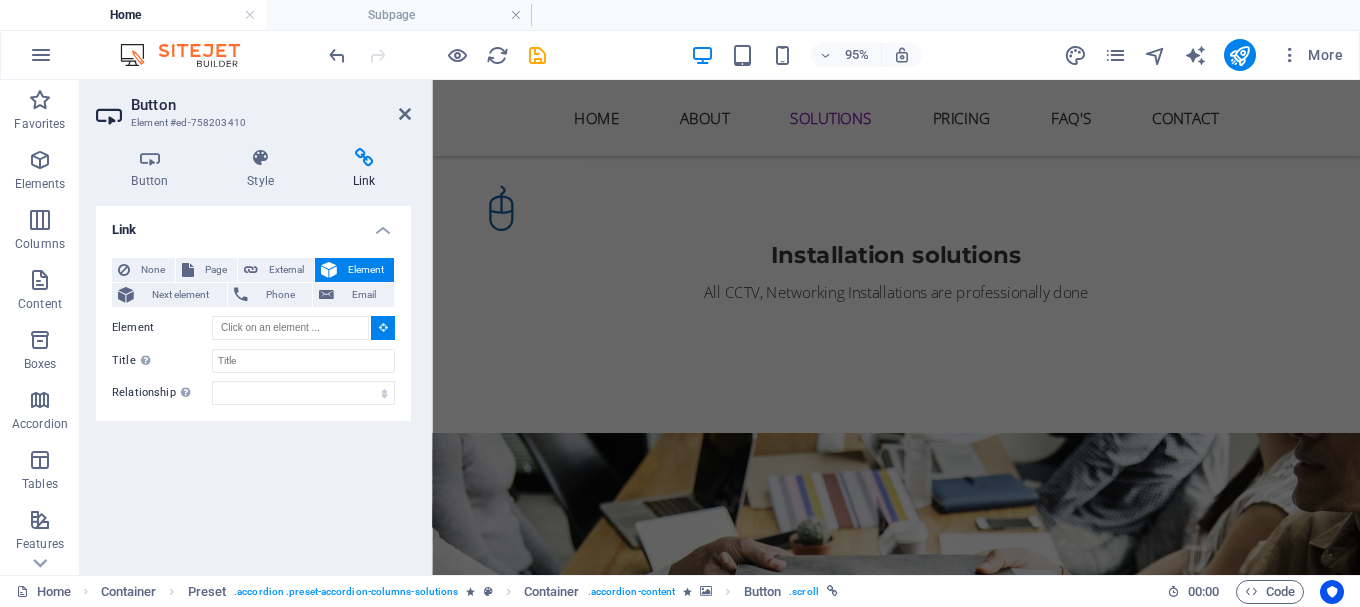 click at bounding box center [364, 158] 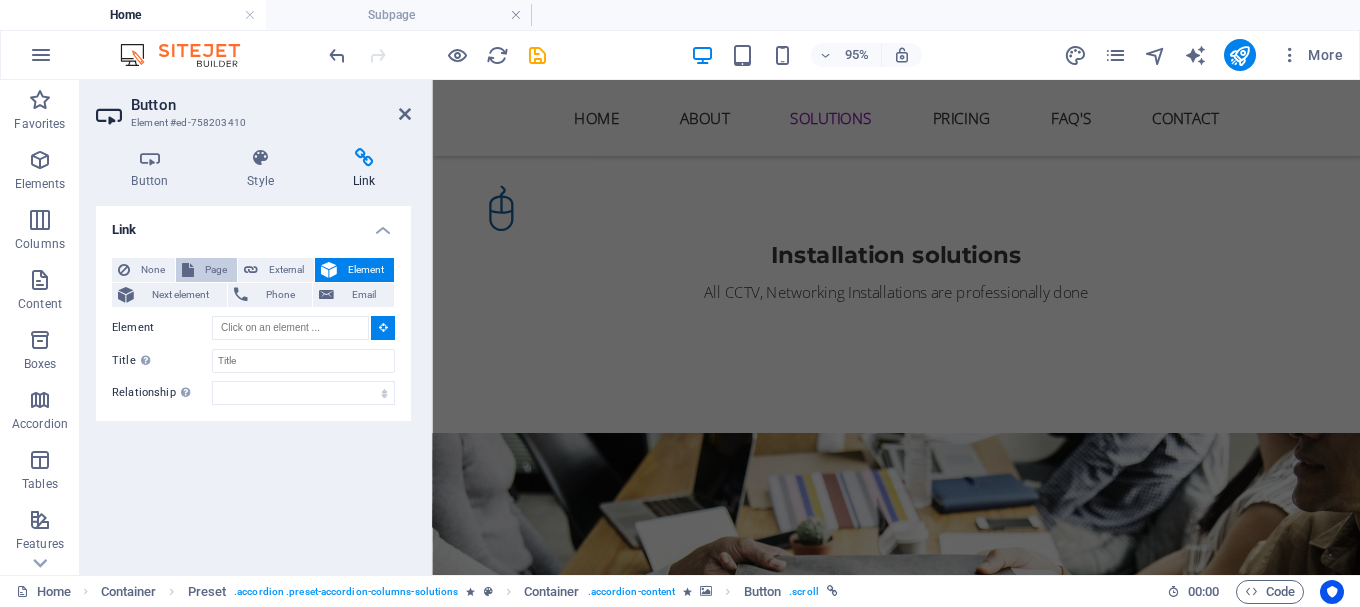 click on "Page" at bounding box center (215, 270) 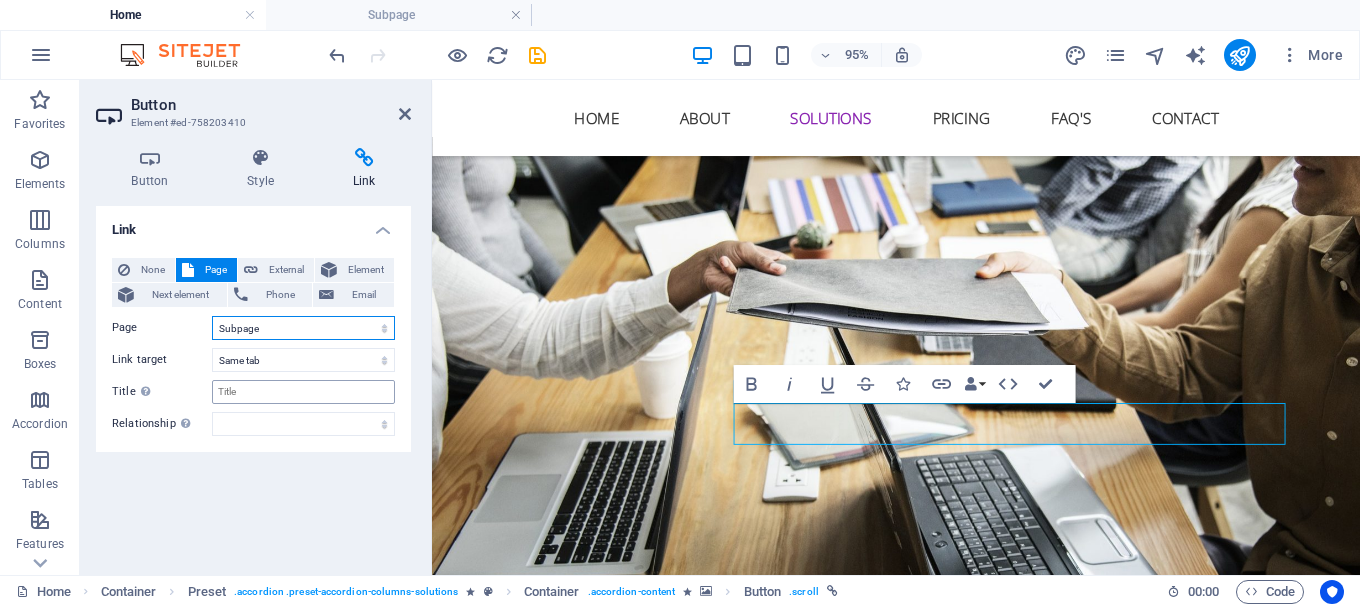 scroll, scrollTop: 2960, scrollLeft: 0, axis: vertical 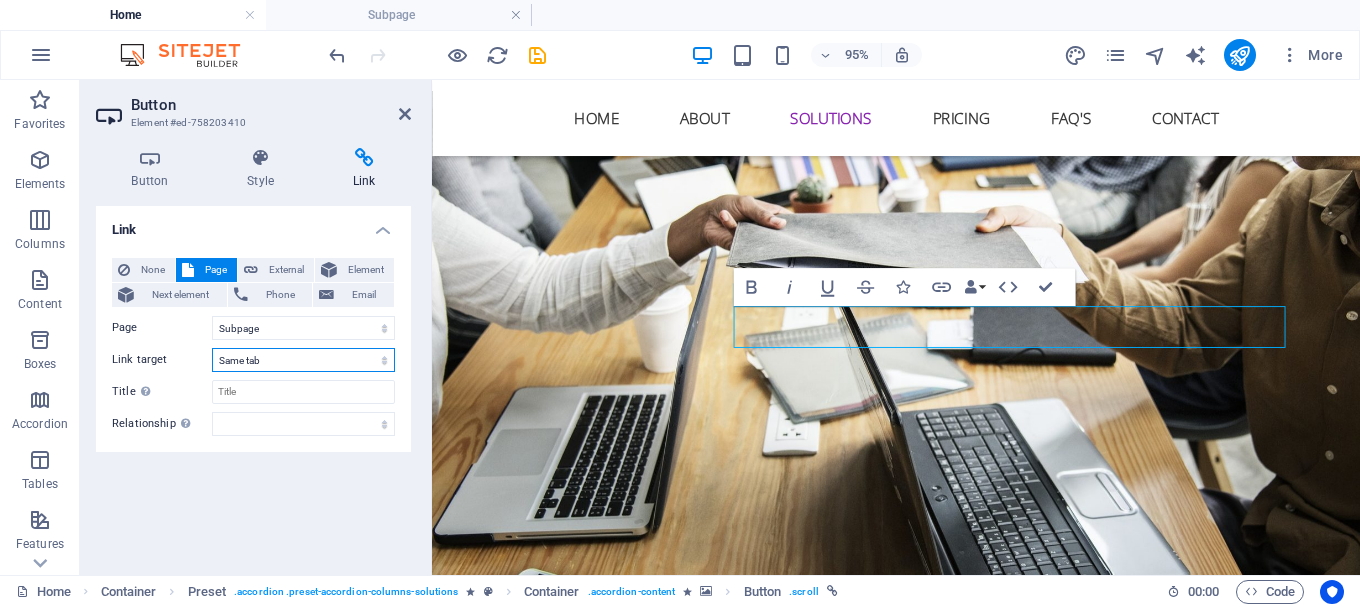 click on "New tab Same tab Overlay" at bounding box center (303, 360) 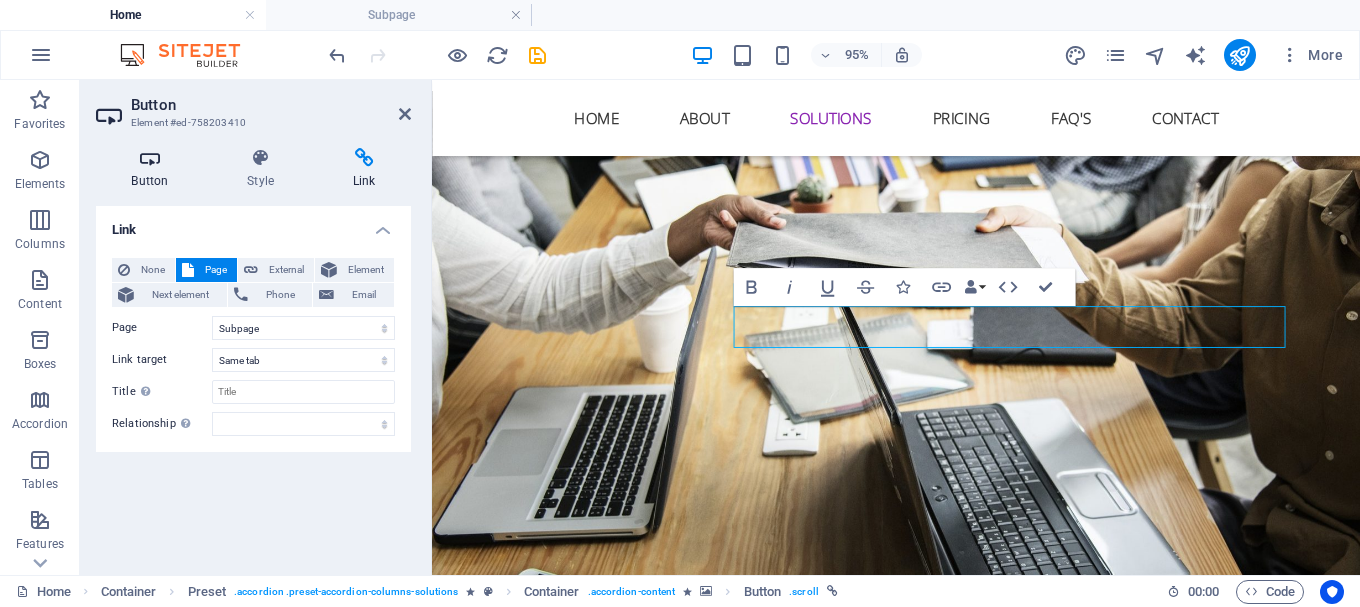 click at bounding box center (150, 158) 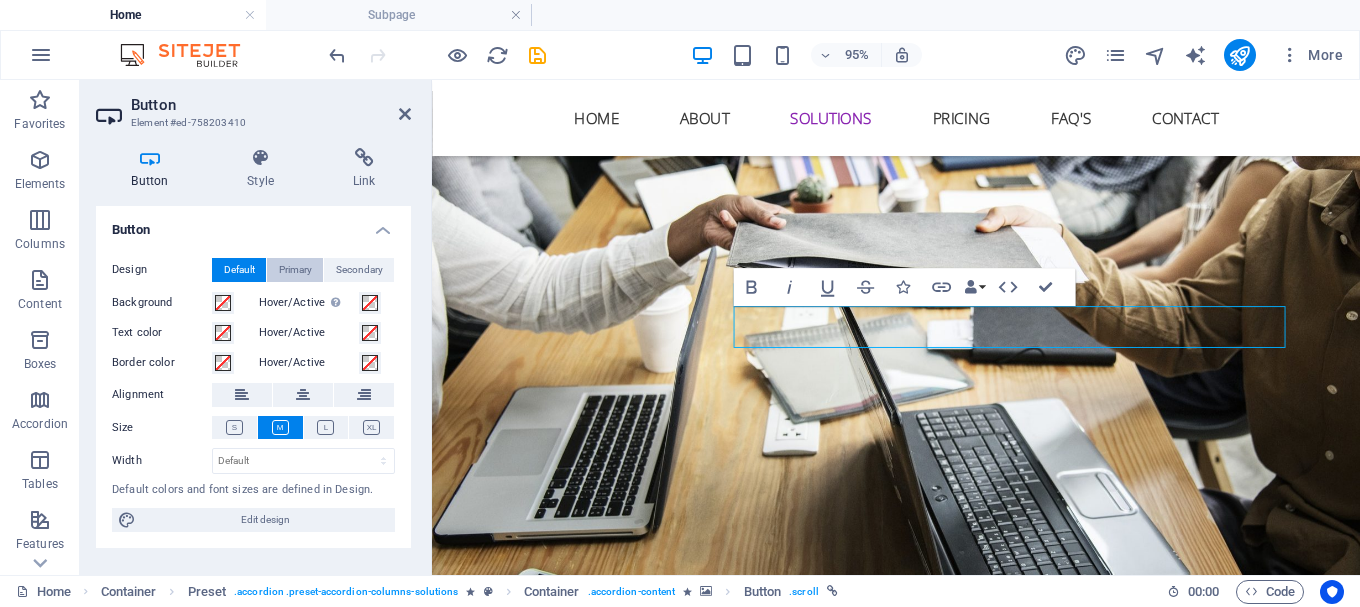 click on "Primary" at bounding box center [295, 270] 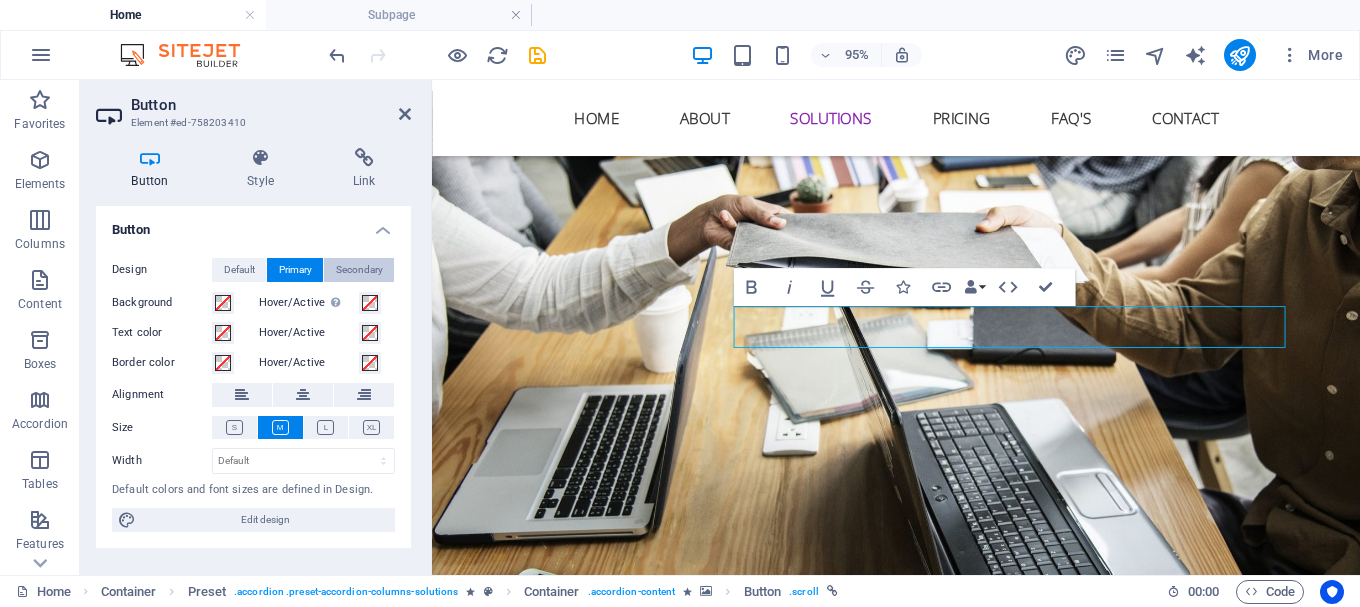 click on "Secondary" at bounding box center [359, 270] 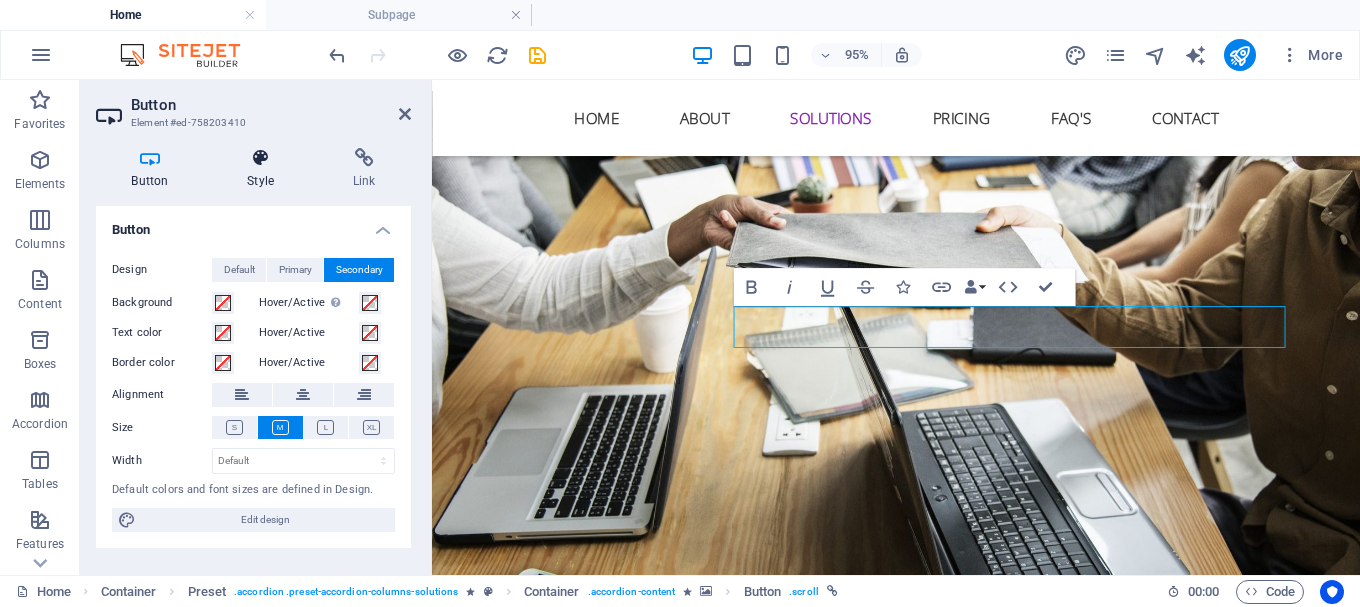 click at bounding box center [261, 158] 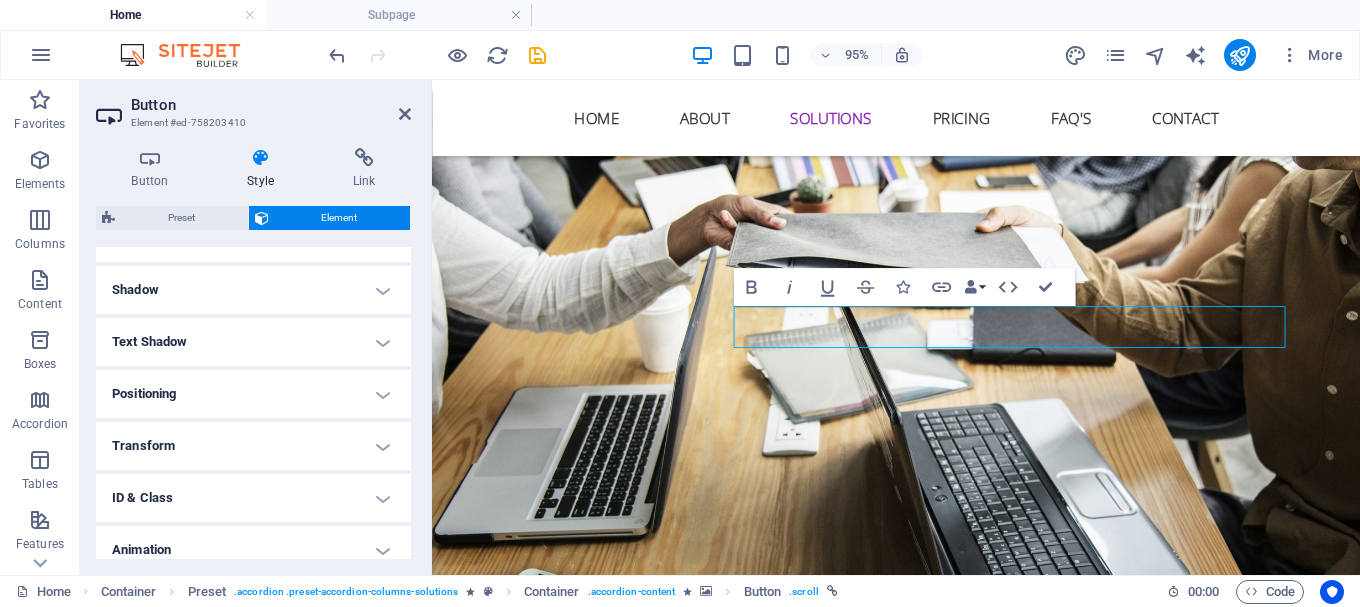 scroll, scrollTop: 533, scrollLeft: 0, axis: vertical 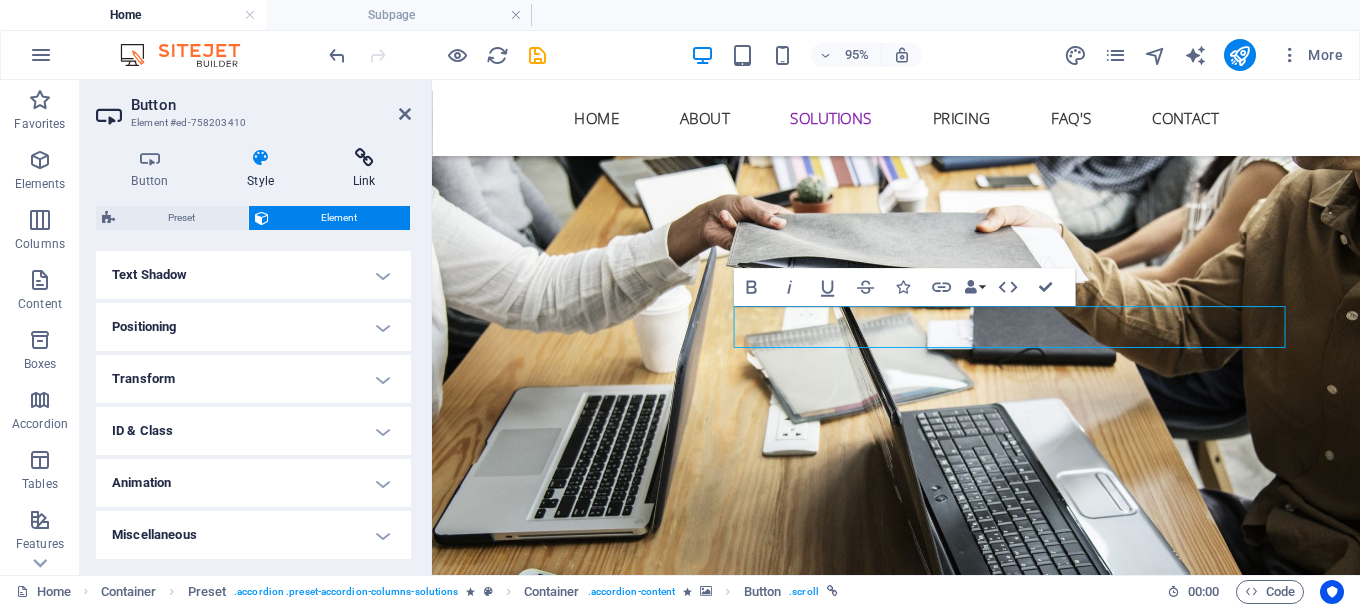 click at bounding box center [364, 158] 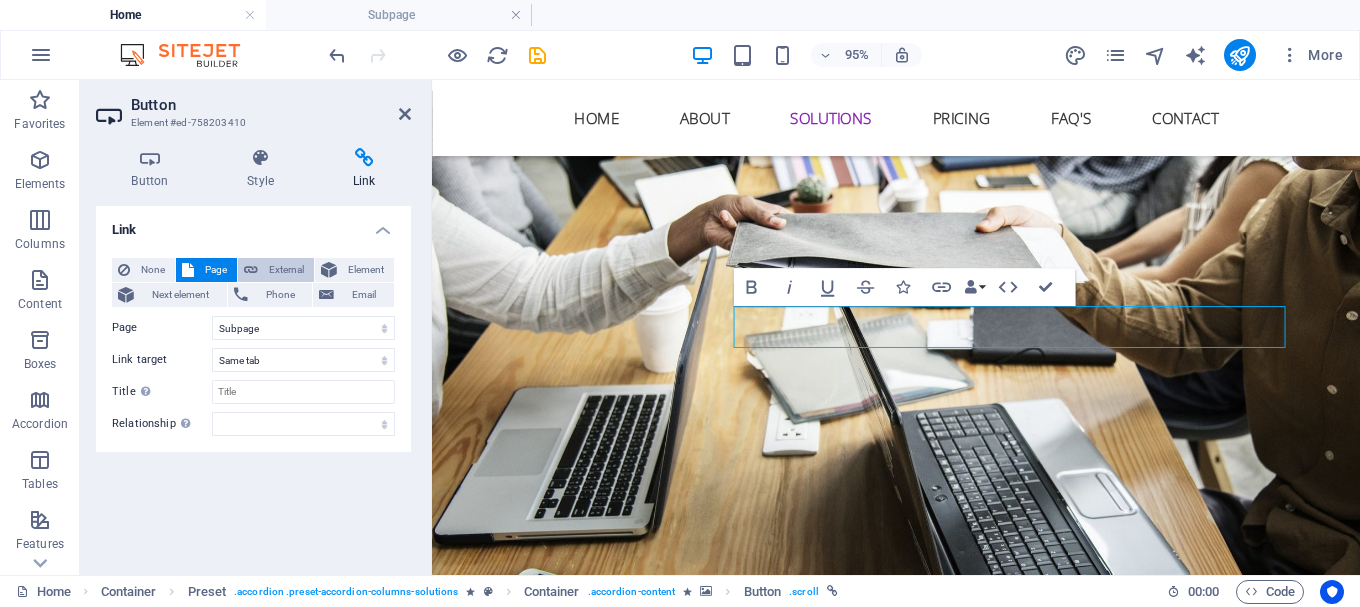 click on "External" at bounding box center [286, 270] 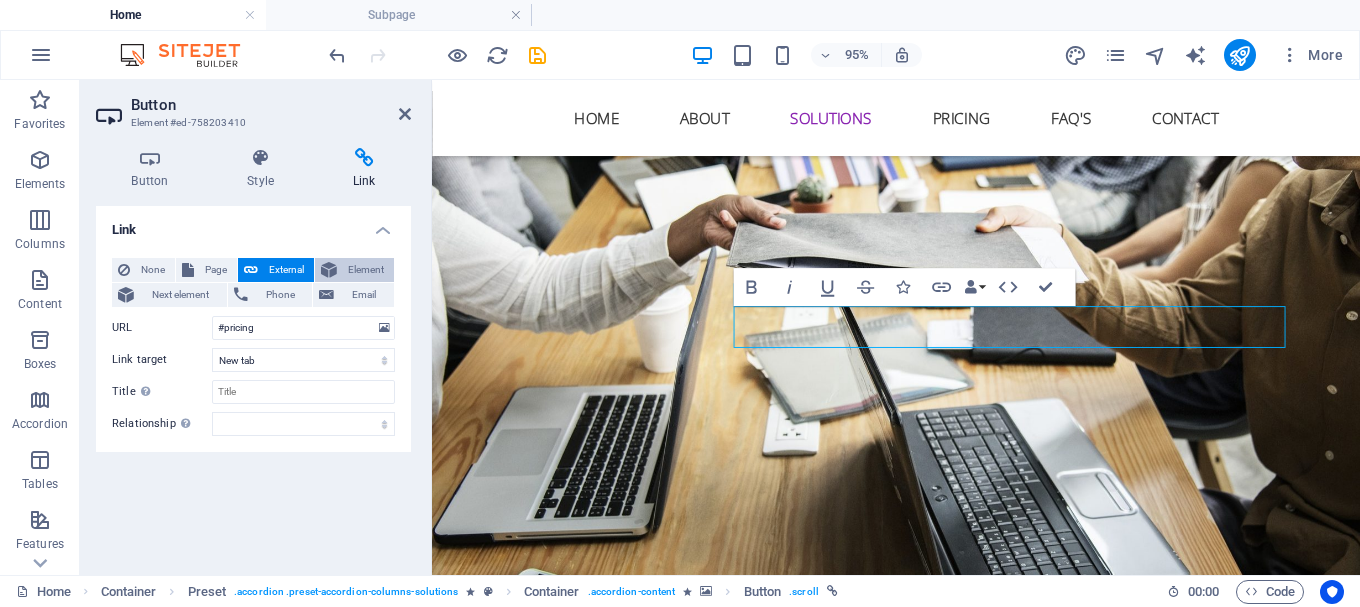 click on "Element" at bounding box center (365, 270) 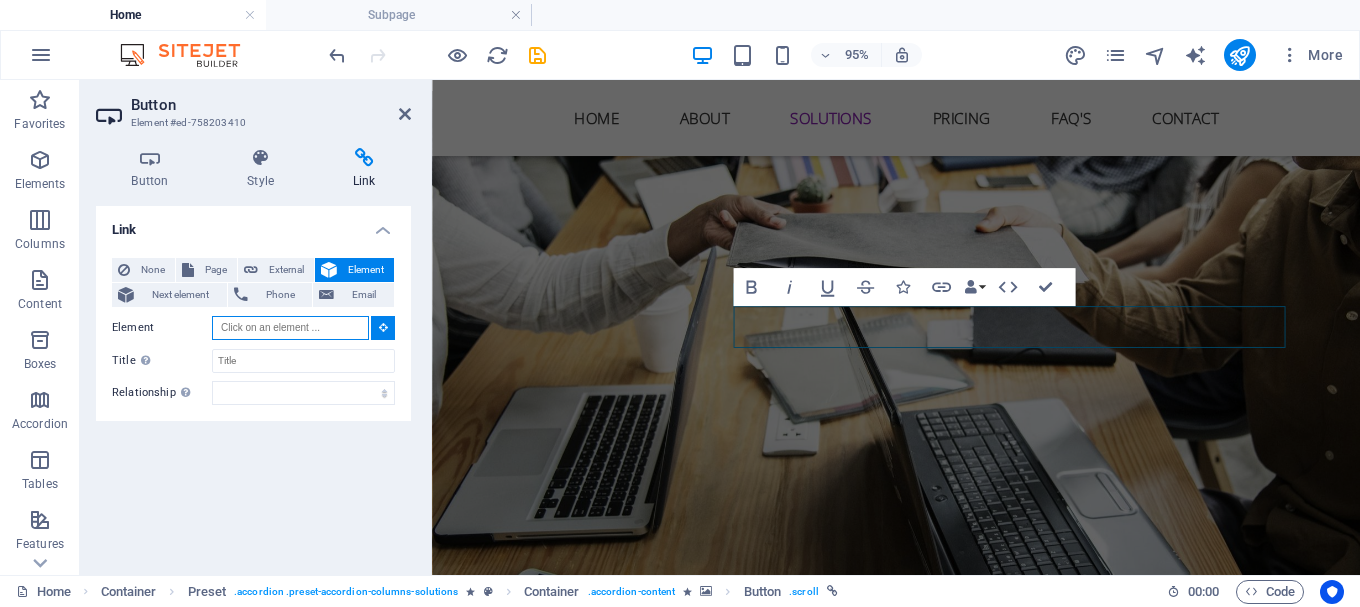 click on "Element" at bounding box center [290, 328] 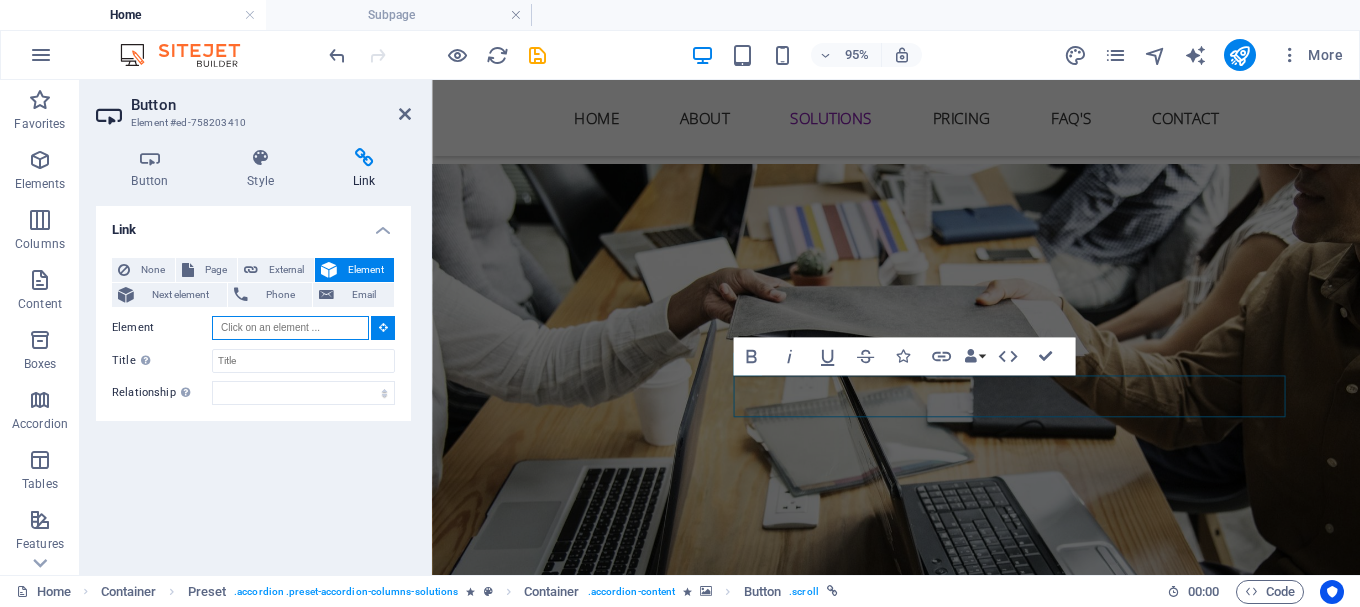 scroll, scrollTop: 2880, scrollLeft: 0, axis: vertical 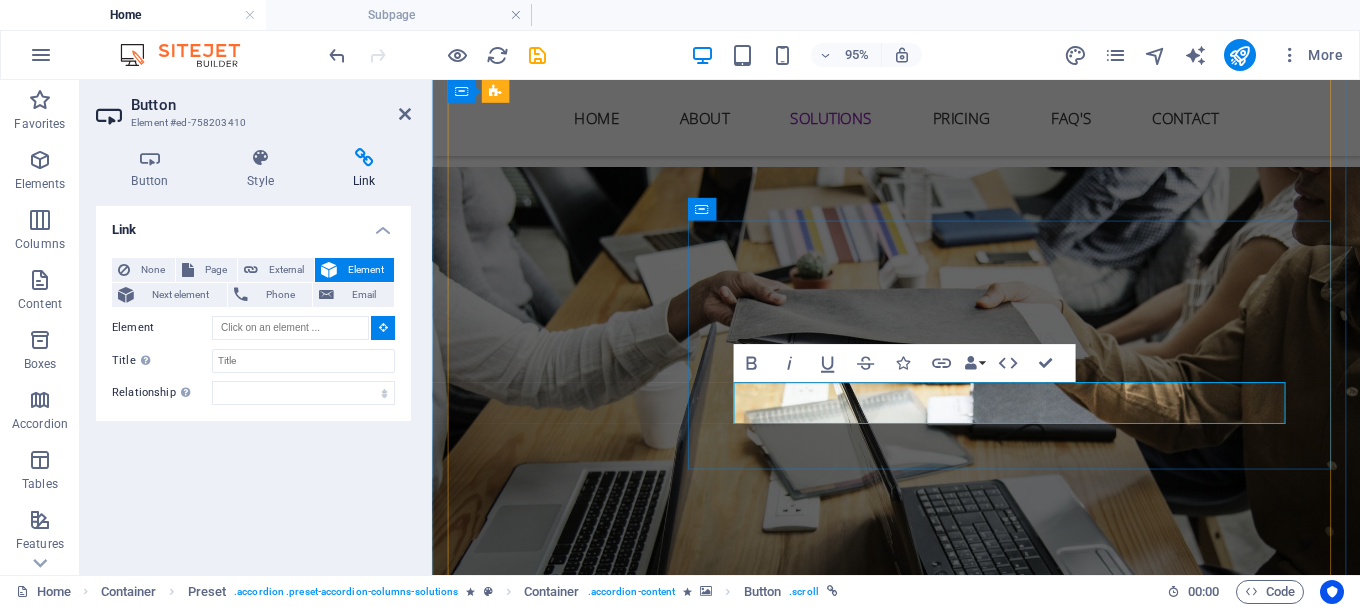 click on "Pricing" at bounding box center (807, 2264) 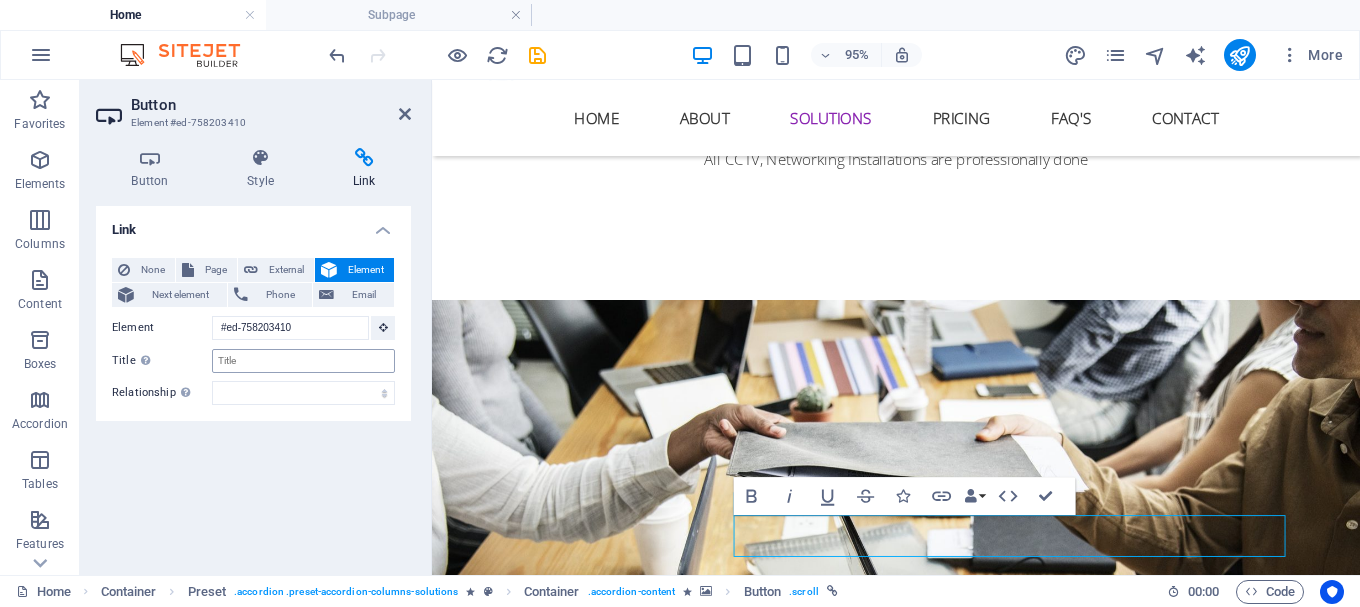 scroll, scrollTop: 2739, scrollLeft: 0, axis: vertical 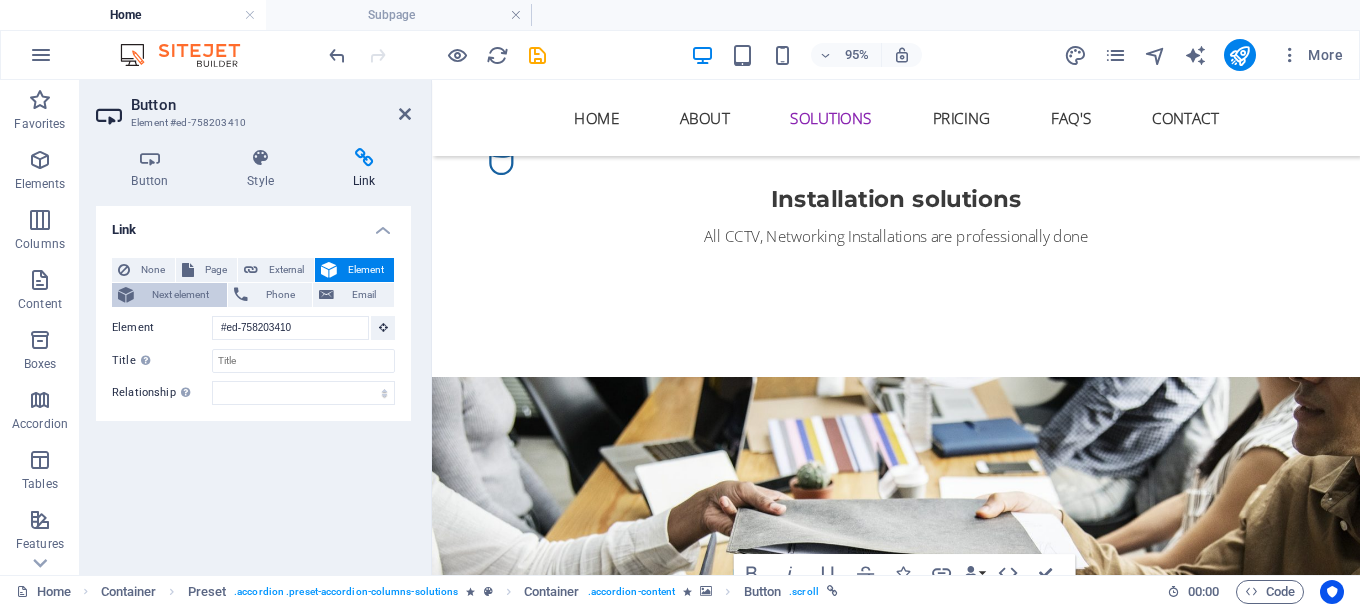 click on "Next element" at bounding box center (180, 295) 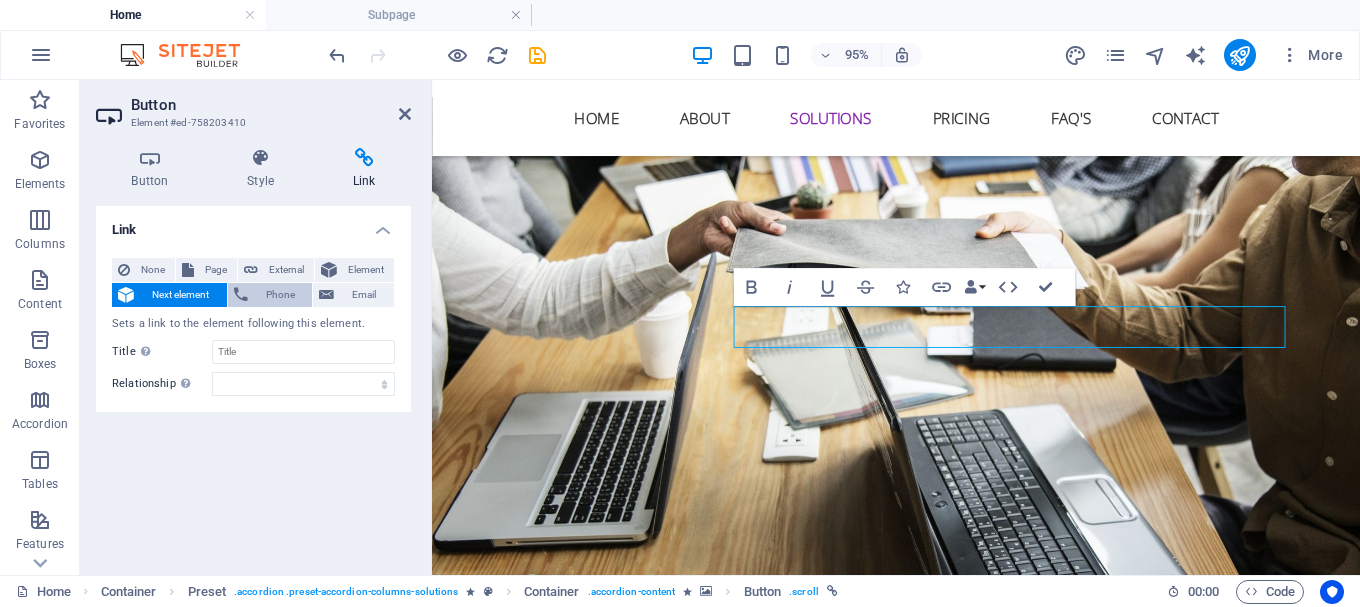 scroll, scrollTop: 2960, scrollLeft: 0, axis: vertical 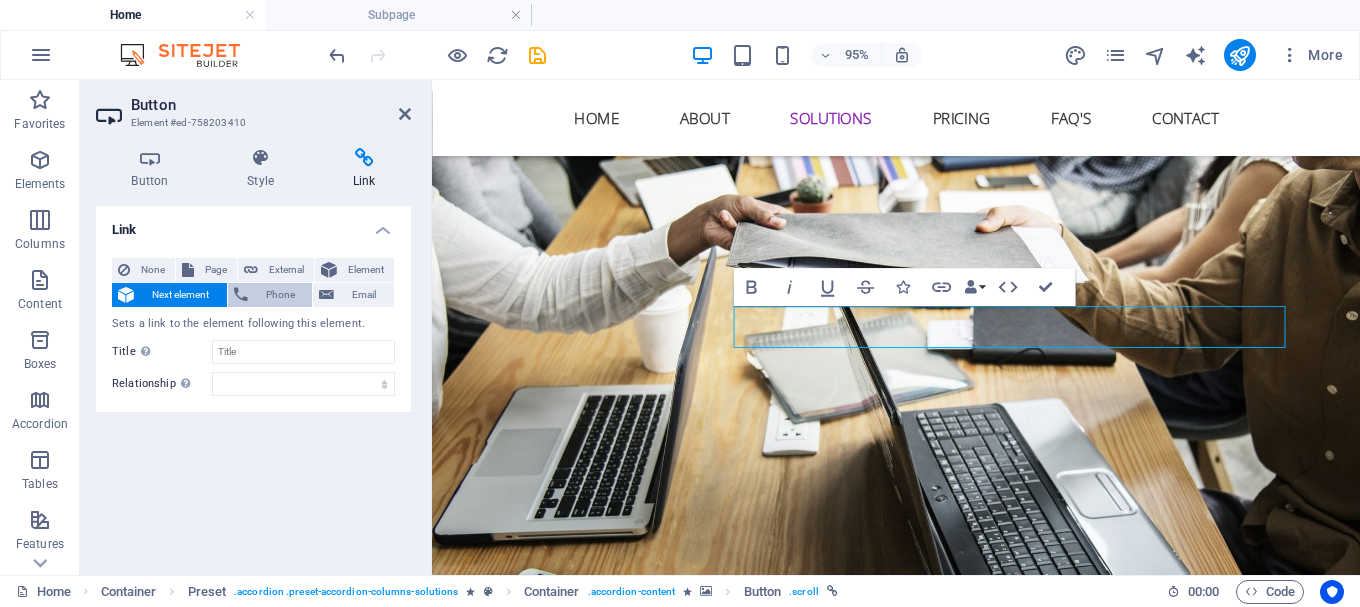 click on "Phone" at bounding box center (280, 295) 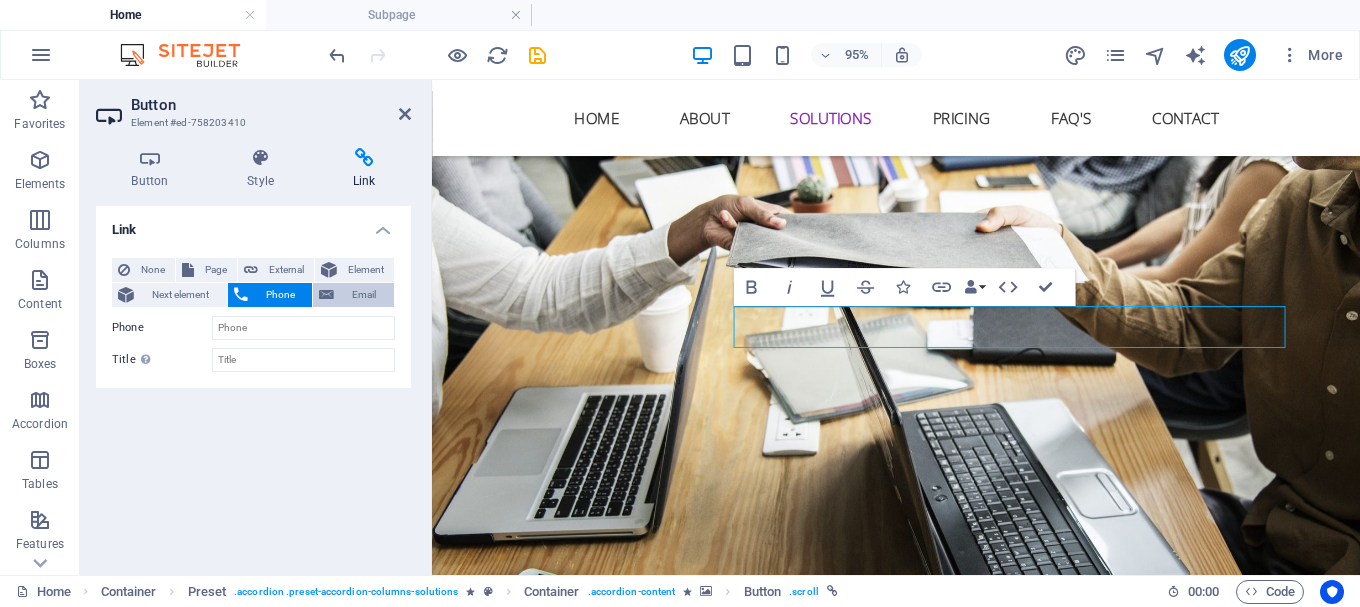 click on "Email" at bounding box center (353, 295) 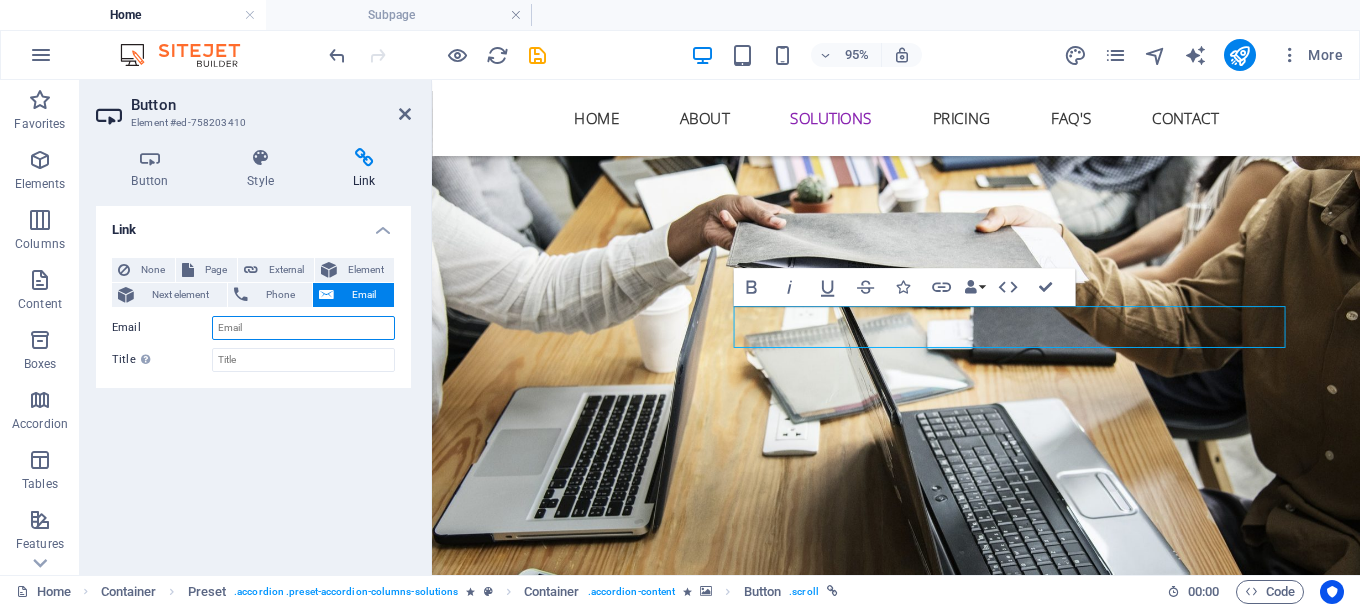 click at bounding box center (429, 327) 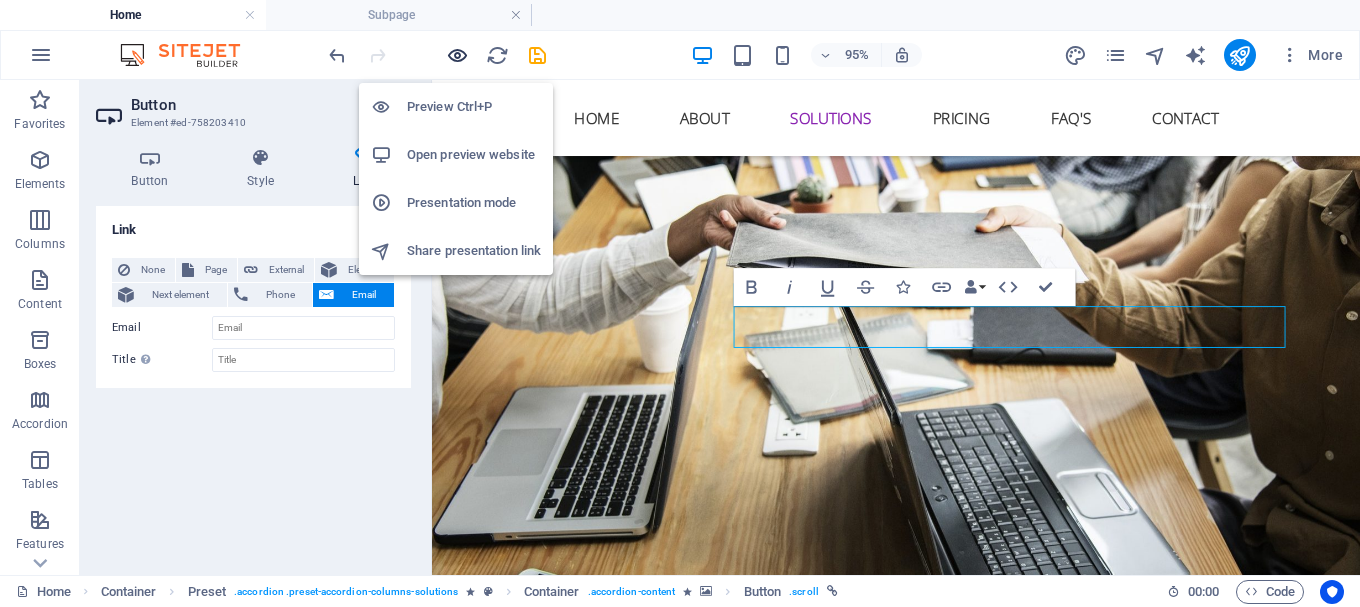 click at bounding box center [457, 55] 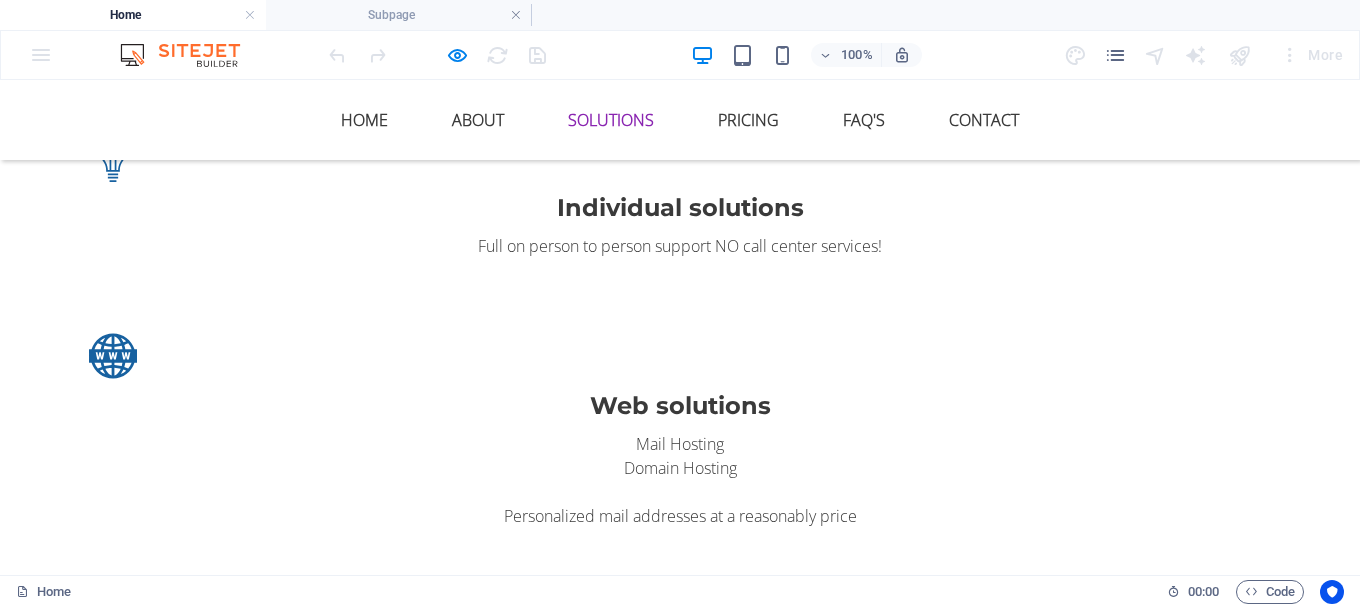 scroll, scrollTop: 2471, scrollLeft: 0, axis: vertical 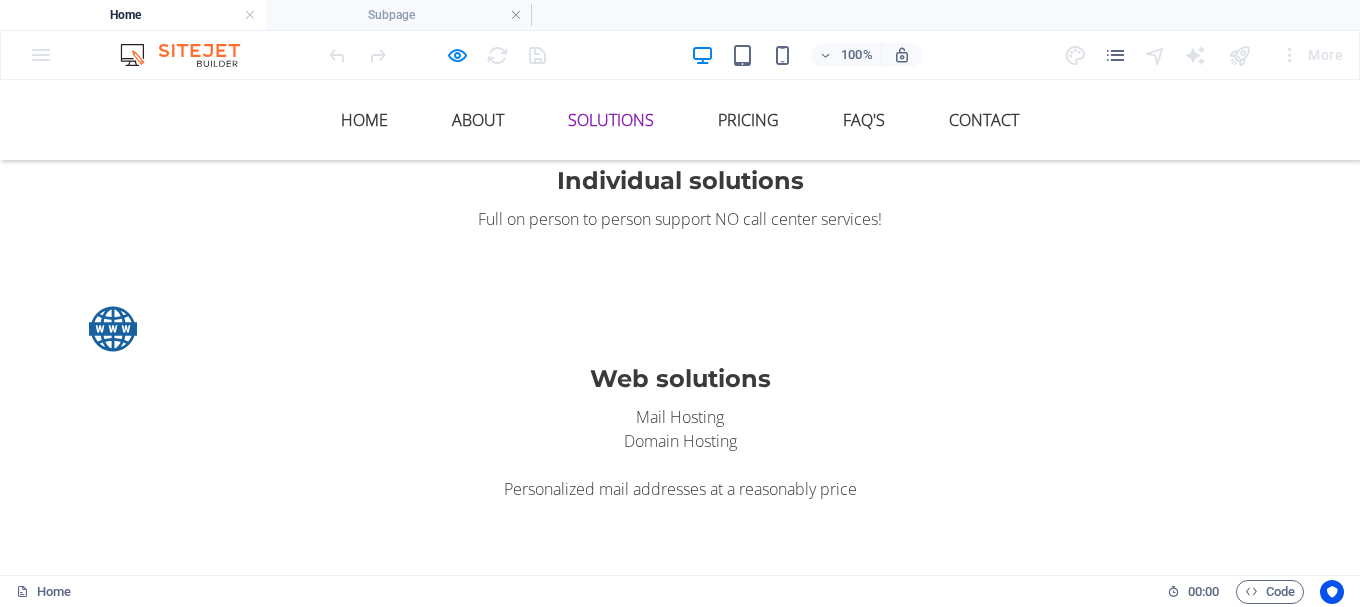 click at bounding box center (437, 55) 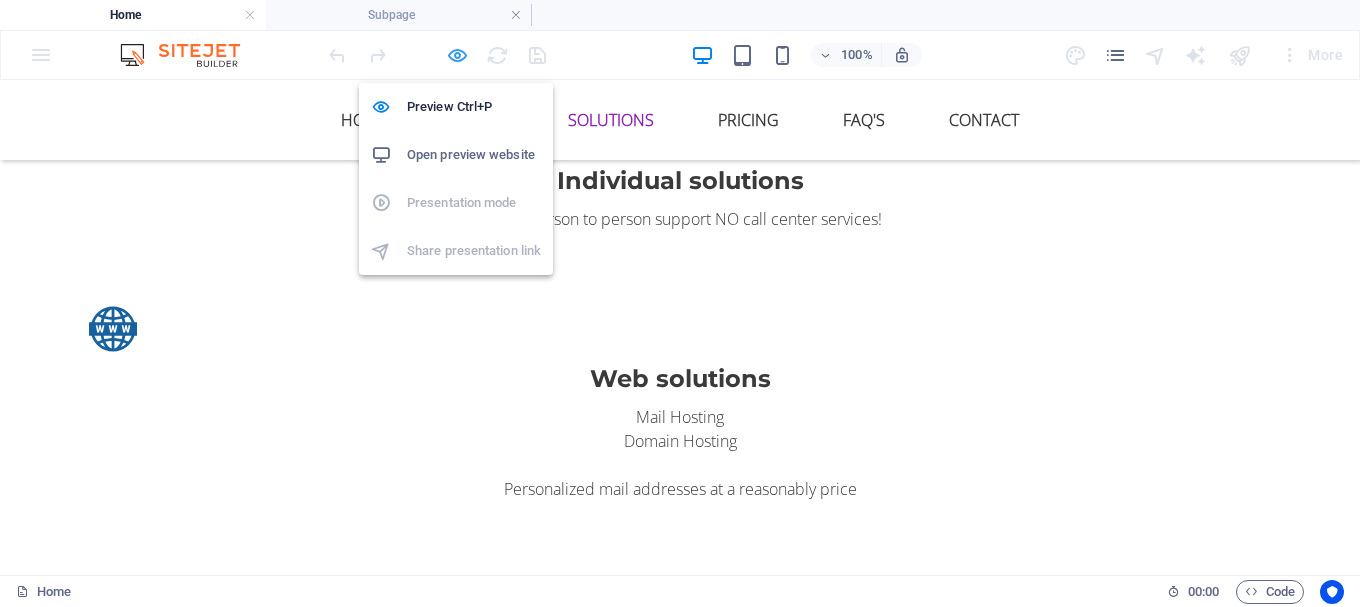 click at bounding box center (457, 55) 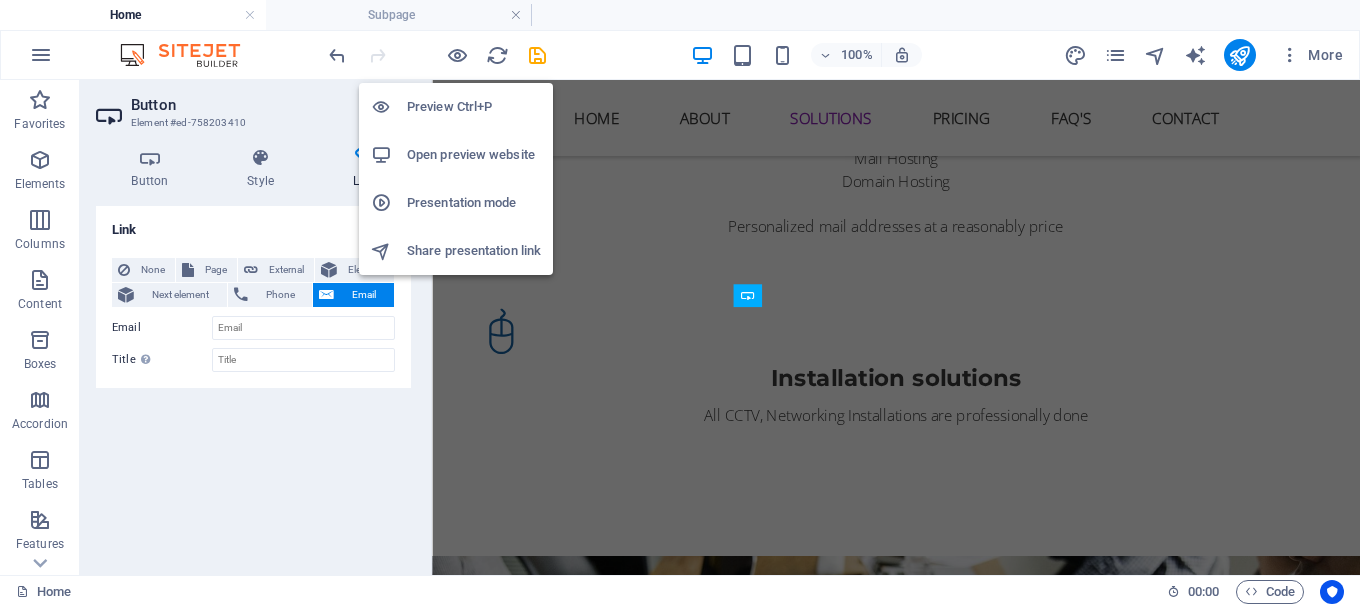 scroll, scrollTop: 2959, scrollLeft: 0, axis: vertical 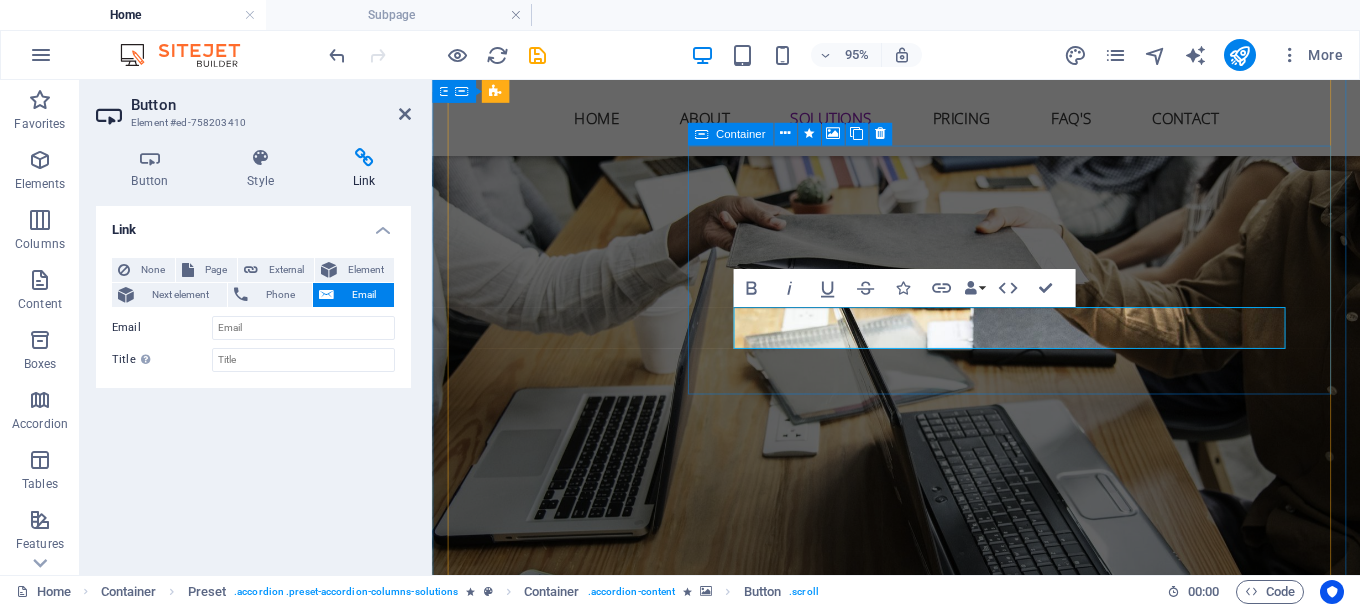 click on "Hardware solutions We offer high-quality refurbished and brand-new computers and laptops for sale. Our mission is to provide reliable, affordable tech solutions with service you can trust. Pricing" at bounding box center (1048, 1970) 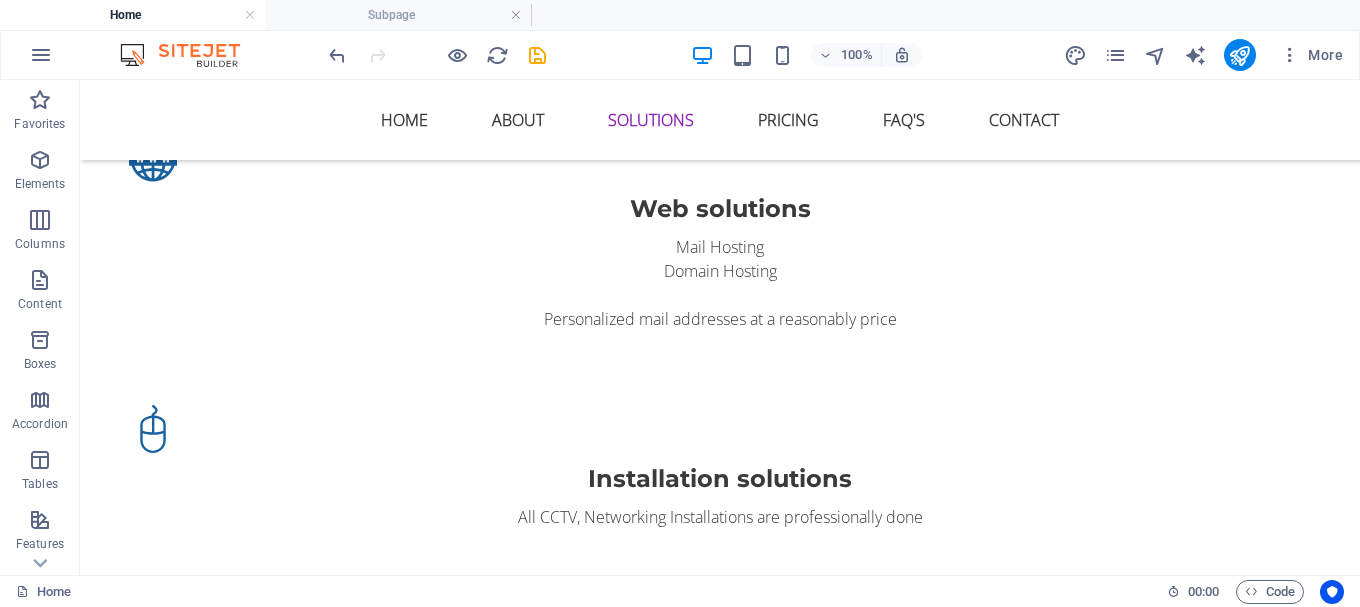 scroll, scrollTop: 2614, scrollLeft: 0, axis: vertical 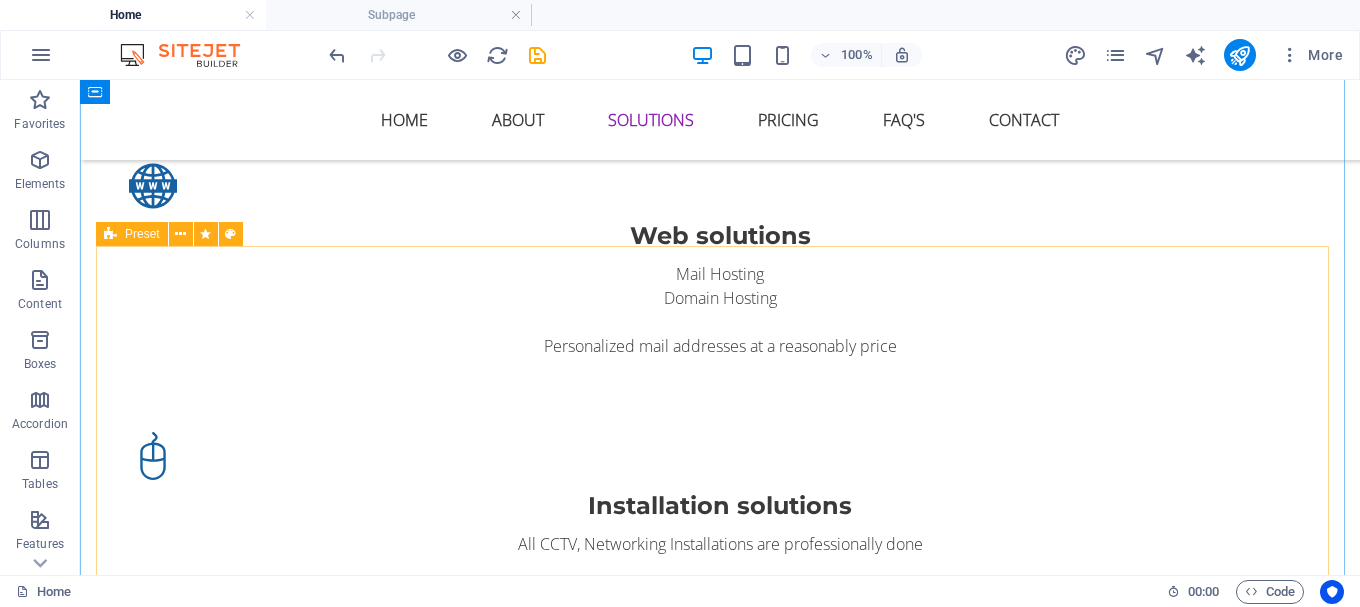 click at bounding box center (110, 234) 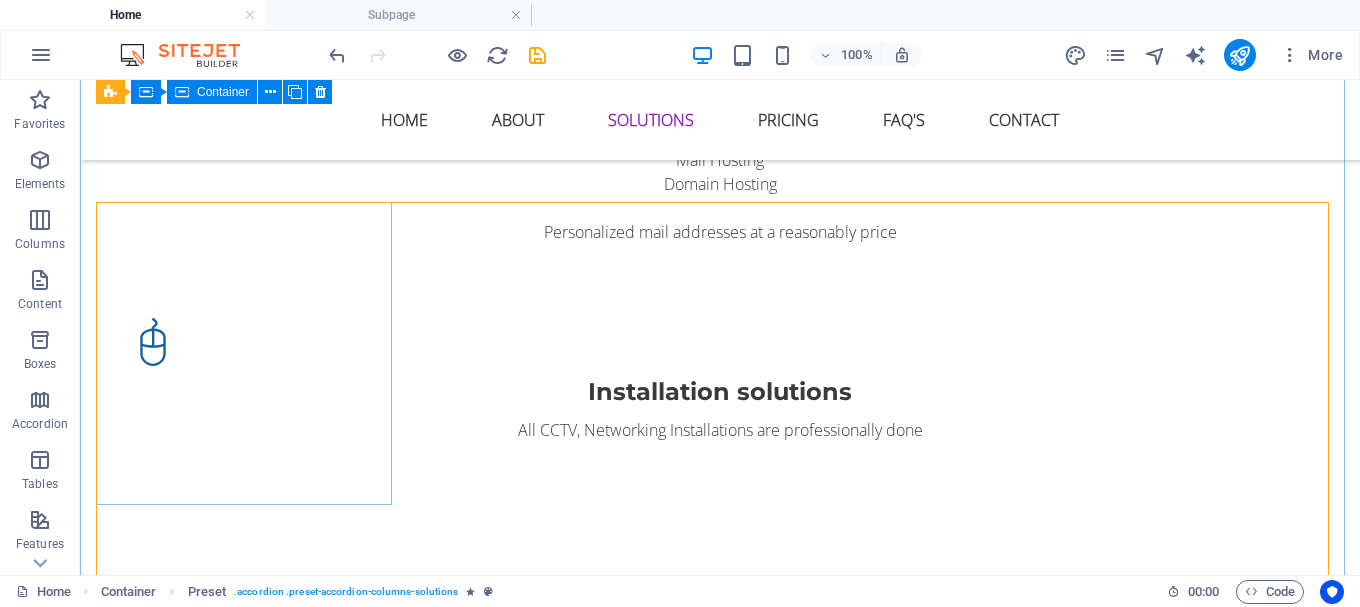 scroll, scrollTop: 2514, scrollLeft: 0, axis: vertical 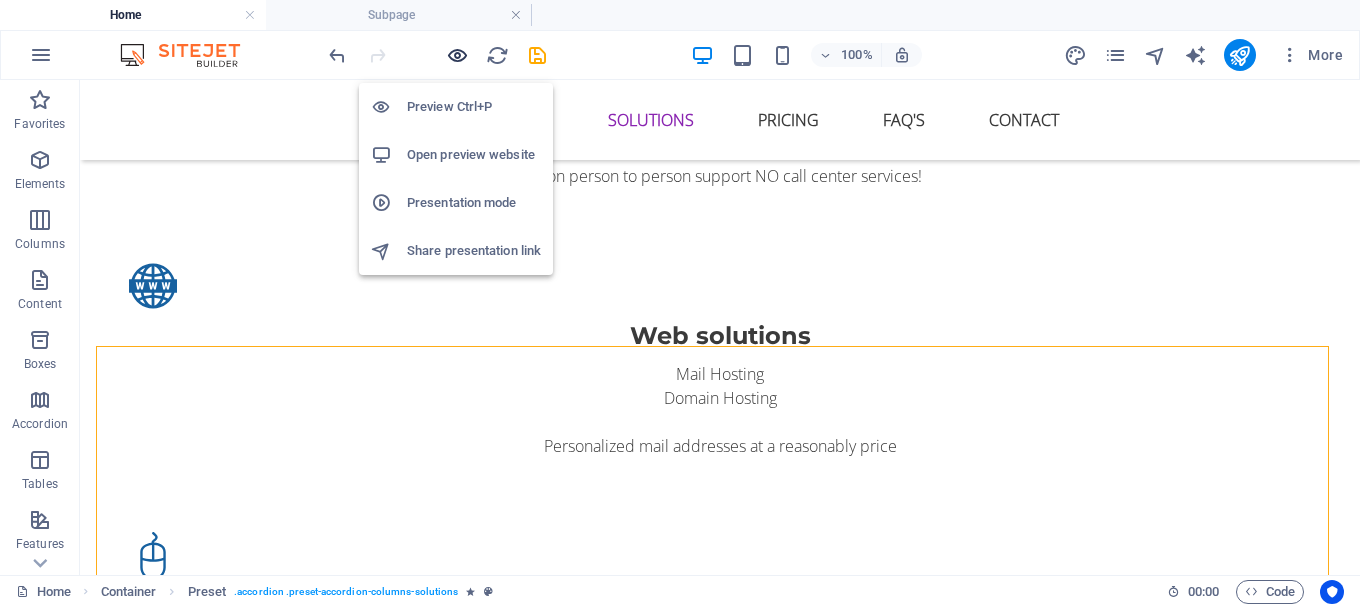 click at bounding box center (457, 55) 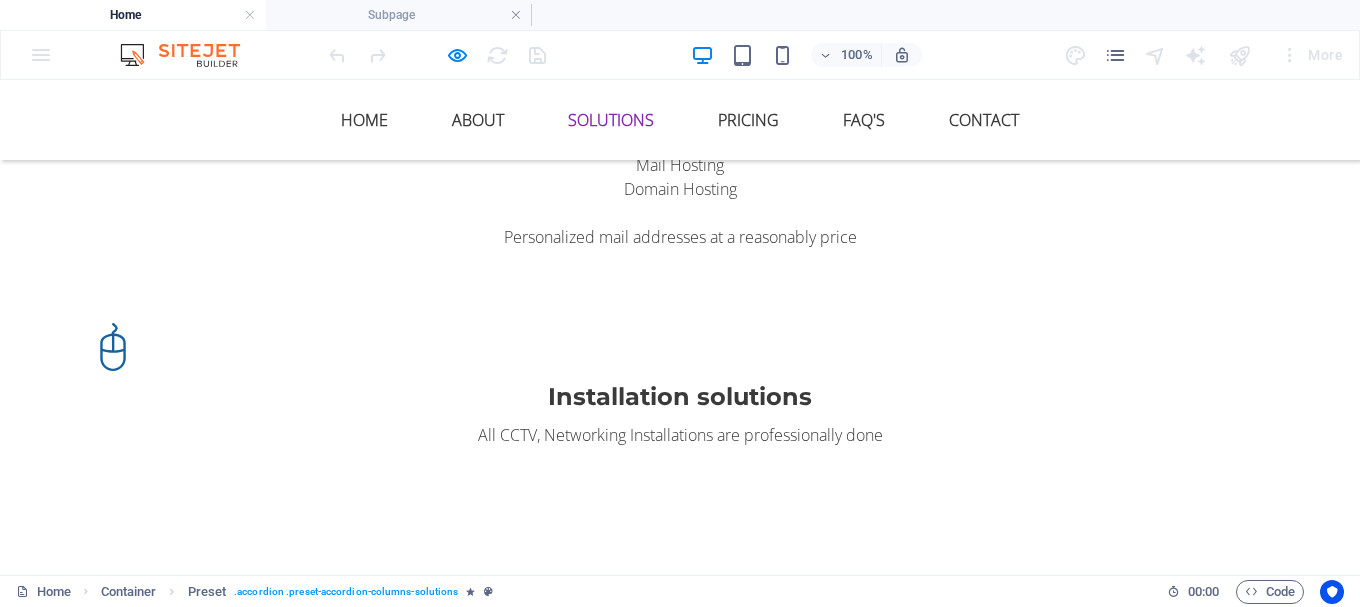 scroll, scrollTop: 2722, scrollLeft: 0, axis: vertical 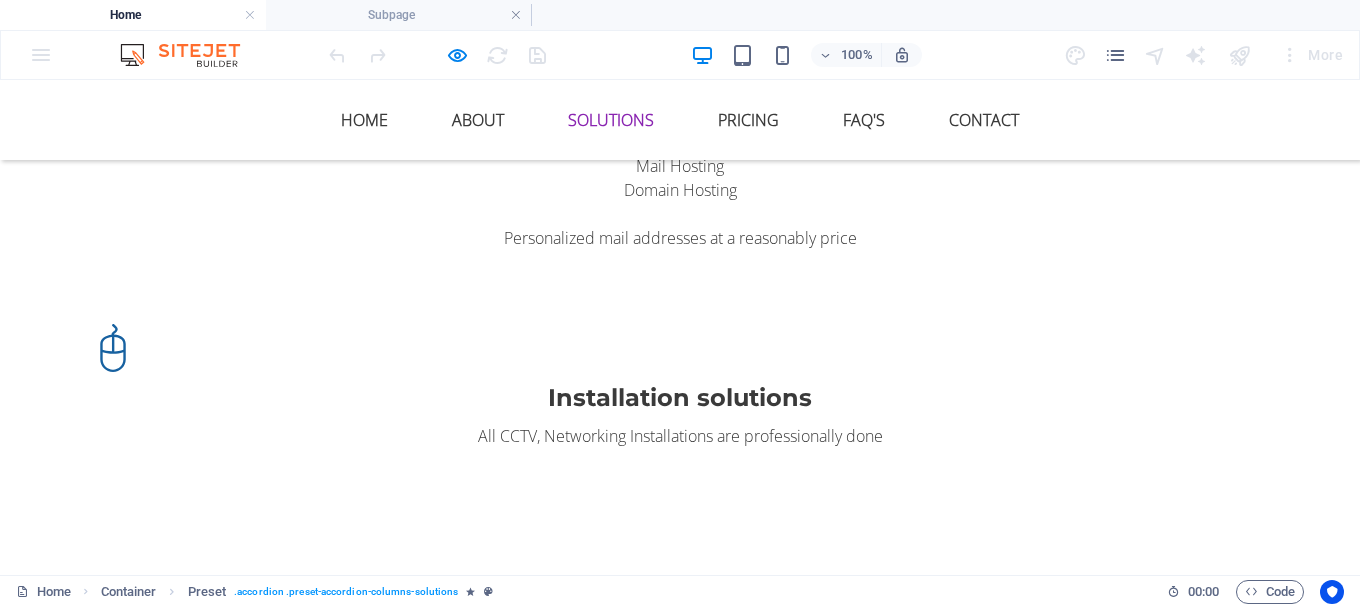 click 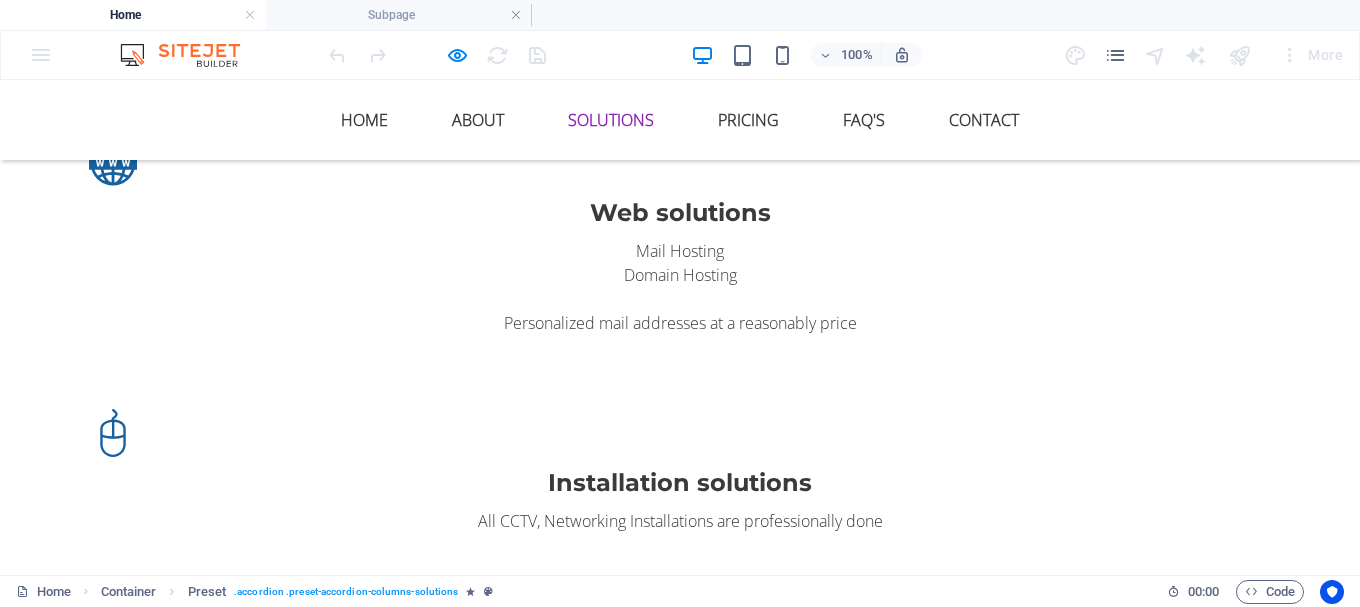 scroll, scrollTop: 2622, scrollLeft: 0, axis: vertical 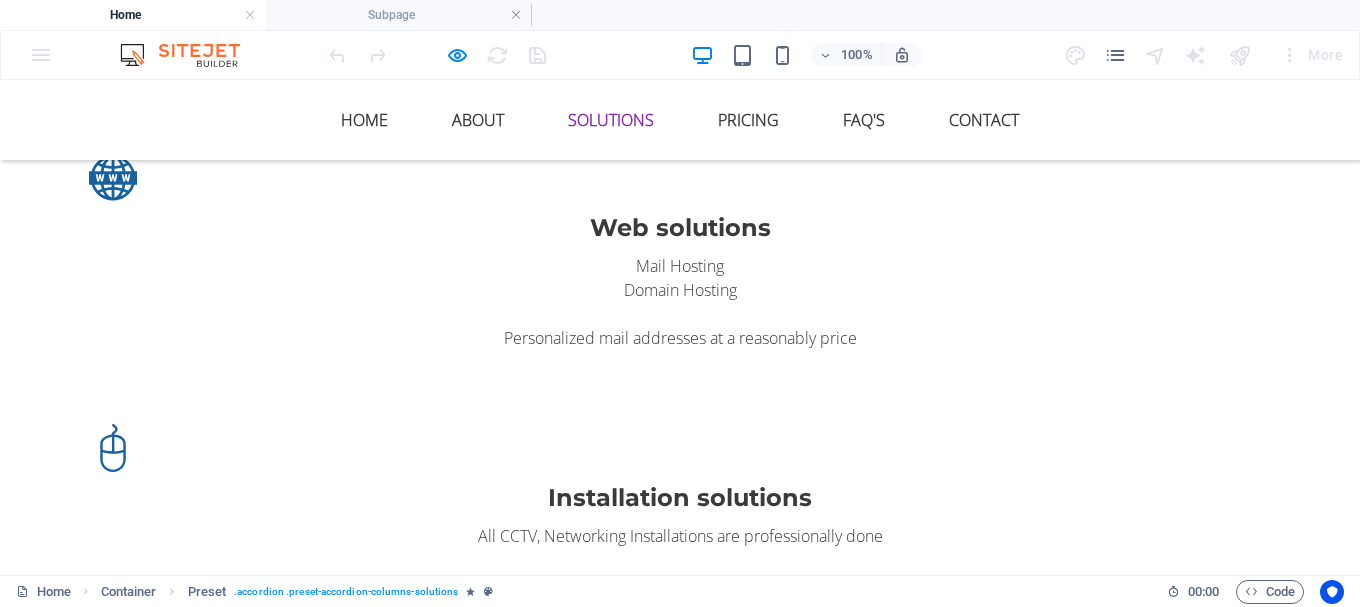 click 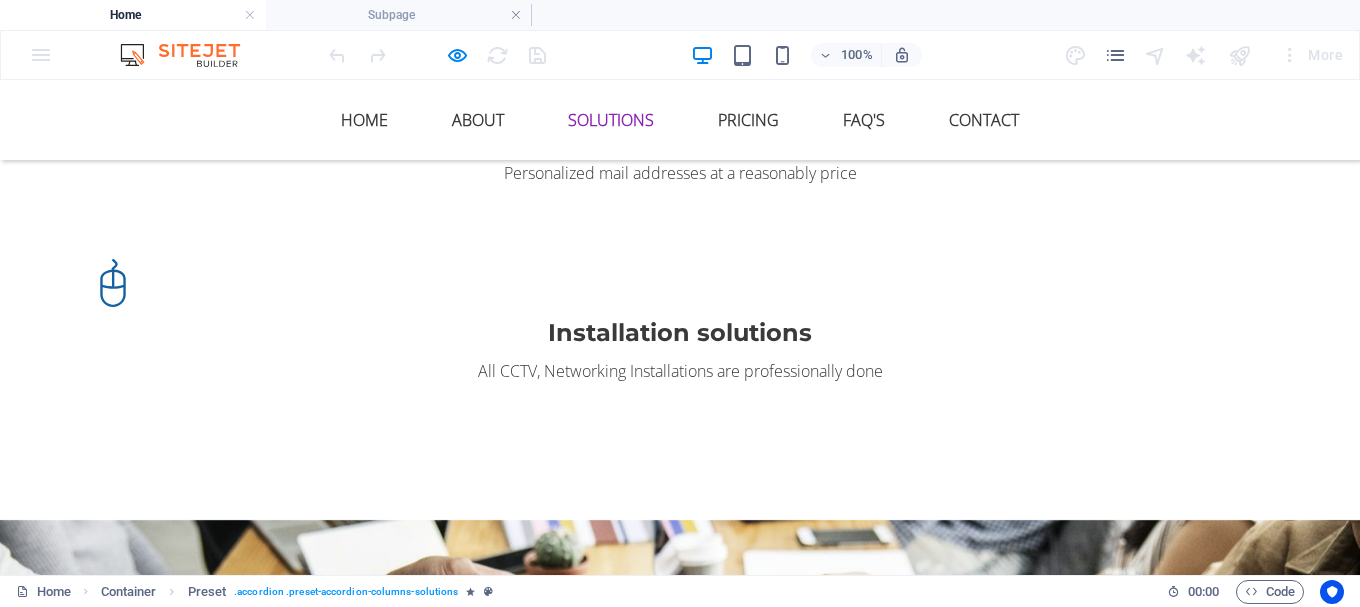 scroll, scrollTop: 2822, scrollLeft: 0, axis: vertical 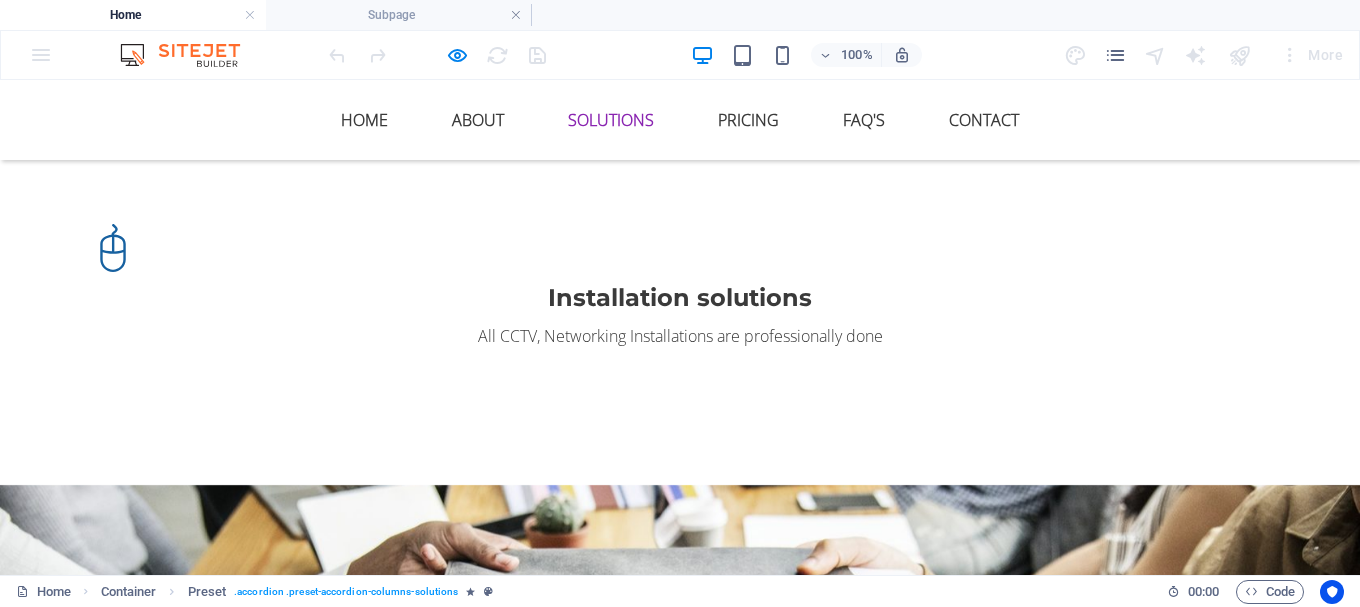 click 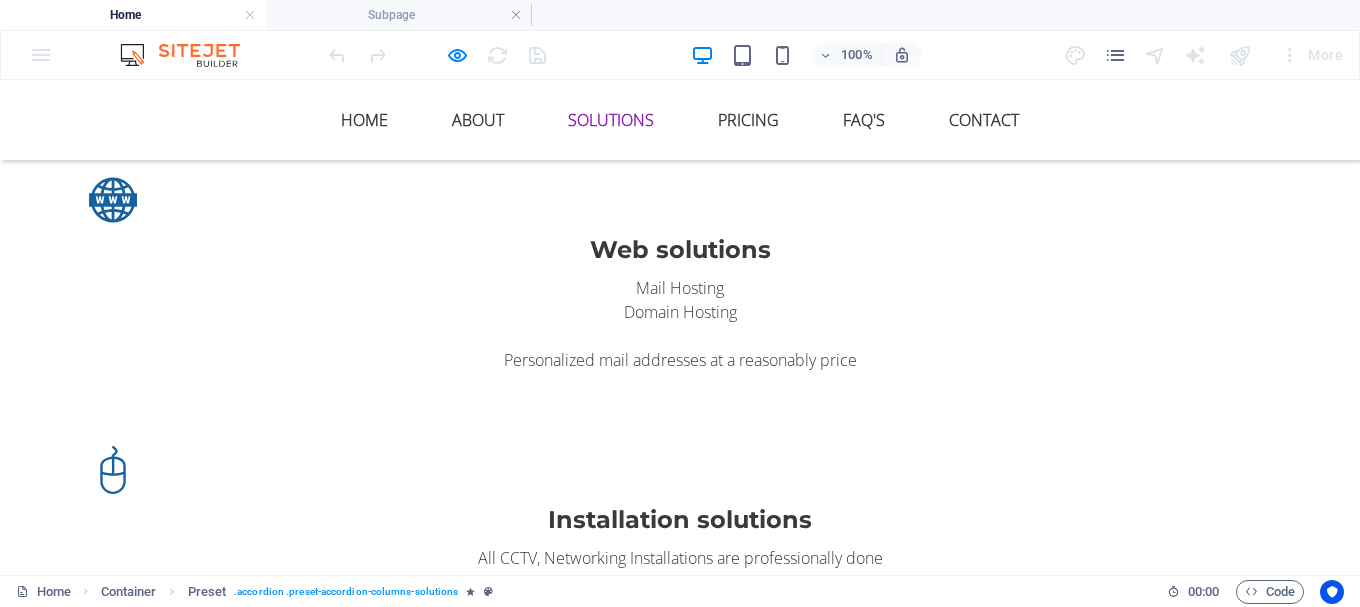 scroll, scrollTop: 2608, scrollLeft: 0, axis: vertical 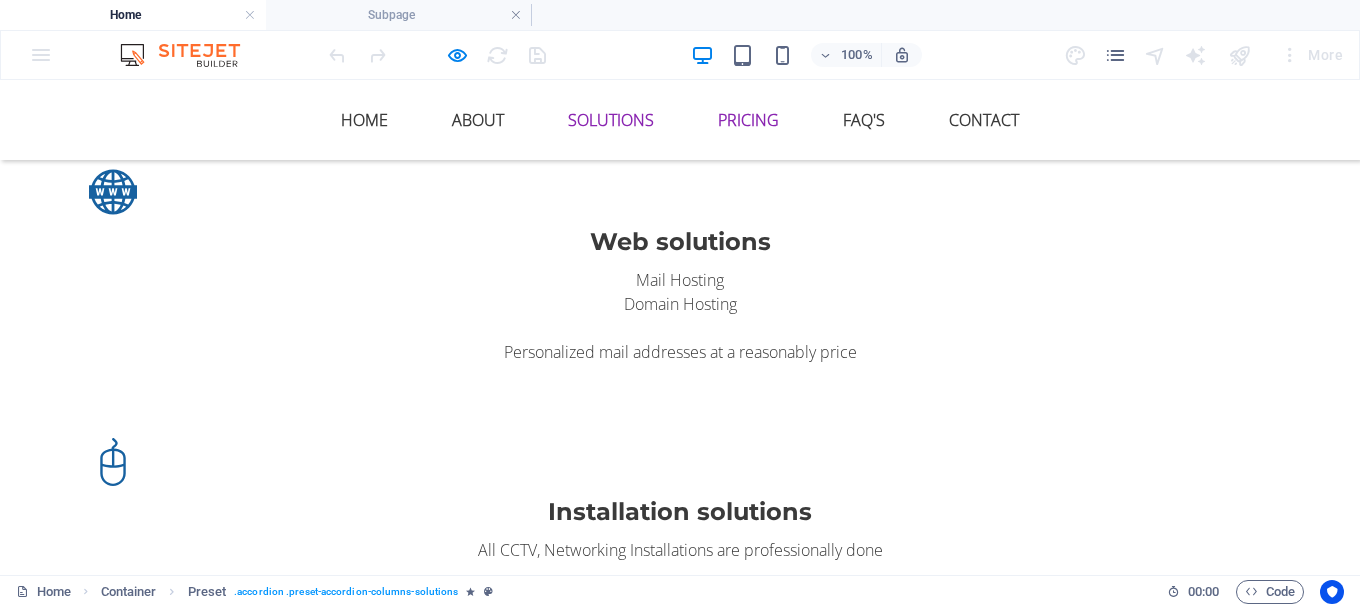 click on "Pricing" at bounding box center [748, 120] 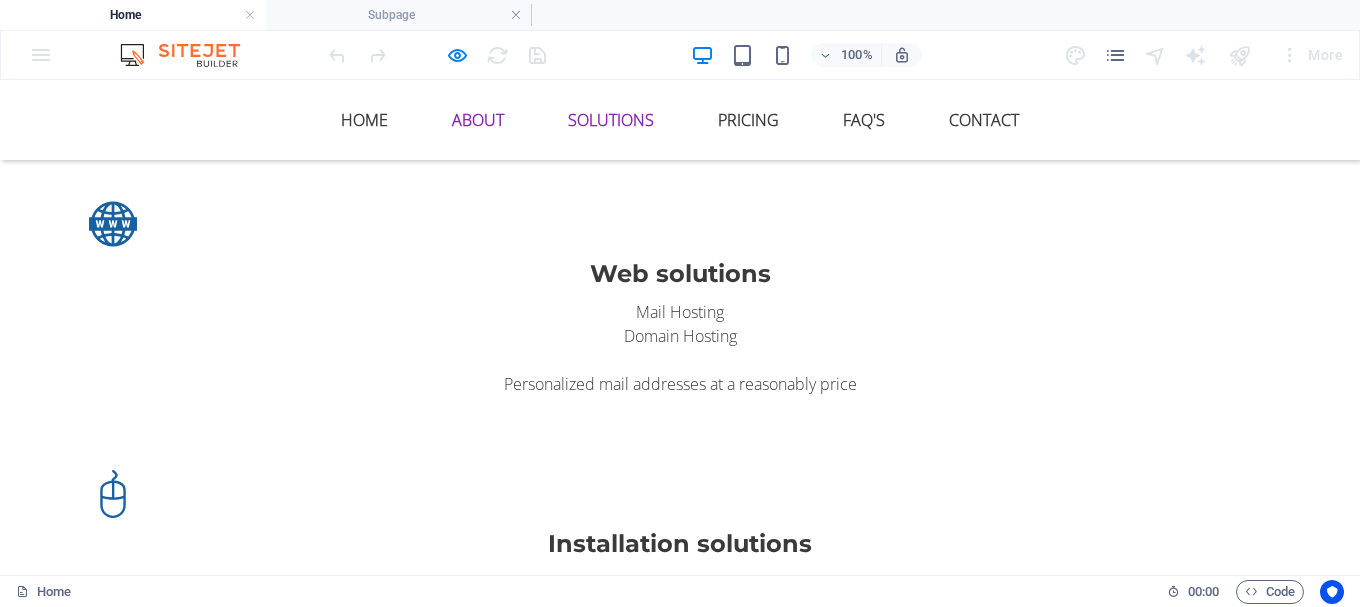 scroll, scrollTop: 2567, scrollLeft: 0, axis: vertical 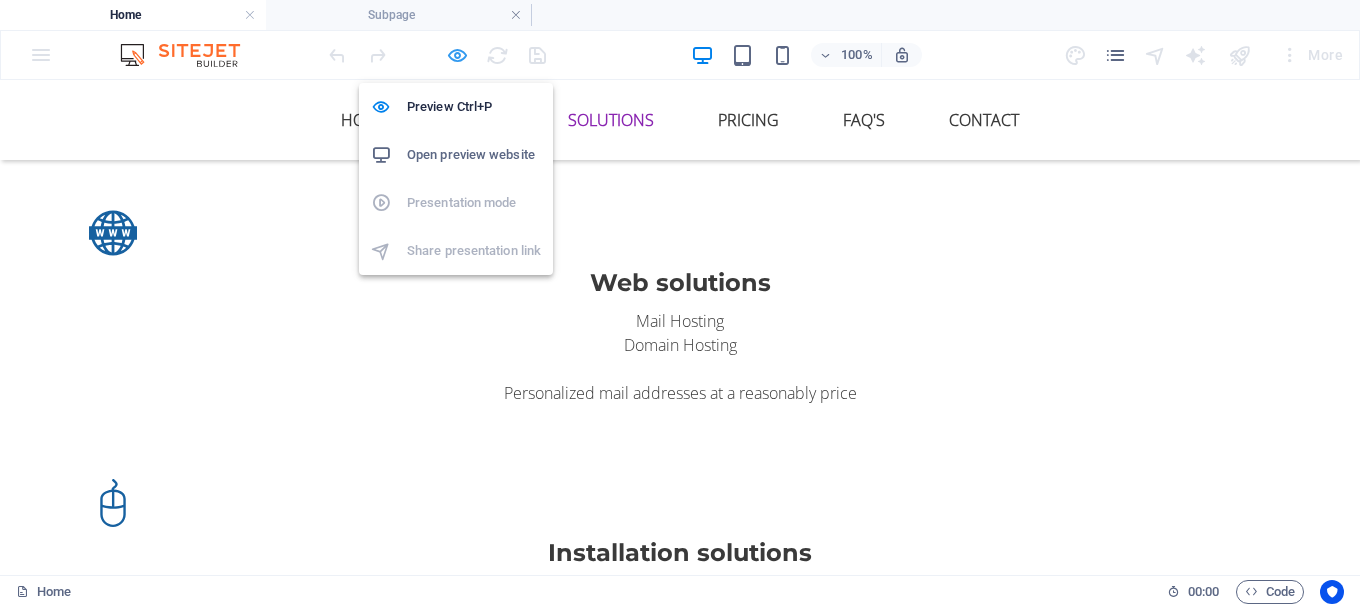 click at bounding box center [457, 55] 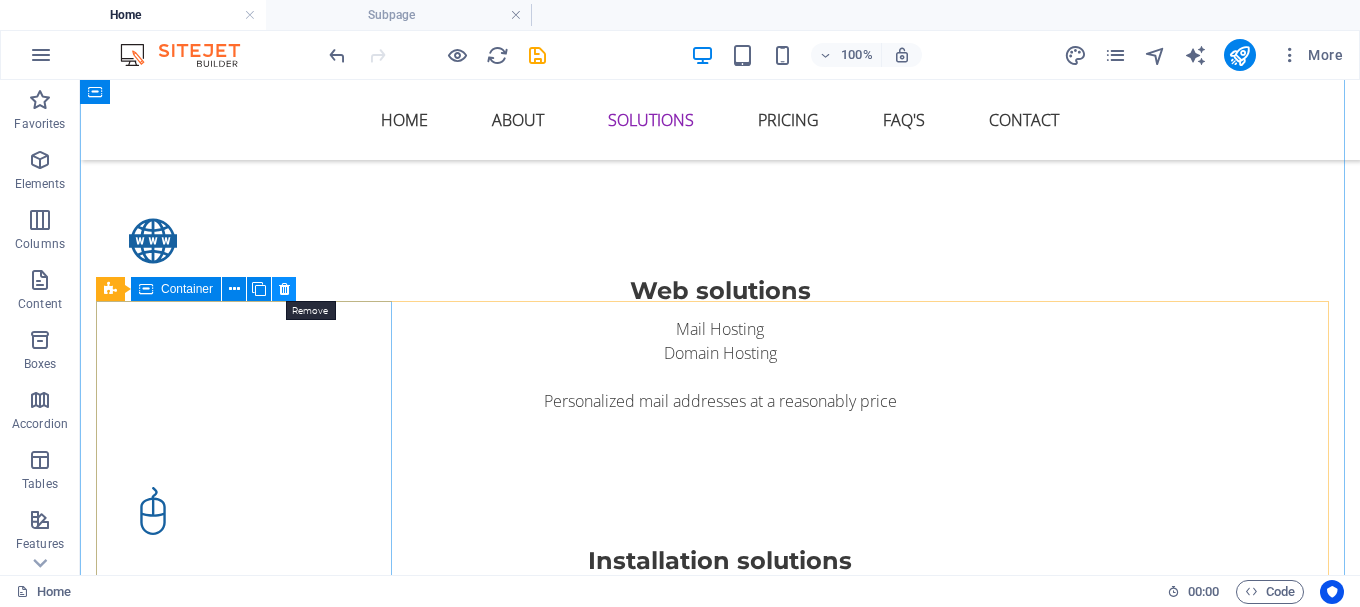 click at bounding box center (284, 289) 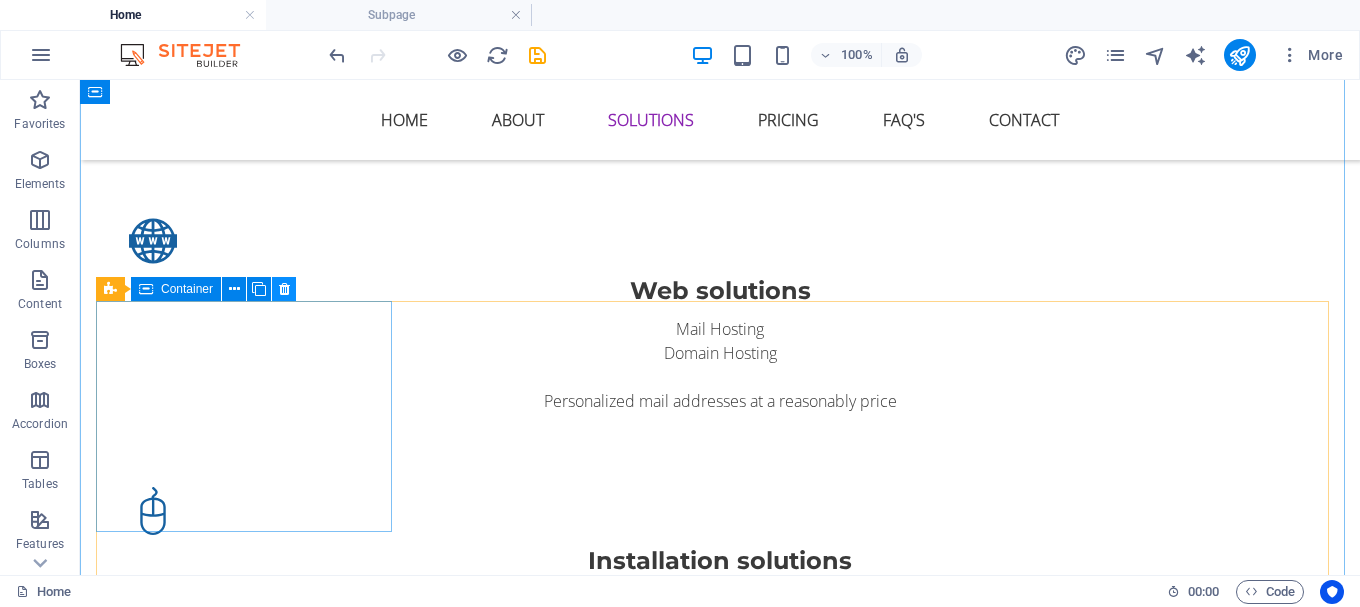 click at bounding box center [284, 289] 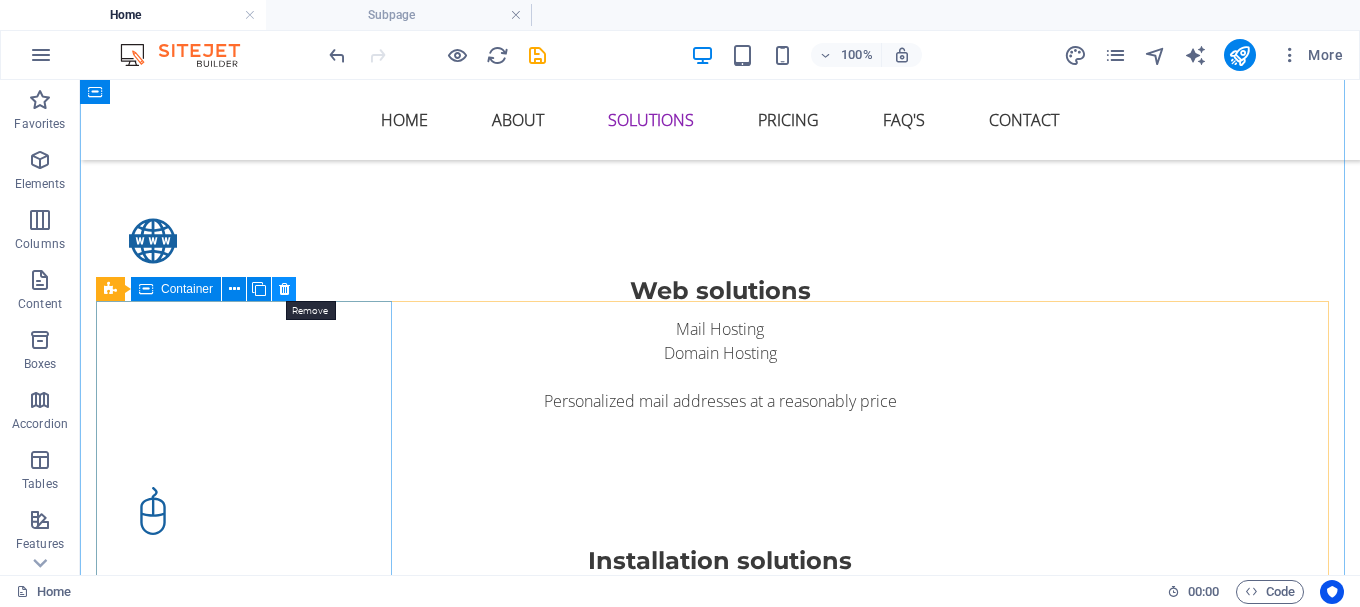 click at bounding box center [284, 289] 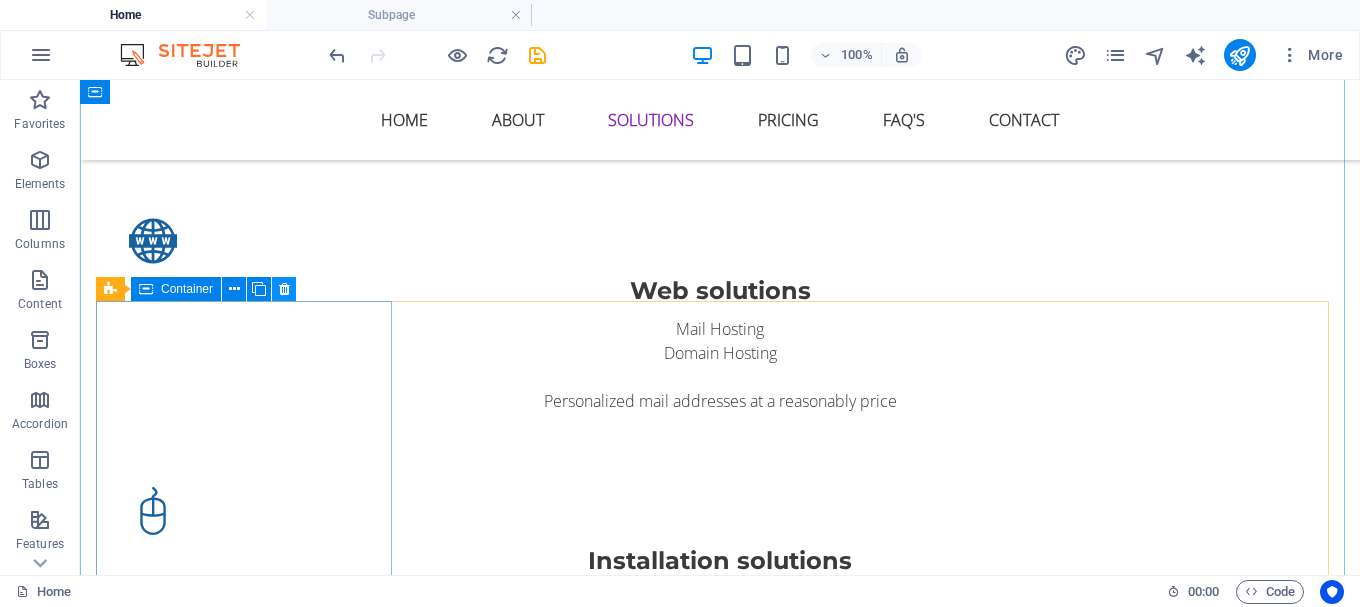 click at bounding box center (284, 289) 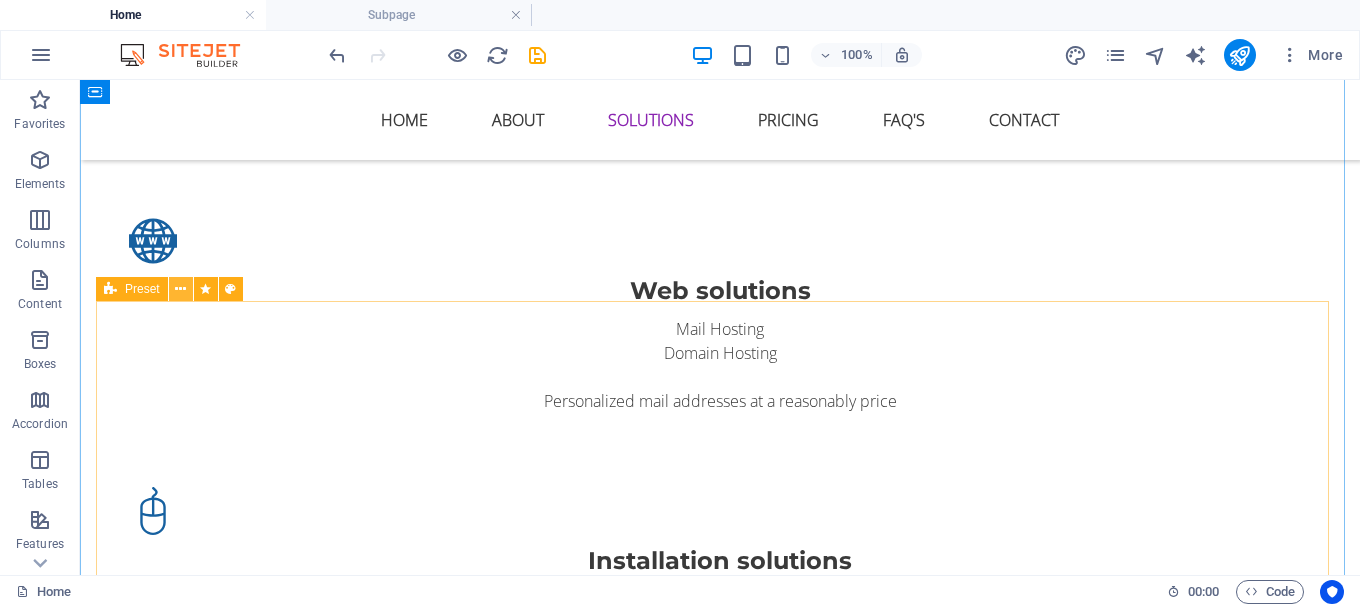 click at bounding box center (180, 289) 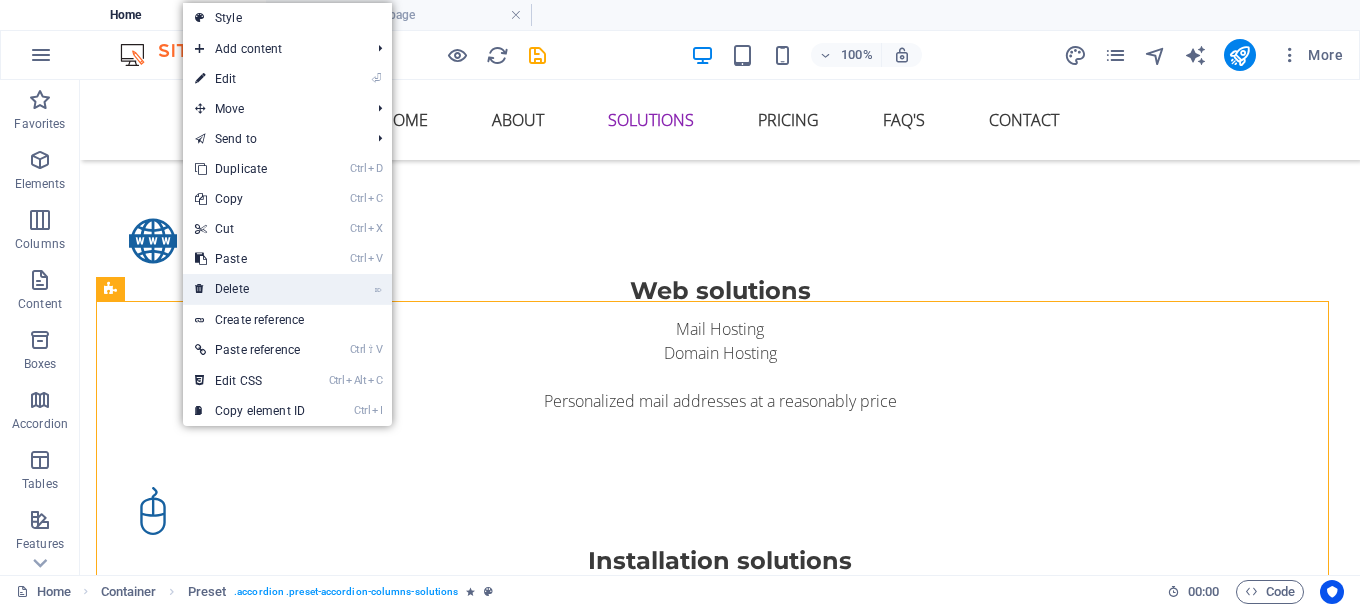 click on "⌦  Delete" at bounding box center [250, 289] 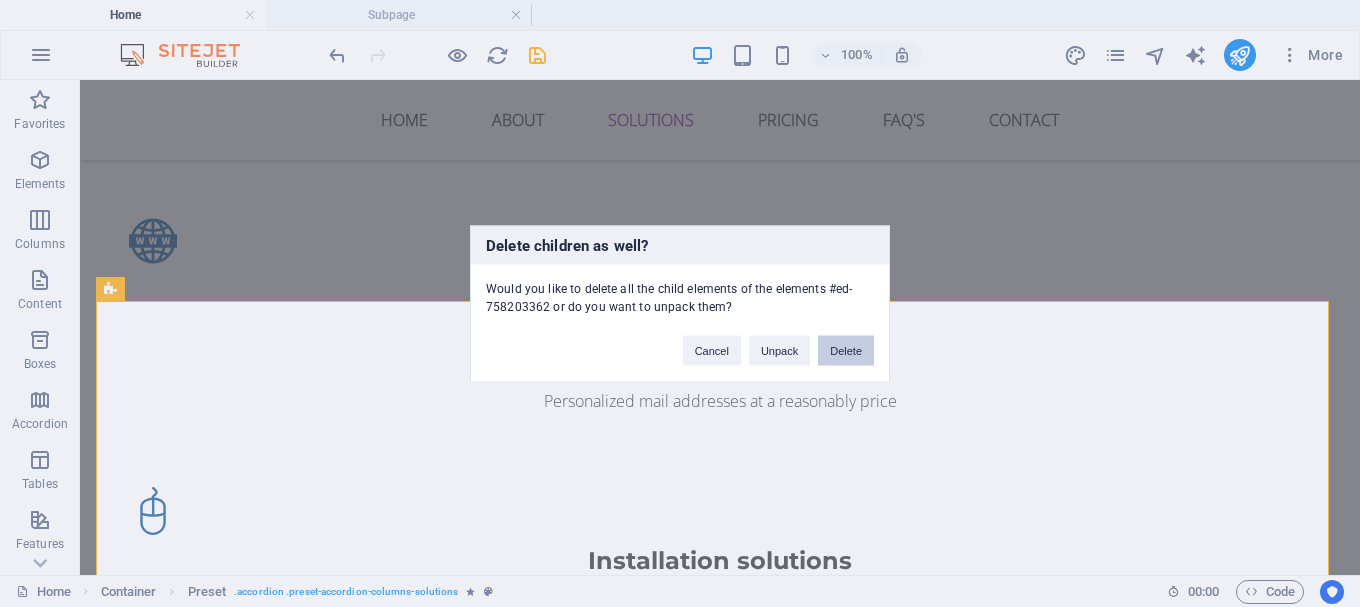 click on "Delete" at bounding box center (846, 350) 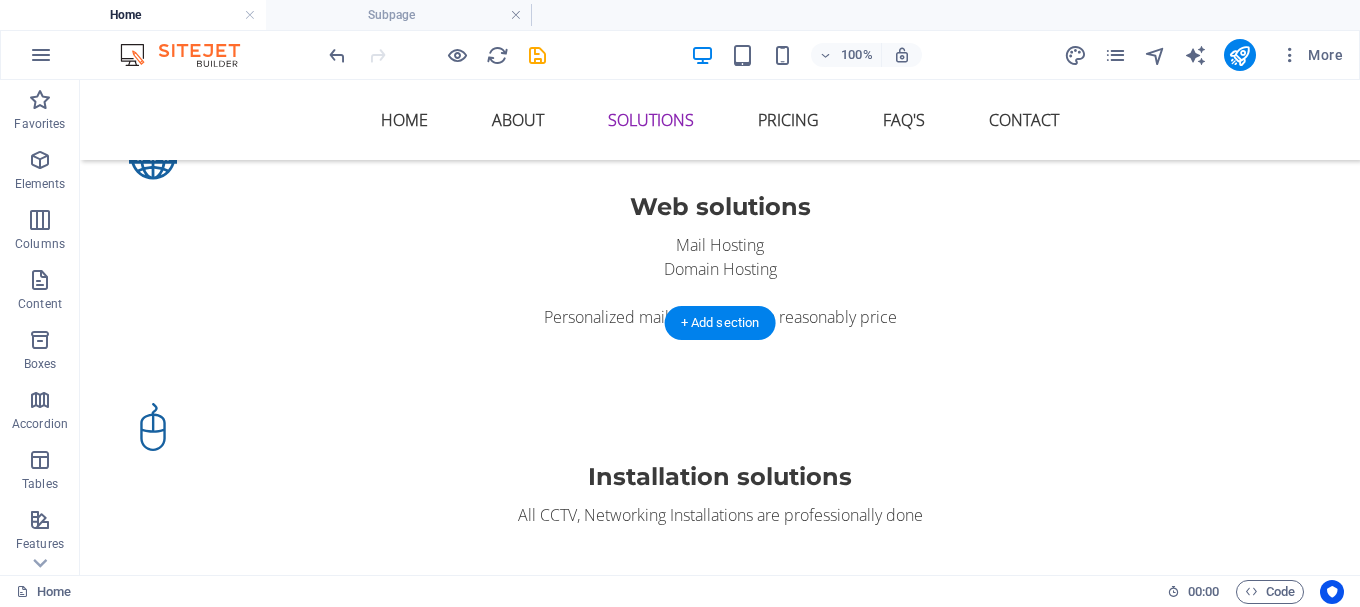 scroll, scrollTop: 2559, scrollLeft: 0, axis: vertical 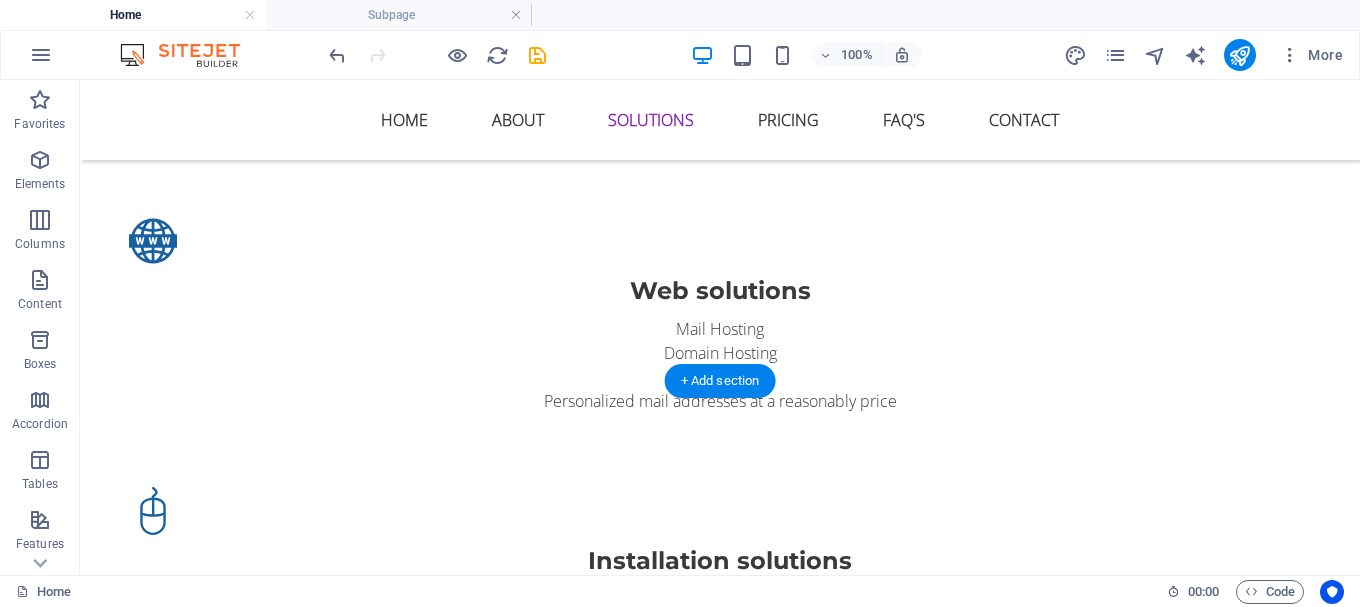 click at bounding box center [720, 2026] 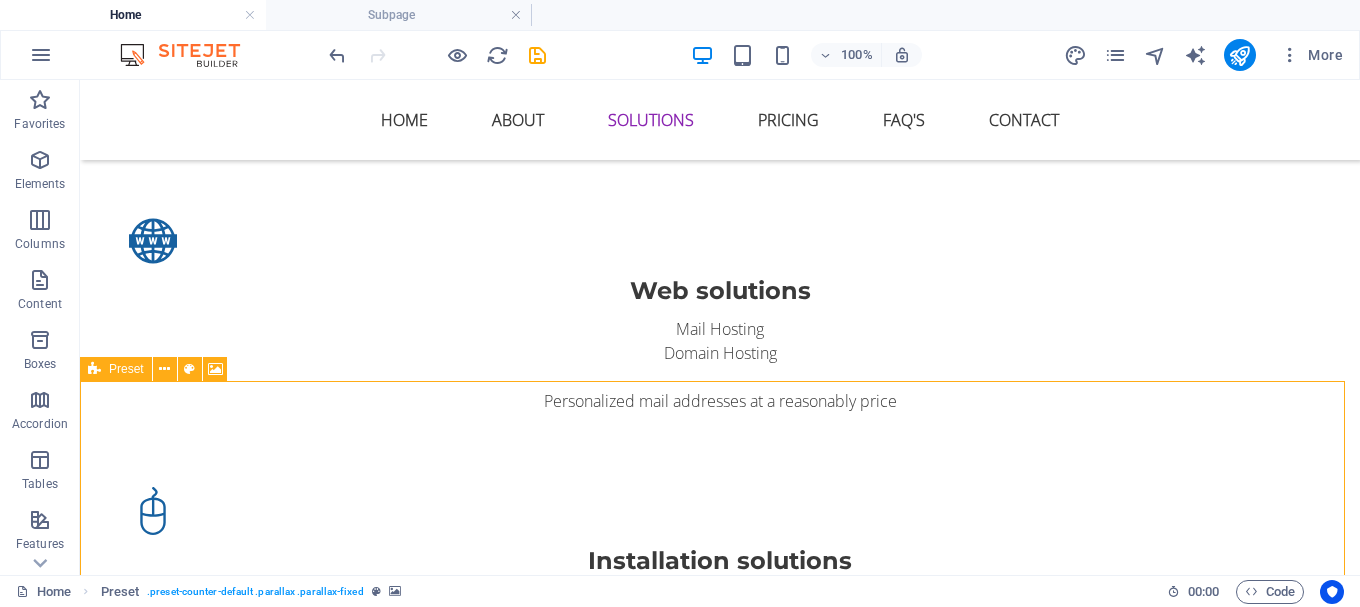 click on "Preset" at bounding box center [126, 369] 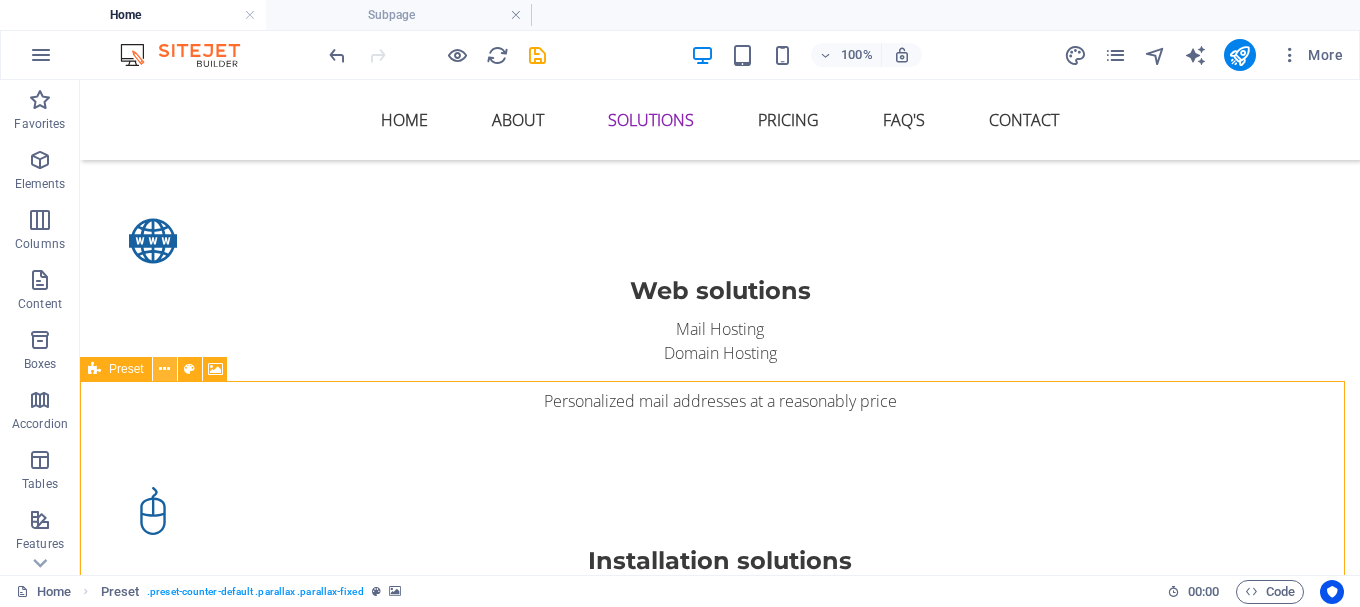 click at bounding box center [164, 369] 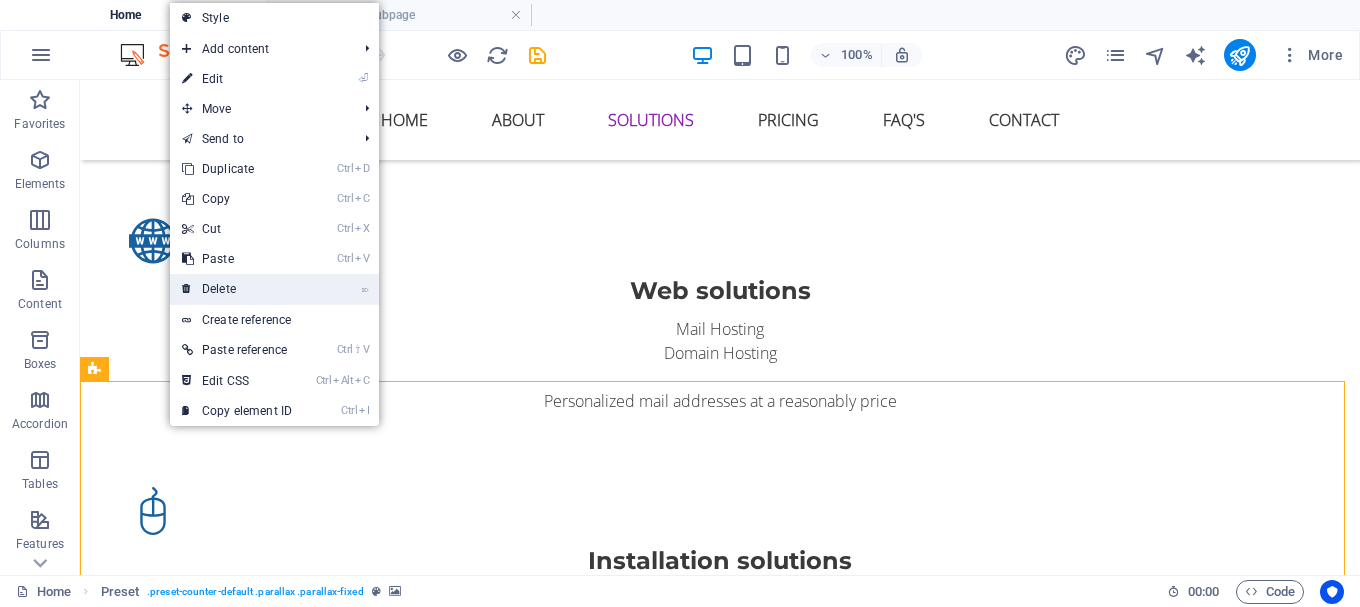 click on "⌦  Delete" at bounding box center (237, 289) 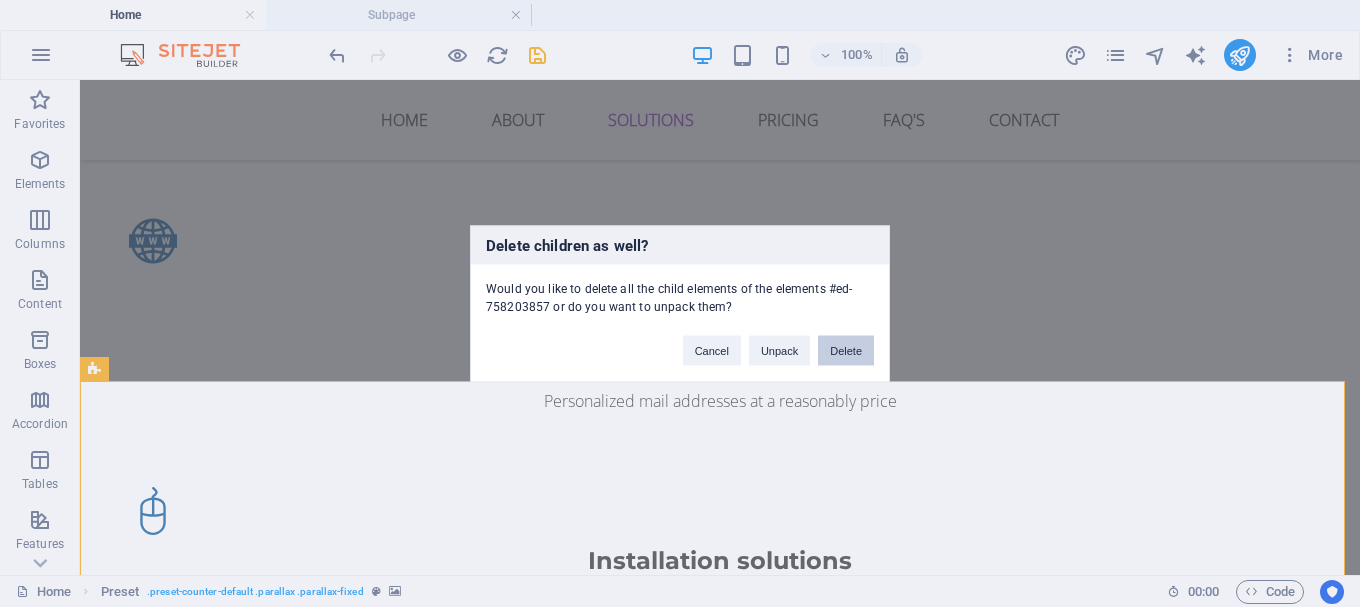 click on "Delete" at bounding box center (846, 350) 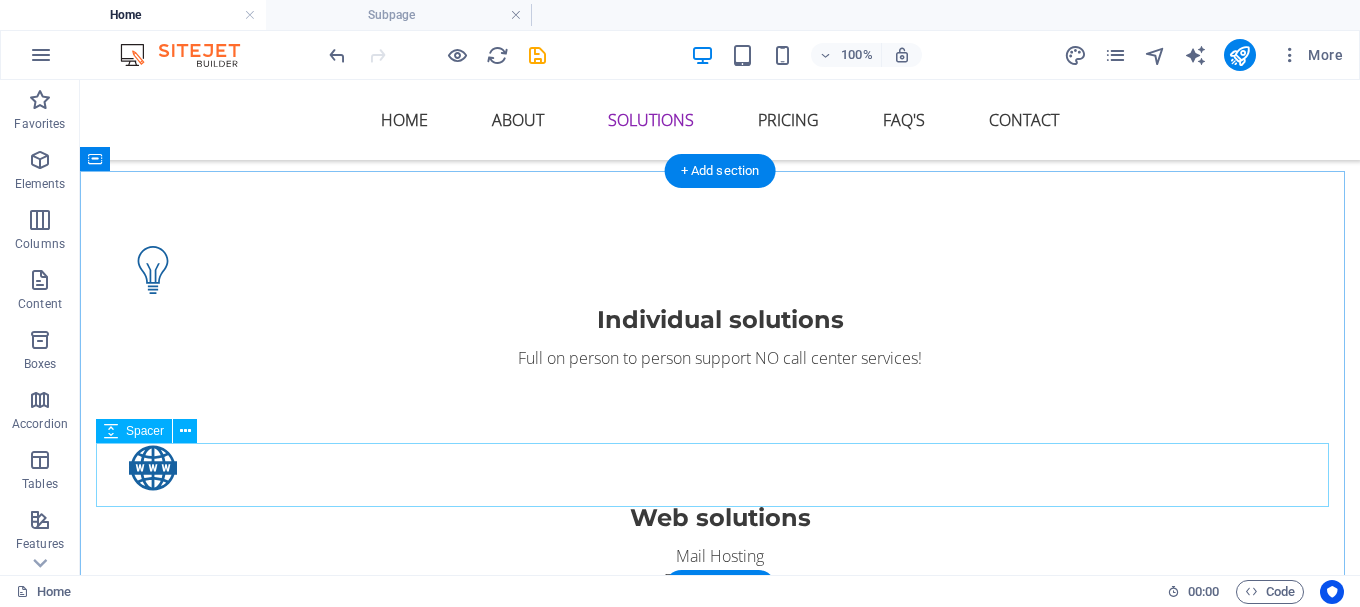 scroll, scrollTop: 2359, scrollLeft: 0, axis: vertical 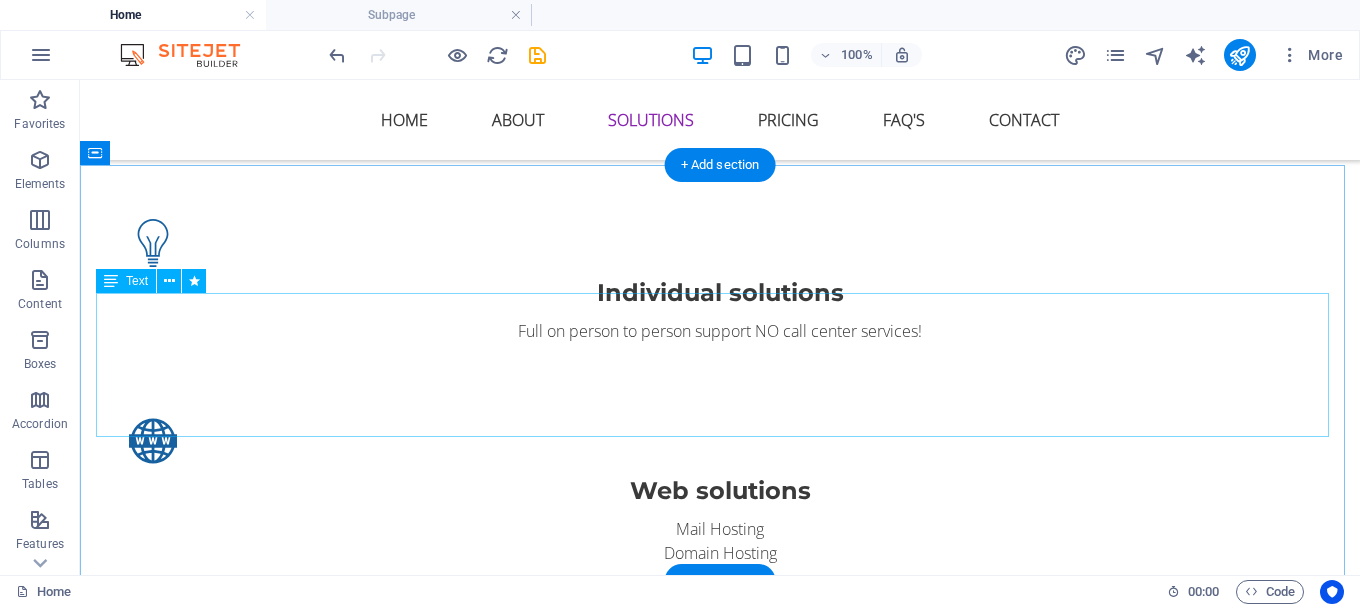 click on "CCTV LTE Fibre Computer & Laptop Sales Networking Domain Hosting" at bounding box center [720, 1760] 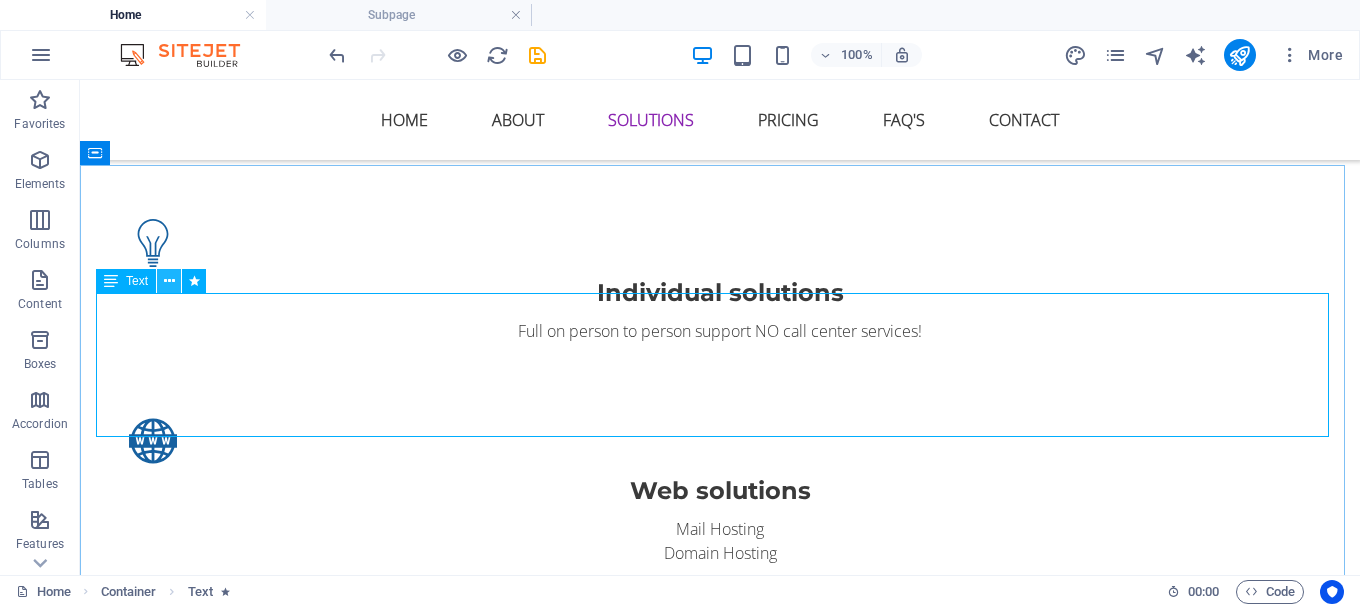 click at bounding box center [169, 281] 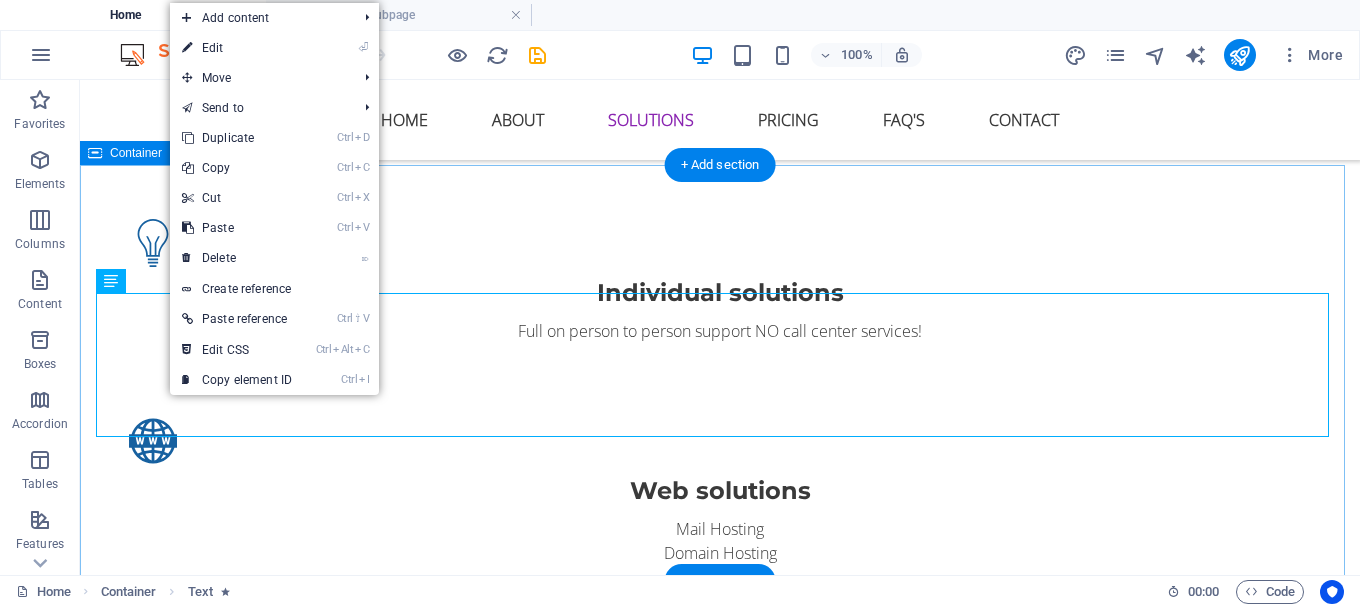 click on "All our Solutions for you CCTV LTE Fibre Computer & Laptop Sales Networking Domain Hosting" at bounding box center (720, 1768) 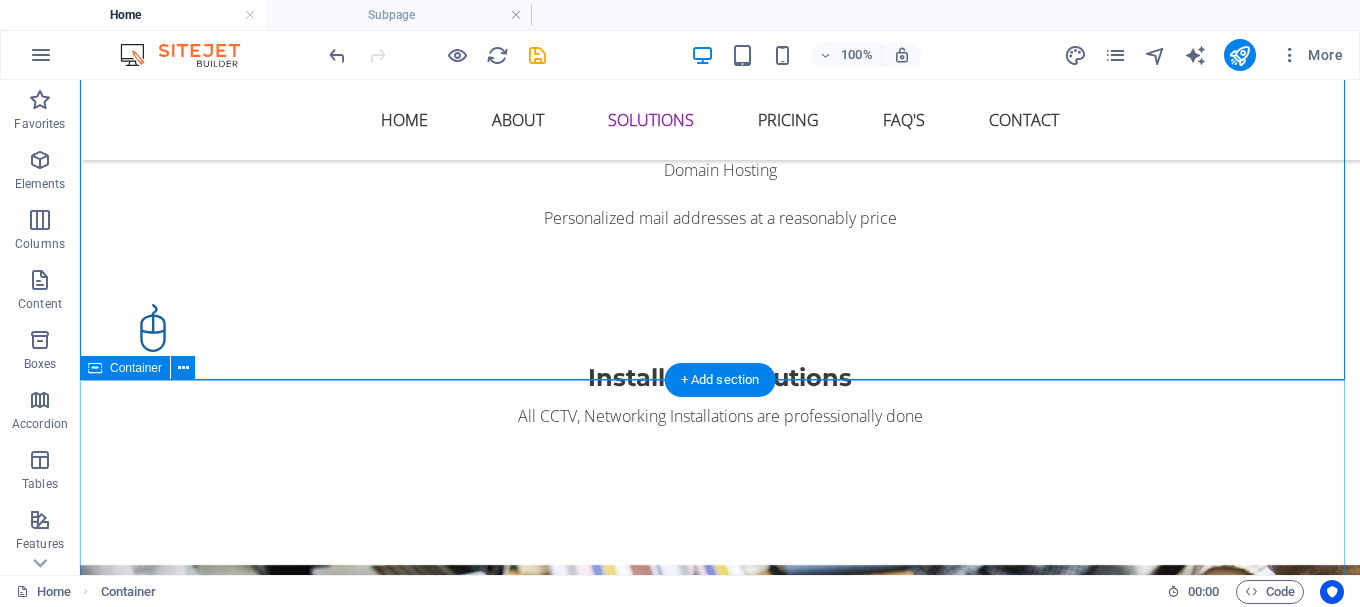 scroll, scrollTop: 2559, scrollLeft: 0, axis: vertical 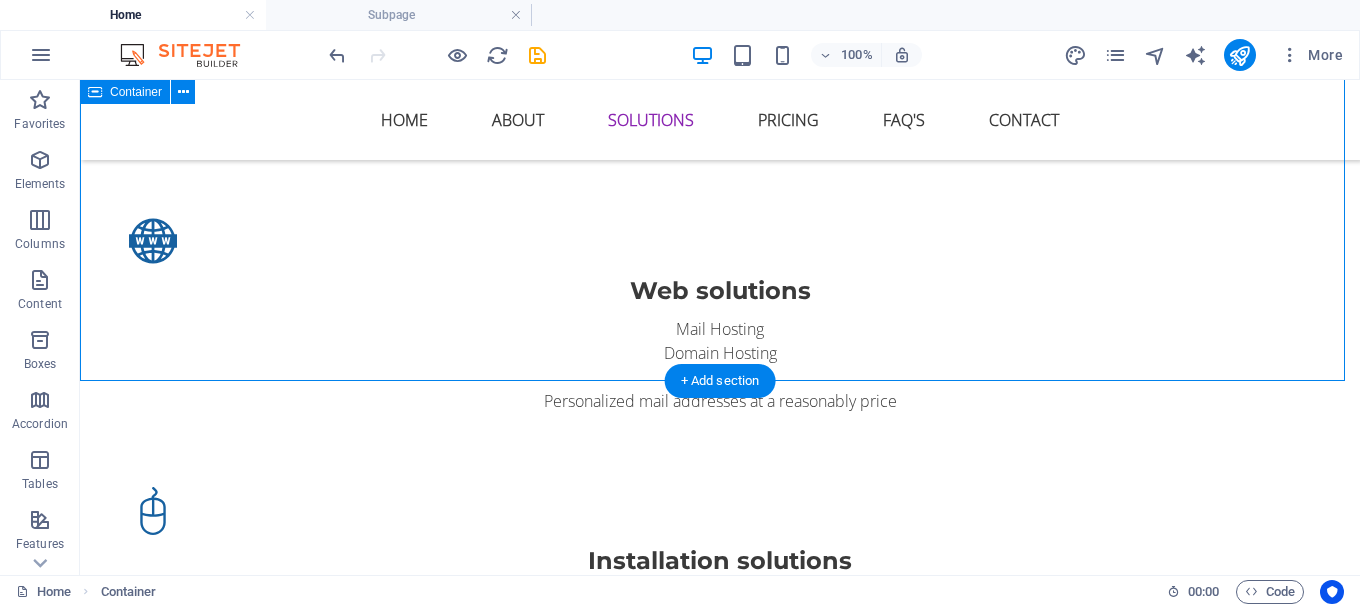 click on "All our Solutions for you CCTV LTE Fibre Computer & Laptop Sales Networking Domain Hosting" at bounding box center (720, 1568) 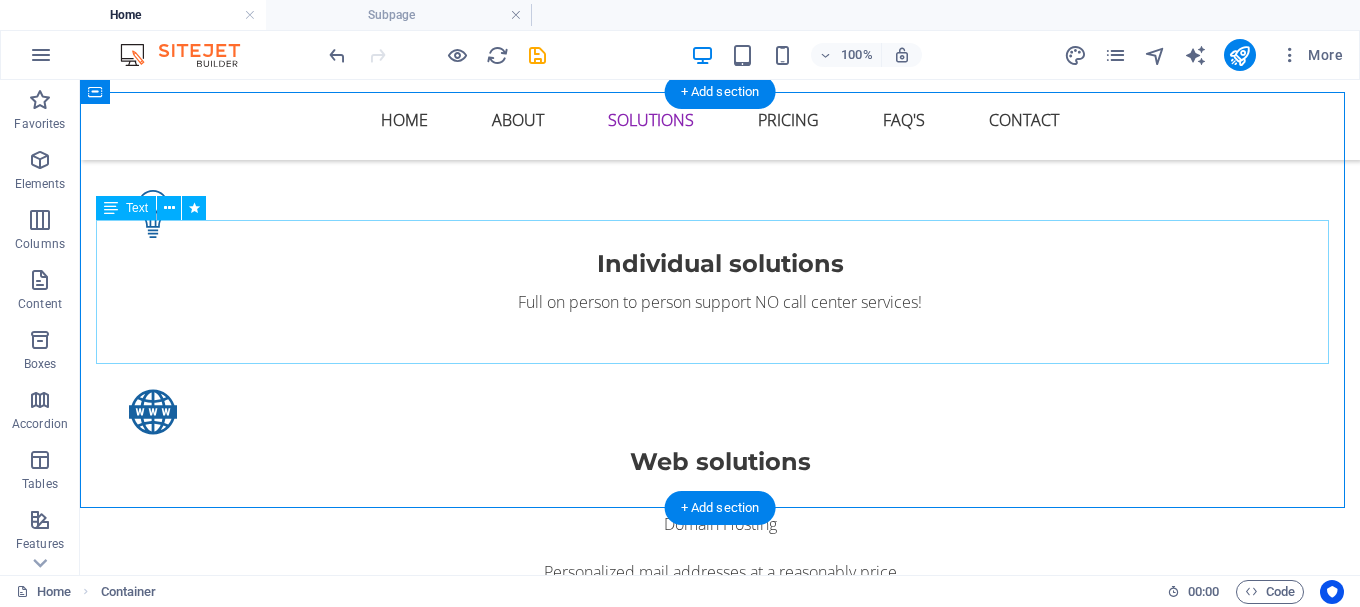 scroll, scrollTop: 2359, scrollLeft: 0, axis: vertical 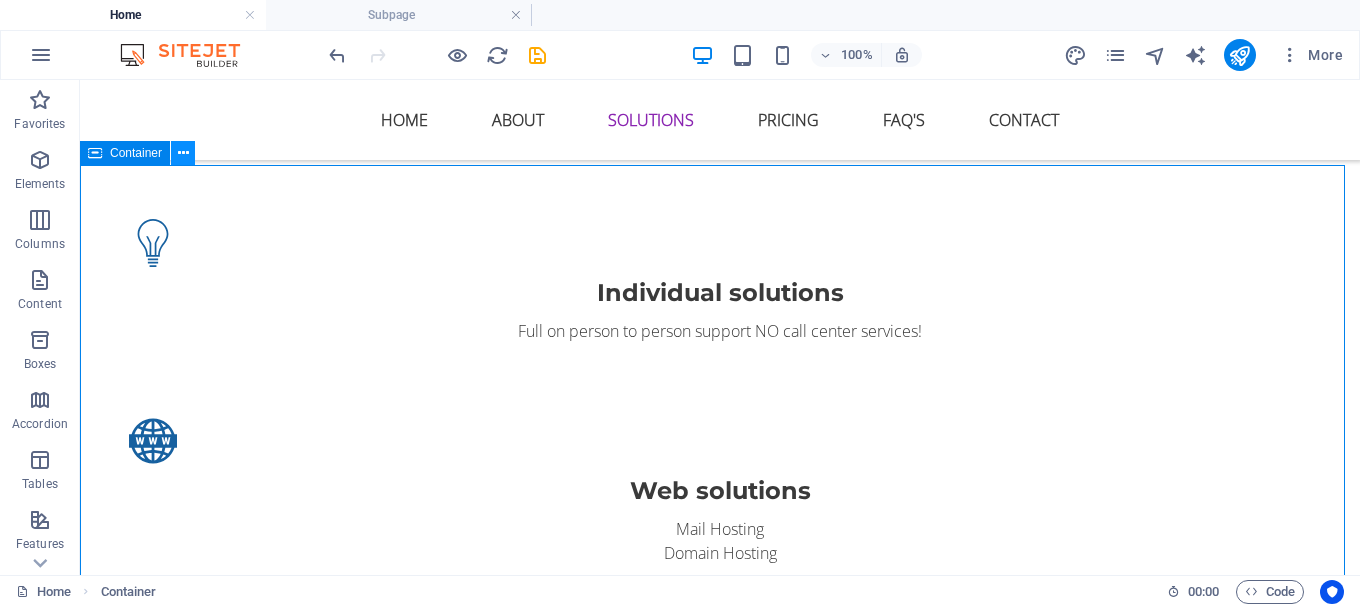 click at bounding box center (183, 153) 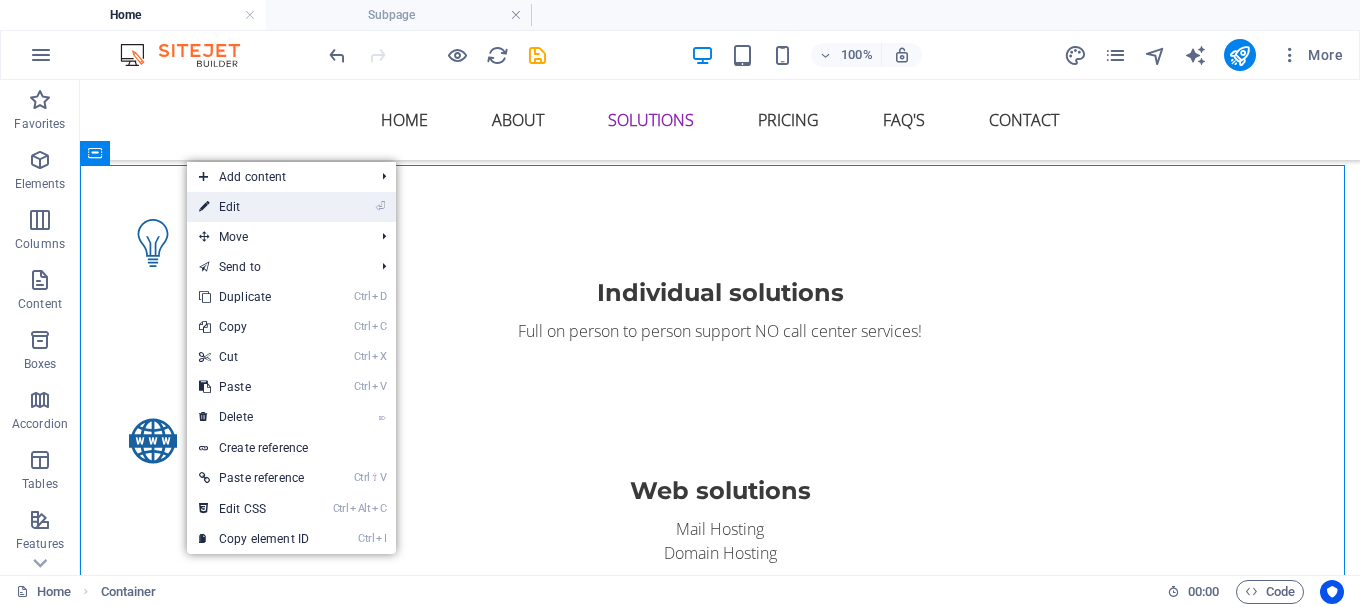 click on "⏎  Edit" at bounding box center (254, 207) 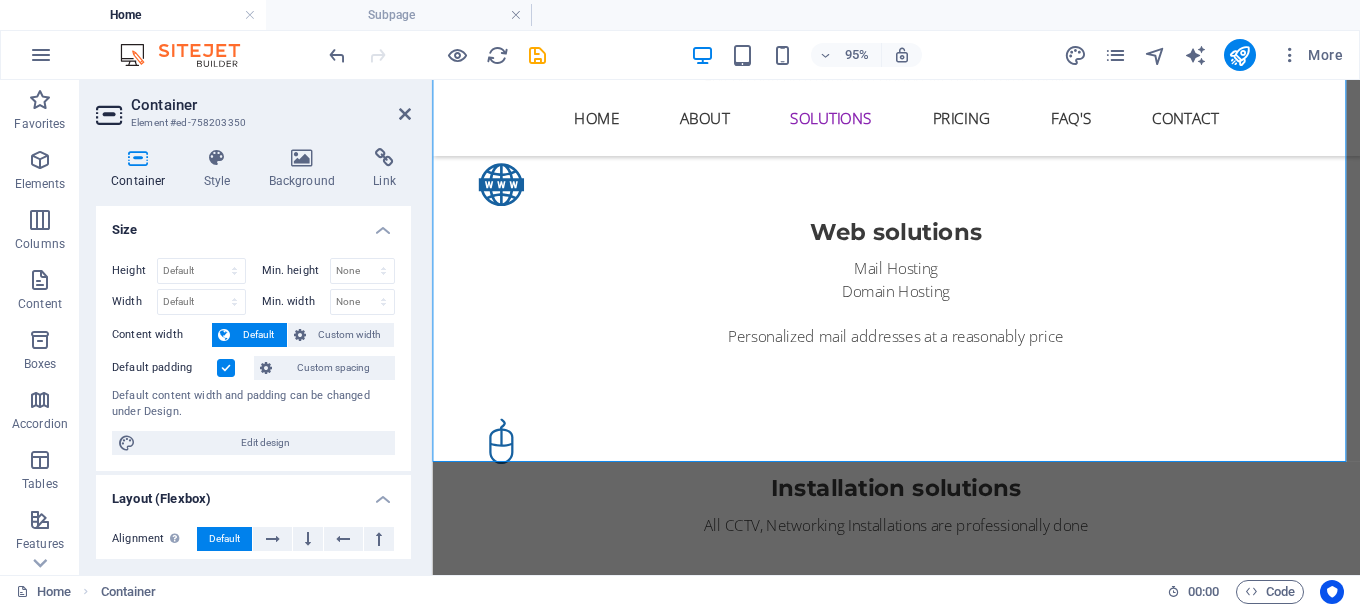 scroll, scrollTop: 2455, scrollLeft: 0, axis: vertical 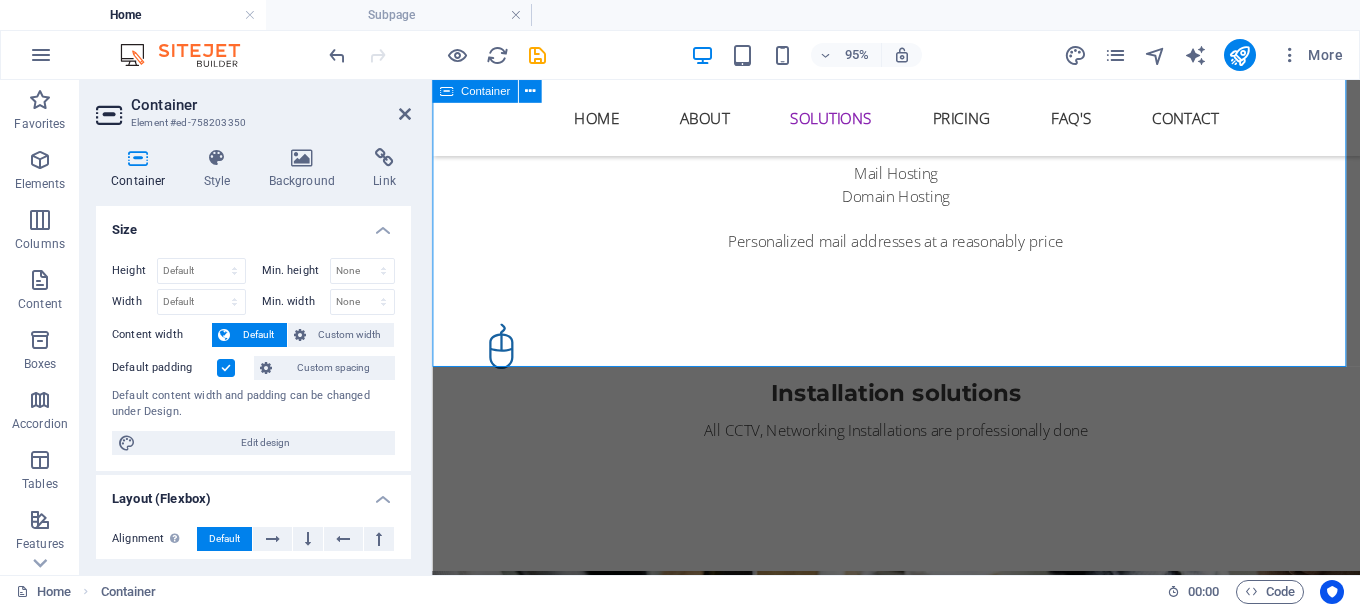 click on "All our Solutions for you CCTV LTE Fibre Computer & Laptop Sales Networking Domain Hosting" at bounding box center (920, 1417) 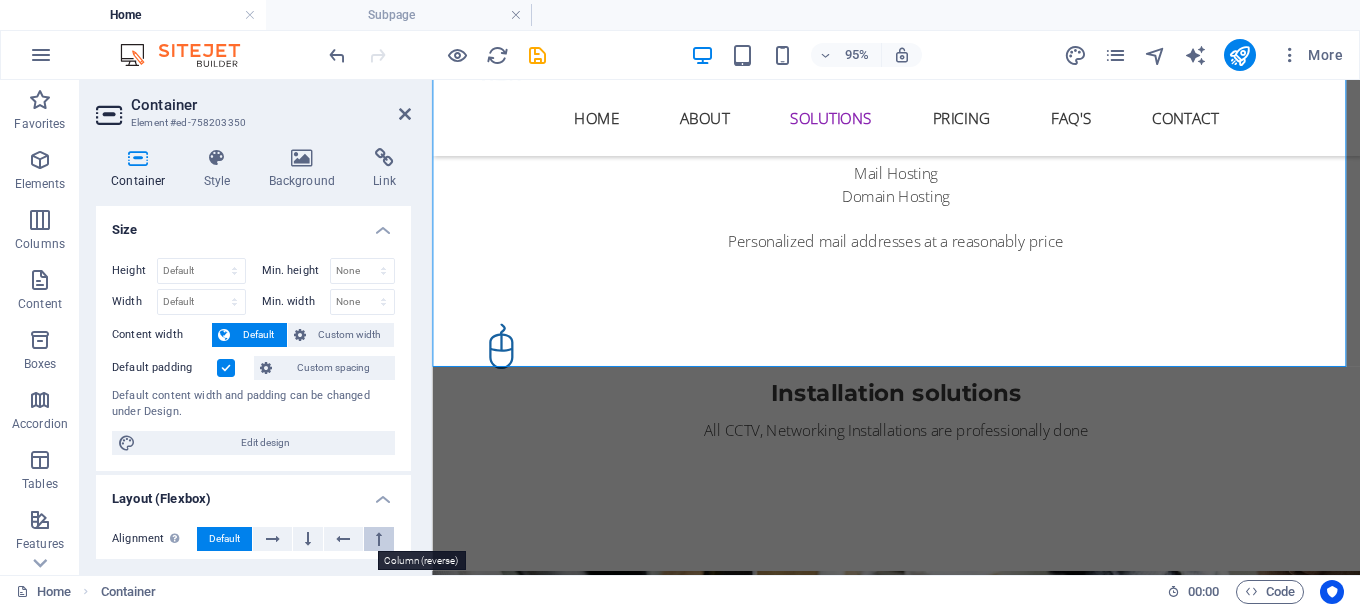 click at bounding box center [379, 539] 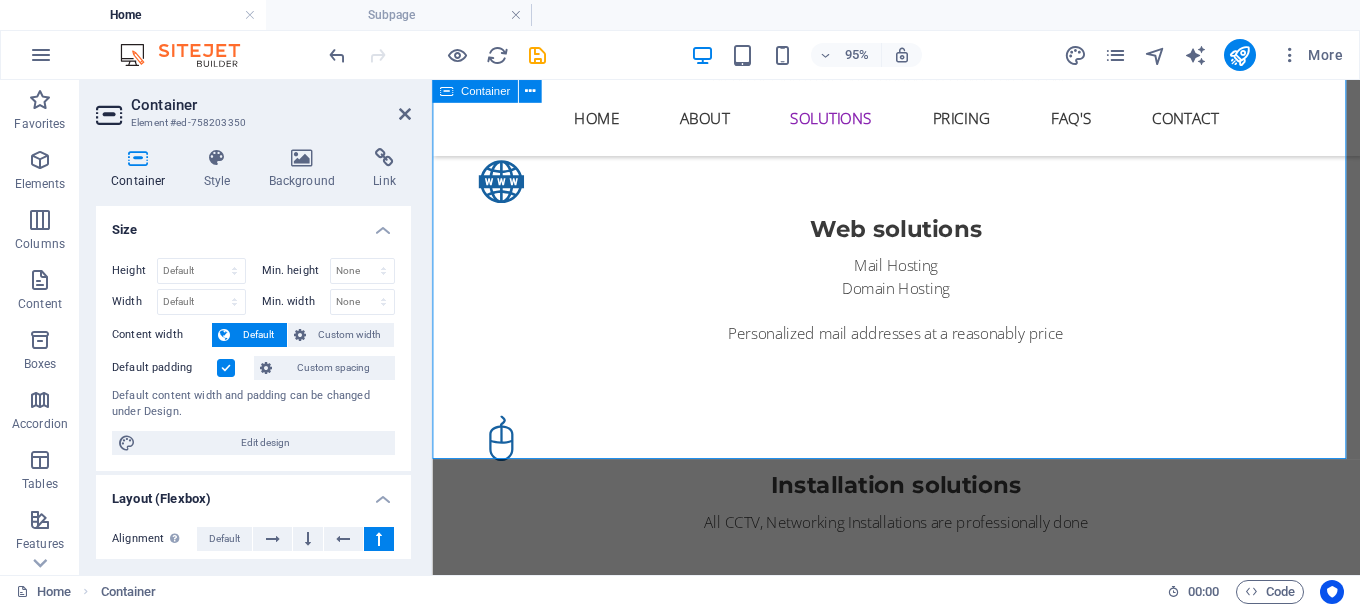 scroll, scrollTop: 2263, scrollLeft: 0, axis: vertical 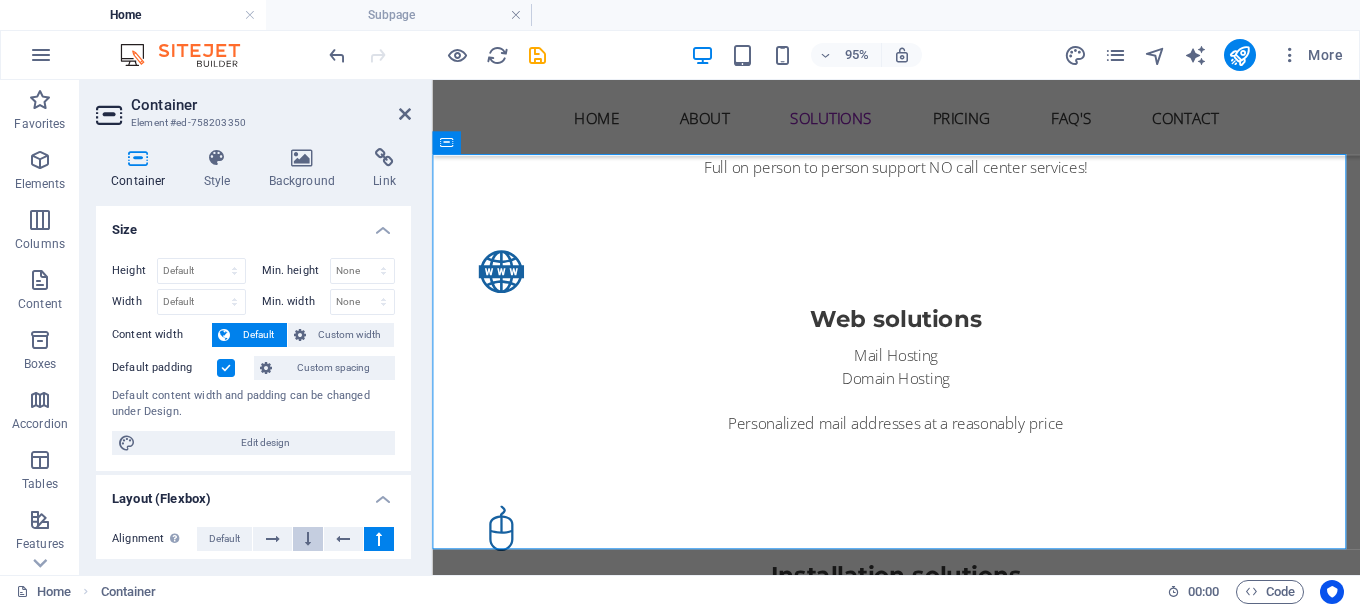 click at bounding box center (308, 539) 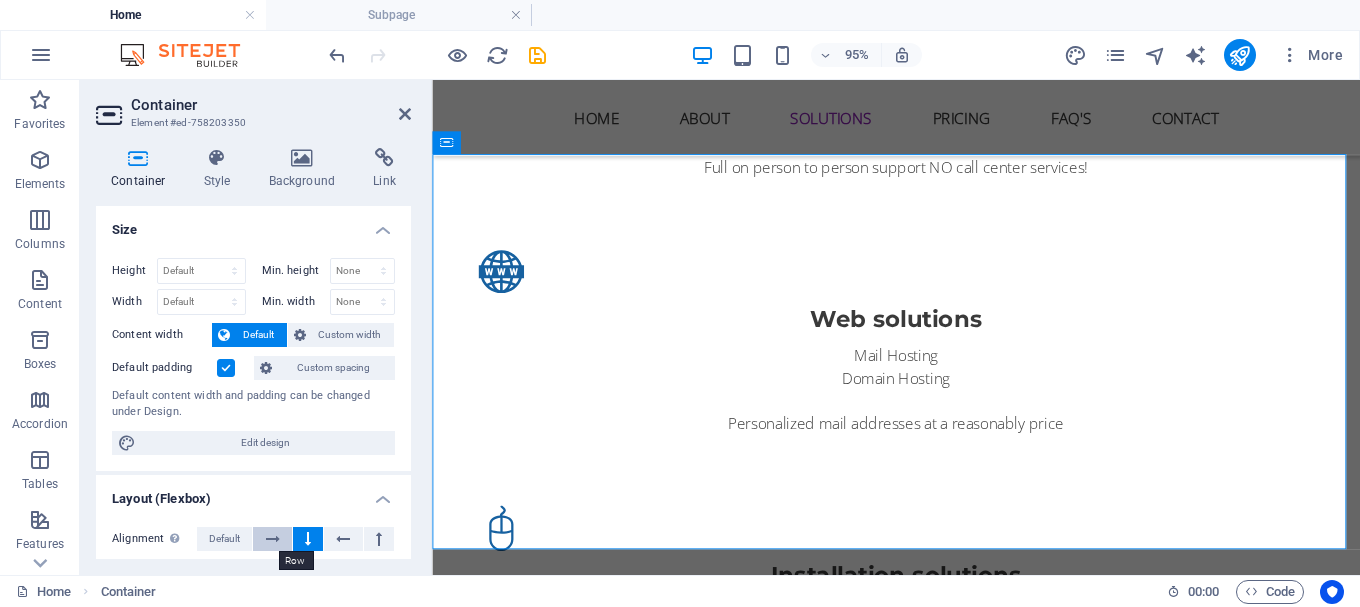click at bounding box center [273, 539] 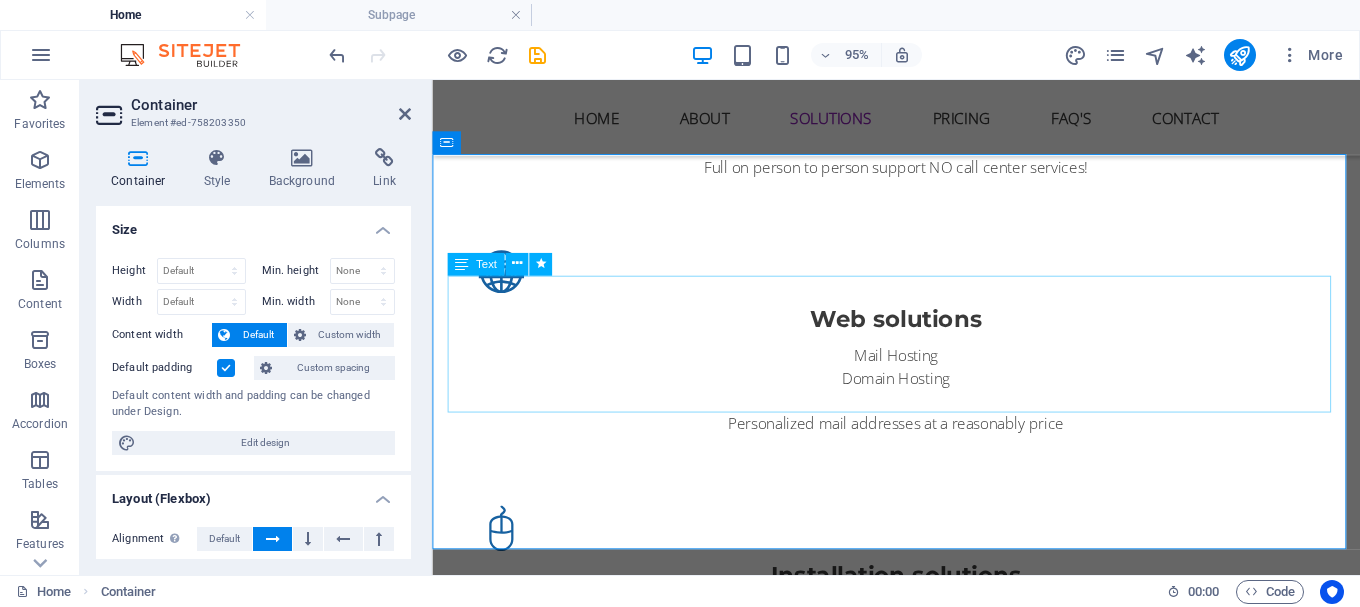click on "CCTV LTE Fibre Computer & Laptop Sales Networking Domain Hosting" at bounding box center [920, 1601] 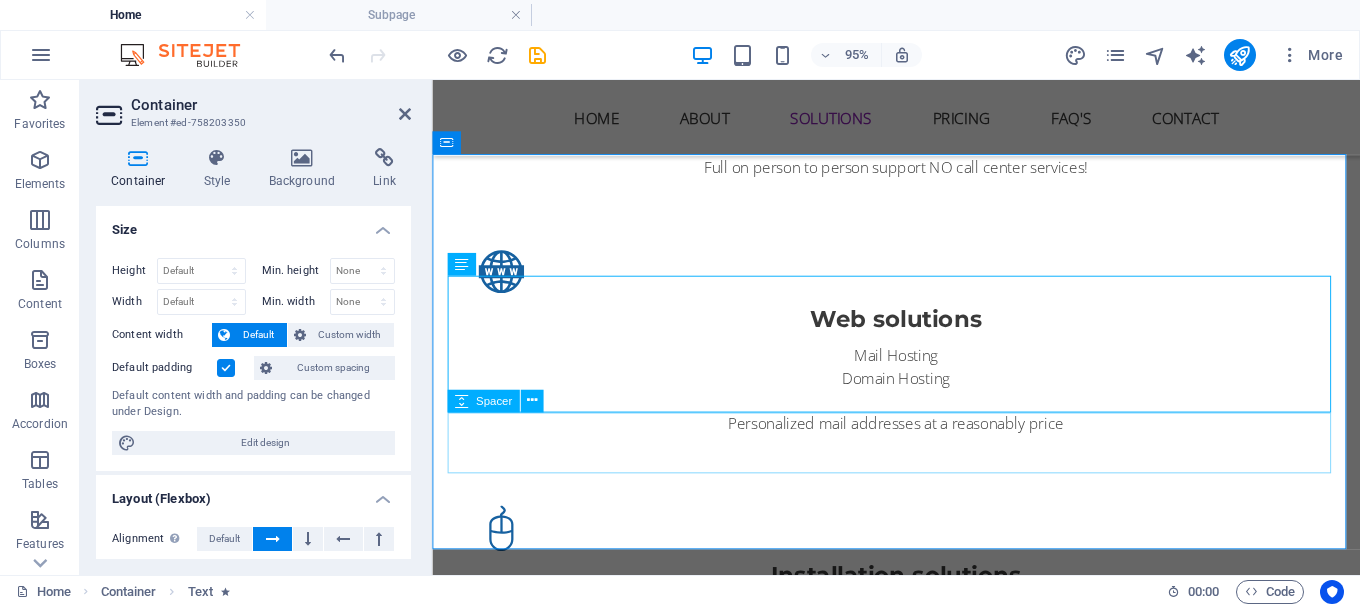 click at bounding box center (920, 1708) 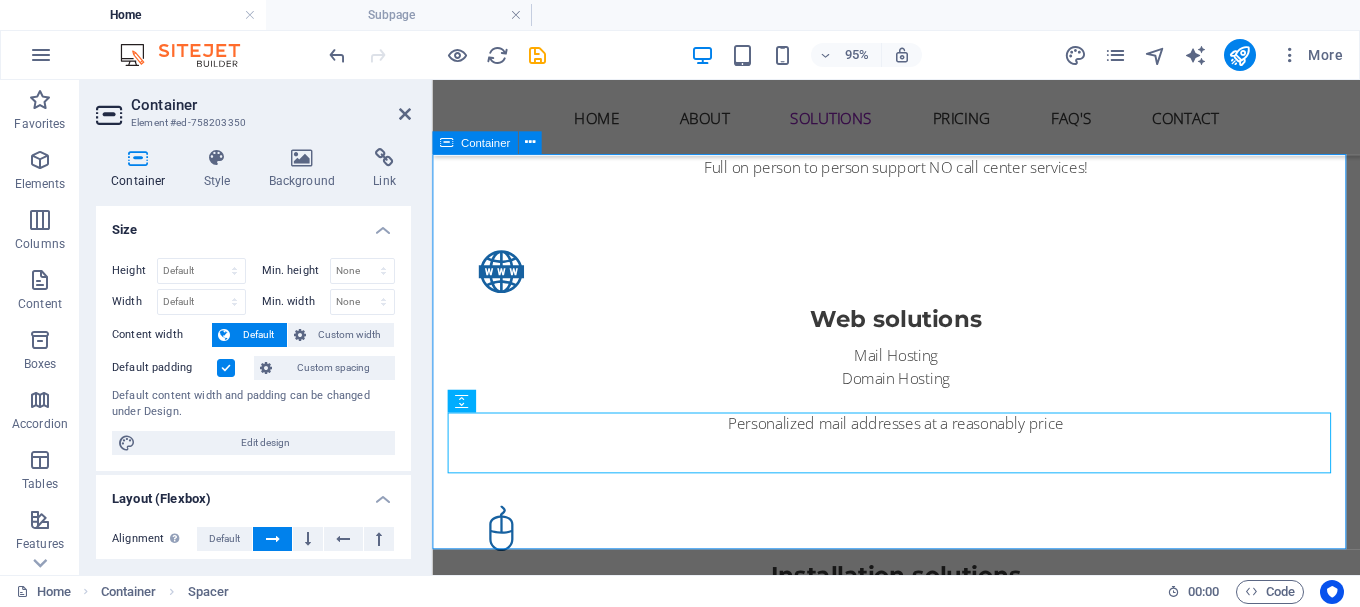 click on "All our Solutions for you CCTV LTE Fibre Computer & Laptop Sales Networking Domain Hosting" at bounding box center [920, 1609] 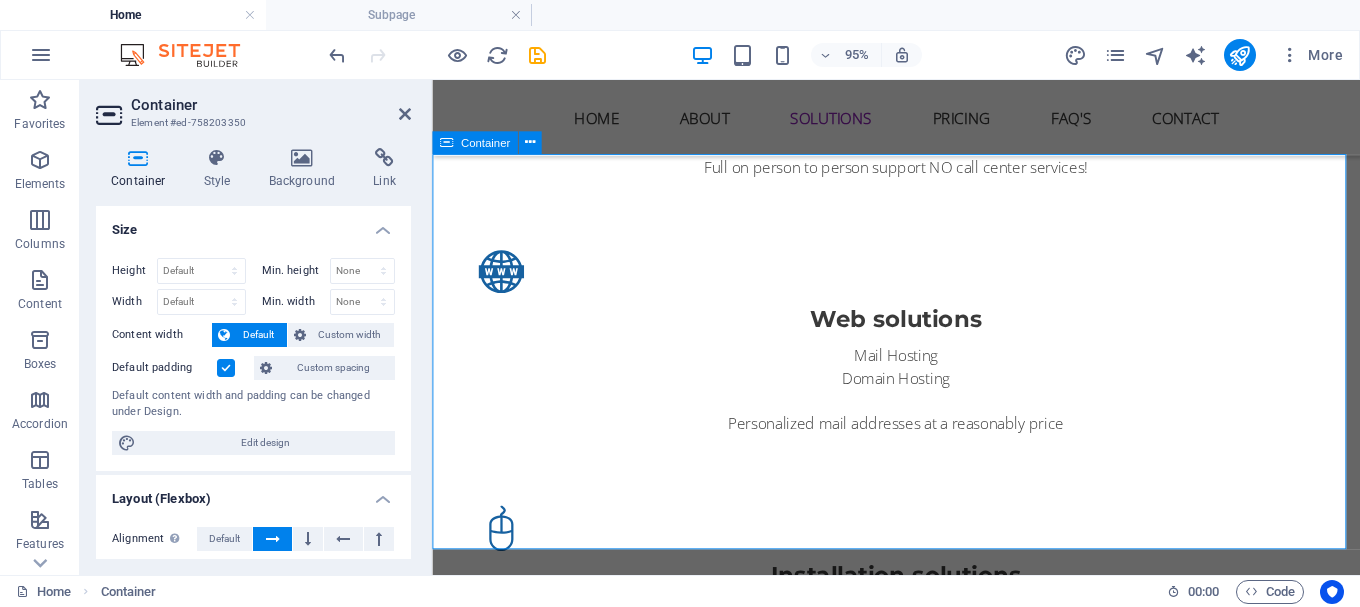 click on "All our Solutions for you CCTV LTE Fibre Computer & Laptop Sales Networking Domain Hosting" at bounding box center [920, 1609] 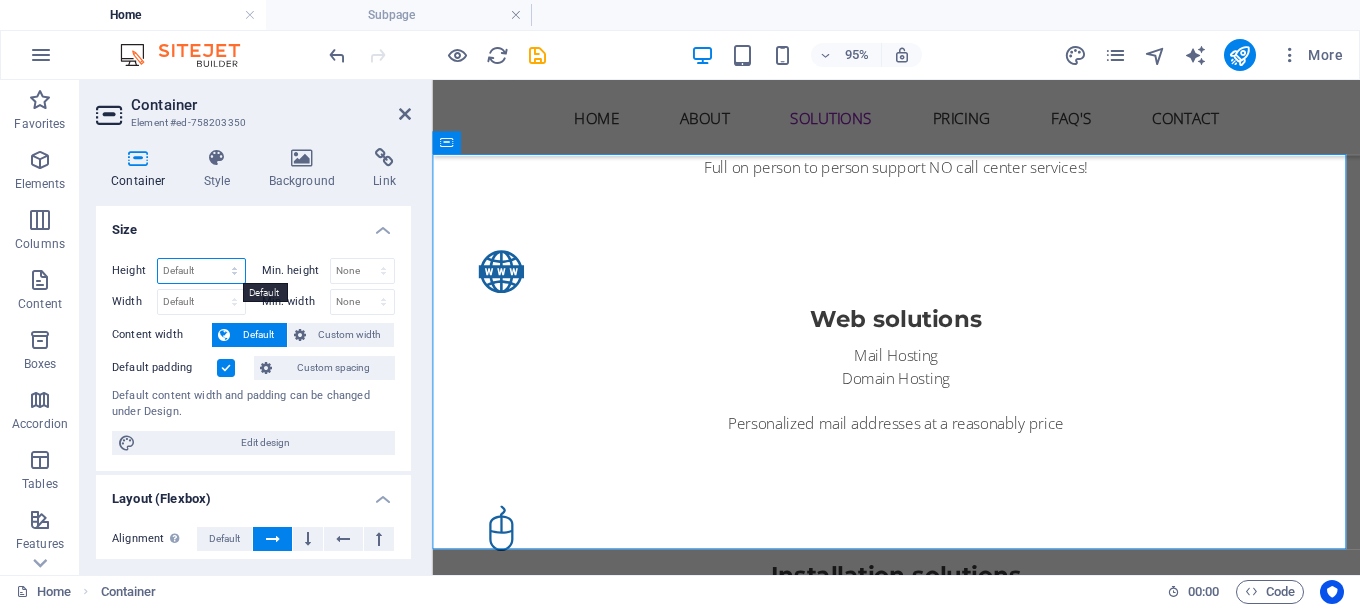 click on "Default px rem % vh vw" at bounding box center (201, 271) 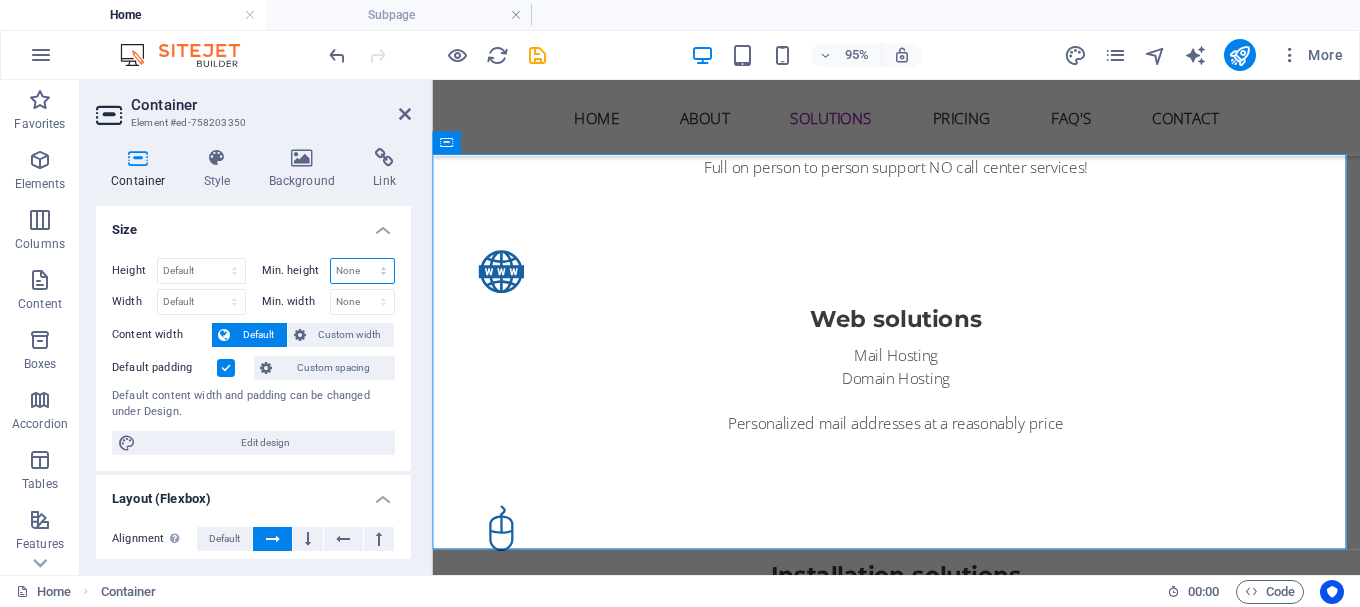 click on "None px rem % vh vw" at bounding box center (363, 271) 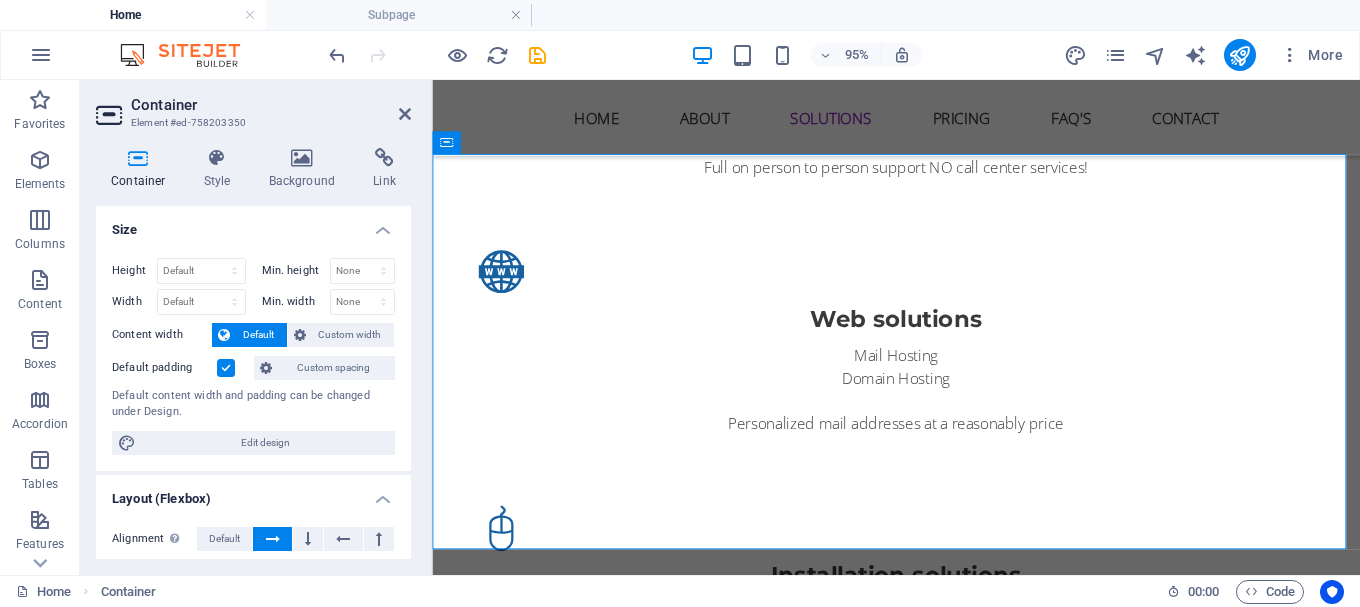 click on "Size" at bounding box center [253, 224] 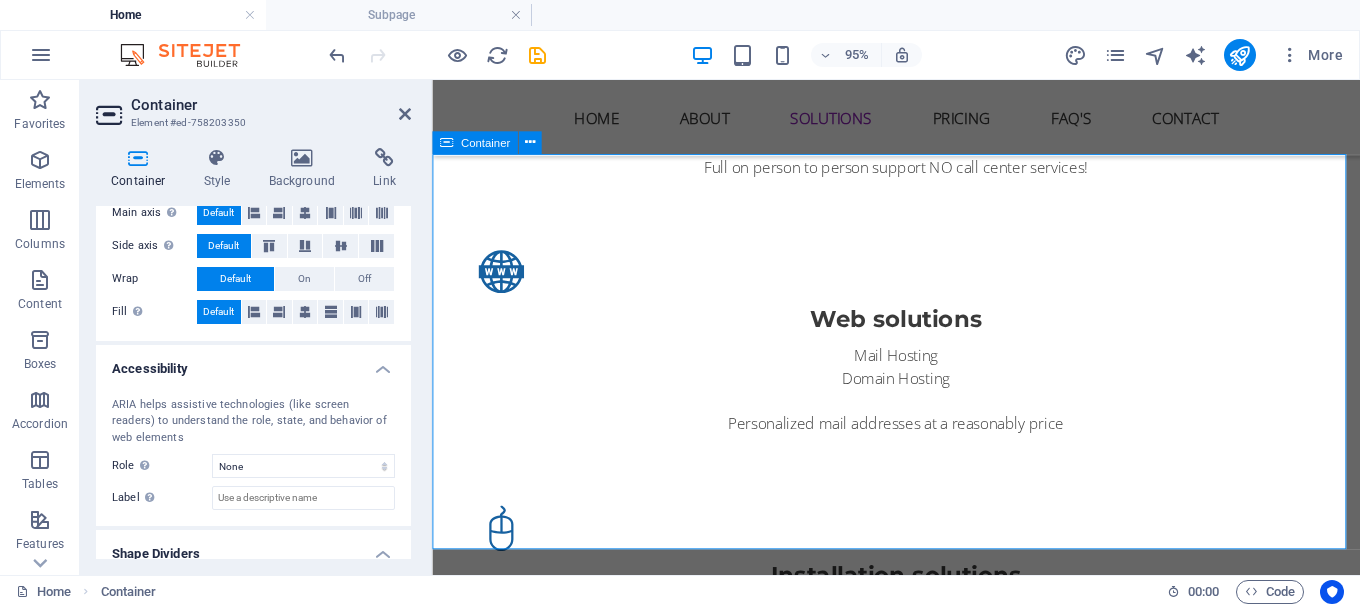 scroll, scrollTop: 200, scrollLeft: 0, axis: vertical 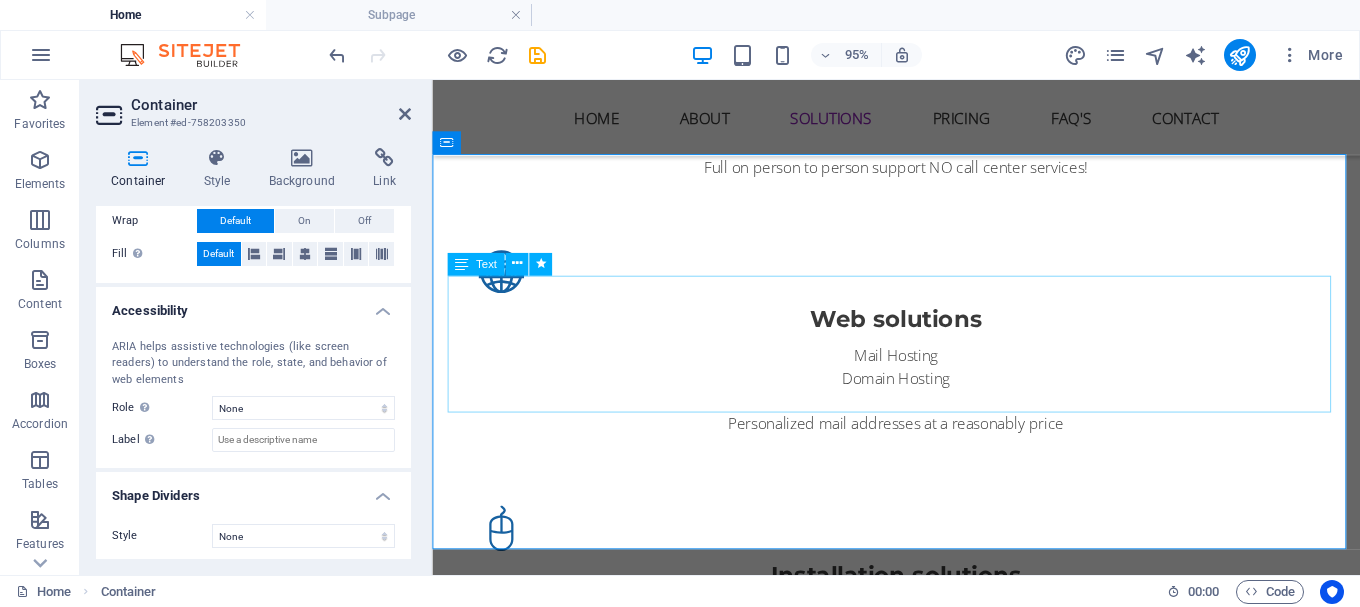 click on "CCTV LTE Fibre Computer & Laptop Sales Networking Domain Hosting" at bounding box center [920, 1601] 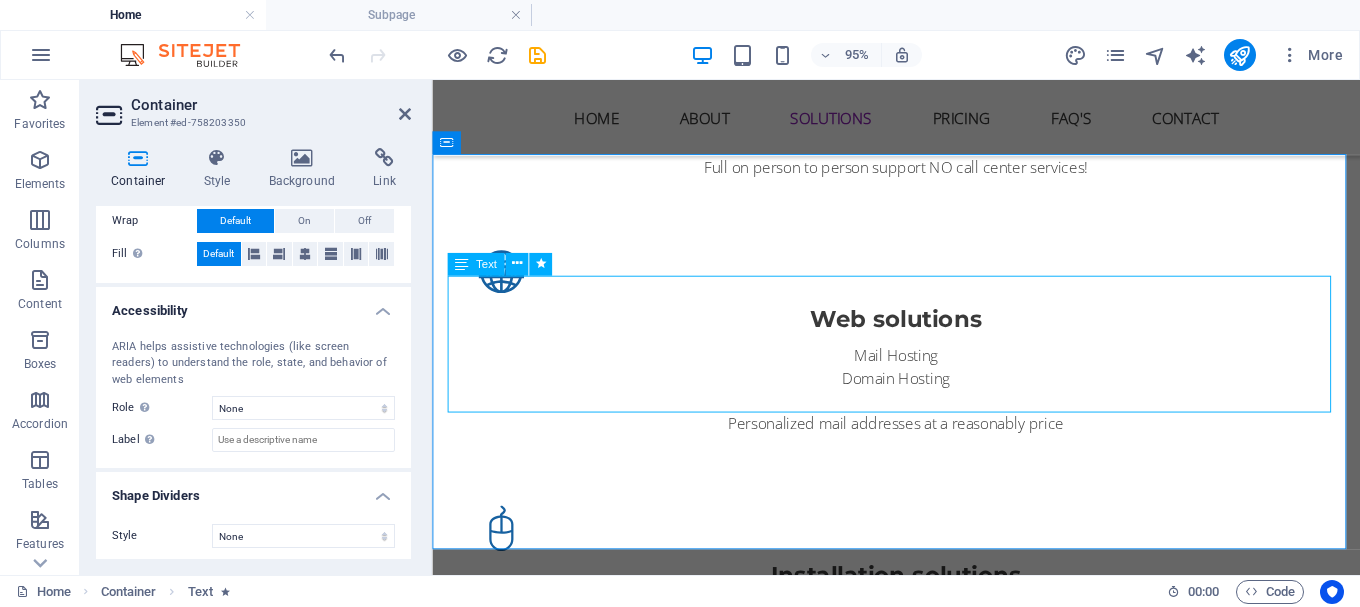 click on "CCTV LTE Fibre Computer & Laptop Sales Networking Domain Hosting" at bounding box center (920, 1601) 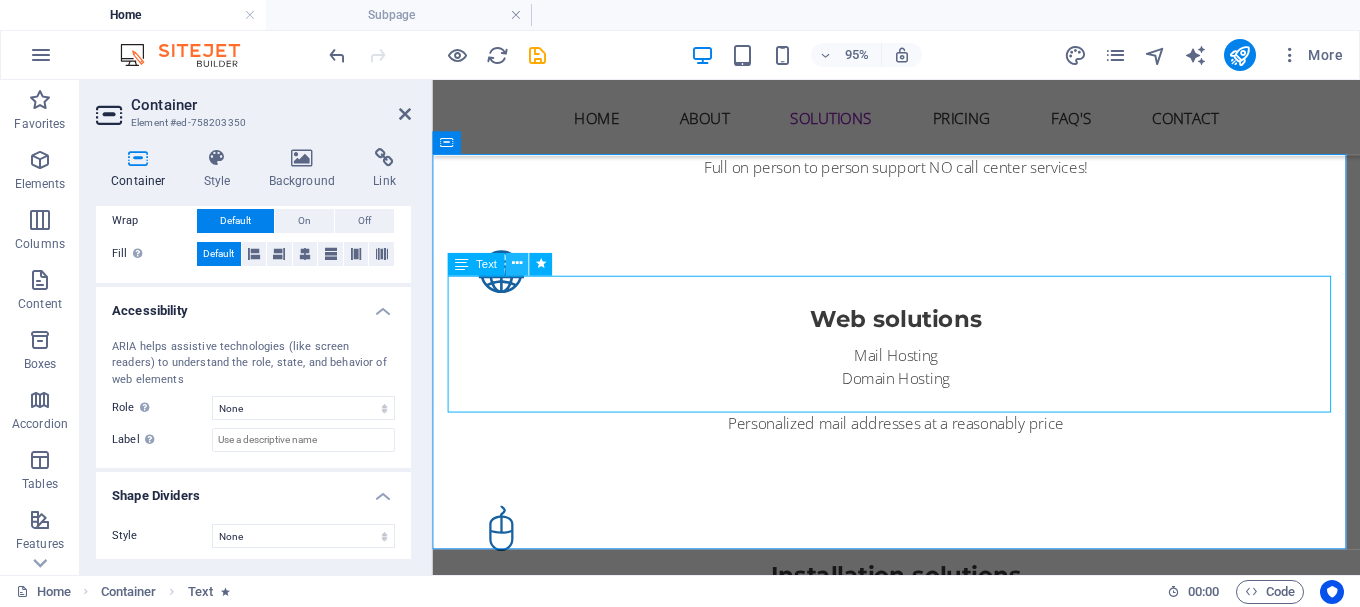 click at bounding box center (516, 264) 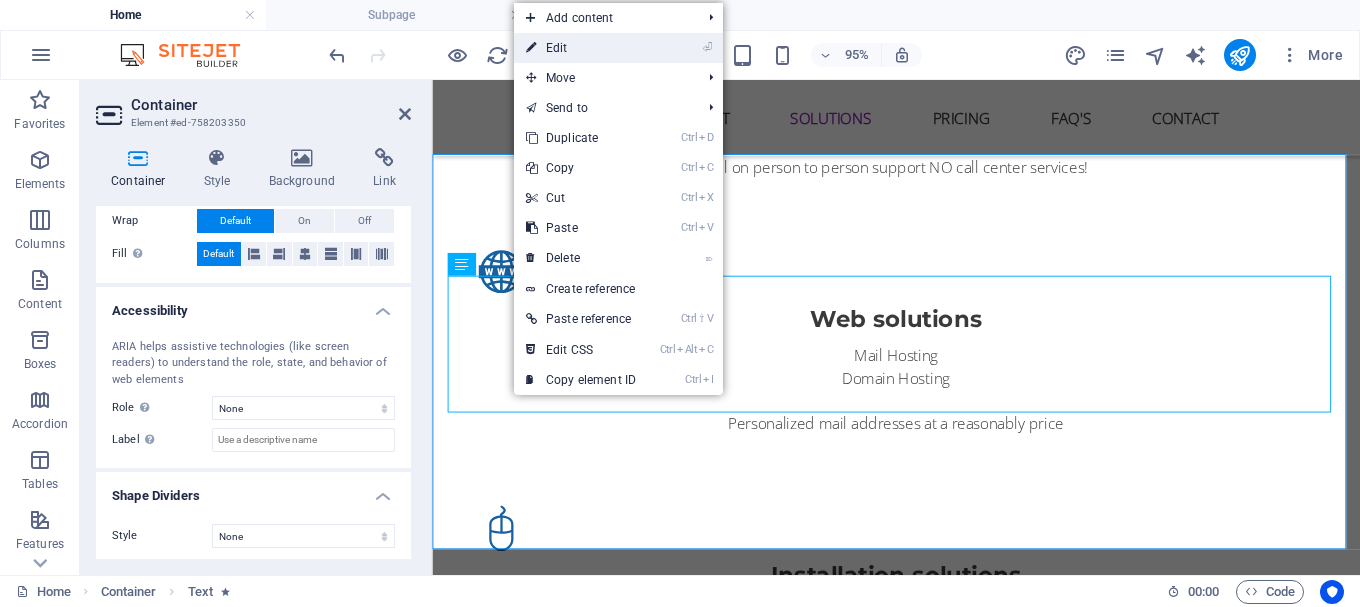 click on "⏎  Edit" at bounding box center [581, 48] 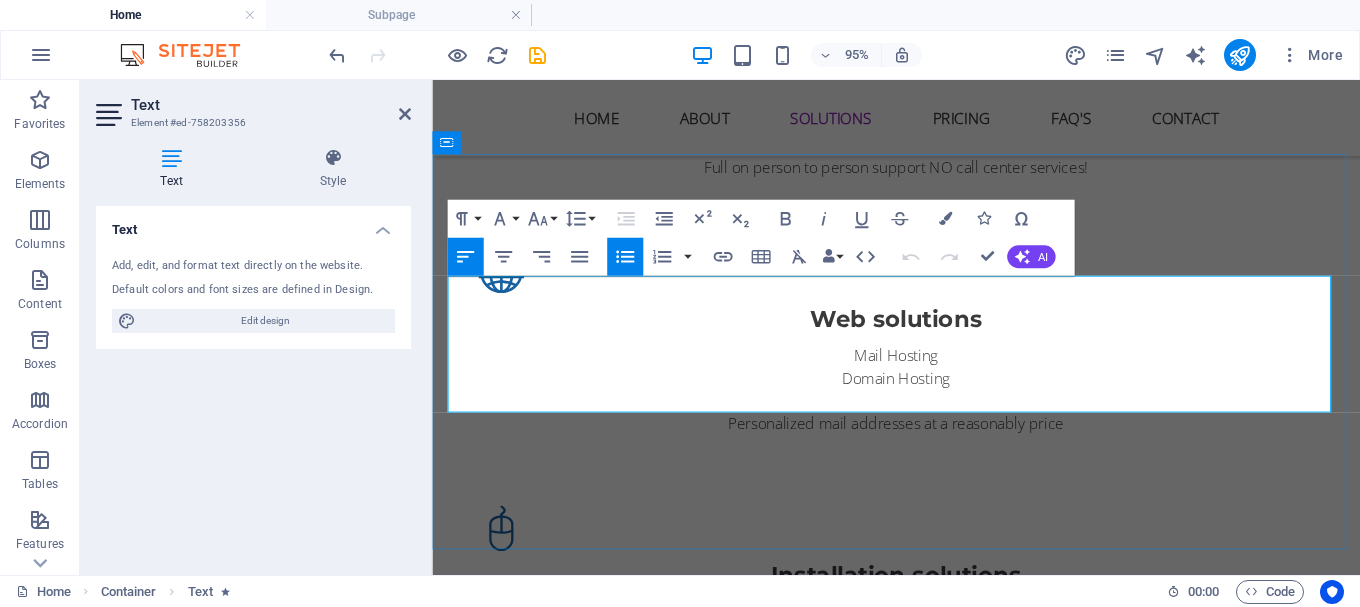 drag, startPoint x: 583, startPoint y: 417, endPoint x: 450, endPoint y: 299, distance: 177.80045 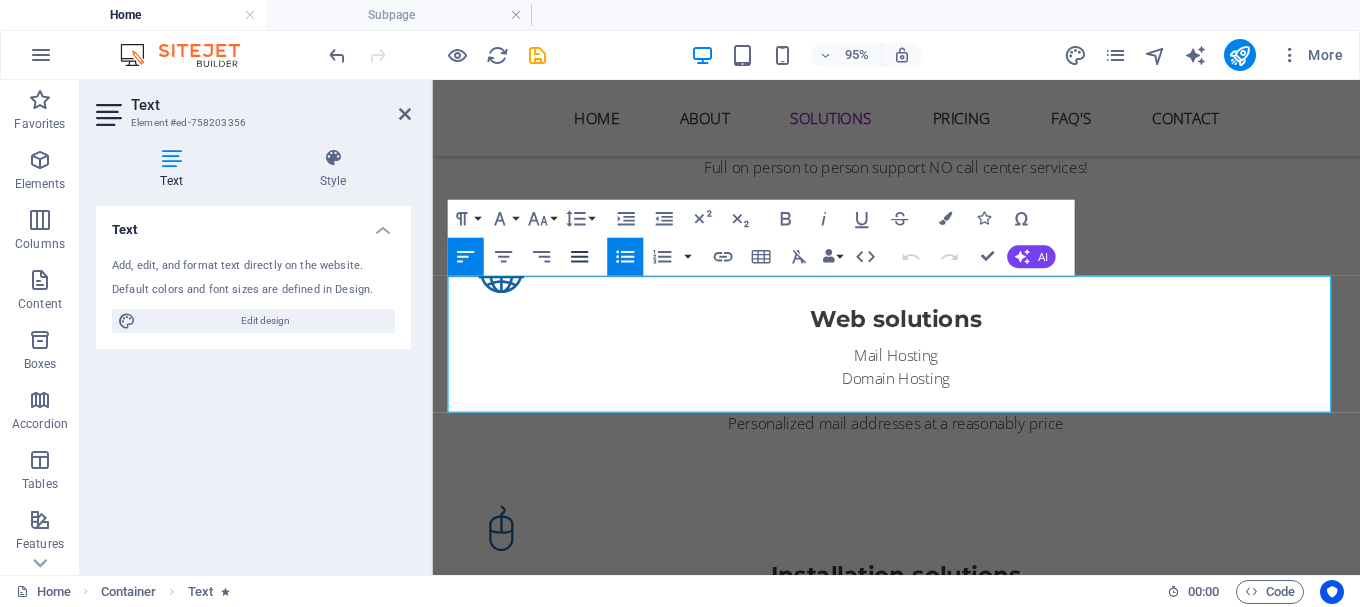 click 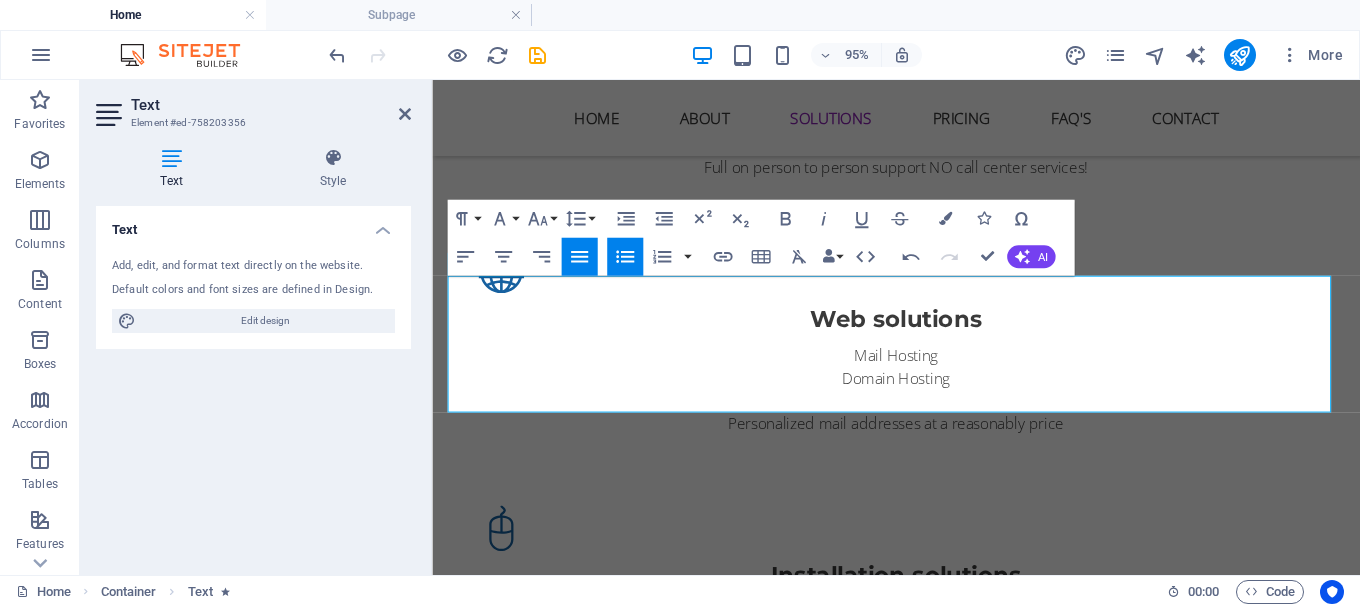 click 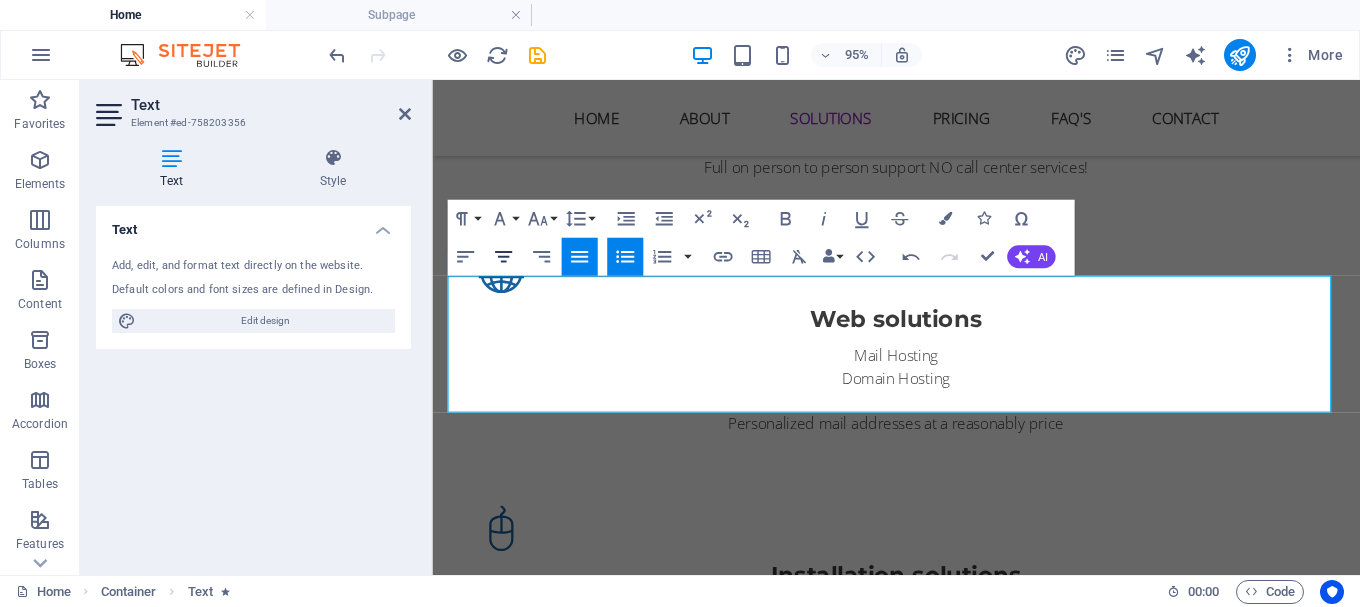 click 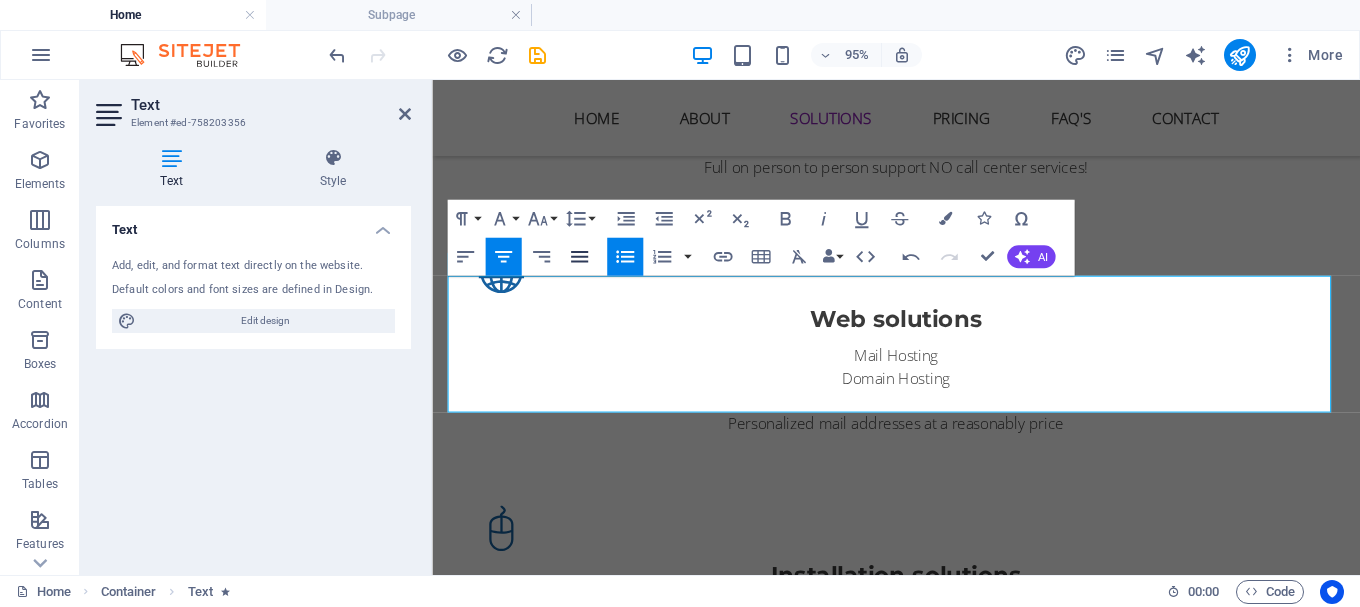 click 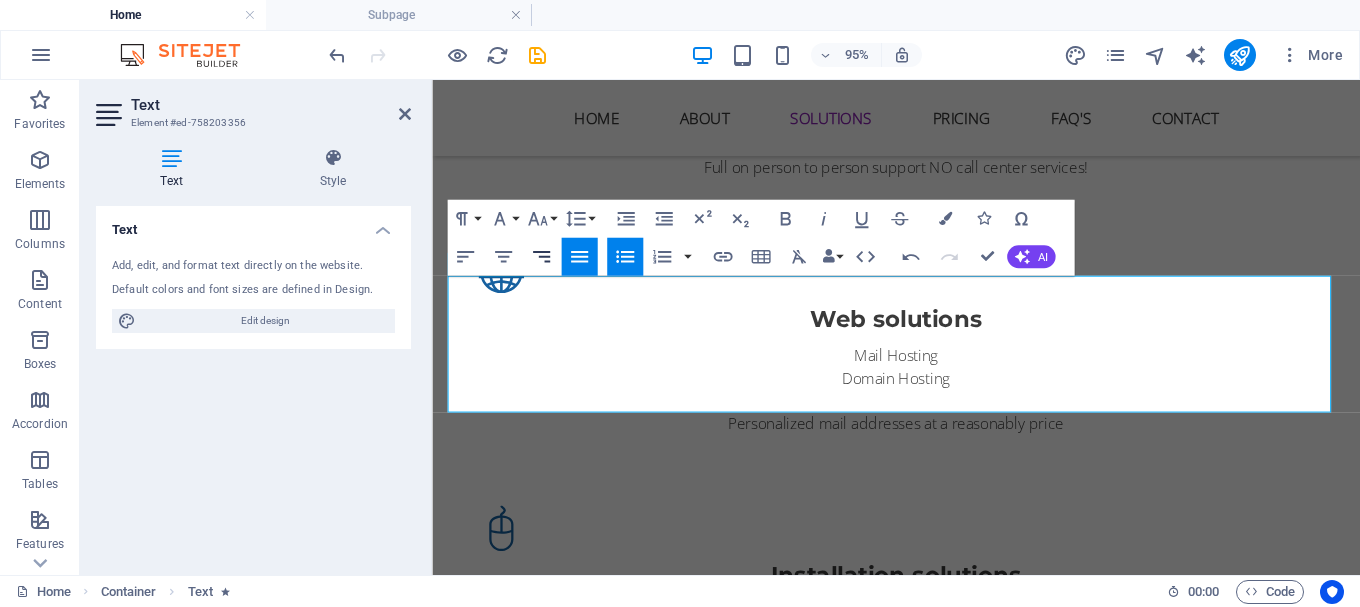 click 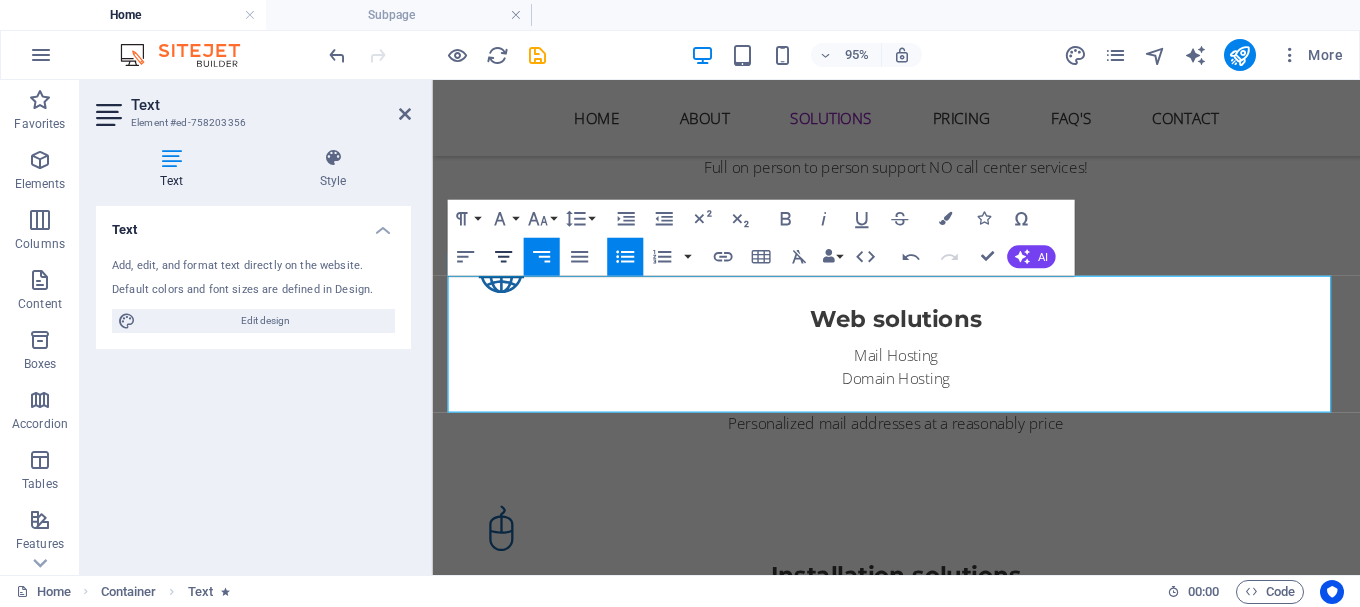 click 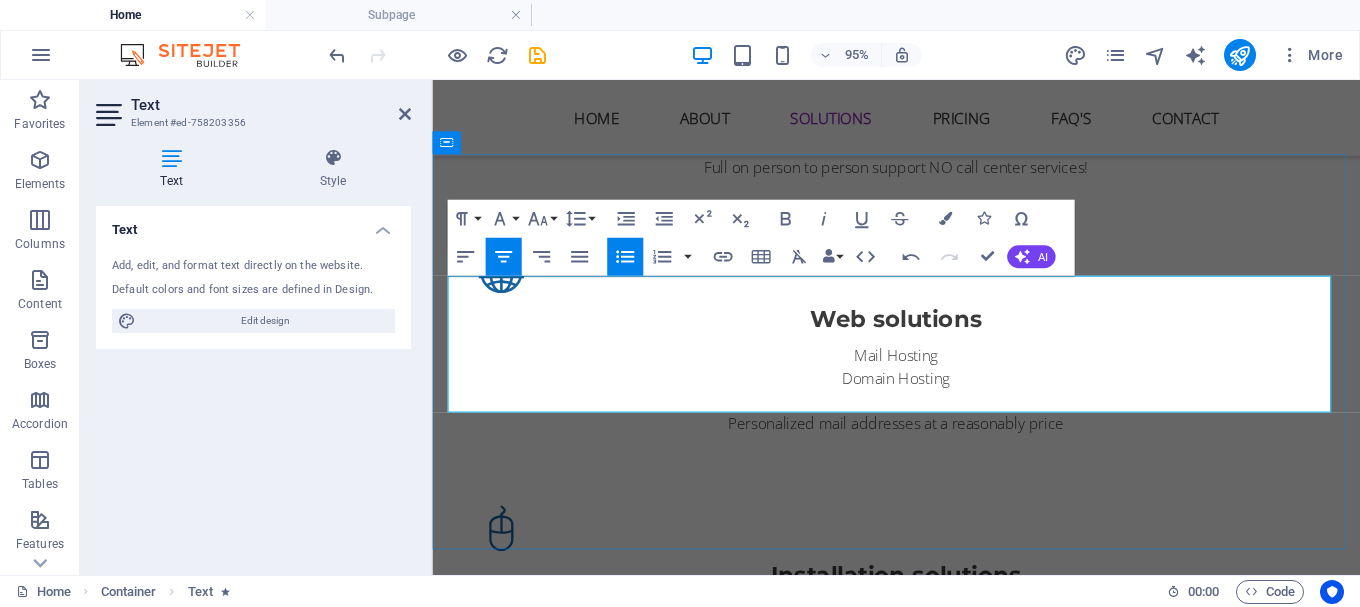 click on "Computer & Laptop Sales" at bounding box center [928, 1613] 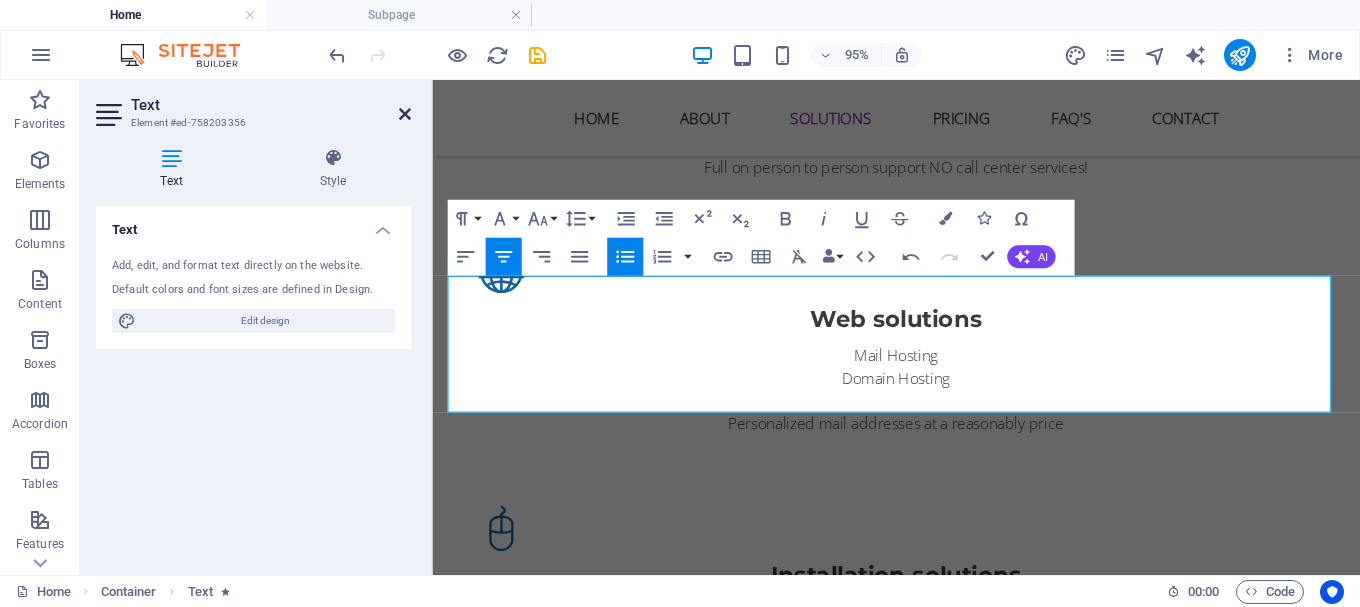 click at bounding box center [405, 114] 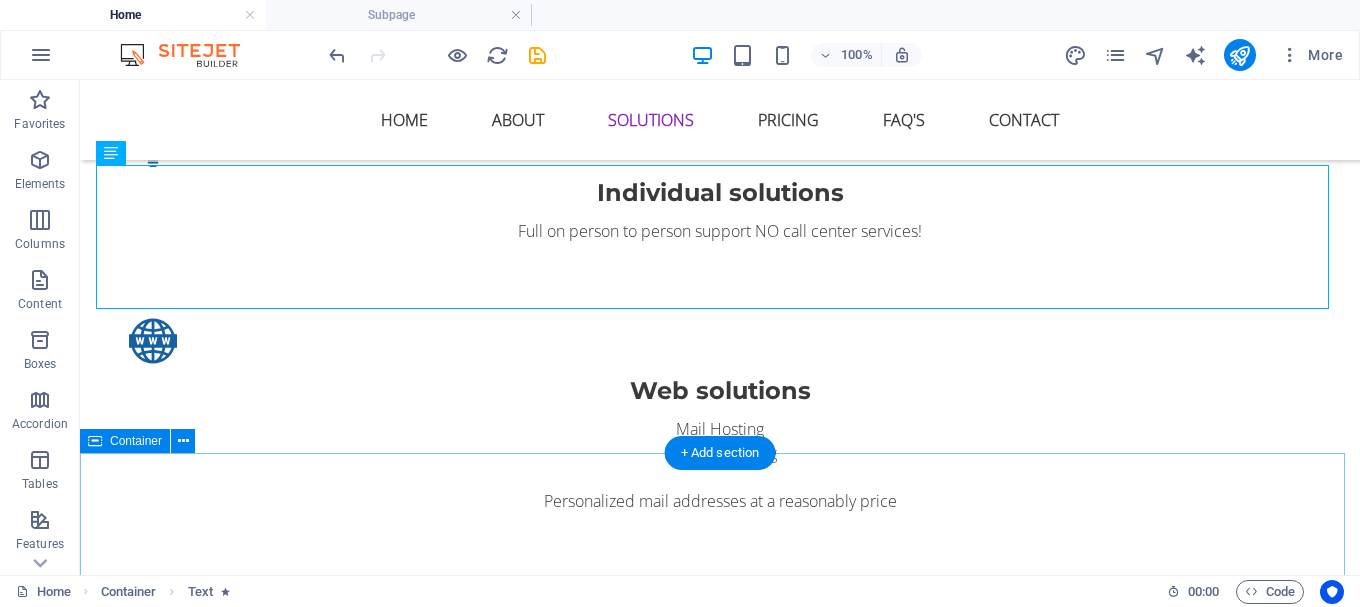 scroll, scrollTop: 2567, scrollLeft: 0, axis: vertical 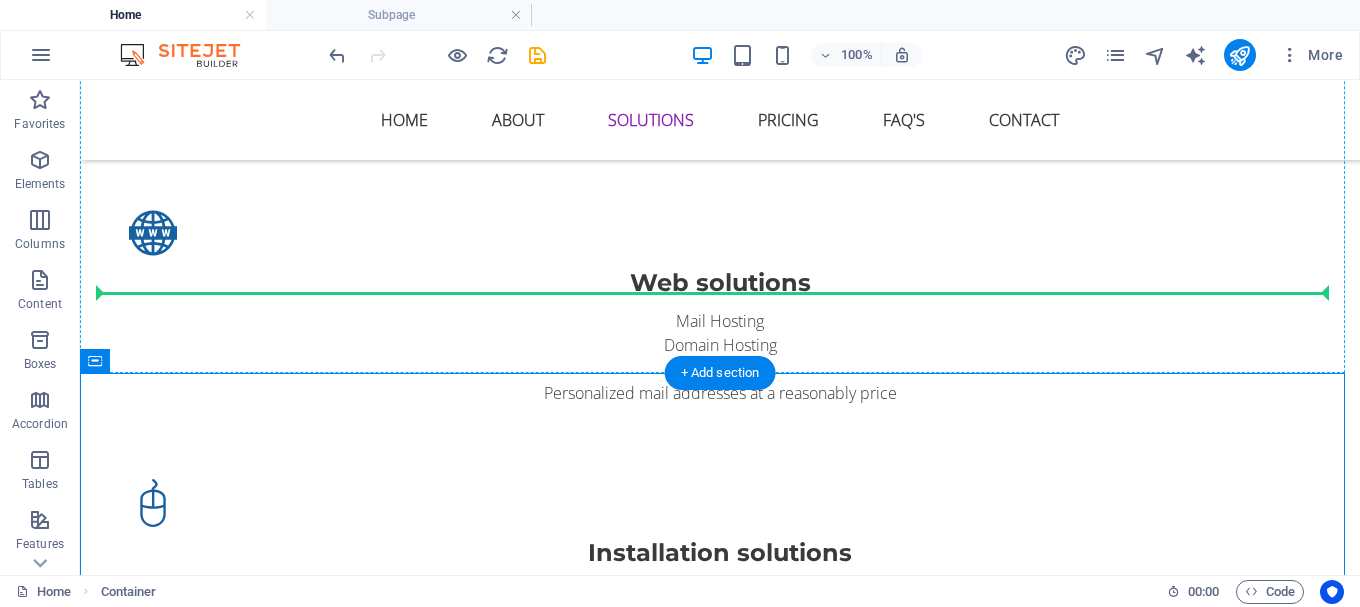 drag, startPoint x: 229, startPoint y: 443, endPoint x: 151, endPoint y: 262, distance: 197.09135 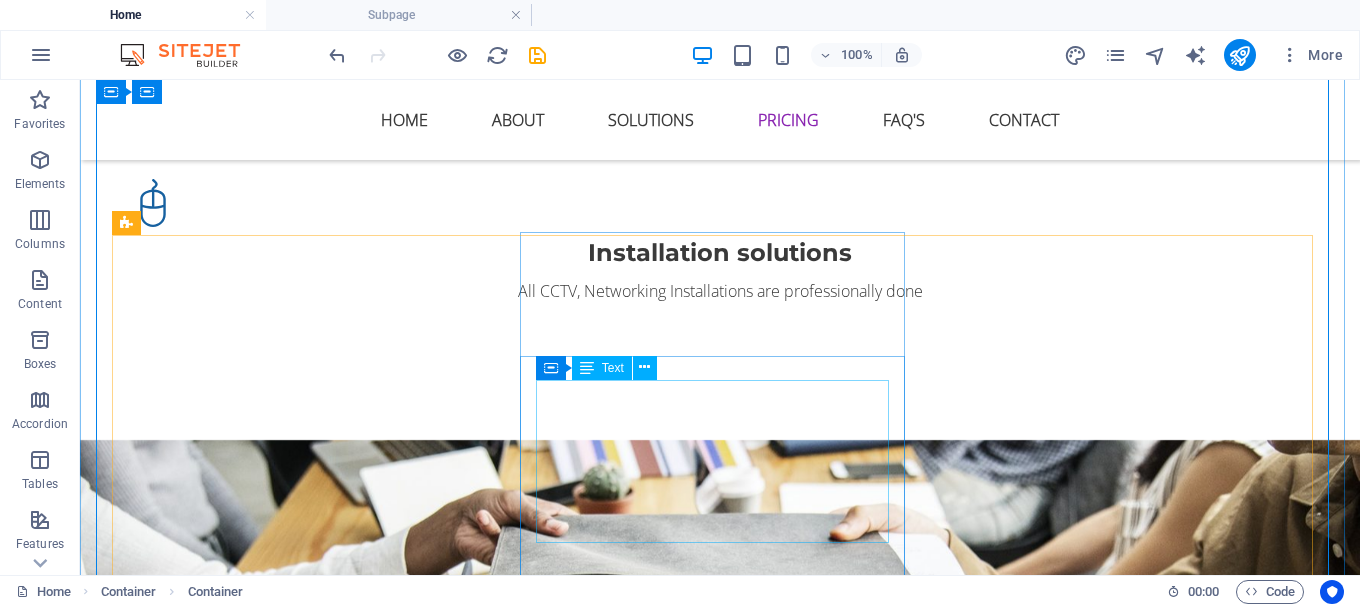 scroll, scrollTop: 2567, scrollLeft: 0, axis: vertical 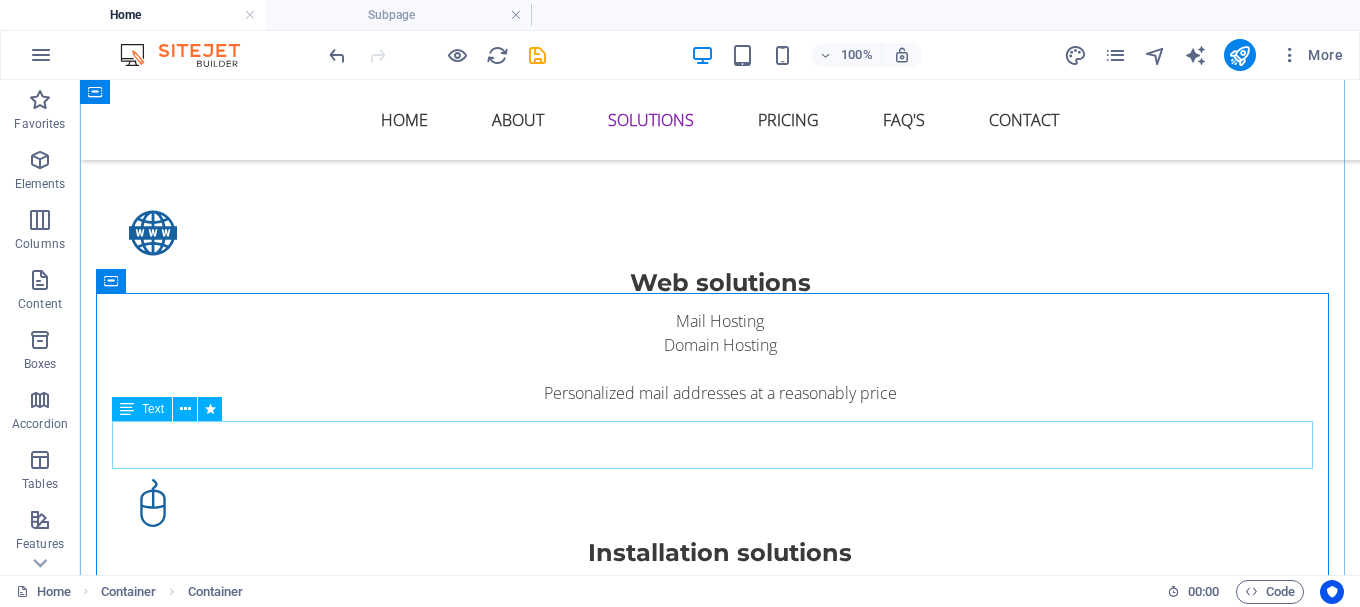 click on "Lorem ipsum dolor sit amet, consectetur adipisicing elit. Maiores ipsum repellat minus nihil. Labore, delectus, nam dignissimos ea repudiandae minima voluptatum magni pariatur possimus quia accusamus harum facilis corporis animi nisi." at bounding box center [720, 1843] 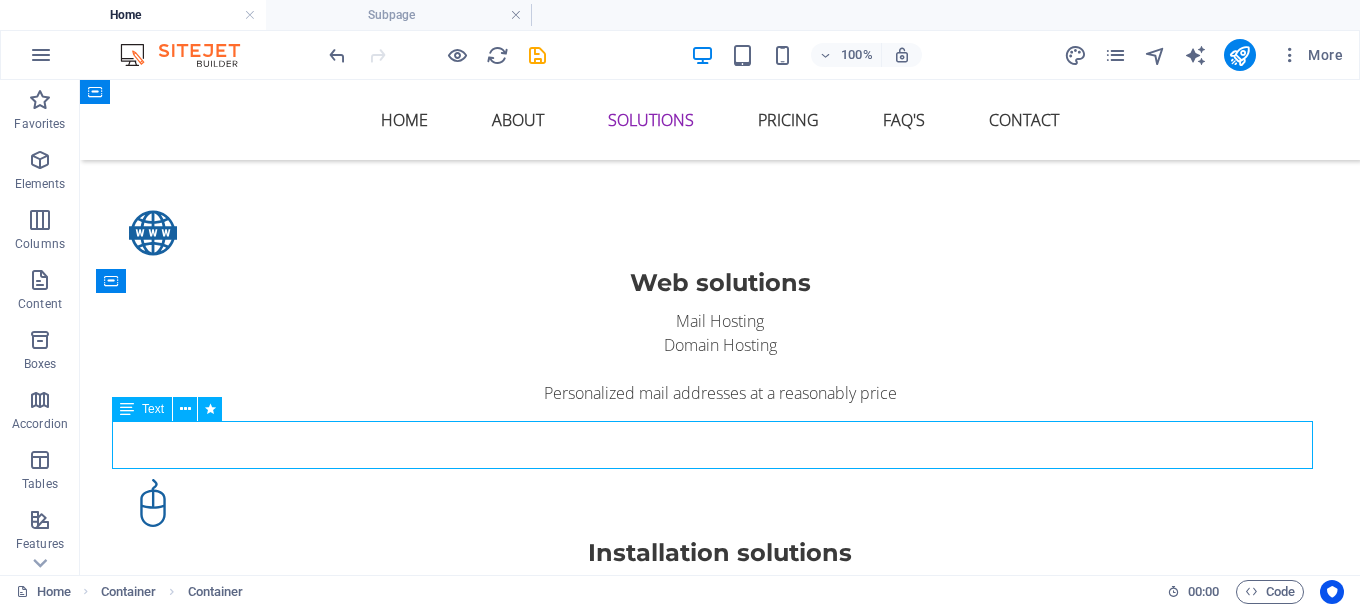 click on "Lorem ipsum dolor sit amet, consectetur adipisicing elit. Maiores ipsum repellat minus nihil. Labore, delectus, nam dignissimos ea repudiandae minima voluptatum magni pariatur possimus quia accusamus harum facilis corporis animi nisi." at bounding box center (720, 1843) 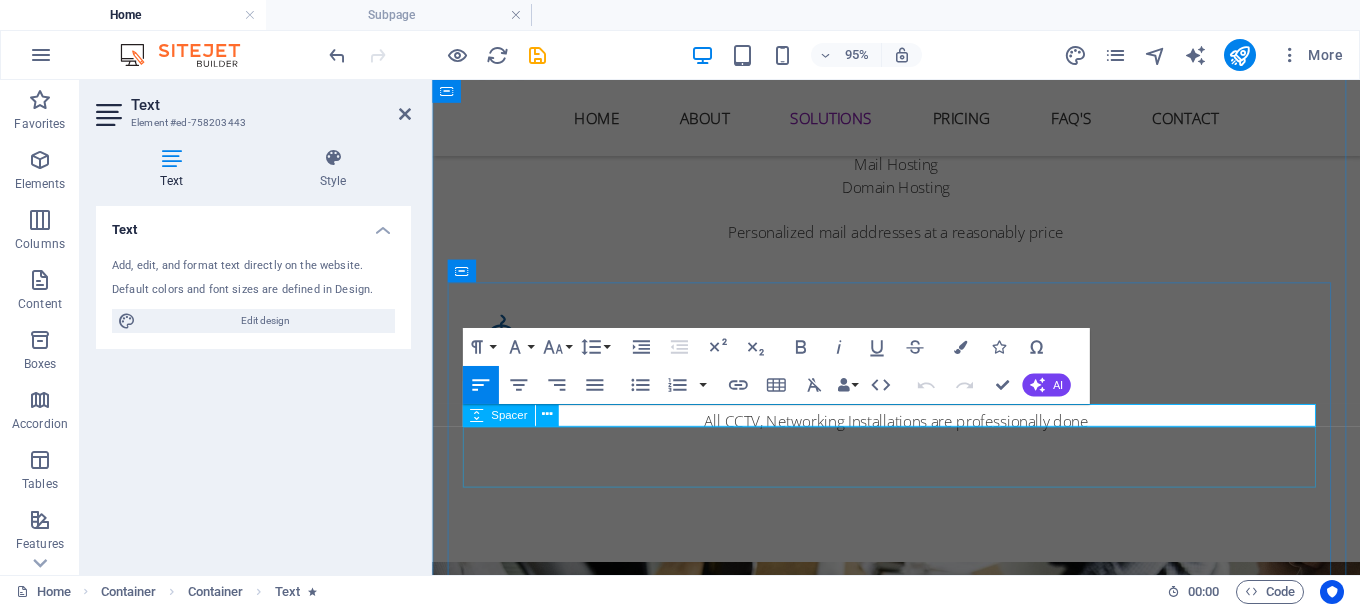 type 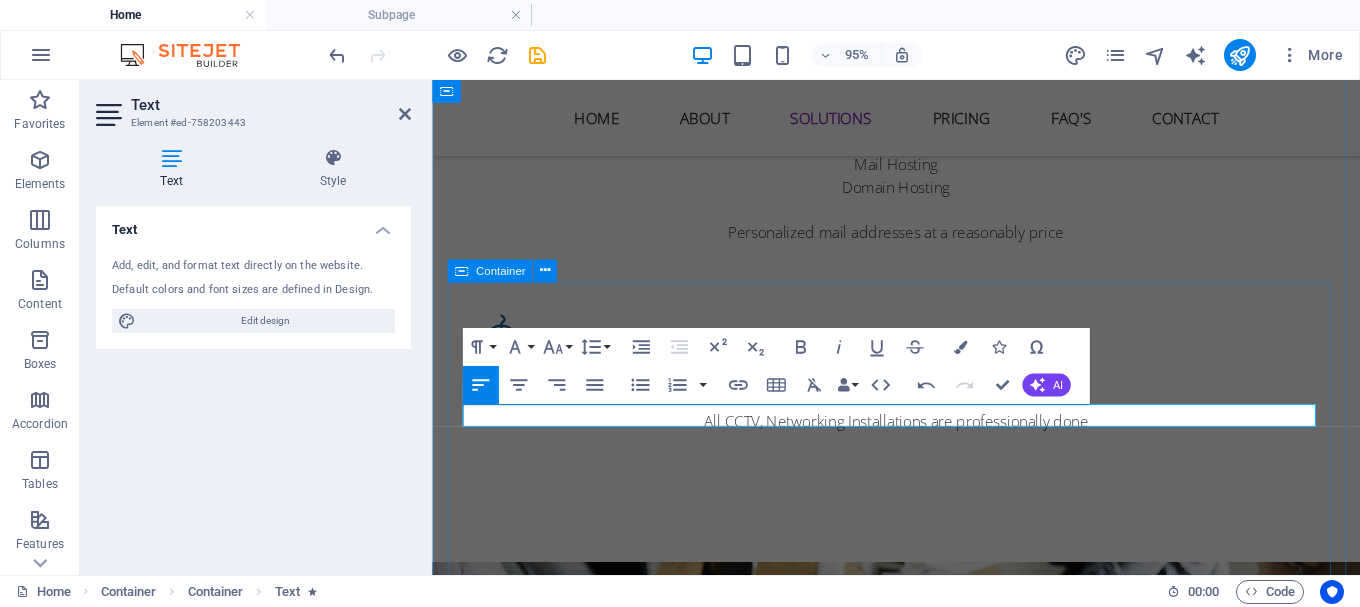 drag, startPoint x: 608, startPoint y: 428, endPoint x: 455, endPoint y: 425, distance: 153.0294 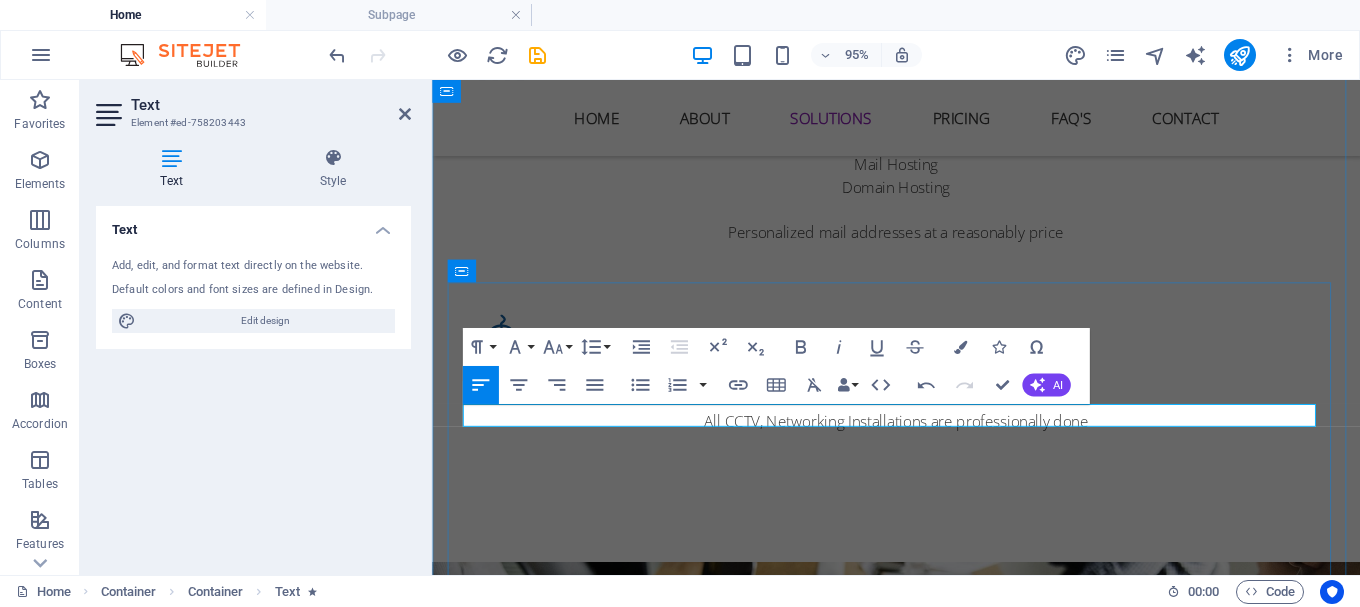 click at bounding box center [920, 1679] 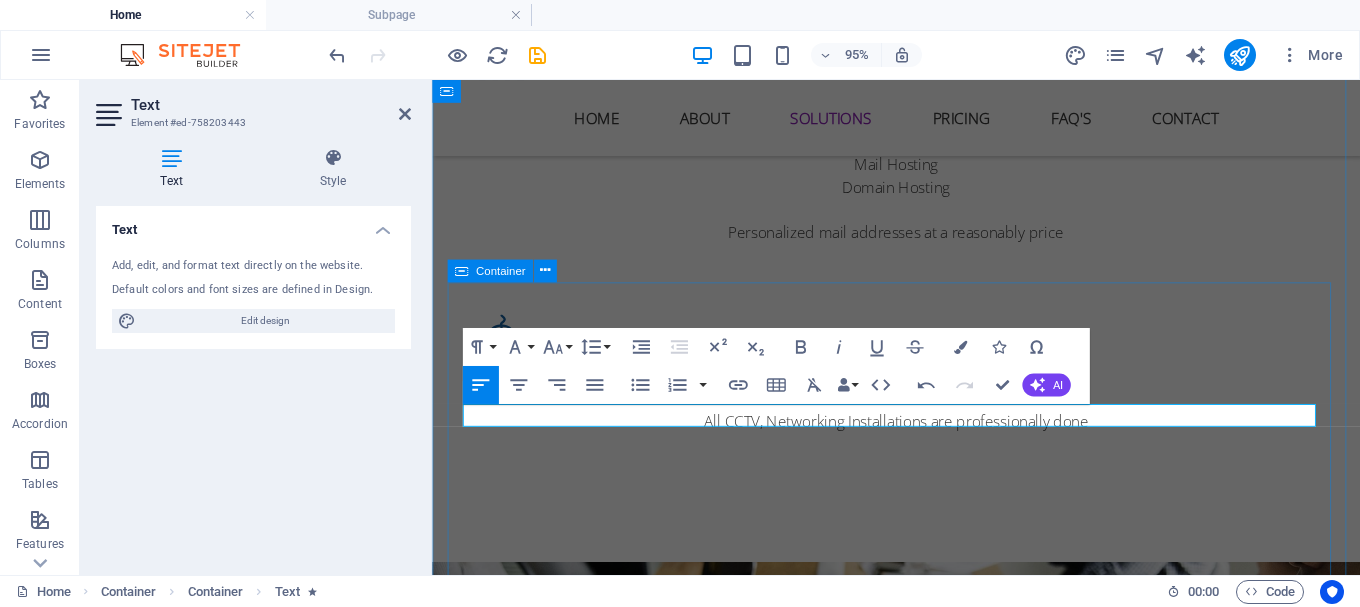 click on "Simple and affordable prices web
10  Users 30  Projects 50GB  Storage 1000GB  Bandwidth Choose Hardware
10  Users 30  Projects 50GB  Storage 1000GB  Bandwidth Choose Individual
10  Users 30  Projects 50GB  Storage 1000GB  Bandwidth Choose" at bounding box center (920, 2281) 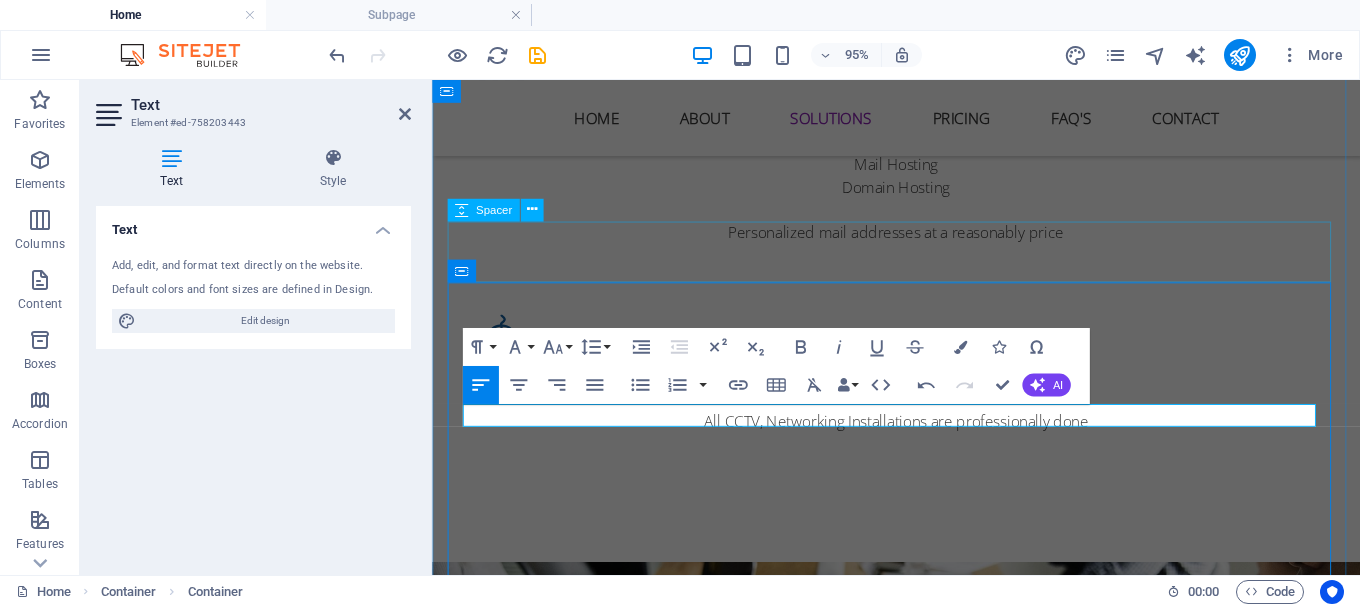 click at bounding box center [920, 1507] 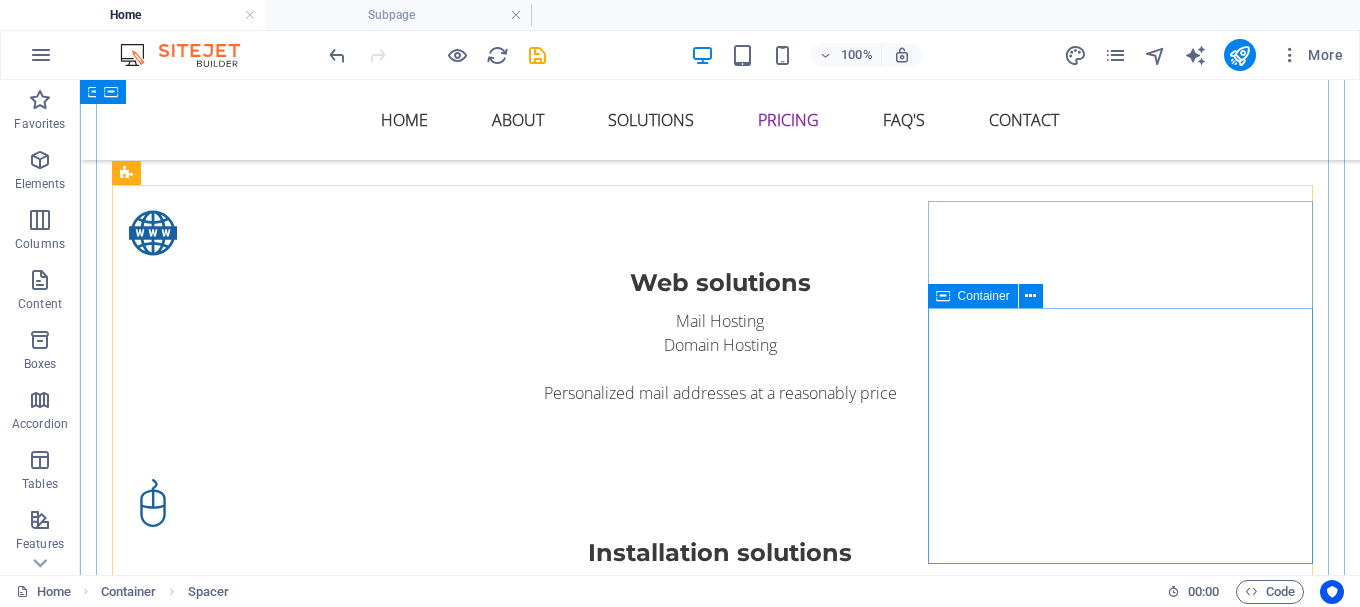 scroll, scrollTop: 2867, scrollLeft: 0, axis: vertical 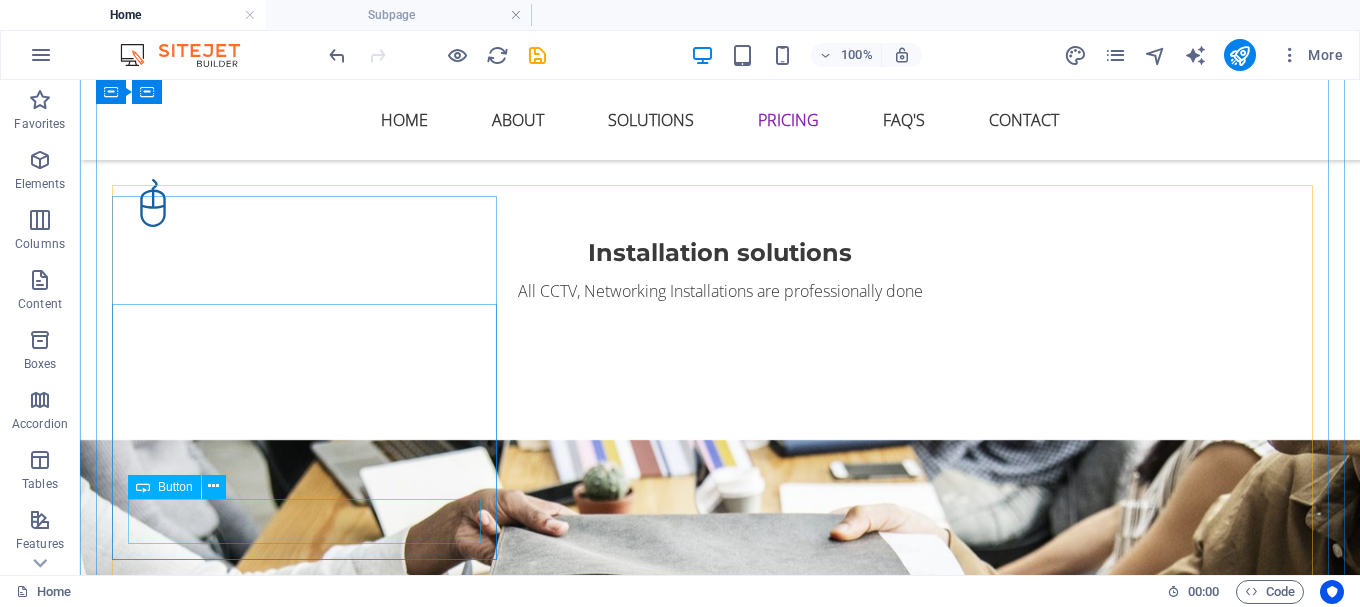 click on "Choose" at bounding box center [720, 1913] 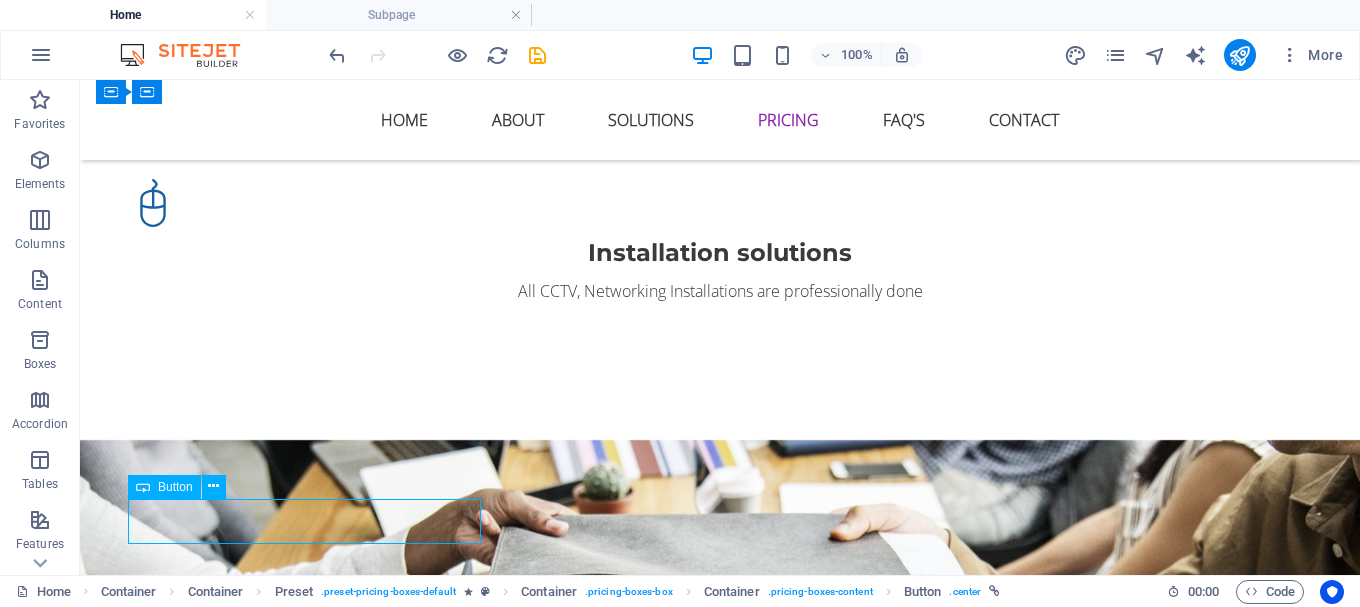 click on "Choose" at bounding box center (720, 1913) 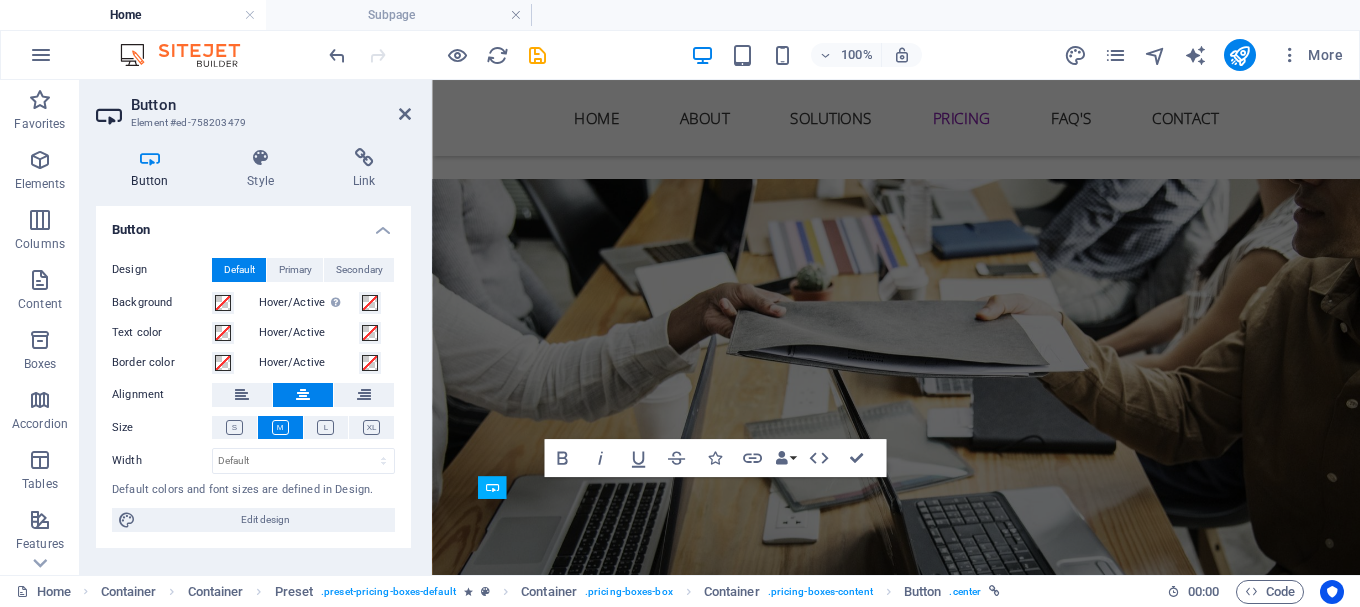 scroll, scrollTop: 2764, scrollLeft: 0, axis: vertical 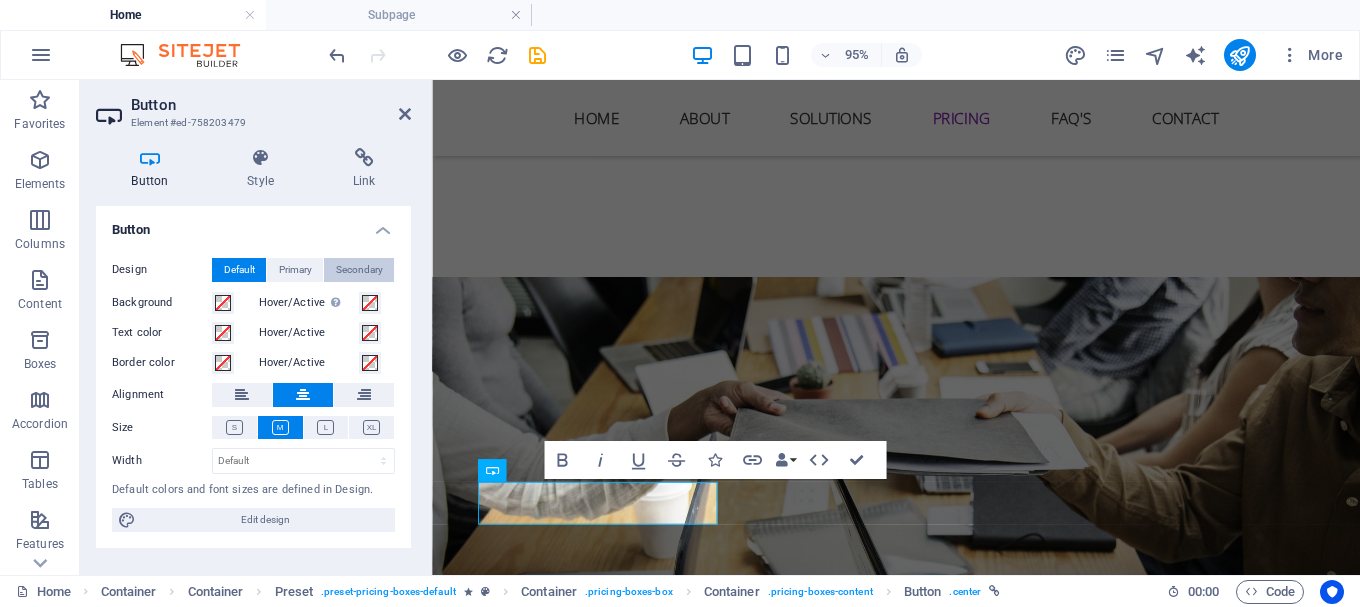 click on "Secondary" at bounding box center [359, 270] 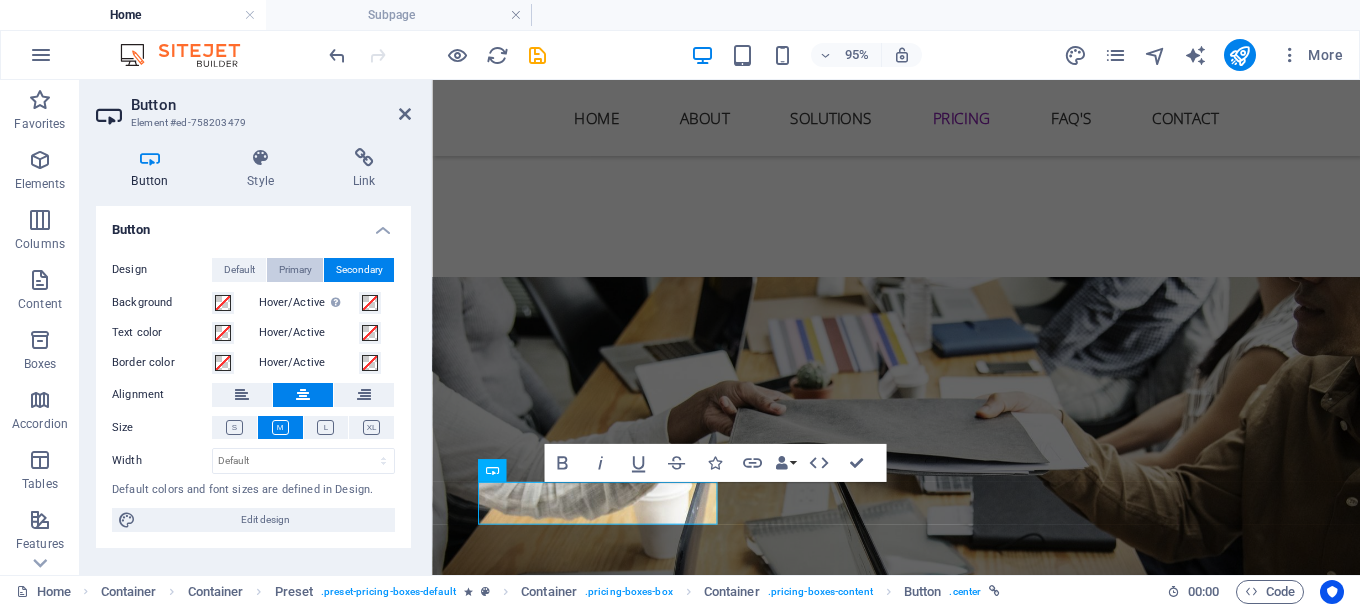 click on "Primary" at bounding box center [295, 270] 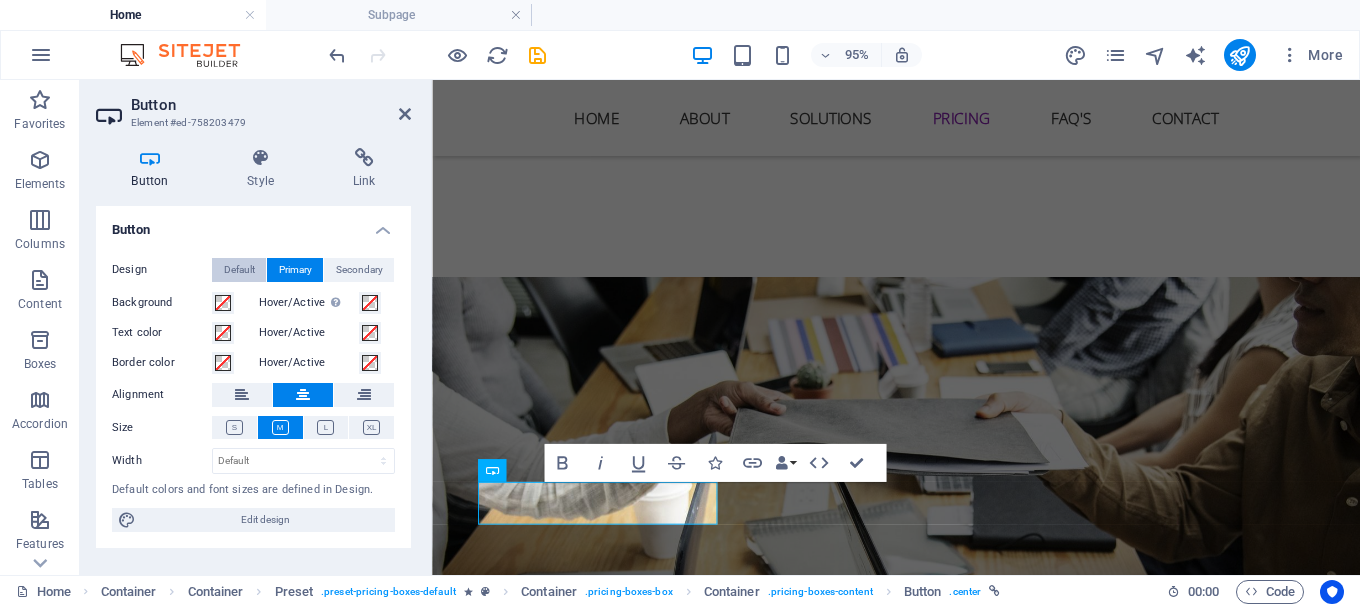 click on "Default" at bounding box center (239, 270) 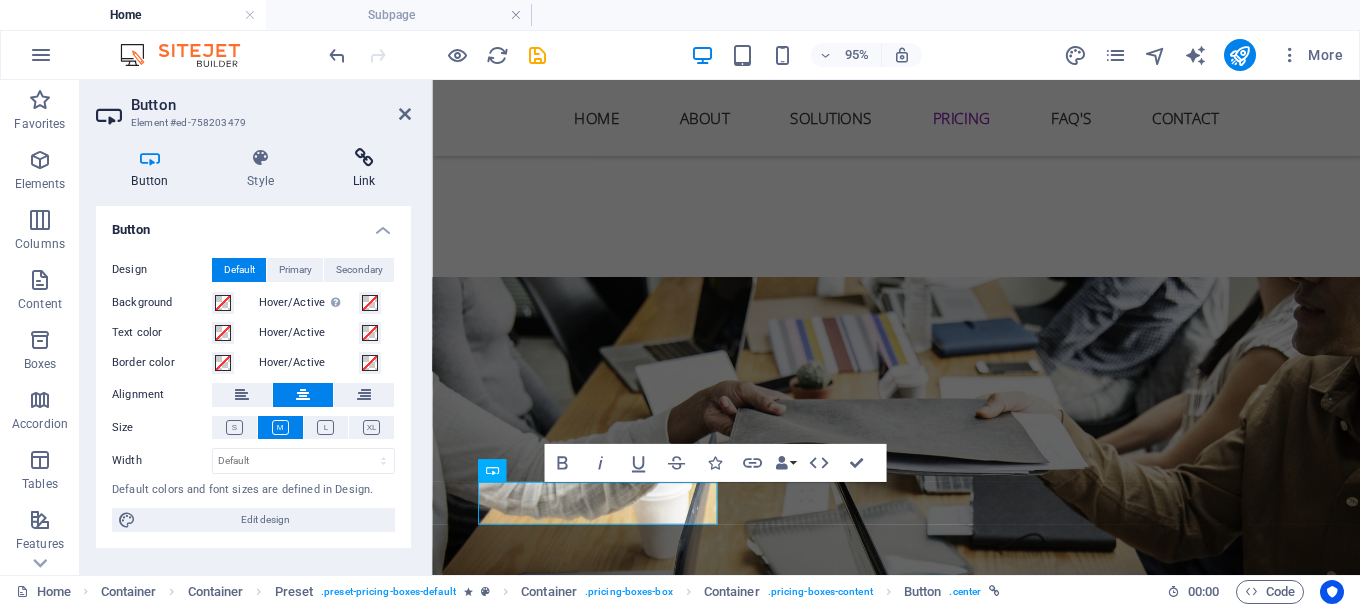 click at bounding box center (364, 158) 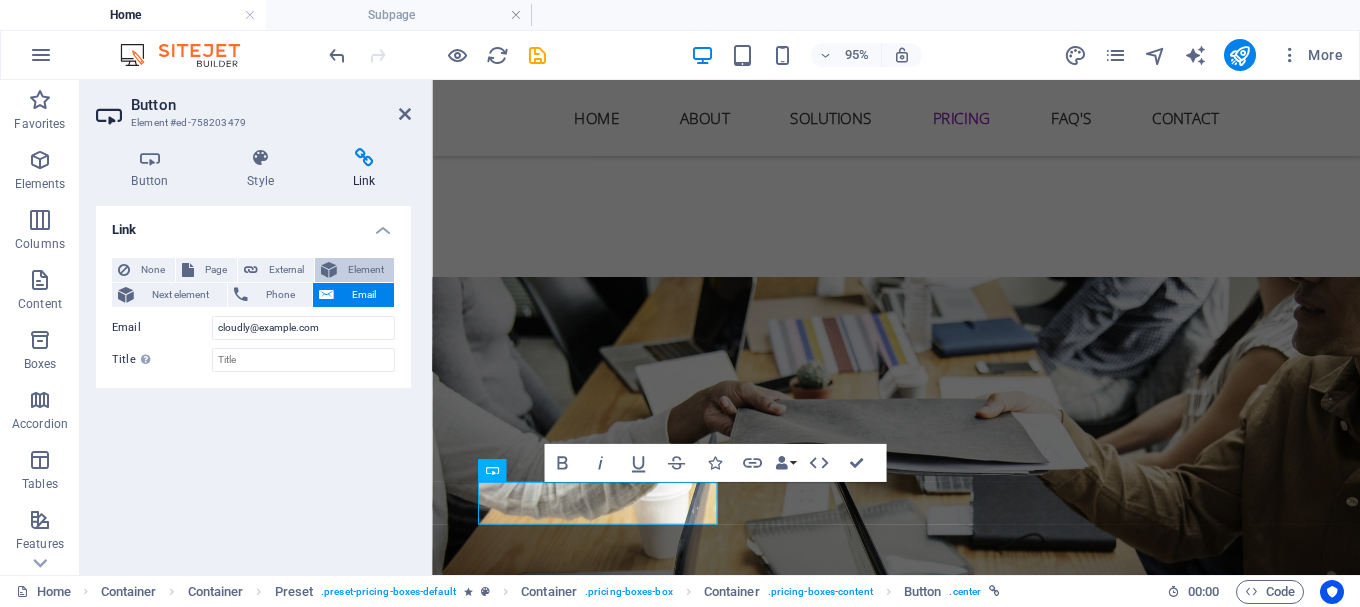 click on "Element" at bounding box center [365, 270] 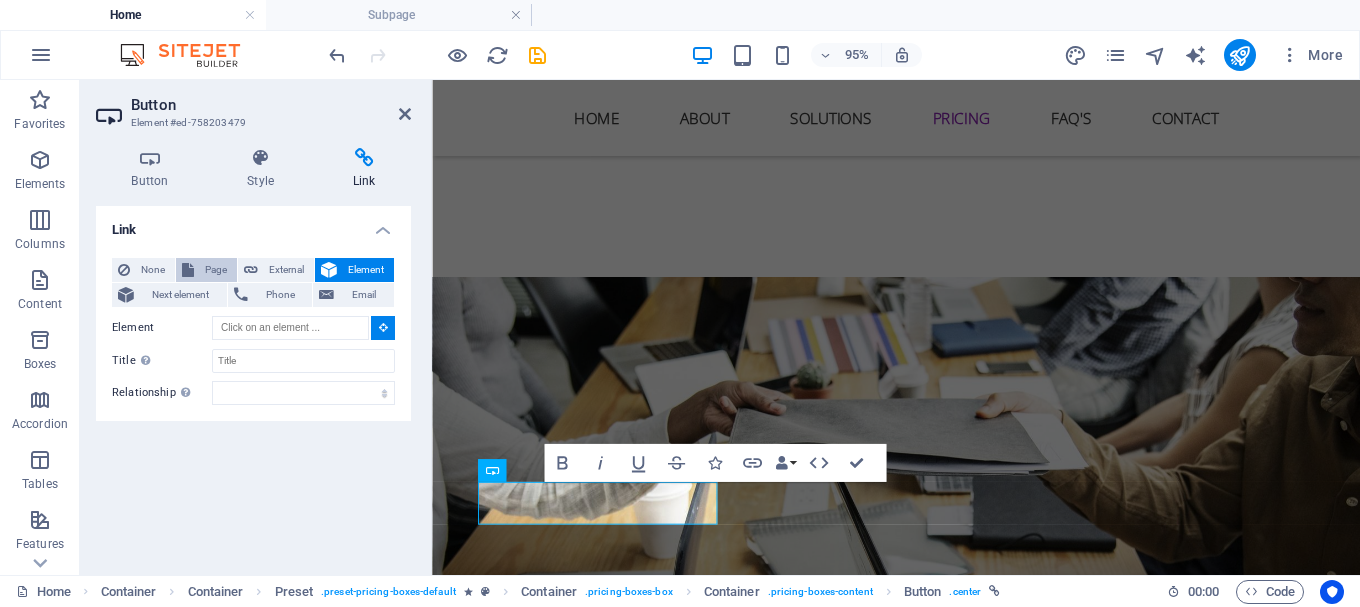 click on "Page" at bounding box center [215, 270] 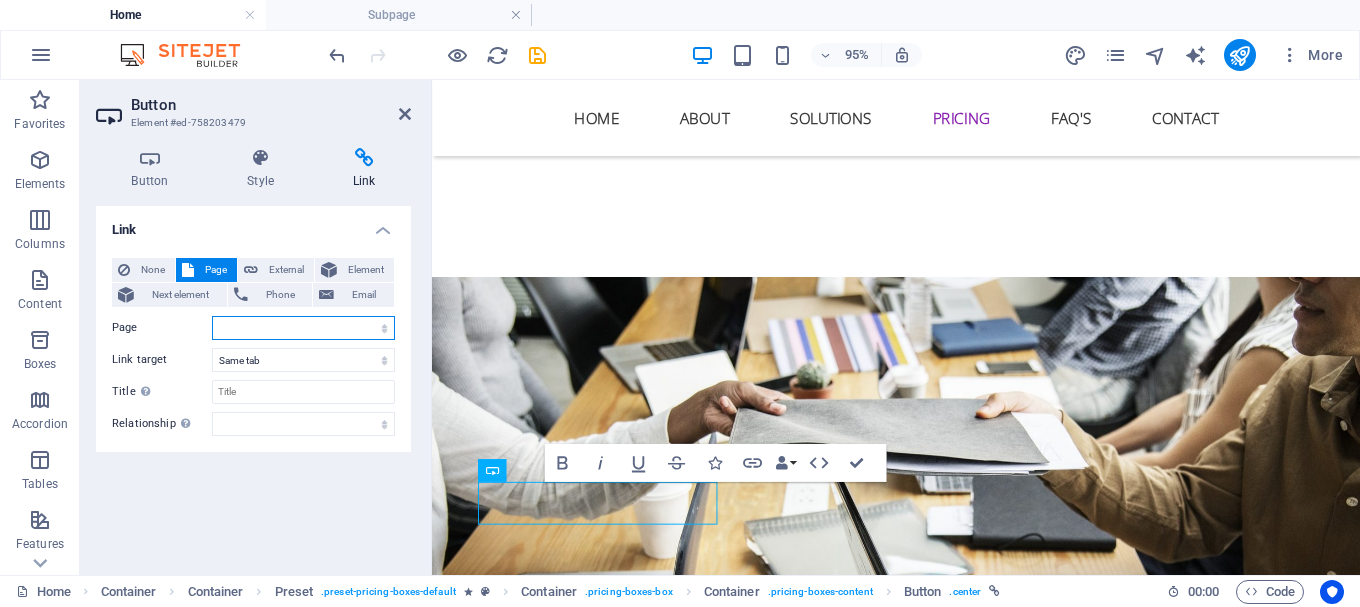 click on "Home Subpage Legal Notice Privacy" at bounding box center [303, 328] 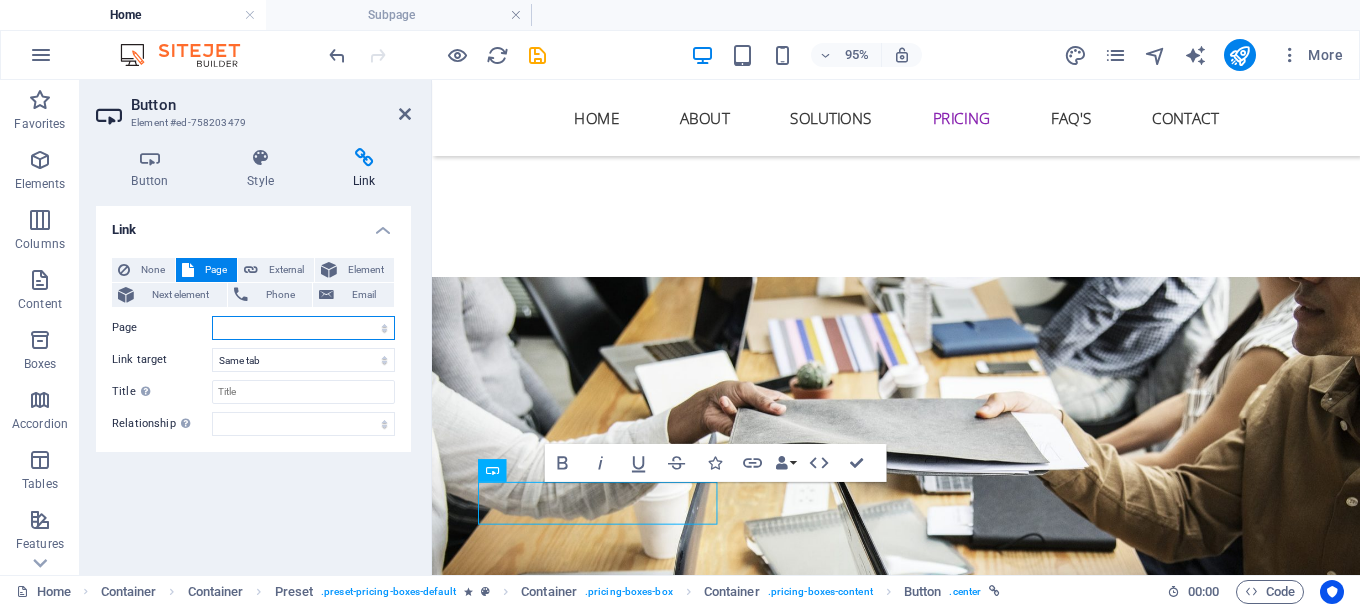 select on "1" 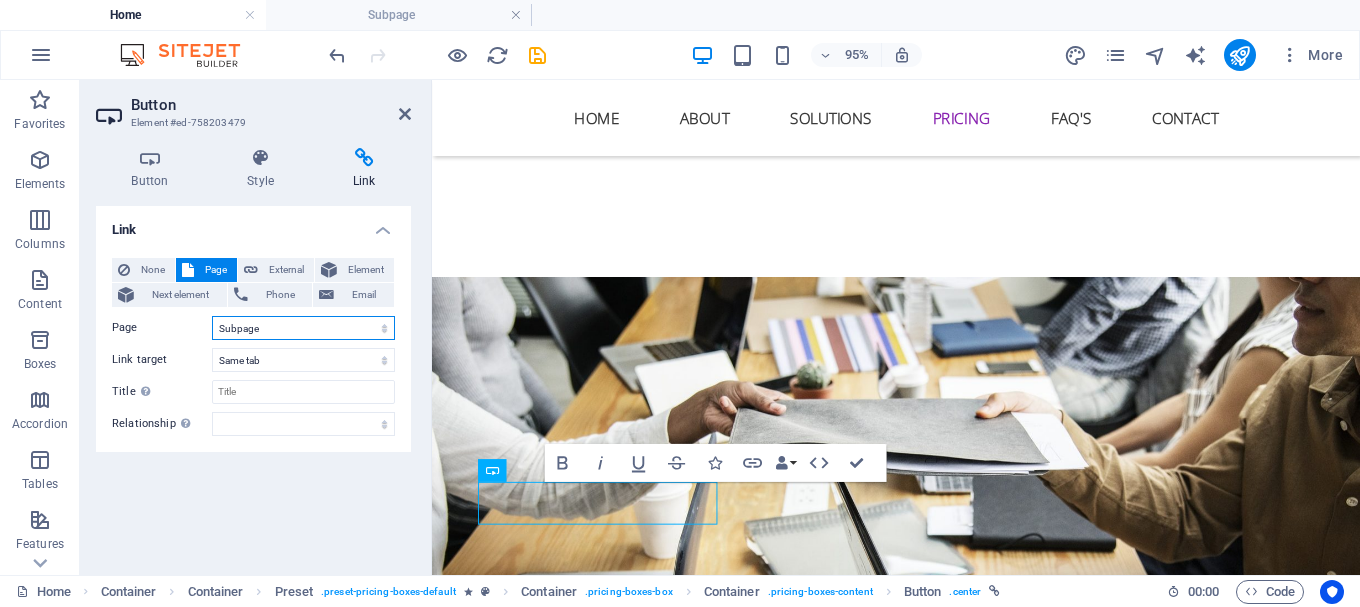 click on "Home Subpage Legal Notice Privacy" at bounding box center [303, 328] 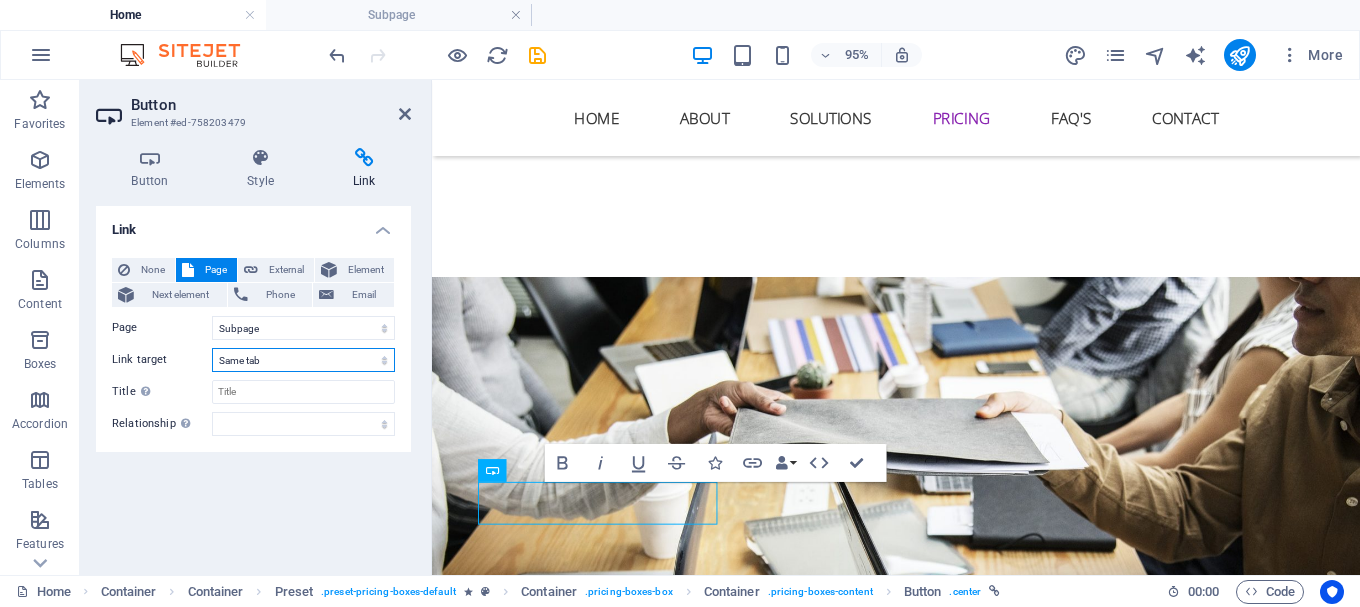 click on "New tab Same tab Overlay" at bounding box center (303, 360) 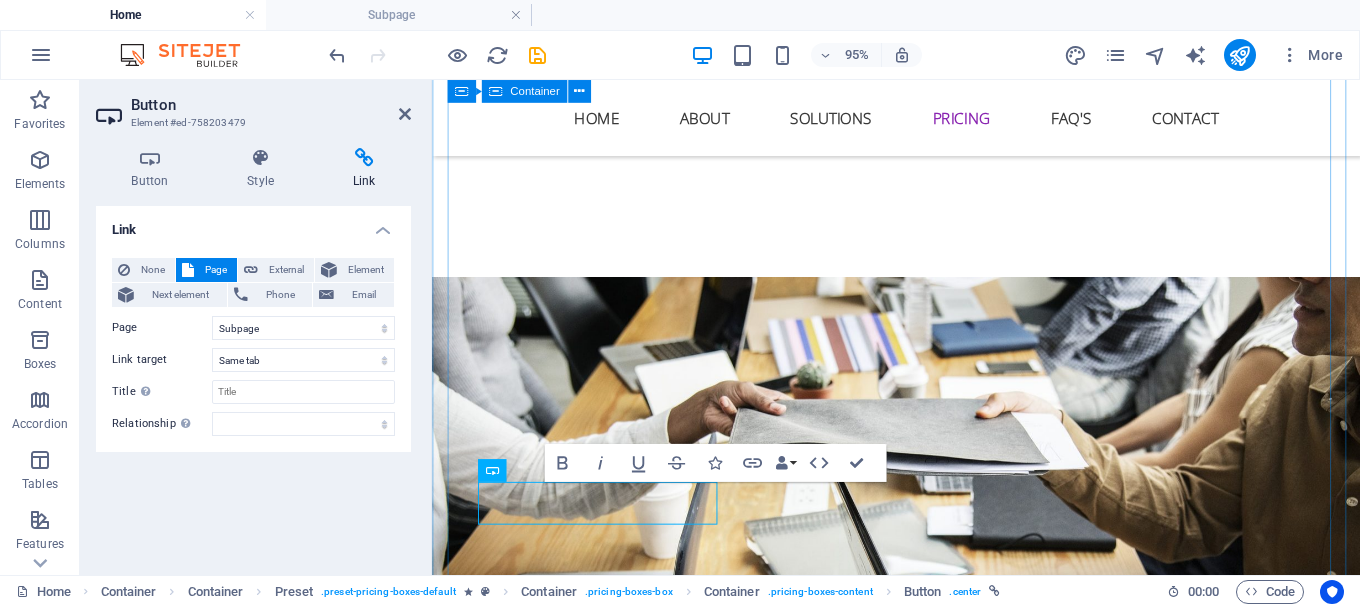 click on "Simple and affordable prices web
10  Users 30  Projects 50GB  Storage 1000GB  Bandwidth Choose Hardware
10  Users 30  Projects 50GB  Storage 1000GB  Bandwidth Choose Individual
10  Users 30  Projects 50GB  Storage 1000GB  Bandwidth Choose" at bounding box center (920, 1969) 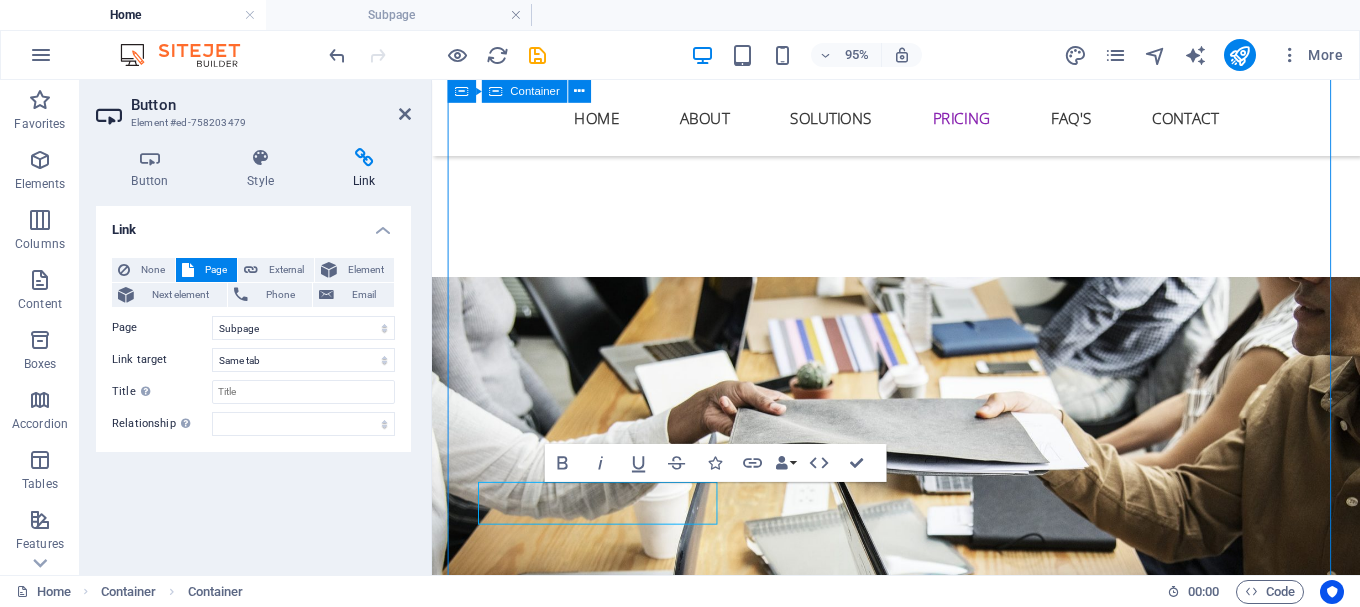scroll, scrollTop: 2867, scrollLeft: 0, axis: vertical 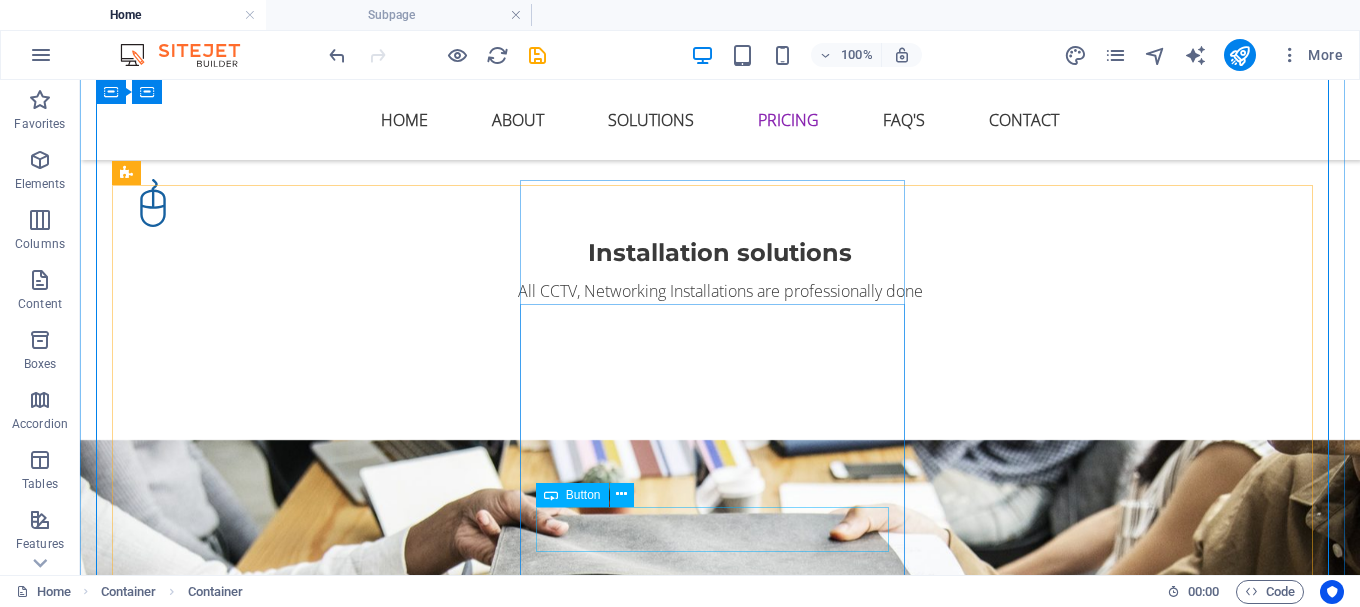 click on "Choose" at bounding box center [720, 2323] 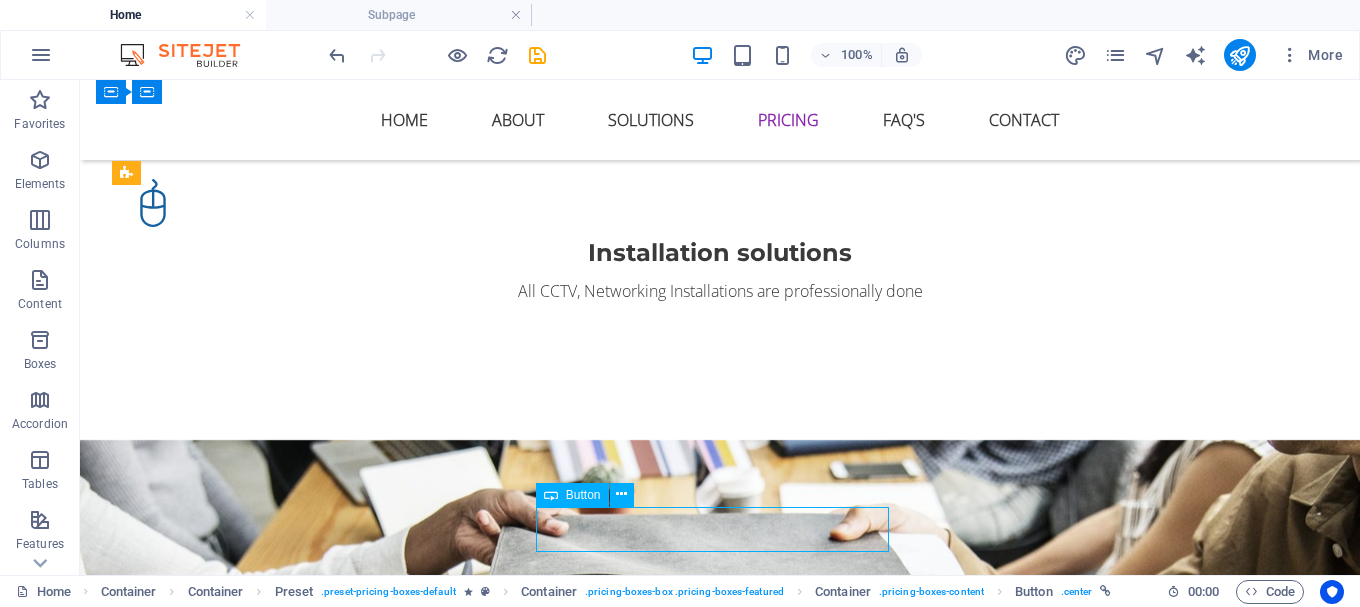 click on "Choose" at bounding box center (720, 2323) 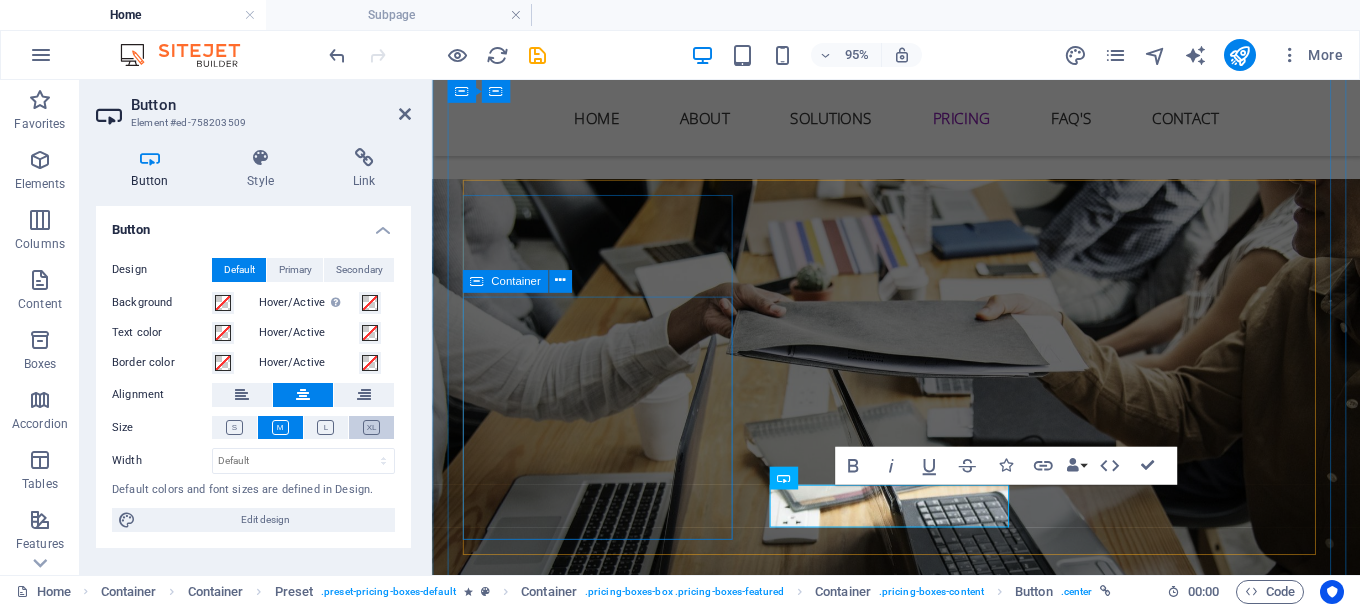 scroll, scrollTop: 2764, scrollLeft: 0, axis: vertical 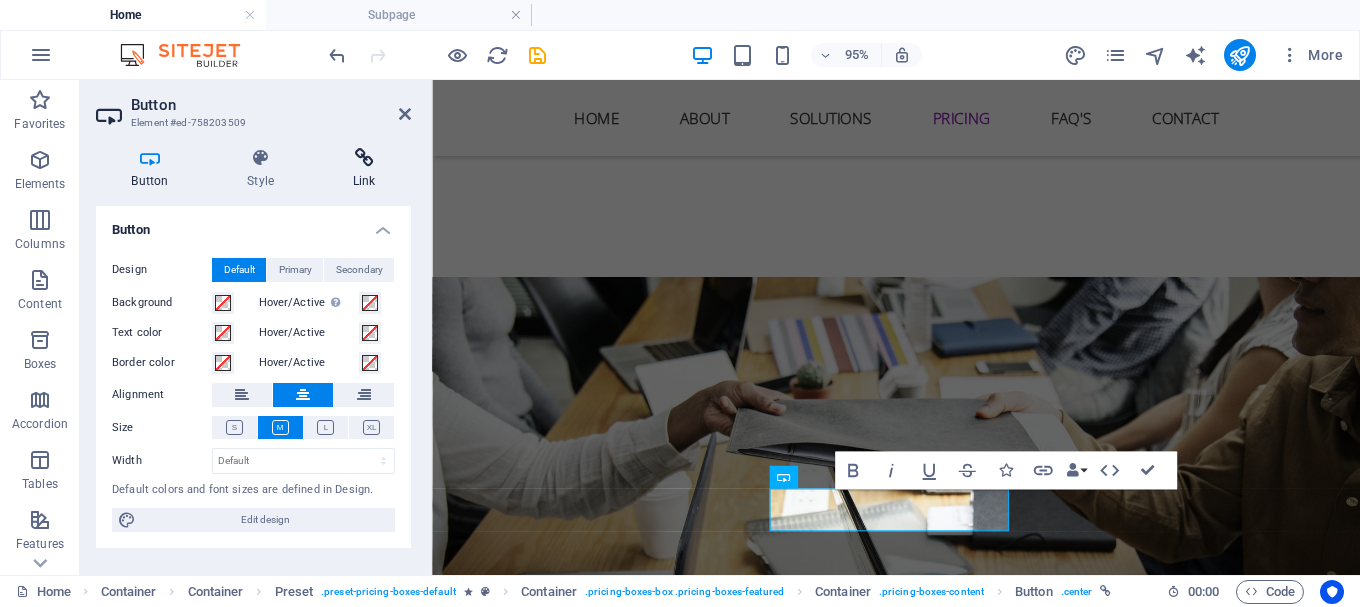 click at bounding box center [364, 158] 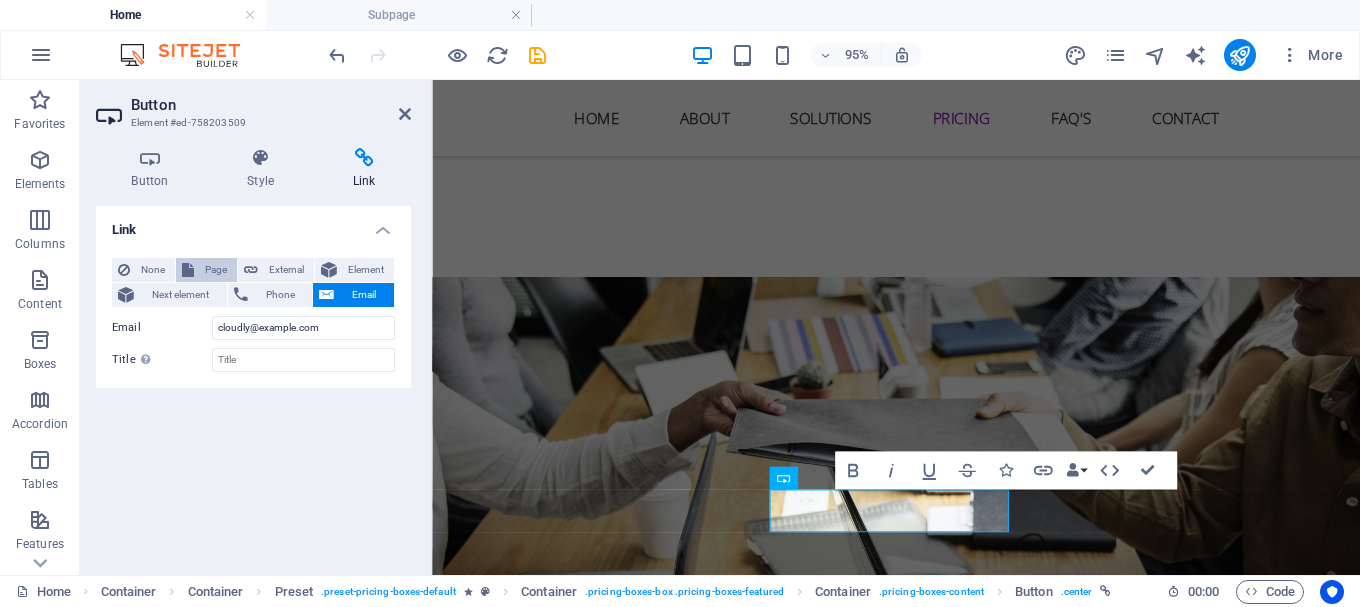 click on "Page" at bounding box center (215, 270) 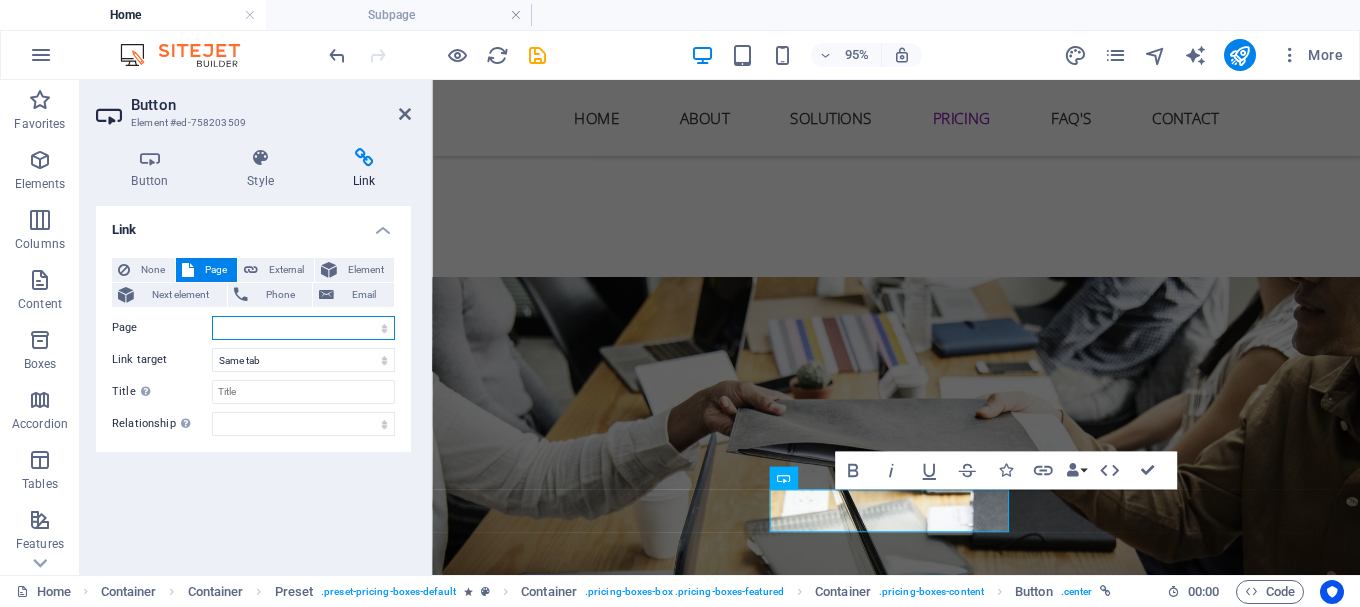 click on "Home Subpage Legal Notice Privacy" at bounding box center [303, 328] 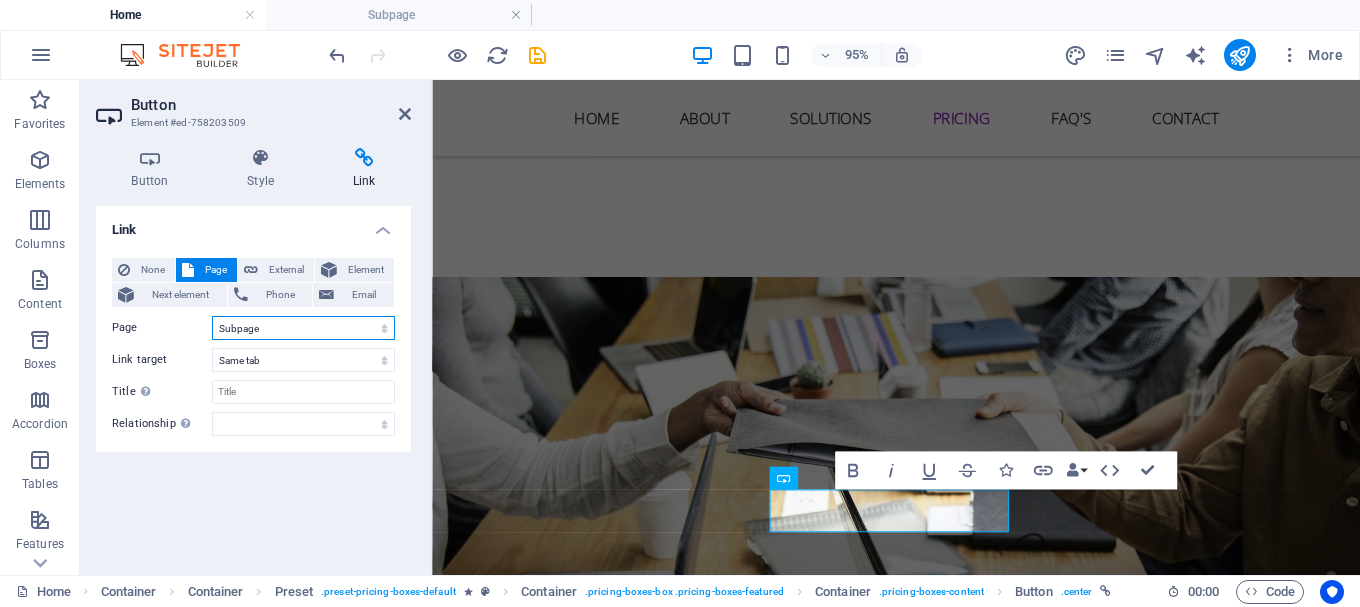click on "Home Subpage Legal Notice Privacy" at bounding box center [303, 328] 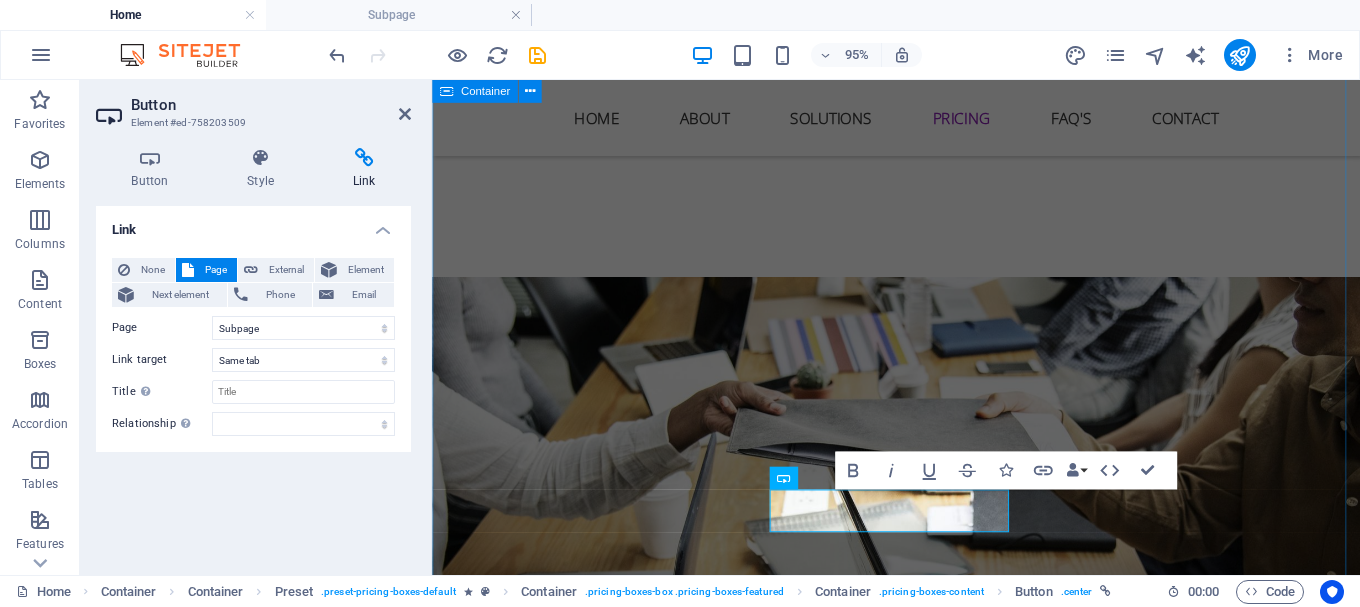 click on "All our Solutions for you CCTV LTE Fibre Computer & Laptop Sales Networking Domain Hosting Simple and affordable prices web
10  Users 30  Projects 50GB  Storage 1000GB  Bandwidth Choose Hardware
10  Users 30  Projects 50GB  Storage 1000GB  Bandwidth Choose Individual
10  Users 30  Projects 50GB  Storage 1000GB  Bandwidth Choose" at bounding box center (920, 1838) 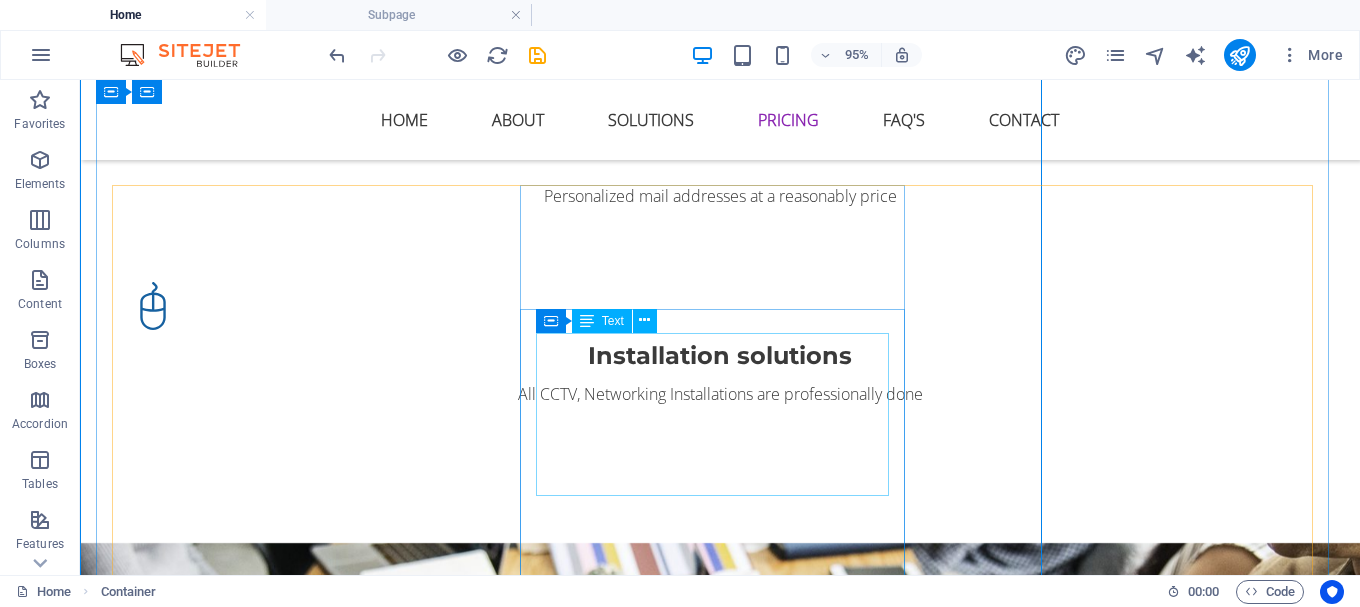scroll, scrollTop: 2867, scrollLeft: 0, axis: vertical 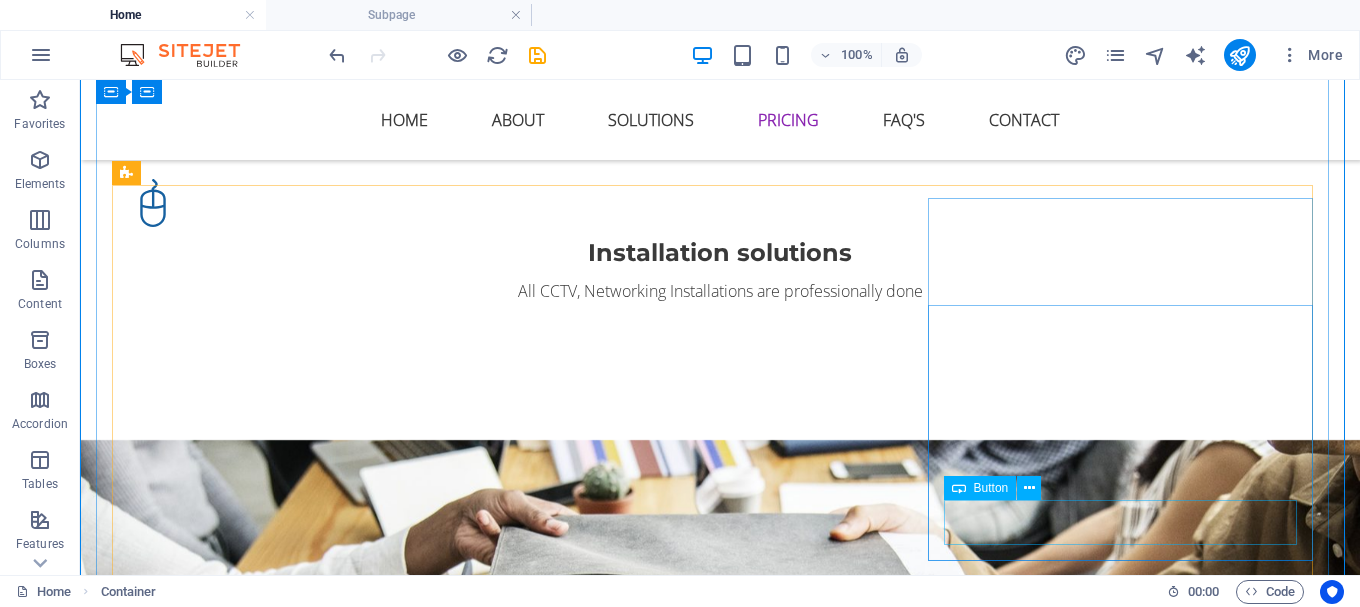 click on "Choose" at bounding box center [720, 2717] 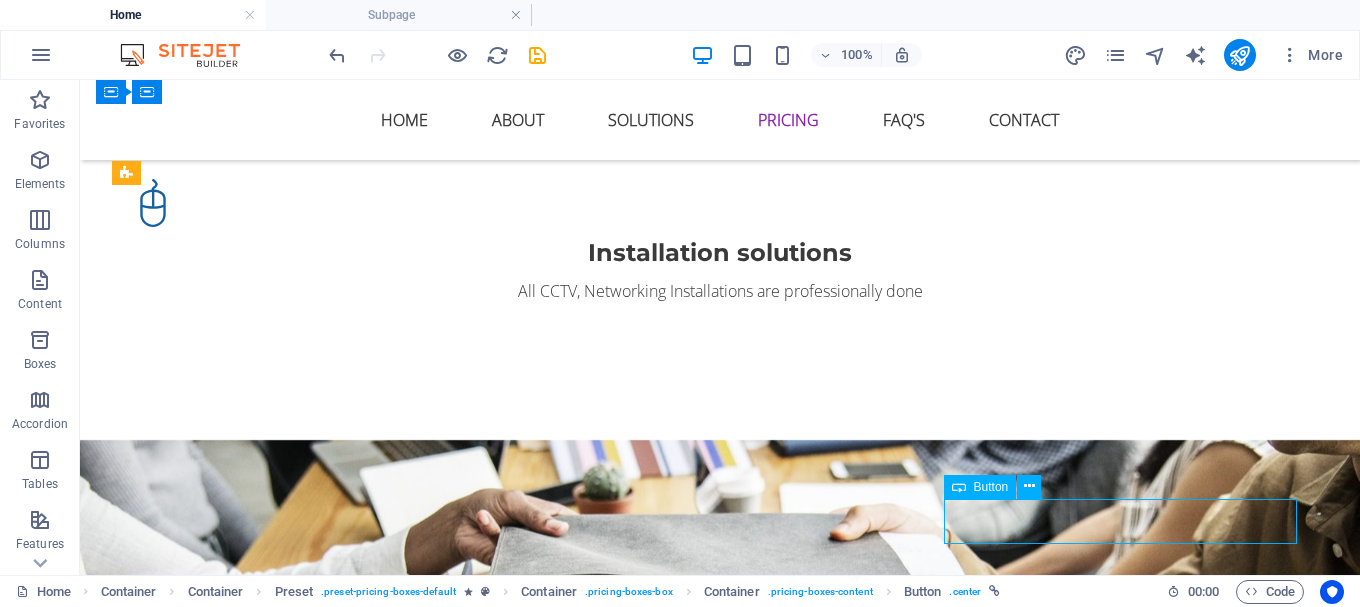click on "Choose" at bounding box center [720, 2717] 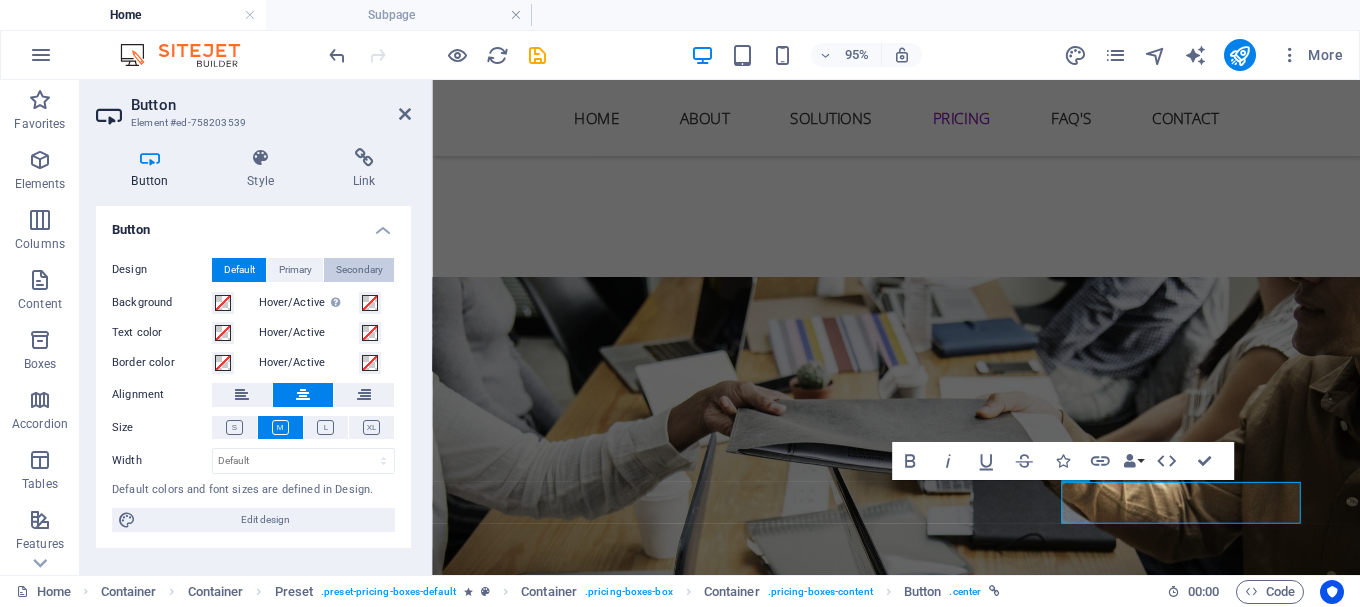 click on "Secondary" at bounding box center (359, 270) 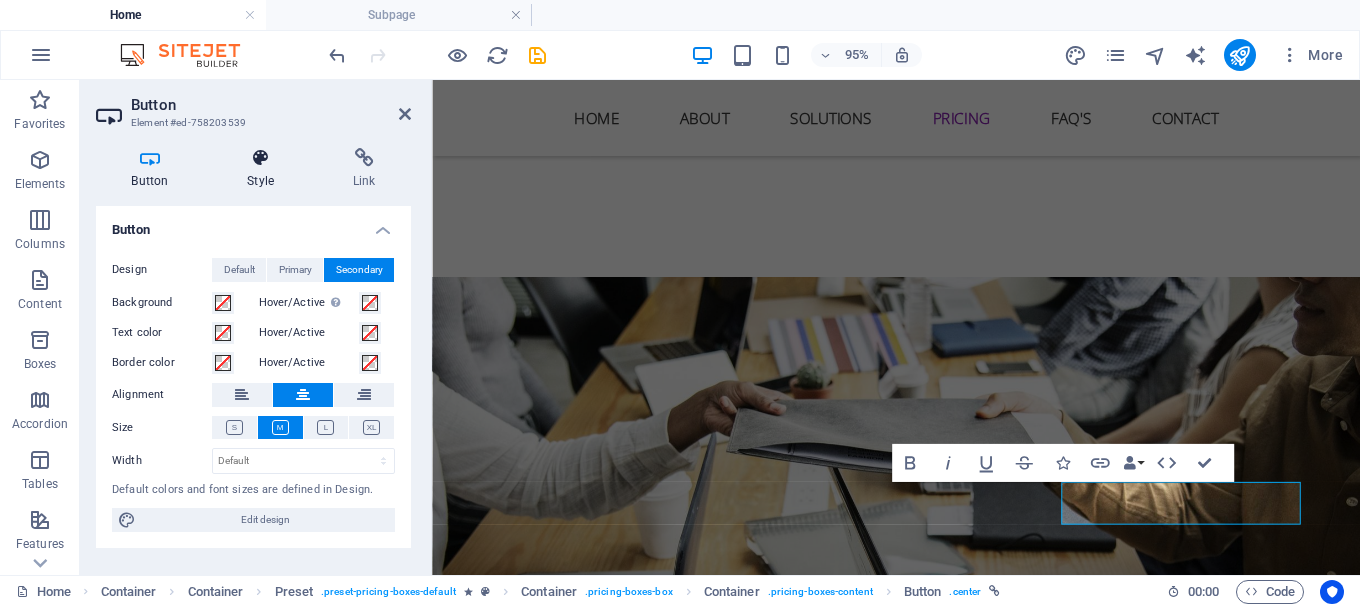 click at bounding box center [261, 158] 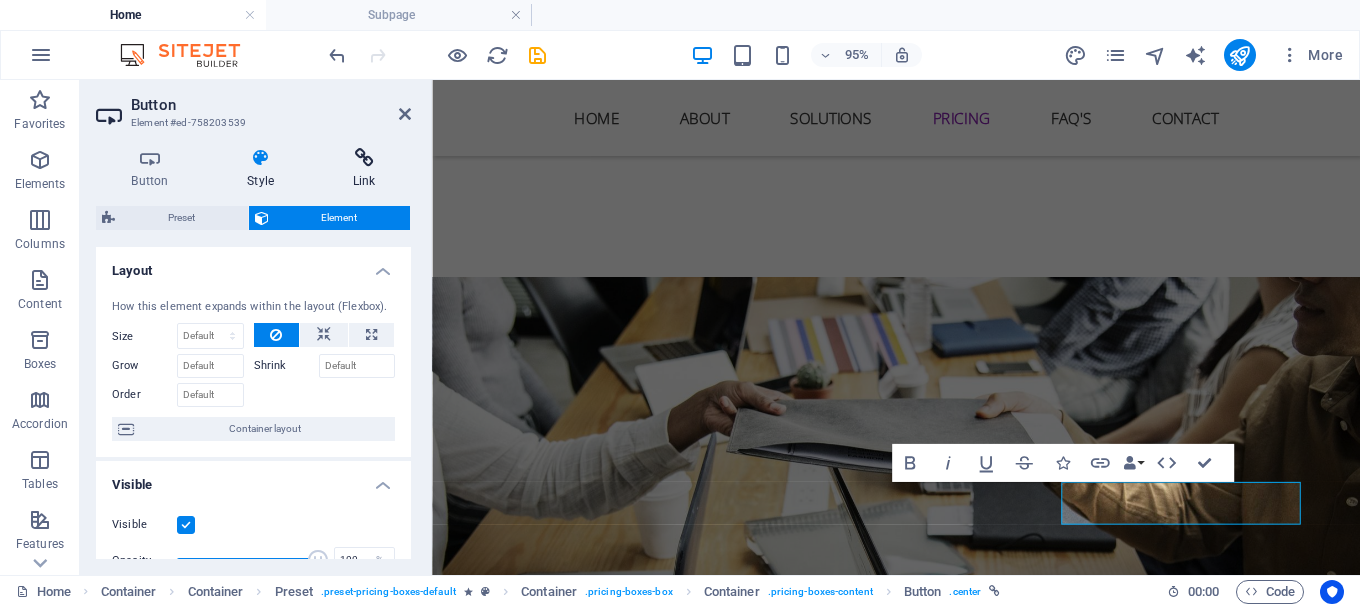 click at bounding box center (364, 158) 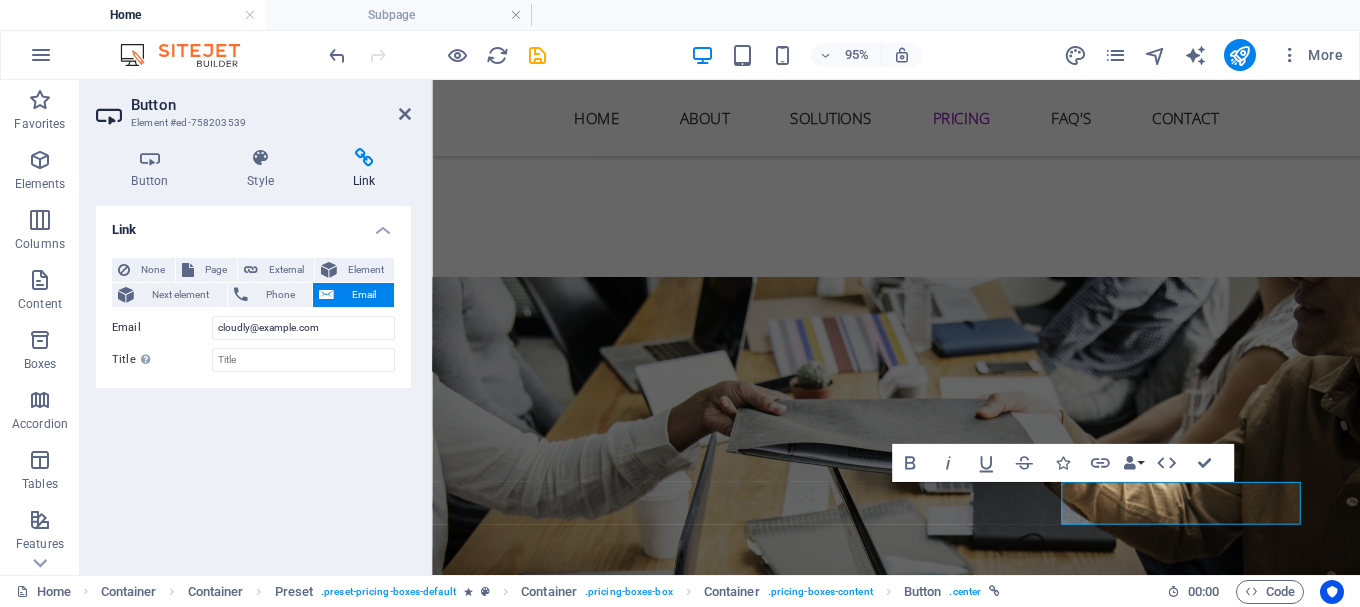 click at bounding box center [364, 158] 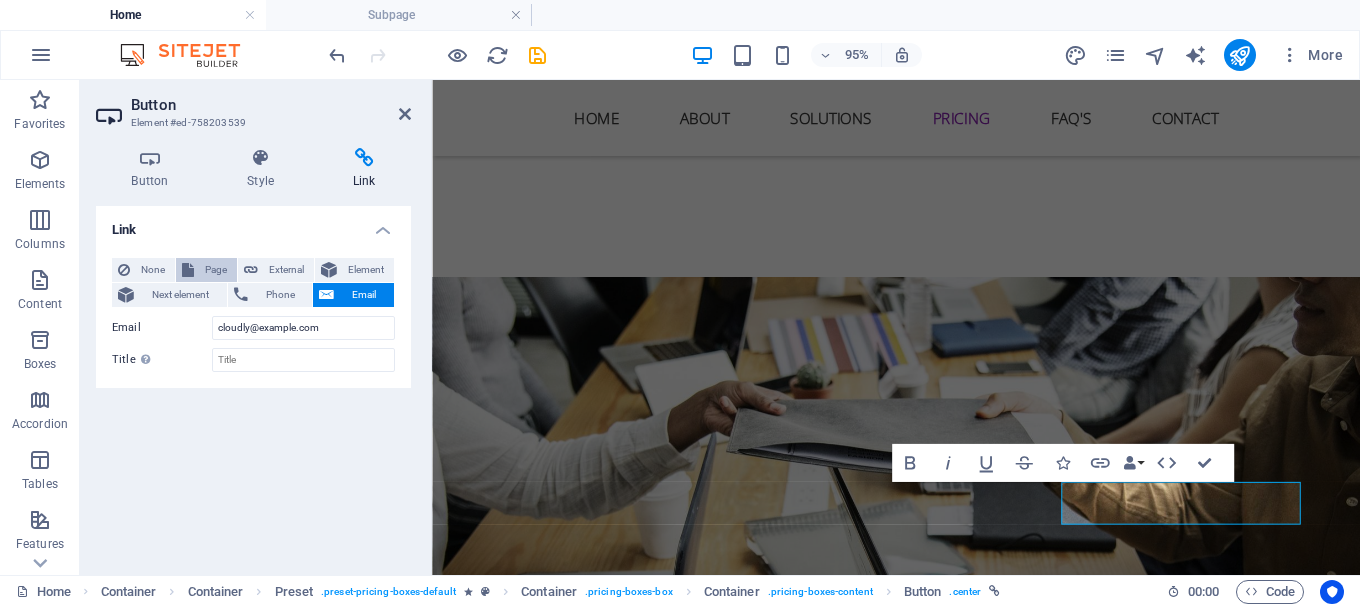 click on "Page" at bounding box center [215, 270] 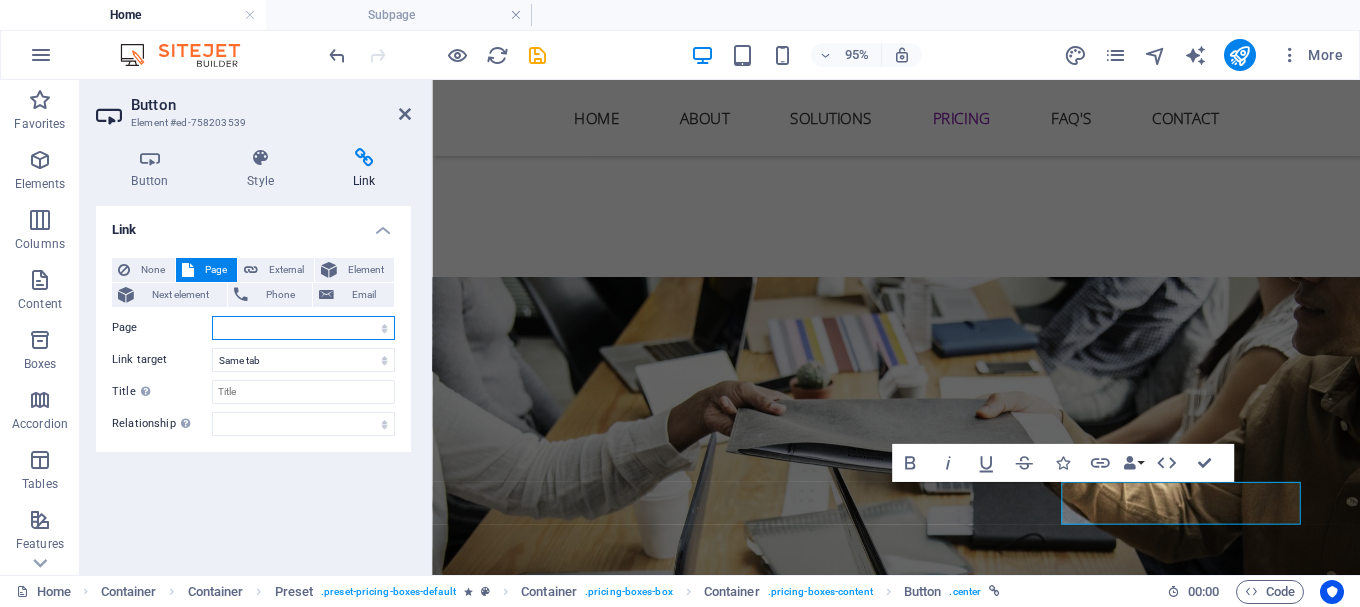 click on "Home Subpage Legal Notice Privacy" at bounding box center (303, 328) 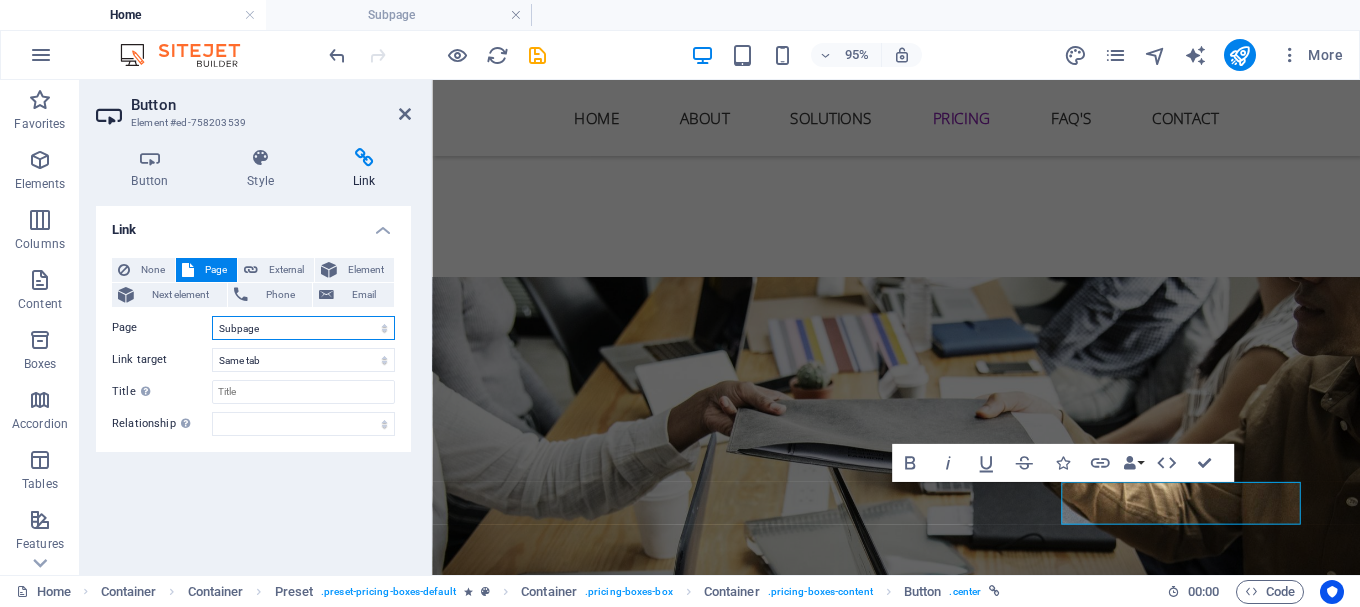 click on "Home Subpage Legal Notice Privacy" at bounding box center (303, 328) 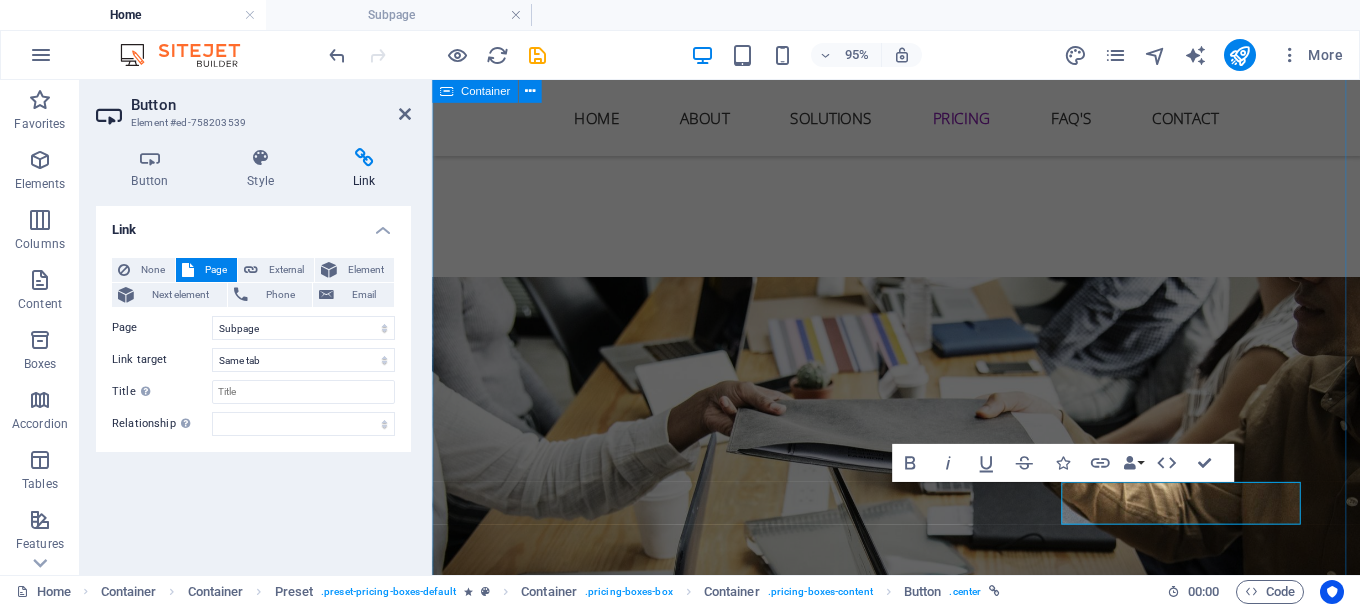 click on "All our Solutions for you CCTV LTE Fibre Computer & Laptop Sales Networking Domain Hosting Simple and affordable prices web
10  Users 30  Projects 50GB  Storage 1000GB  Bandwidth Choose Hardware
10  Users 30  Projects 50GB  Storage 1000GB  Bandwidth Choose Individual
10  Users 30  Projects 50GB  Storage 1000GB  Bandwidth Choose" at bounding box center [920, 1838] 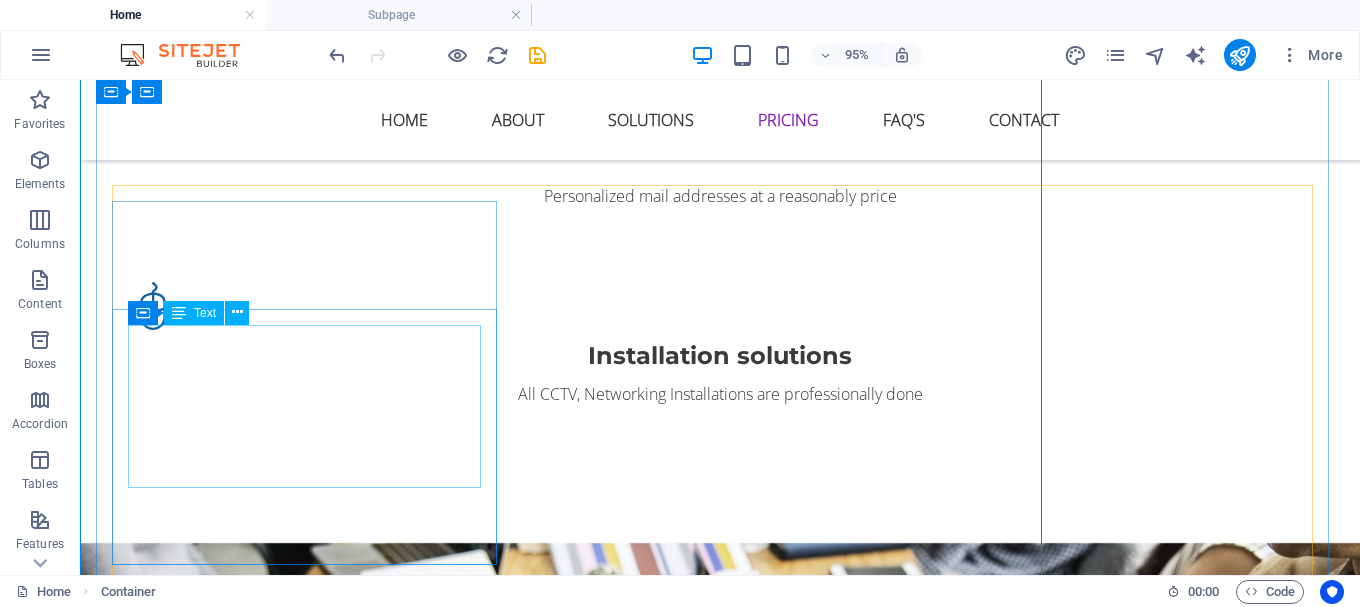 scroll, scrollTop: 2867, scrollLeft: 0, axis: vertical 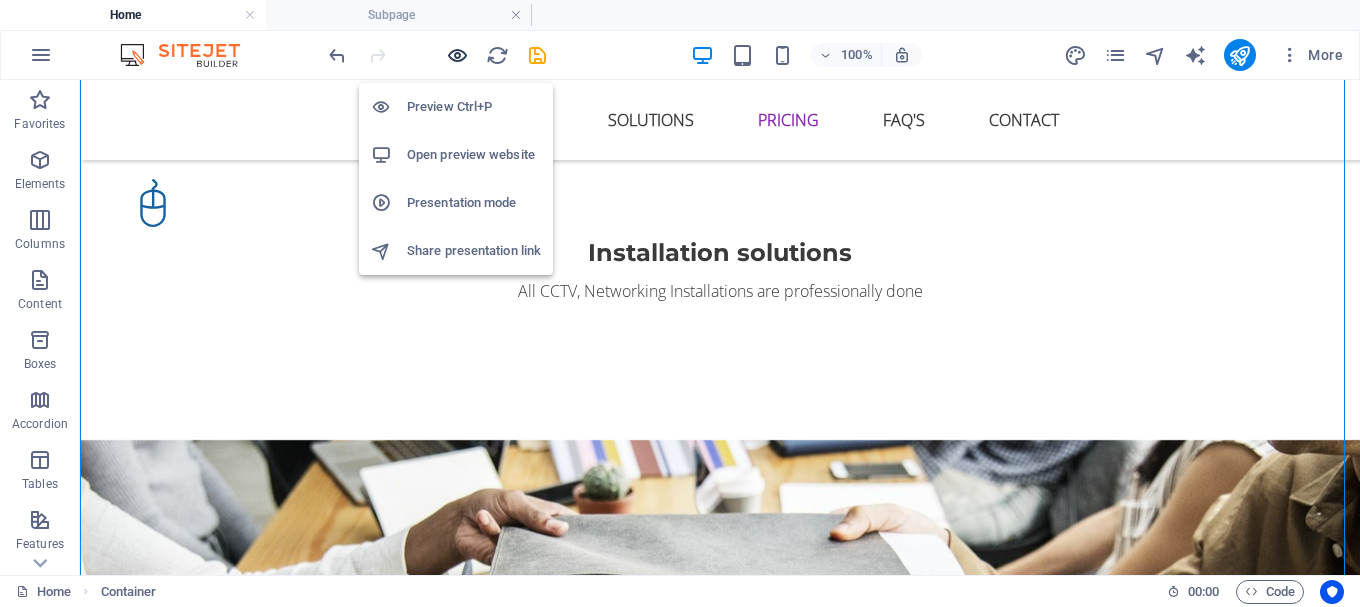 click at bounding box center (457, 55) 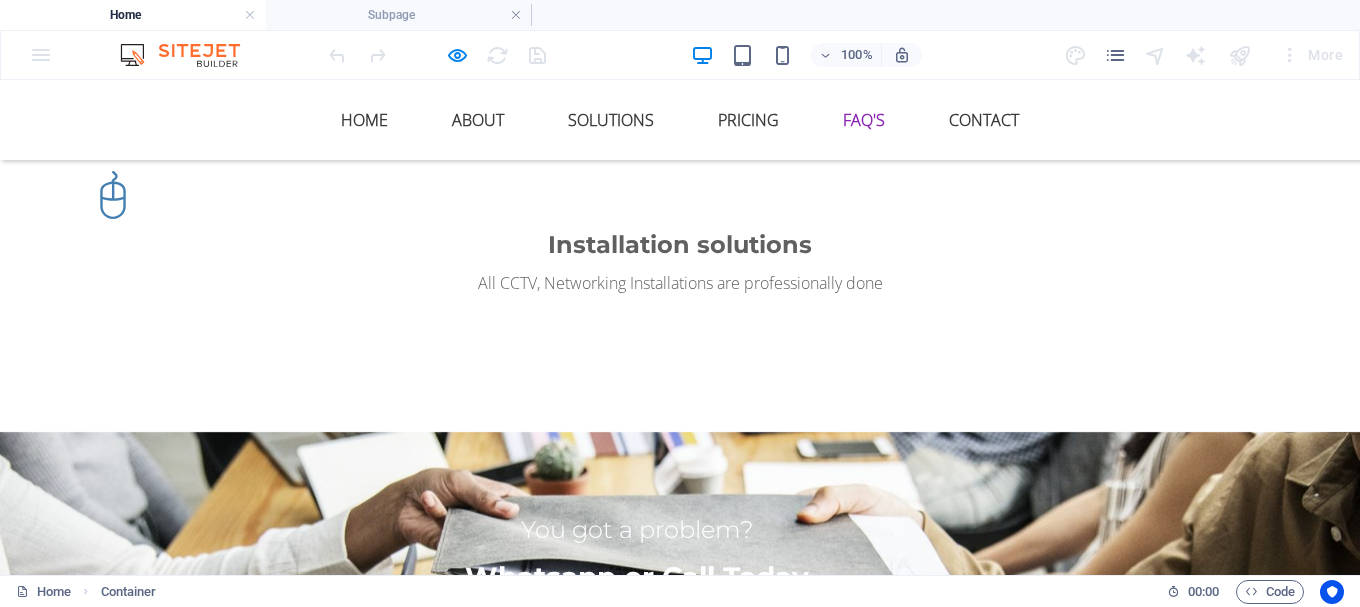 scroll, scrollTop: 2975, scrollLeft: 0, axis: vertical 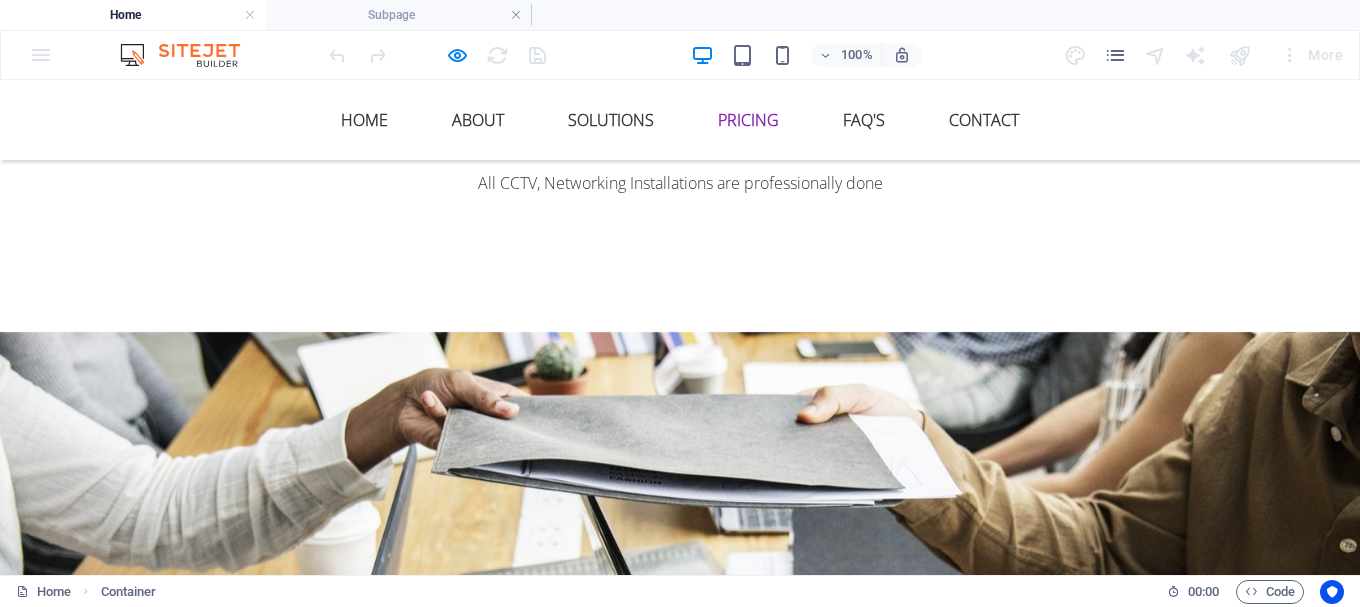click on "Choose" at bounding box center [680, 1805] 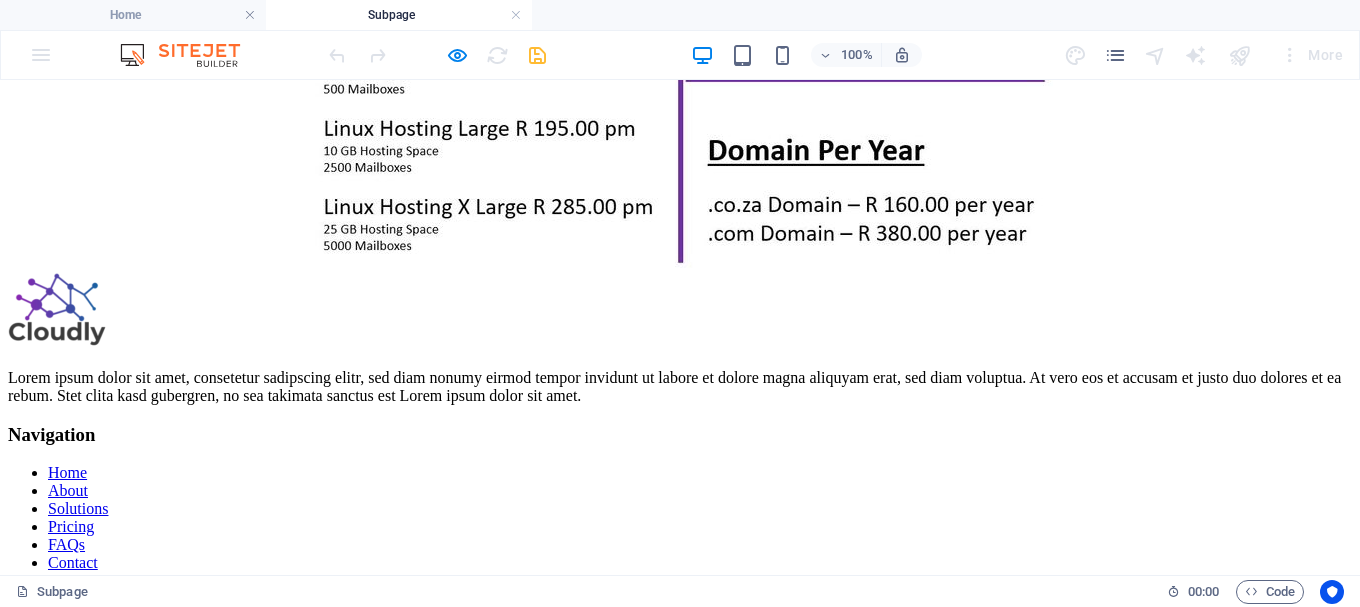 scroll, scrollTop: 0, scrollLeft: 0, axis: both 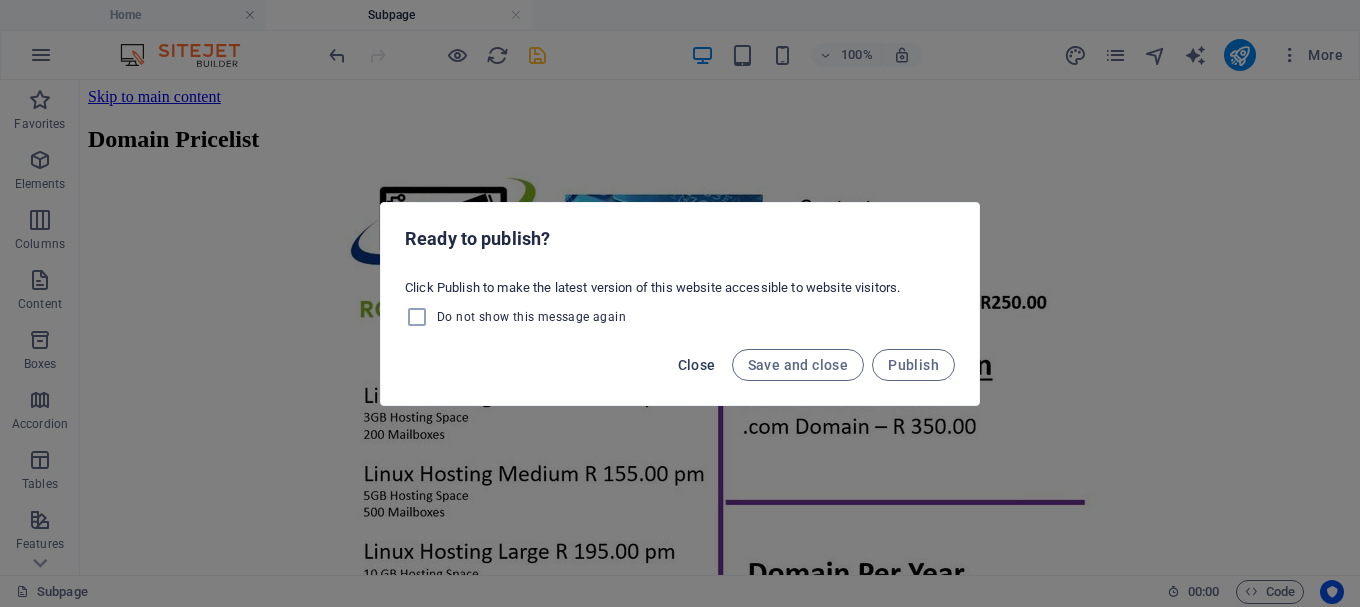 click on "Close" at bounding box center [697, 365] 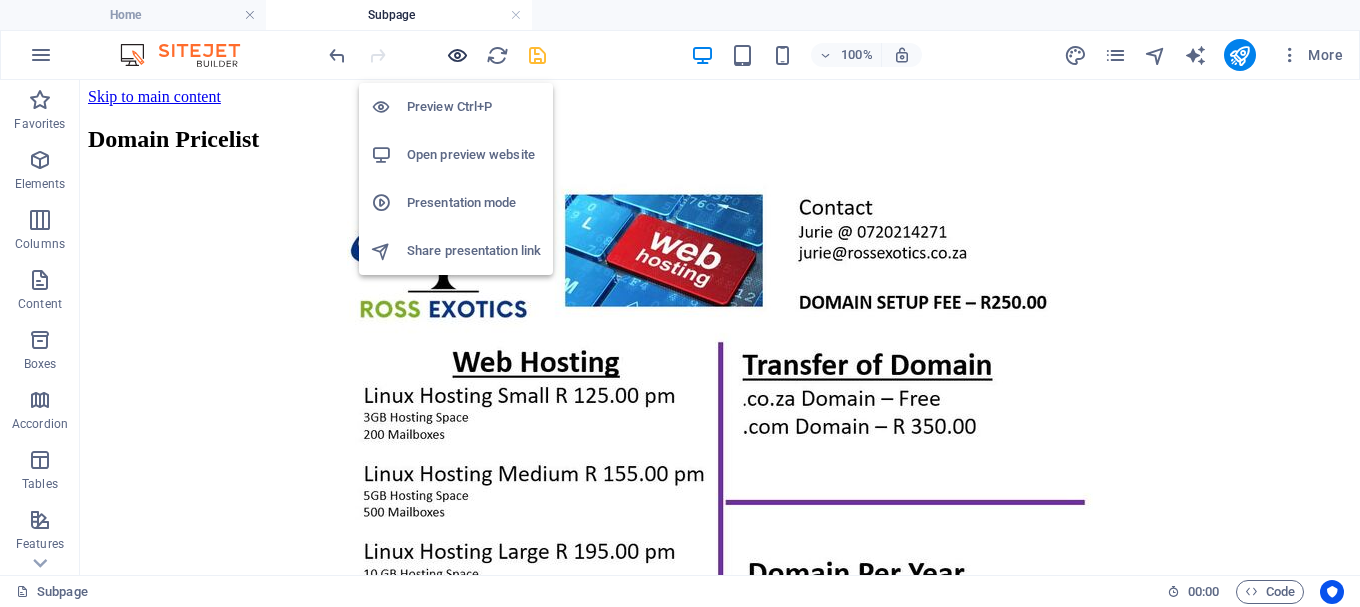 click at bounding box center [457, 55] 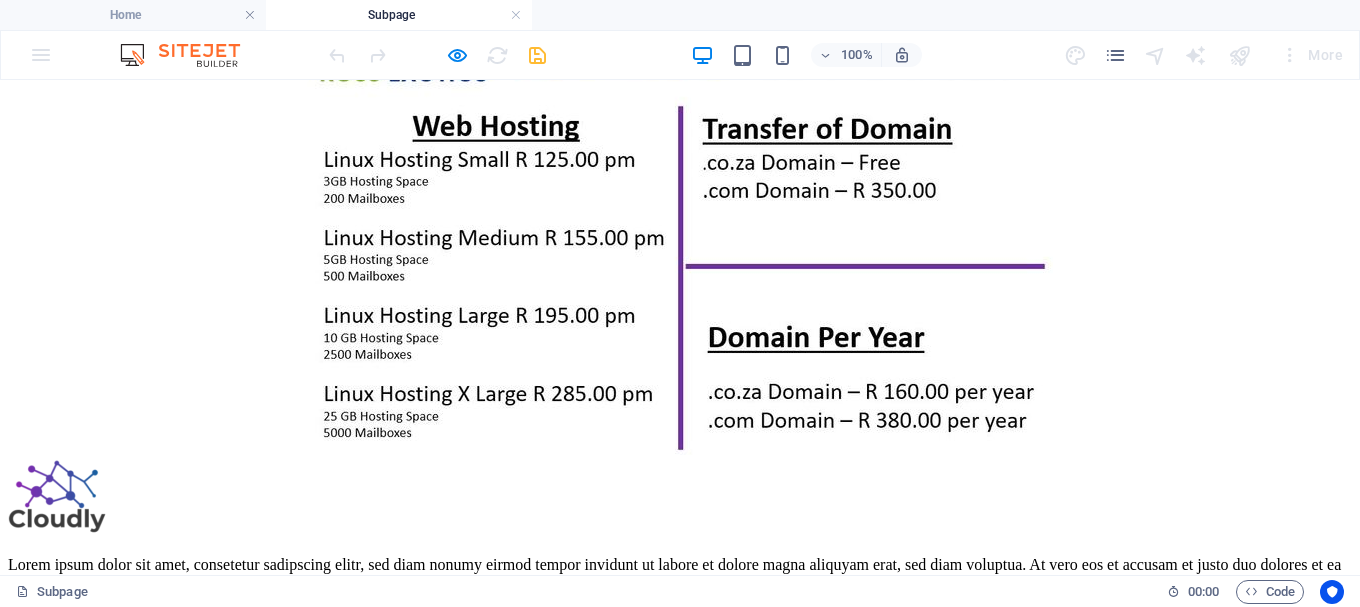scroll, scrollTop: 0, scrollLeft: 0, axis: both 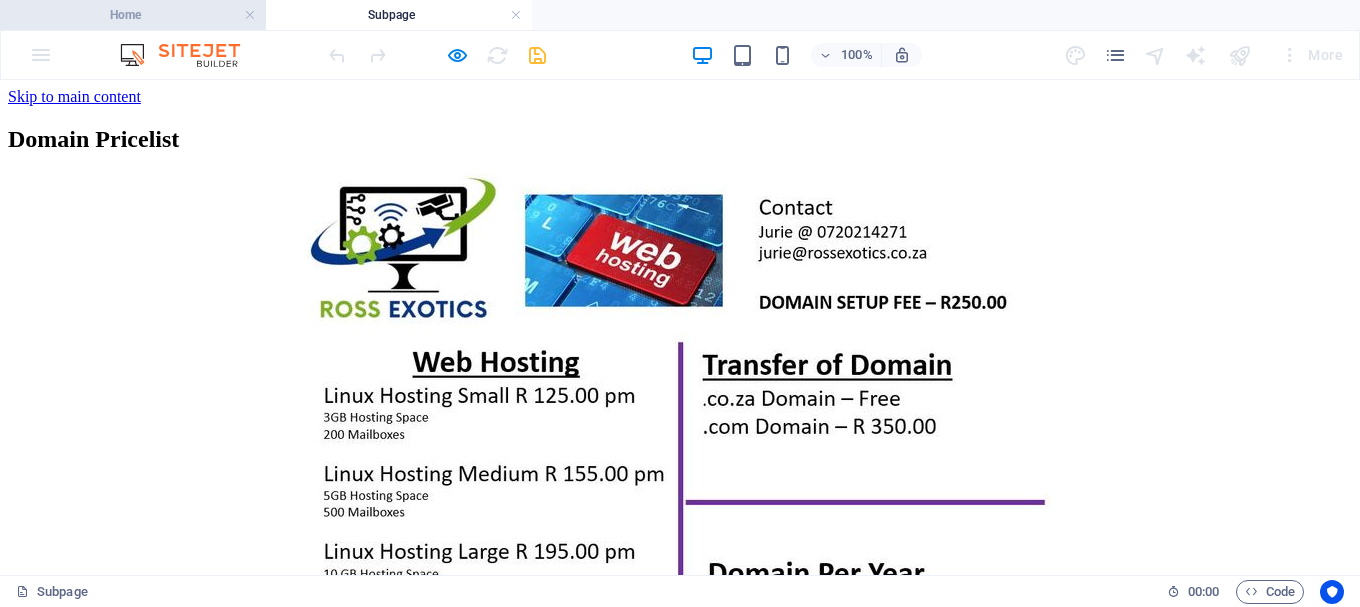 click on "Home" at bounding box center [133, 15] 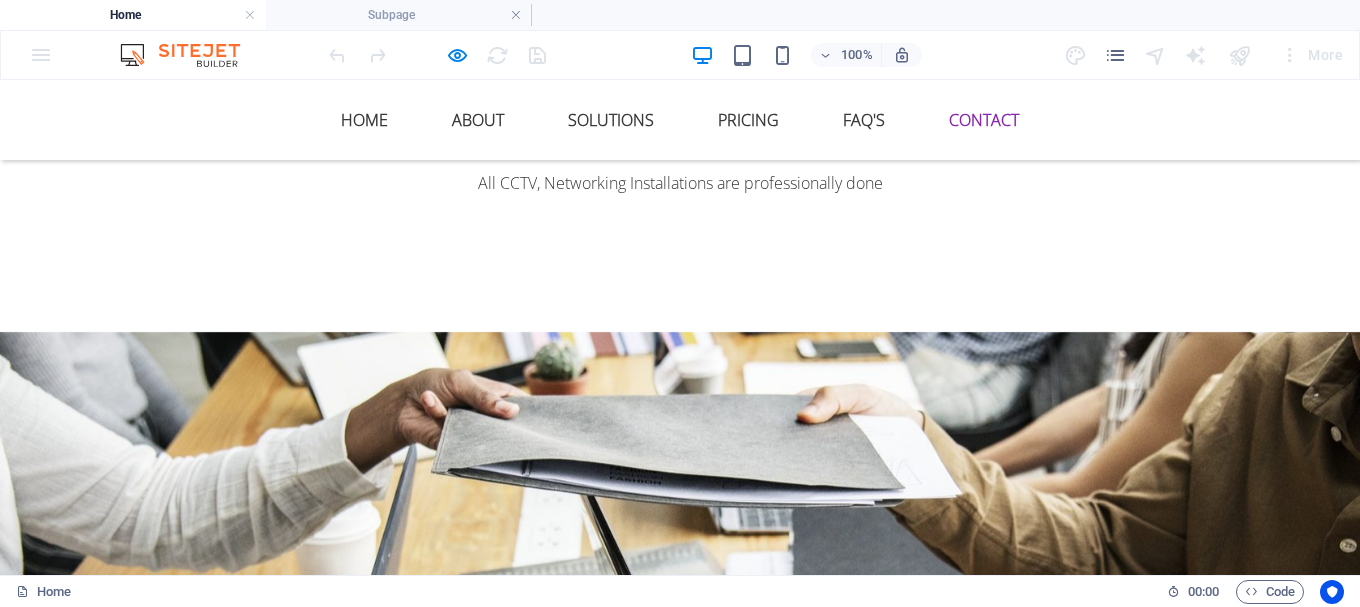 click on "Choose" at bounding box center (680, 2215) 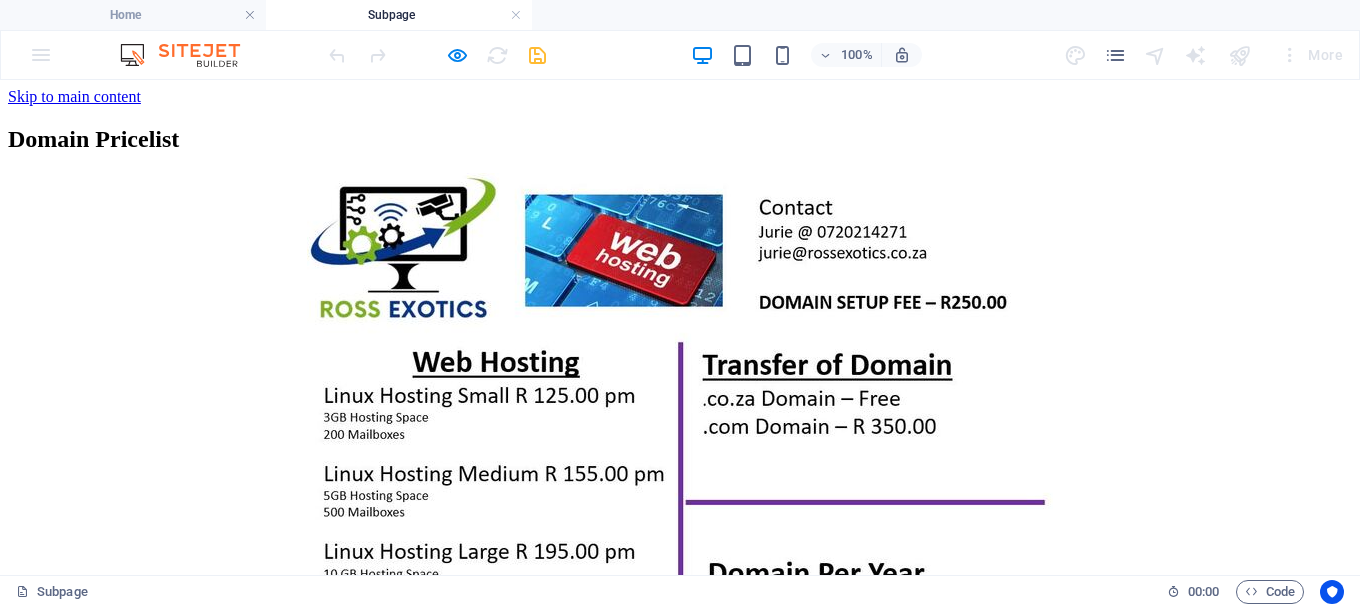 scroll, scrollTop: 0, scrollLeft: 0, axis: both 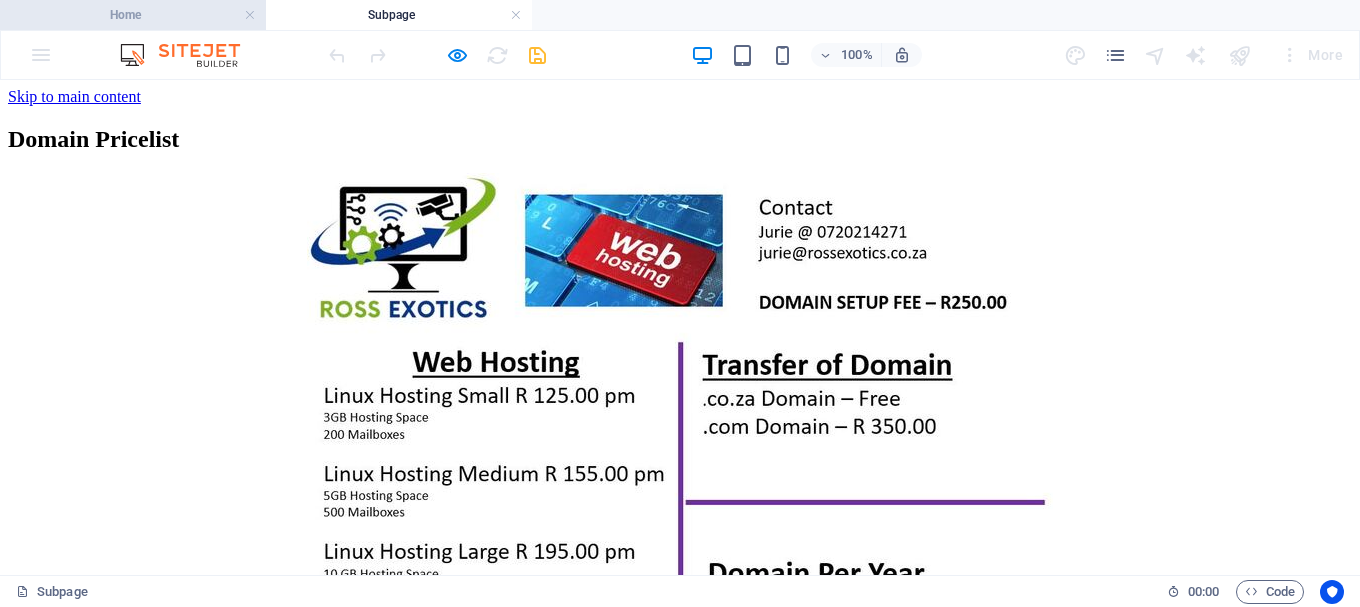 click on "Home" at bounding box center (133, 15) 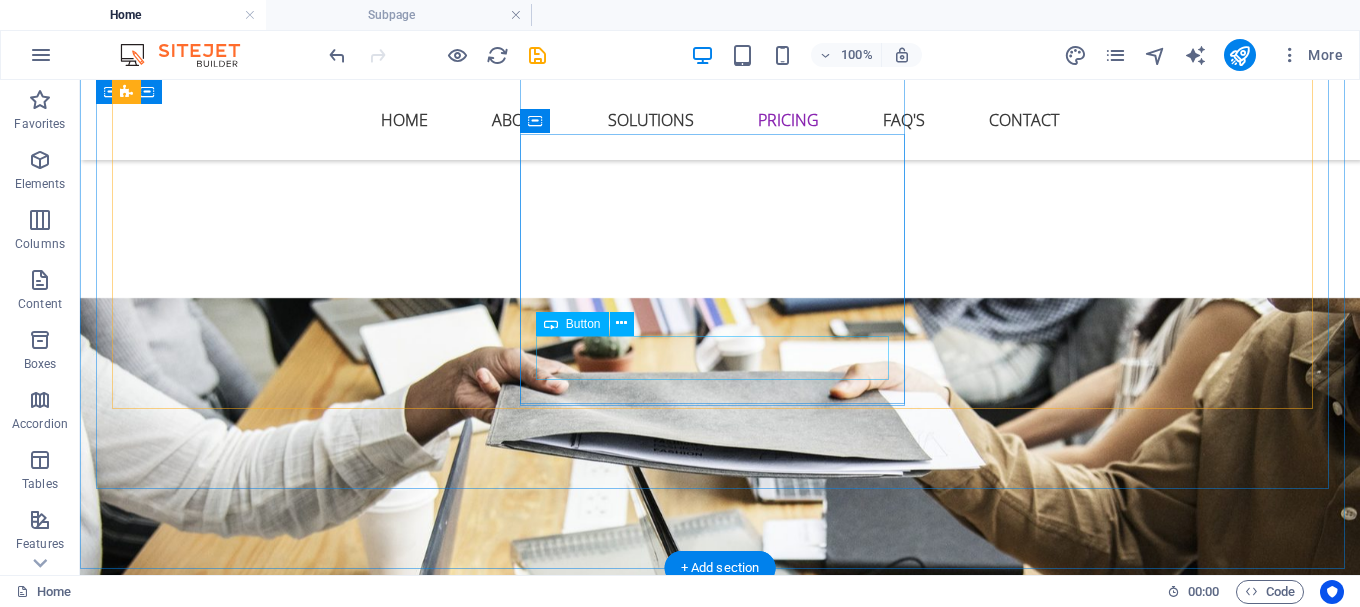 scroll, scrollTop: 2967, scrollLeft: 0, axis: vertical 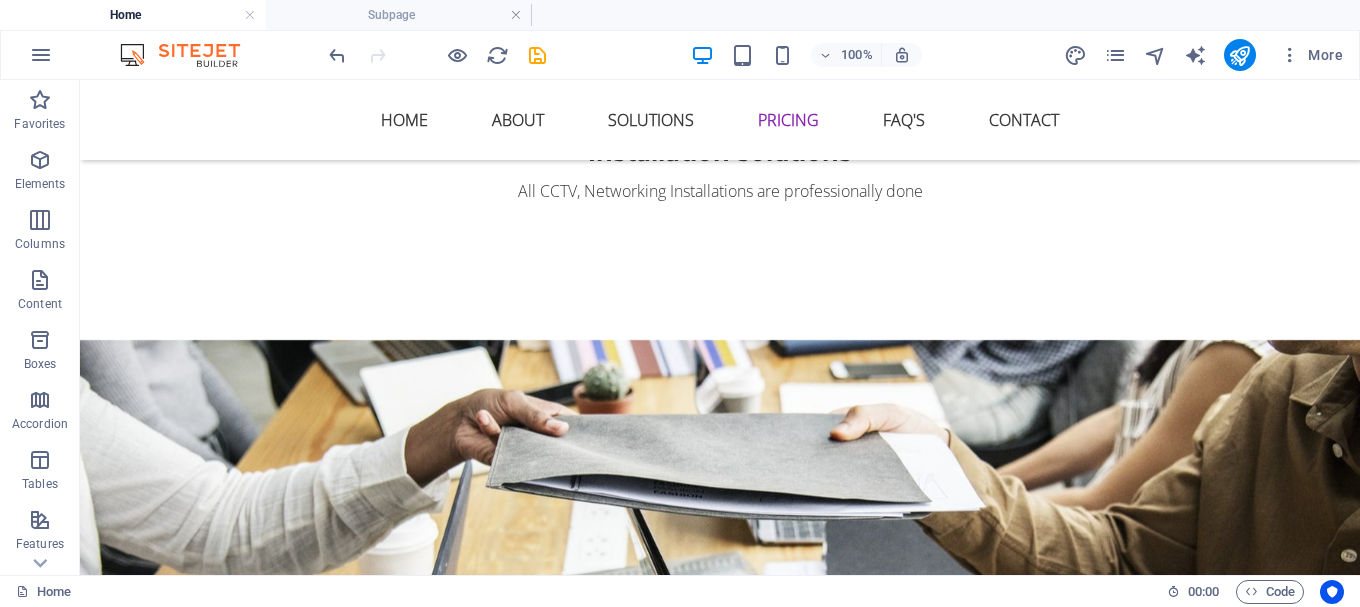 click on "Home Subpage" at bounding box center [680, 15] 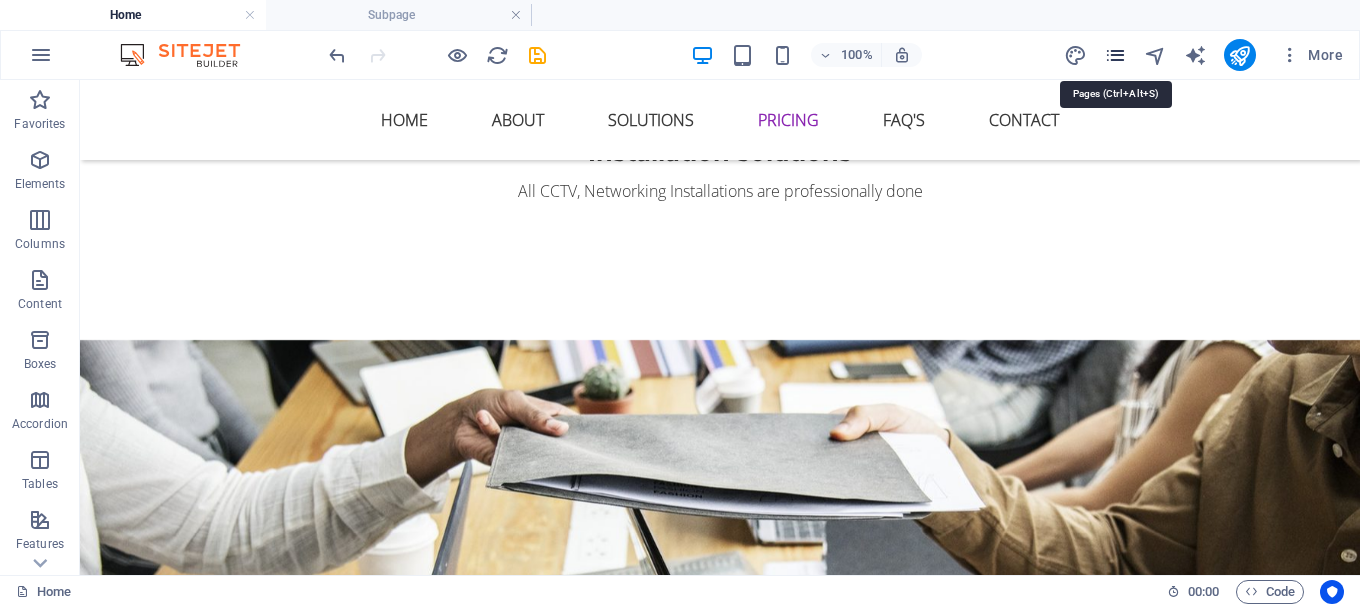 click at bounding box center [1115, 55] 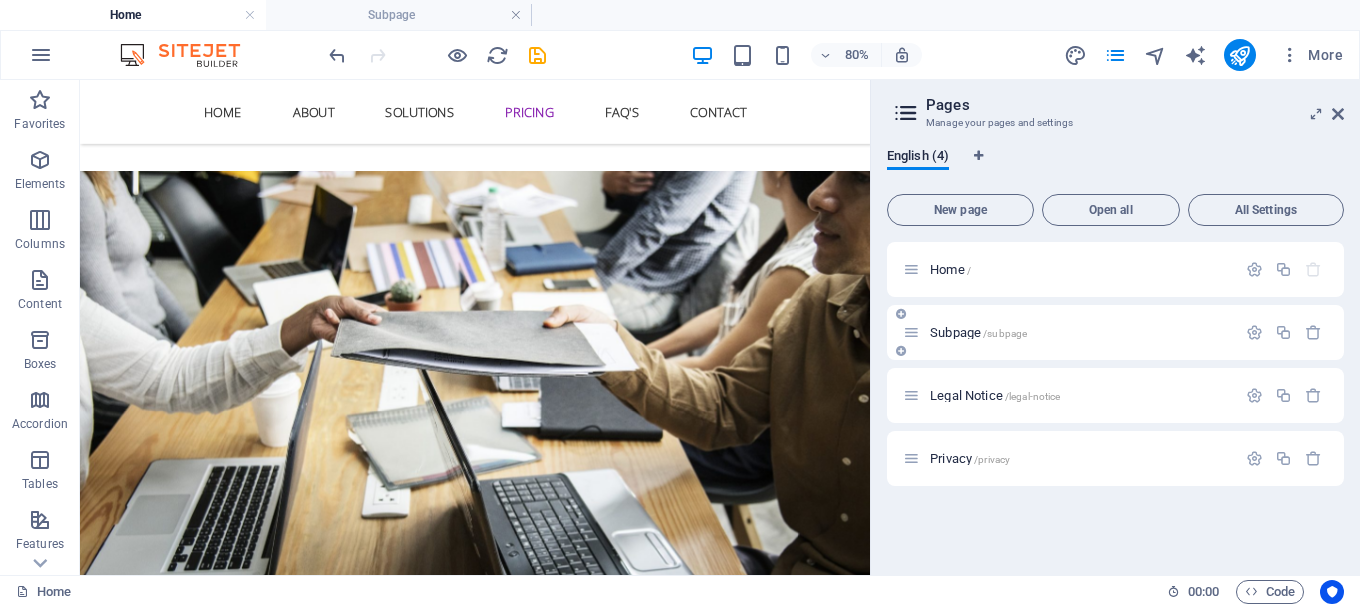 click at bounding box center (901, 351) 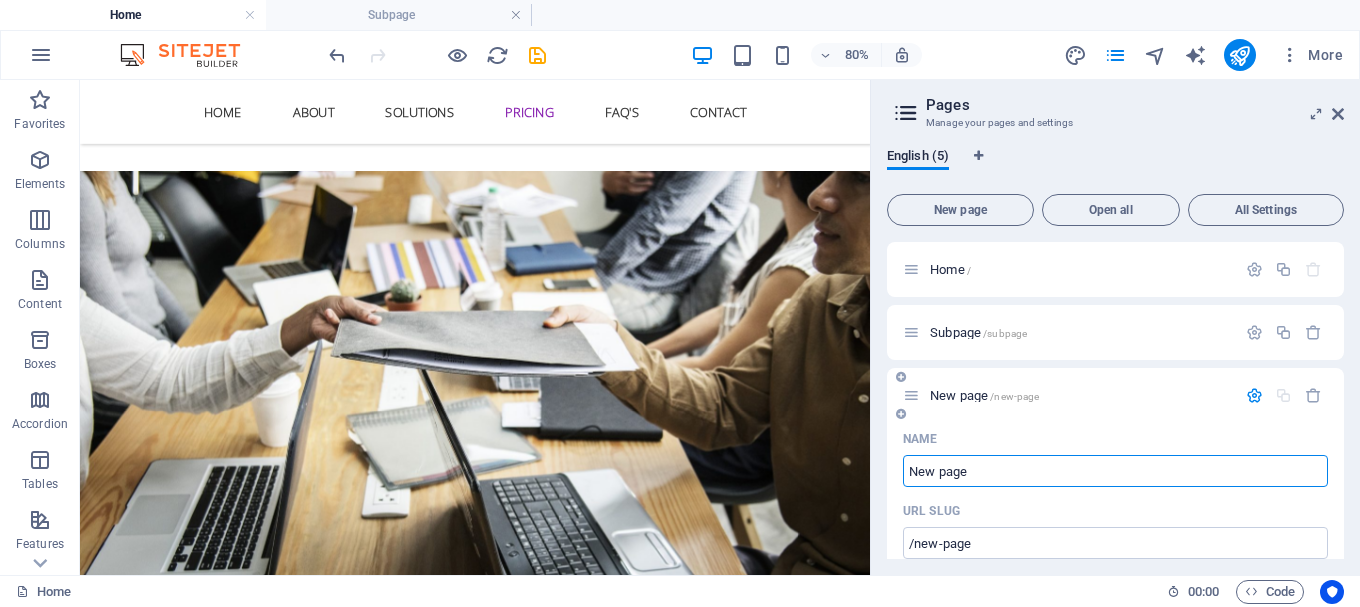 click on "New page /new-page" at bounding box center [984, 395] 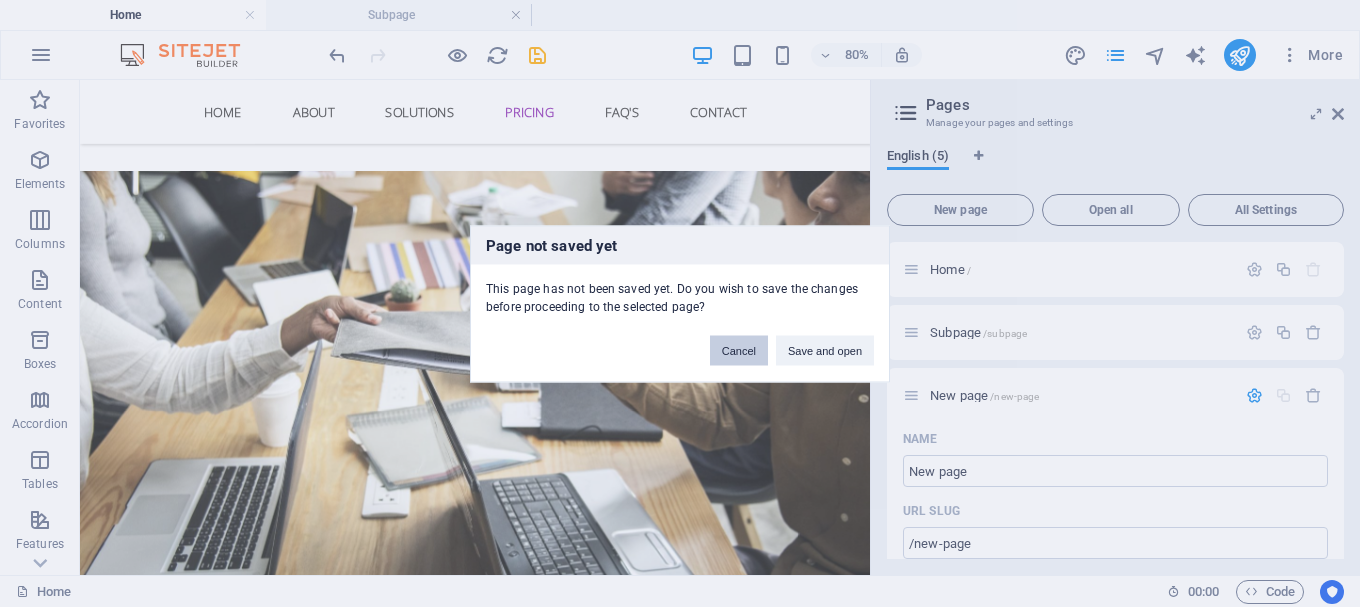 click on "Cancel" at bounding box center (739, 350) 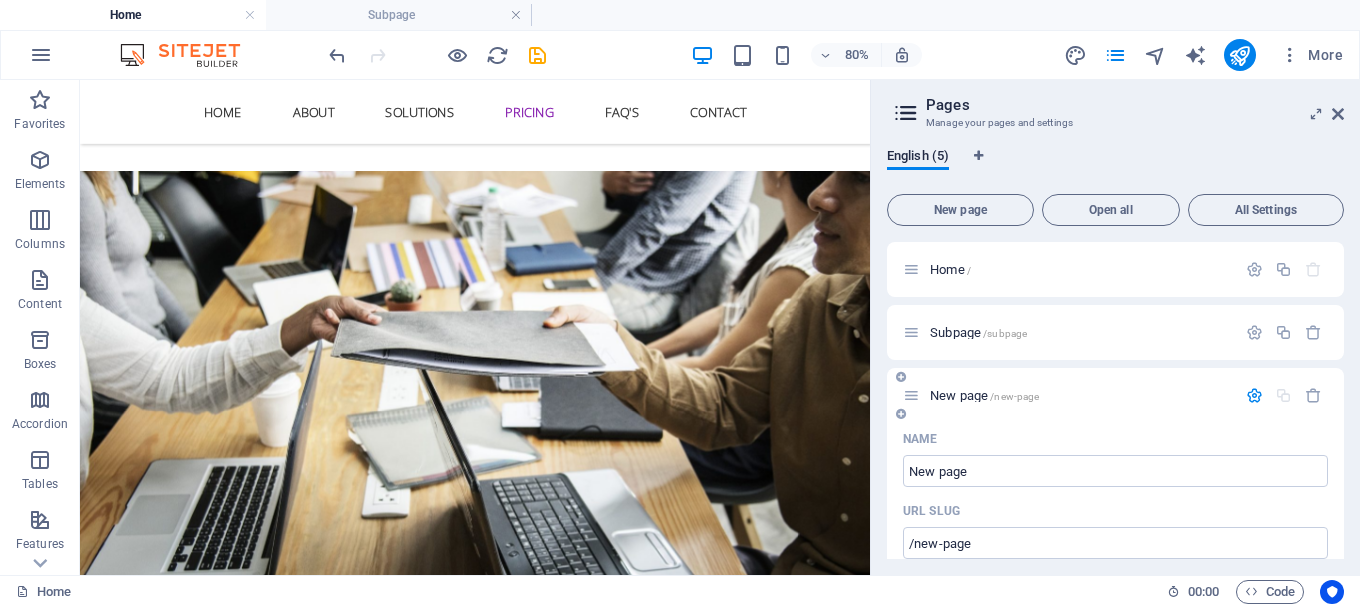 click on "New page /new-page" at bounding box center [984, 395] 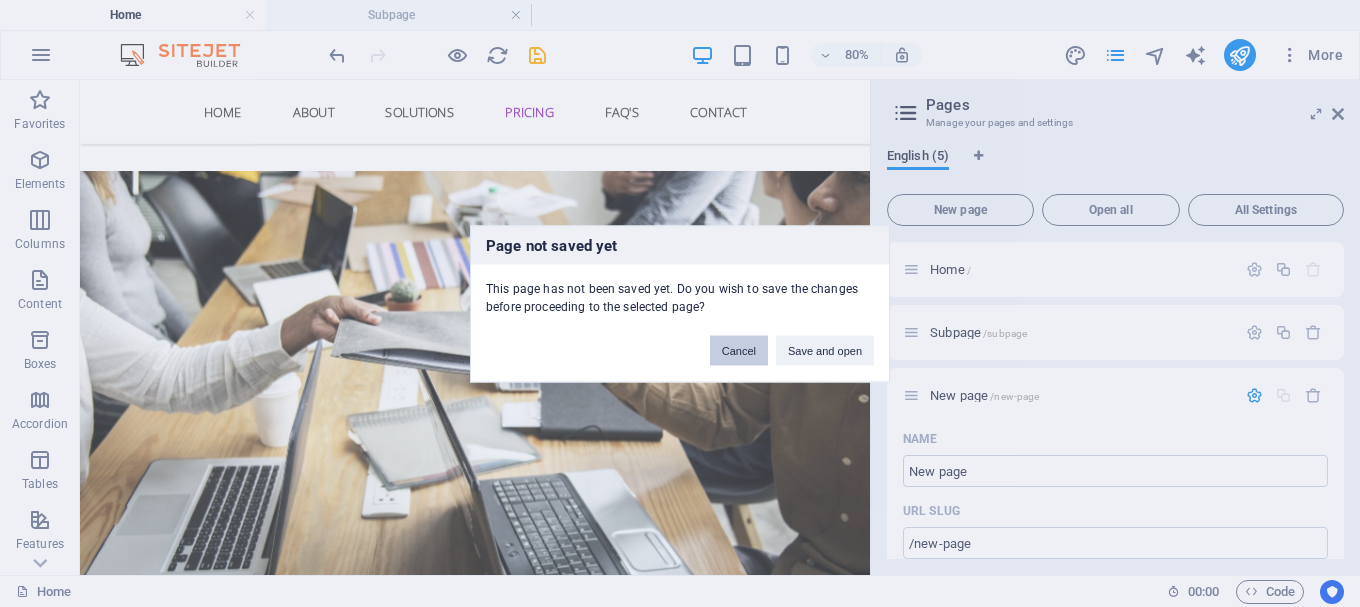 click on "Cancel" at bounding box center (739, 350) 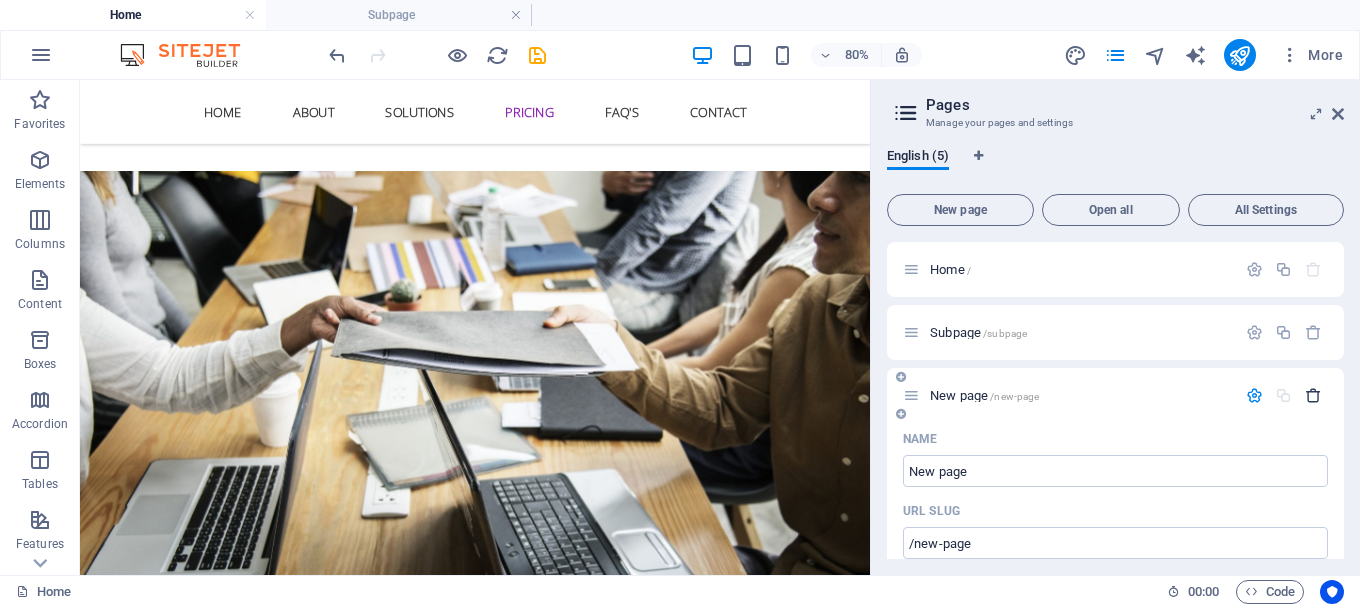 click at bounding box center (1313, 395) 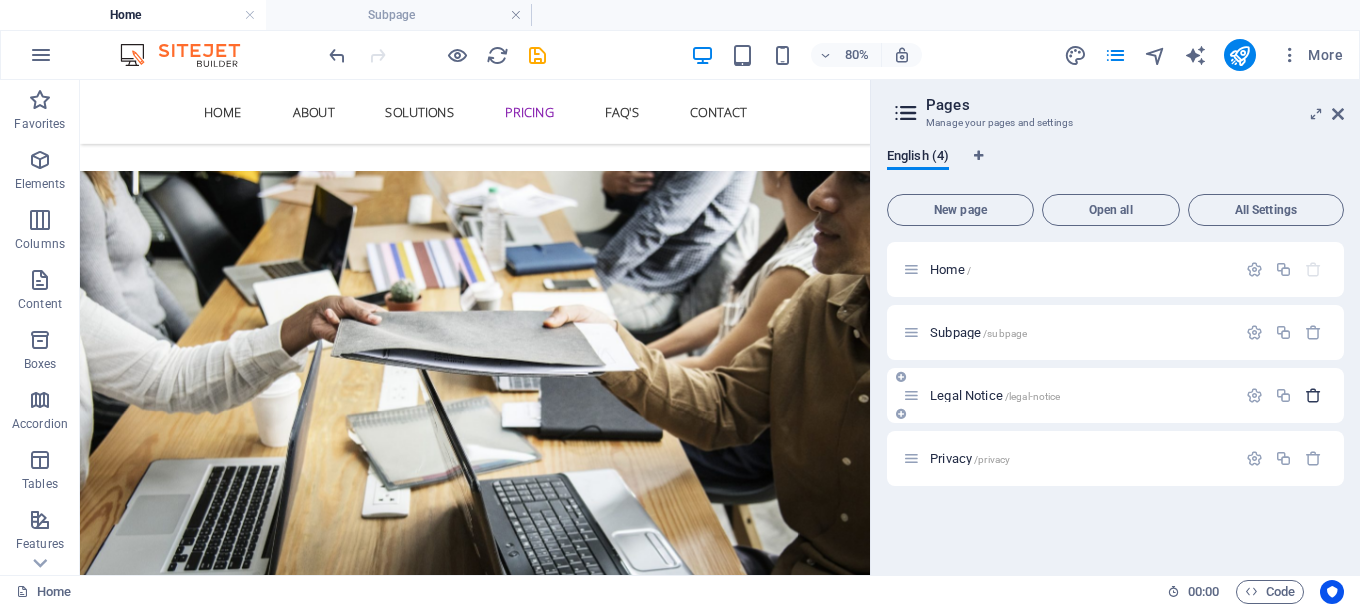 click at bounding box center (1313, 395) 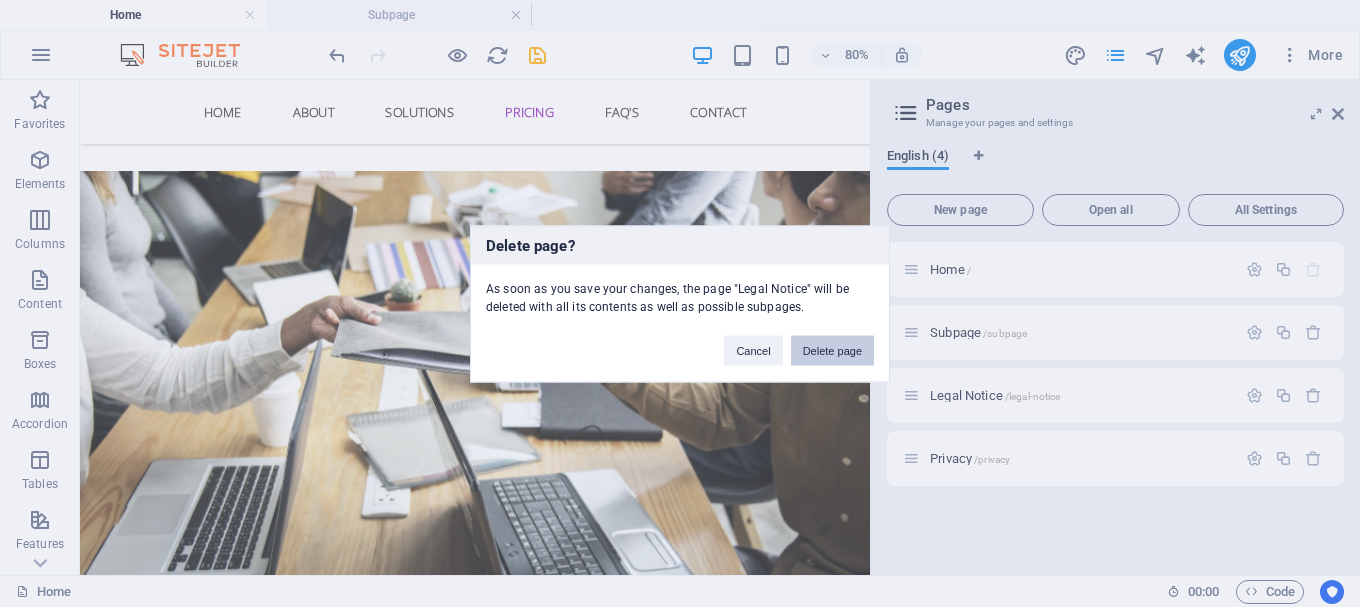 click on "Delete page" at bounding box center (832, 350) 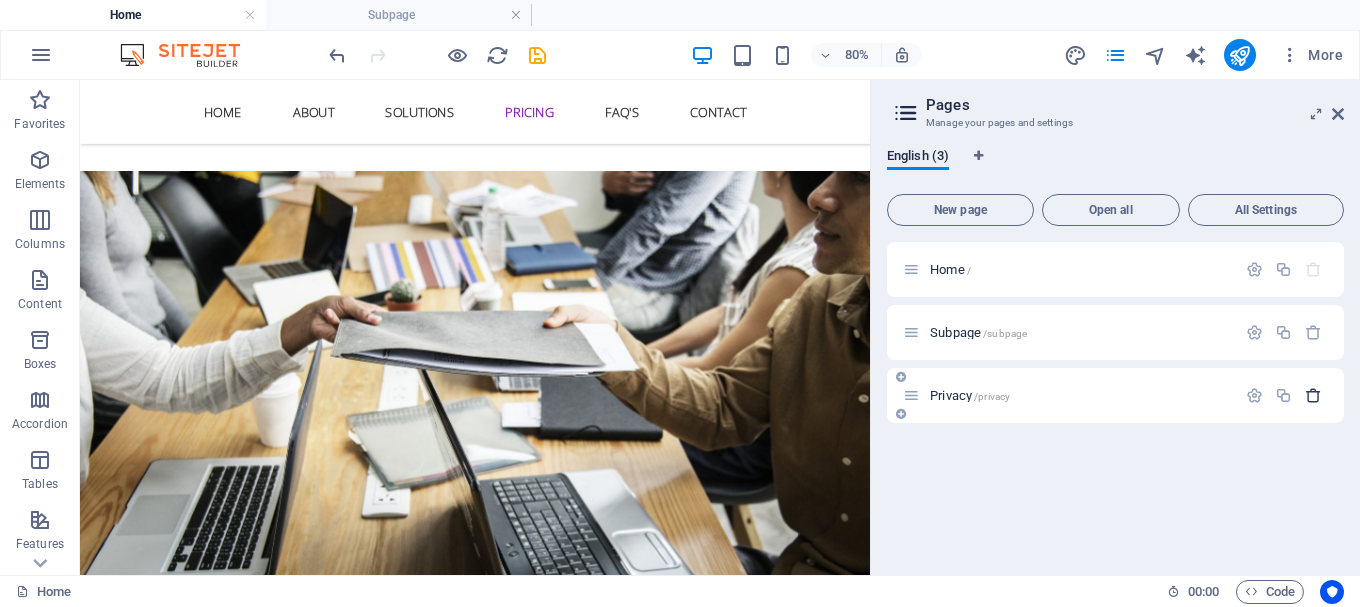 click at bounding box center (1313, 395) 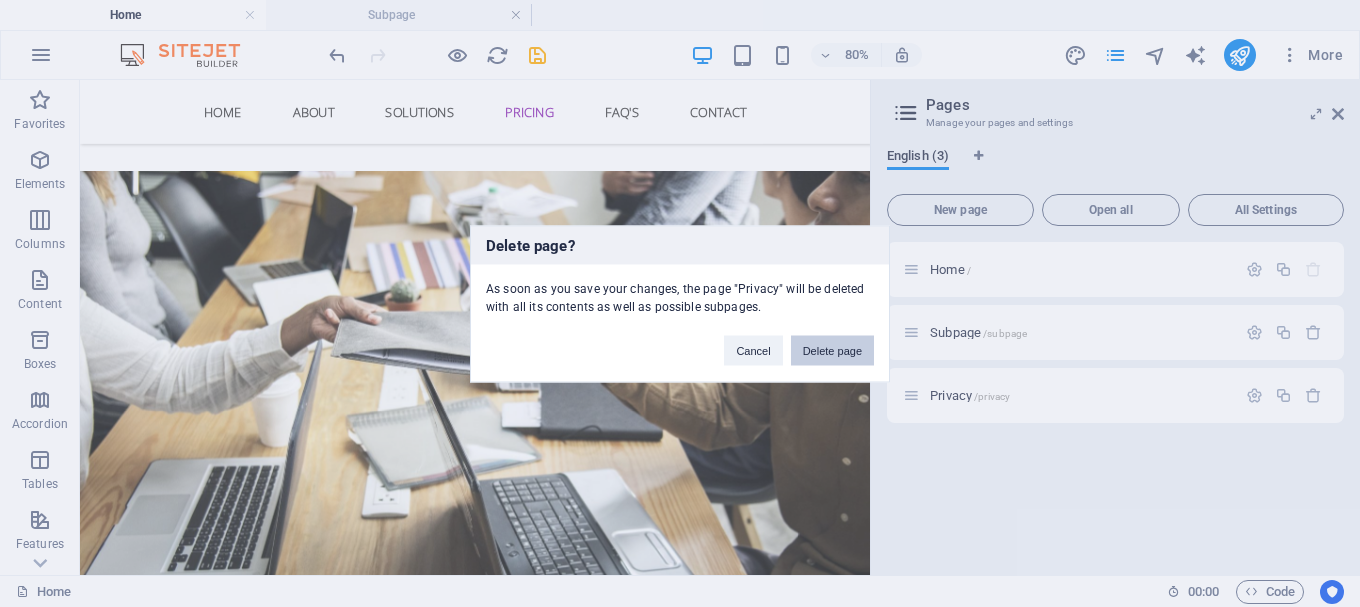 click on "Delete page" at bounding box center [832, 350] 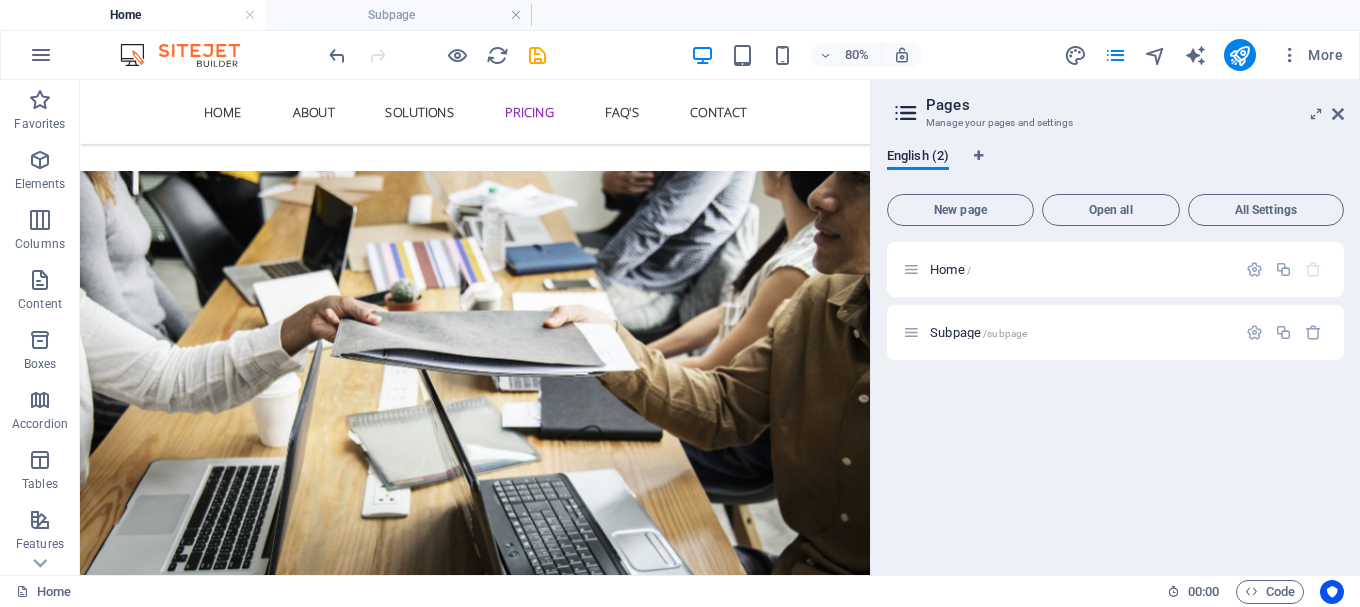 click on "Home / Subpage /subpage" at bounding box center [1115, 400] 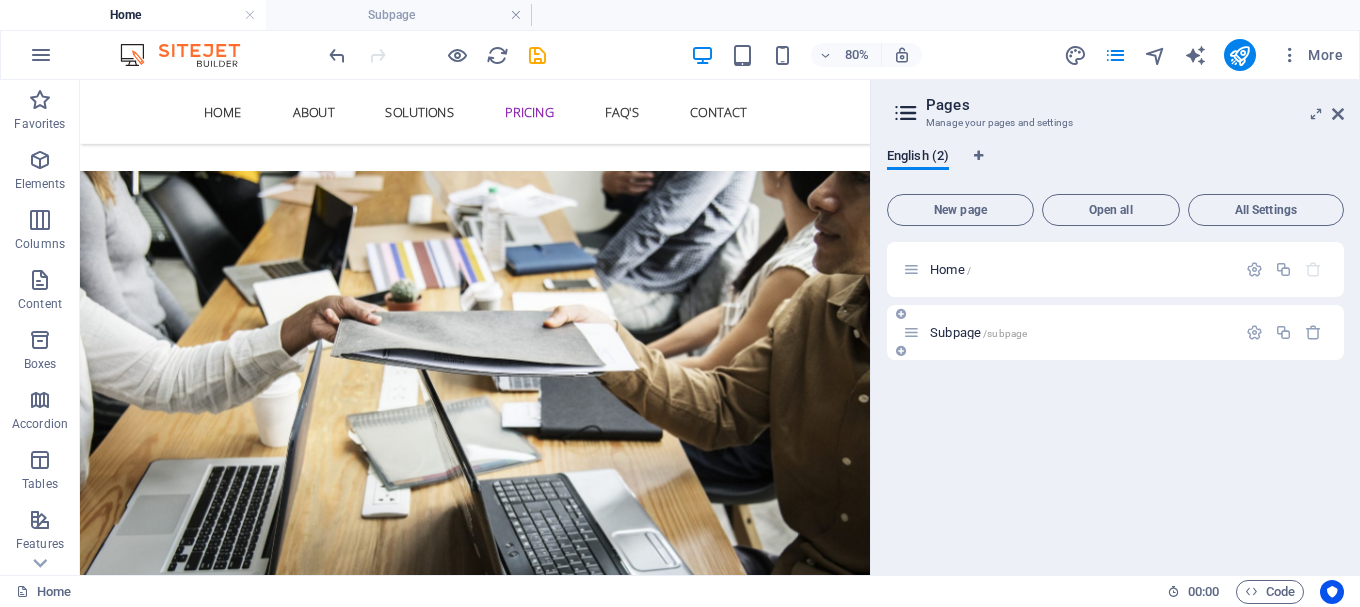 click on "Subpage /subpage" at bounding box center (978, 332) 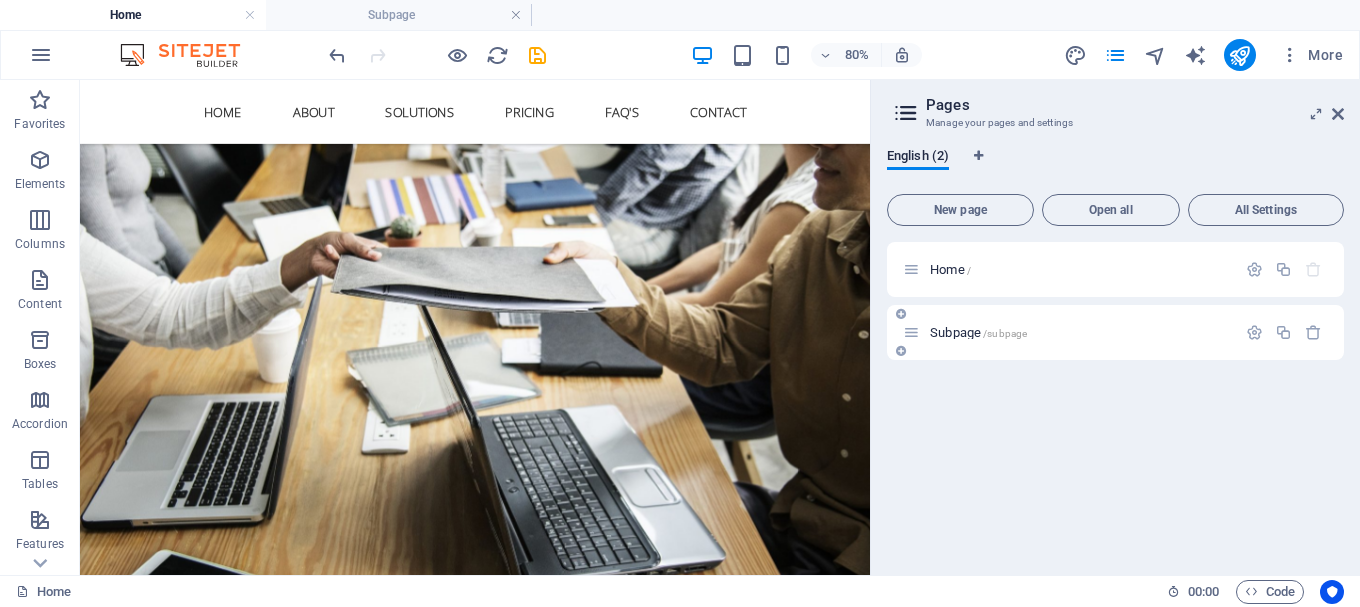 scroll, scrollTop: 0, scrollLeft: 0, axis: both 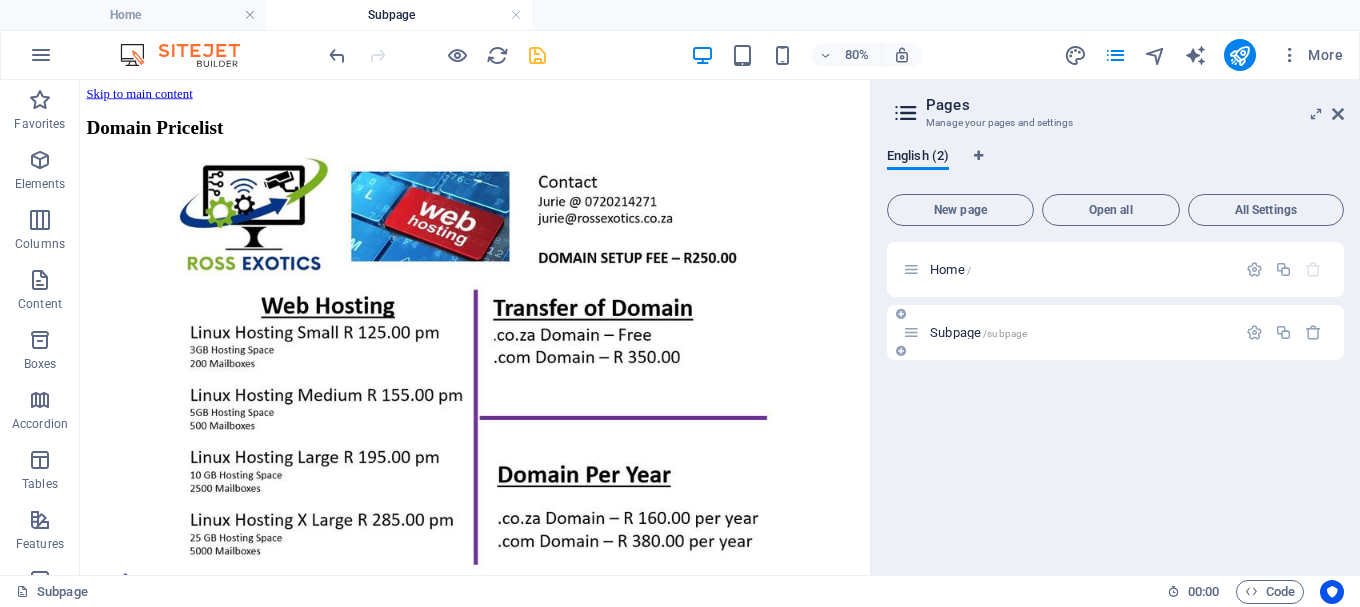 click at bounding box center (901, 314) 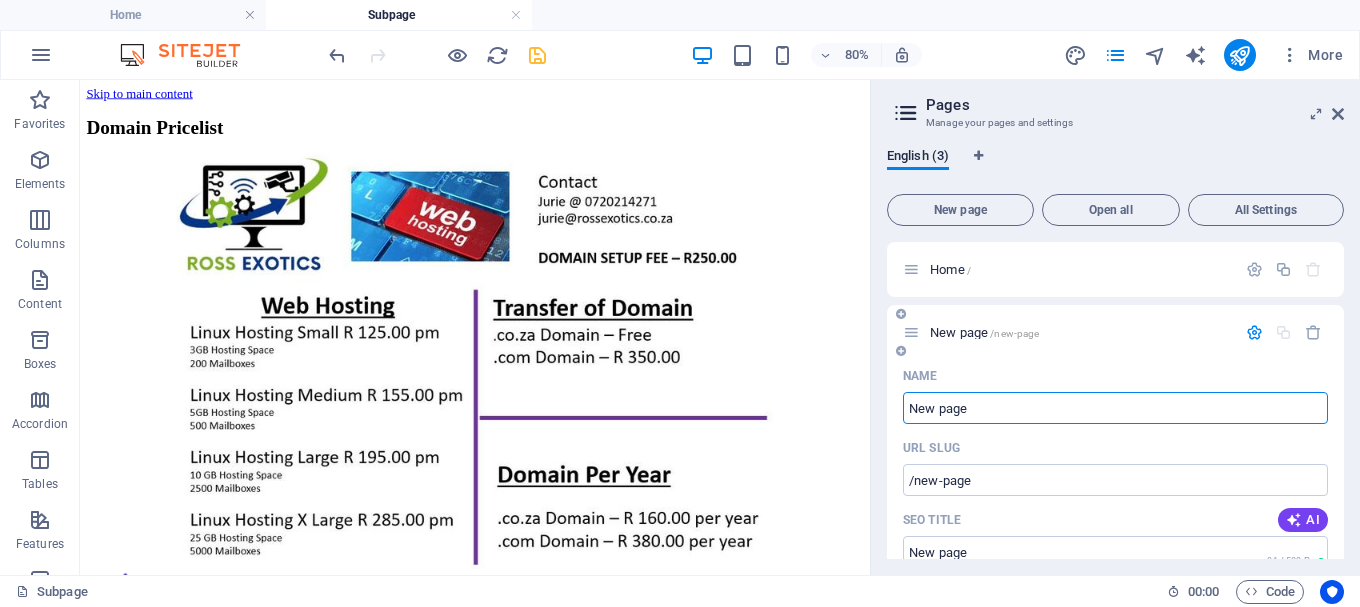 click on "Name" at bounding box center (1115, 376) 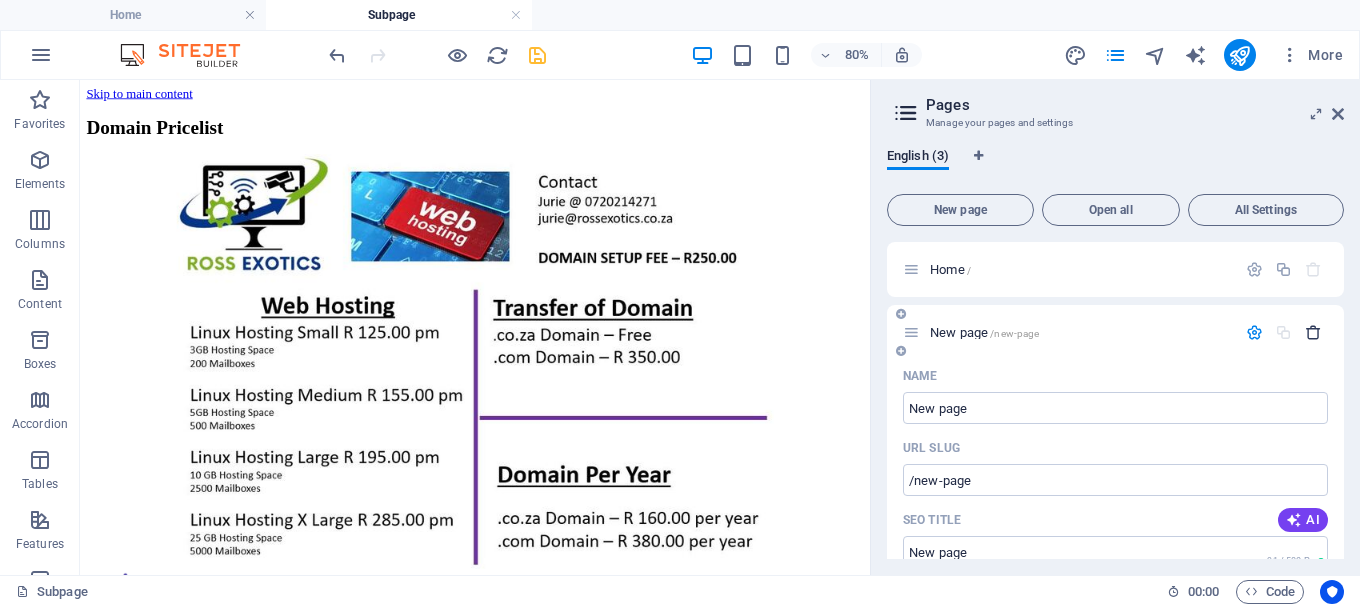 click at bounding box center [1313, 332] 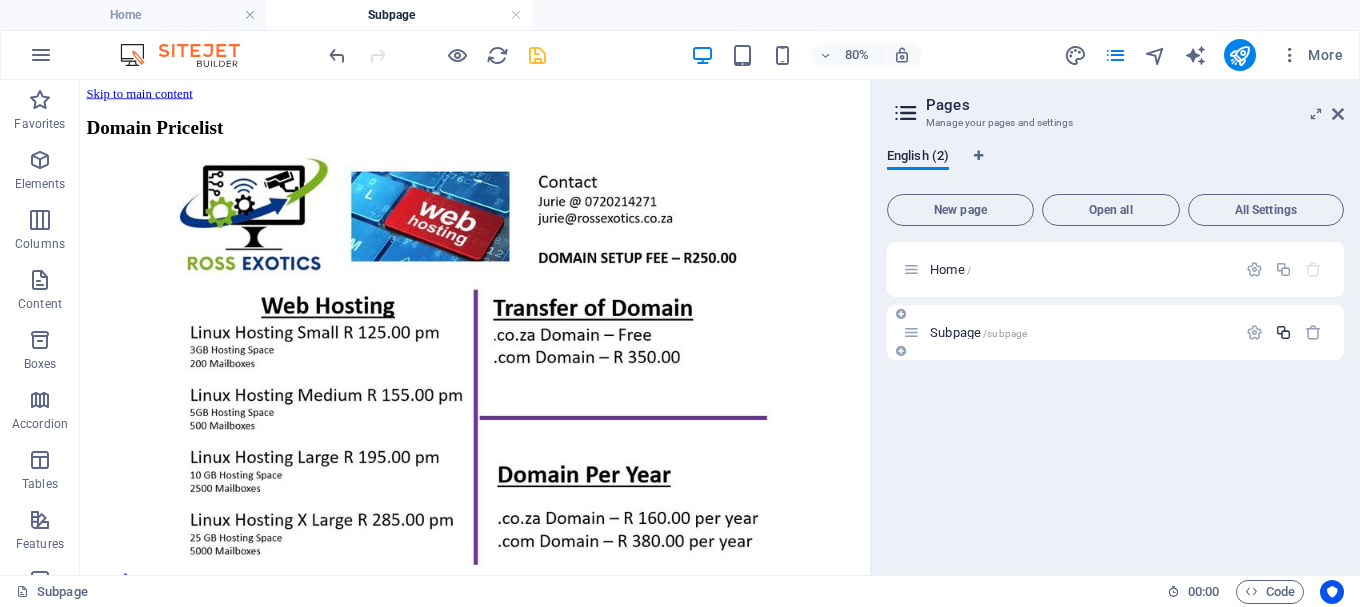 click at bounding box center [1283, 332] 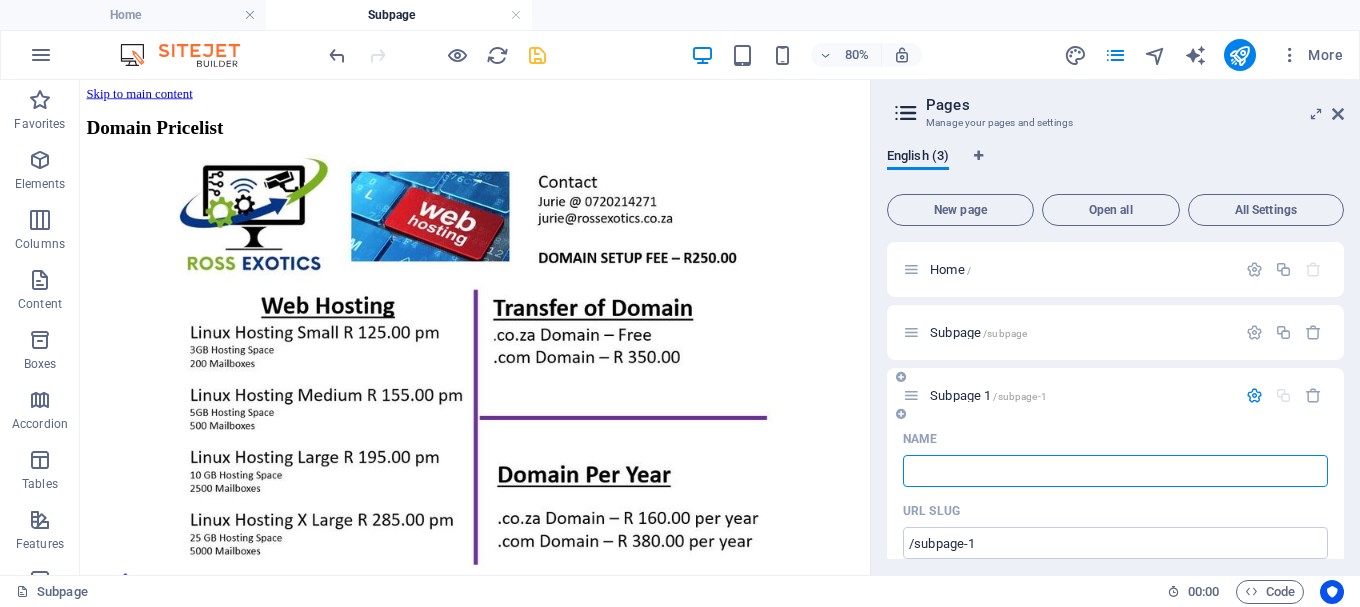 type 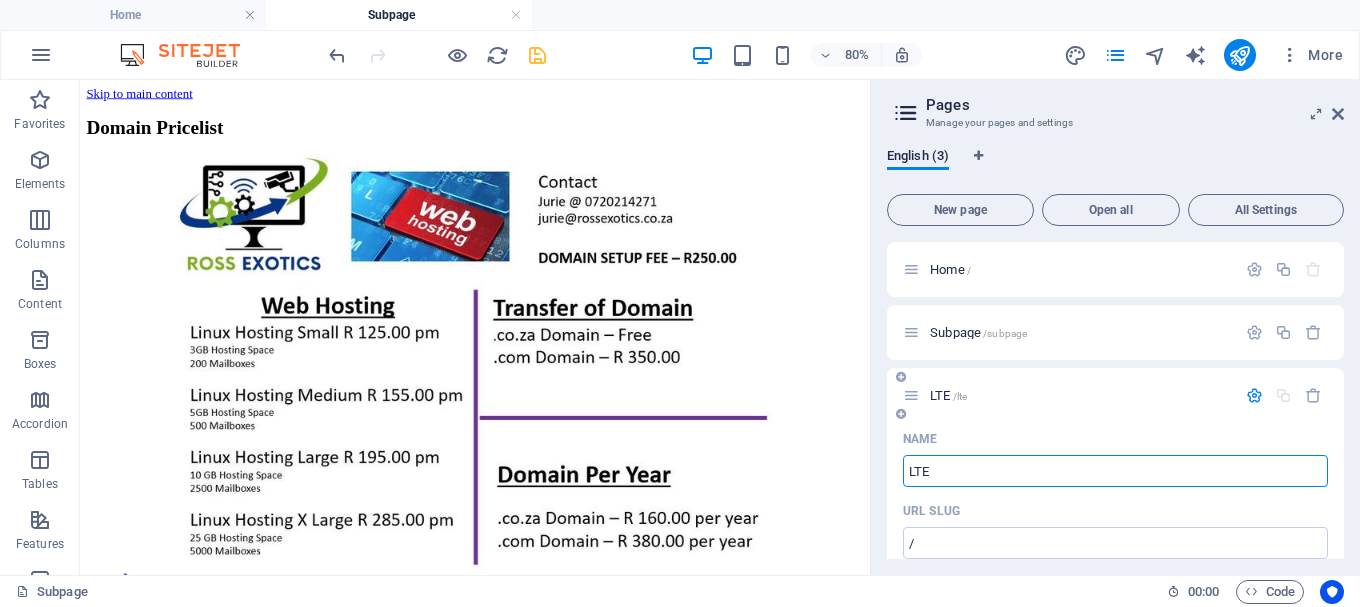 type on "LTE" 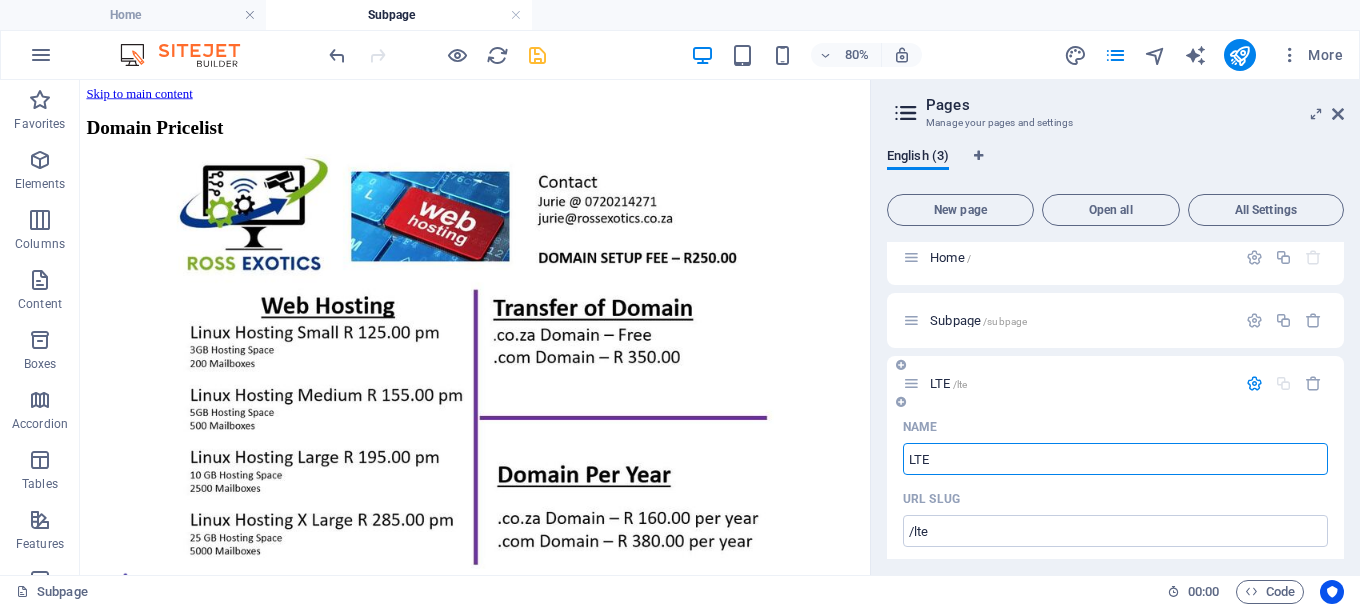 scroll, scrollTop: 0, scrollLeft: 0, axis: both 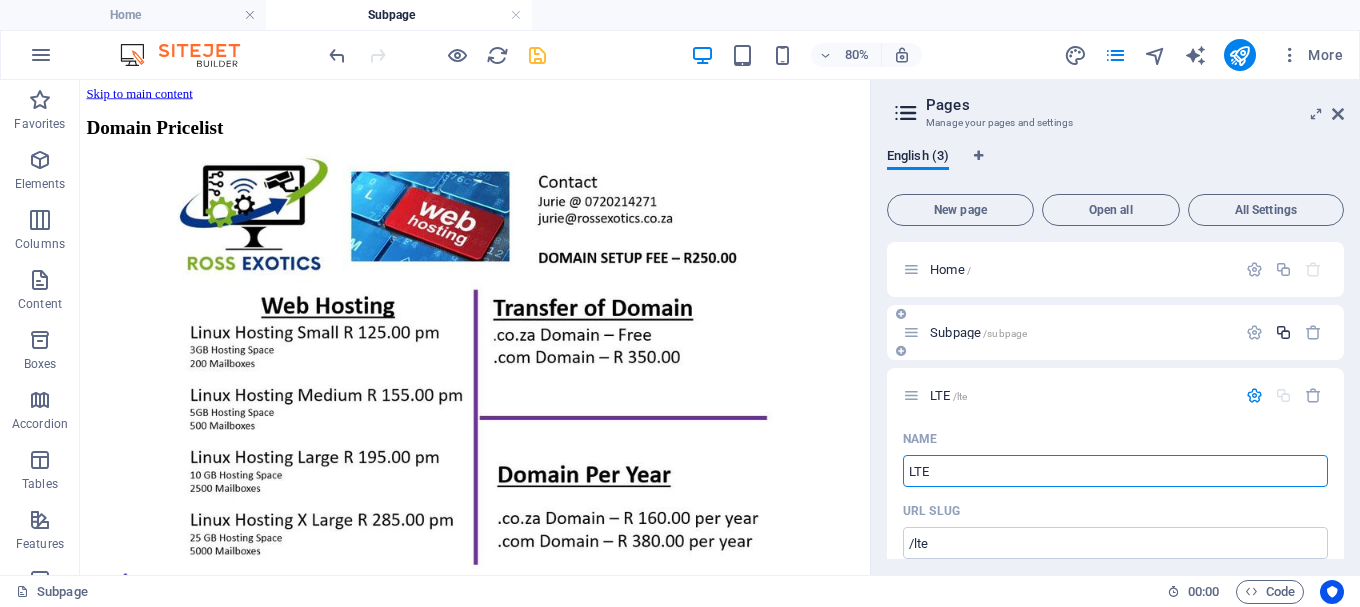 type on "LTE" 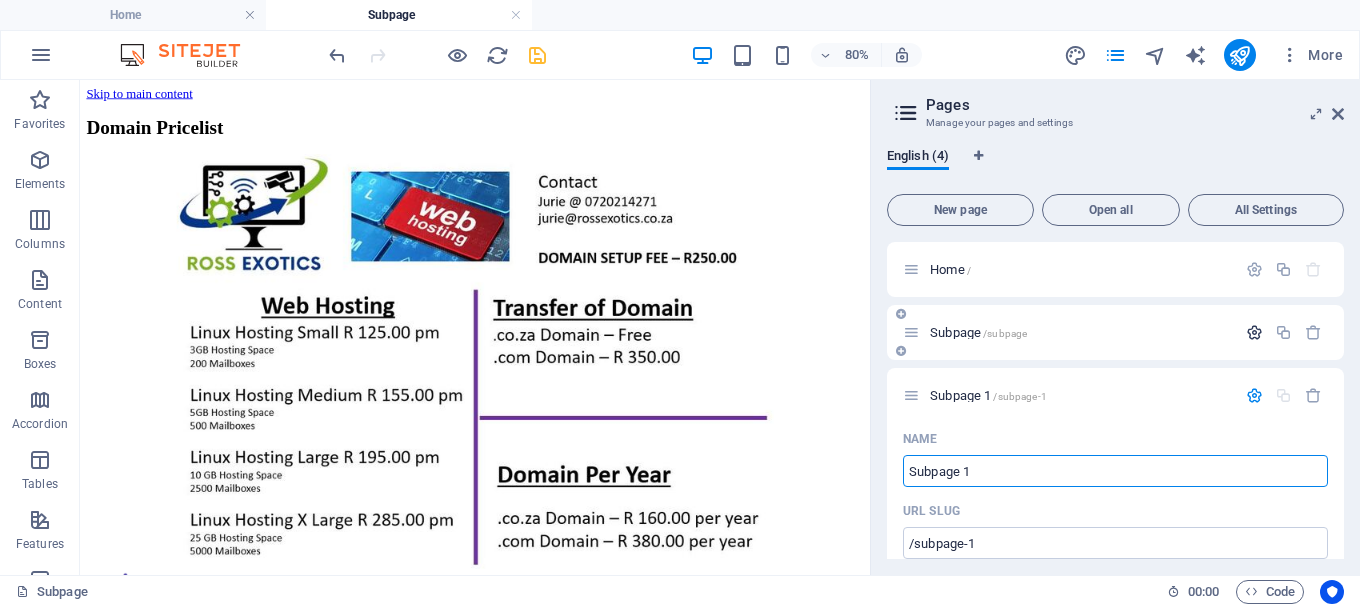 click at bounding box center [1254, 332] 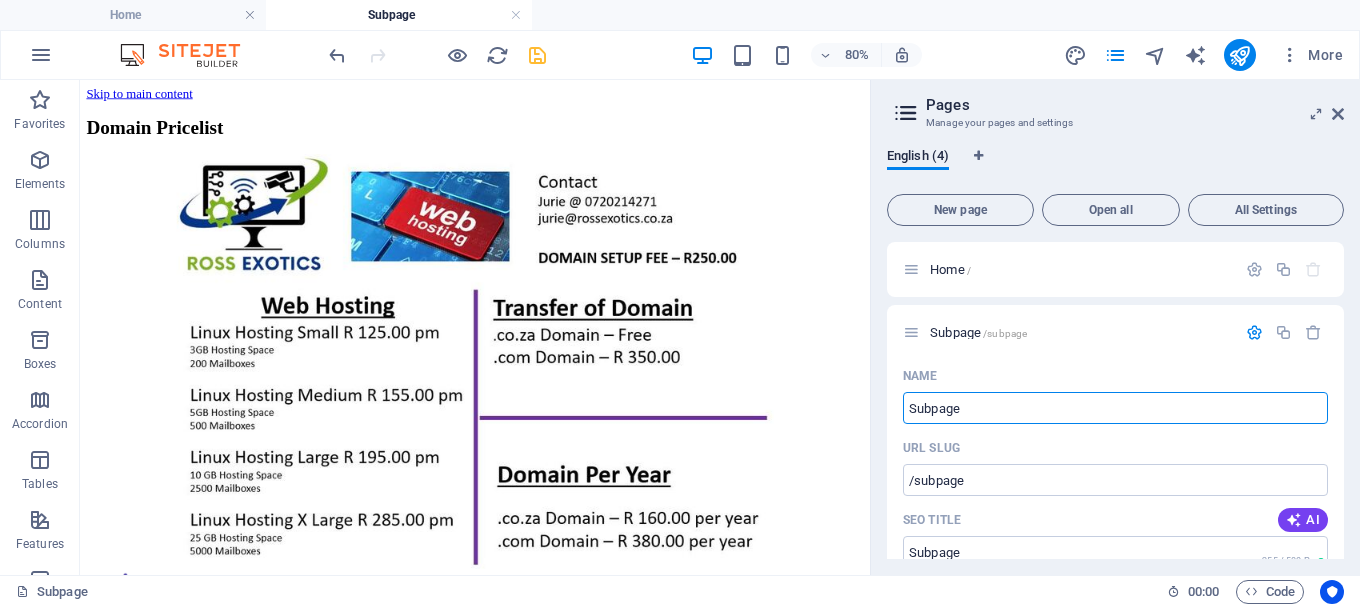 drag, startPoint x: 960, startPoint y: 417, endPoint x: 876, endPoint y: 414, distance: 84.05355 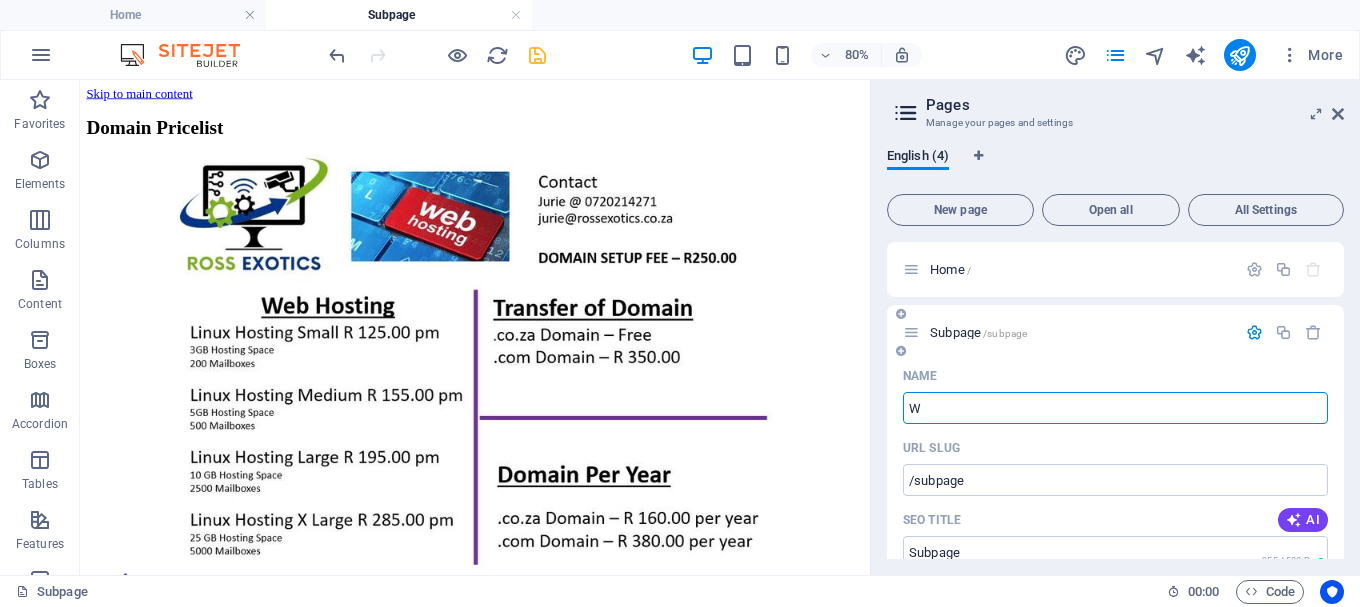 type on "We" 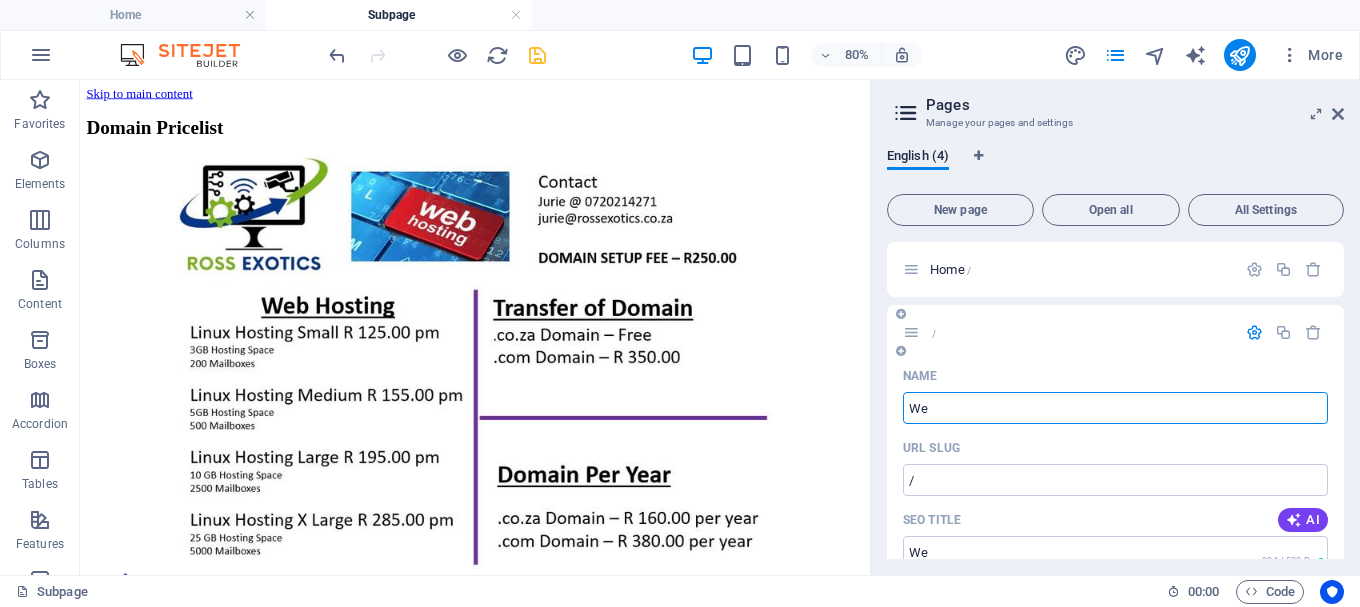 type on "/" 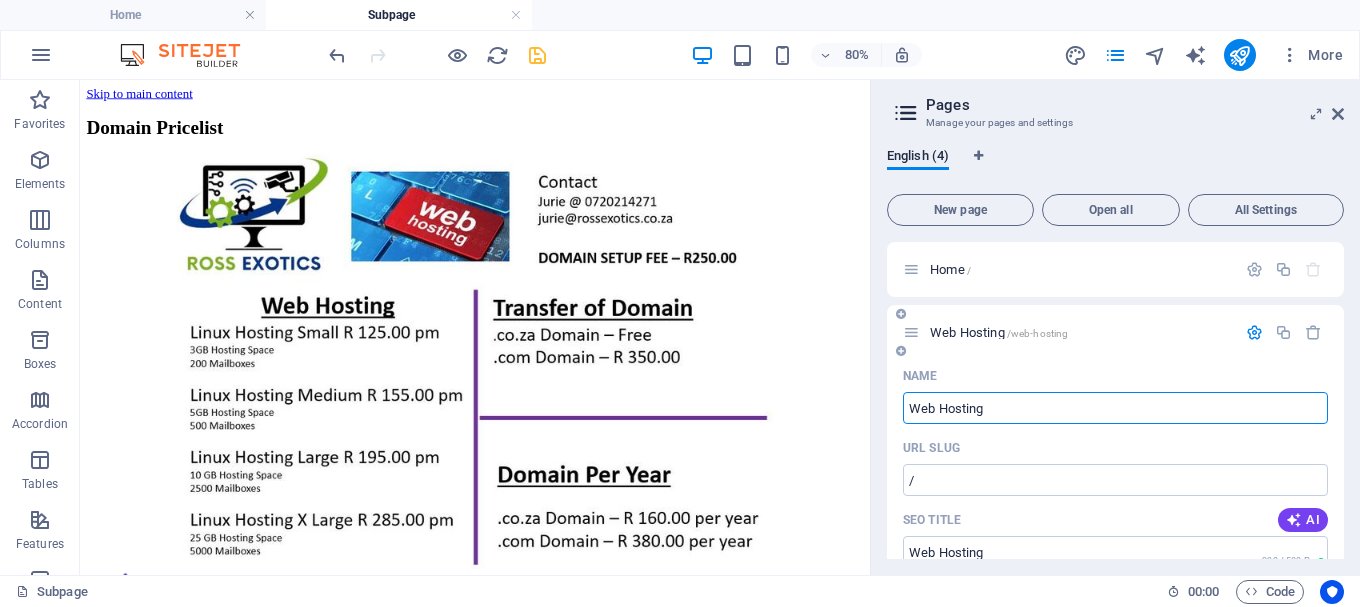 type on "Web Hosting" 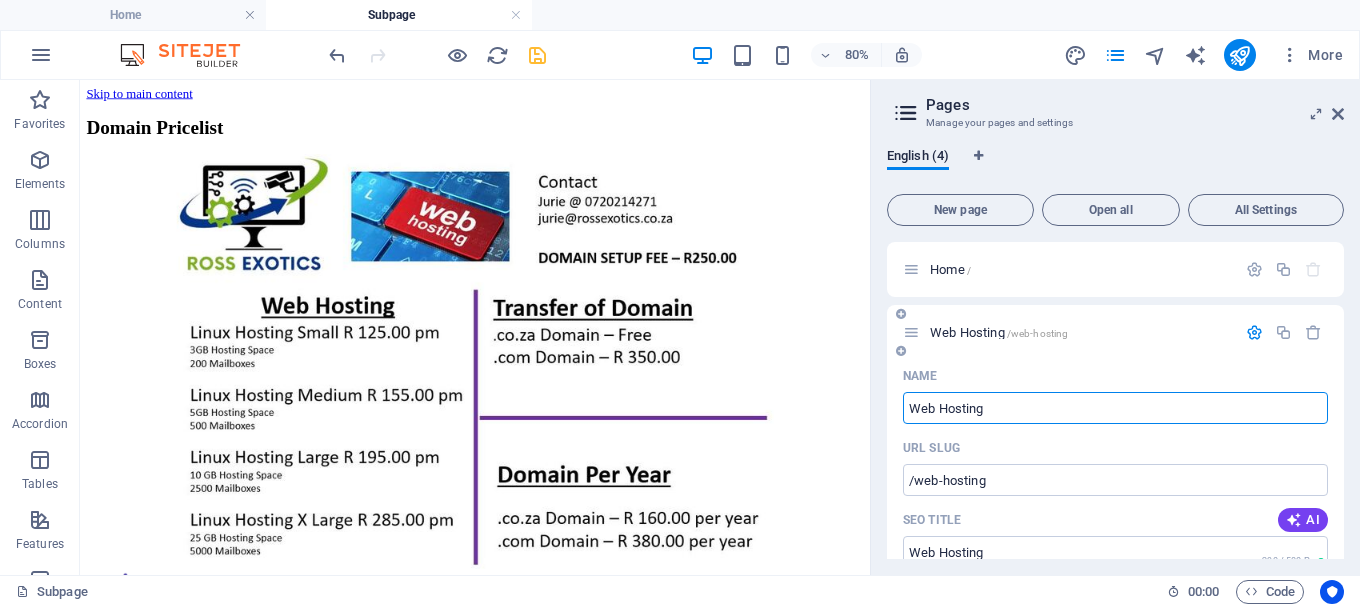 type on "Web Hosting" 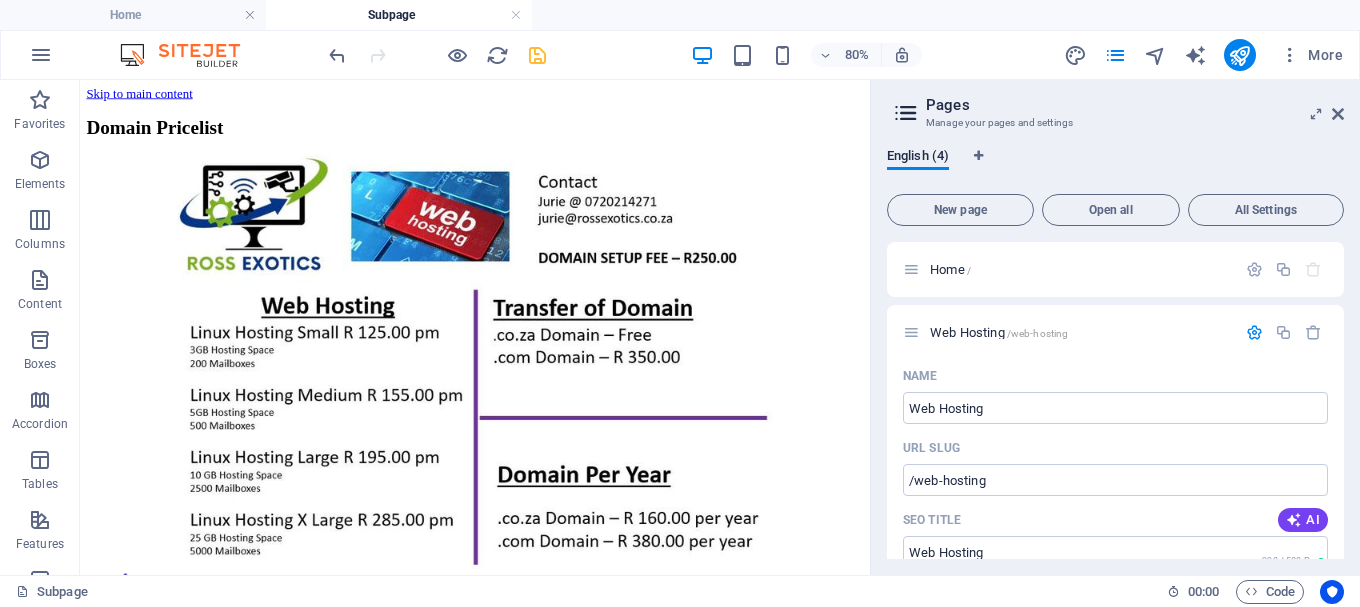 click on "All Settings Home / Web Hosting /web-hosting Name Web Hosting ​ URL SLUG /web-hosting ​ SEO Title AI Web Hosting ​ 290 / 580 Px SEO Description AI ​ 110 / 990 Px SEO Keywords AI ​ Settings Menu Noindex Preview Mobile Desktop www.example.com web-hosting Web Hosting - example.com example.com Meta tags ​ Preview Image (Open Graph) Drag files here, click to choose files or select files from Files or our free stock photos & videos More Settings Subpage 1 /subpage-1 Name Subpage 1 ​ URL SLUG /subpage-1 ​ SEO Title AI Subpage 1 ​ 272 / 580 Px SEO Description AI ​ 110 / 990 Px SEO Keywords AI ​ Settings Menu Noindex Preview Mobile Desktop www.example.com subpage-1 Subpage 1 - example.com example.com Meta tags ​ Preview Image (Open Graph) Drag files here, click to choose files or select files from Files or our free stock photos & videos More Settings LTE /lte Name LTE ​ URL SLUG /lte ​ SEO Title AI LTE ​ 210 / 580 Px SEO Description AI" at bounding box center (1115, 353) 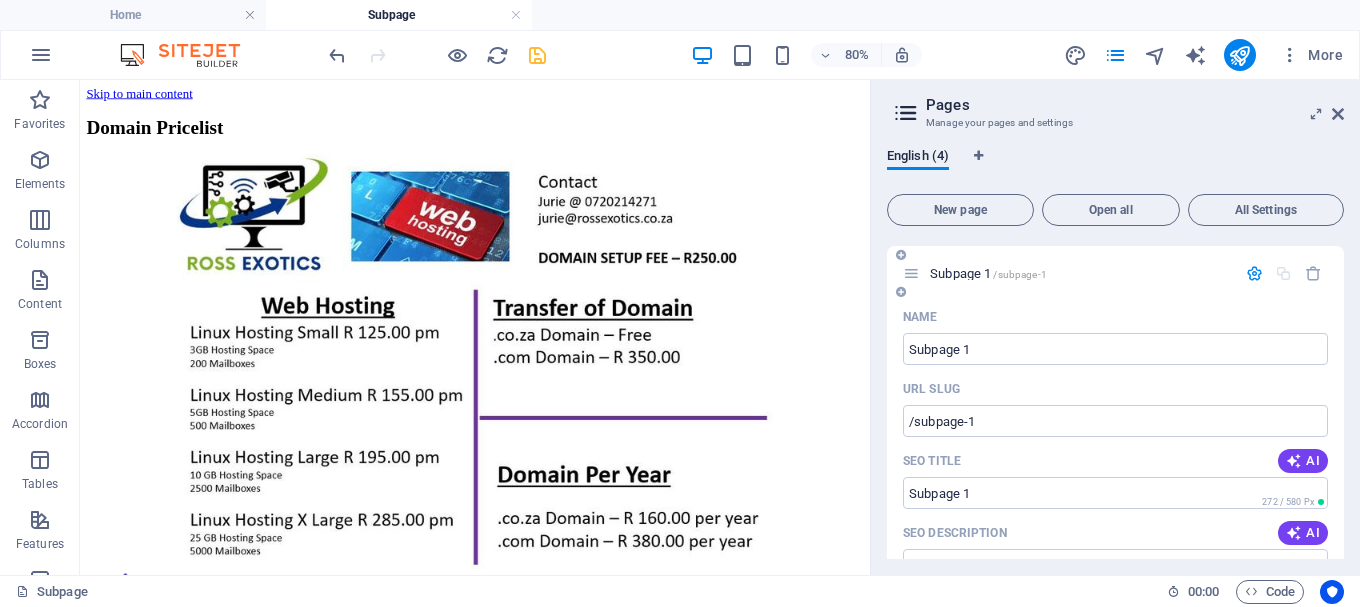 scroll, scrollTop: 800, scrollLeft: 0, axis: vertical 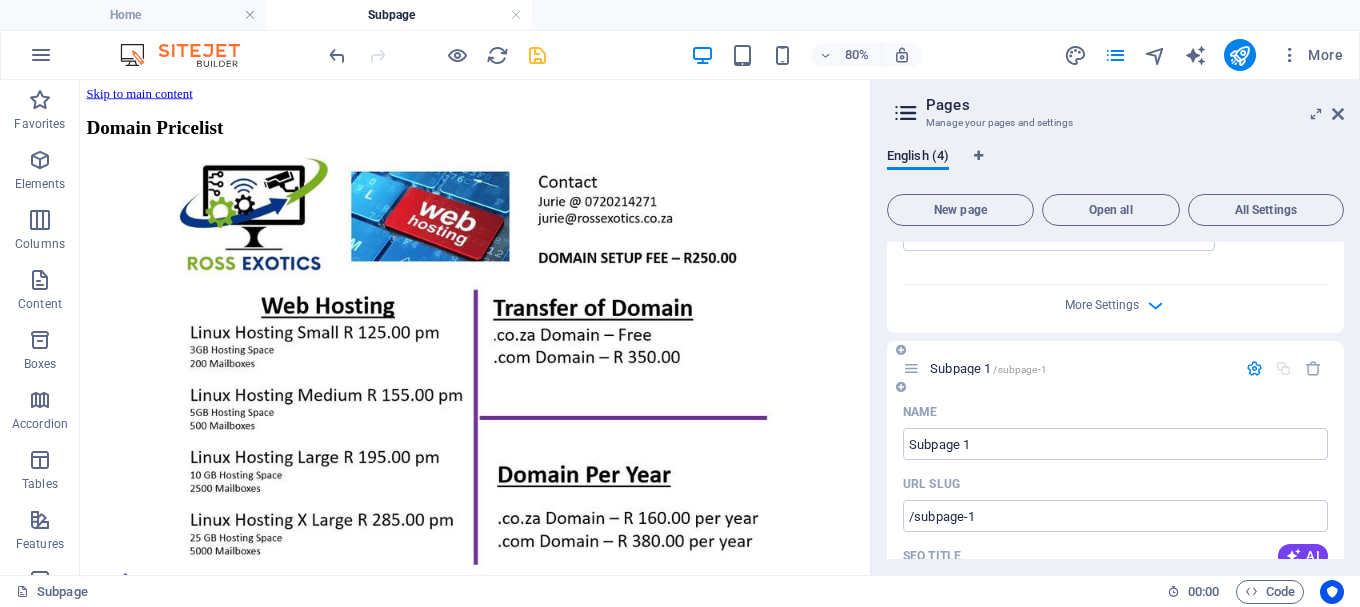 click at bounding box center (1254, 368) 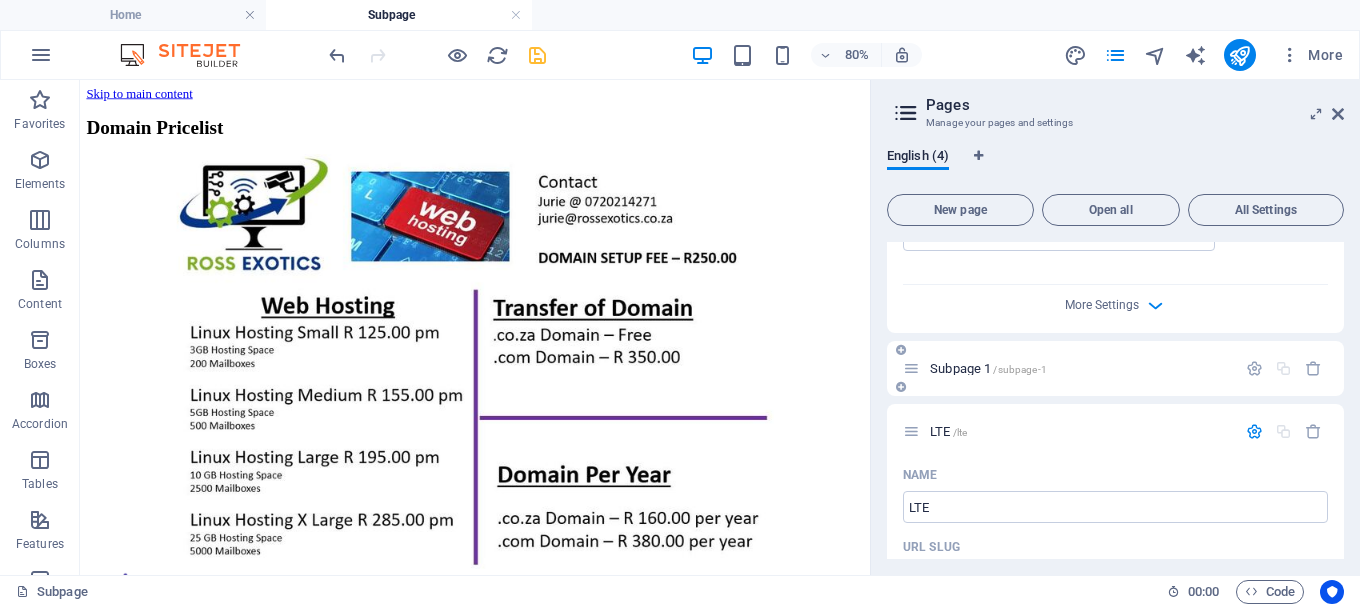 click at bounding box center (1284, 368) 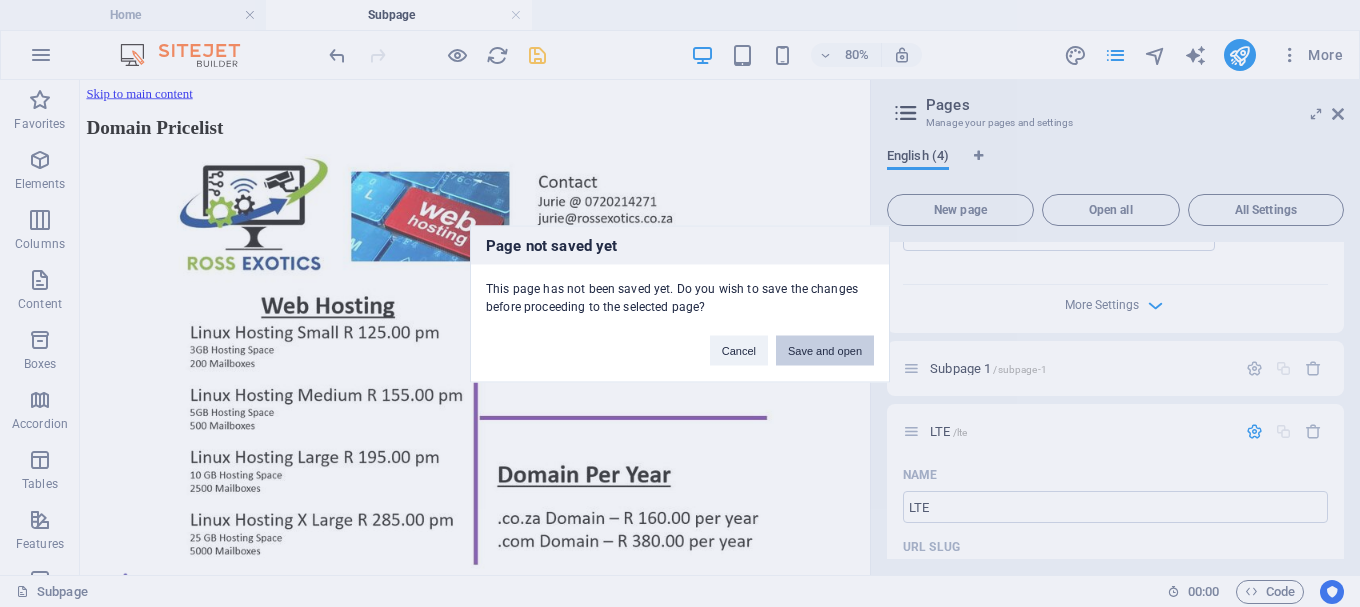 click on "Save and open" at bounding box center [825, 350] 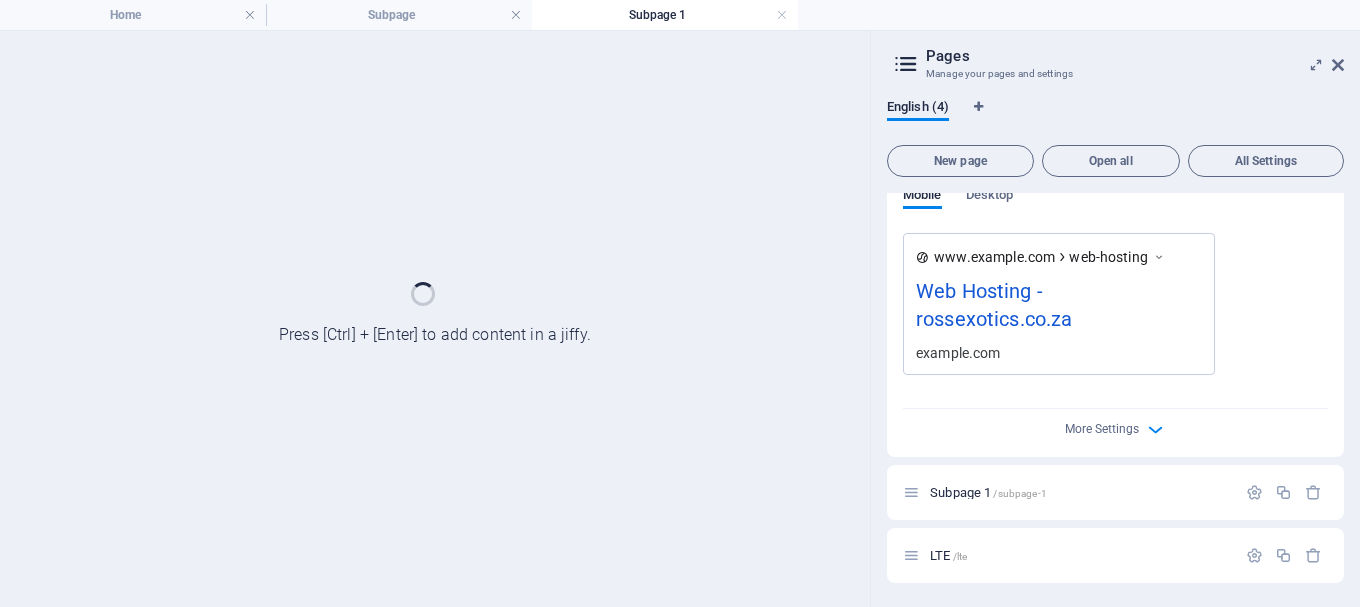 scroll, scrollTop: 627, scrollLeft: 0, axis: vertical 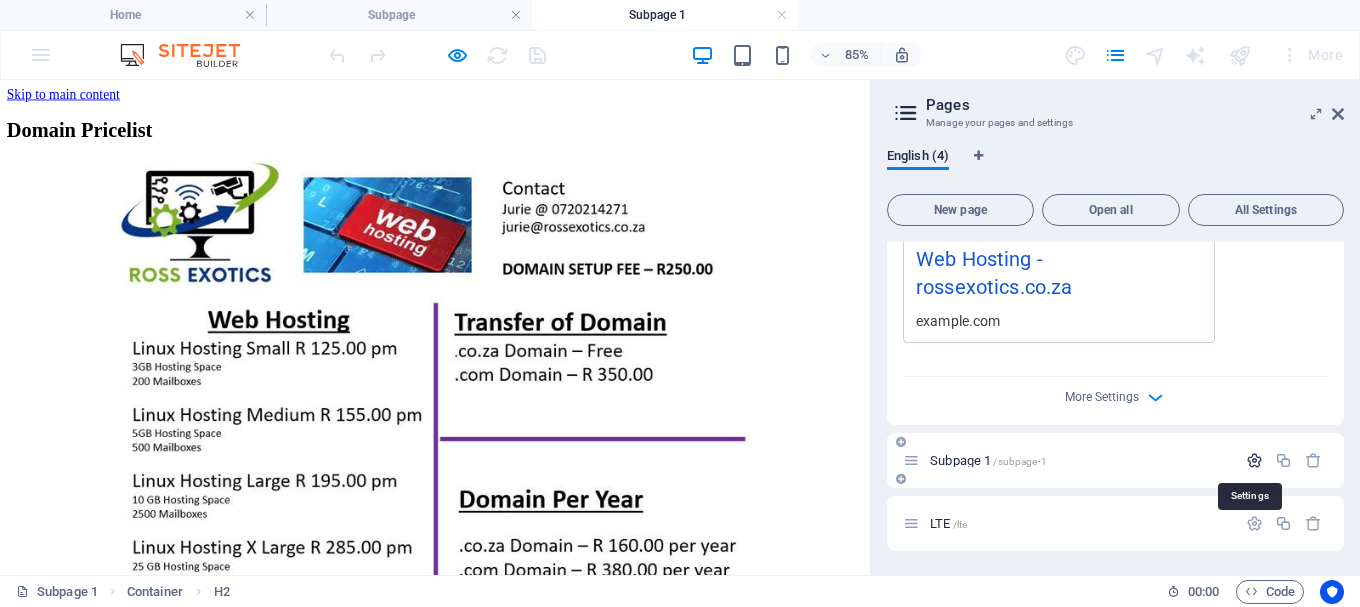 click at bounding box center (1254, 460) 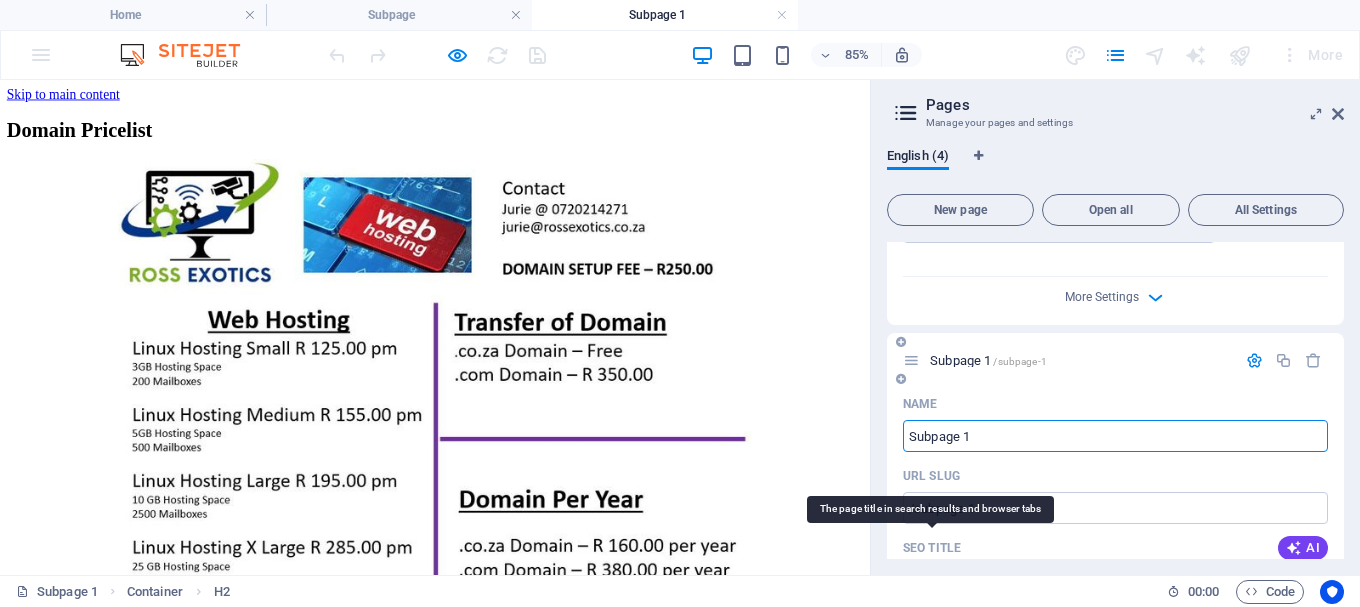 scroll, scrollTop: 813, scrollLeft: 0, axis: vertical 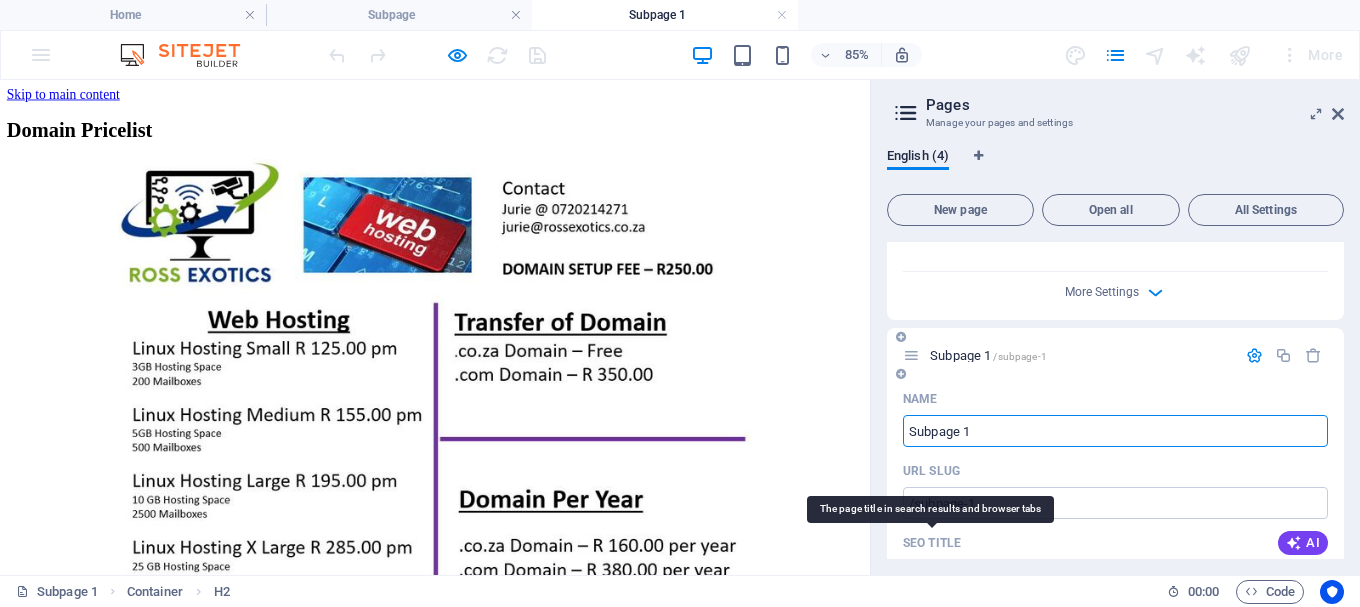 drag, startPoint x: 921, startPoint y: 542, endPoint x: 920, endPoint y: 520, distance: 22.022715 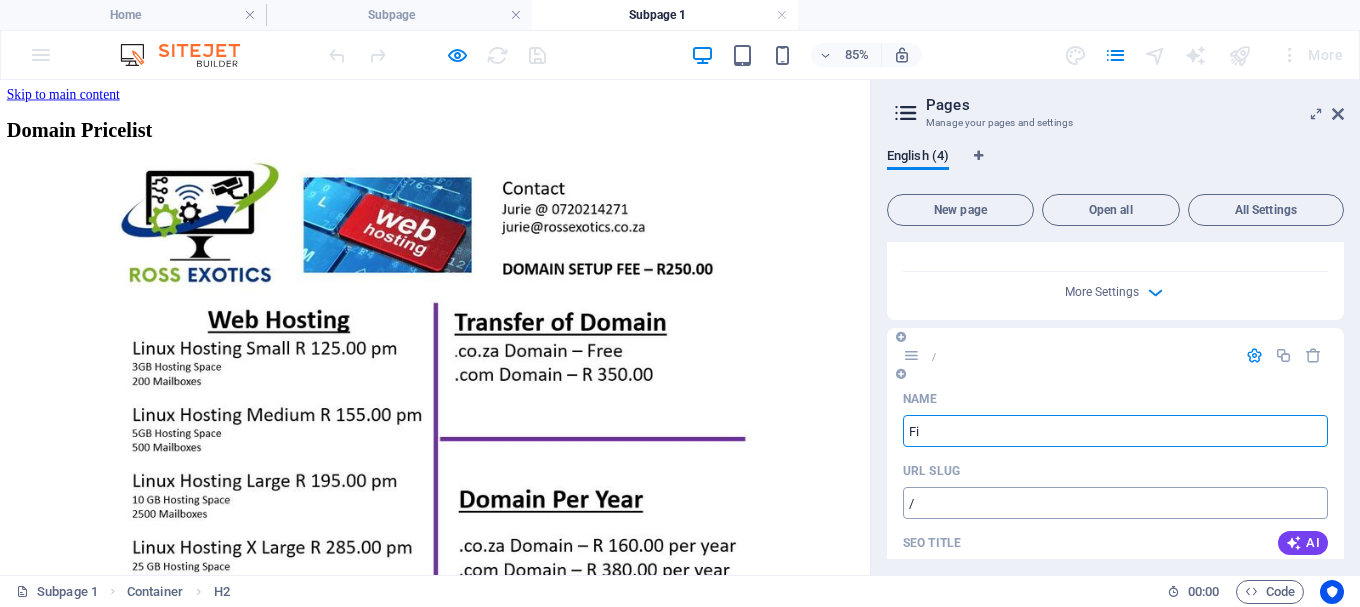 type on "Fib" 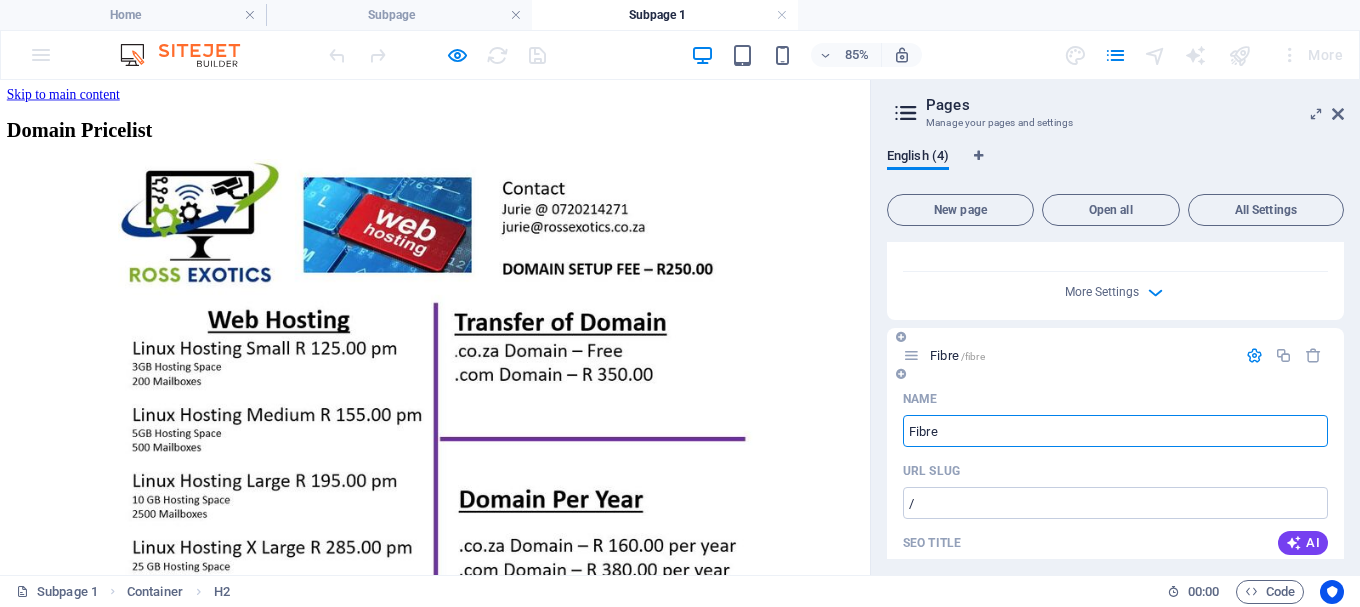 type on "Fibre" 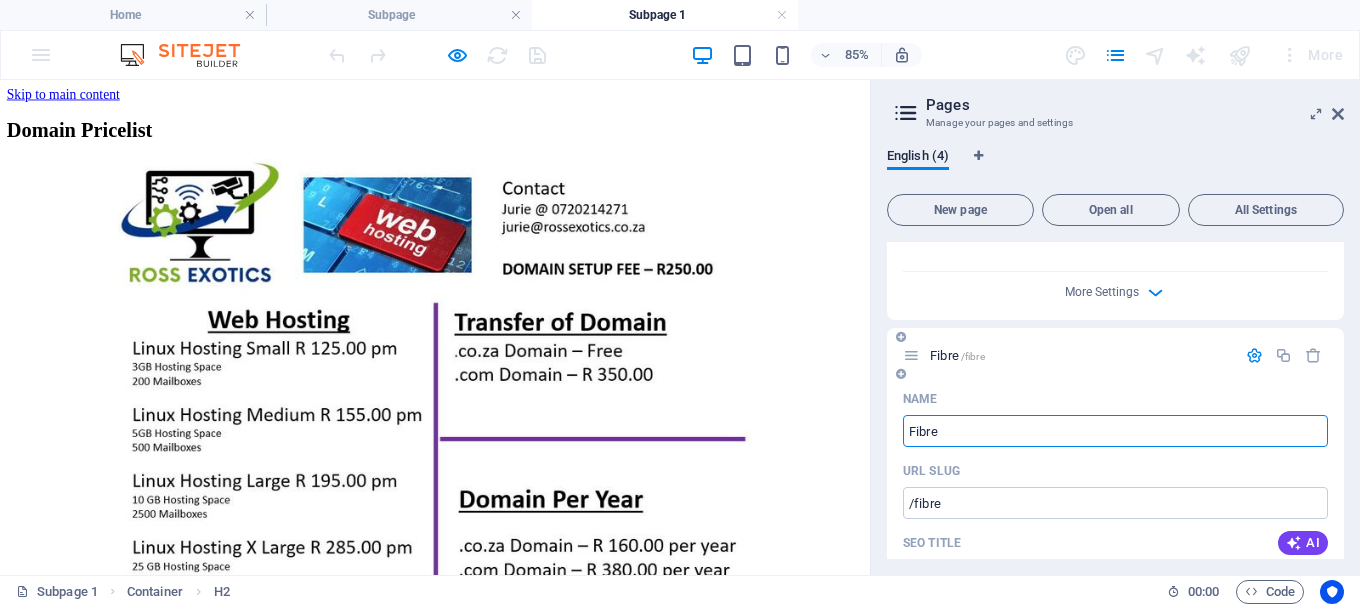 type on "Fibre" 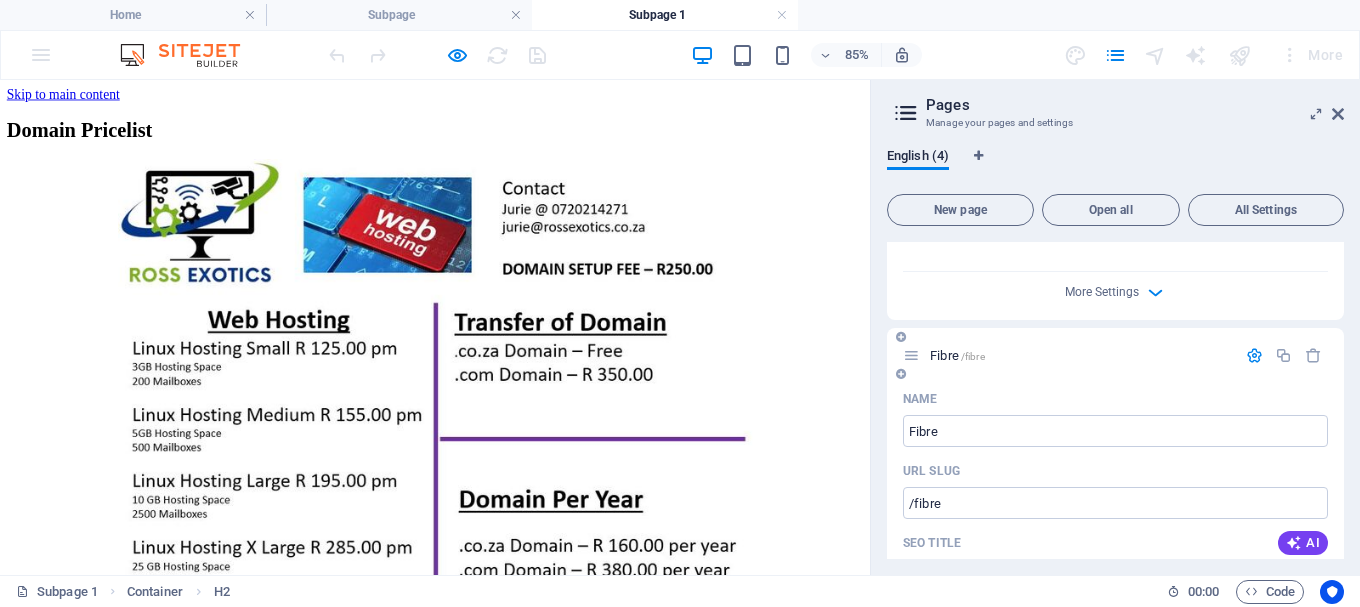 click on "Name" at bounding box center [1115, 399] 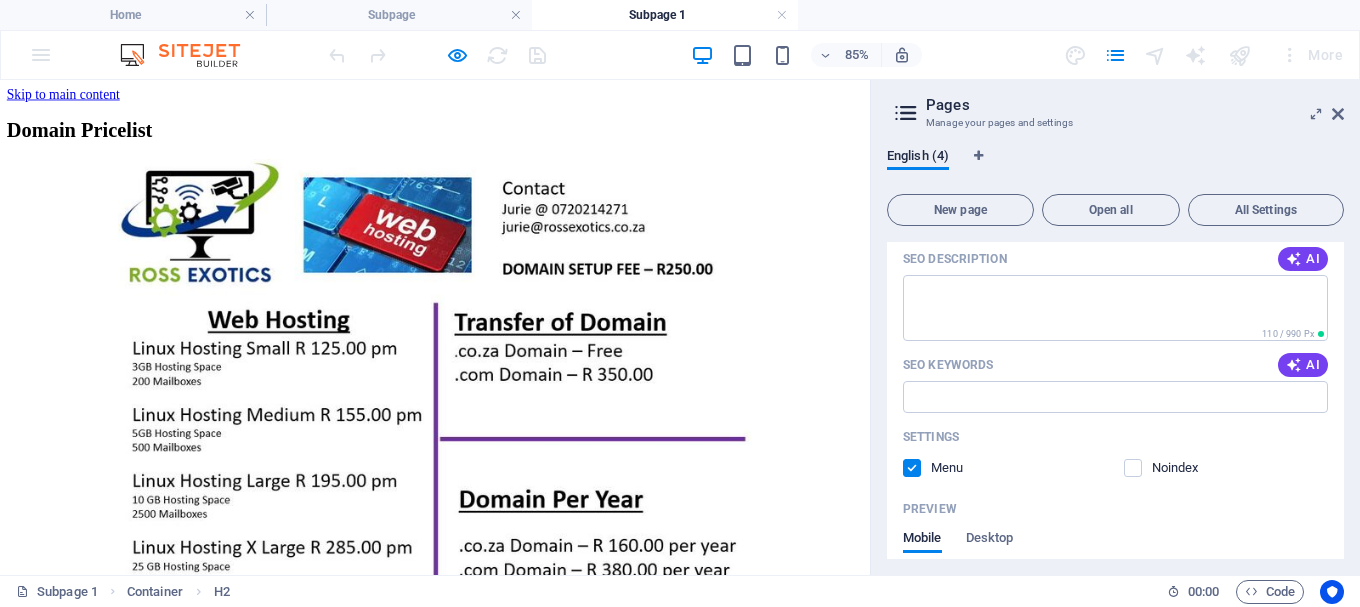 scroll, scrollTop: 1454, scrollLeft: 0, axis: vertical 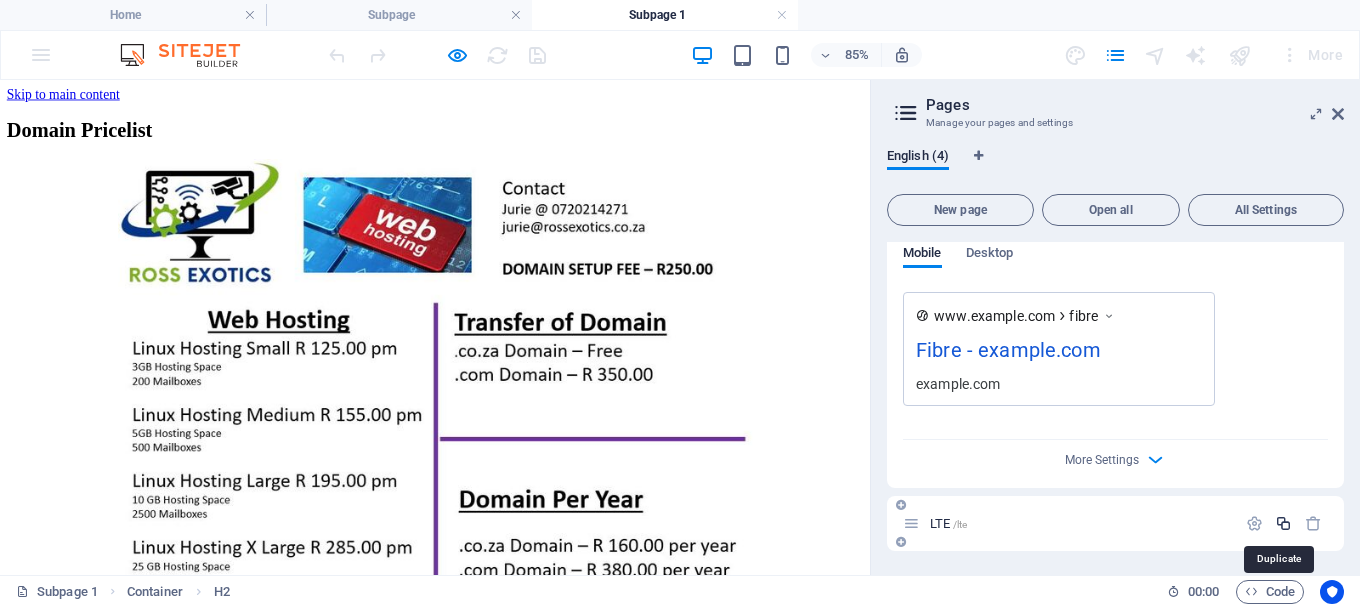 click at bounding box center [1283, 523] 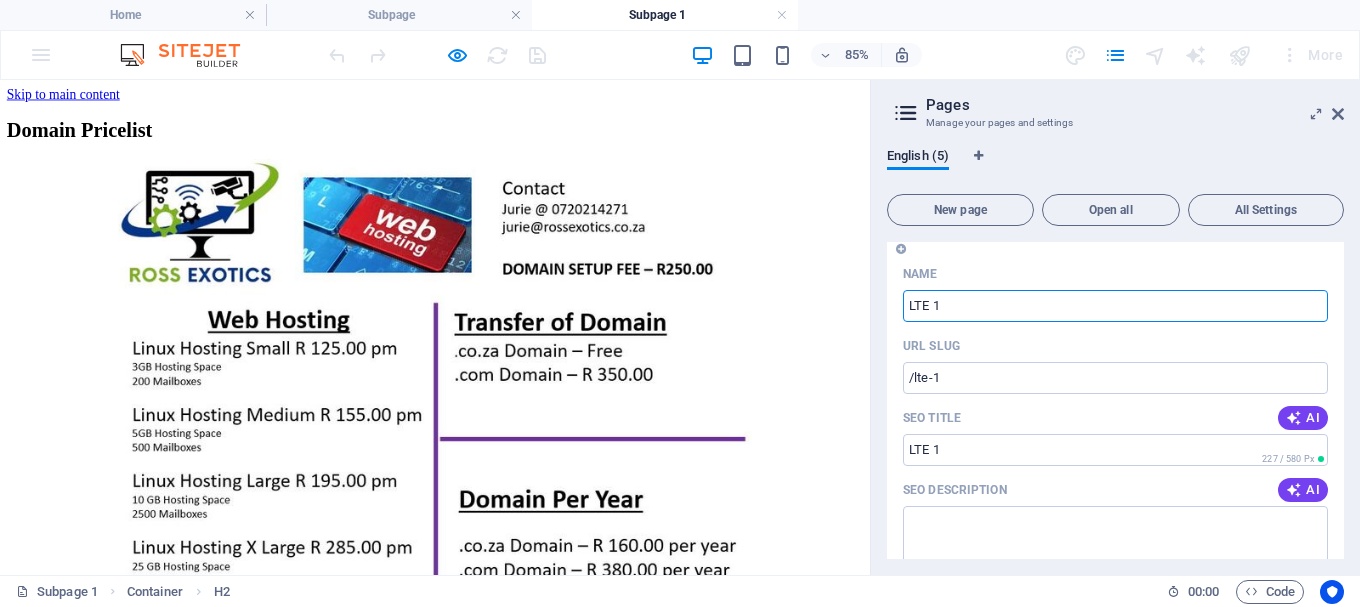 scroll, scrollTop: 1715, scrollLeft: 0, axis: vertical 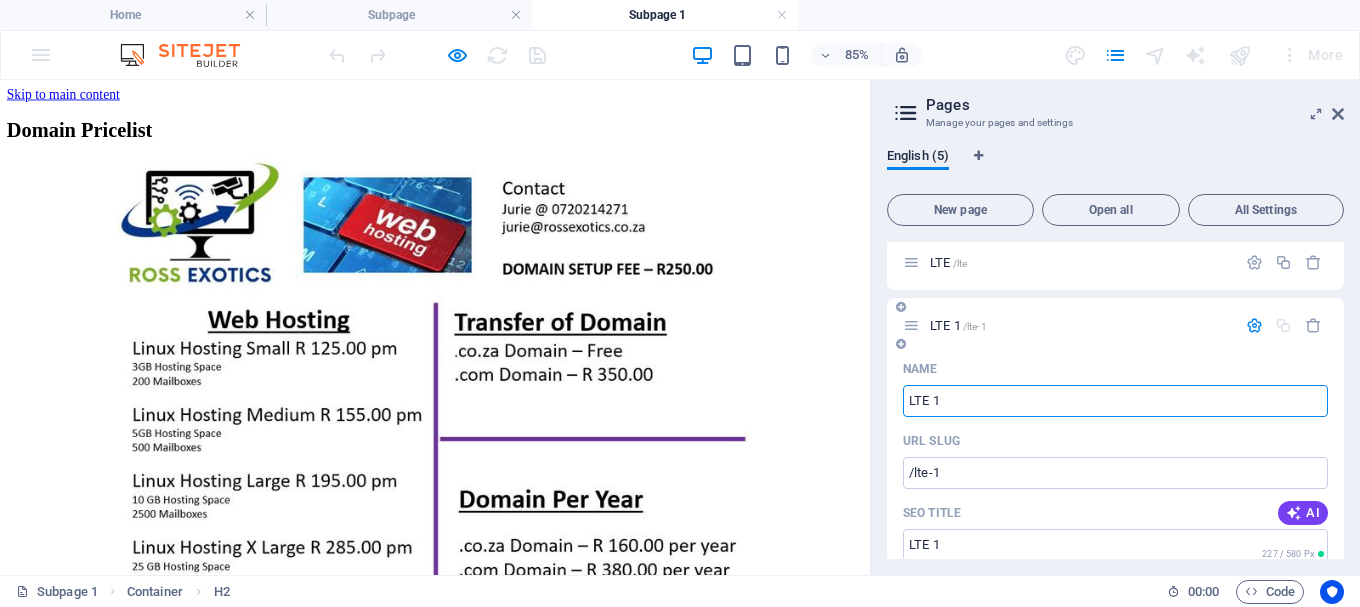 click on "LTE 1" at bounding box center (1115, 401) 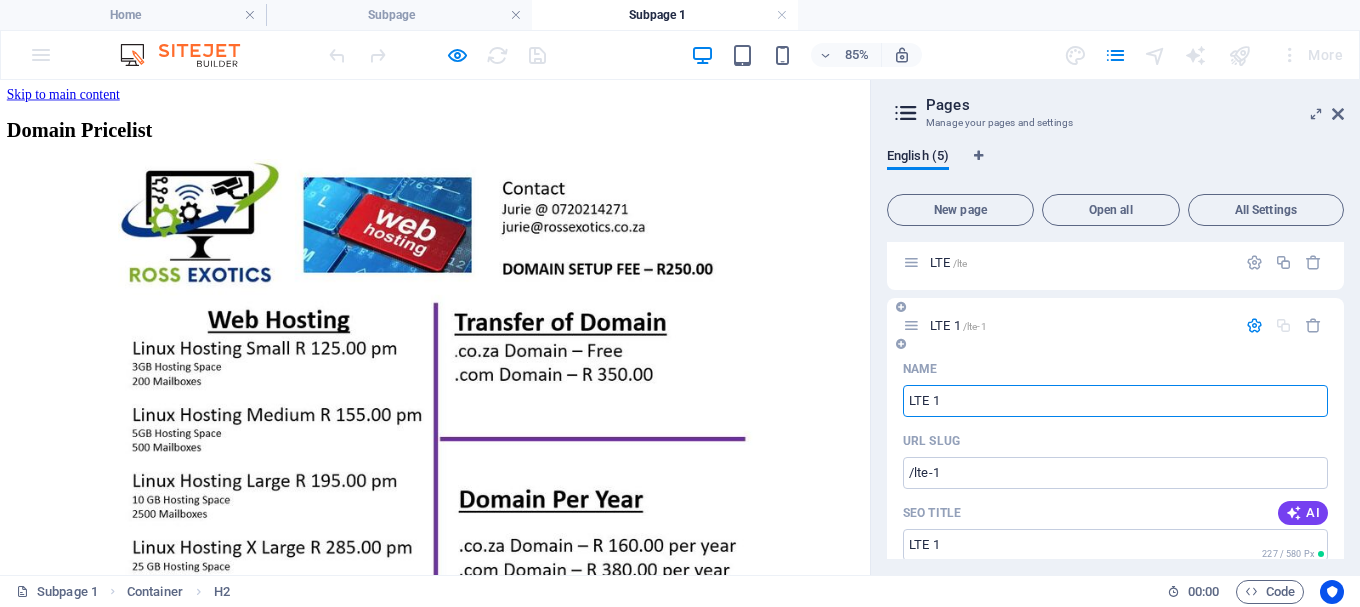 click on "Name LTE 1 ​ URL SLUG /lte-1 ​ SEO Title AI LTE 1 ​ 227 / 580 Px SEO Description AI ​ 110 / 990 Px SEO Keywords AI ​ Settings Menu Noindex Preview Mobile Desktop www.example.com lte-1 LTE 1 - rossexotics.co.za rossexotics.co.za Meta tags ​ Preview Image (Open Graph) Drag files here, click to choose files or select files from Files or our free stock photos & videos More Settings" at bounding box center (1115, 725) 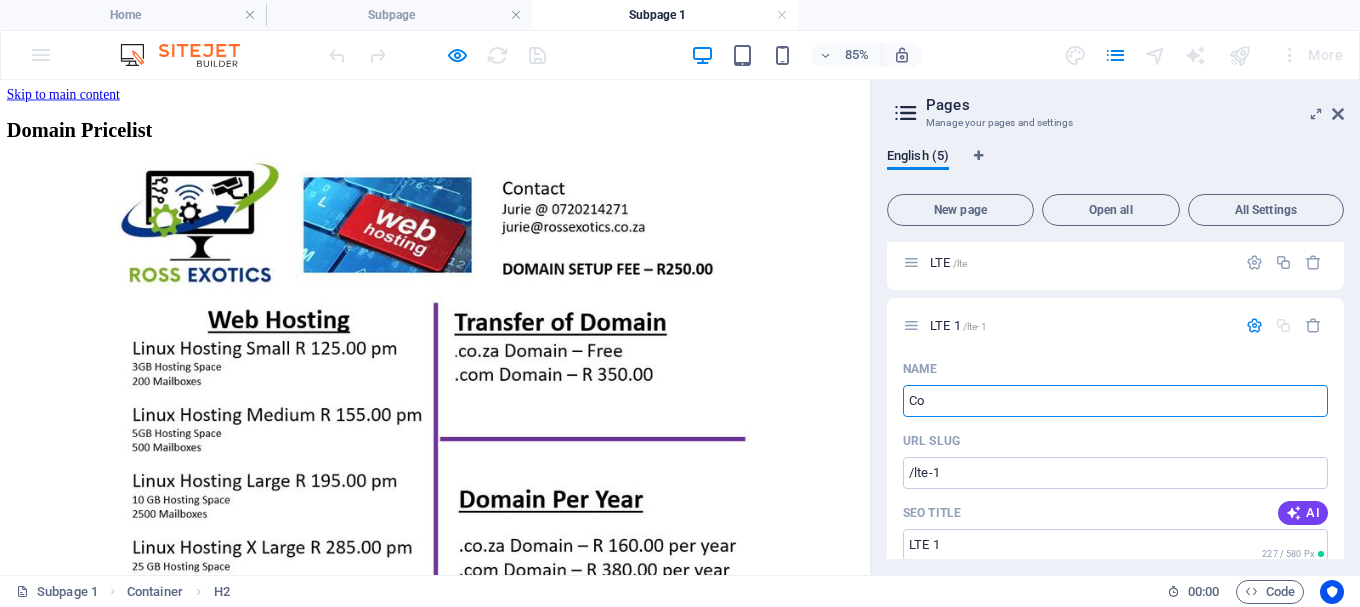 type on "Com" 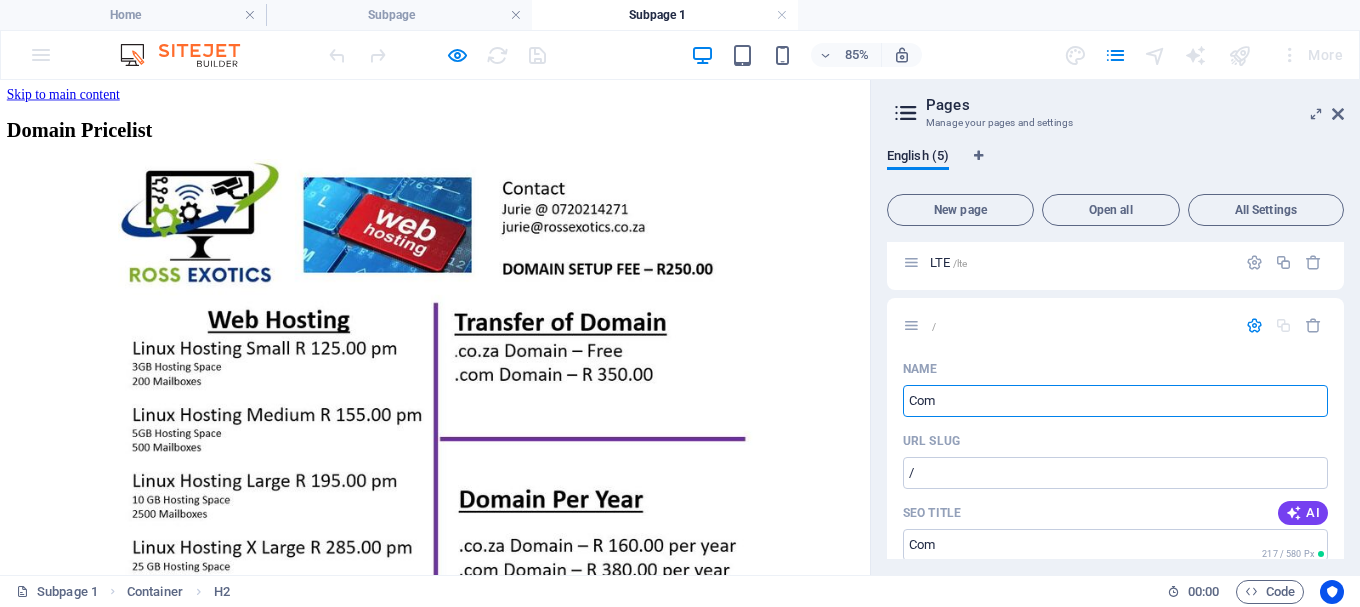type on "/" 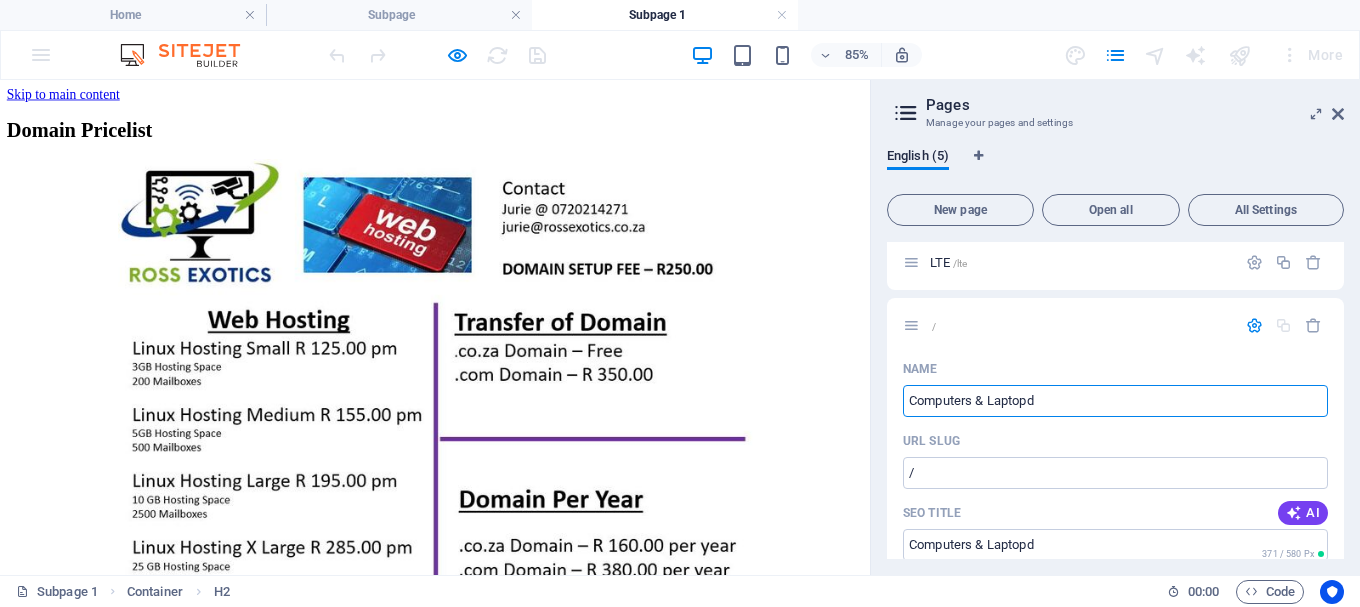 type on "Computers & Laptopd" 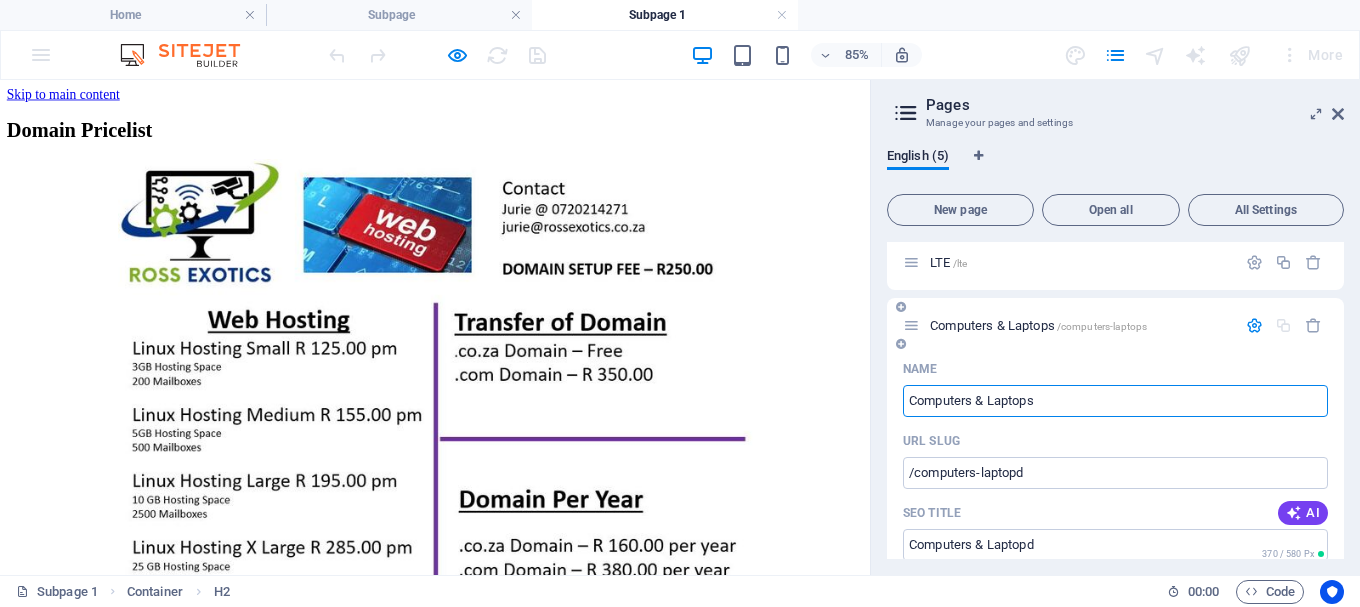 type on "Computers & Laptops" 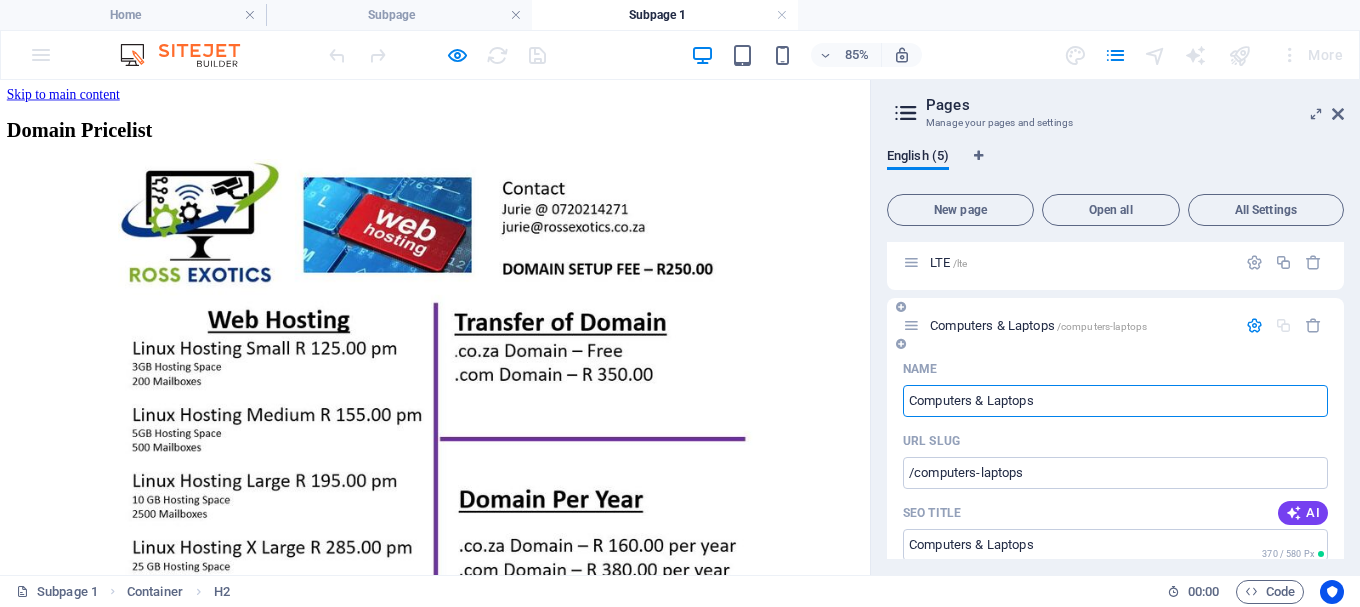 type on "Computers & Laptops" 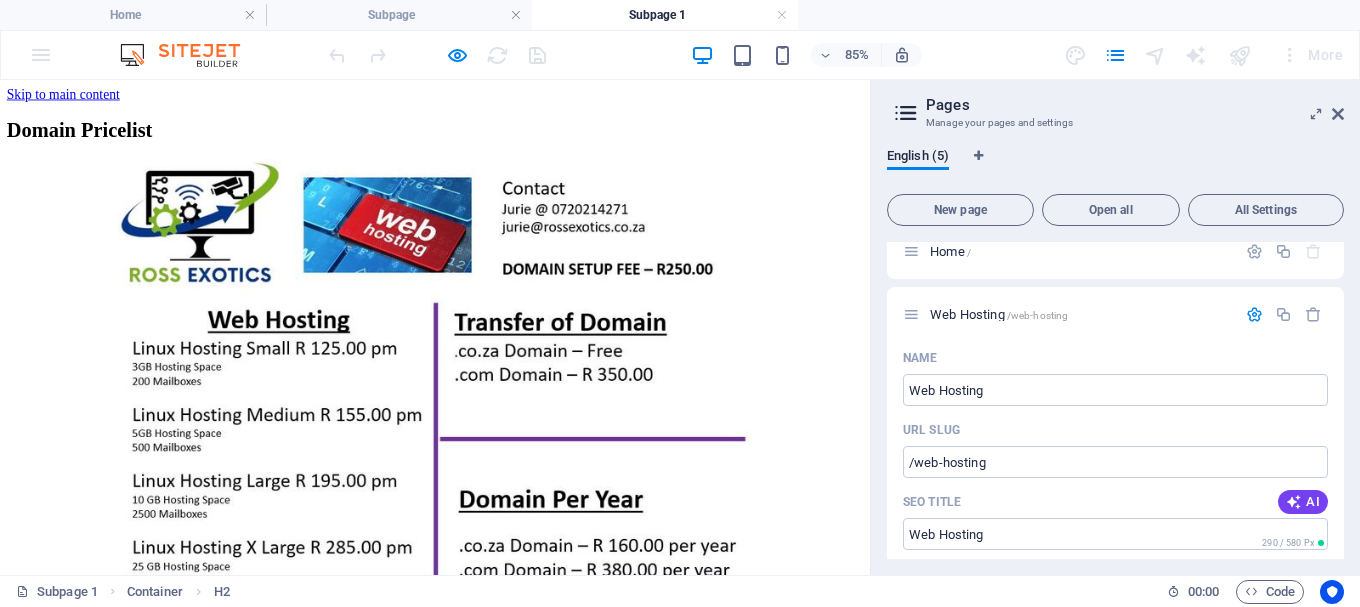 scroll, scrollTop: 15, scrollLeft: 0, axis: vertical 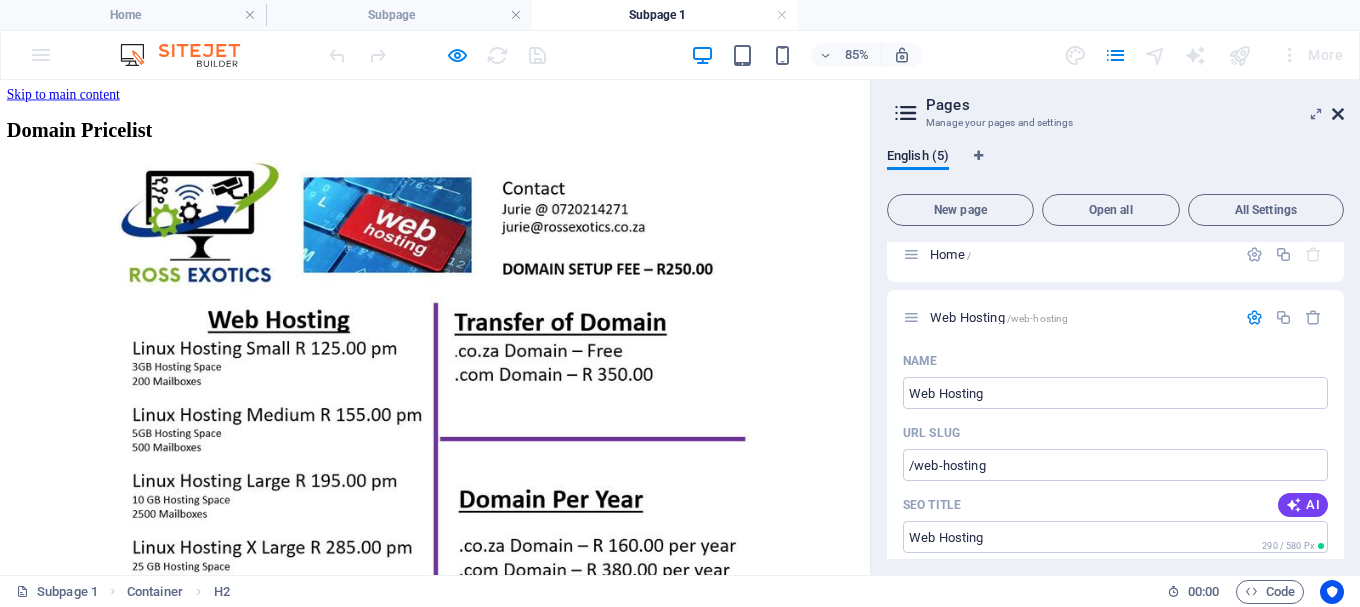 click at bounding box center (1338, 114) 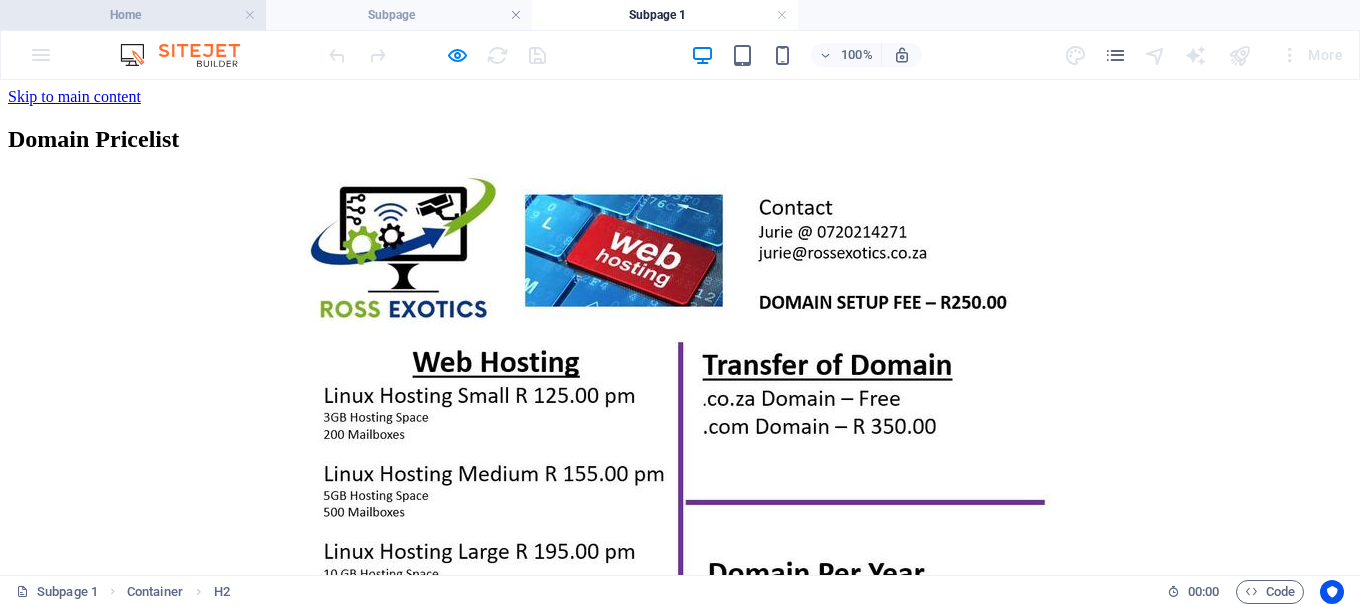 click on "Home" at bounding box center (133, 15) 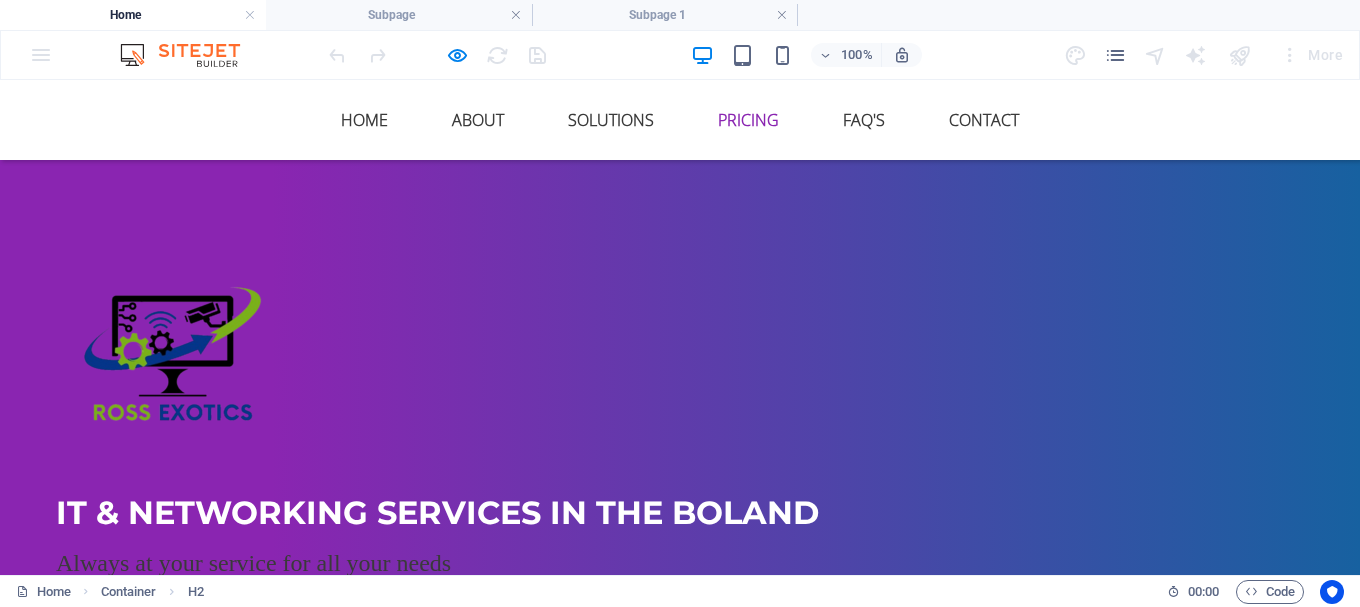 scroll, scrollTop: 2869, scrollLeft: 0, axis: vertical 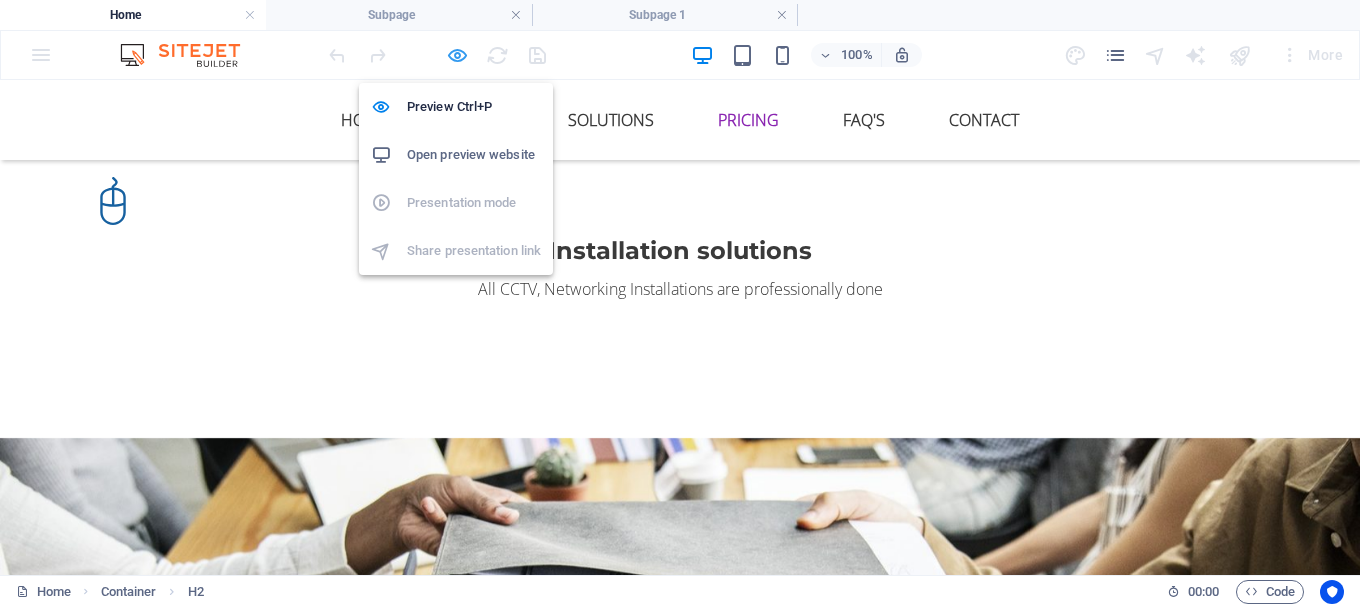 click at bounding box center [457, 55] 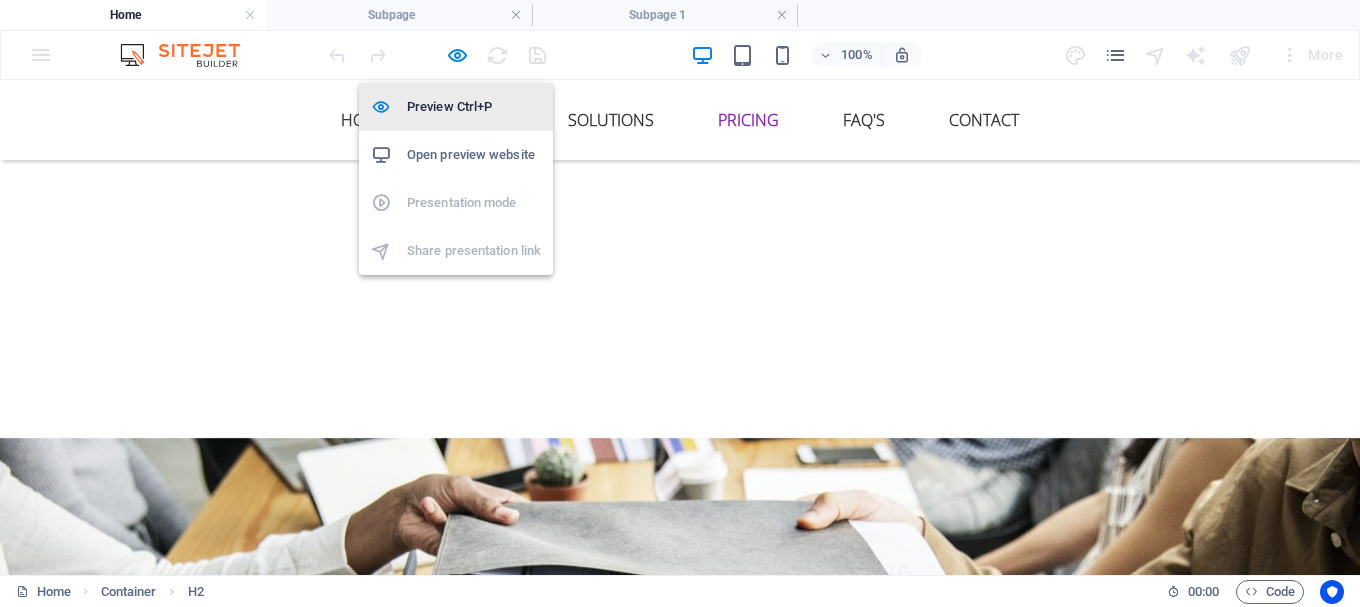 click on "Preview Ctrl+P" at bounding box center [474, 107] 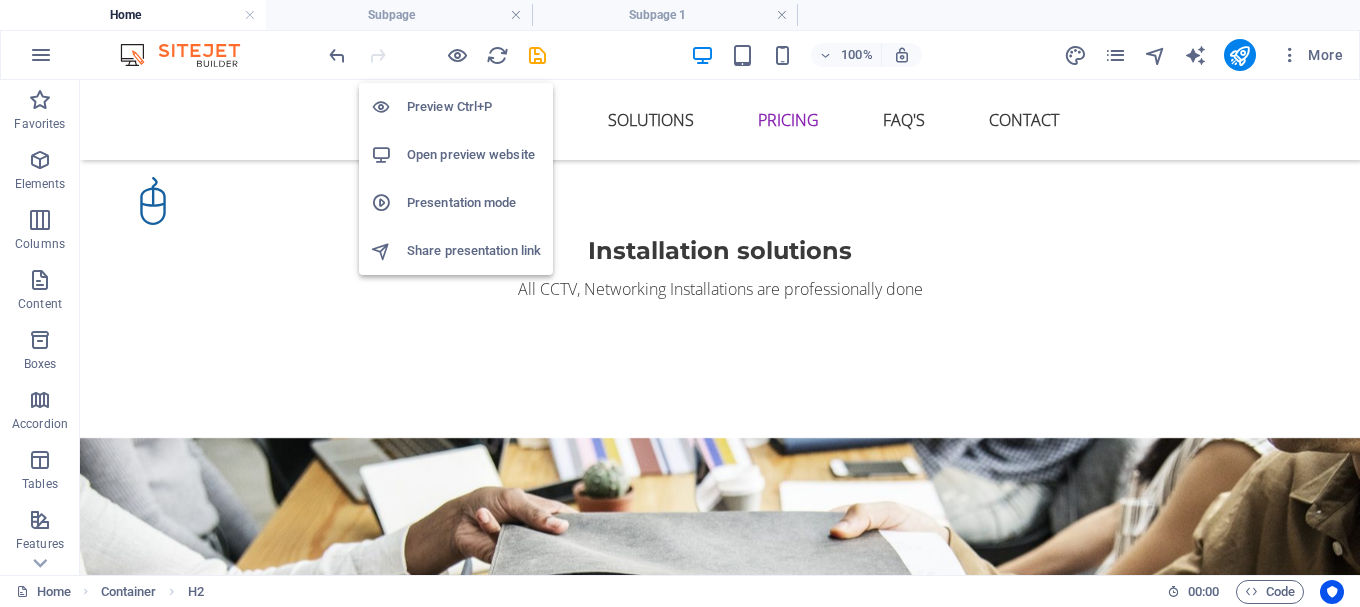 scroll, scrollTop: 2861, scrollLeft: 0, axis: vertical 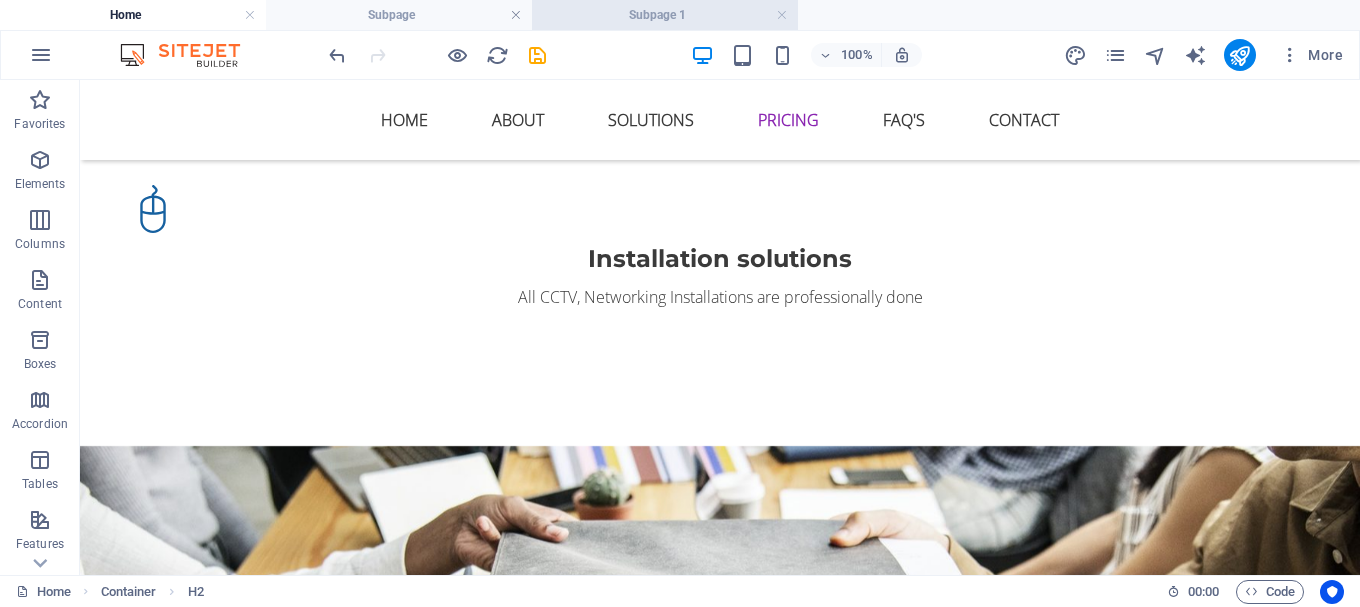 click on "Subpage 1" at bounding box center (665, 15) 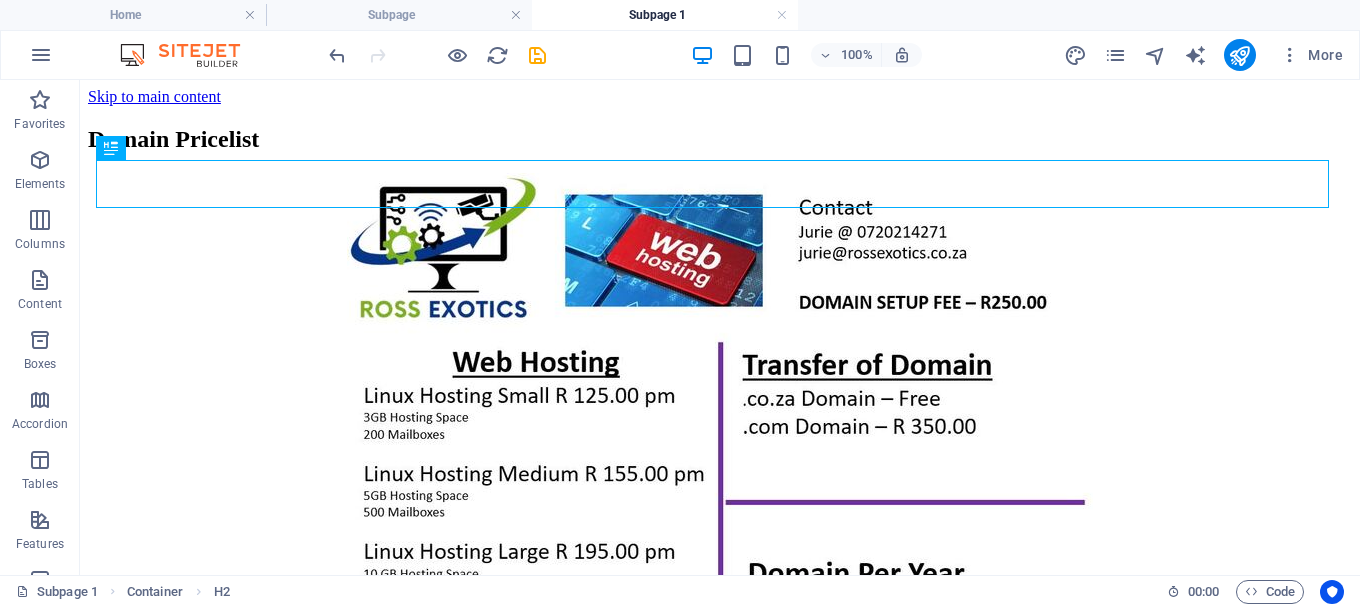 scroll, scrollTop: 0, scrollLeft: 0, axis: both 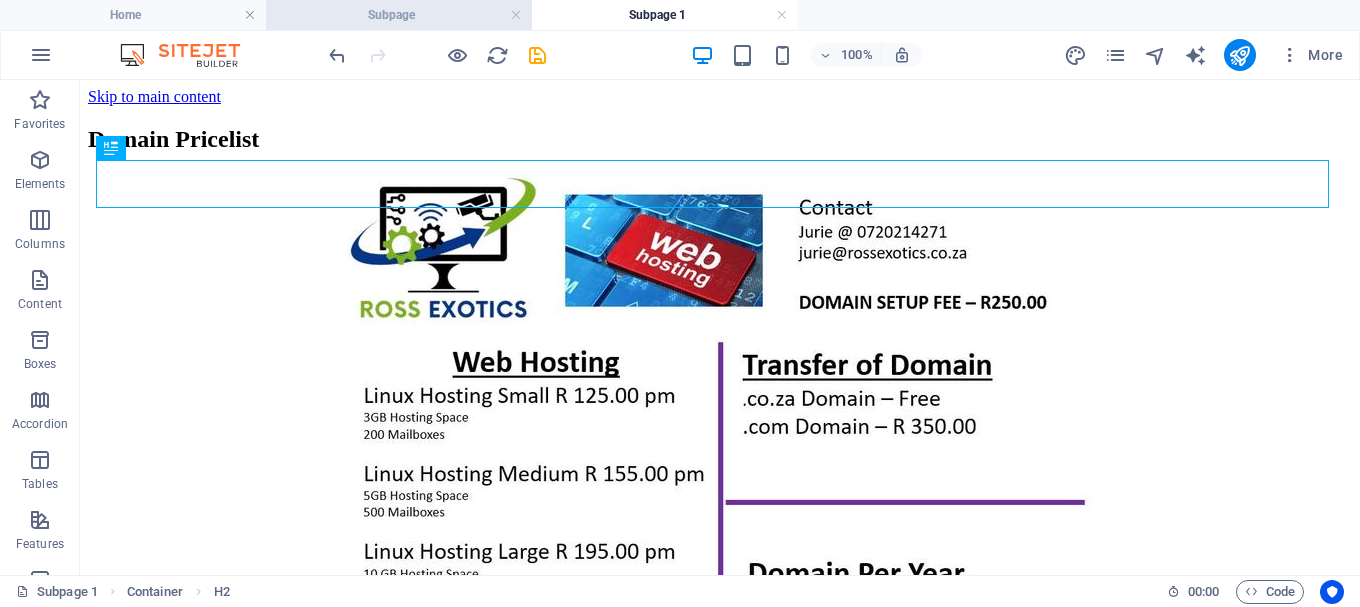 click on "Subpage" at bounding box center (399, 15) 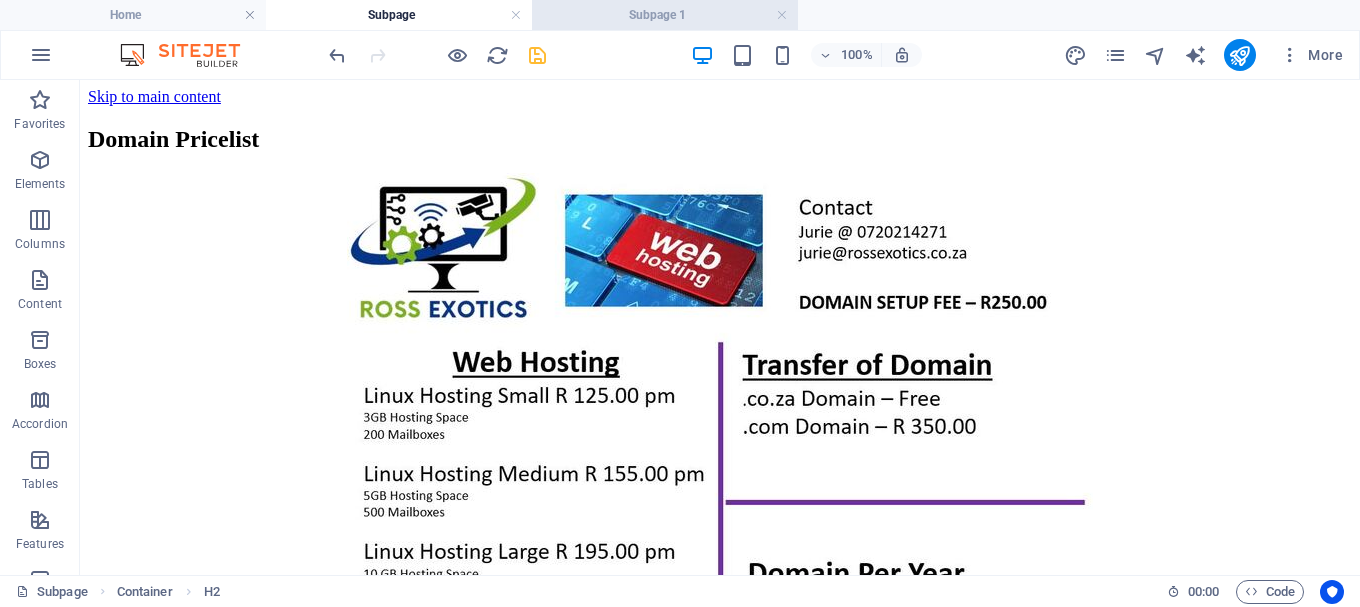 click on "Subpage 1" at bounding box center (665, 15) 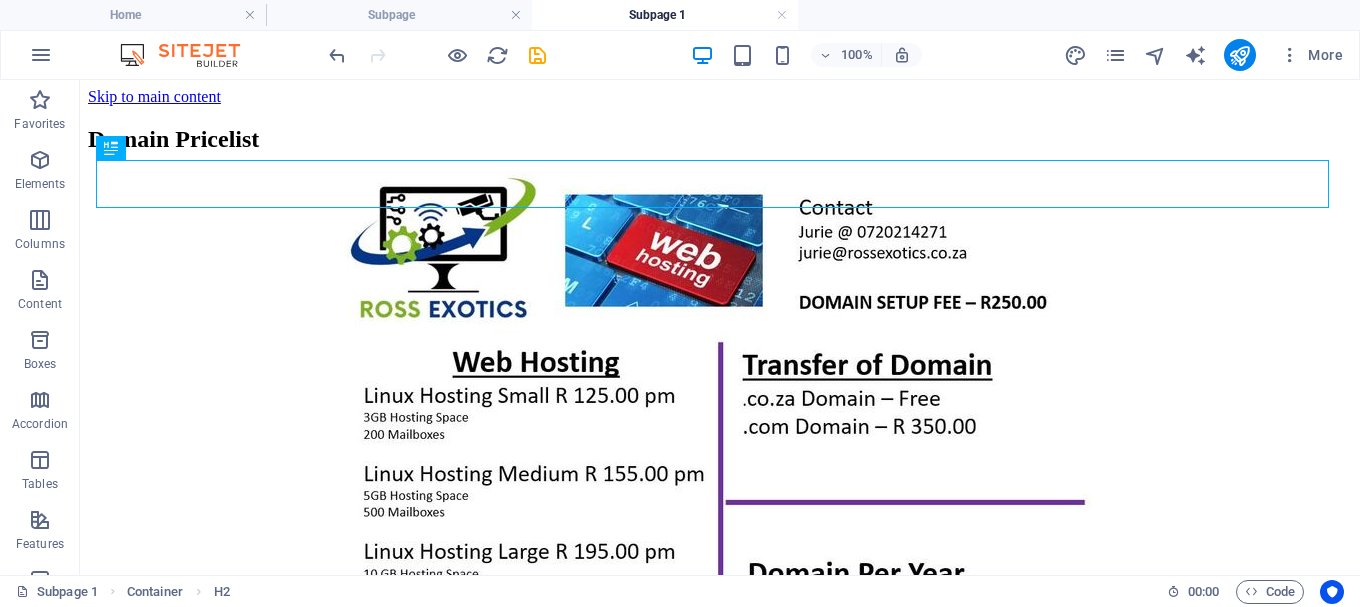 click on "Home Subpage Subpage 1" at bounding box center (680, 15) 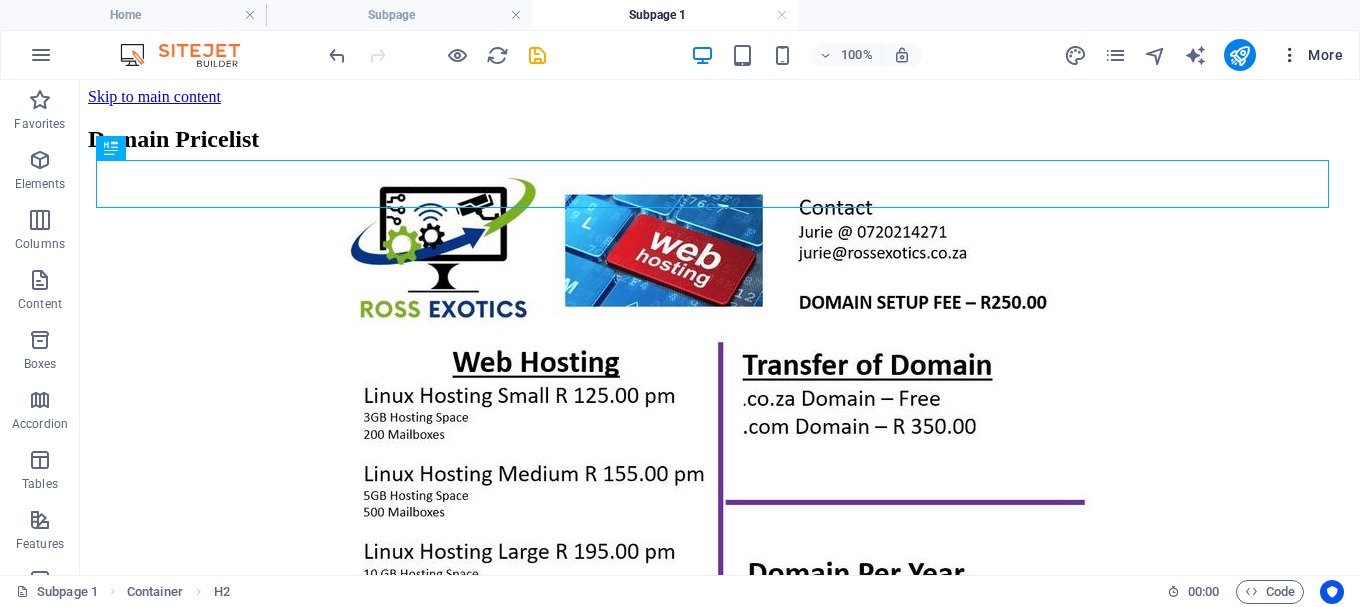 click on "More" at bounding box center [1311, 55] 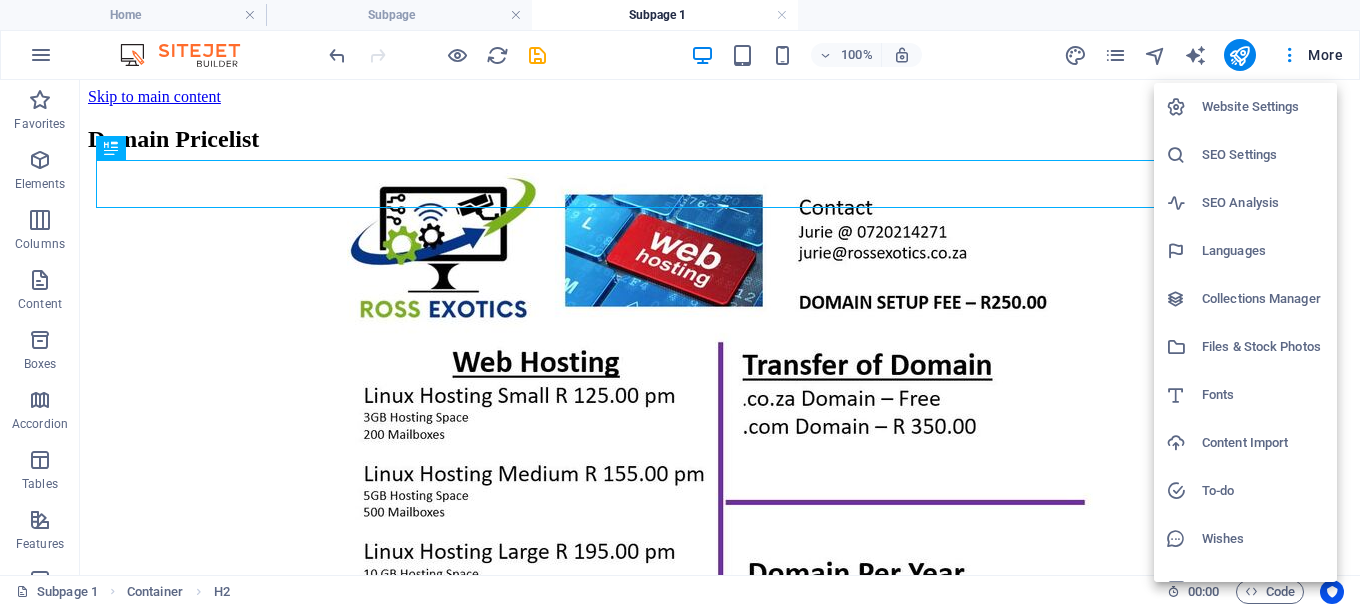 click at bounding box center (680, 303) 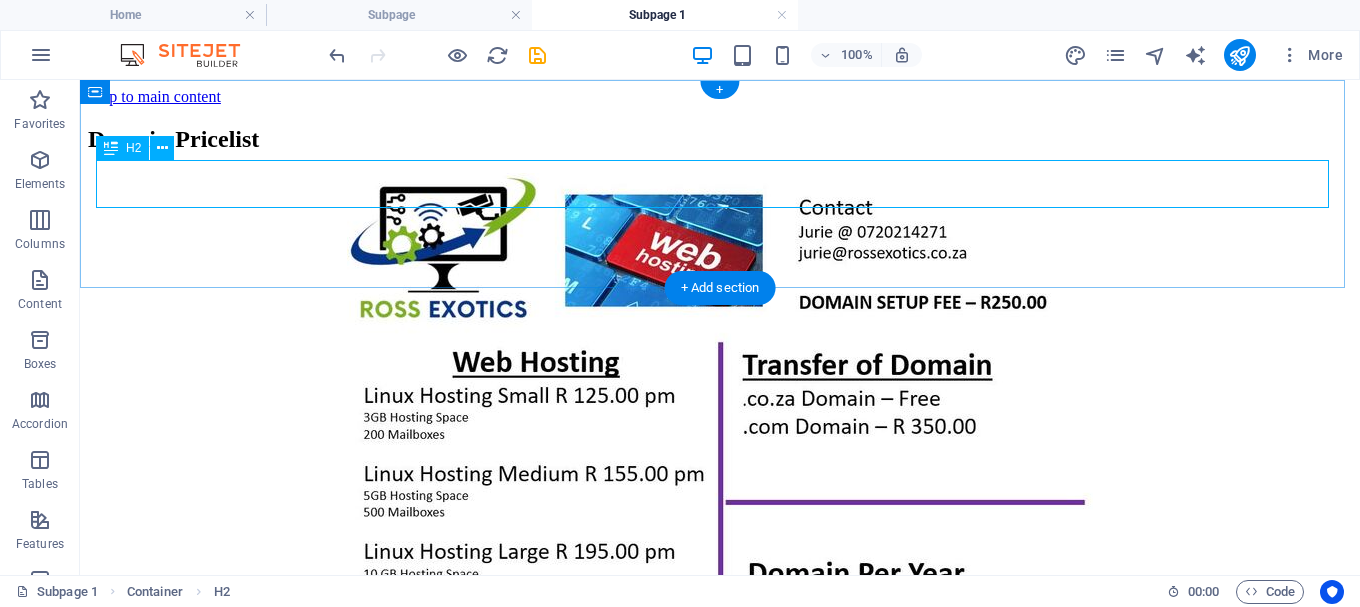 click on "Domain Pricelist" at bounding box center [720, 139] 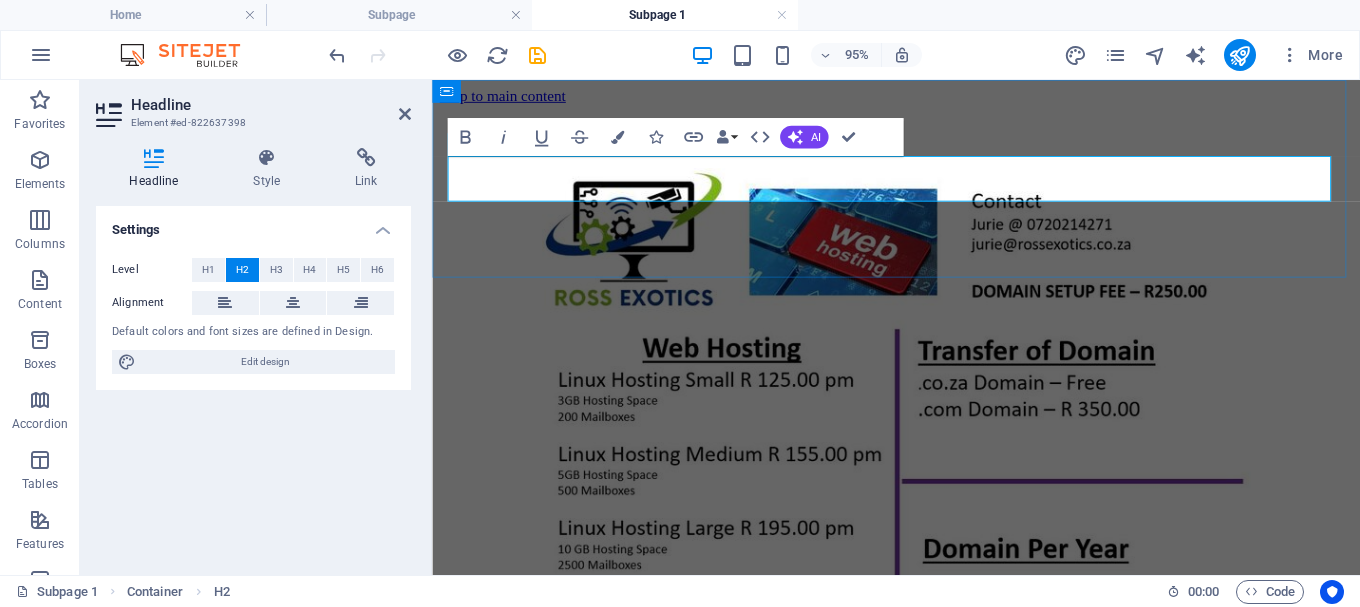 type 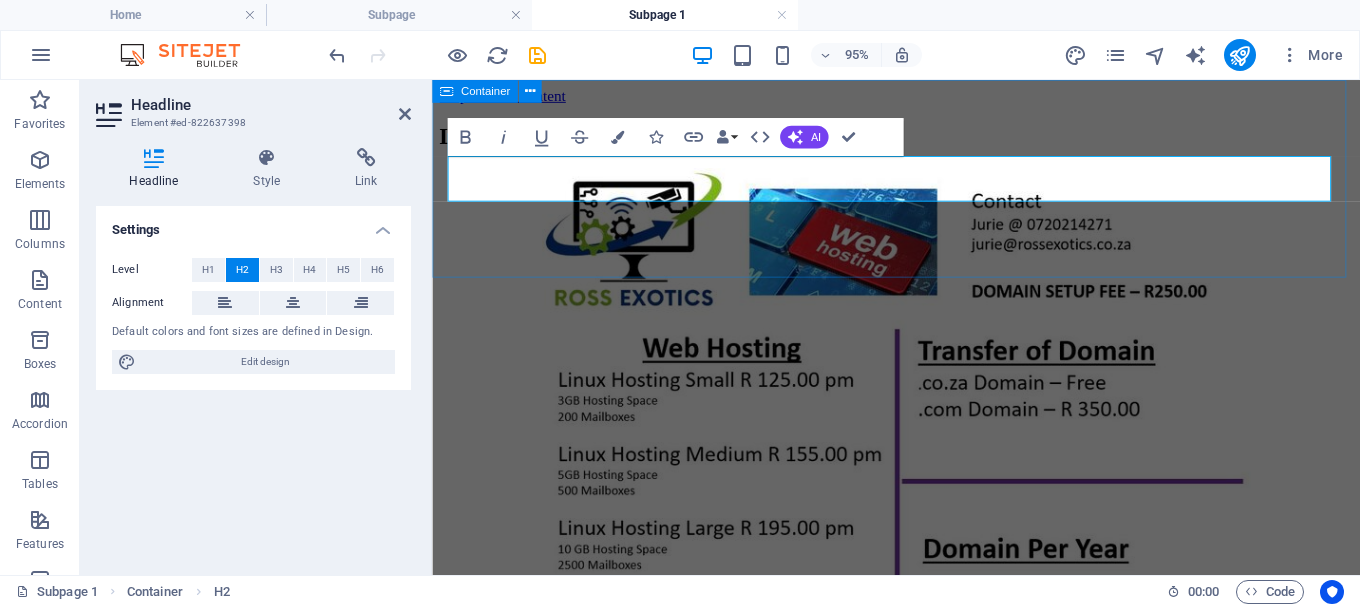 click on "LTE Pricelists" at bounding box center (920, 139) 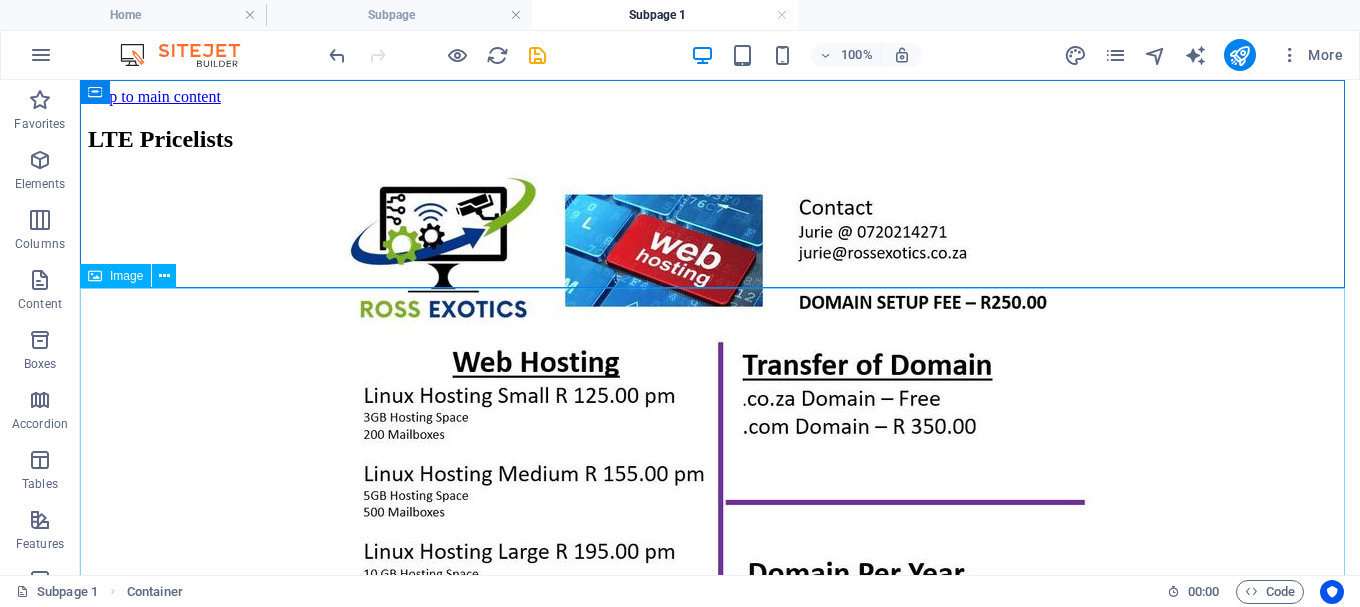 click at bounding box center [720, 434] 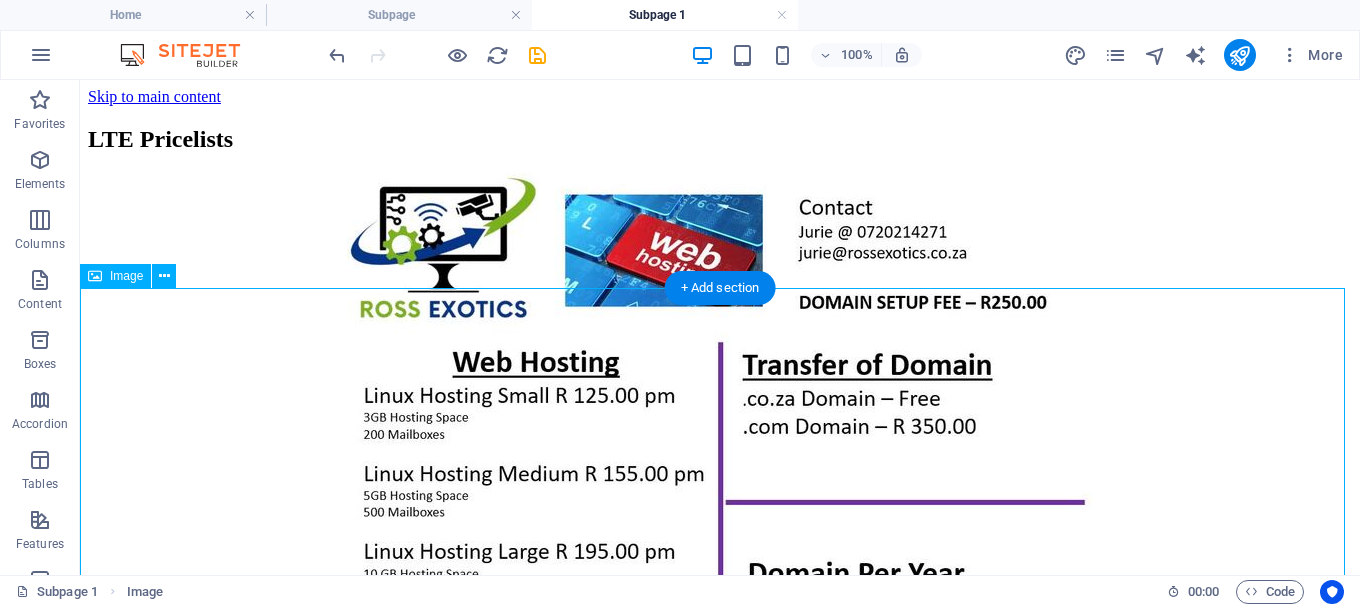 click at bounding box center [720, 434] 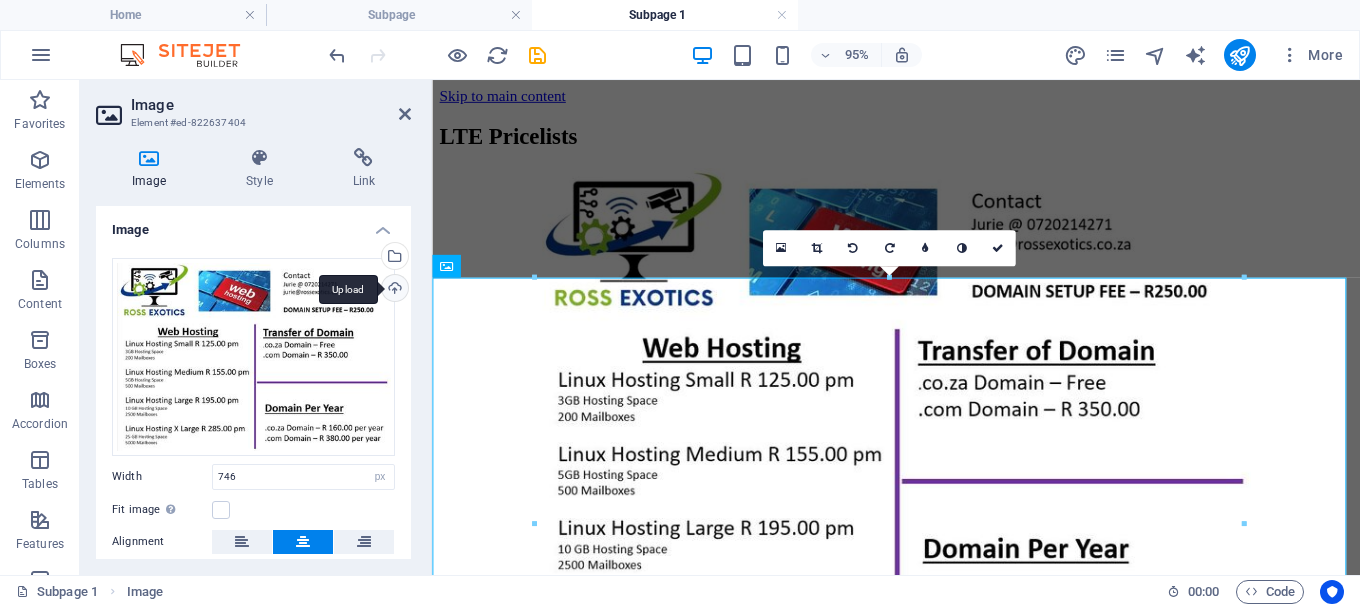 click on "Upload" at bounding box center [393, 290] 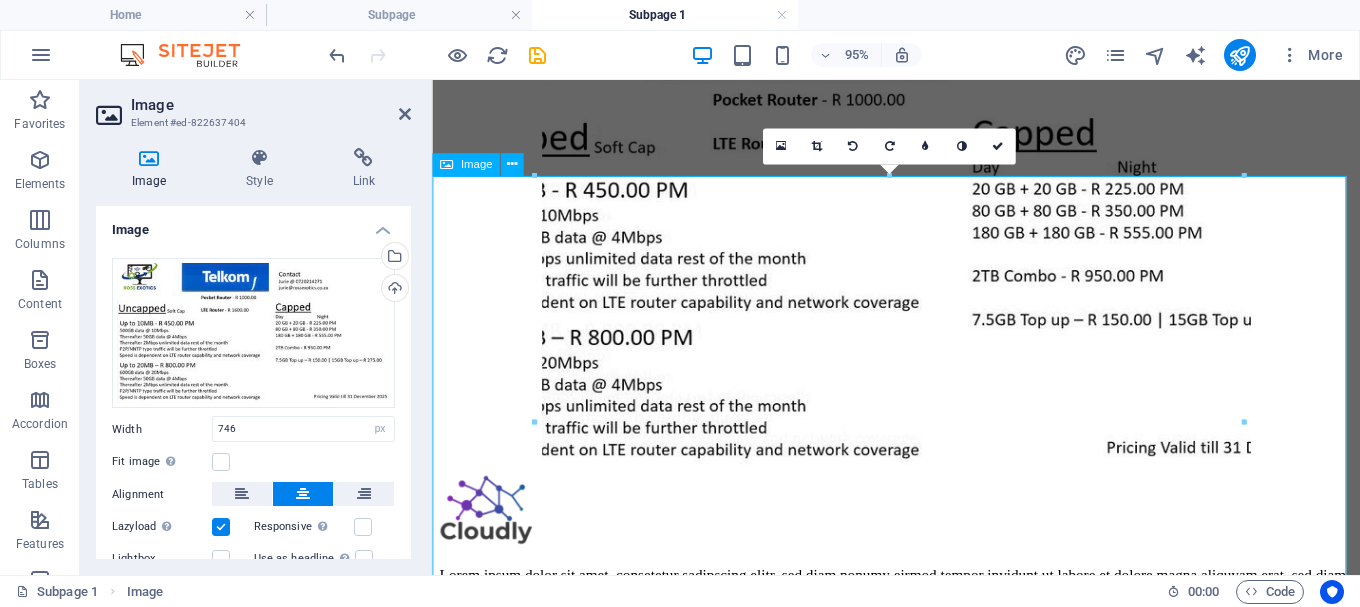 scroll, scrollTop: 0, scrollLeft: 0, axis: both 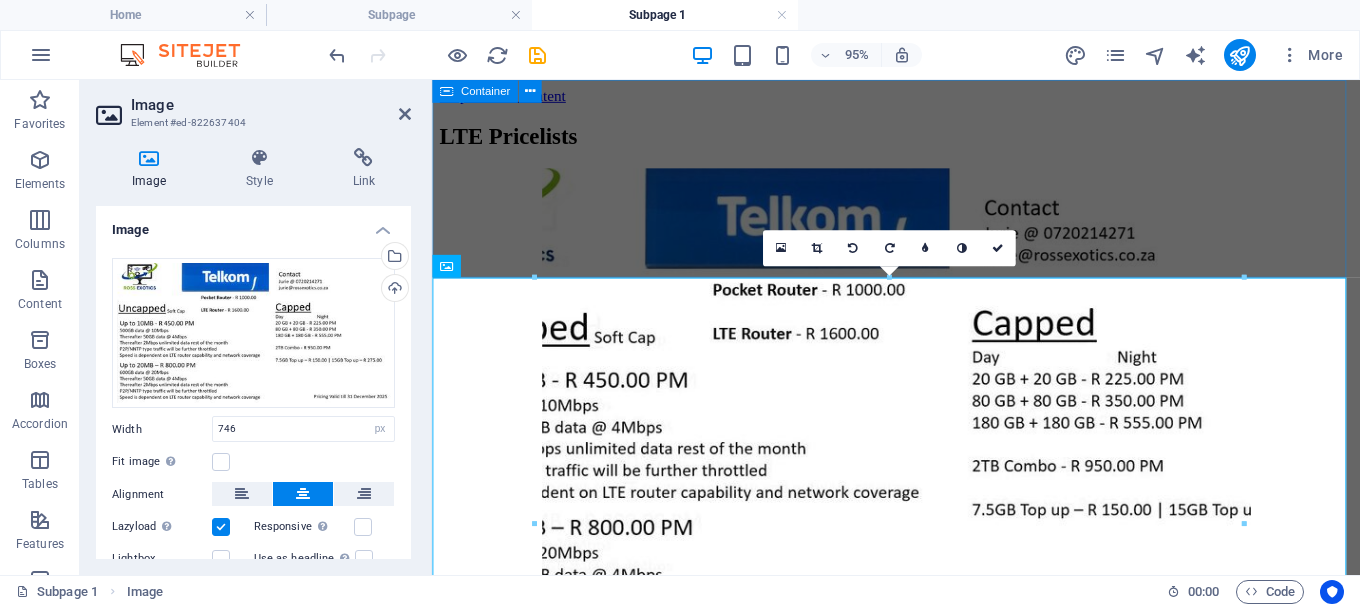 click on "LTE Pricelists" at bounding box center [920, 139] 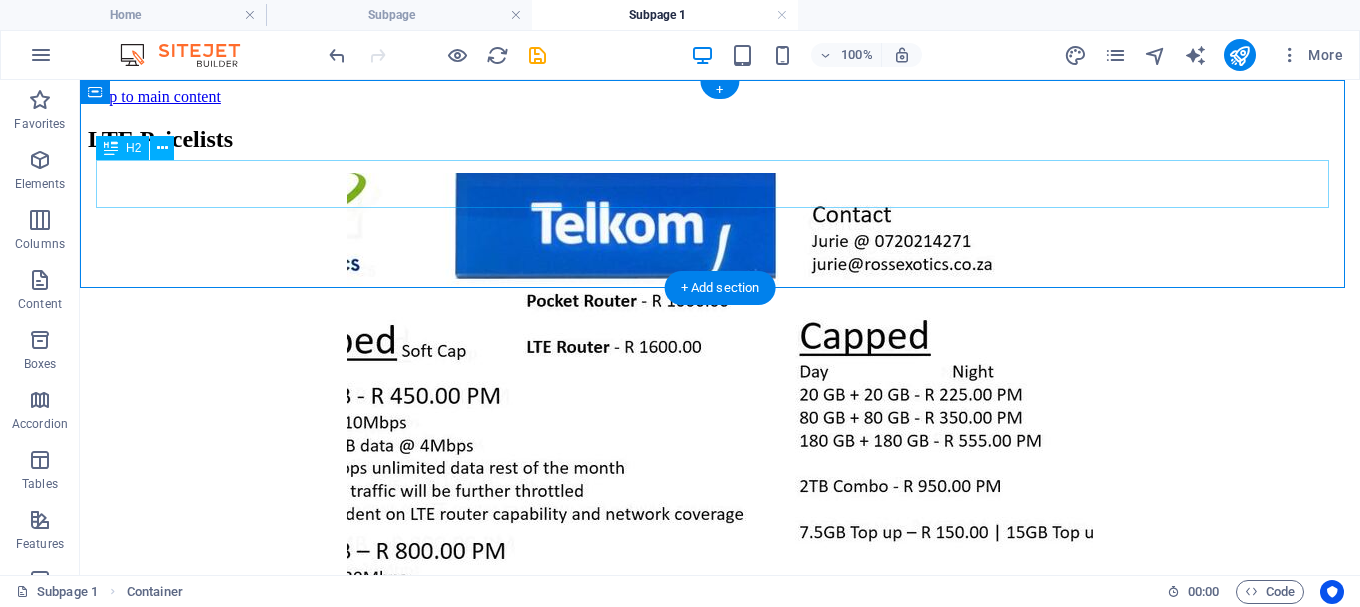 click on "LTE Pricelists" at bounding box center [720, 139] 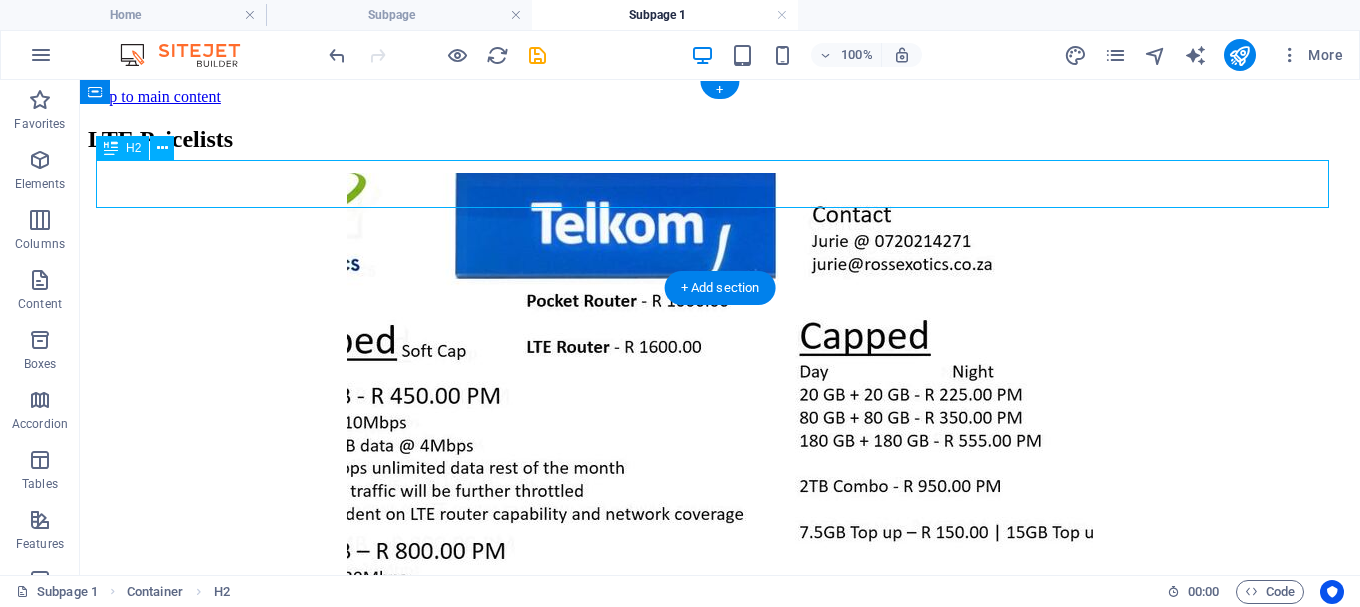 click on "LTE Pricelists" at bounding box center [720, 139] 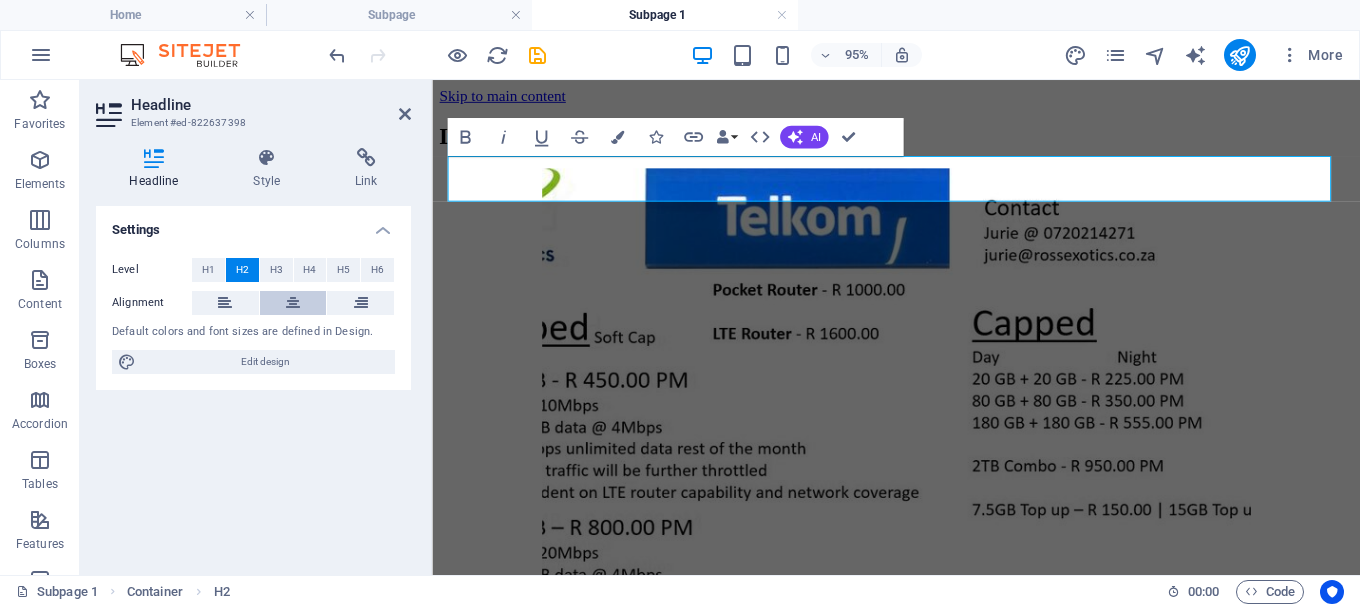 click at bounding box center [293, 303] 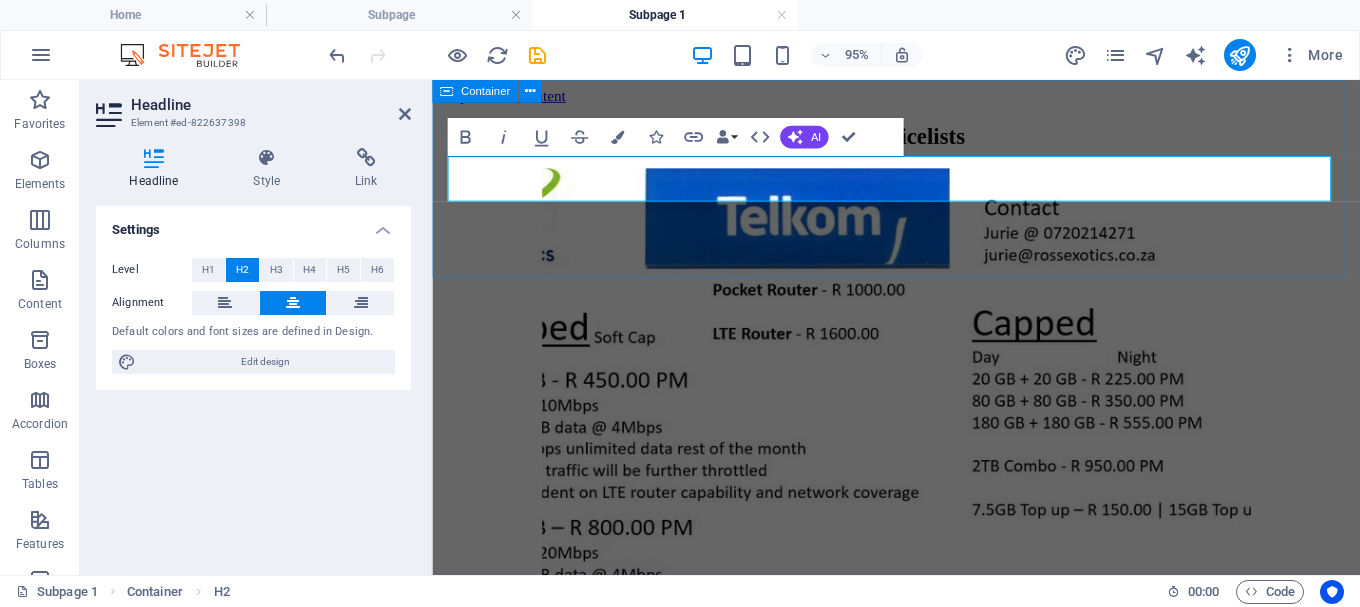 click on "LTE Pricelists" at bounding box center [920, 139] 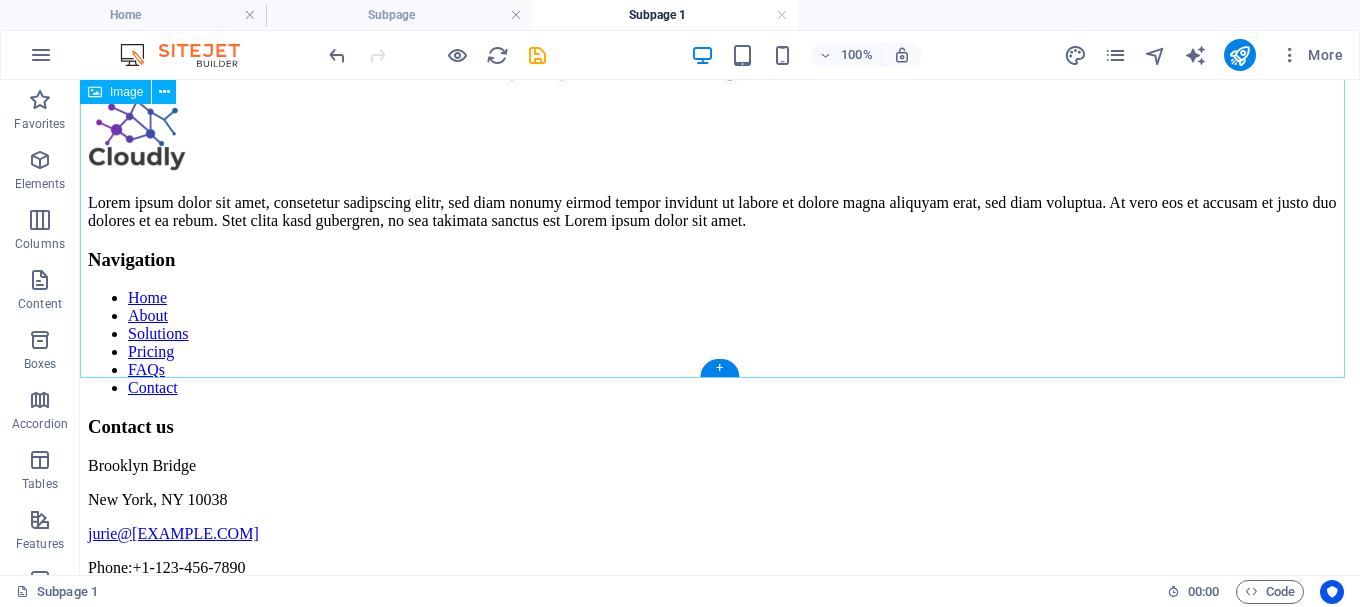 scroll, scrollTop: 427, scrollLeft: 0, axis: vertical 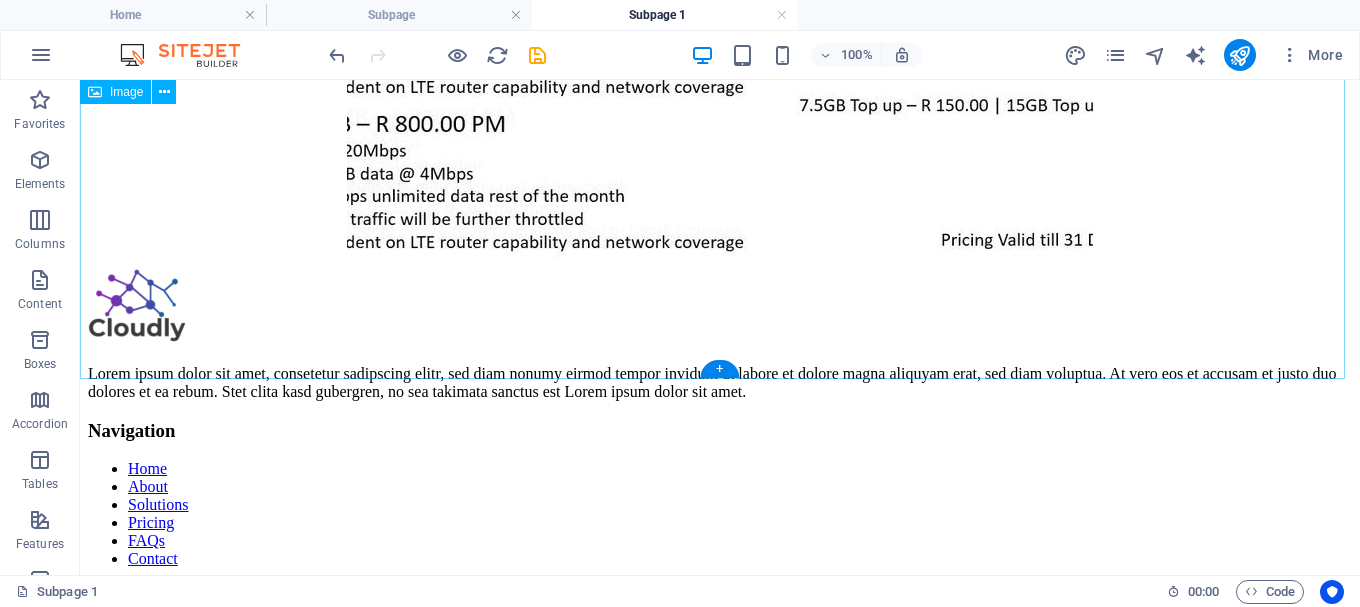 click at bounding box center [720, 7] 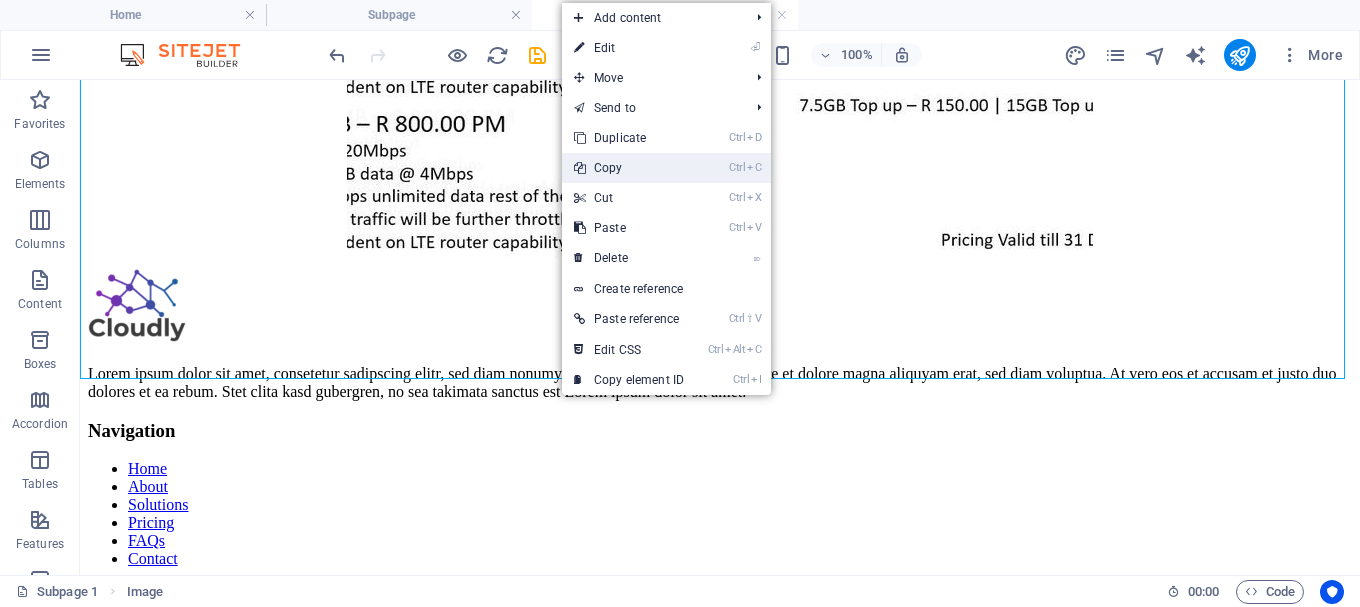 click on "Ctrl C  Copy" at bounding box center (629, 168) 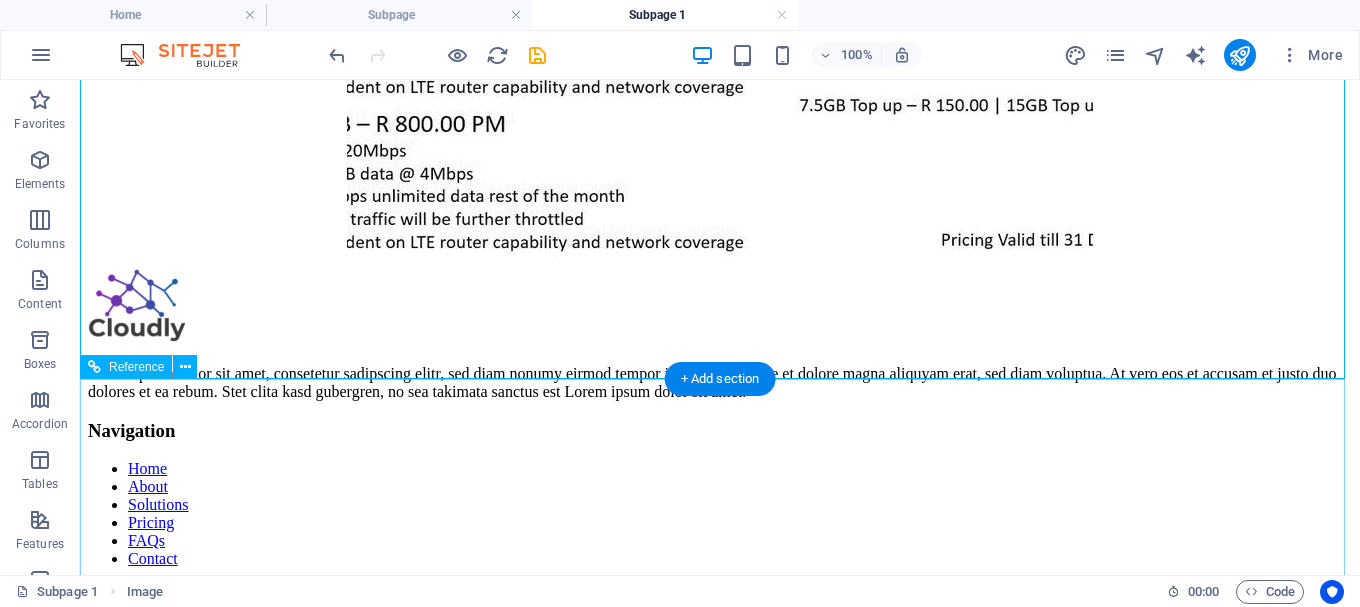 click on "Contact us [CITY] [STATE] [POSTAL_CODE] [EMAIL] Phone: [PHONE]" at bounding box center (720, 508) 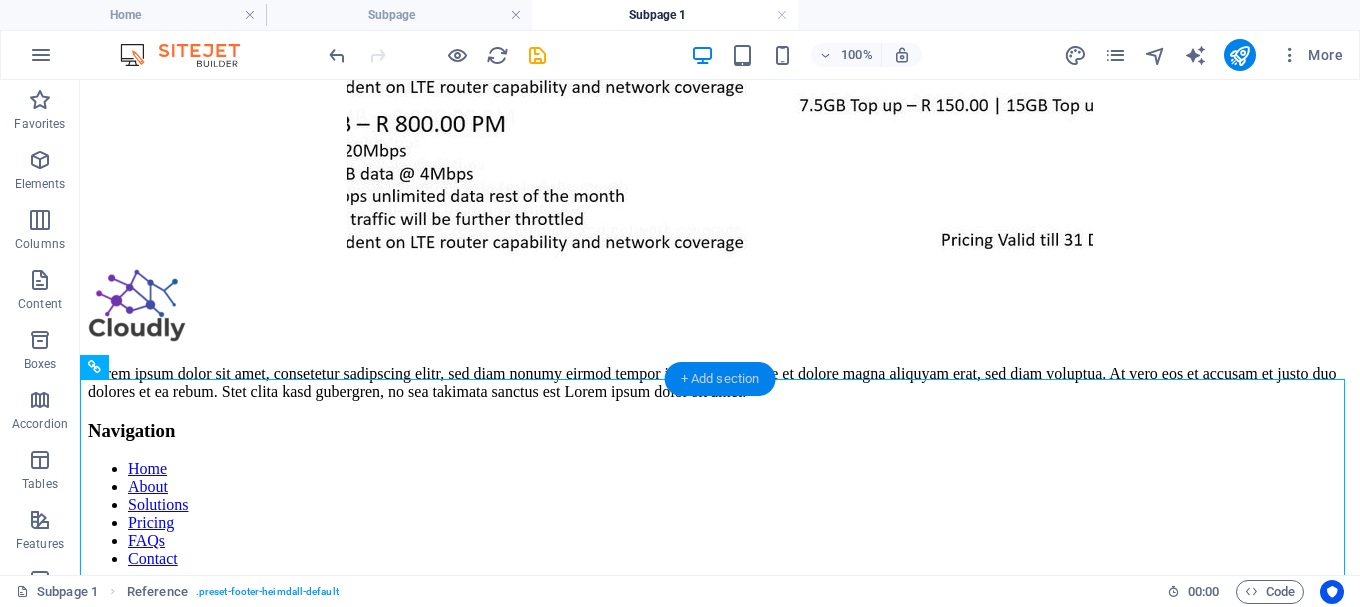 click on "+ Add section" at bounding box center (720, 379) 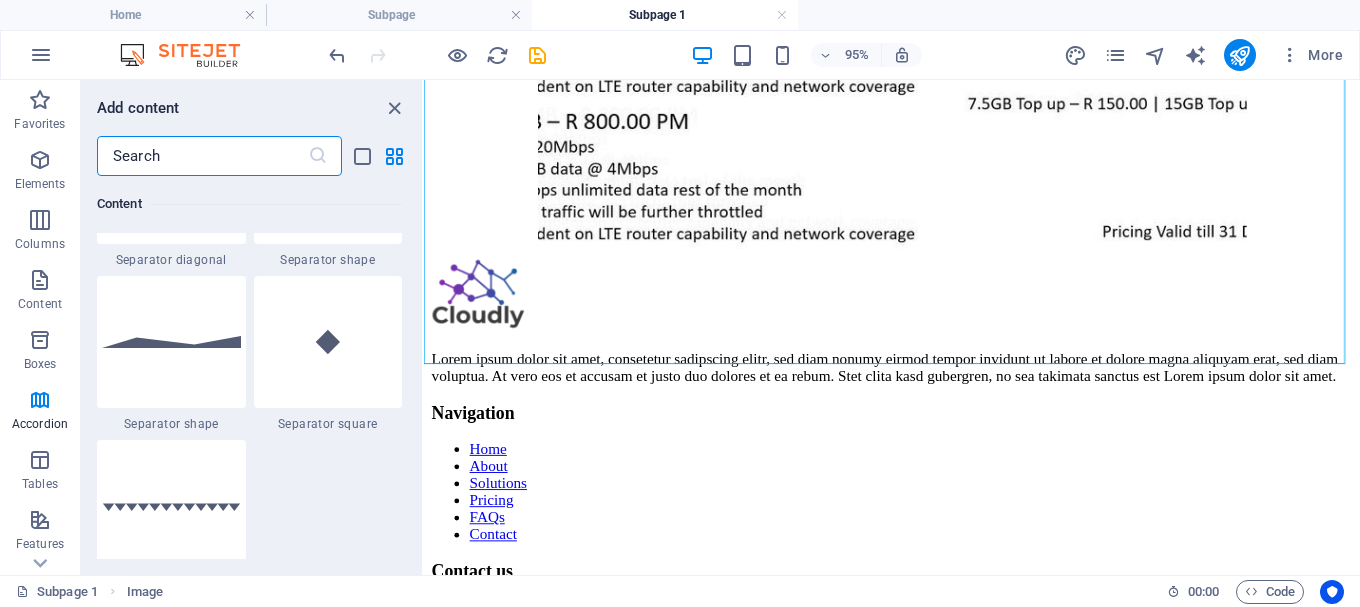 scroll, scrollTop: 4899, scrollLeft: 0, axis: vertical 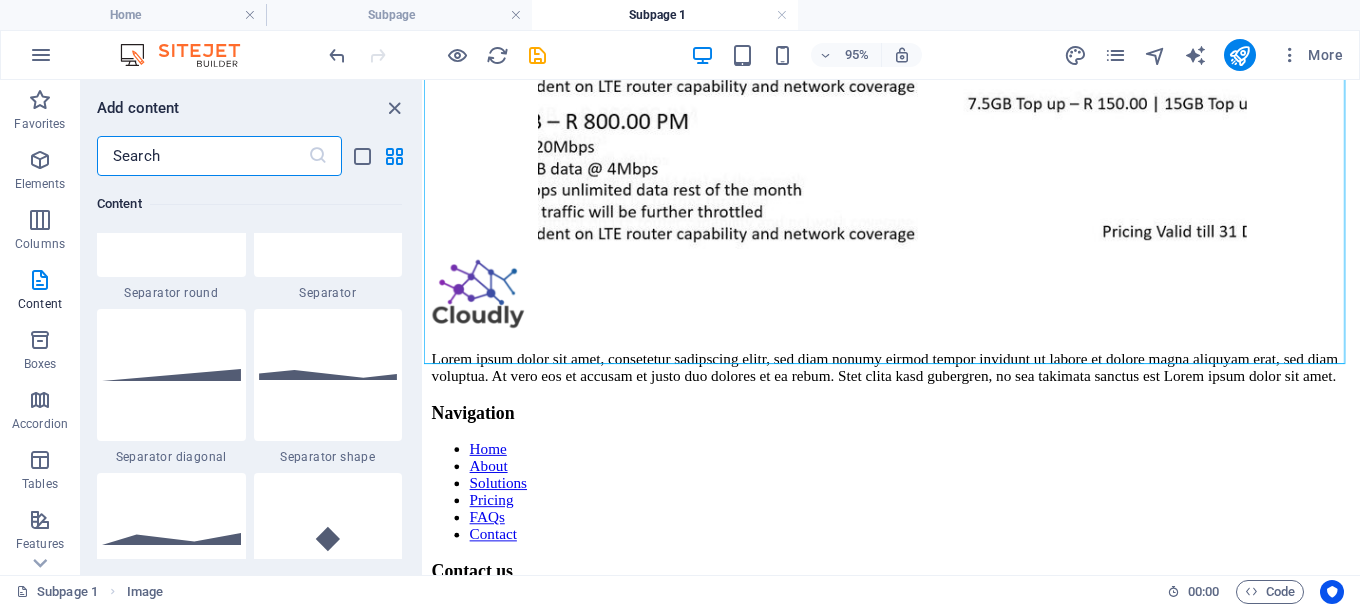 click at bounding box center [202, 156] 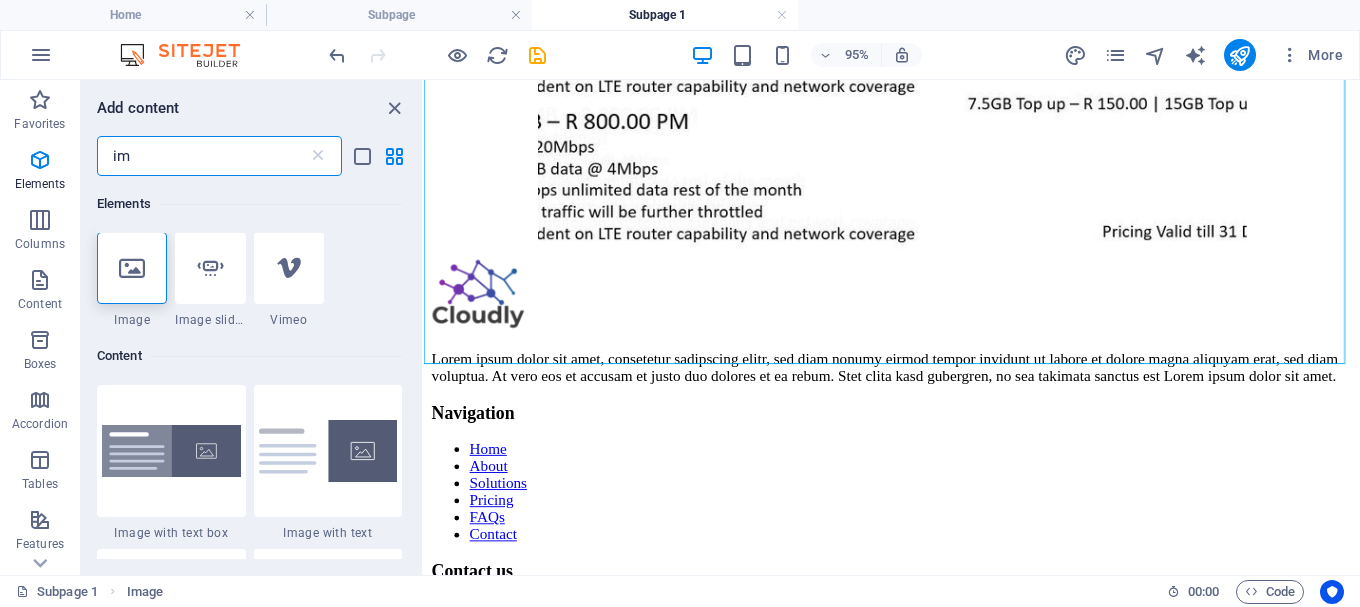 scroll, scrollTop: 0, scrollLeft: 0, axis: both 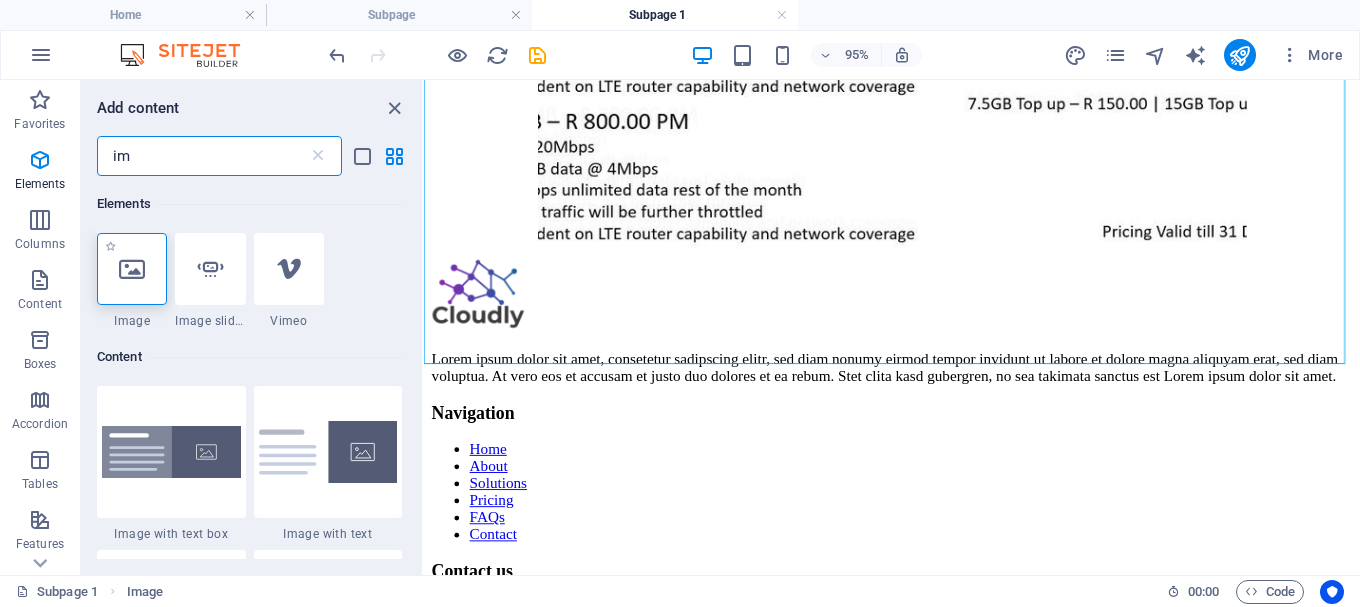 type on "im" 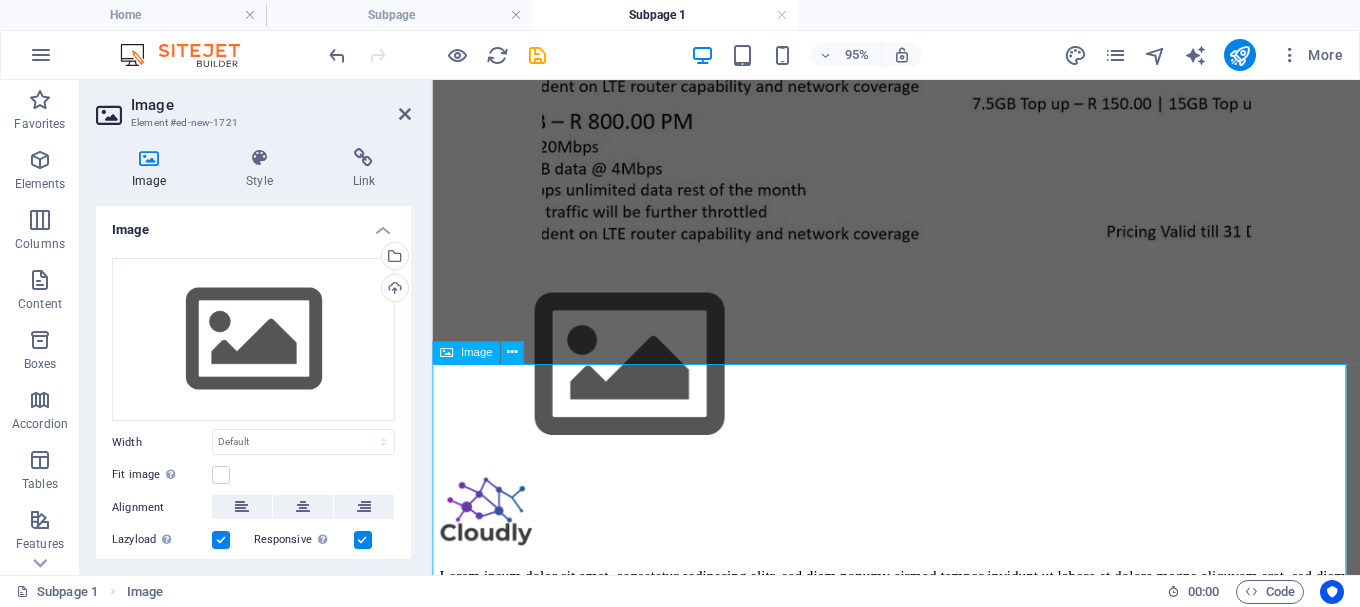click at bounding box center (920, 382) 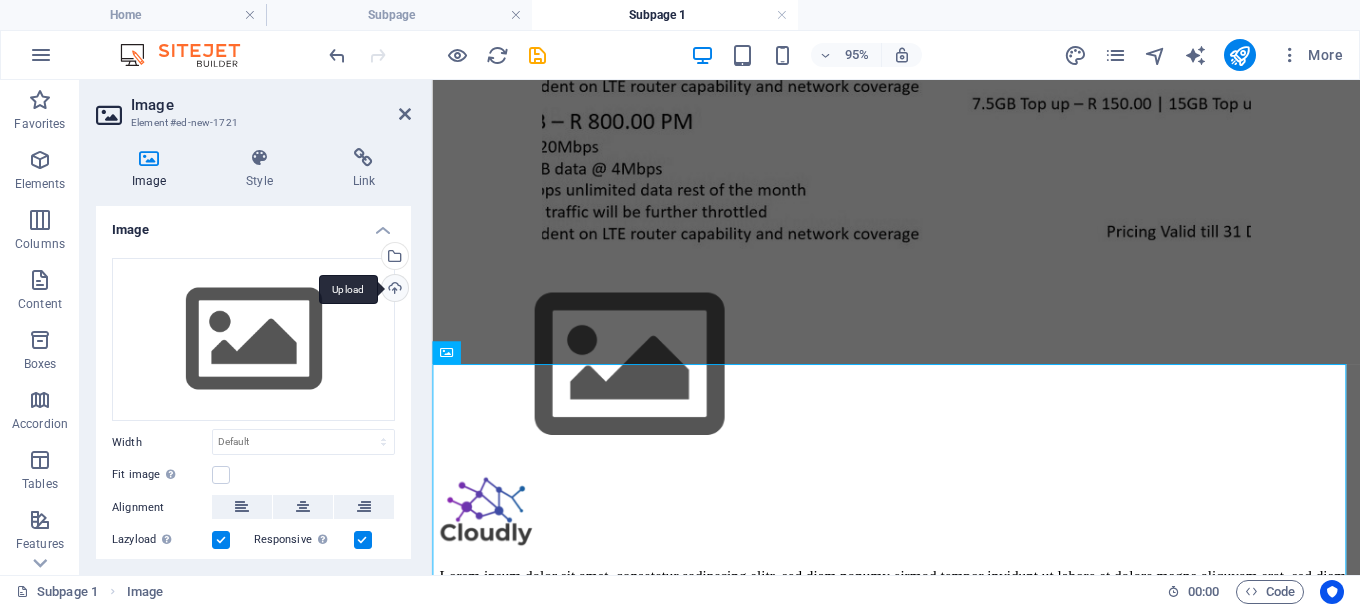 click on "Upload" at bounding box center [393, 290] 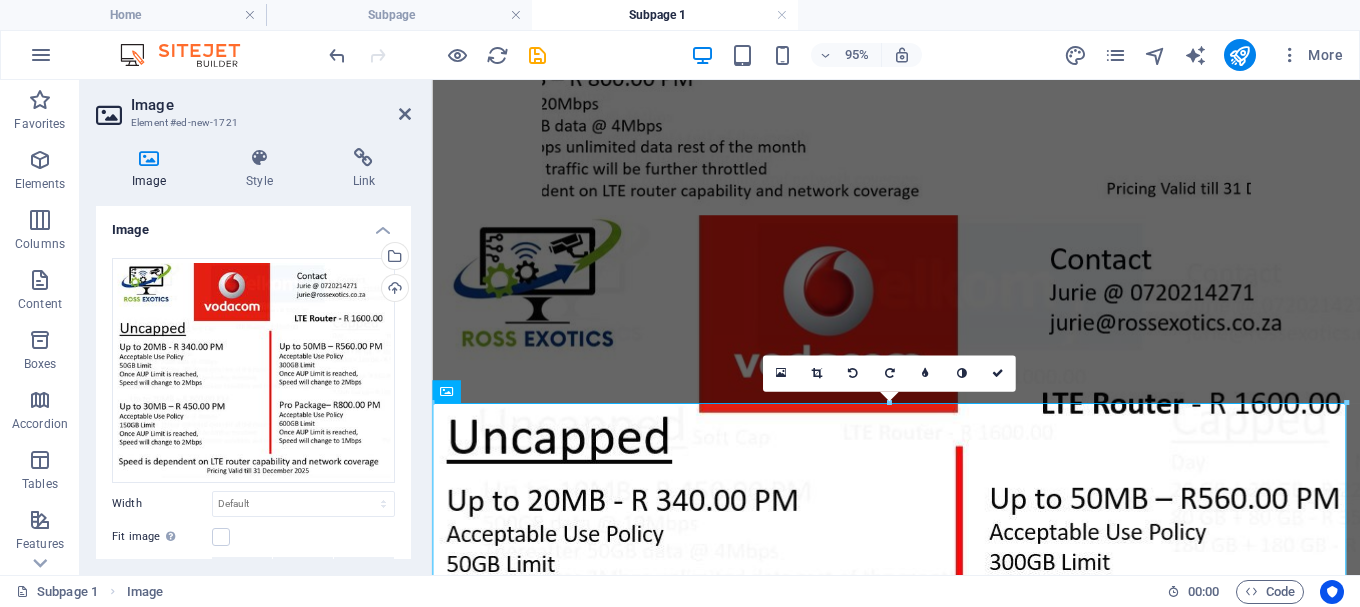 scroll, scrollTop: 327, scrollLeft: 0, axis: vertical 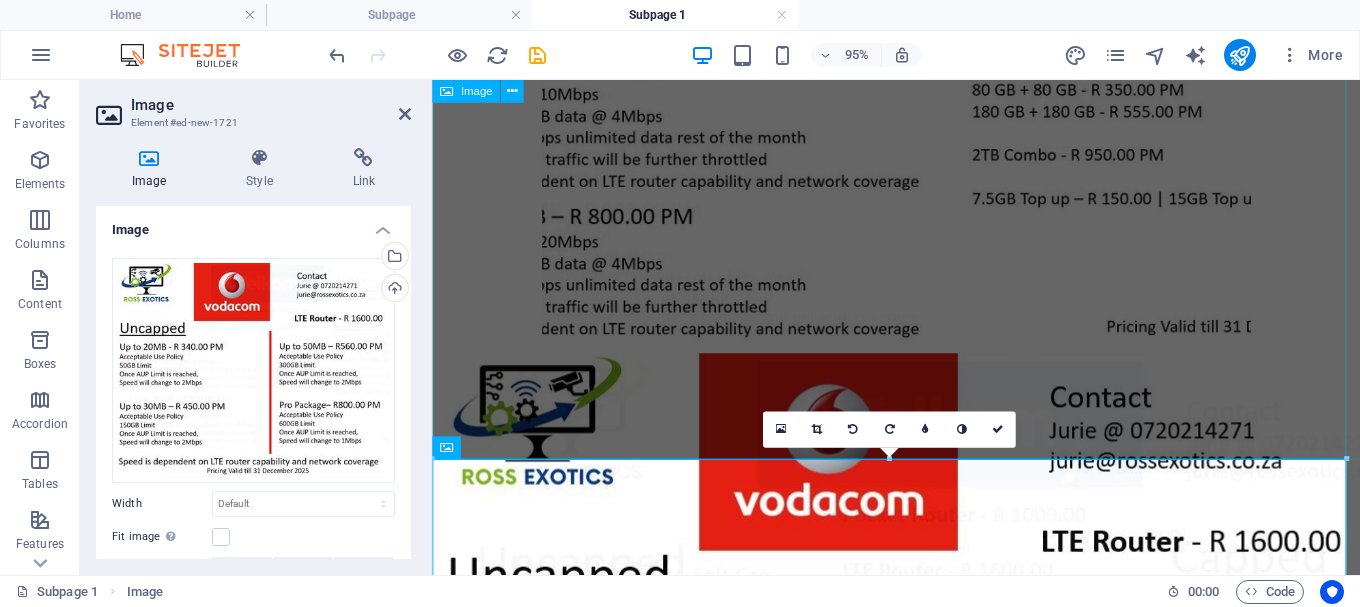 click at bounding box center [920, 107] 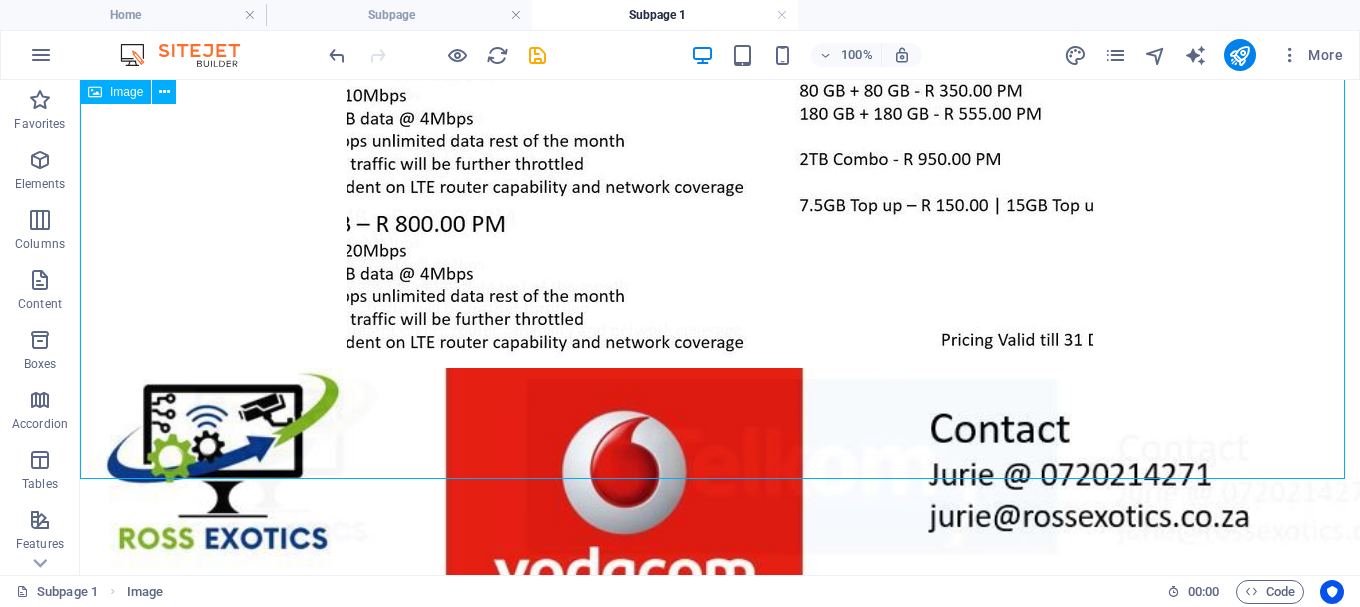 click at bounding box center [720, 107] 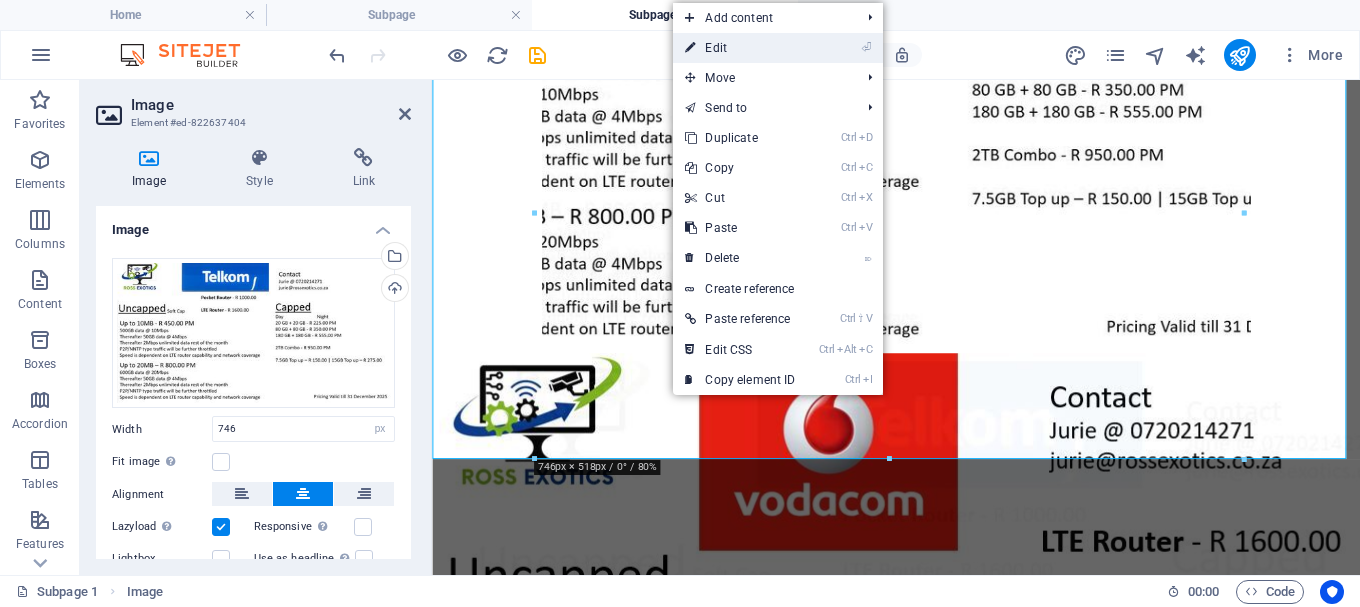 click on "⏎  Edit" at bounding box center (740, 48) 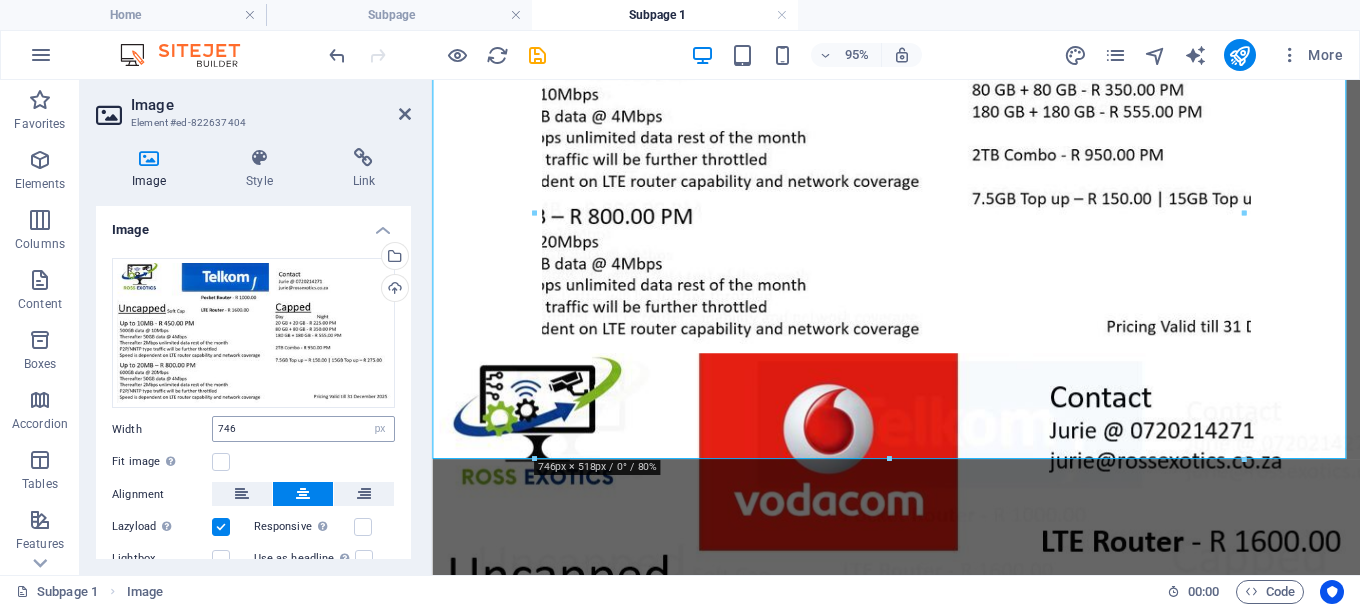 scroll, scrollTop: 162, scrollLeft: 0, axis: vertical 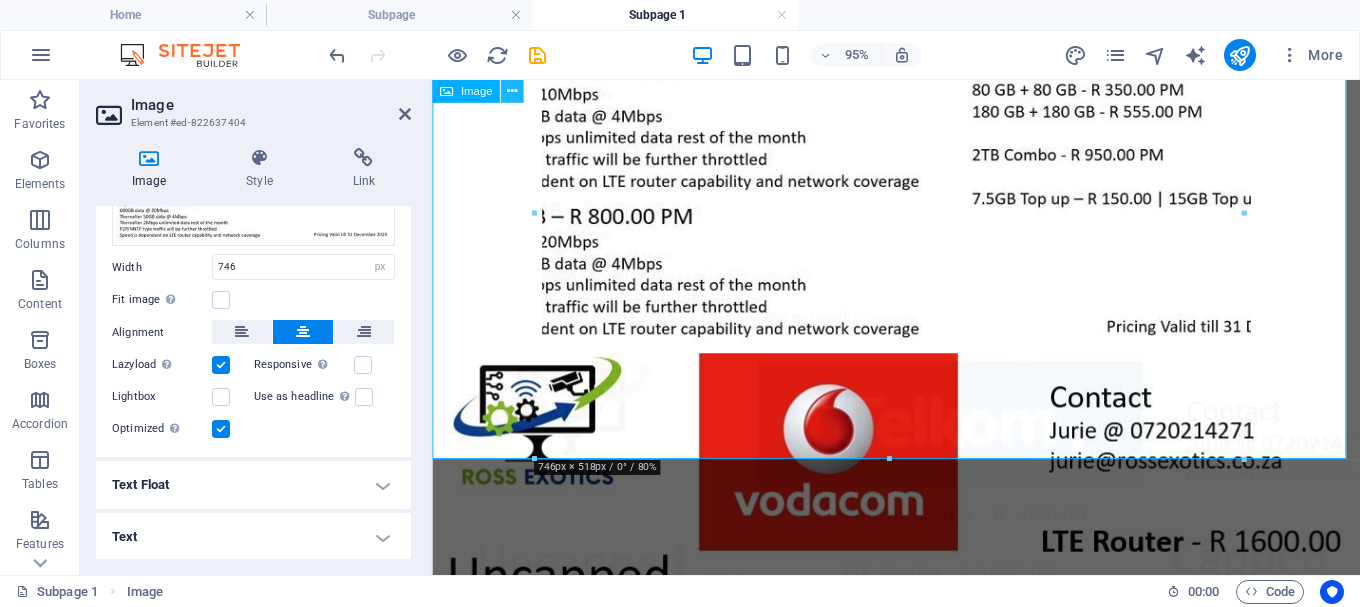 click at bounding box center (512, 91) 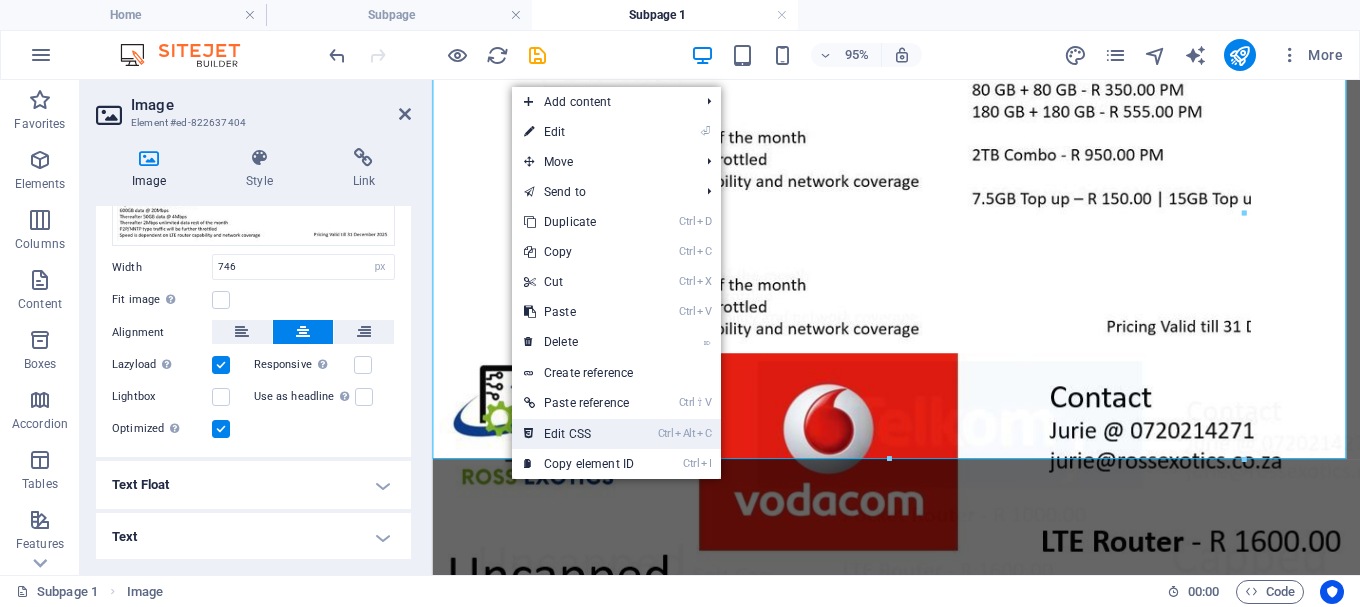click on "Ctrl Alt C  Edit CSS" at bounding box center [579, 434] 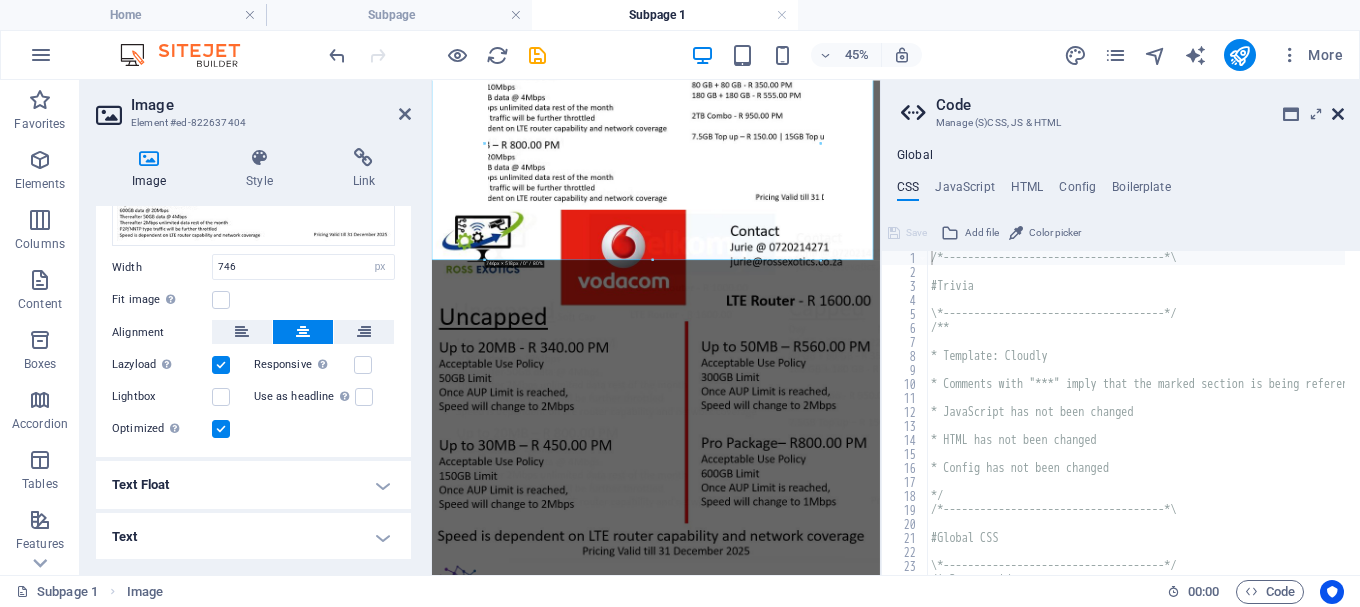 click at bounding box center (1338, 114) 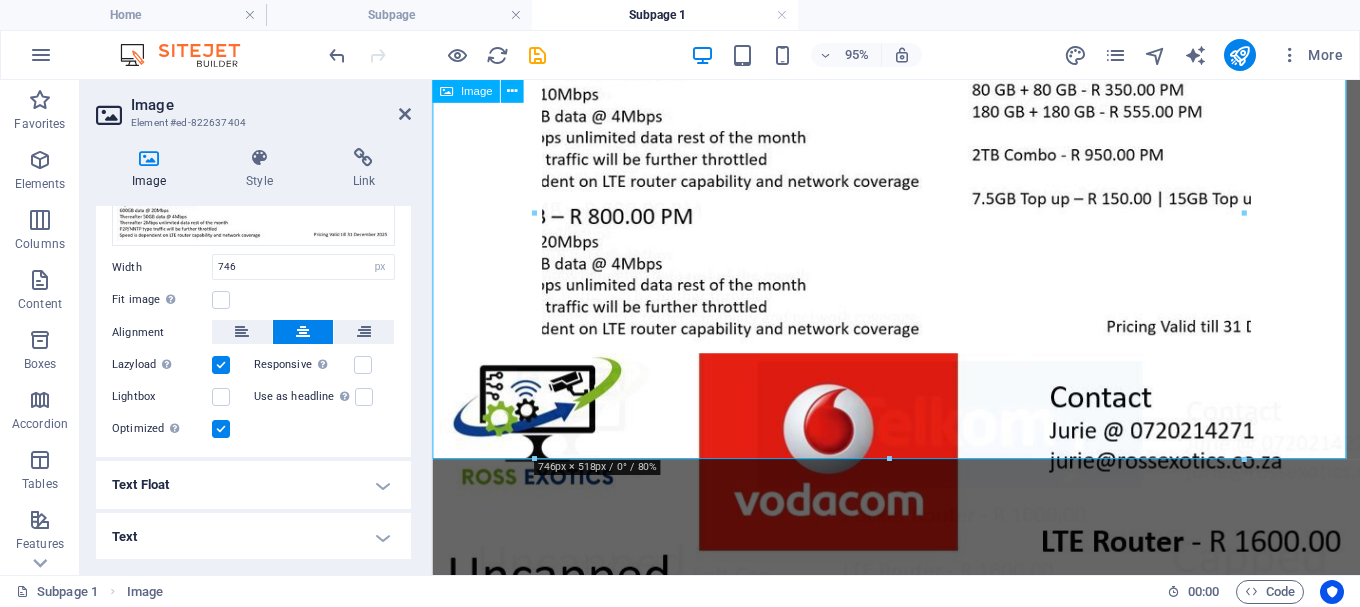 click at bounding box center (920, 107) 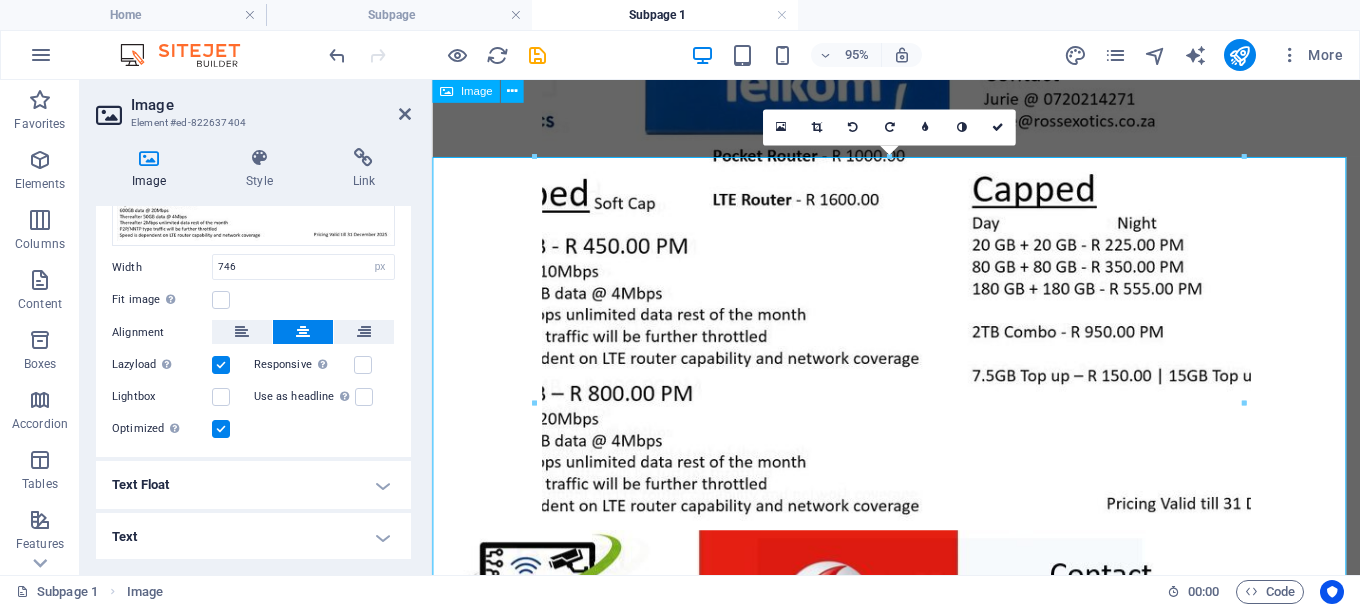 scroll, scrollTop: 127, scrollLeft: 0, axis: vertical 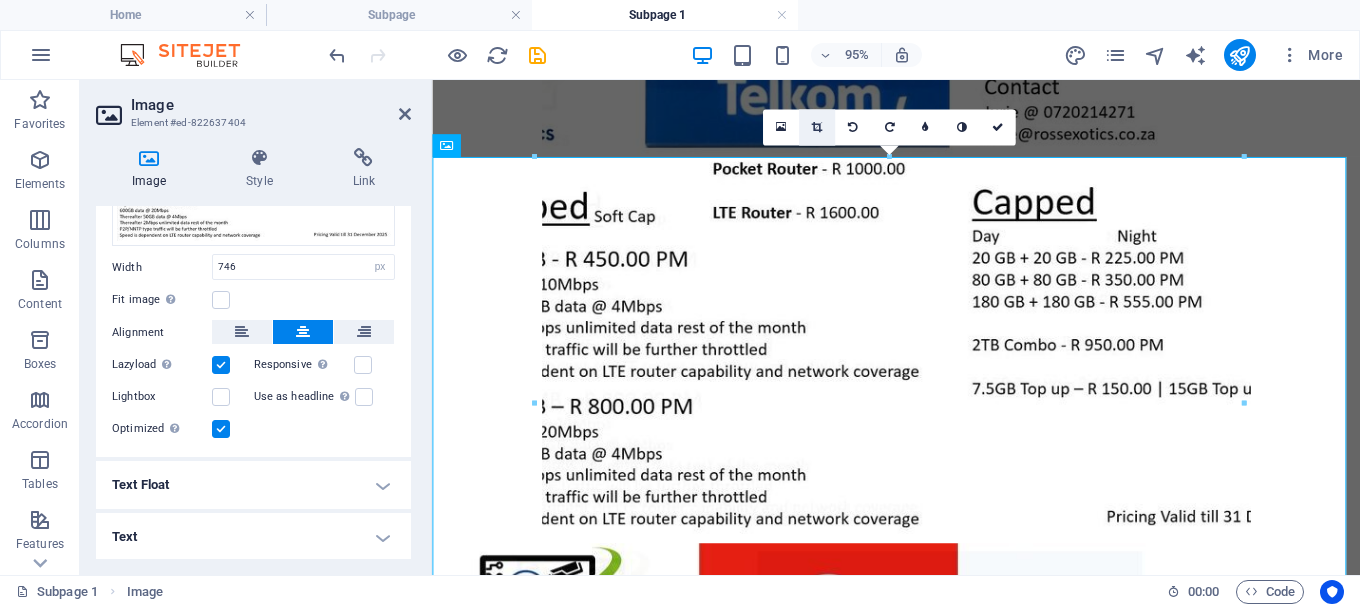 click at bounding box center [816, 127] 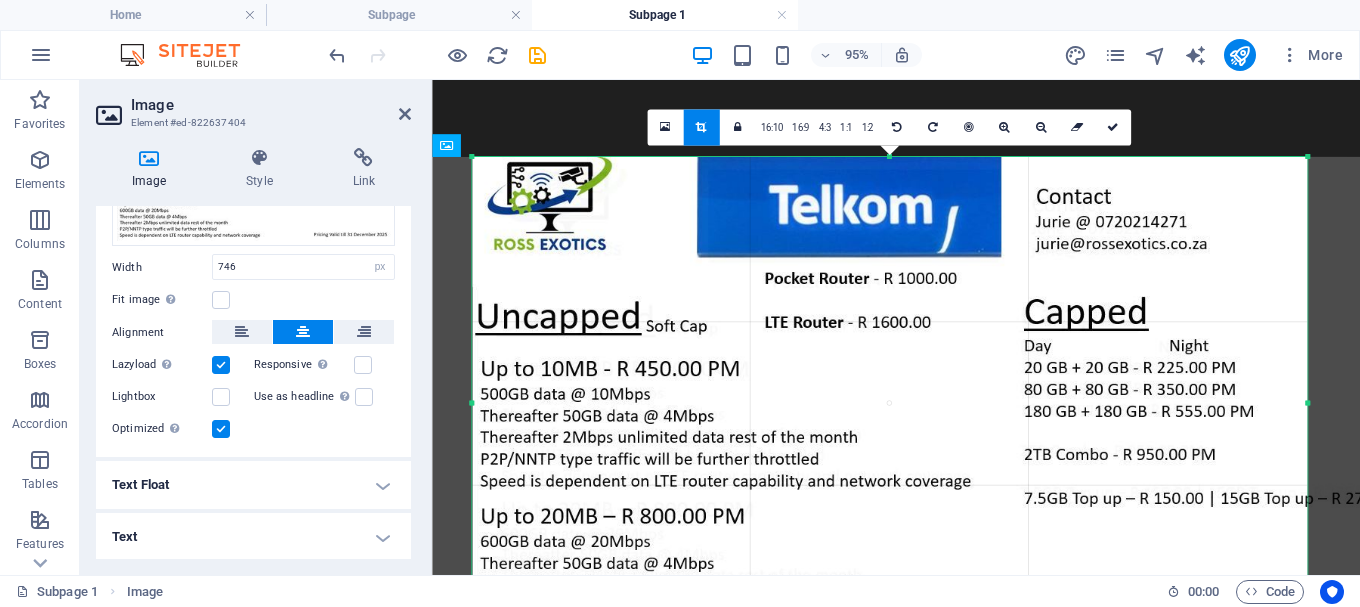 drag, startPoint x: 534, startPoint y: 403, endPoint x: 401, endPoint y: 408, distance: 133.09395 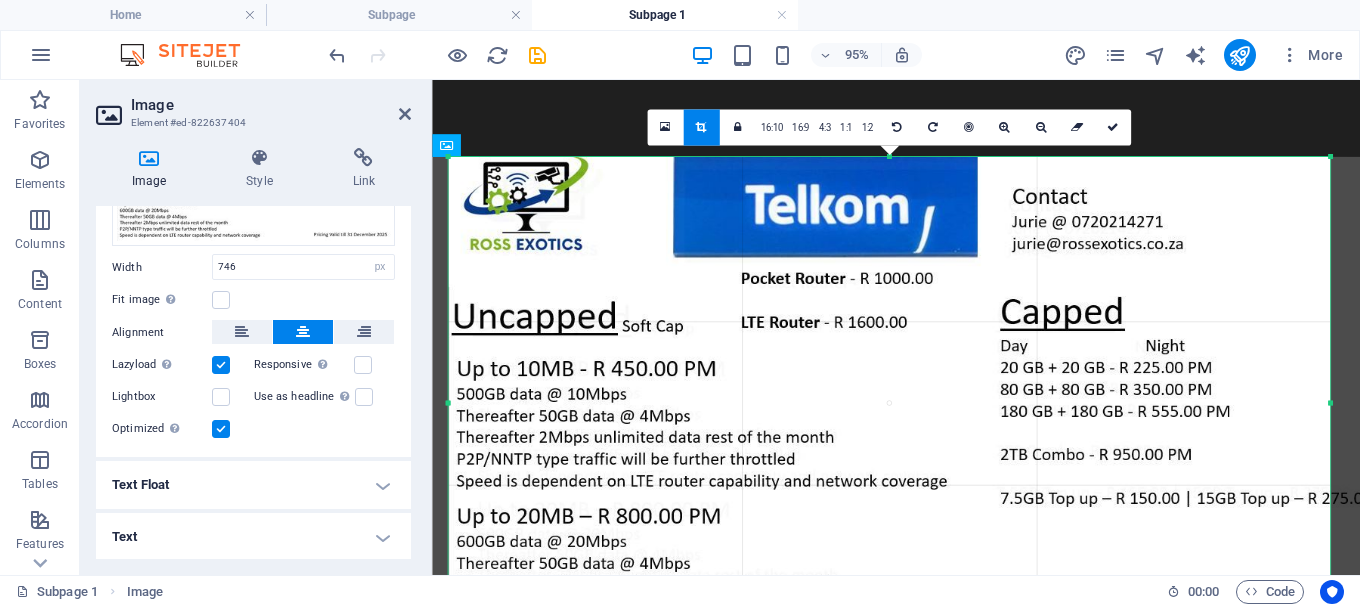 drag, startPoint x: 1310, startPoint y: 404, endPoint x: 1359, endPoint y: 407, distance: 49.09175 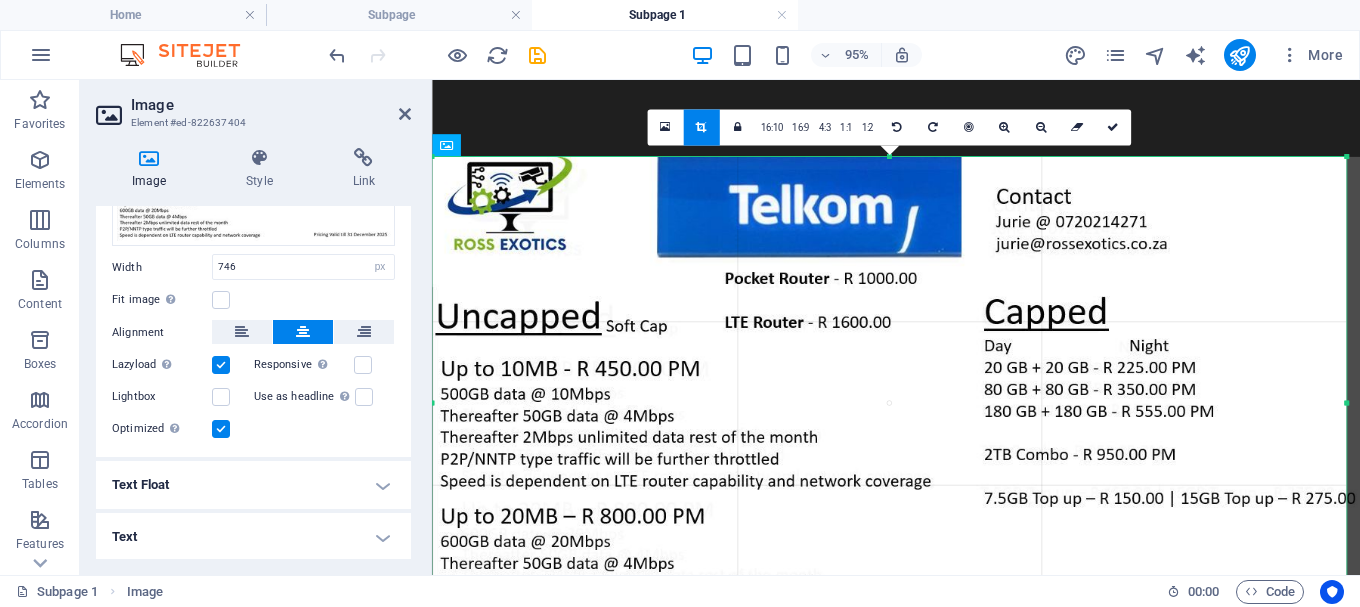 drag, startPoint x: 1330, startPoint y: 403, endPoint x: 1359, endPoint y: 399, distance: 29.274563 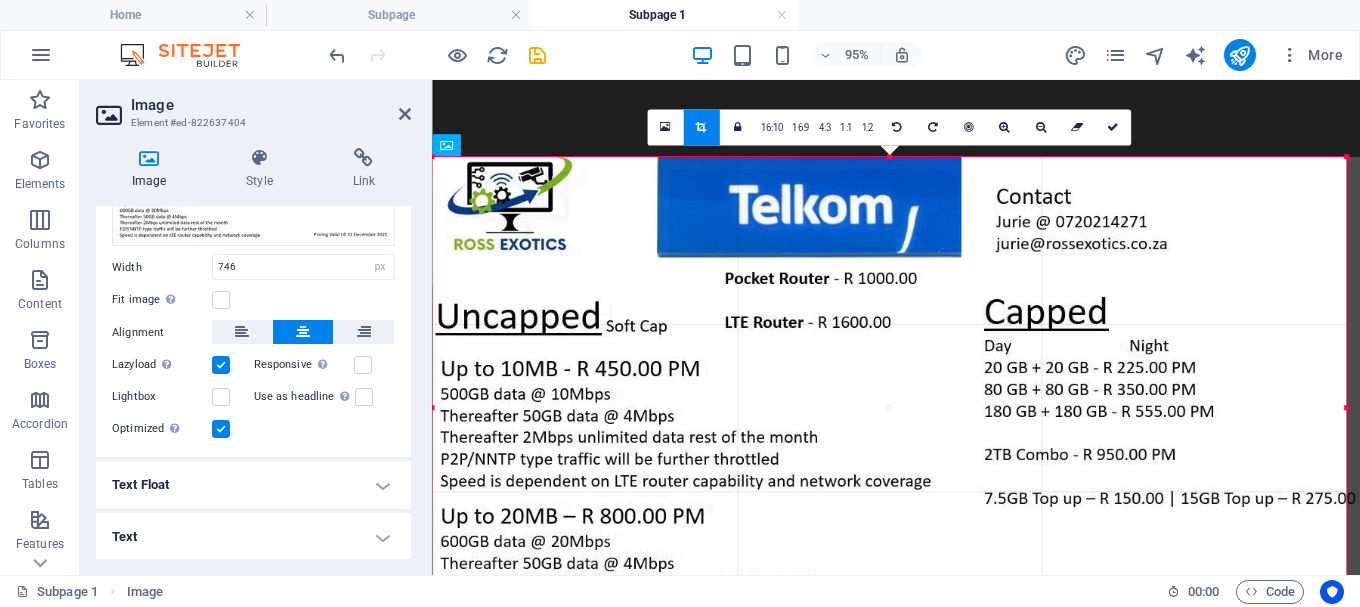 drag, startPoint x: 1349, startPoint y: 156, endPoint x: 1359, endPoint y: 146, distance: 14.142136 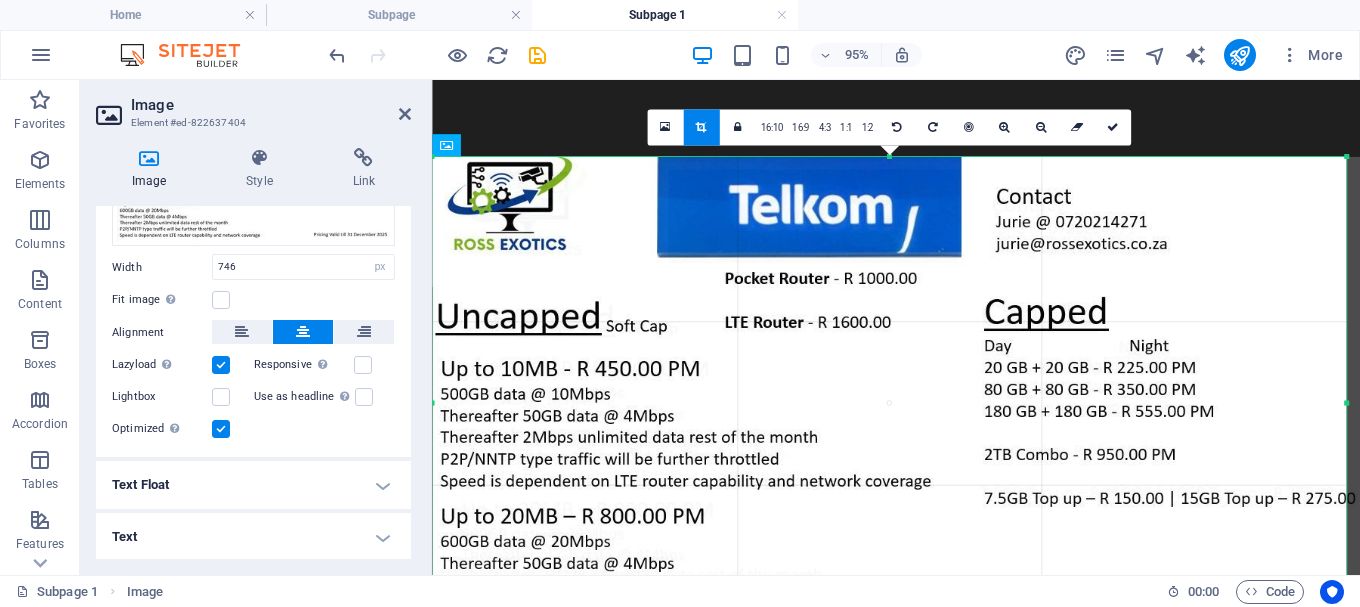 drag, startPoint x: 1347, startPoint y: 402, endPoint x: 1359, endPoint y: 399, distance: 12.369317 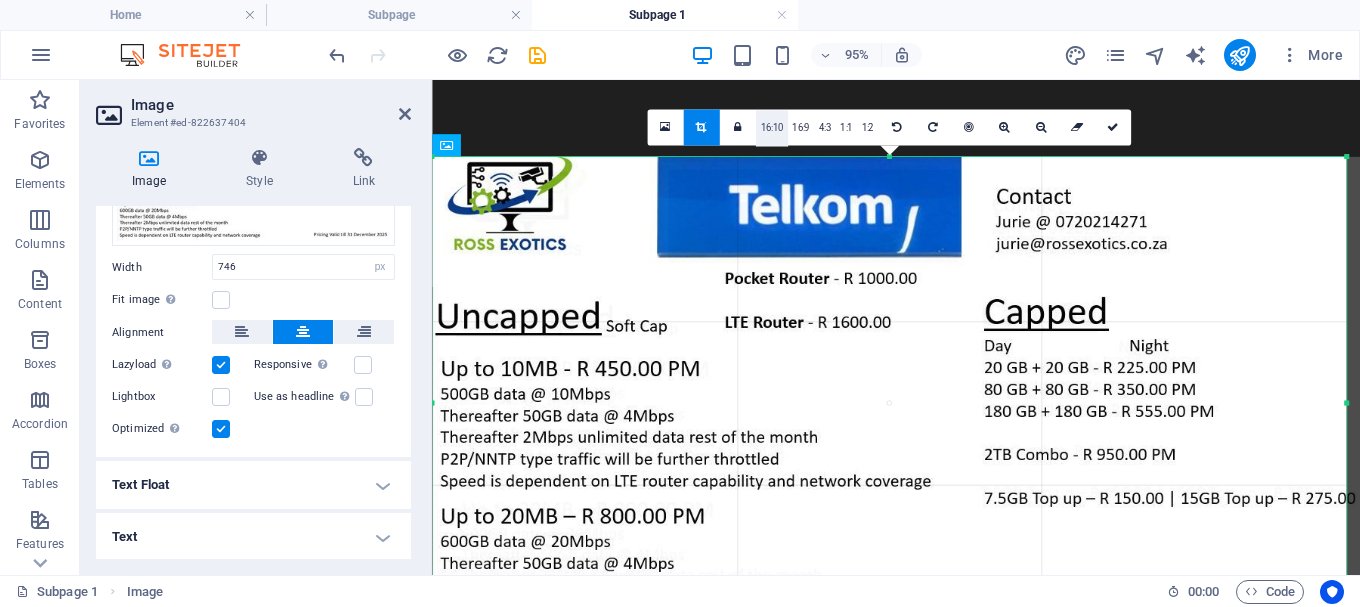 click on "16:10" at bounding box center (771, 128) 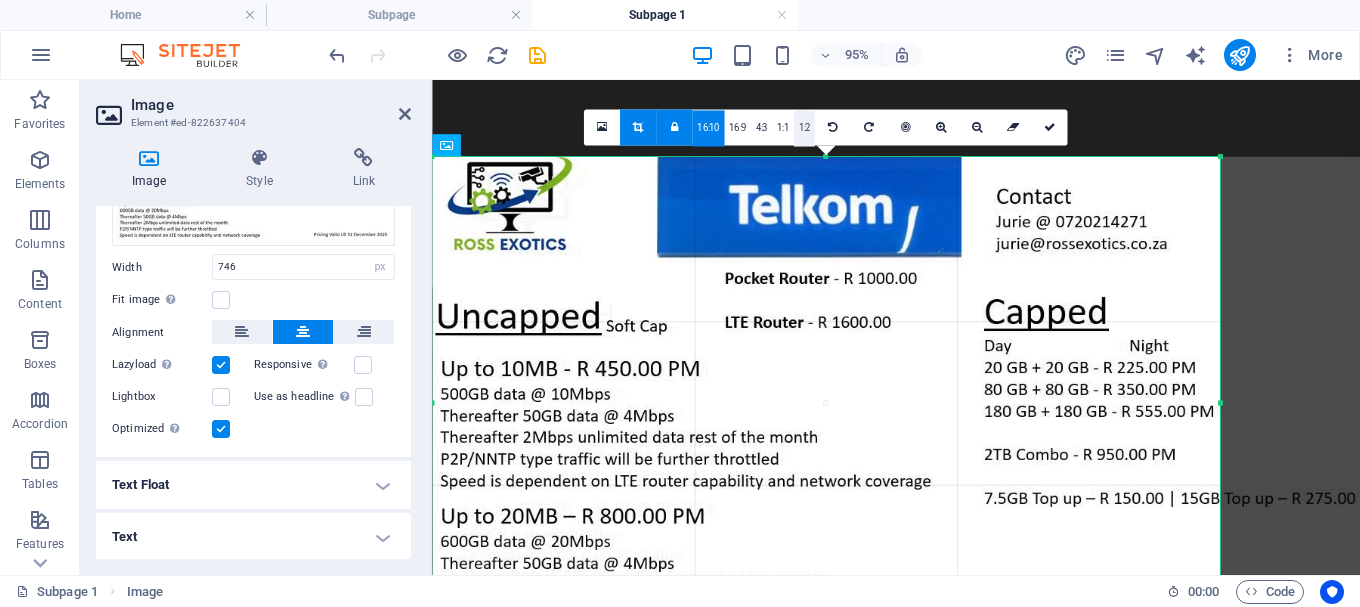 click on "1:2" at bounding box center (803, 128) 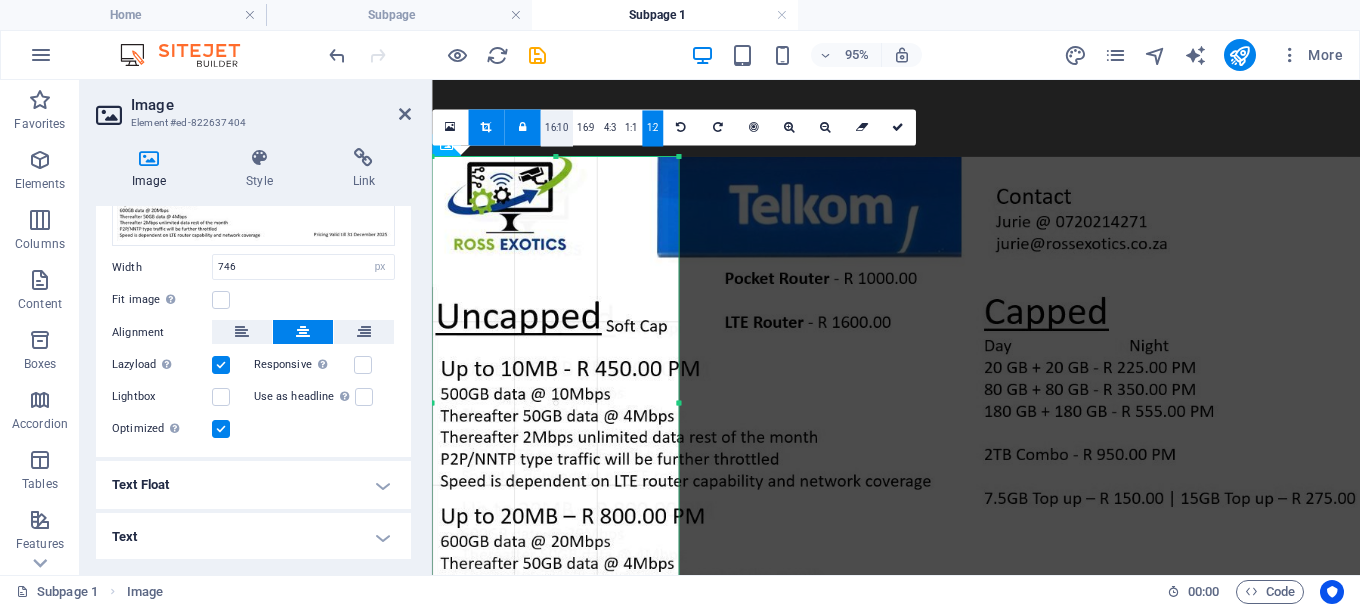 click on "16:10" at bounding box center [556, 128] 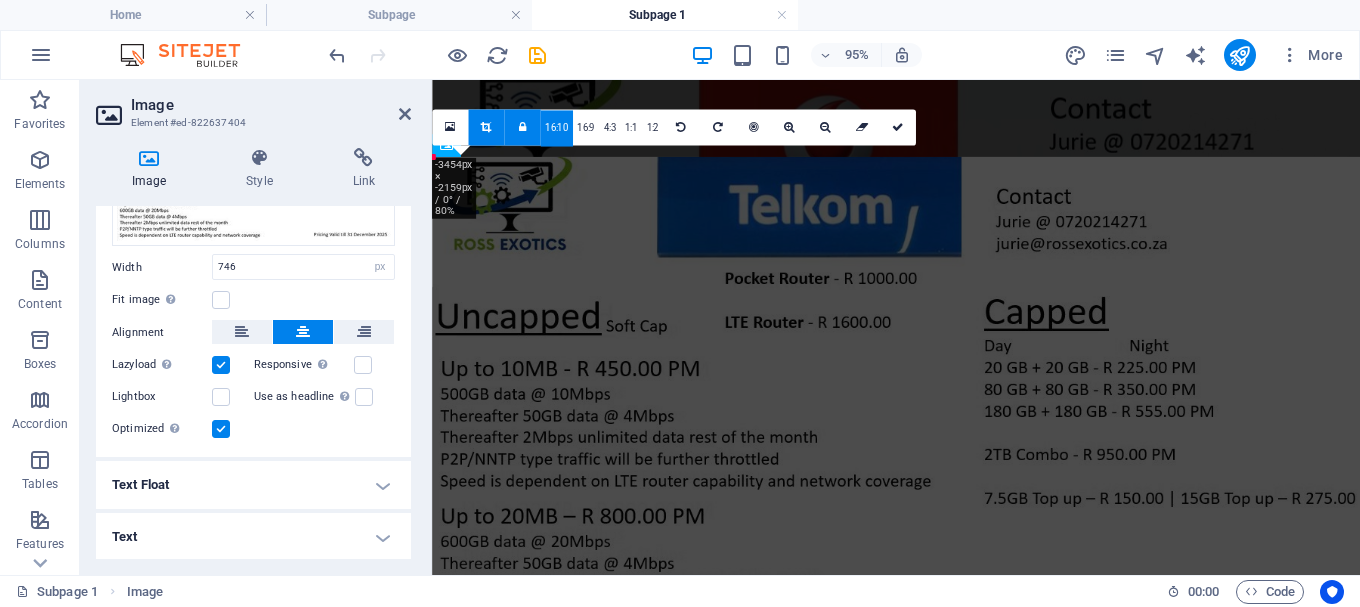 click on "16:10" at bounding box center [556, 128] 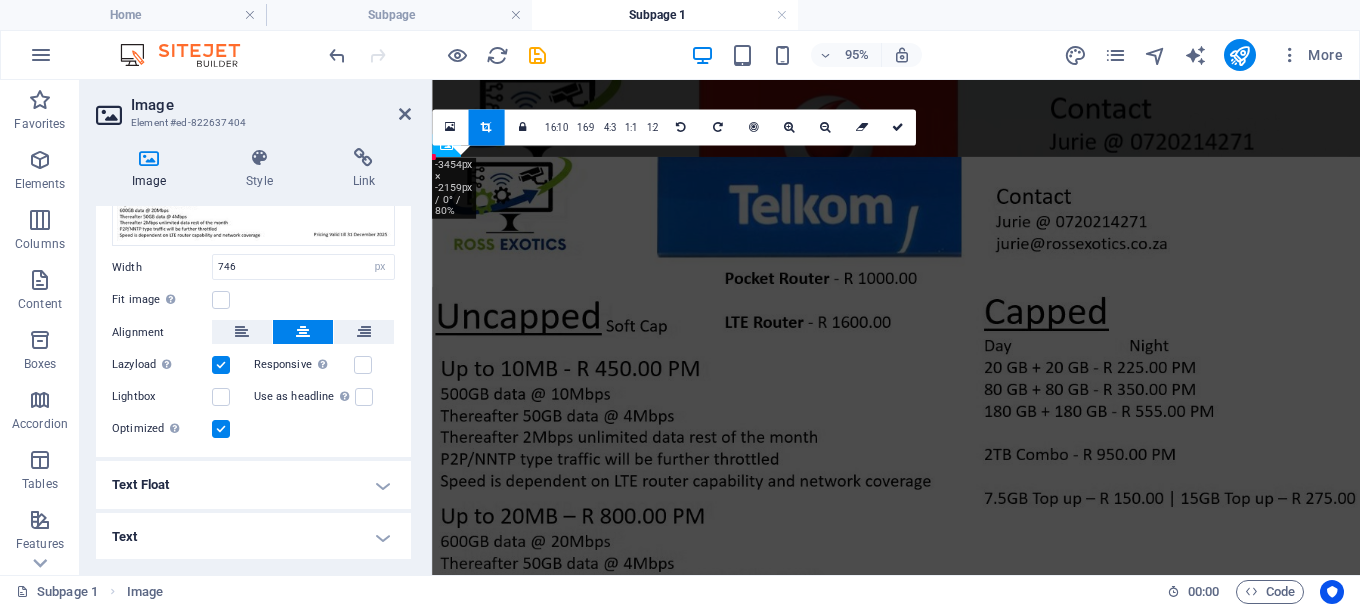 click at bounding box center [909, 403] 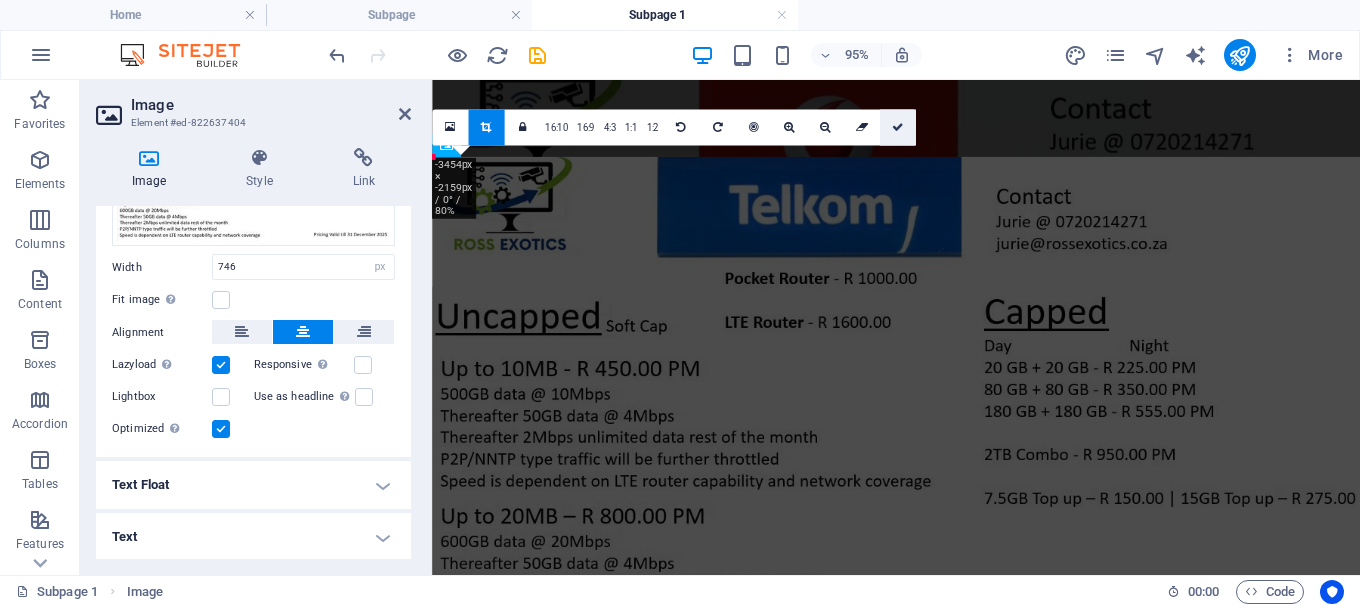 click at bounding box center [898, 127] 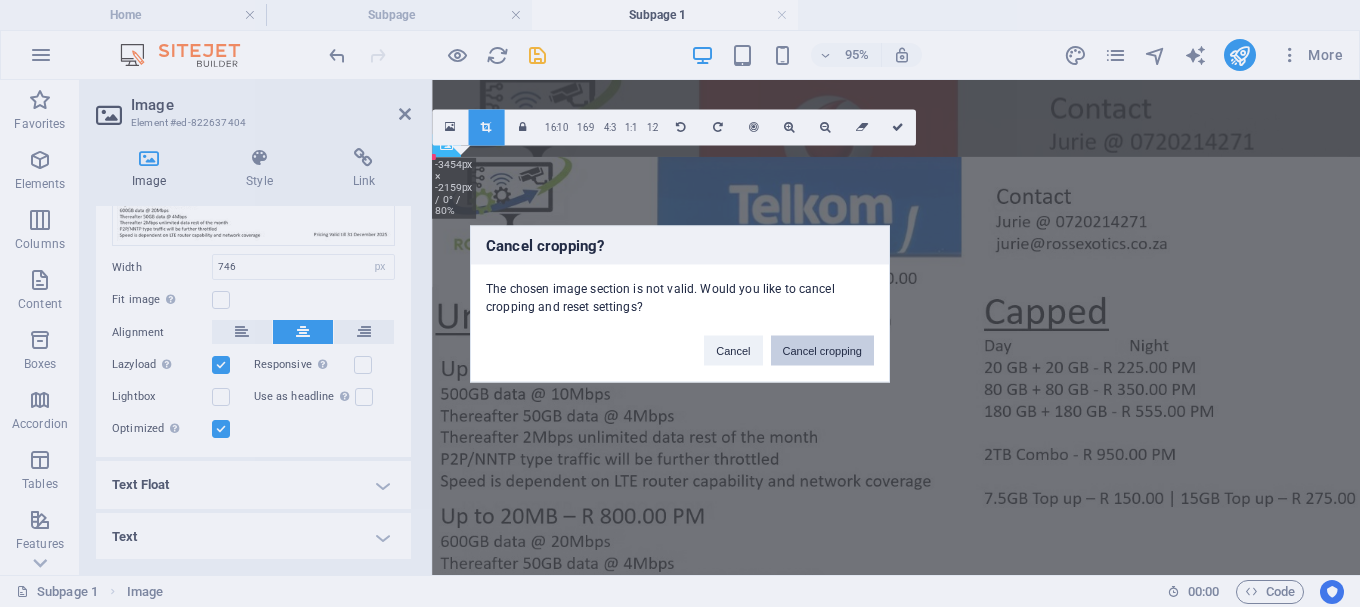 click on "Cancel cropping" at bounding box center [823, 350] 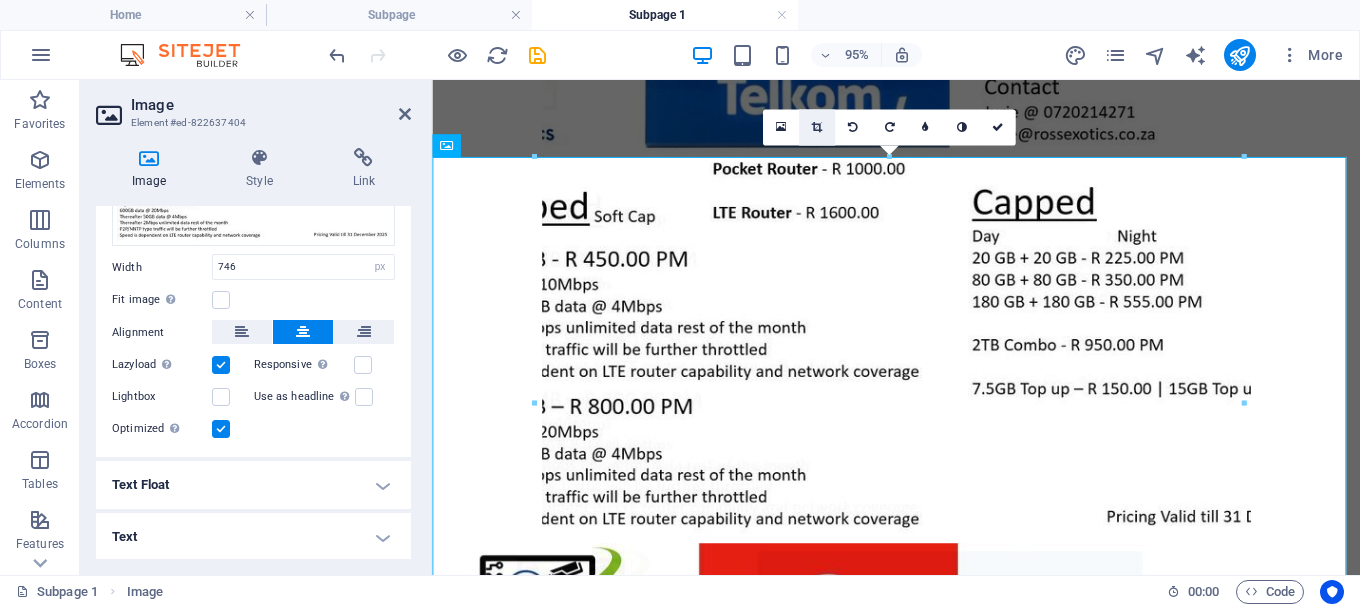 click at bounding box center [816, 127] 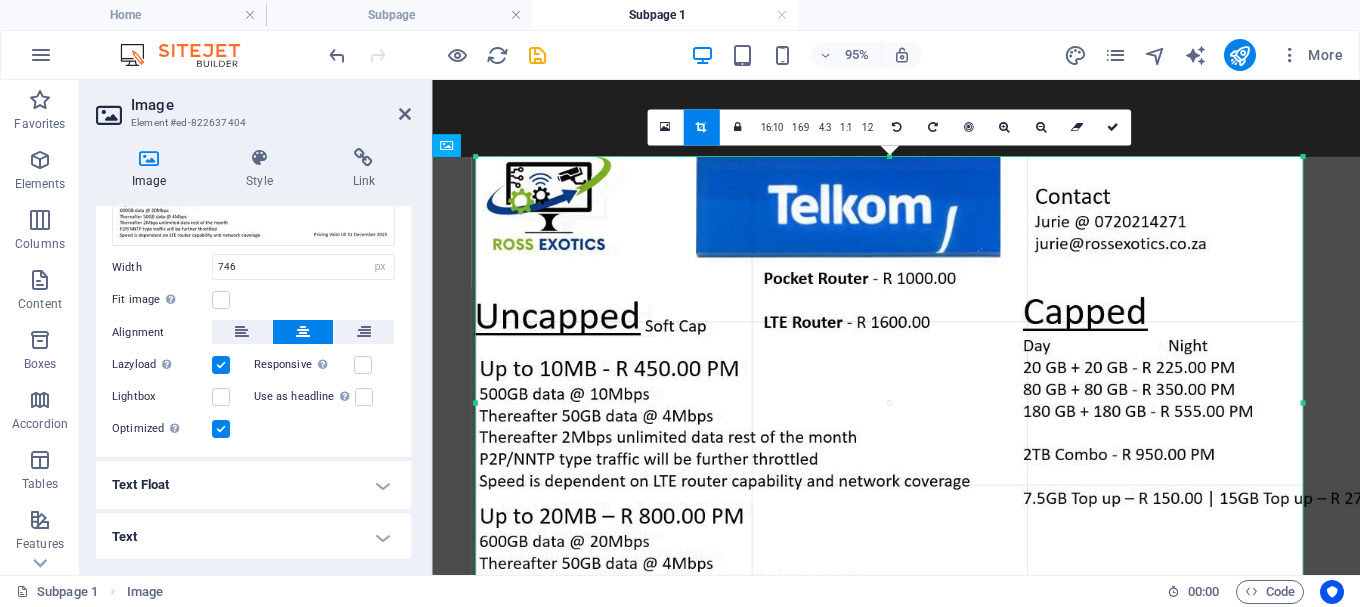 drag, startPoint x: 536, startPoint y: 402, endPoint x: 412, endPoint y: 405, distance: 124.036285 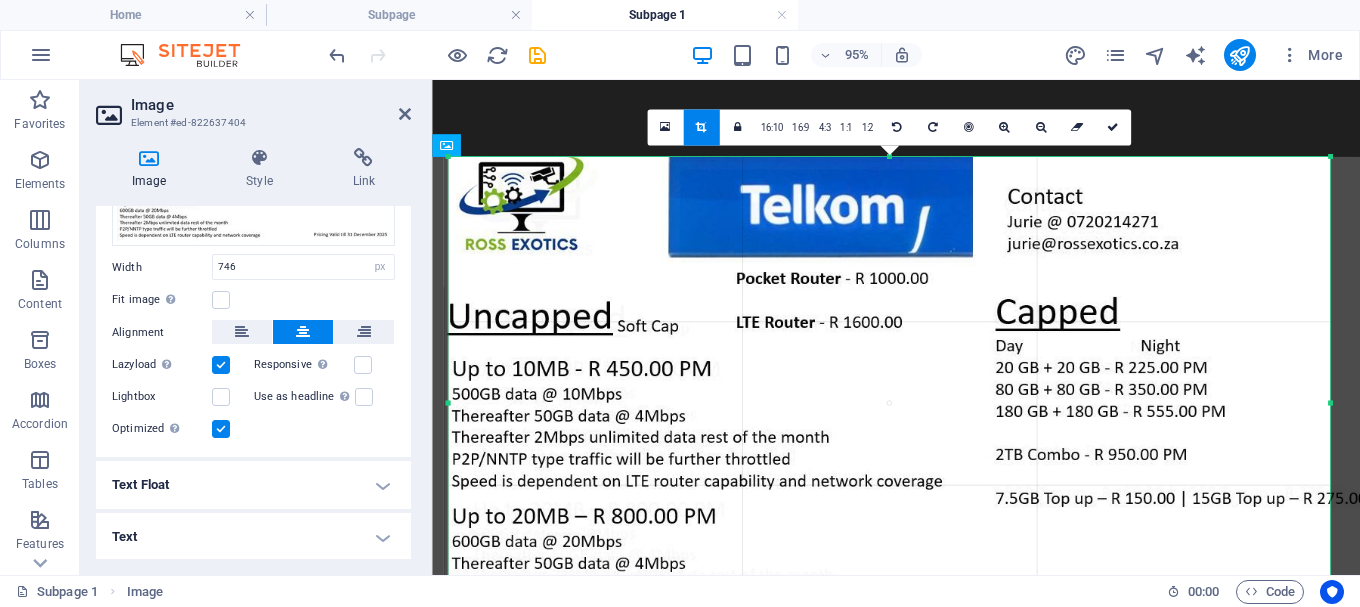 drag, startPoint x: 1301, startPoint y: 401, endPoint x: 1359, endPoint y: 421, distance: 61.351448 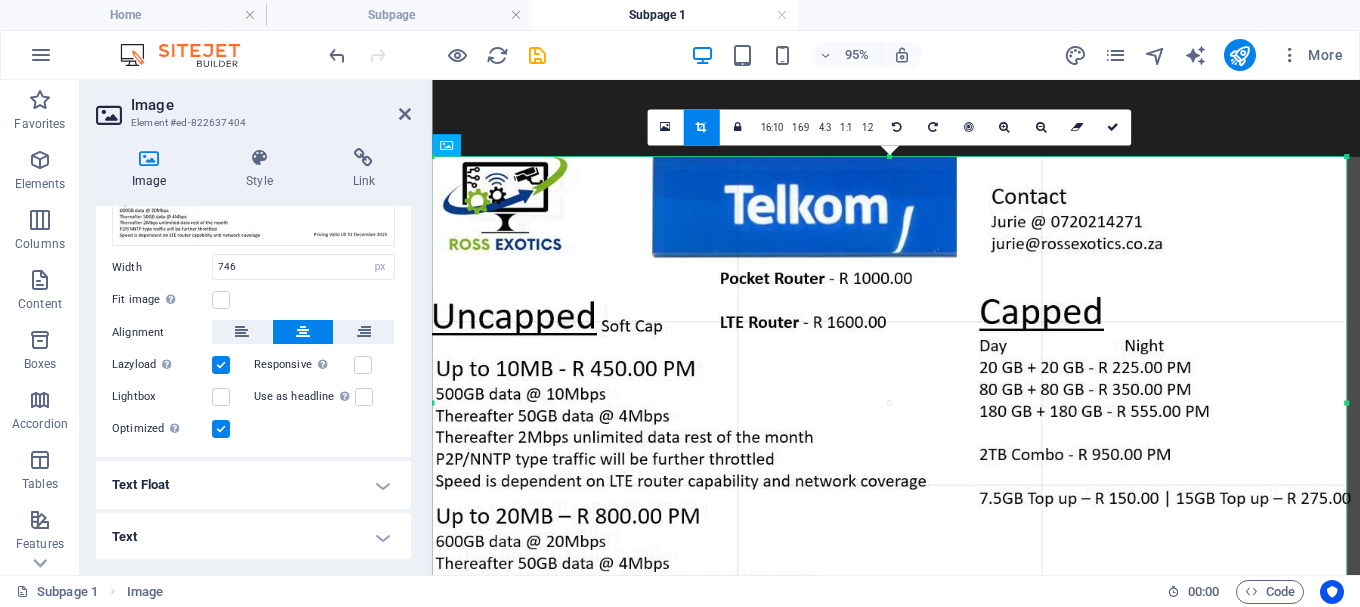 drag, startPoint x: 1330, startPoint y: 401, endPoint x: 1359, endPoint y: 401, distance: 29 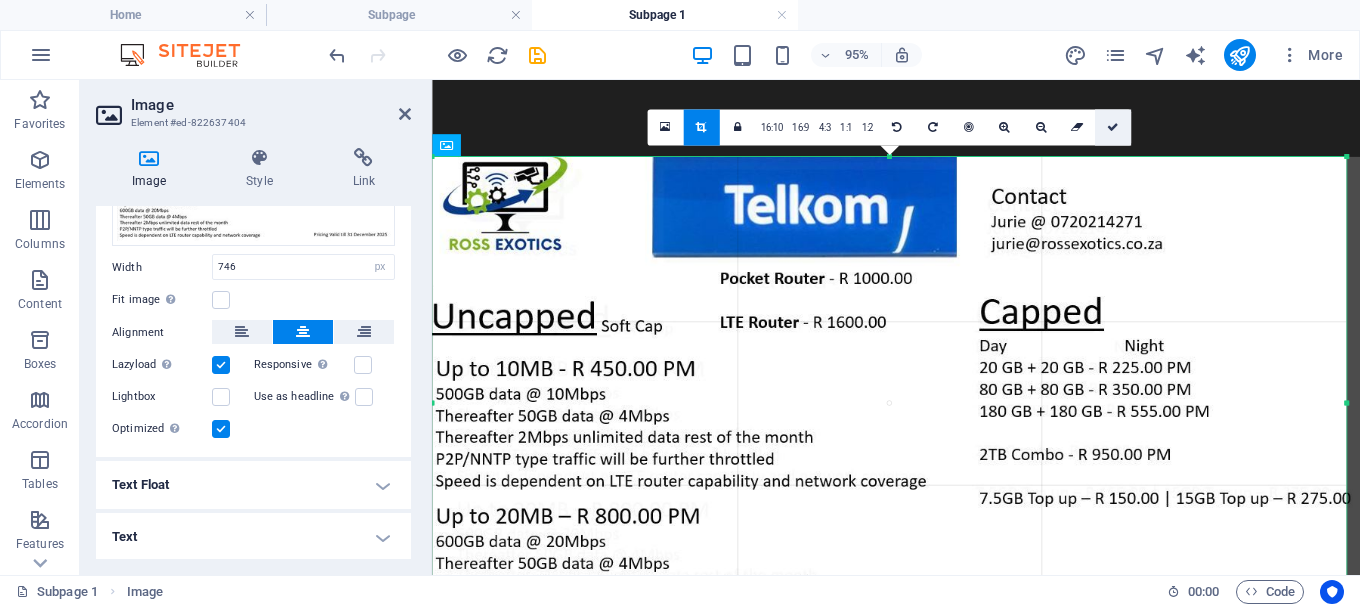 click at bounding box center [1113, 127] 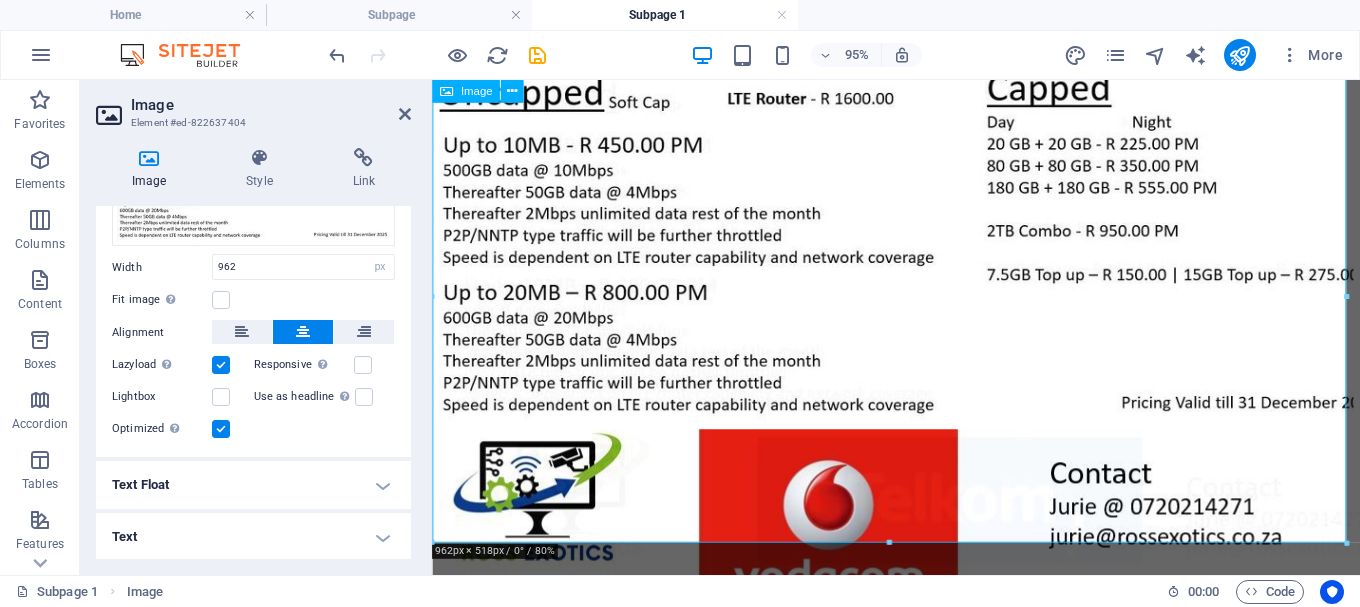 scroll, scrollTop: 227, scrollLeft: 0, axis: vertical 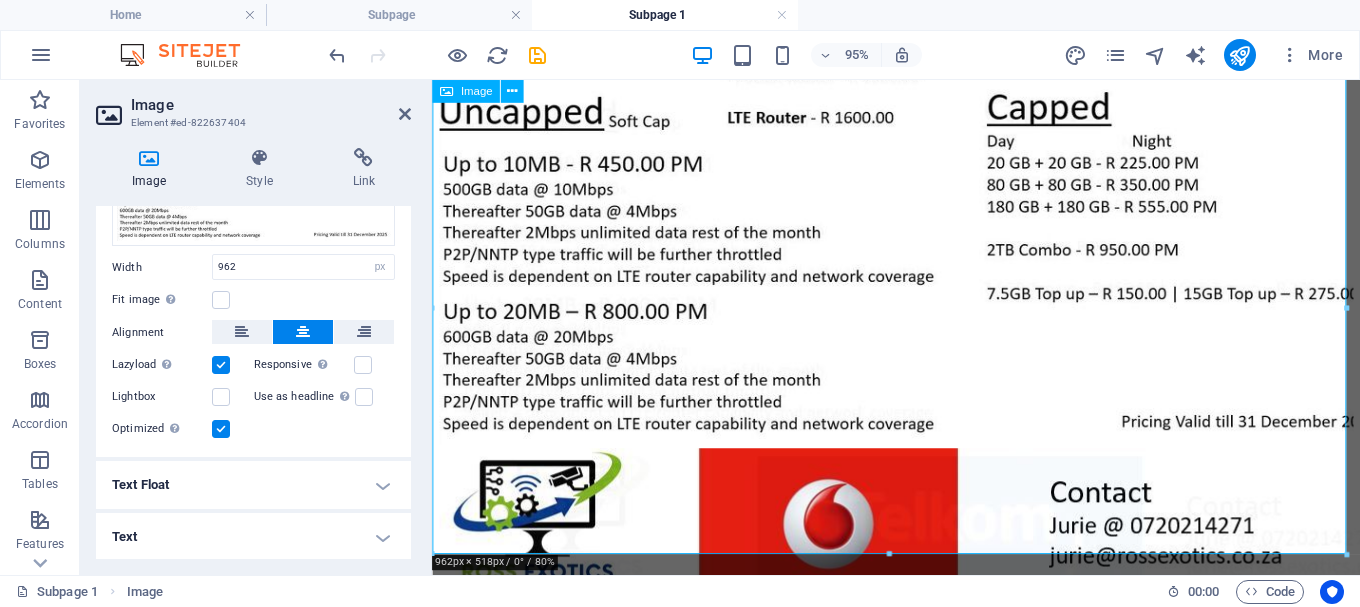 click at bounding box center [920, 207] 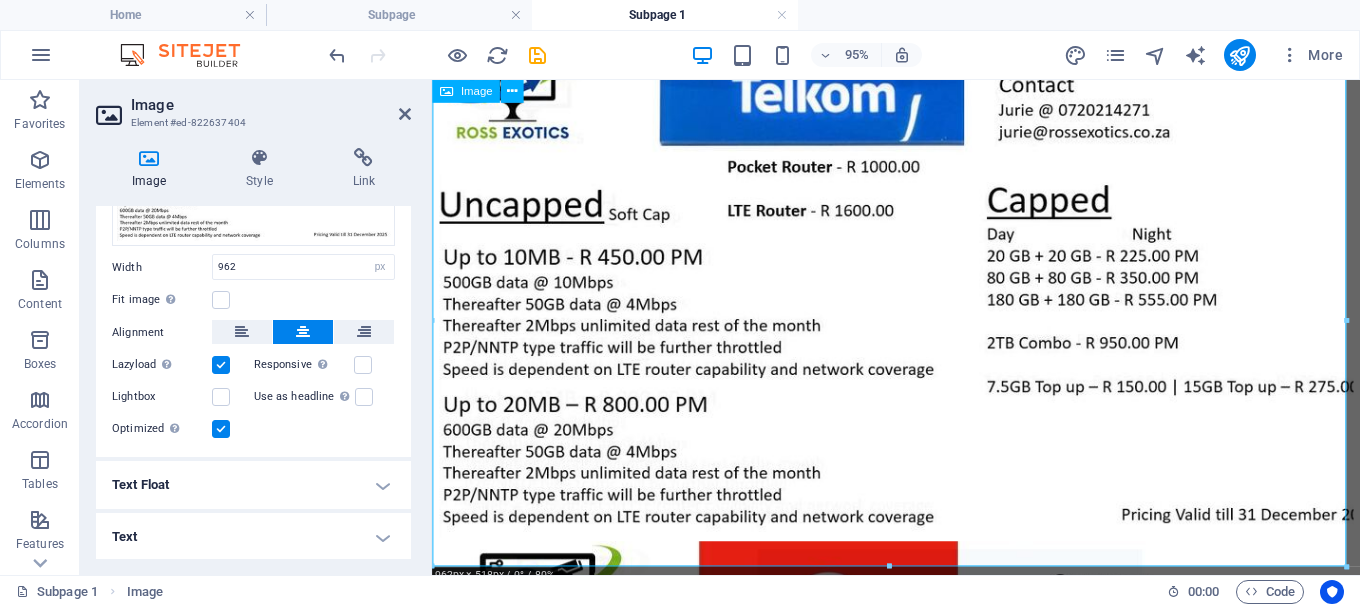 scroll, scrollTop: 127, scrollLeft: 0, axis: vertical 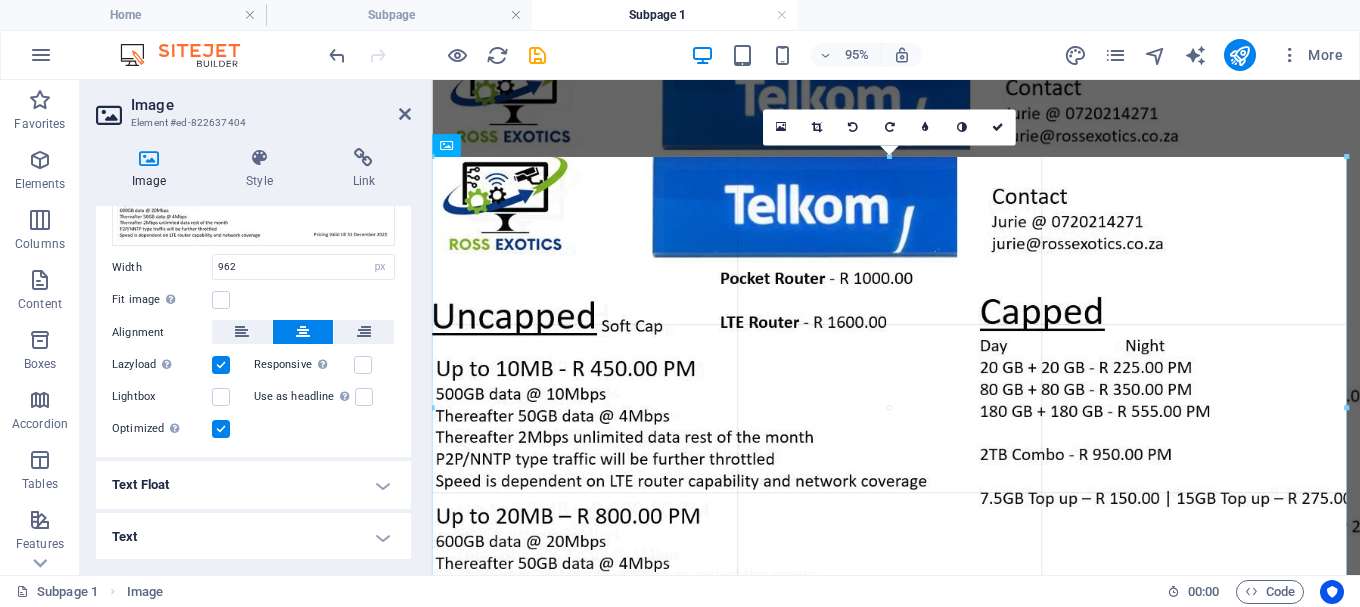 drag, startPoint x: 1348, startPoint y: 403, endPoint x: 1359, endPoint y: 401, distance: 11.18034 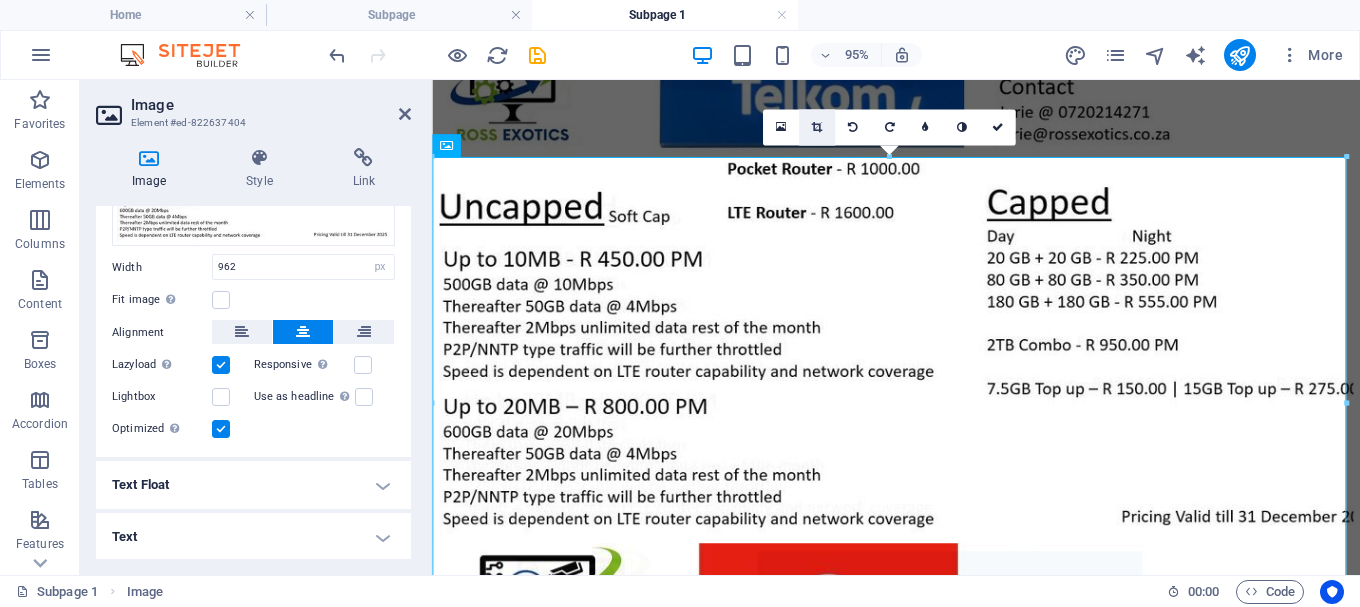 click at bounding box center (817, 127) 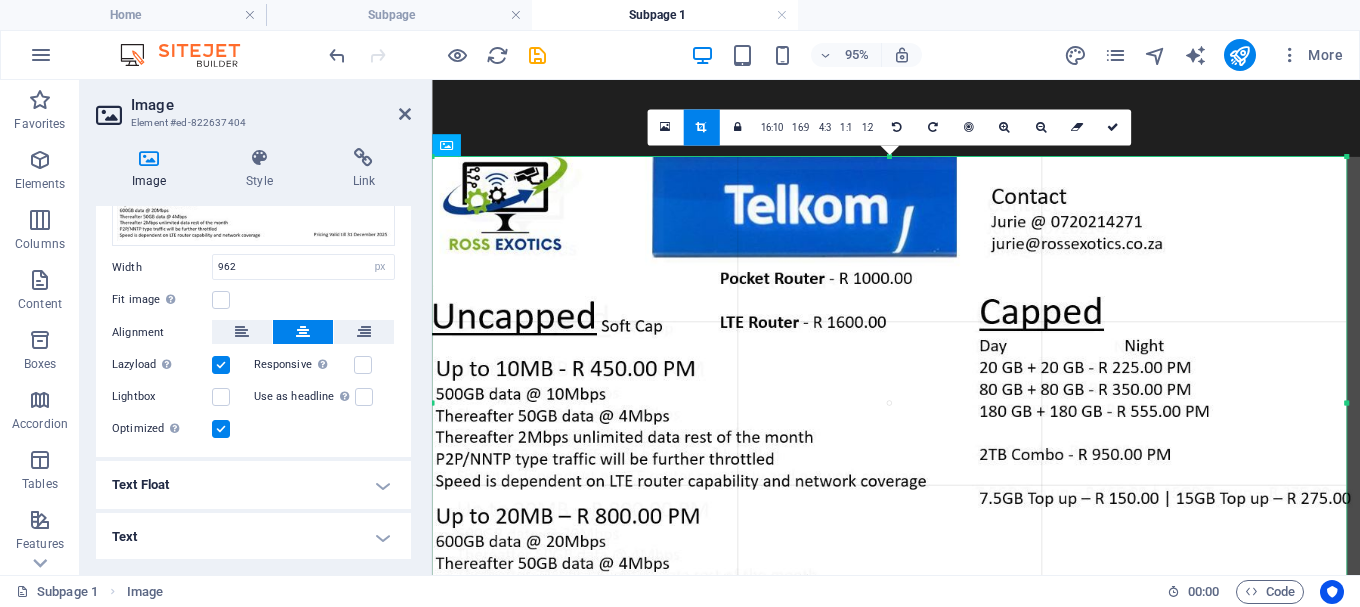 drag, startPoint x: 1349, startPoint y: 403, endPoint x: 1359, endPoint y: 402, distance: 10.049875 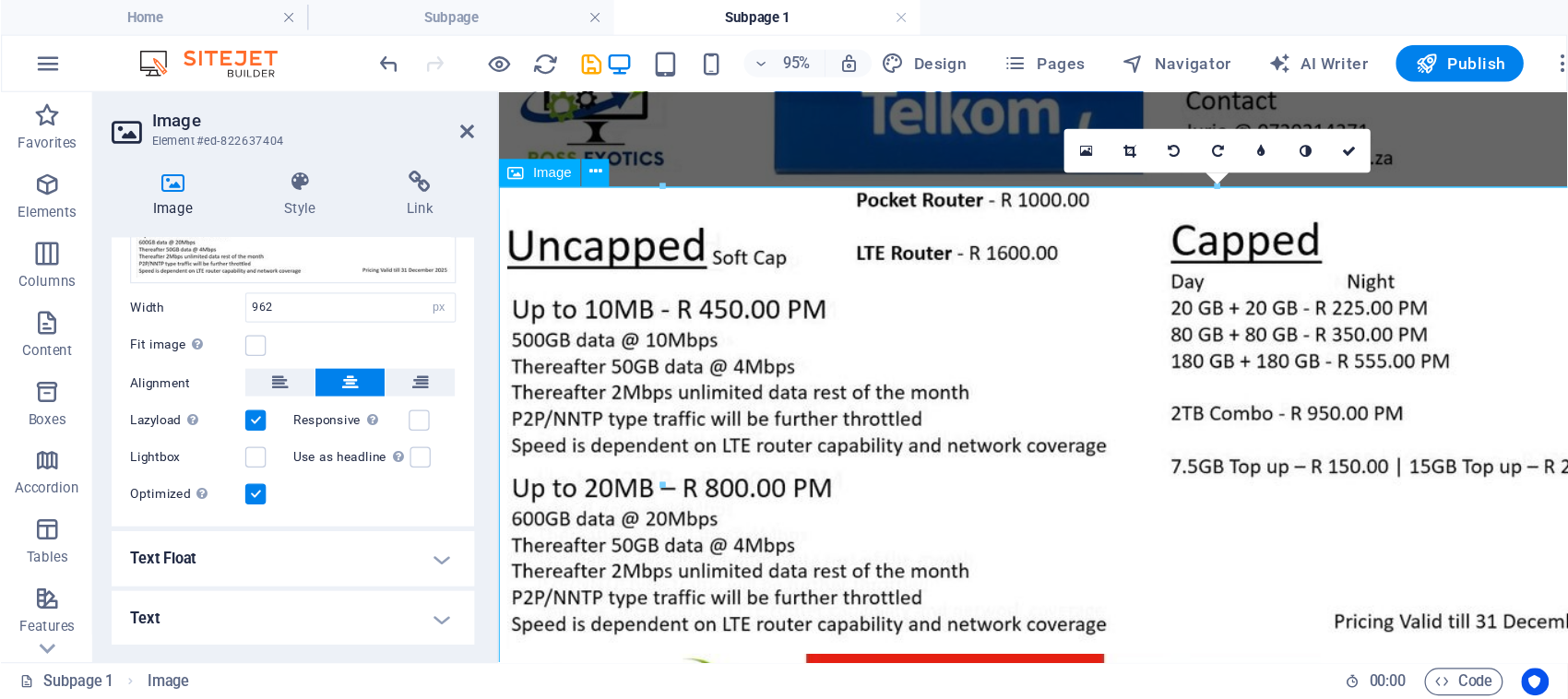 scroll, scrollTop: 116, scrollLeft: 0, axis: vertical 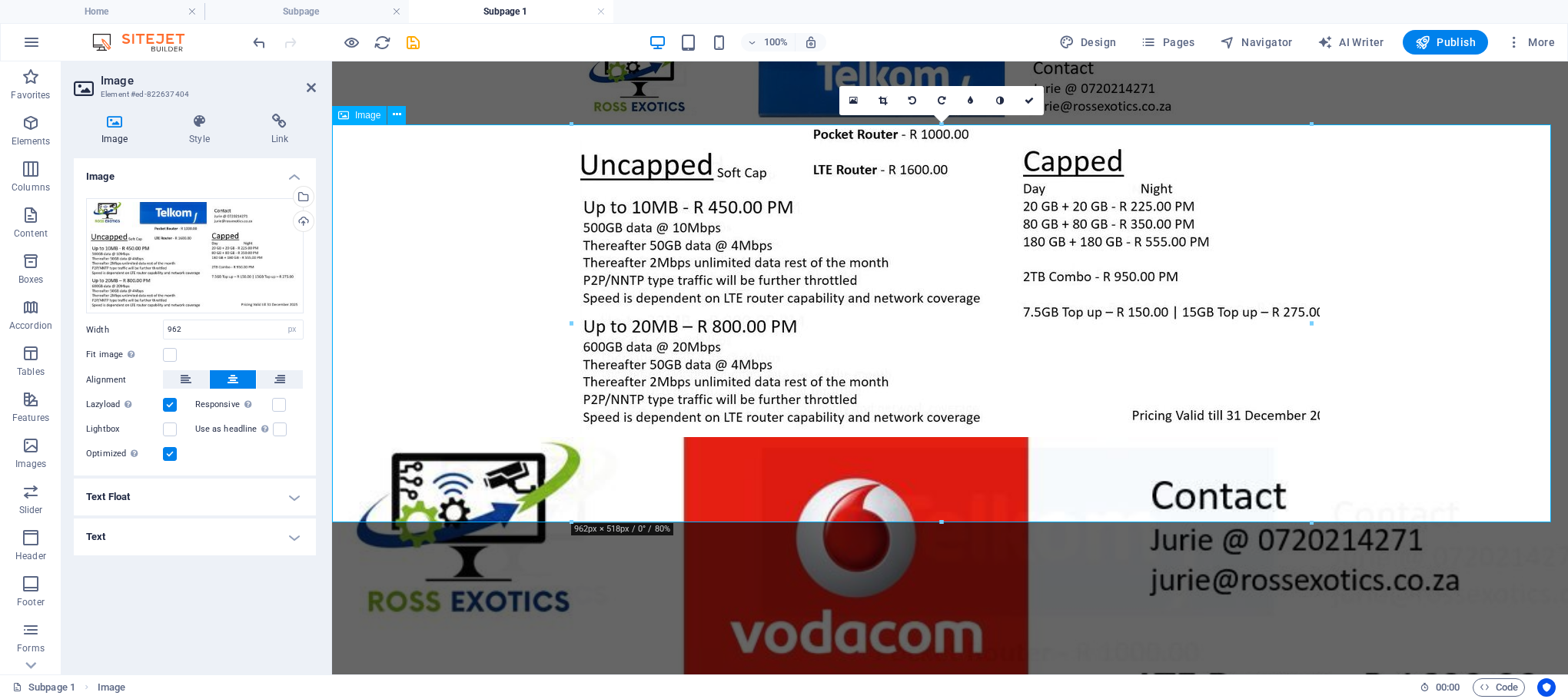 click at bounding box center (950, 237) 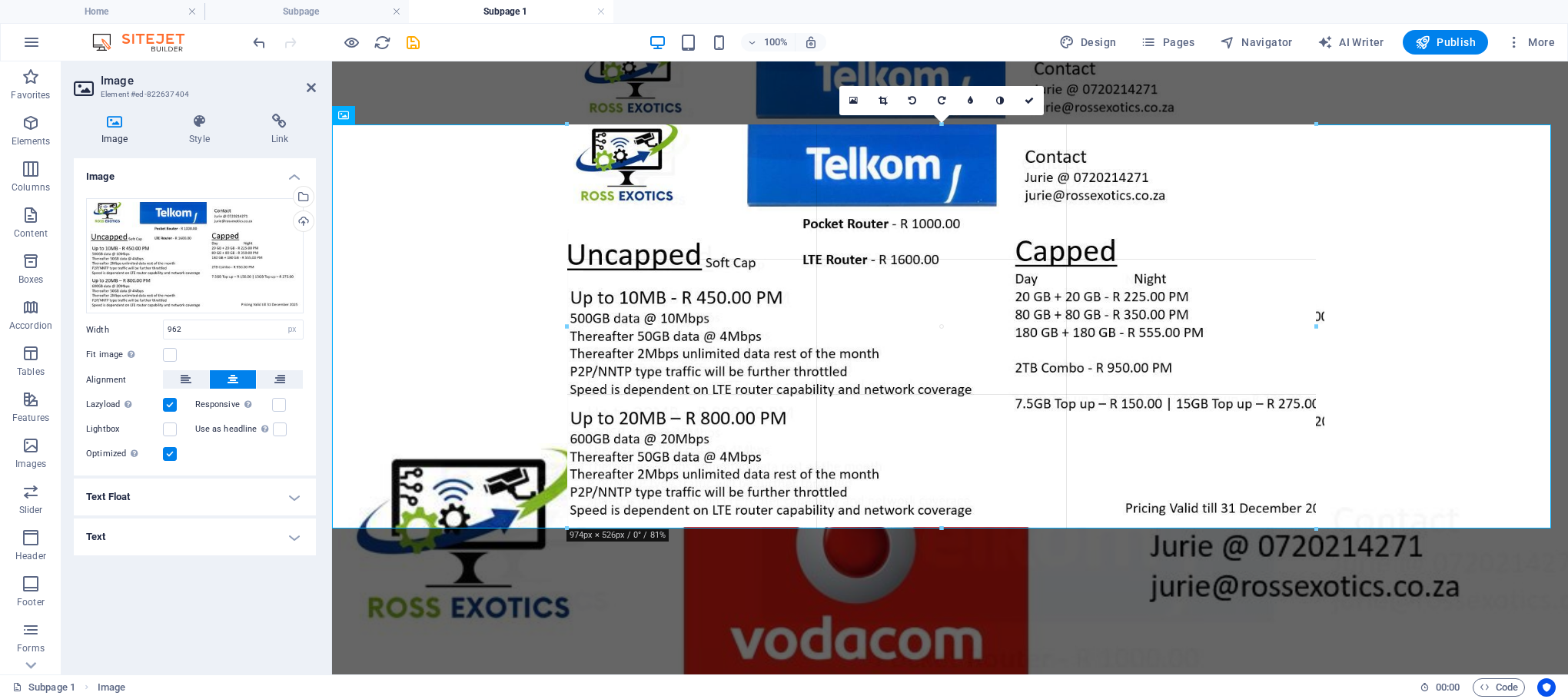 drag, startPoint x: 1308, startPoint y: 323, endPoint x: 1317, endPoint y: 327, distance: 10 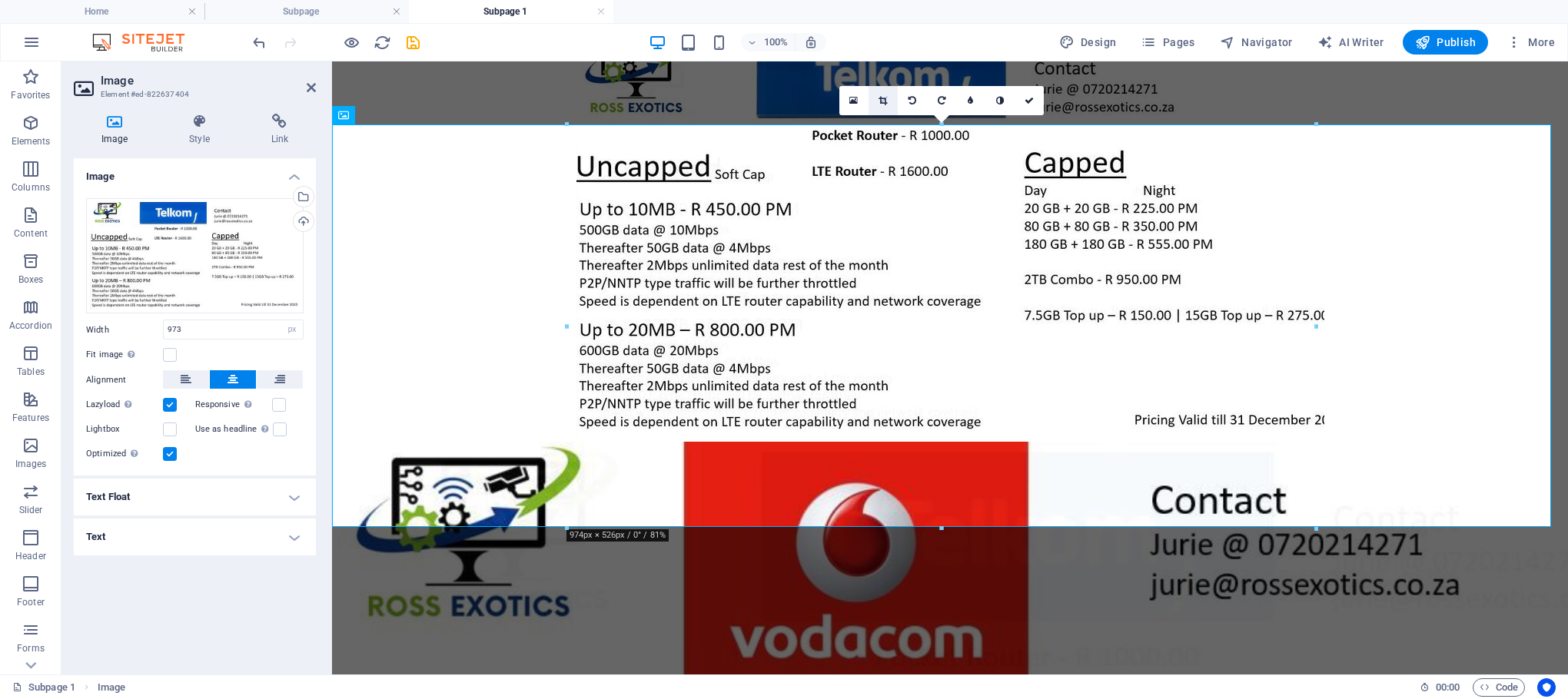 click at bounding box center [883, 101] 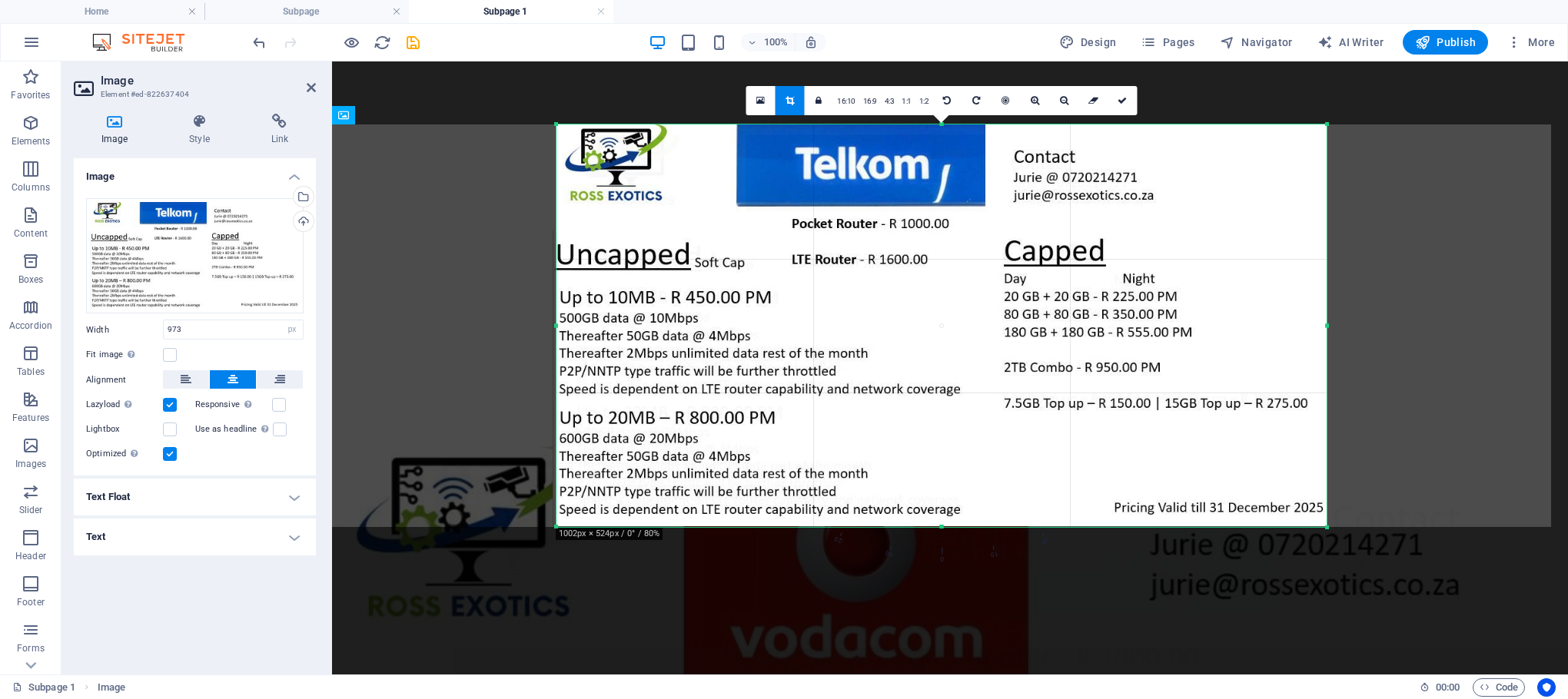 drag, startPoint x: 1313, startPoint y: 326, endPoint x: 1335, endPoint y: 330, distance: 22.36068 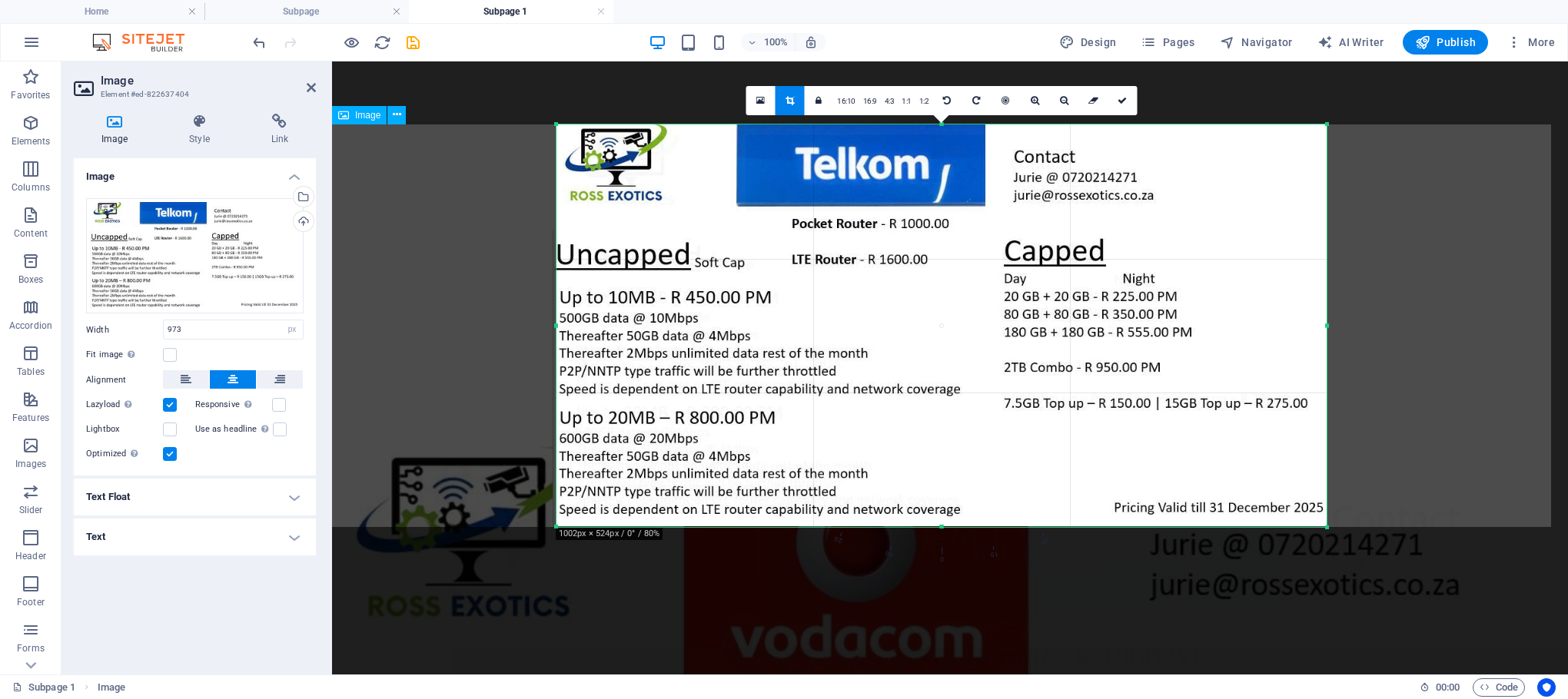 click at bounding box center (950, 239) 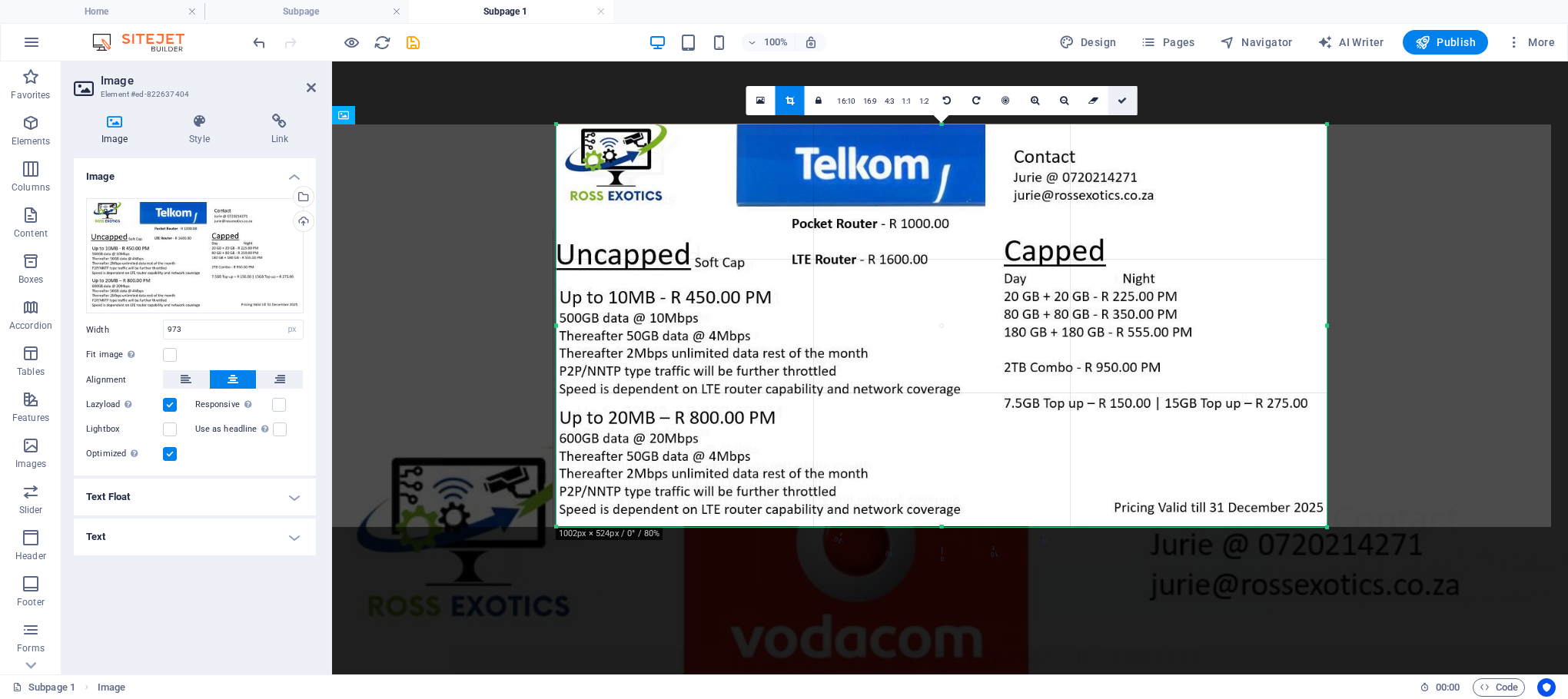 click at bounding box center [1122, 101] 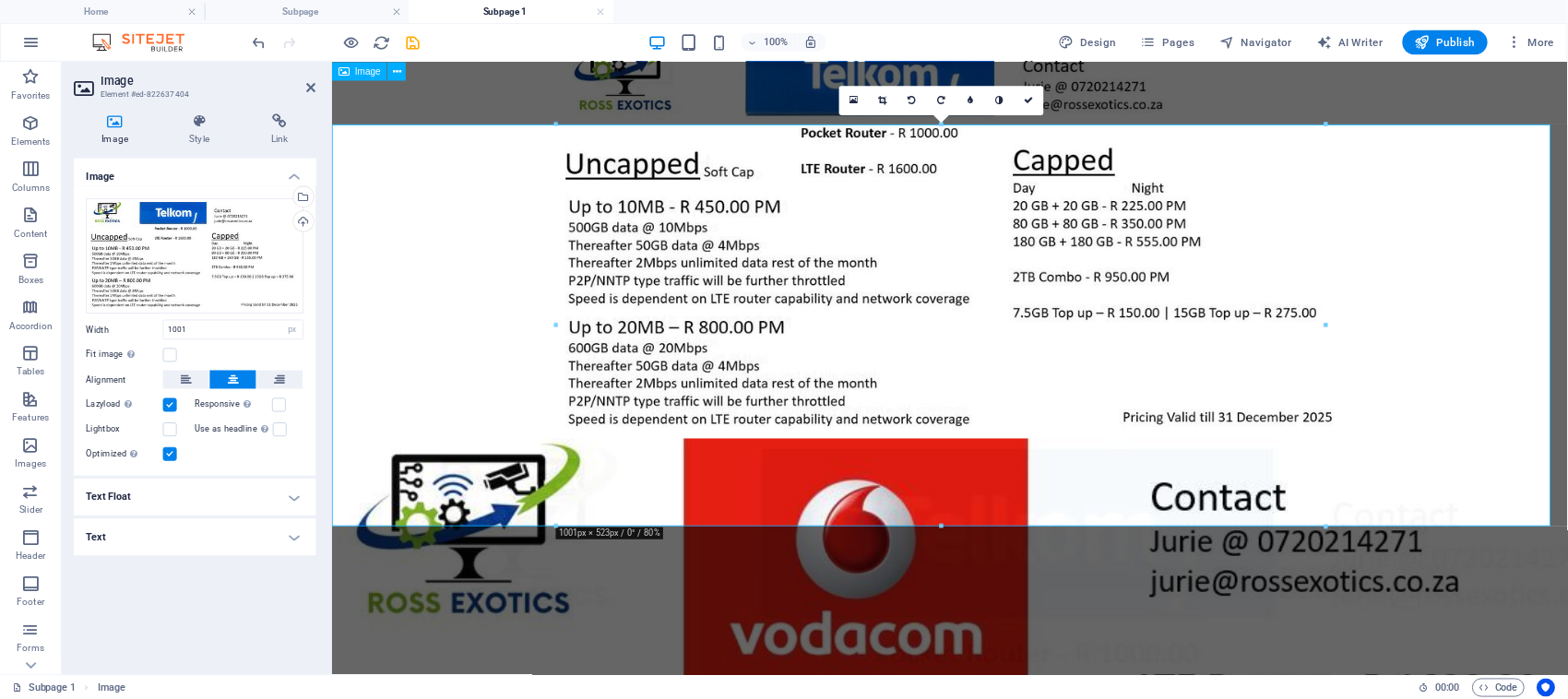 scroll, scrollTop: 116, scrollLeft: 0, axis: vertical 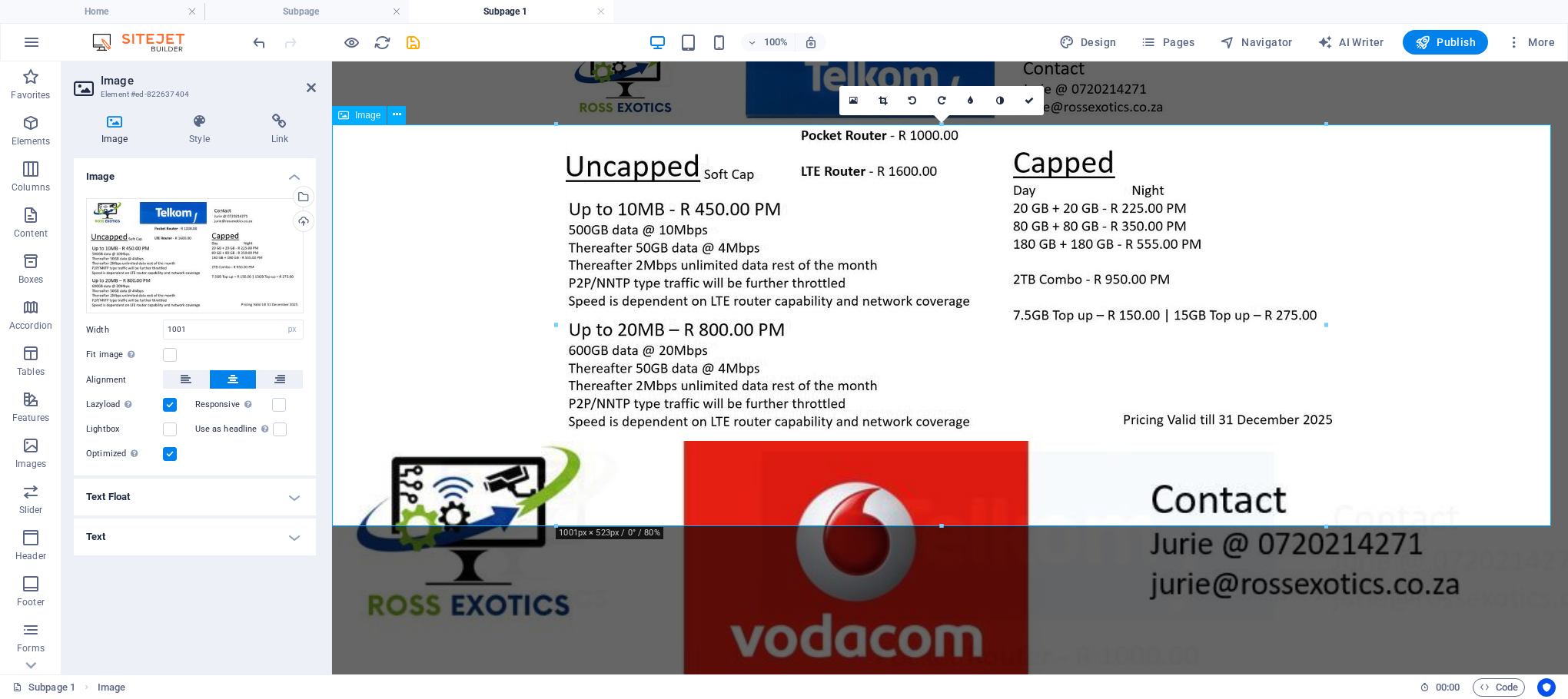 click at bounding box center [950, 238] 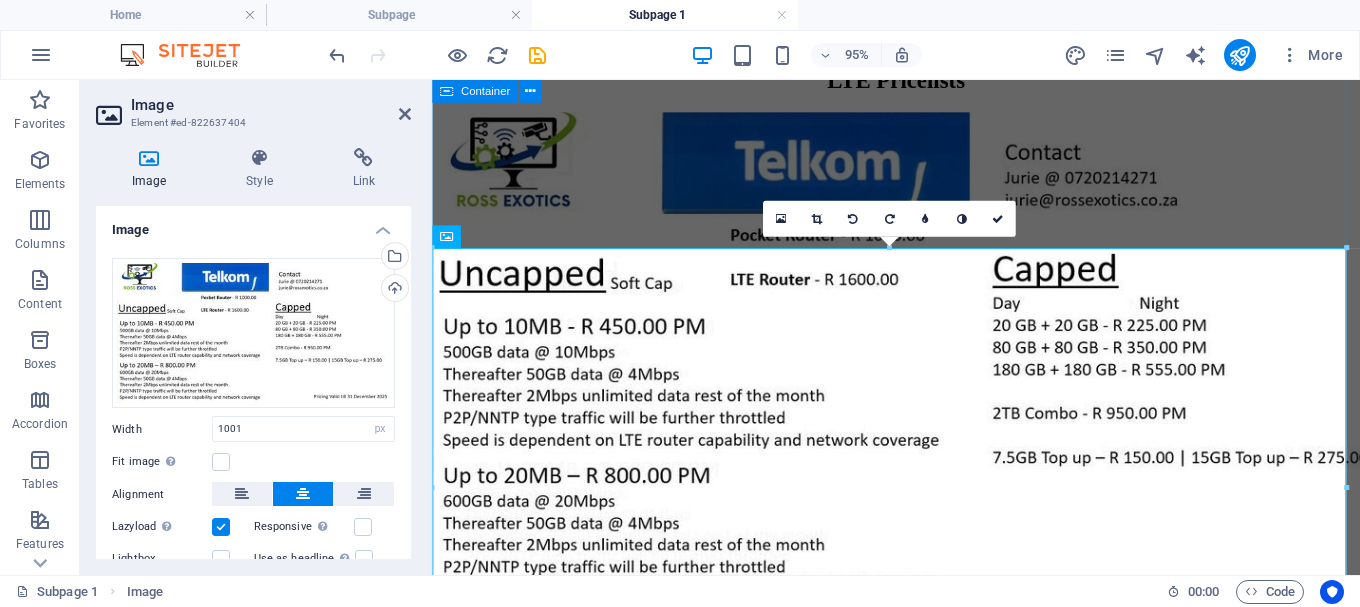 scroll, scrollTop: 31, scrollLeft: 0, axis: vertical 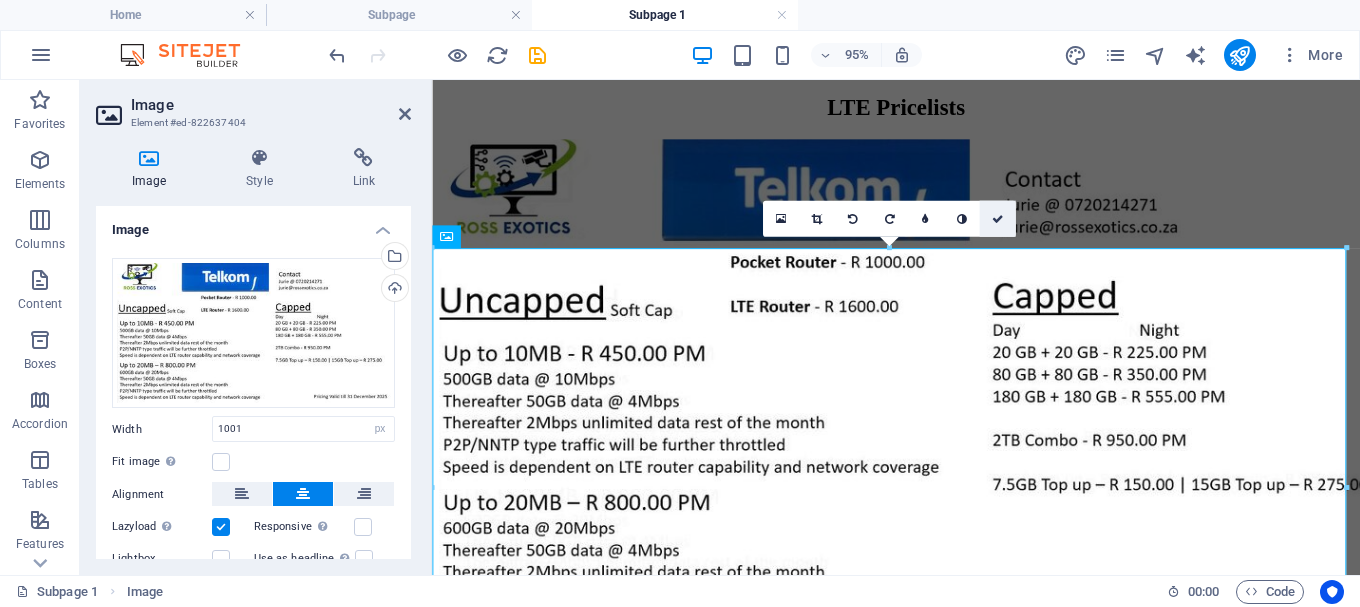 click at bounding box center [997, 218] 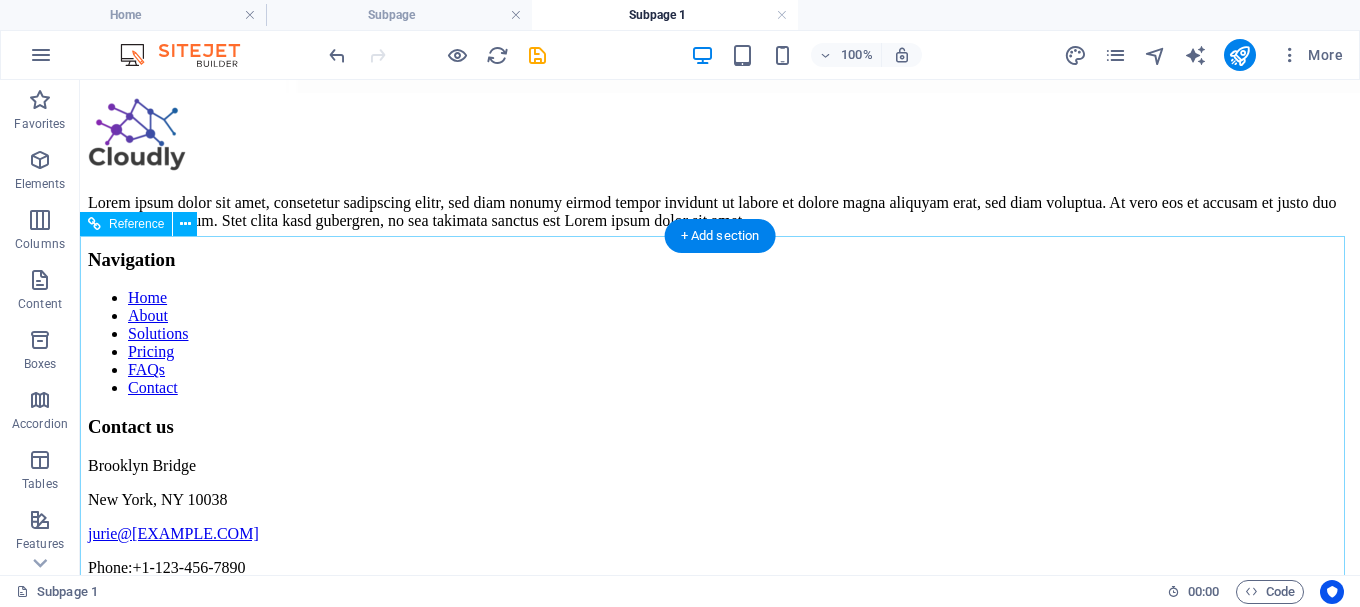 scroll, scrollTop: 1729, scrollLeft: 0, axis: vertical 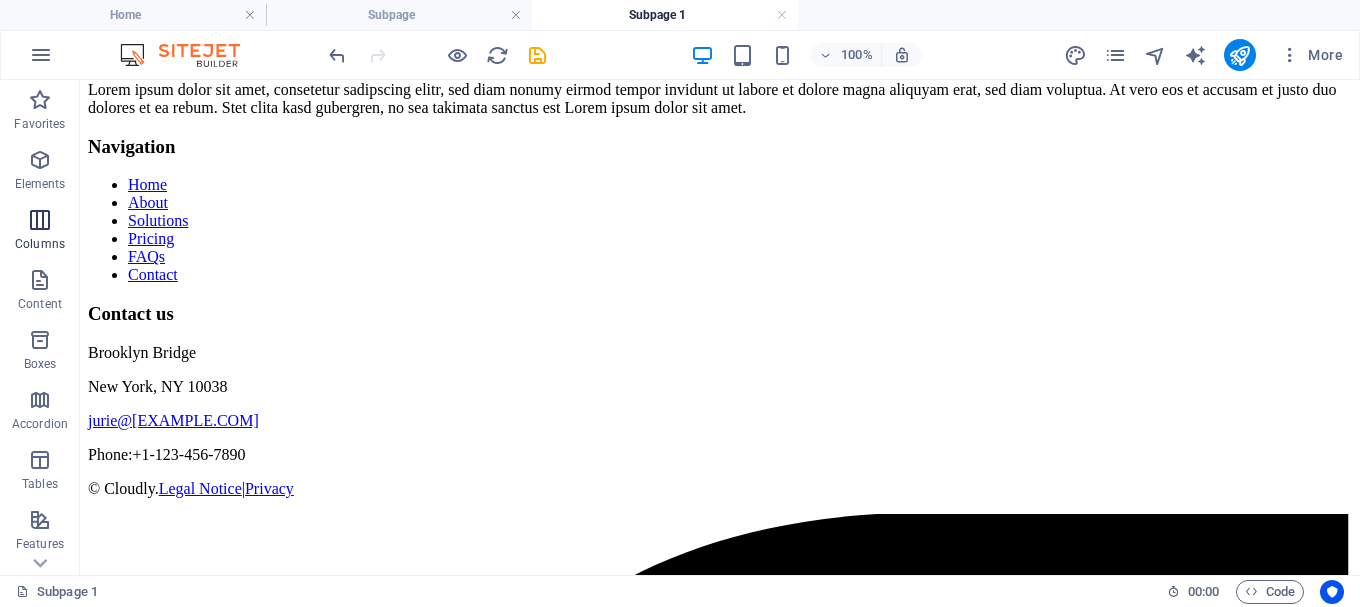 click on "Columns" at bounding box center (40, 244) 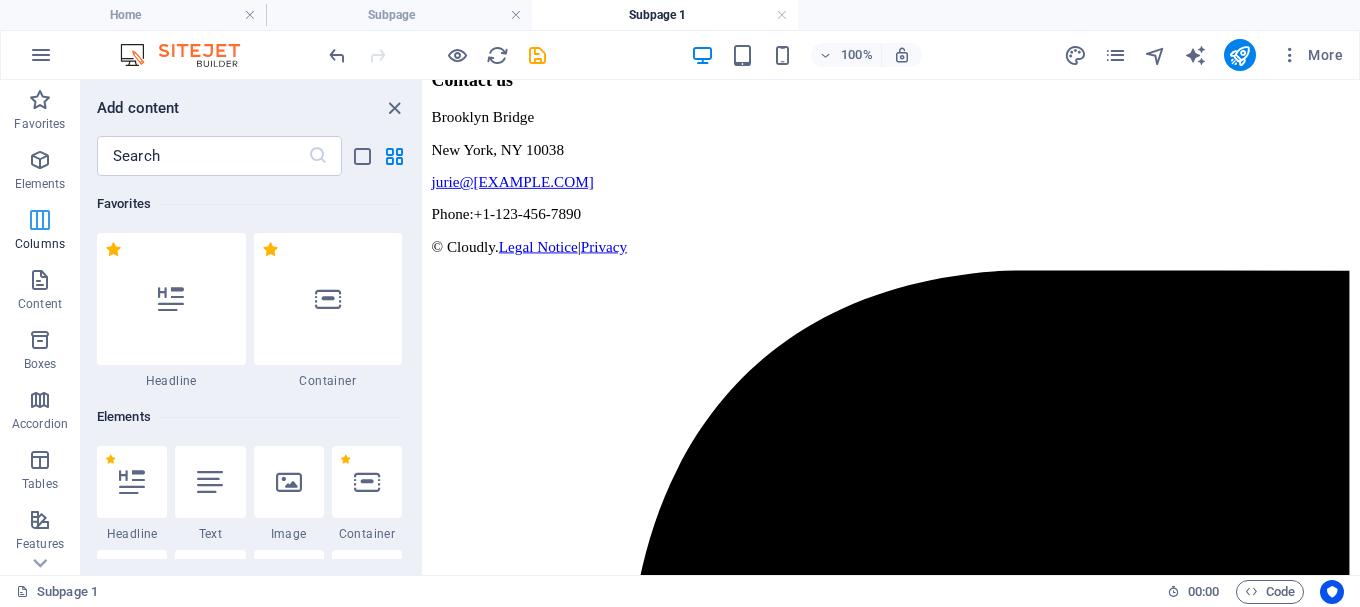 click at bounding box center [171, 299] 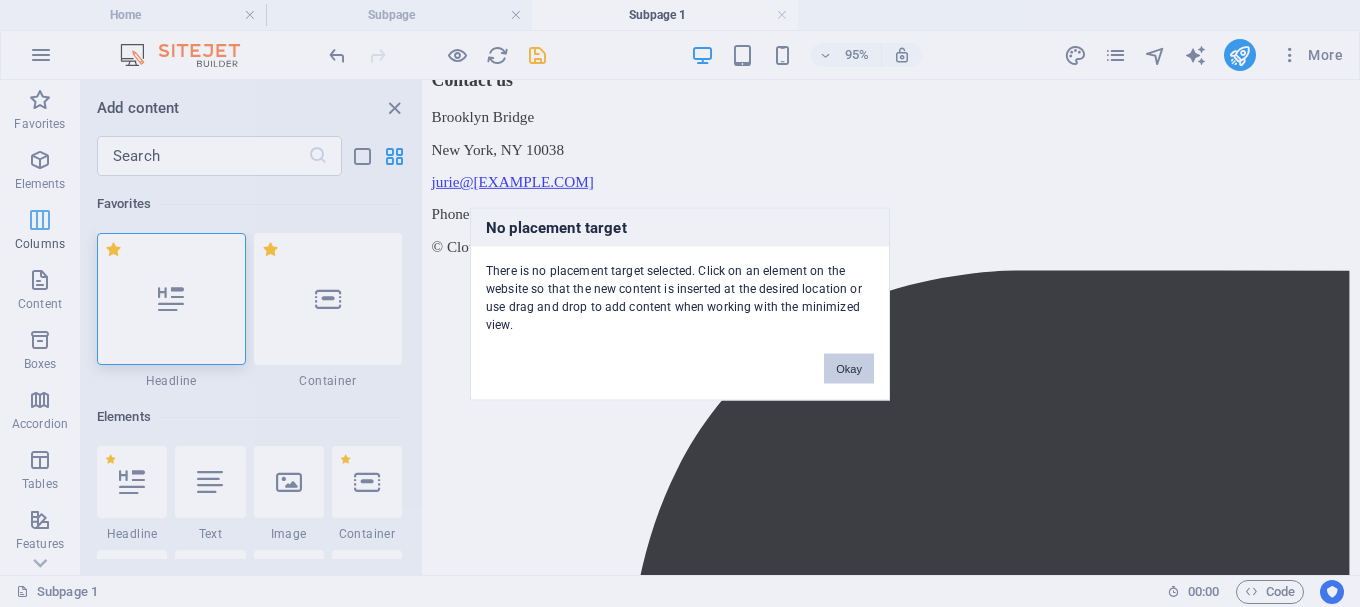 scroll, scrollTop: 990, scrollLeft: 0, axis: vertical 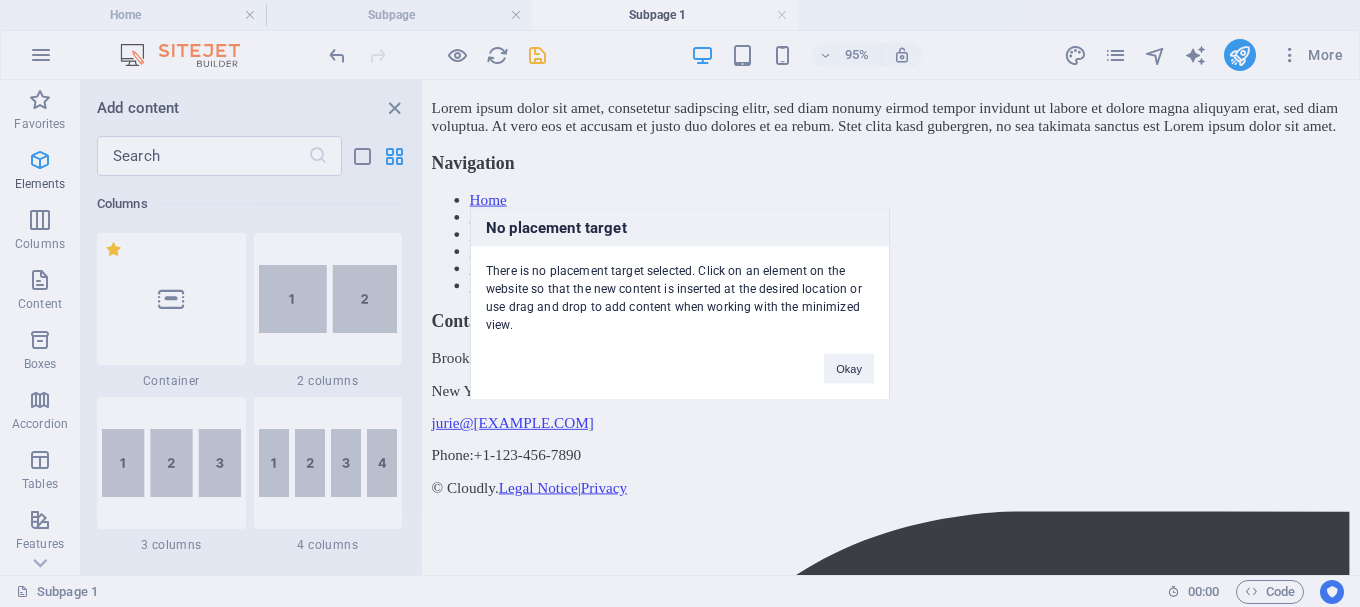 click on "No placement target There is no placement target selected. Click on an element on the website so that the new content is inserted at the desired location or use drag and drop to add content when working with the minimized view. Okay" at bounding box center [680, 303] 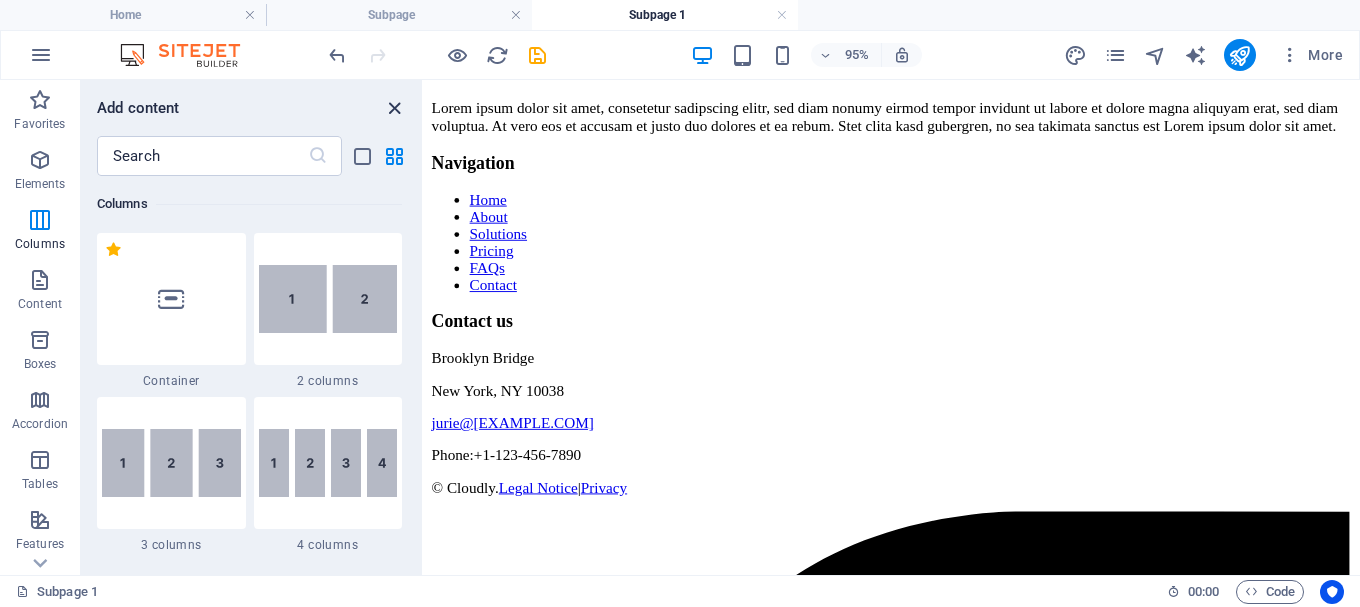 click at bounding box center (394, 108) 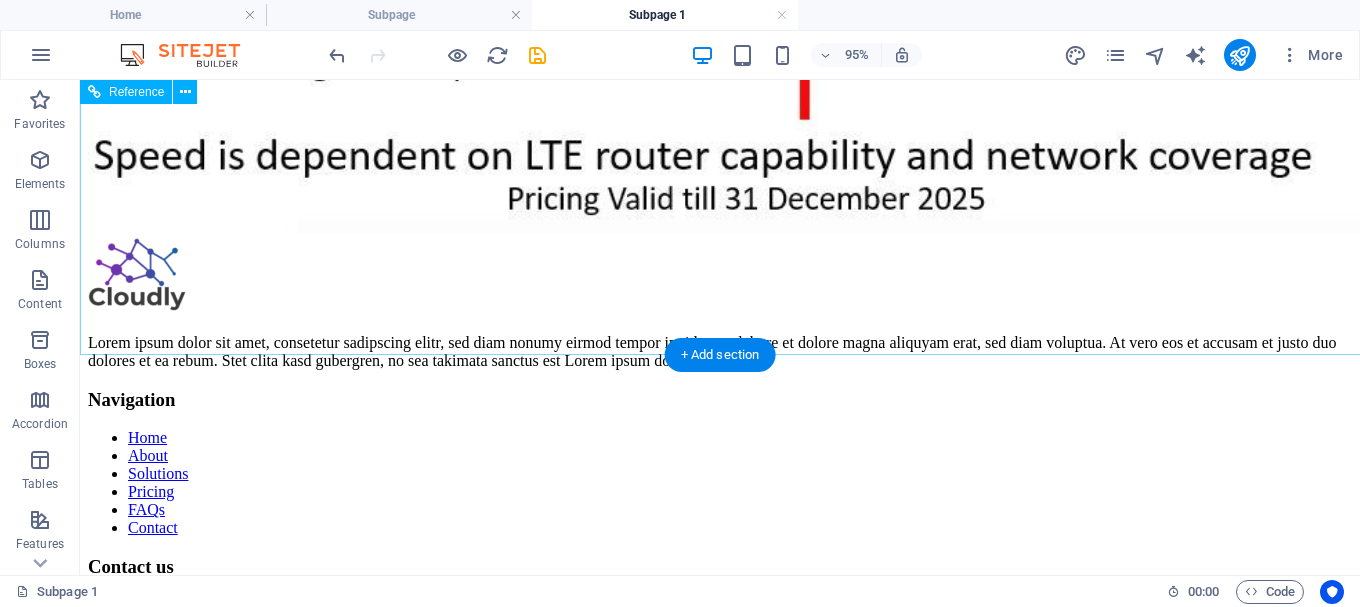 scroll, scrollTop: 1729, scrollLeft: 0, axis: vertical 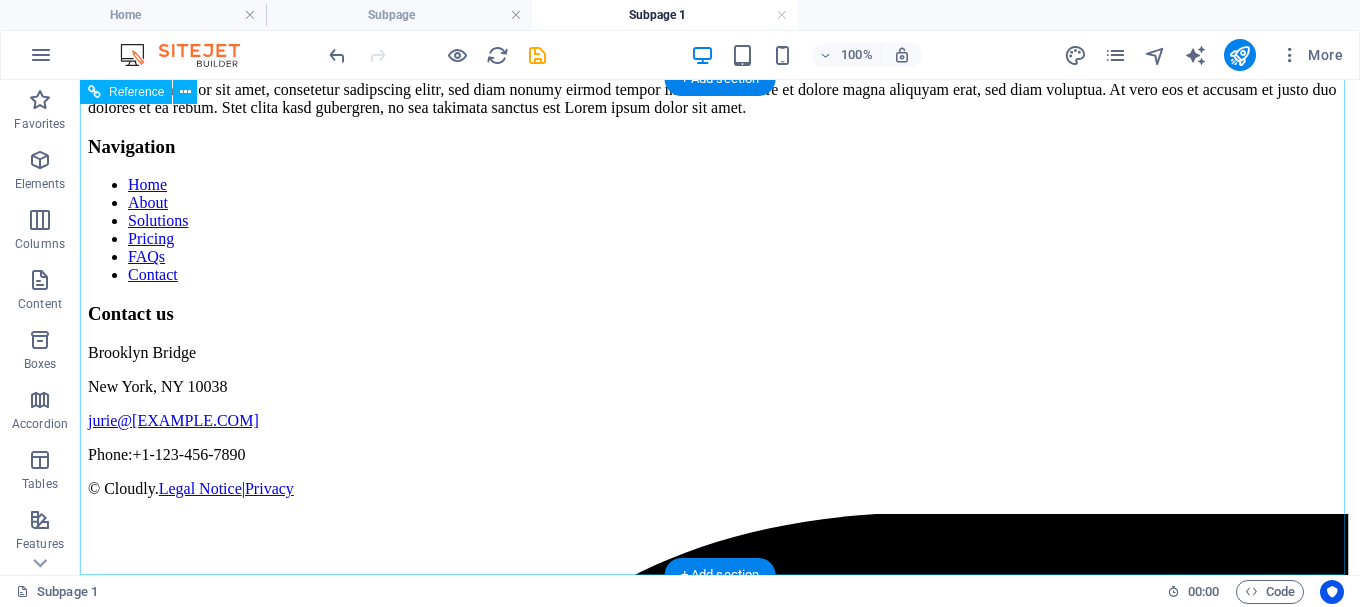 click on "Lorem ipsum dolor sit amet, consetetur sadipscing elitr, sed diam nonumy eirmod tempor invidunt ut labore et dolore magna aliquyam erat, sed diam voluptua. At vero eos et accusam et justo duo dolores et ea rebum. Stet clita kasd gubergren, no sea takimata sanctus est Lorem ipsum dolor sit amet." at bounding box center [720, 99] 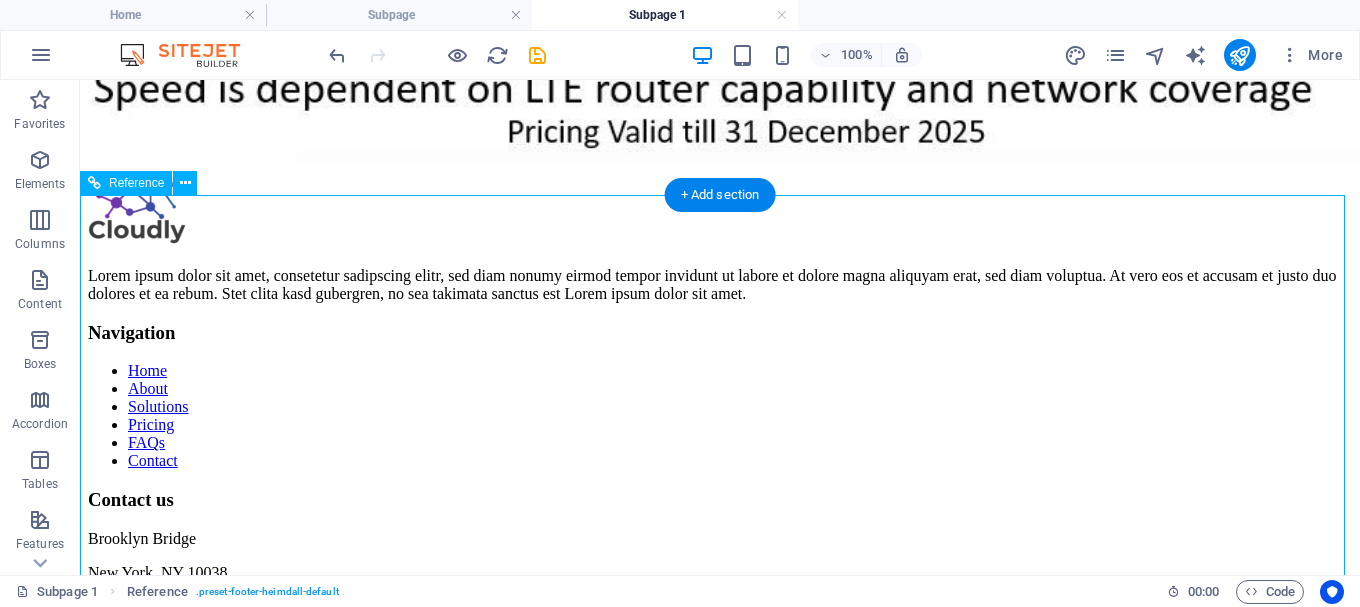 scroll, scrollTop: 1529, scrollLeft: 0, axis: vertical 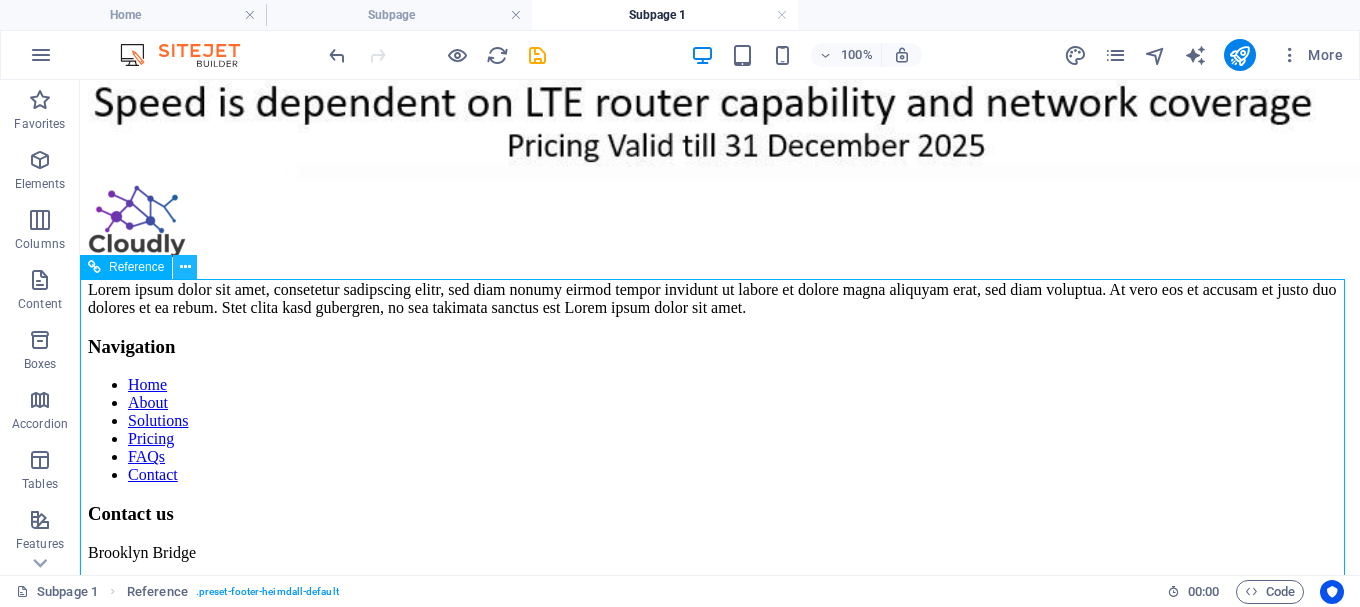 click at bounding box center (185, 267) 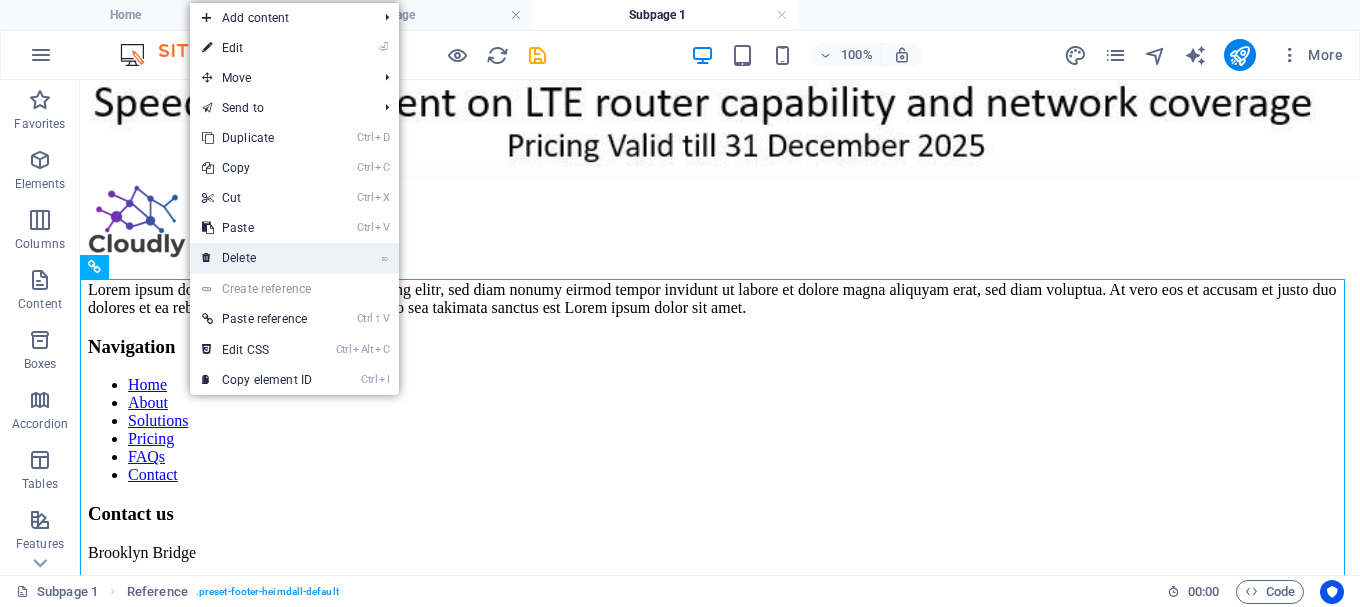 click on "⌦  Delete" at bounding box center (257, 258) 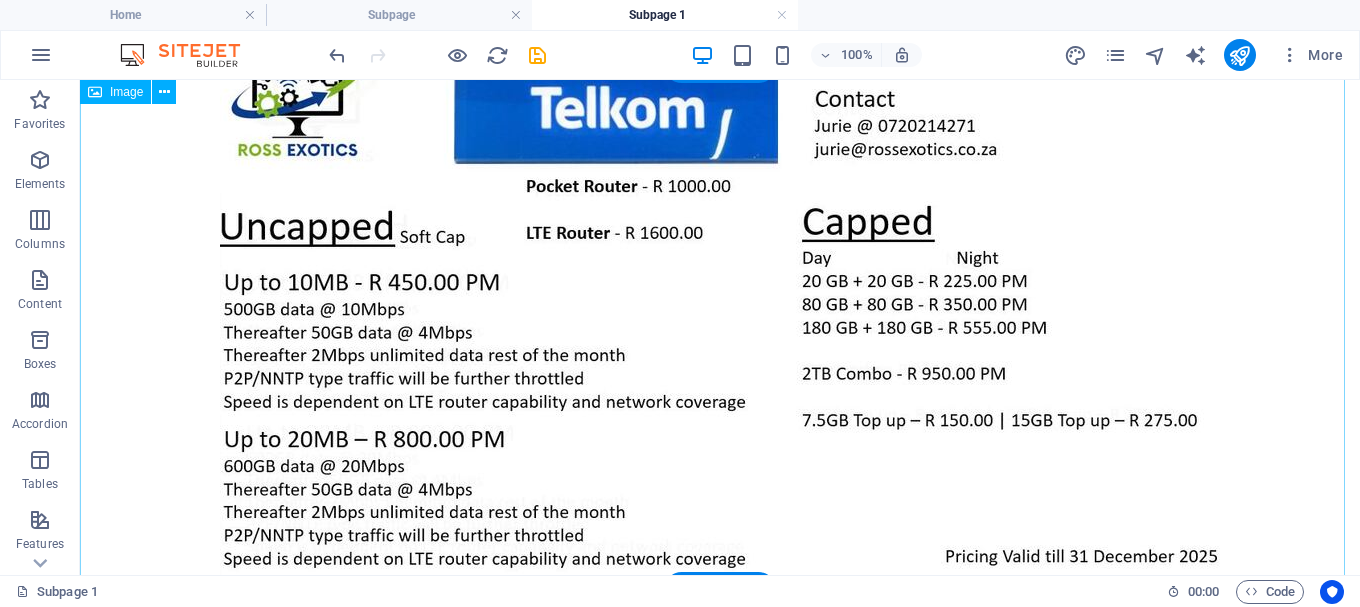scroll, scrollTop: 0, scrollLeft: 0, axis: both 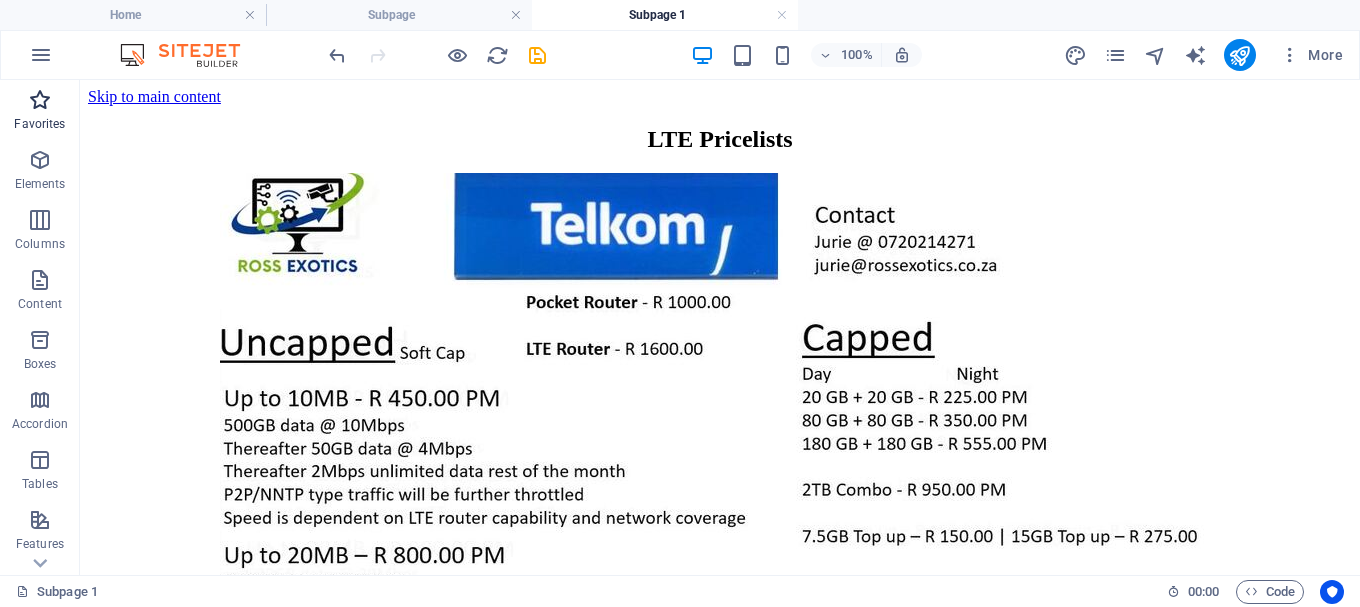 click at bounding box center [40, 100] 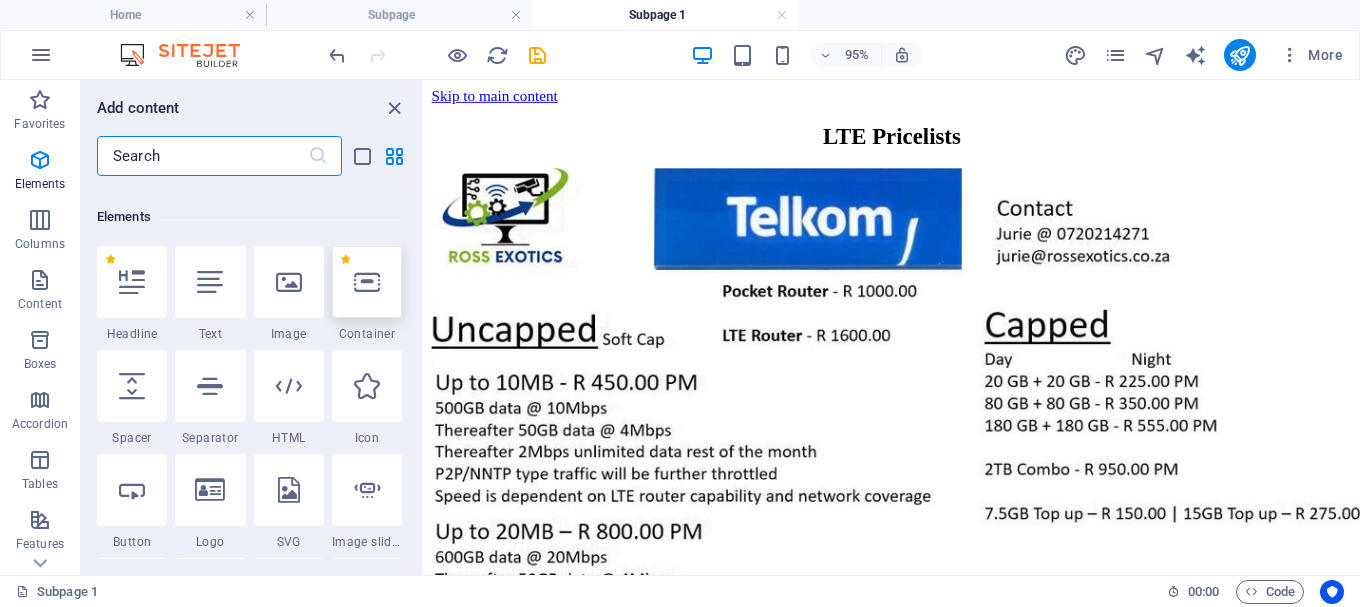 scroll, scrollTop: 300, scrollLeft: 0, axis: vertical 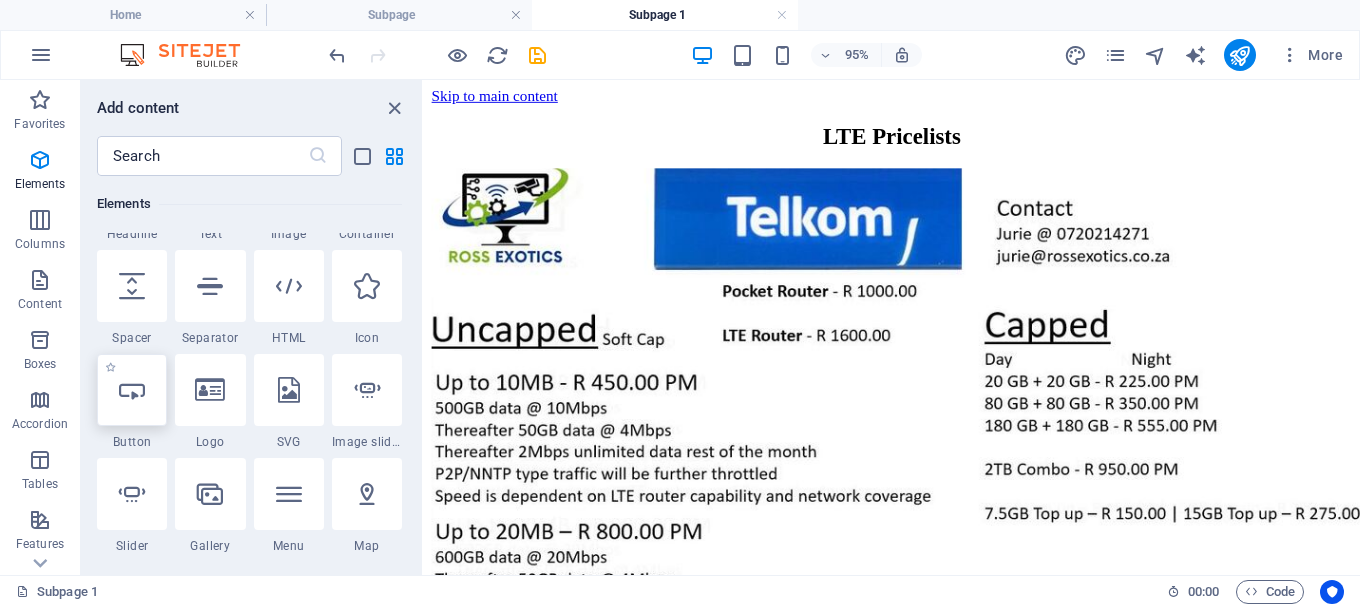 click at bounding box center (132, 390) 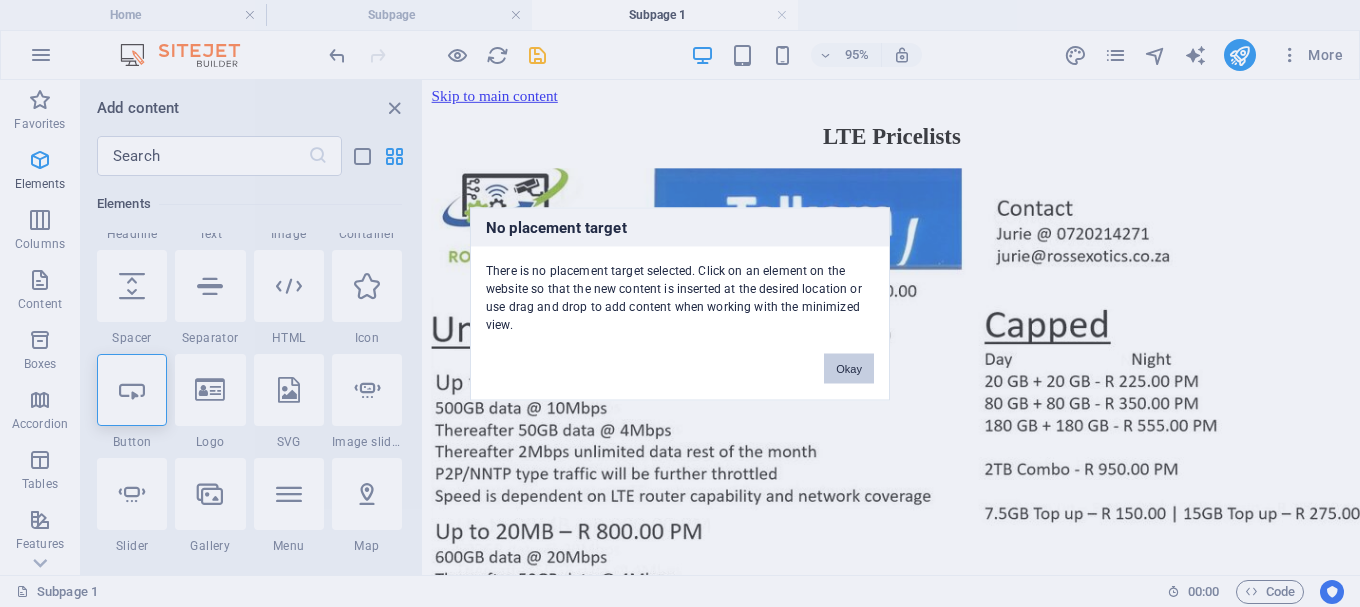 click on "Okay" at bounding box center (849, 368) 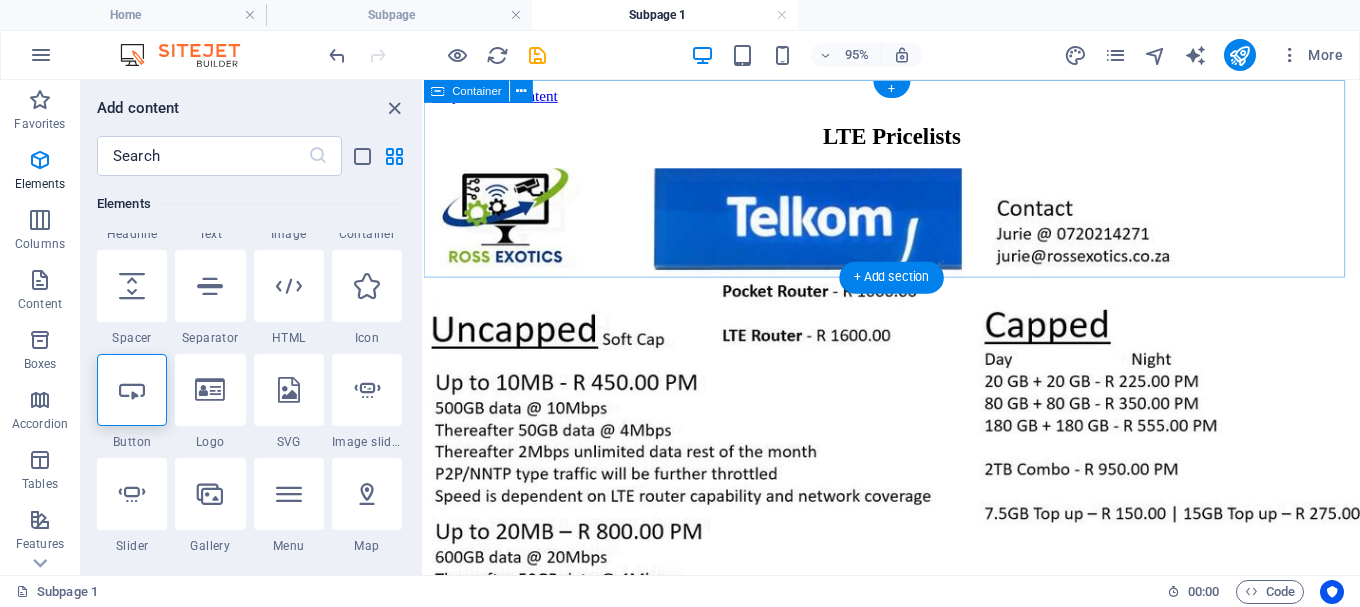 click on "LTE Pricelists" at bounding box center (916, 139) 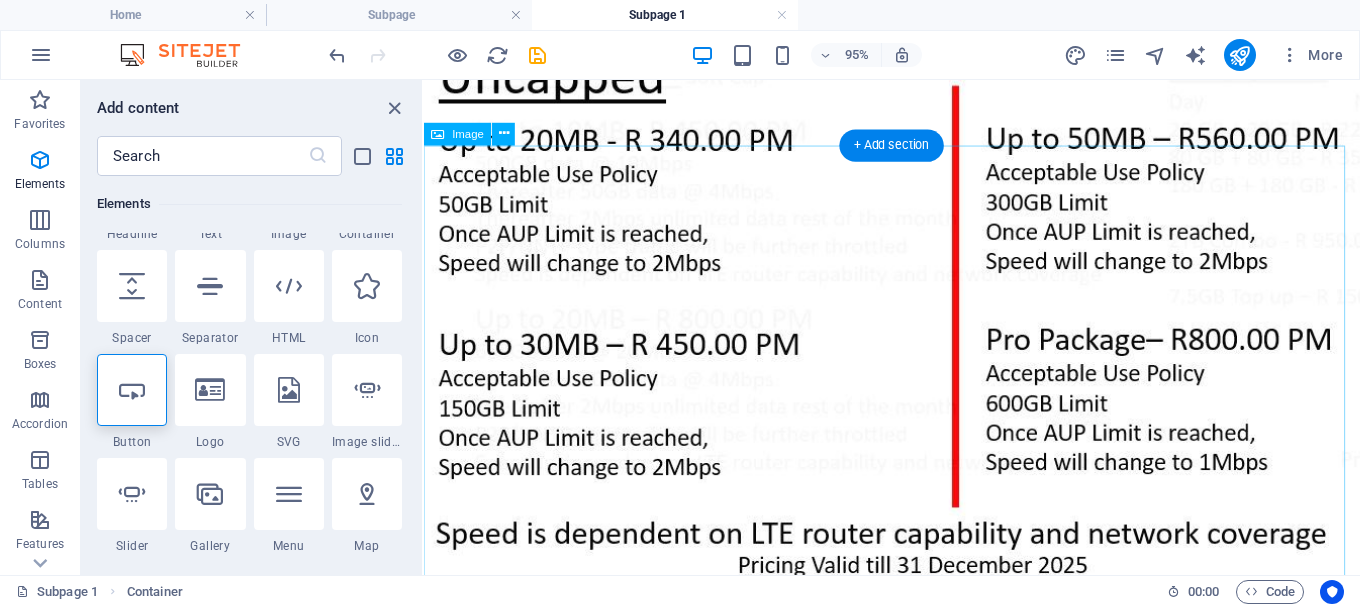 scroll, scrollTop: 958, scrollLeft: 0, axis: vertical 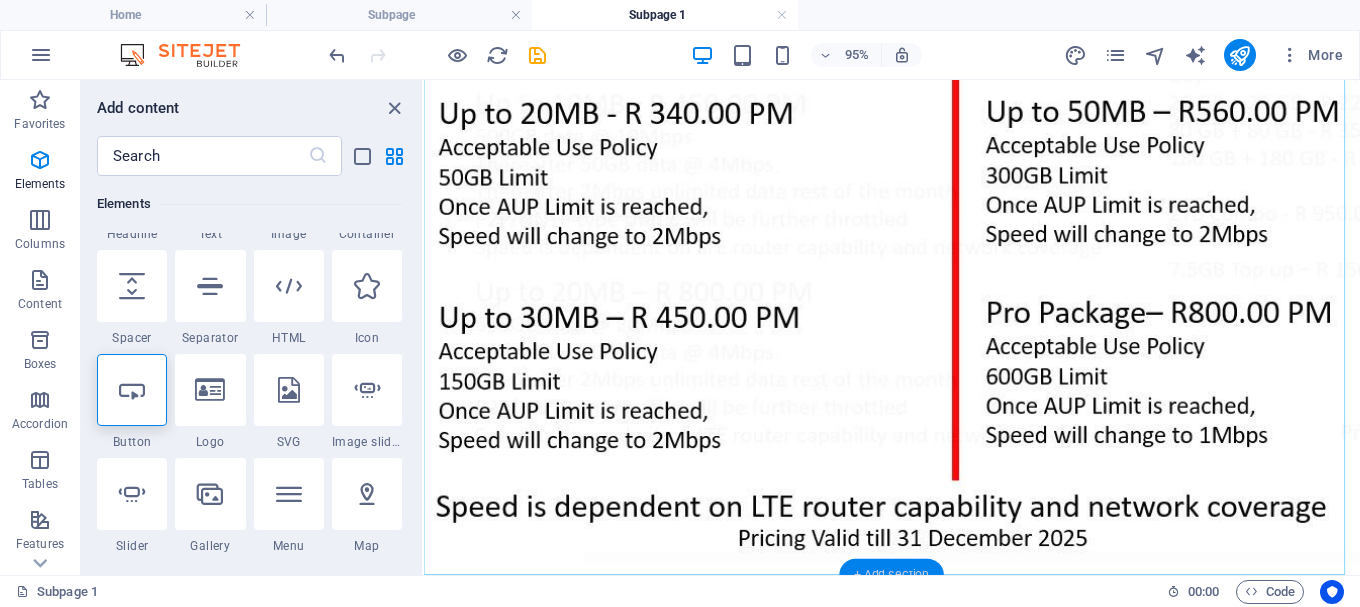 click on "+ Add section" at bounding box center [891, 575] 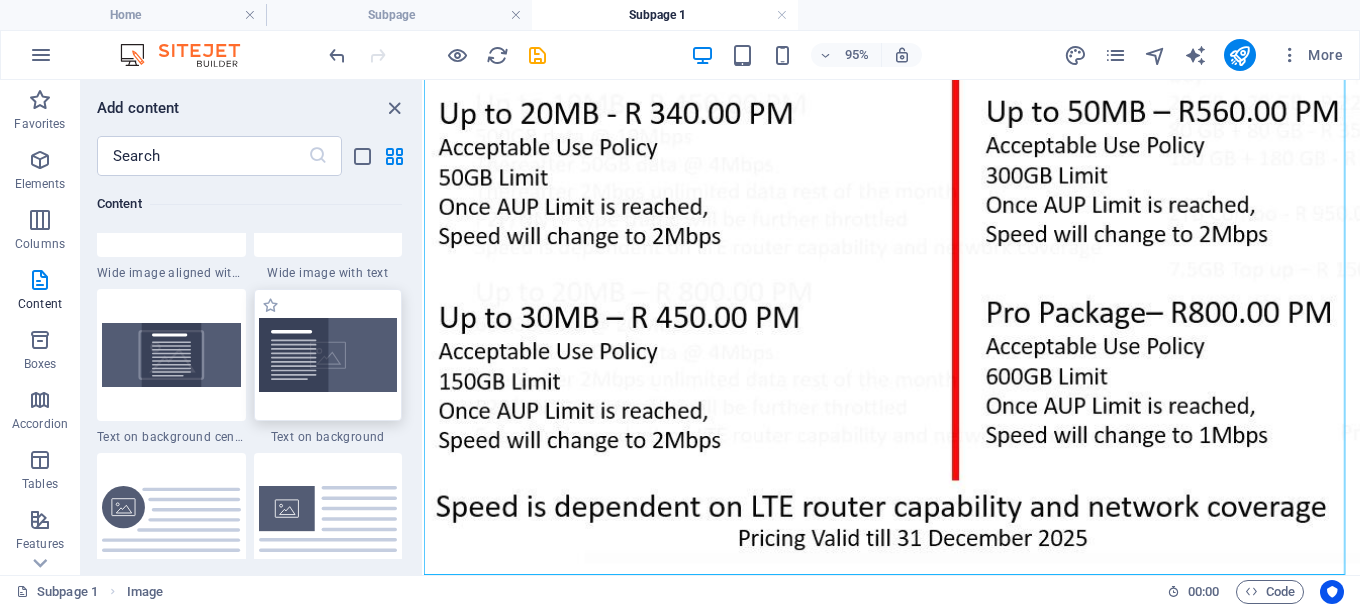 scroll, scrollTop: 3899, scrollLeft: 0, axis: vertical 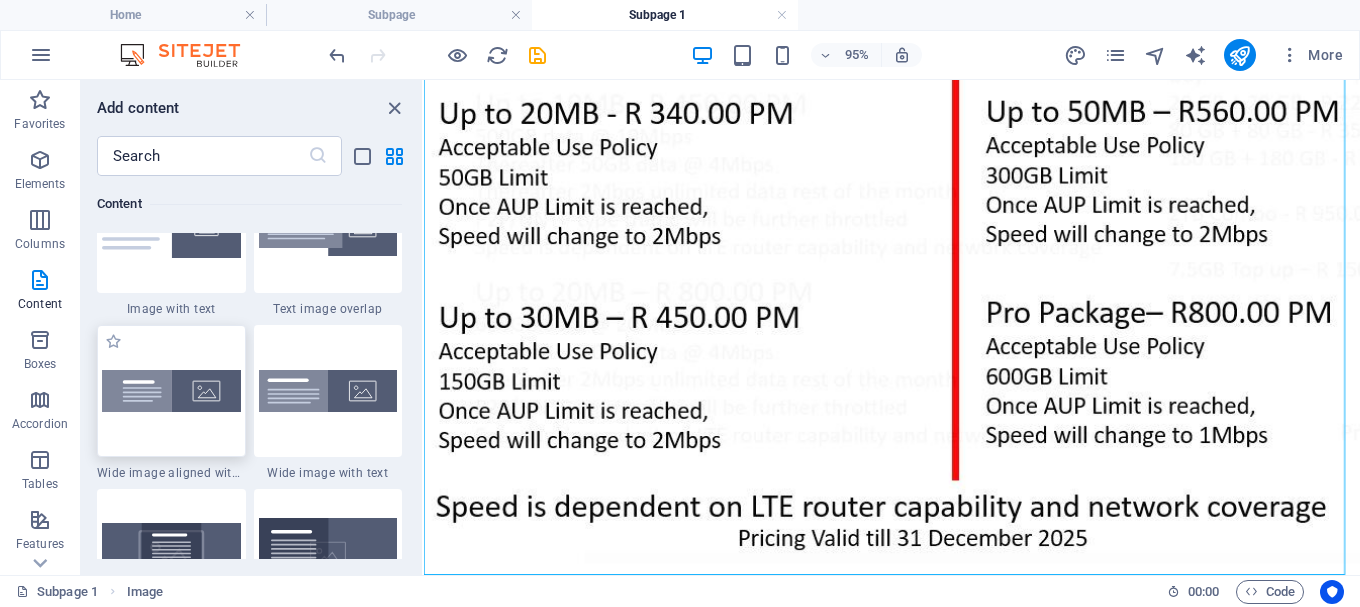 click at bounding box center [171, 391] 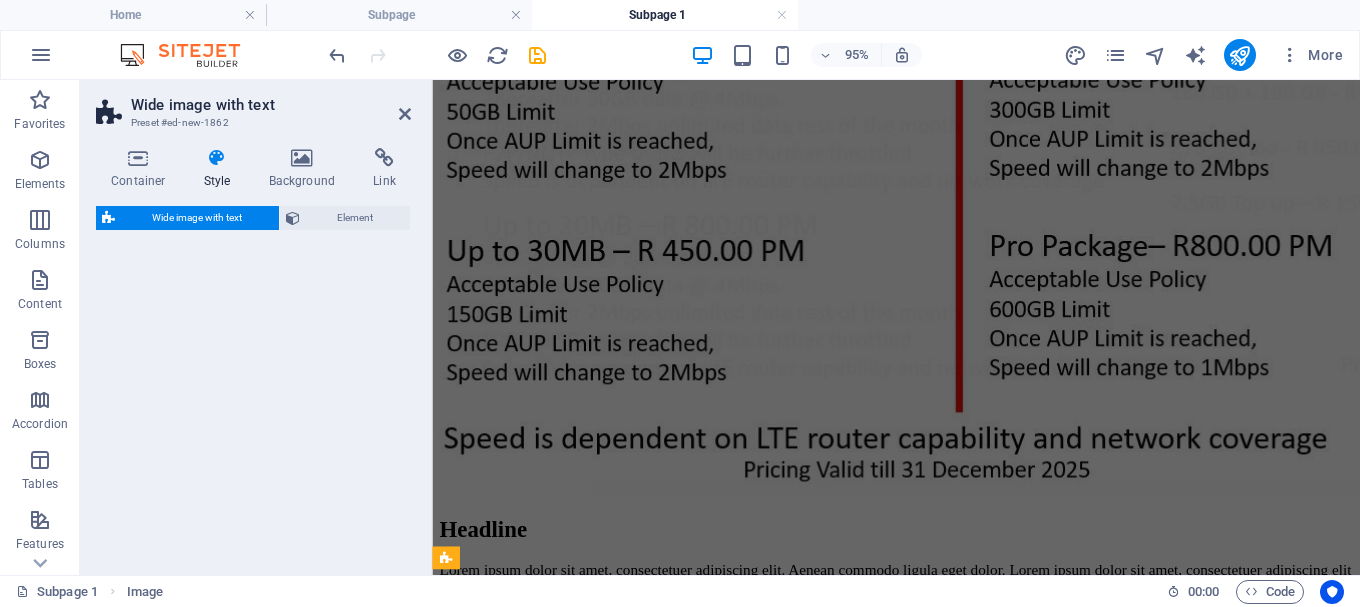 select on "%" 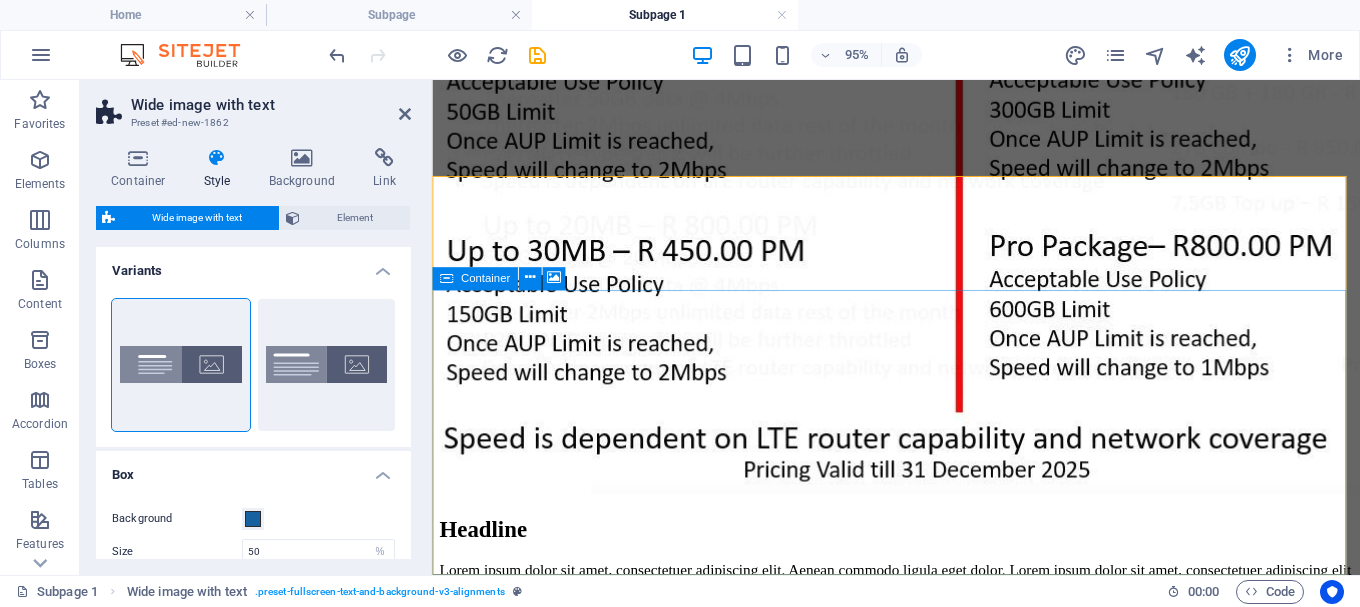 scroll, scrollTop: 1368, scrollLeft: 0, axis: vertical 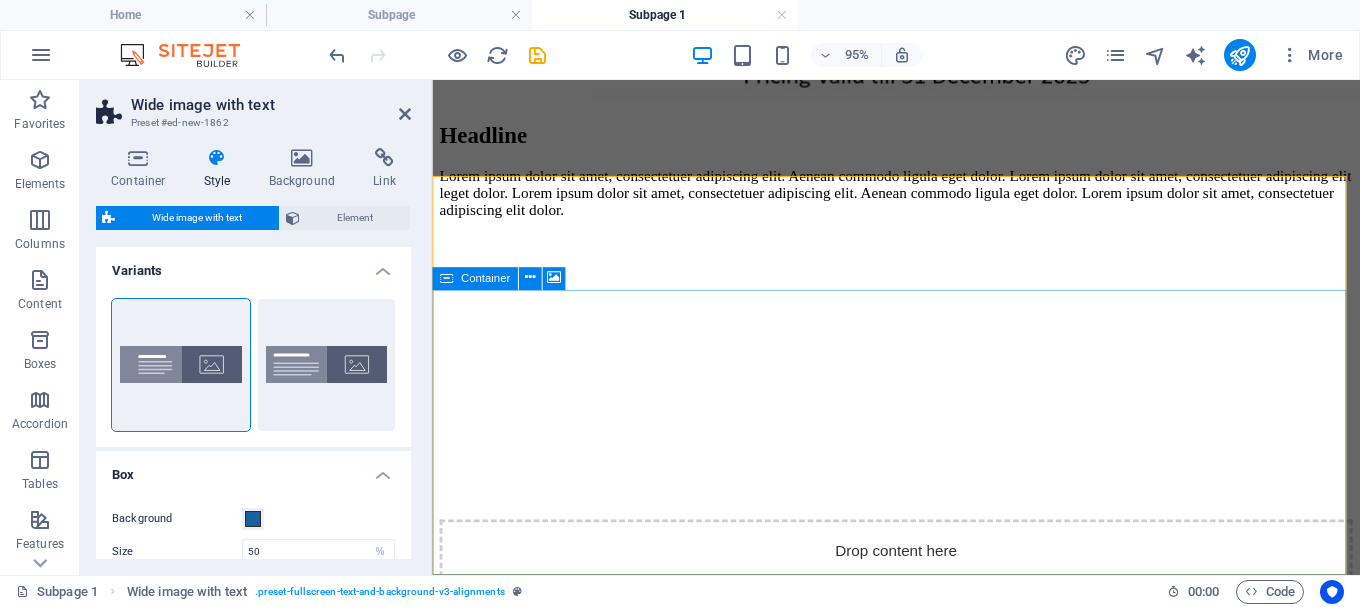 click on "Drop content here or  Add elements  Paste clipboard" at bounding box center [920, 614] 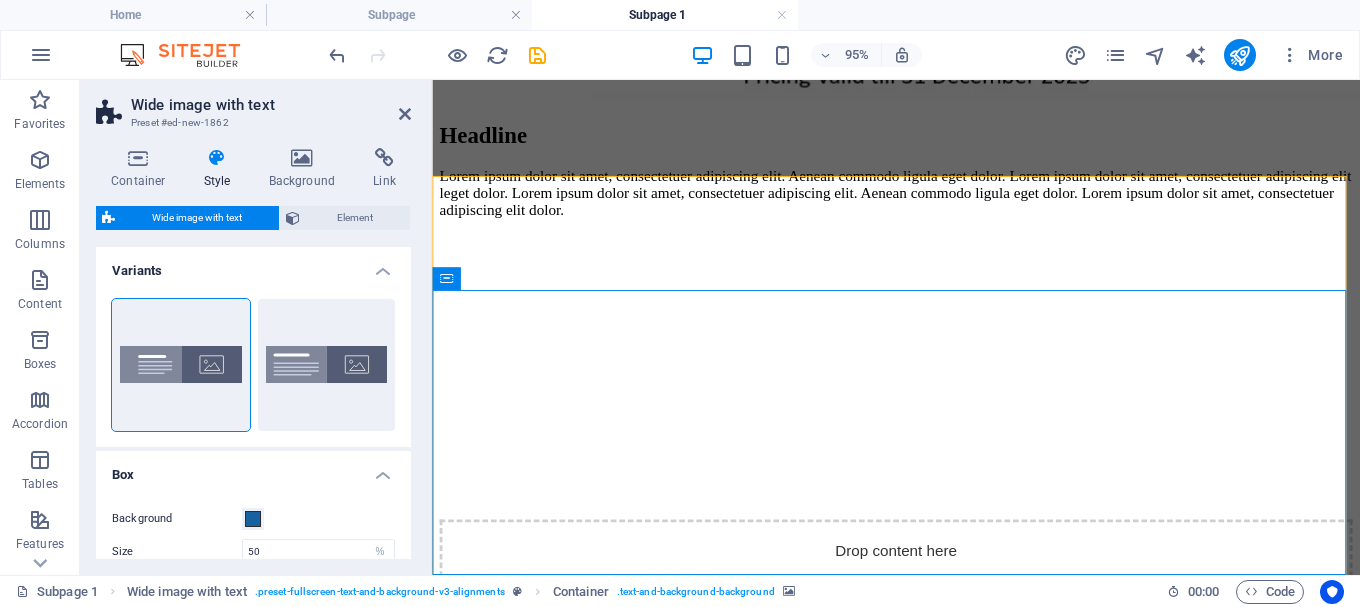 click at bounding box center [920, 243] 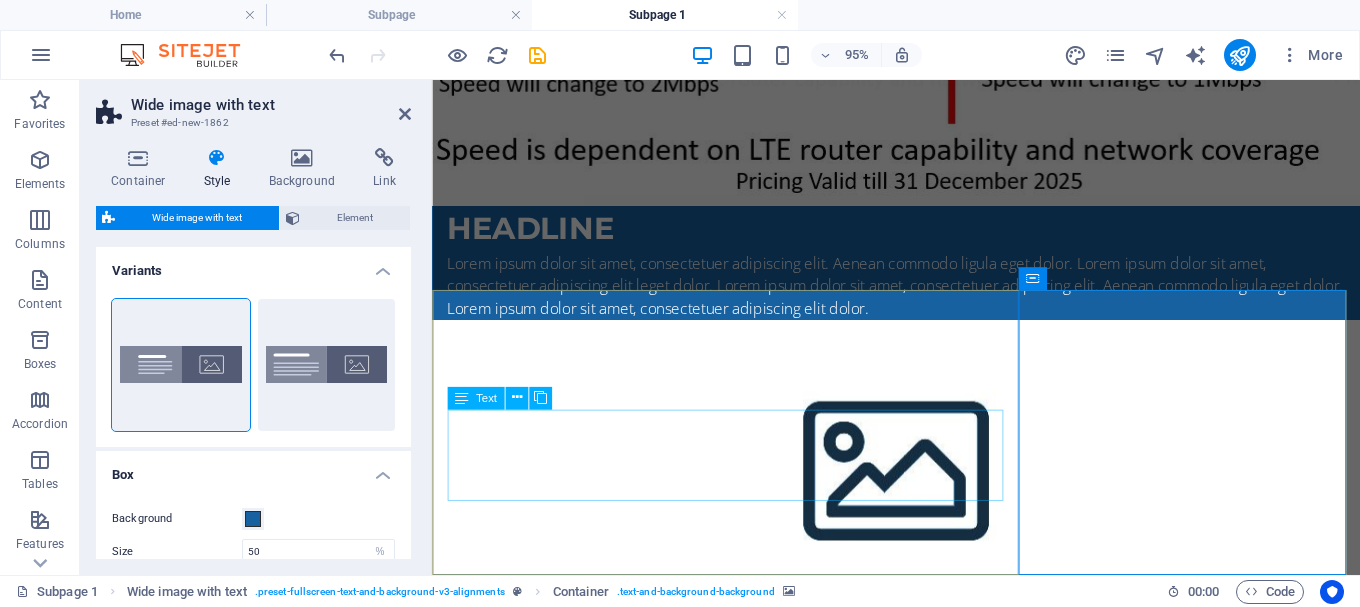 scroll, scrollTop: 1248, scrollLeft: 0, axis: vertical 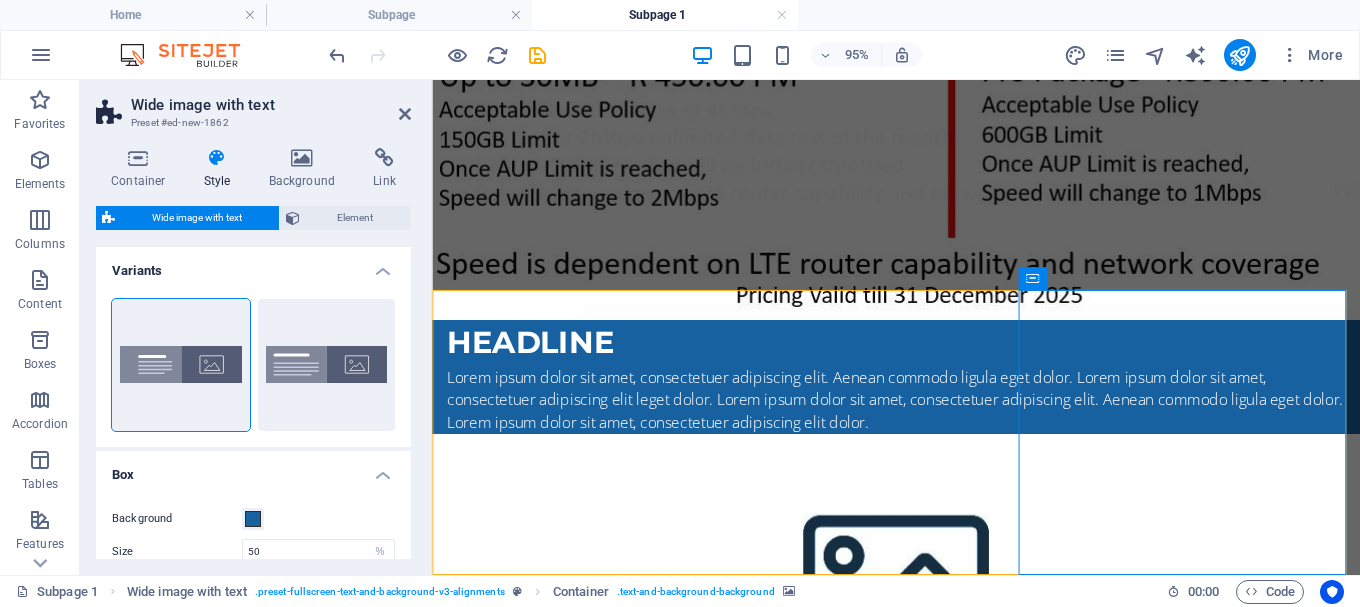click at bounding box center [920, 603] 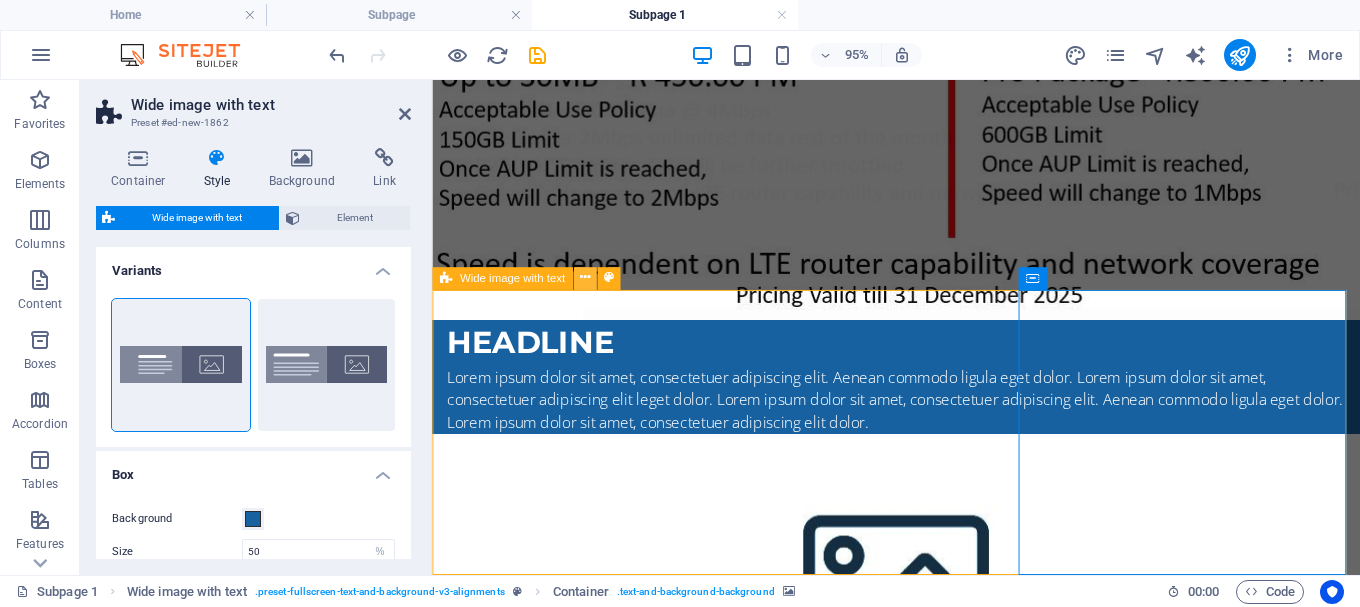 click at bounding box center [584, 278] 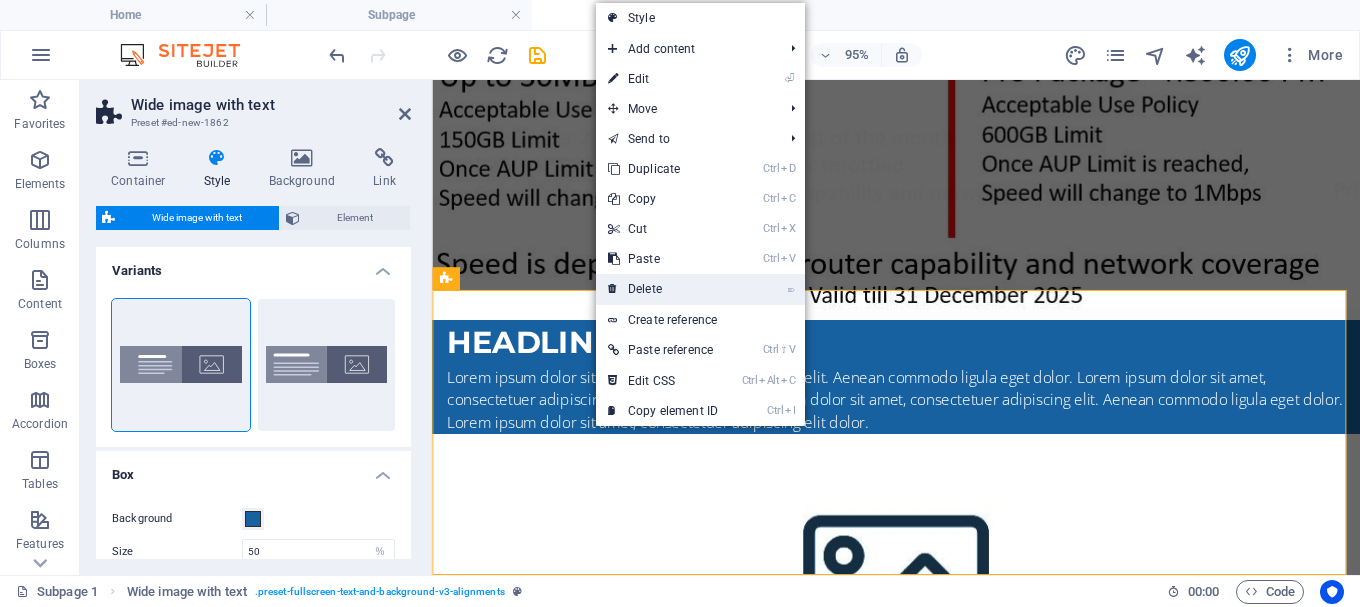click on "⌦  Delete" at bounding box center (663, 289) 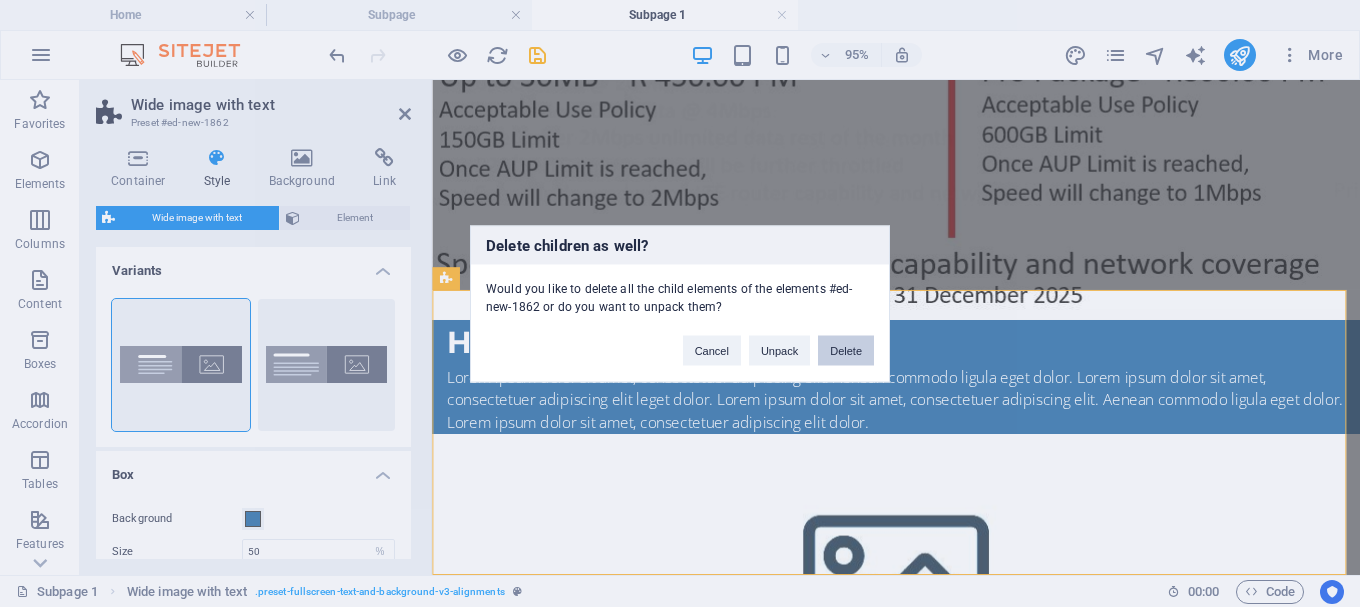 click on "Delete" at bounding box center (846, 350) 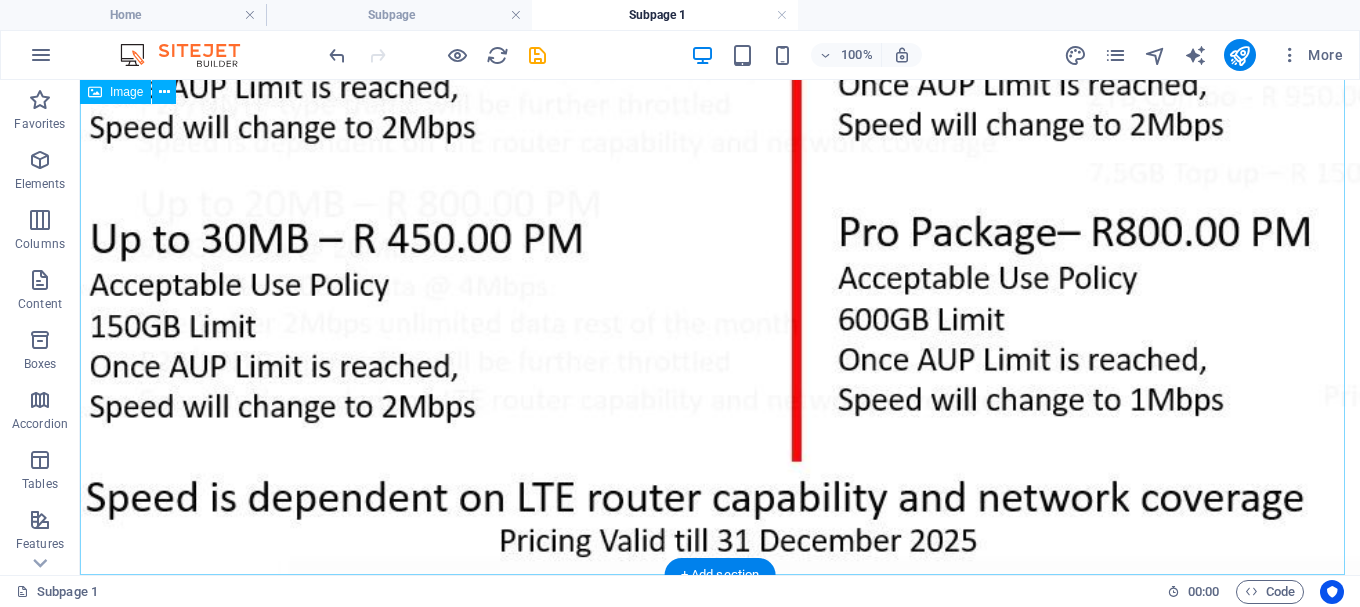 scroll, scrollTop: 1233, scrollLeft: 0, axis: vertical 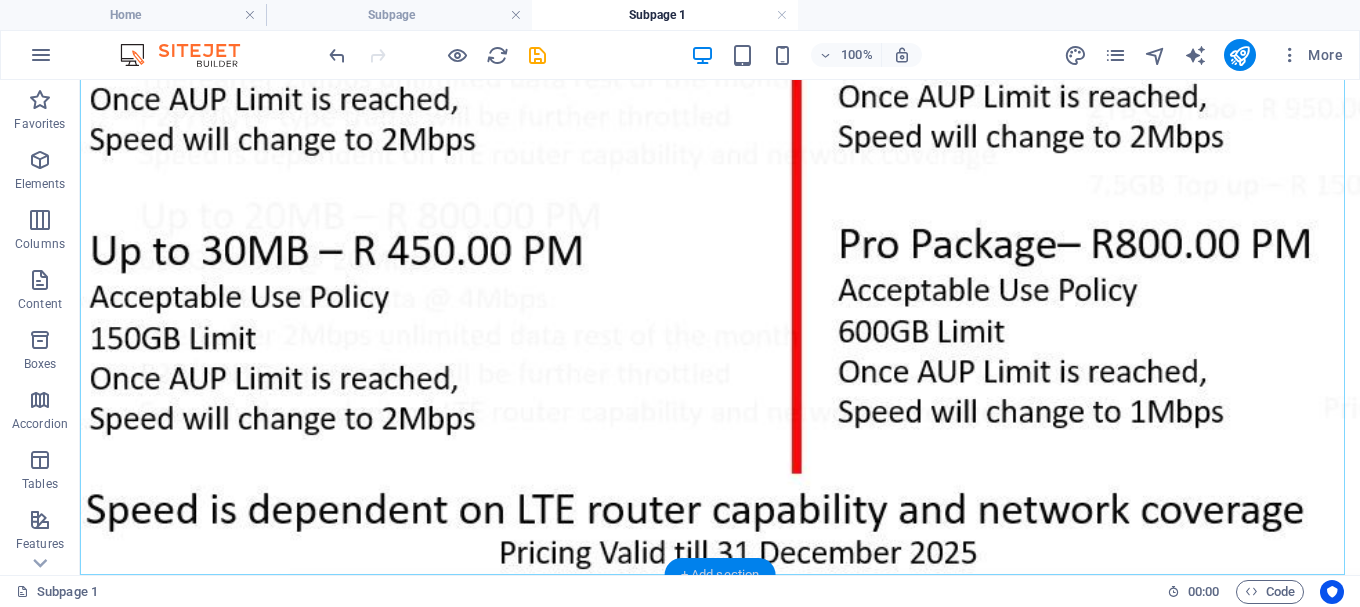 click on "+ Add section" at bounding box center [720, 575] 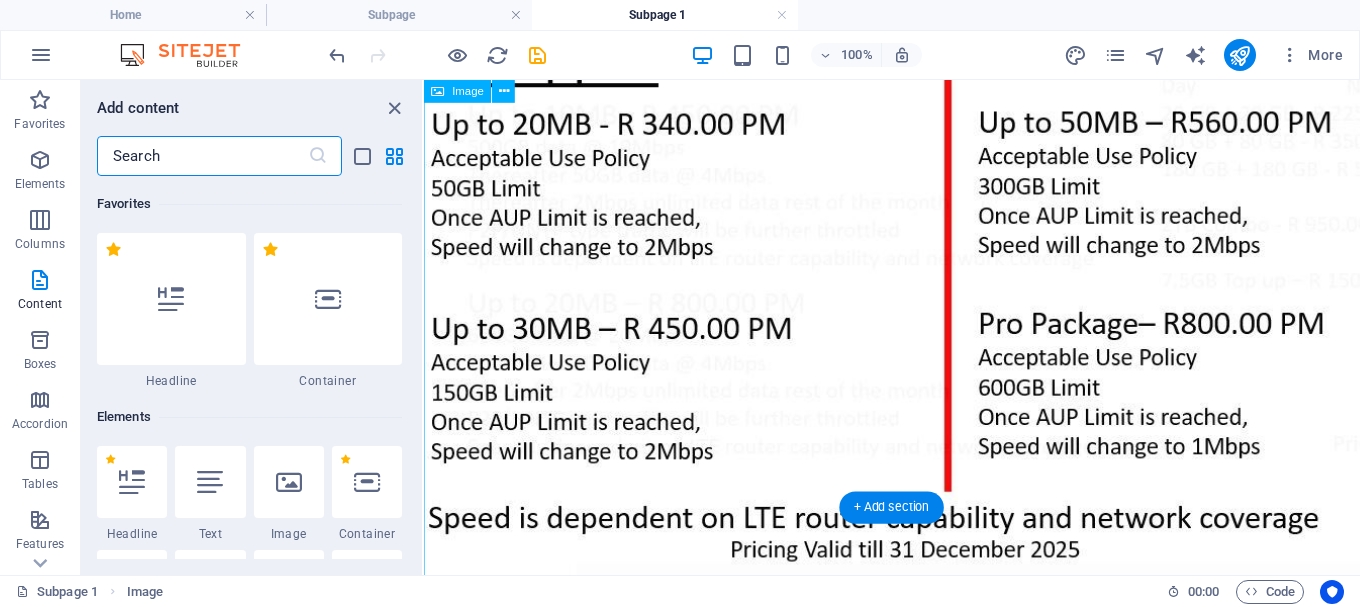 scroll, scrollTop: 958, scrollLeft: 0, axis: vertical 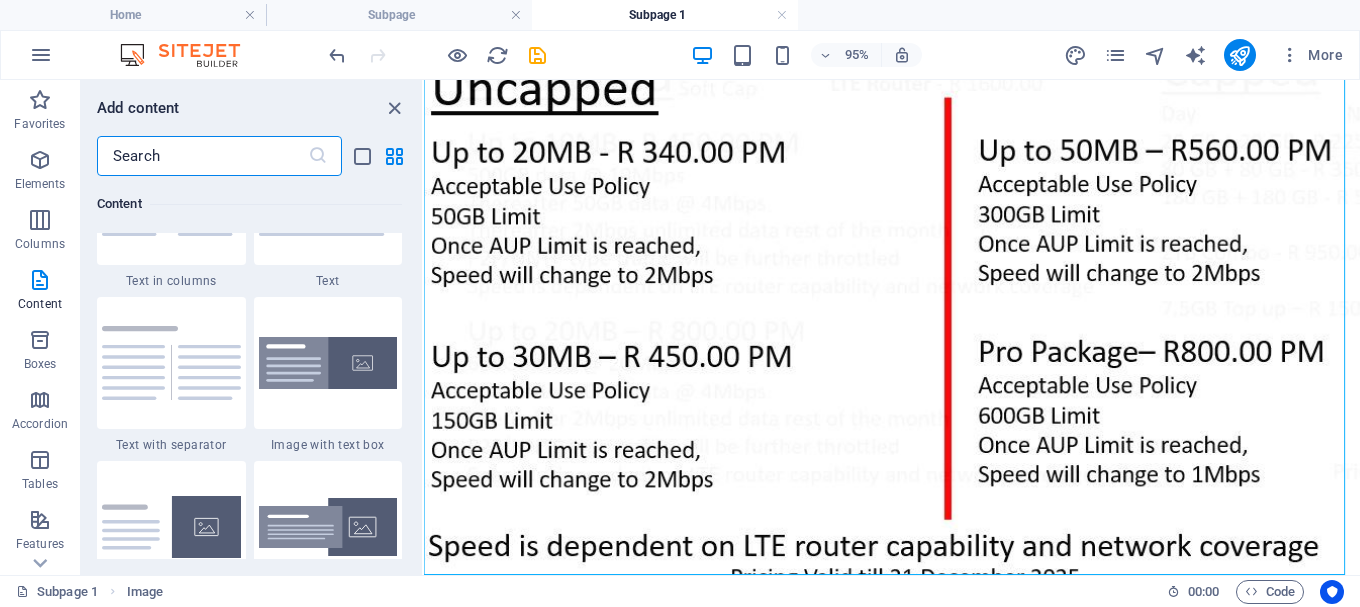 click at bounding box center [202, 156] 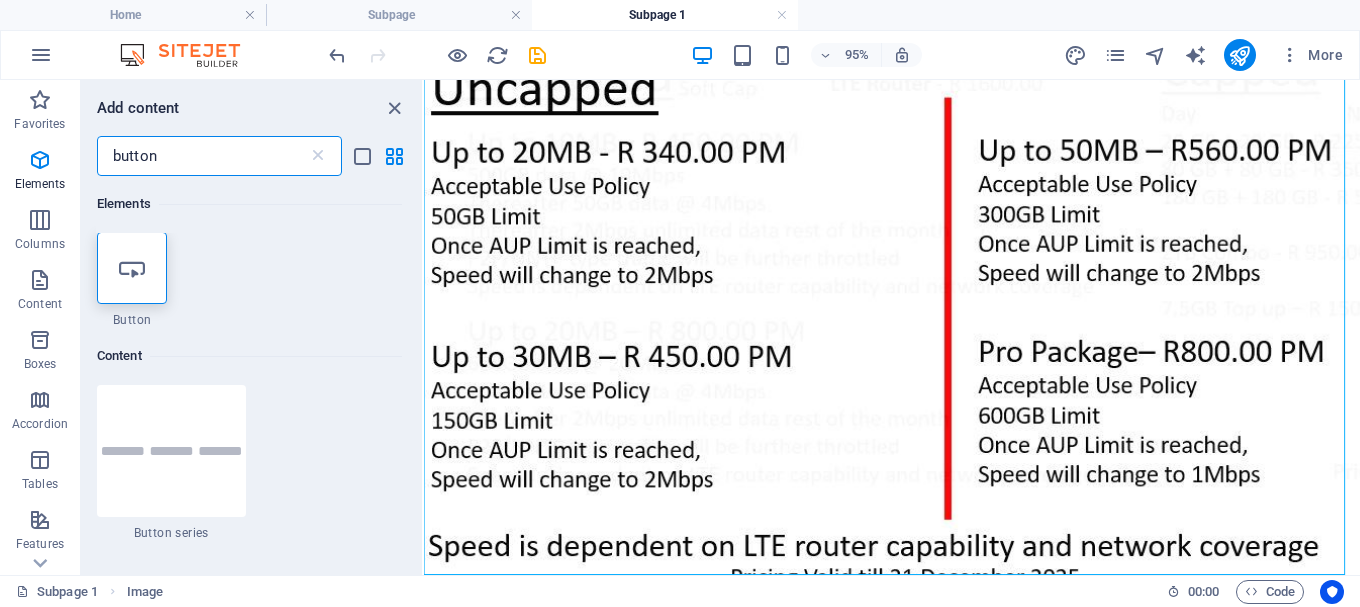 scroll, scrollTop: 0, scrollLeft: 0, axis: both 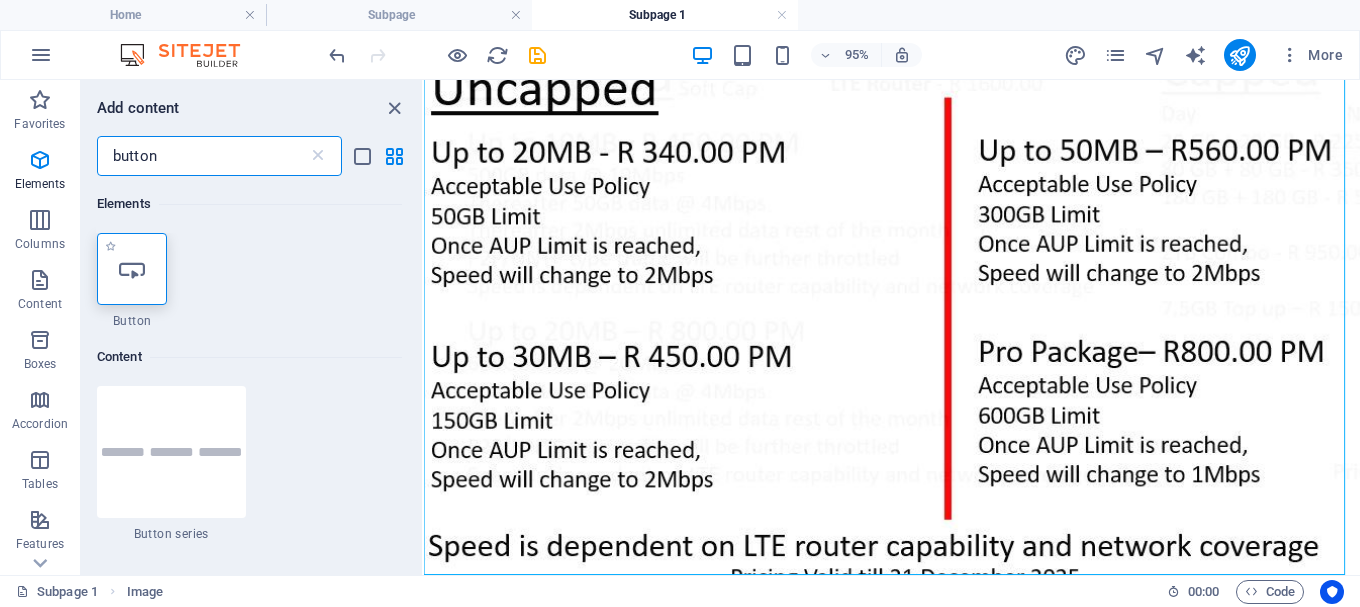 type on "button" 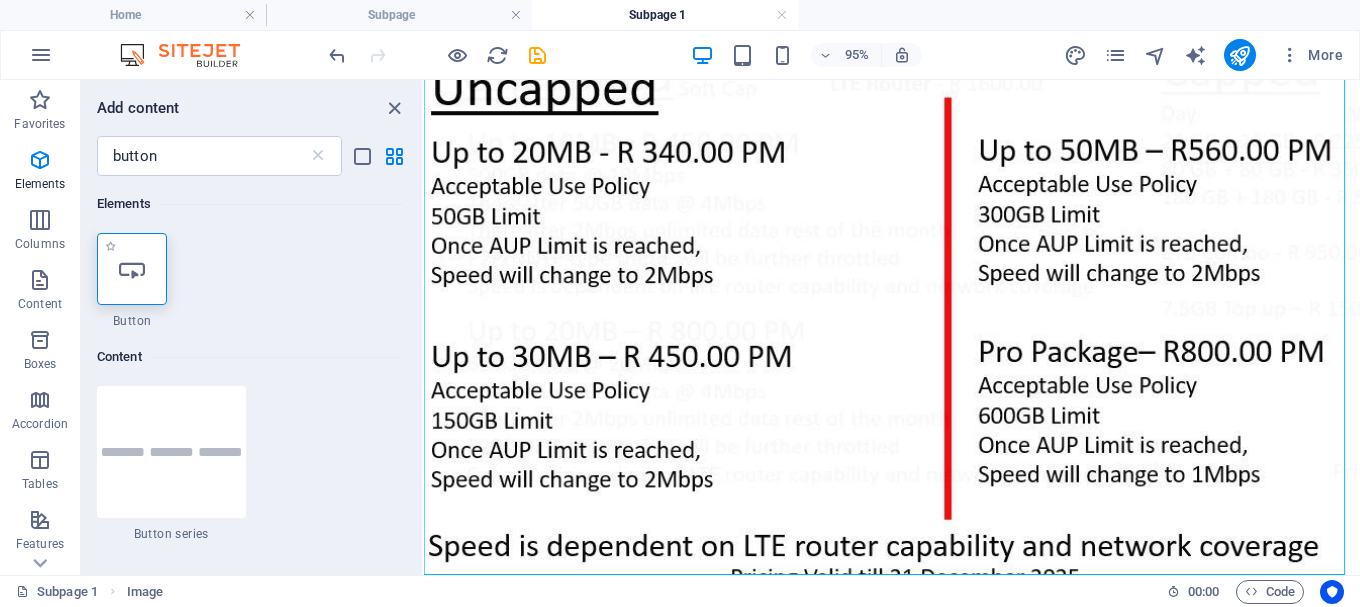 click at bounding box center (132, 269) 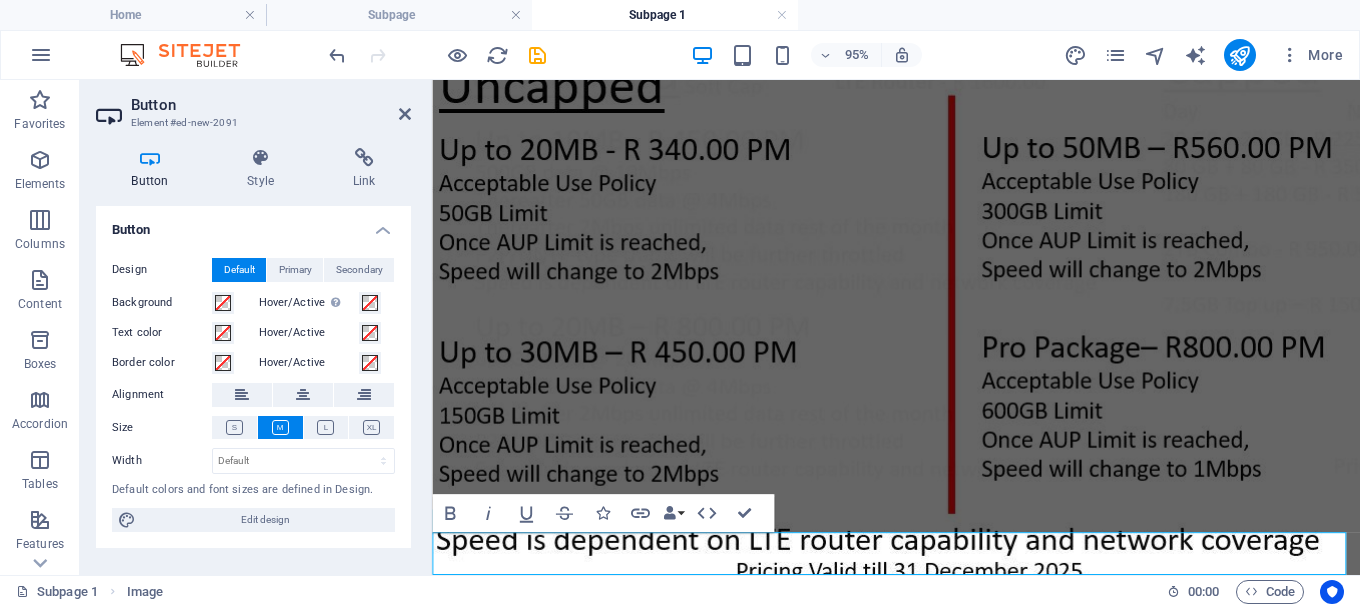 scroll, scrollTop: 993, scrollLeft: 0, axis: vertical 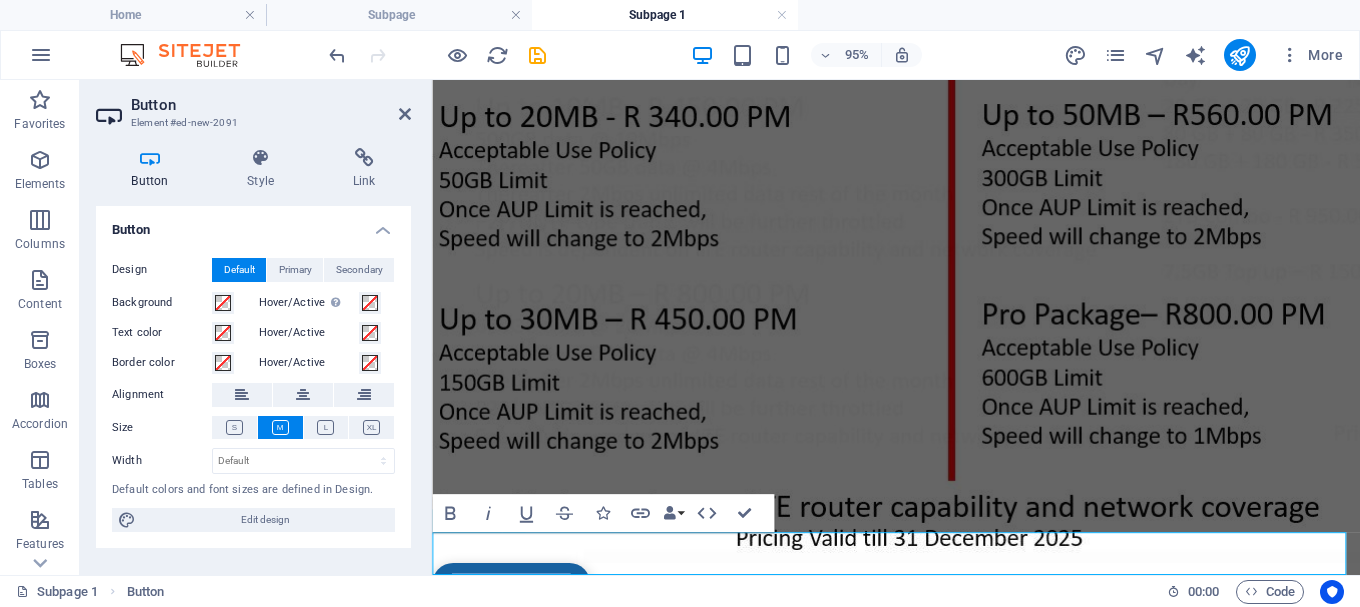 type 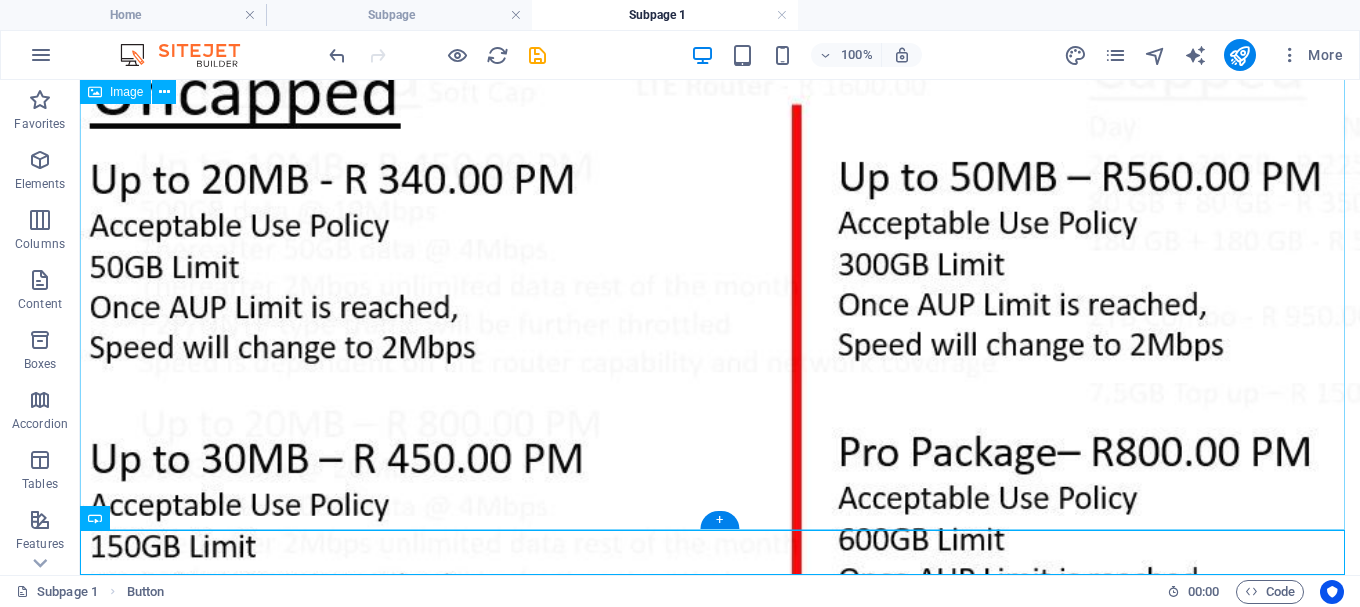 scroll, scrollTop: 1278, scrollLeft: 0, axis: vertical 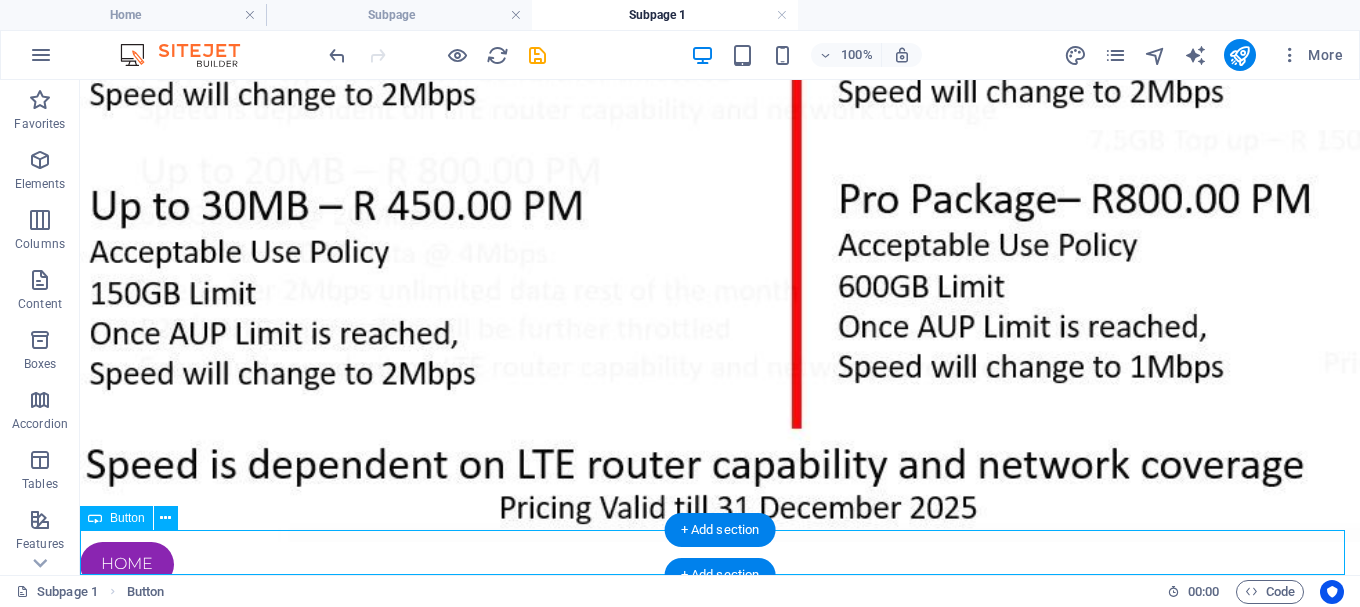 drag, startPoint x: 147, startPoint y: 553, endPoint x: 343, endPoint y: 555, distance: 196.01021 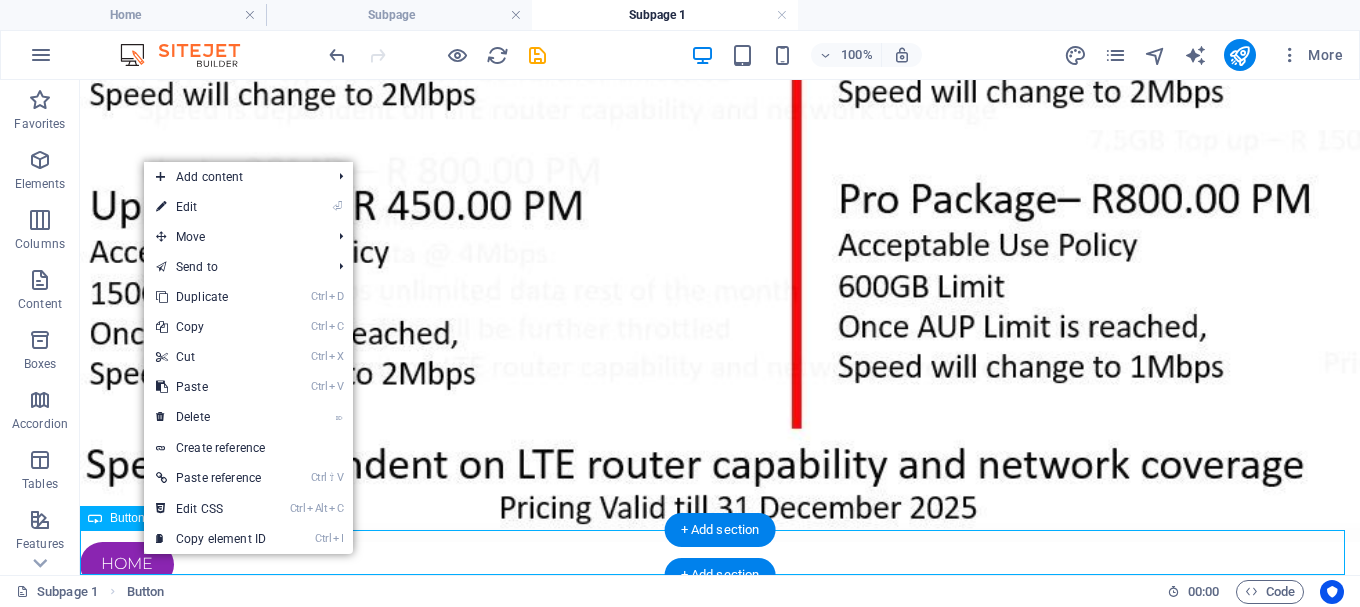 click on "Home" at bounding box center [720, 564] 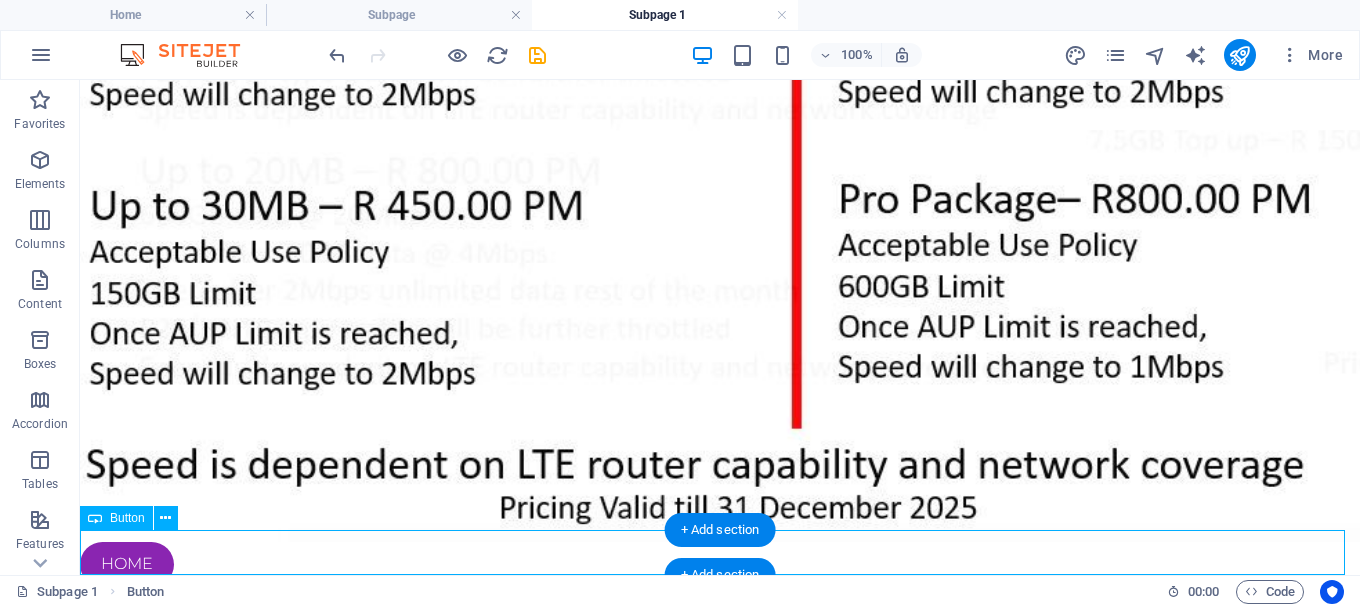 click on "Home" at bounding box center [720, 564] 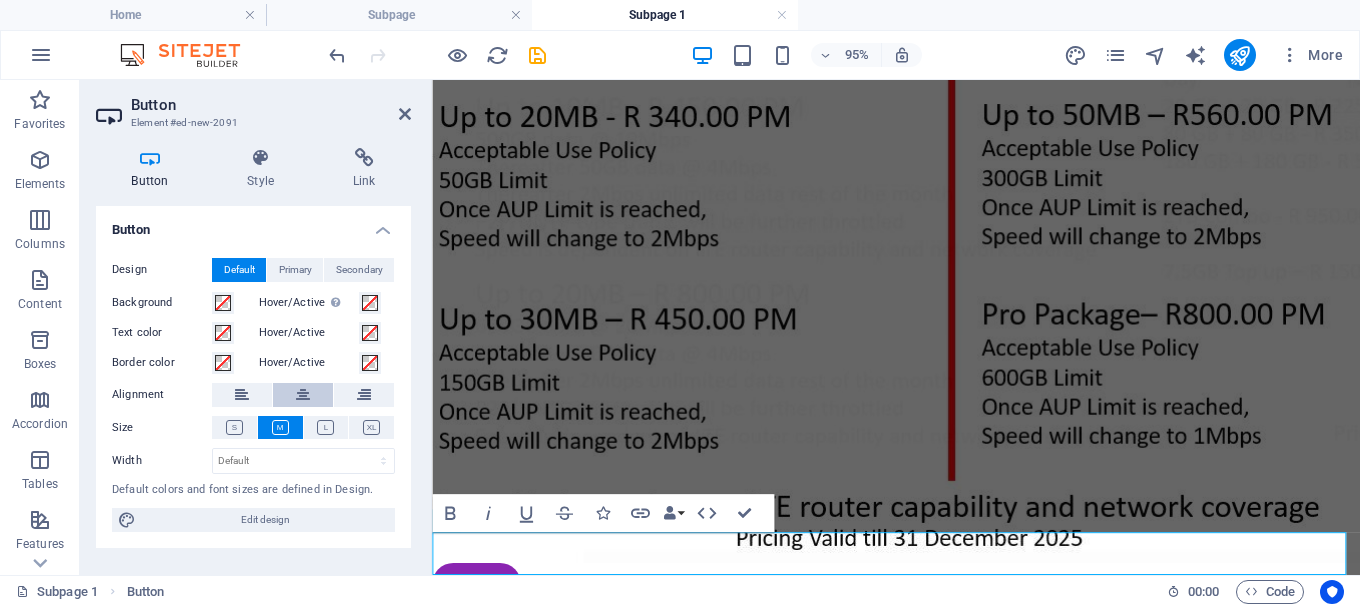 click at bounding box center [303, 395] 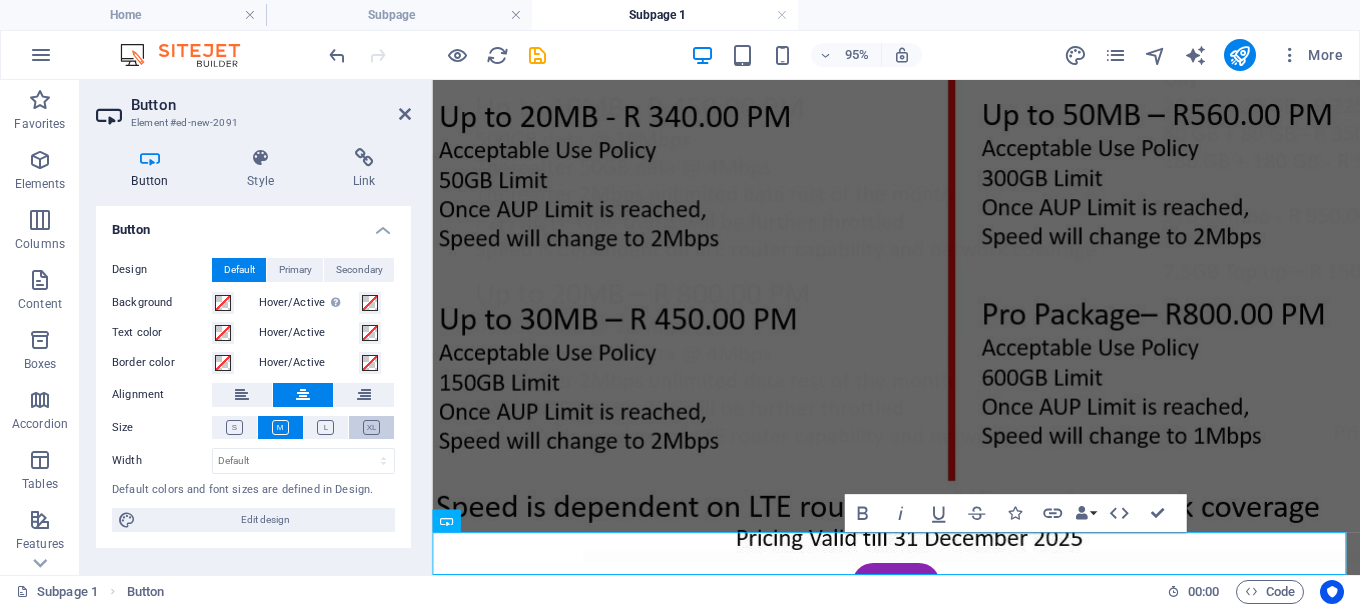 click at bounding box center [371, 427] 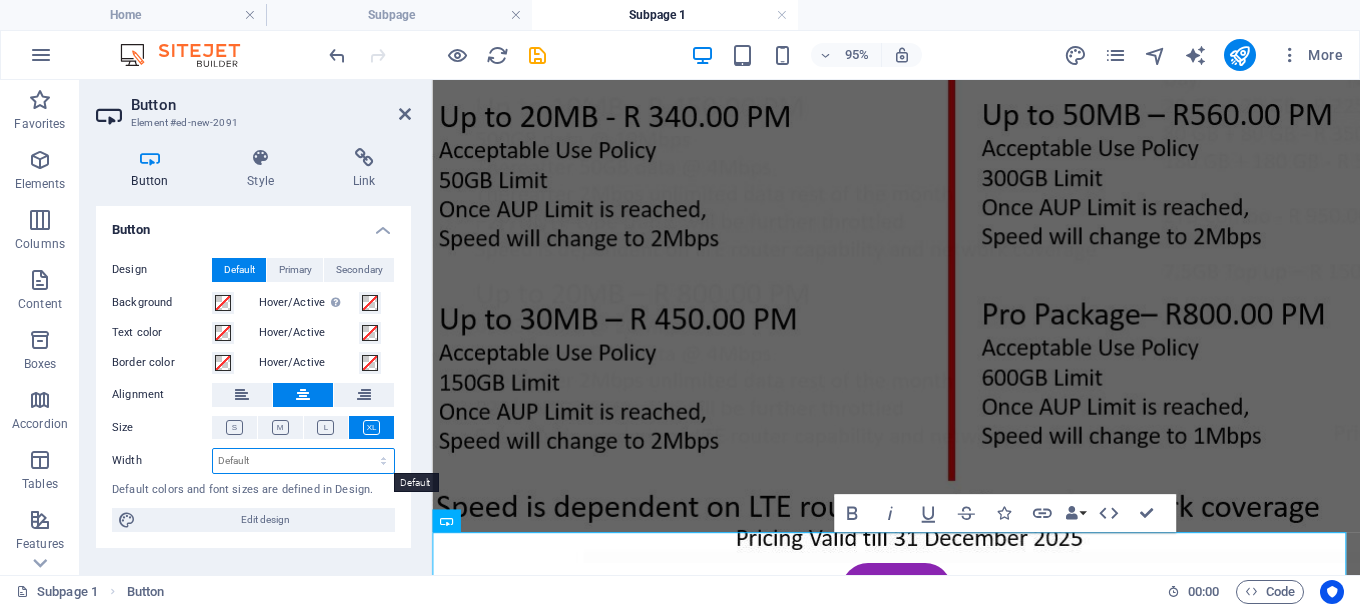 click on "Default px rem % em vh vw" at bounding box center [303, 461] 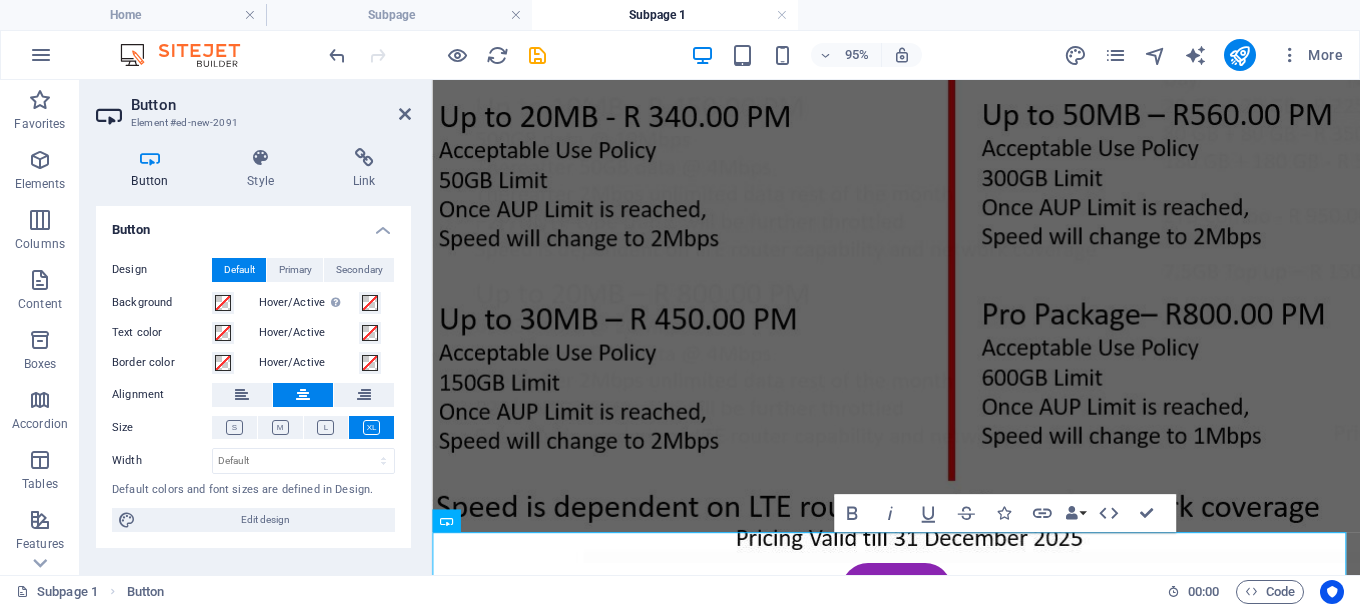 click on "Button Style Link Button Design Default Primary Secondary Background Hover/Active Switch to preview mode to test the active/hover state Text color Hover/Active Border color Hover/Active Alignment Size Width Default px rem % em vh vw Default colors and font sizes are defined in Design. Edit design Preset Element Layout How this element expands within the layout (Flexbox). Size Default auto px % 1/1 1/2 1/3 1/4 1/5 1/6 1/7 1/8 1/9 1/10 Grow Shrink Order Container layout Visible Visible Opacity 100 % Overflow Spacing Margin Default auto px % rem vw vh Custom Custom auto px % rem vw vh auto px % rem vw vh auto px % rem vw vh auto px % rem vw vh Padding Default px rem % vh vw Custom Custom px rem % vh vw px rem % vh vw px rem % vh vw px rem % vh vw Border Style              - Width 1 auto px rem % vh vw Custom Custom 1 auto px rem % vh vw 1 auto px rem % vh vw 1 auto px rem % vh vw 1 auto px rem % vh vw  - Color Round corners Default px rem % vh vw Custom Custom px rem % vh vw px rem % vh vw px rem % vh" at bounding box center [253, 353] 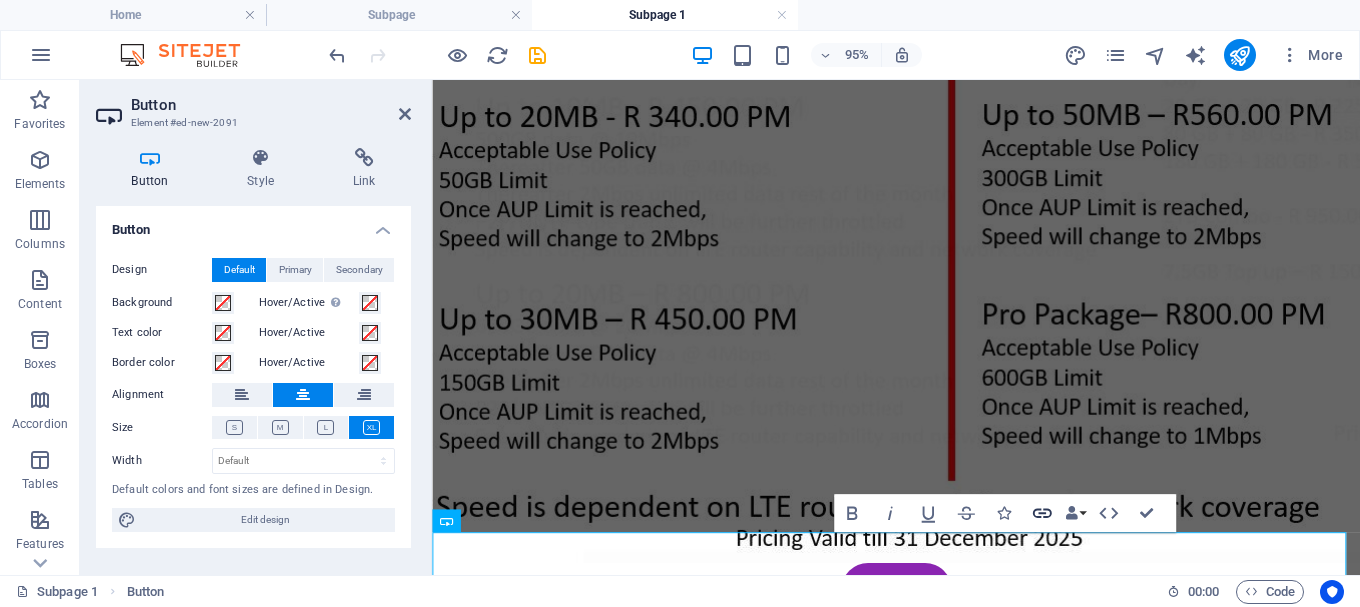 click 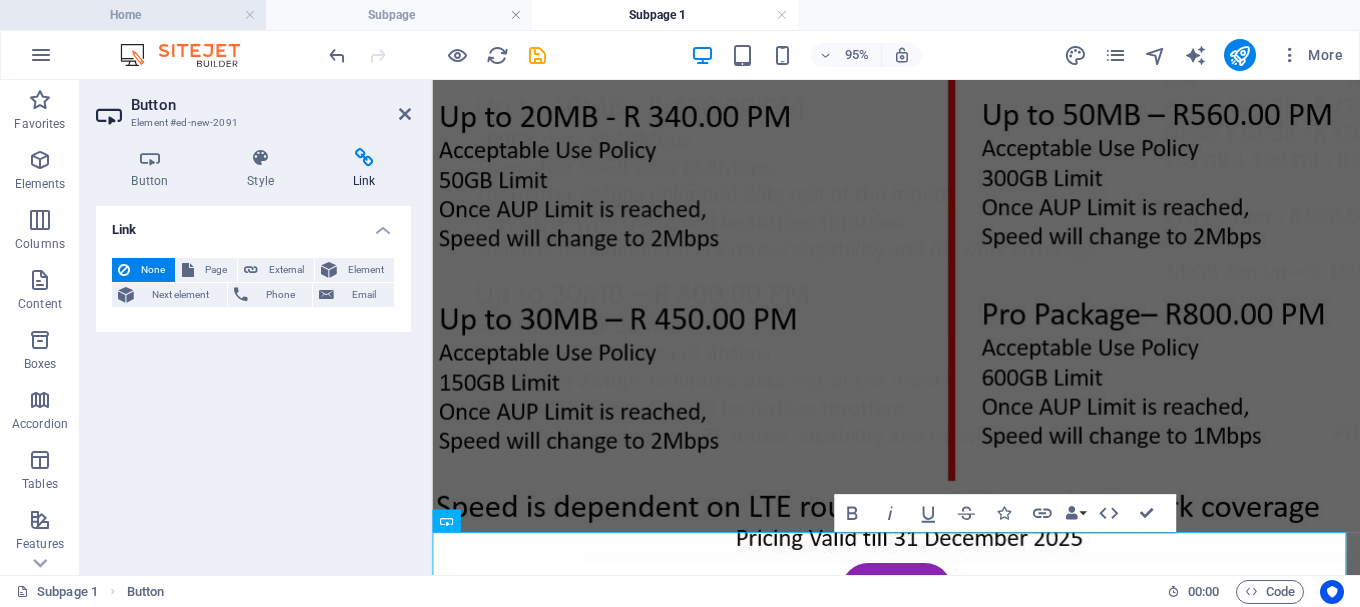 click on "Home" at bounding box center (133, 15) 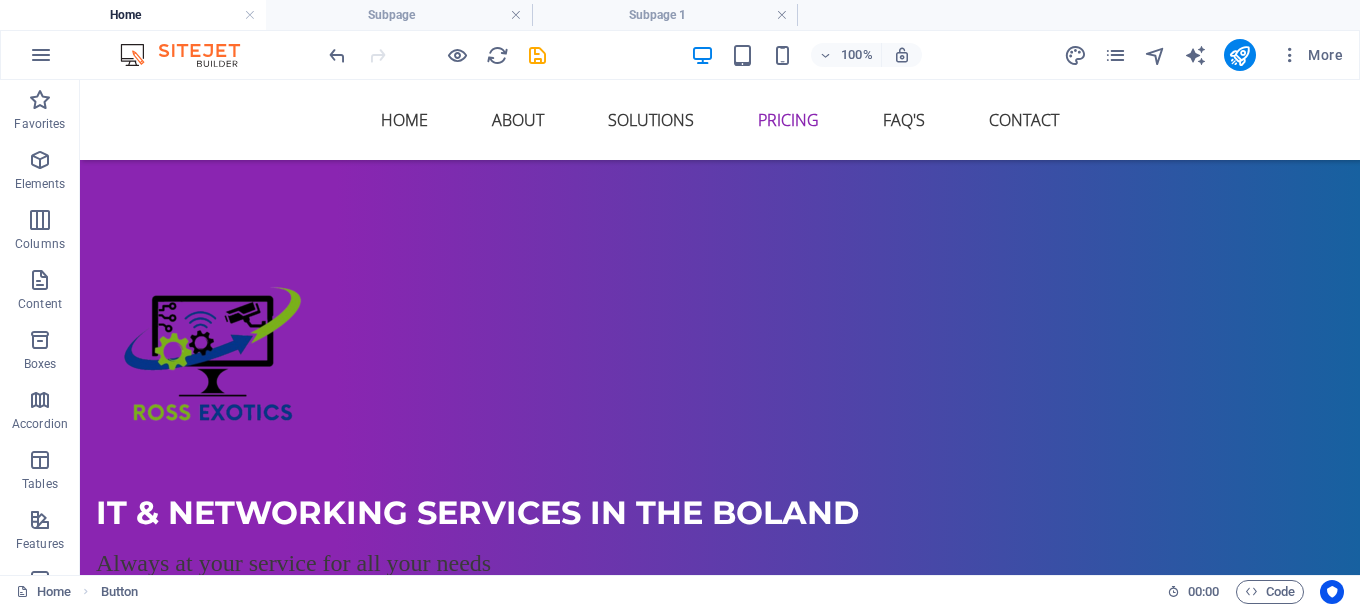 scroll, scrollTop: 0, scrollLeft: 0, axis: both 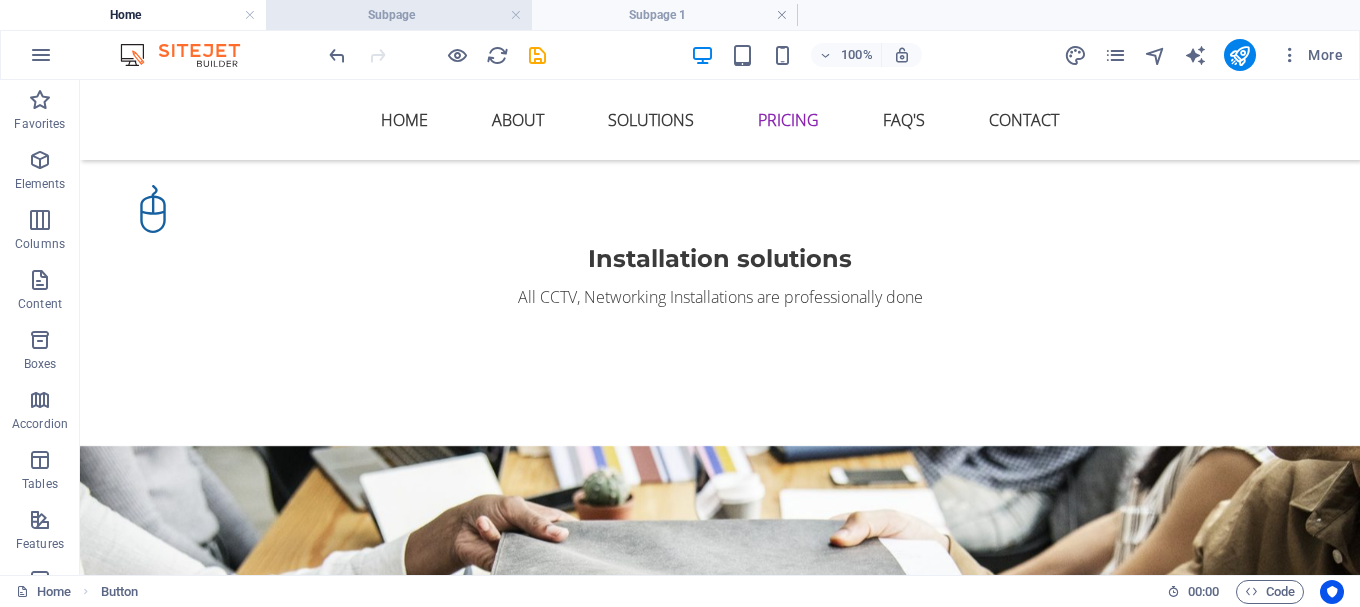 click on "Subpage" at bounding box center [399, 15] 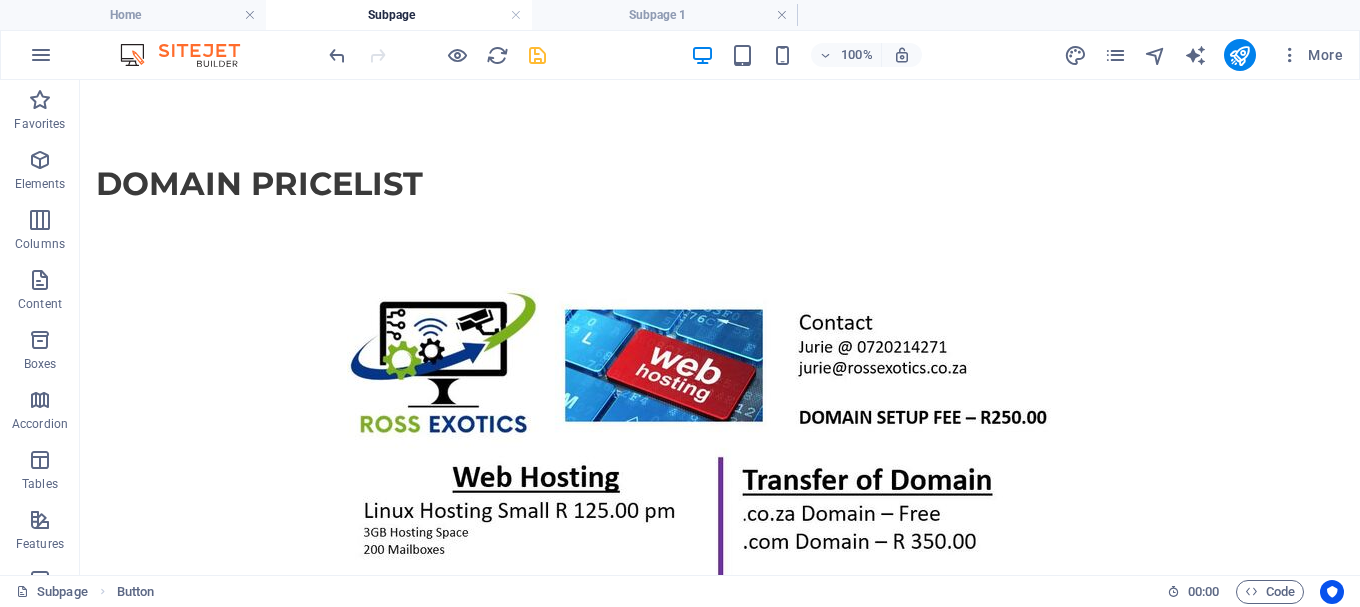 scroll, scrollTop: 0, scrollLeft: 0, axis: both 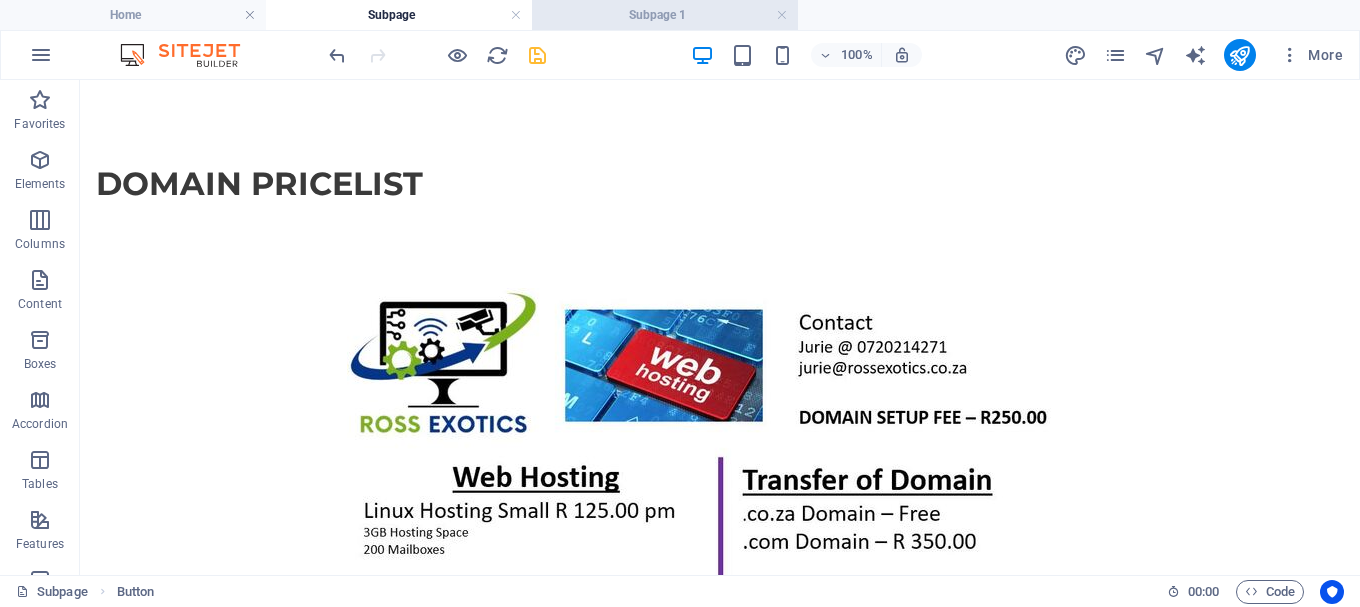 click on "Subpage 1" at bounding box center [665, 15] 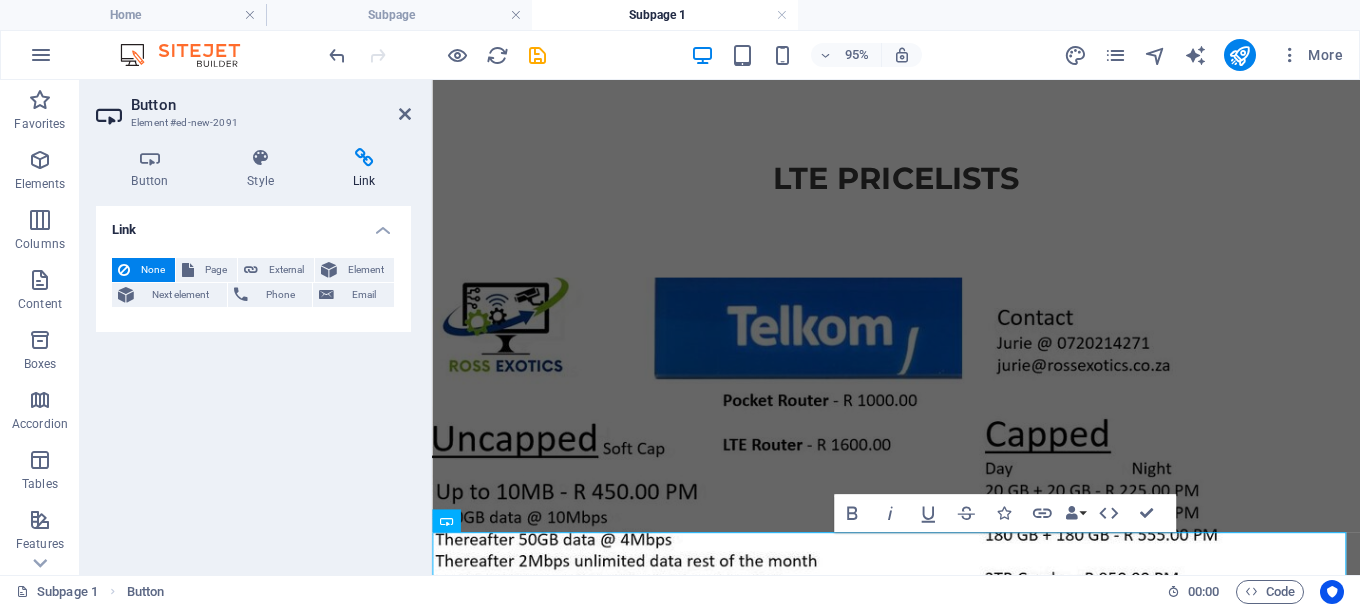 scroll, scrollTop: 993, scrollLeft: 0, axis: vertical 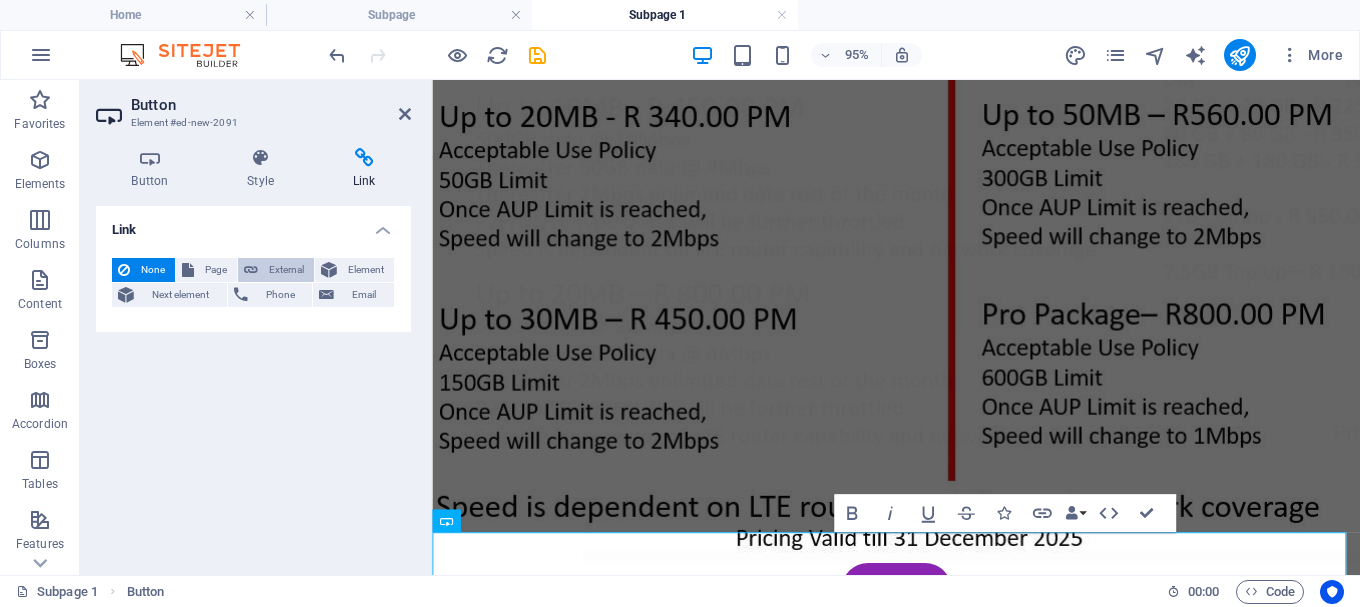 click on "External" at bounding box center (286, 270) 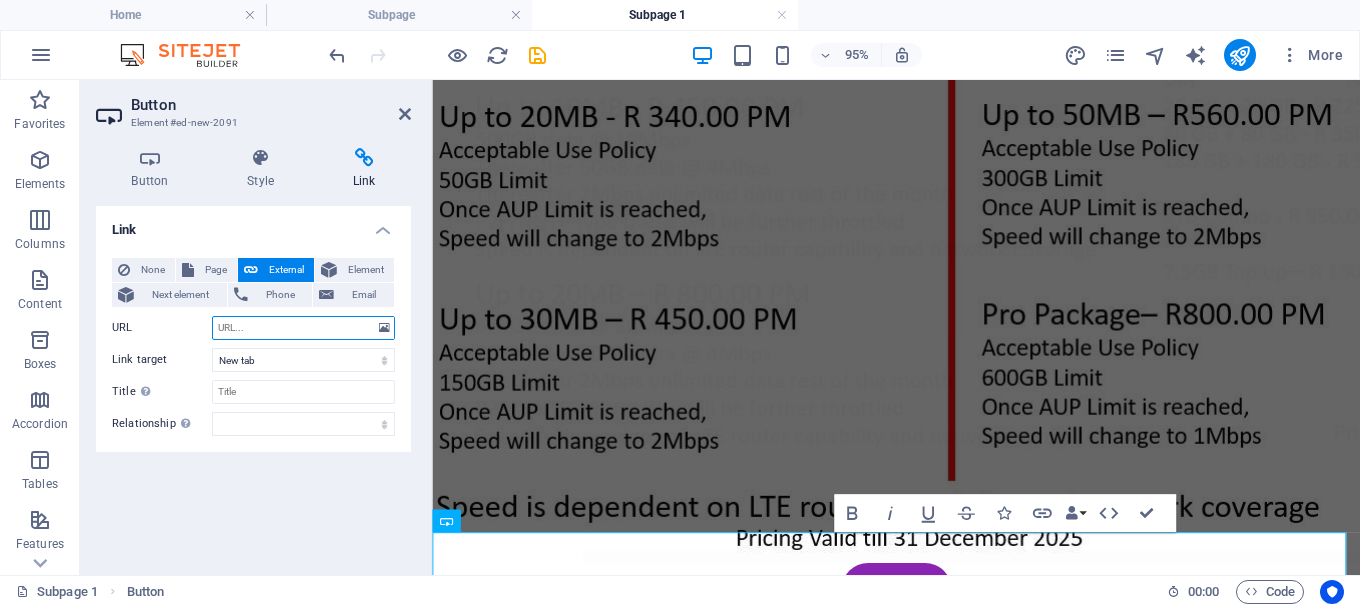 click on "URL" at bounding box center (303, 328) 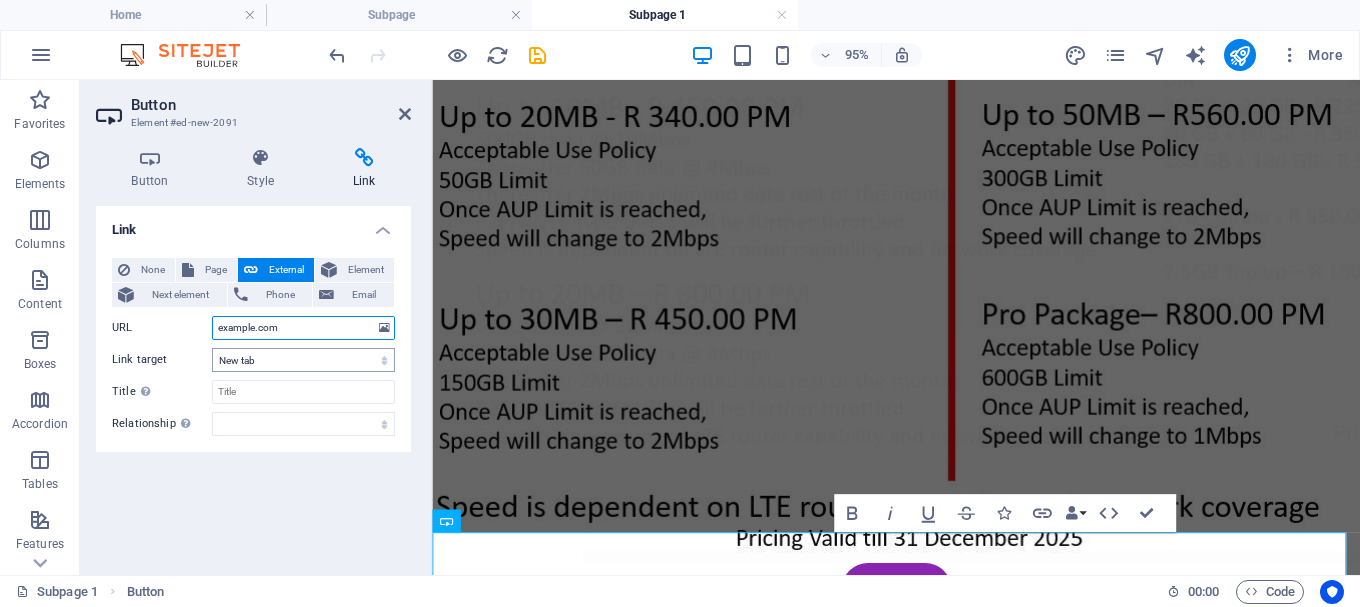 type on "example.com" 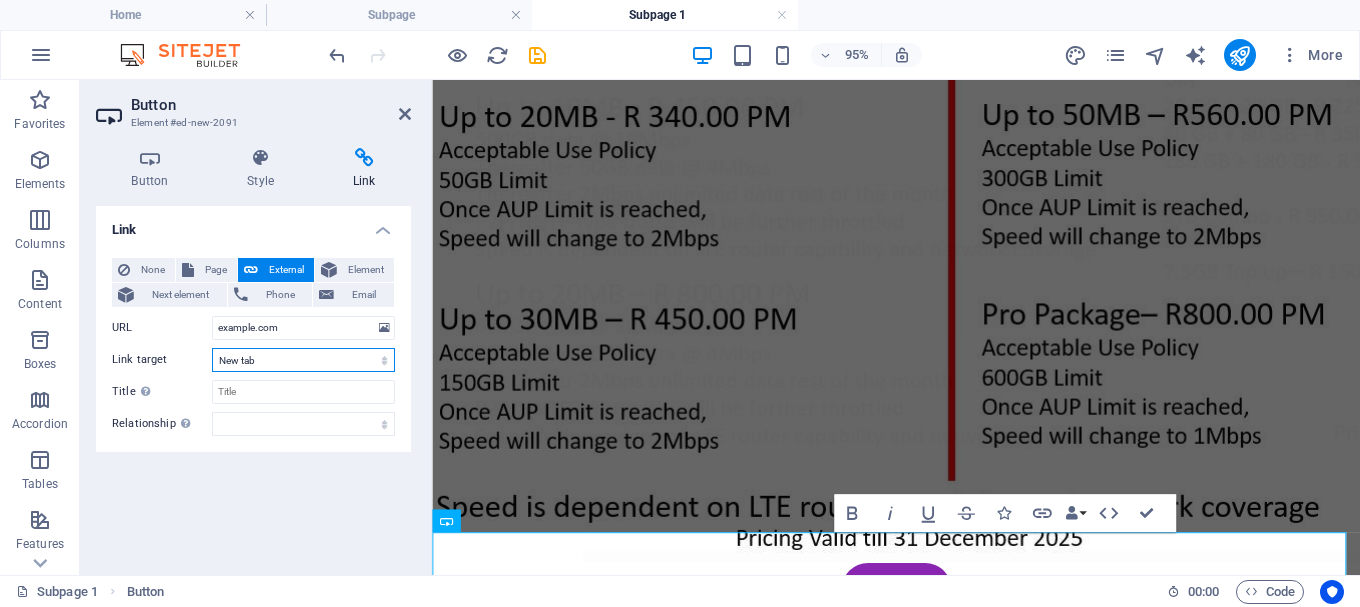 click on "New tab Same tab Overlay" at bounding box center (303, 360) 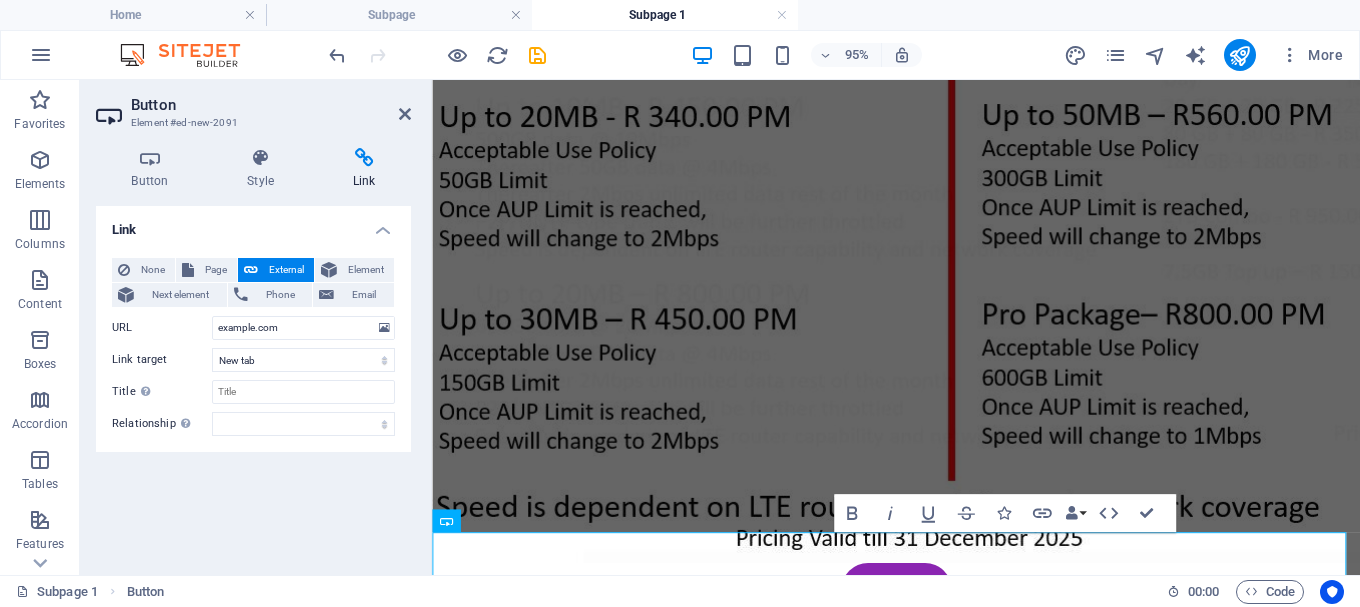 drag, startPoint x: 262, startPoint y: 520, endPoint x: 259, endPoint y: 493, distance: 27.166155 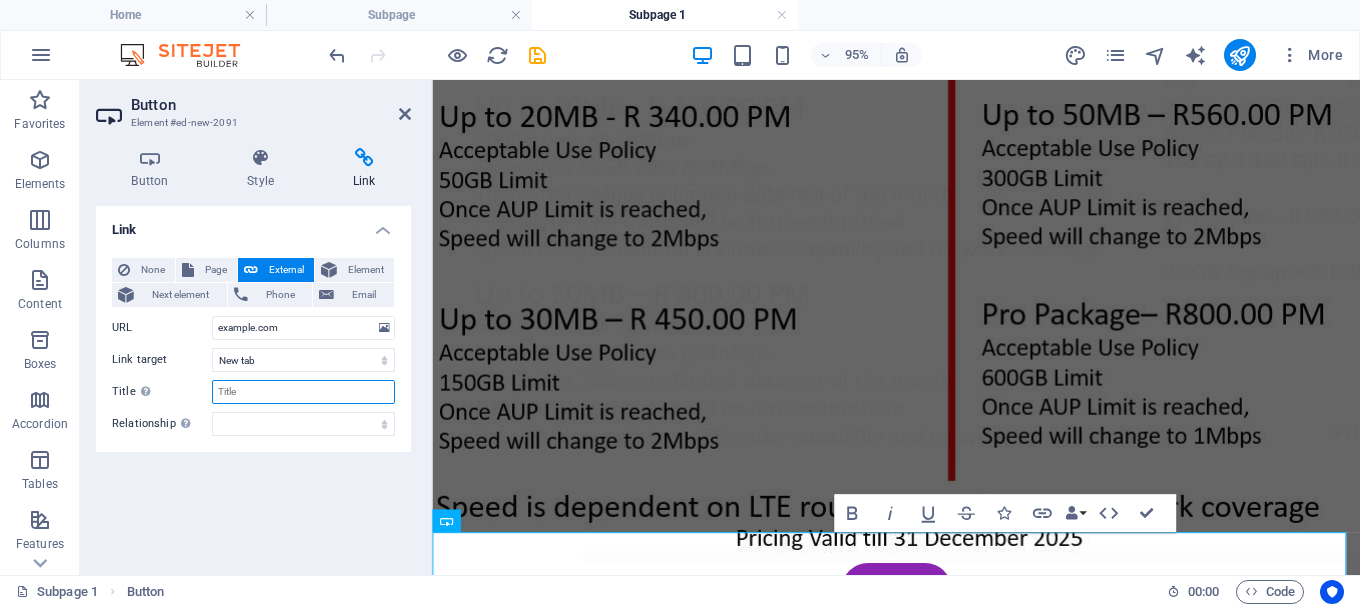 click on "Title Additional link description, should not be the same as the link text. The title is most often shown as a tooltip text when the mouse moves over the element. Leave empty if uncertain." at bounding box center (303, 392) 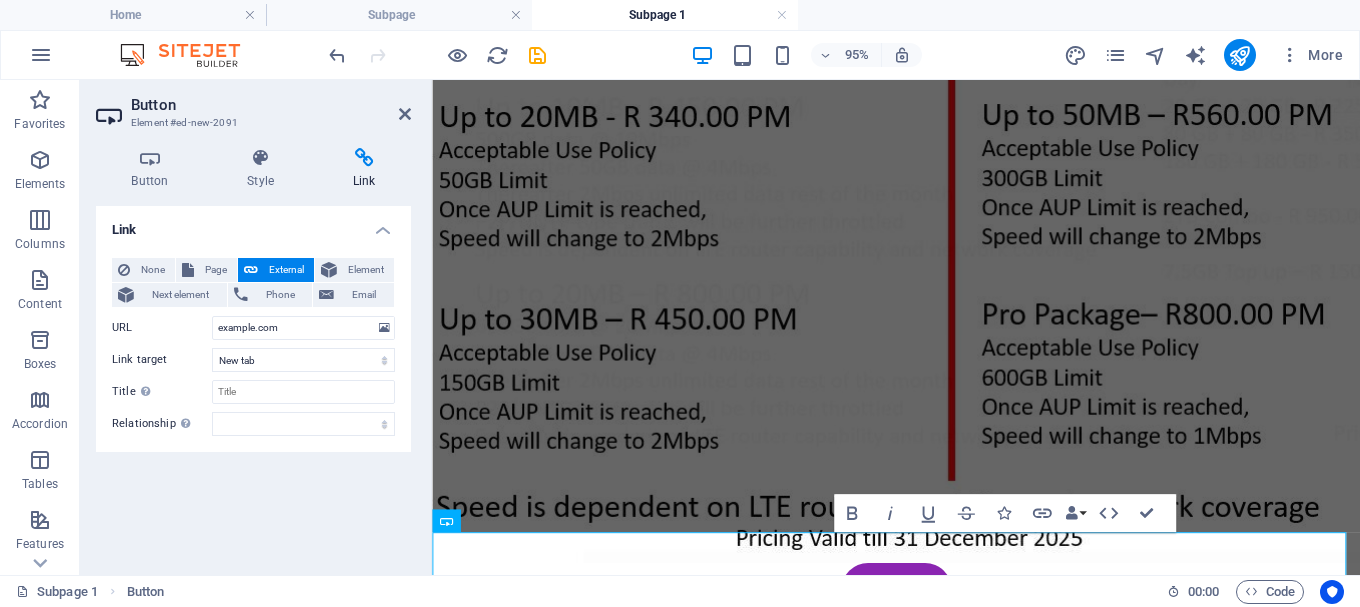 click on "Link None Page External Element Next element Phone Email Page Home Web Hosting Fibre LTE Computers &amp; Laptops Element
URL www.example.com Phone Email Link target New tab Same tab Overlay Title Additional link description, should not be the same as the link text. The title is most often shown as a tooltip text when the mouse moves over the element. Leave empty if uncertain. Relationship Sets the  relationship of this link to the link target . For example, the value "nofollow" instructs search engines not to follow the link. Can be left empty. alternate author bookmark external help license next nofollow noreferrer noopener prev search tag" at bounding box center (253, 382) 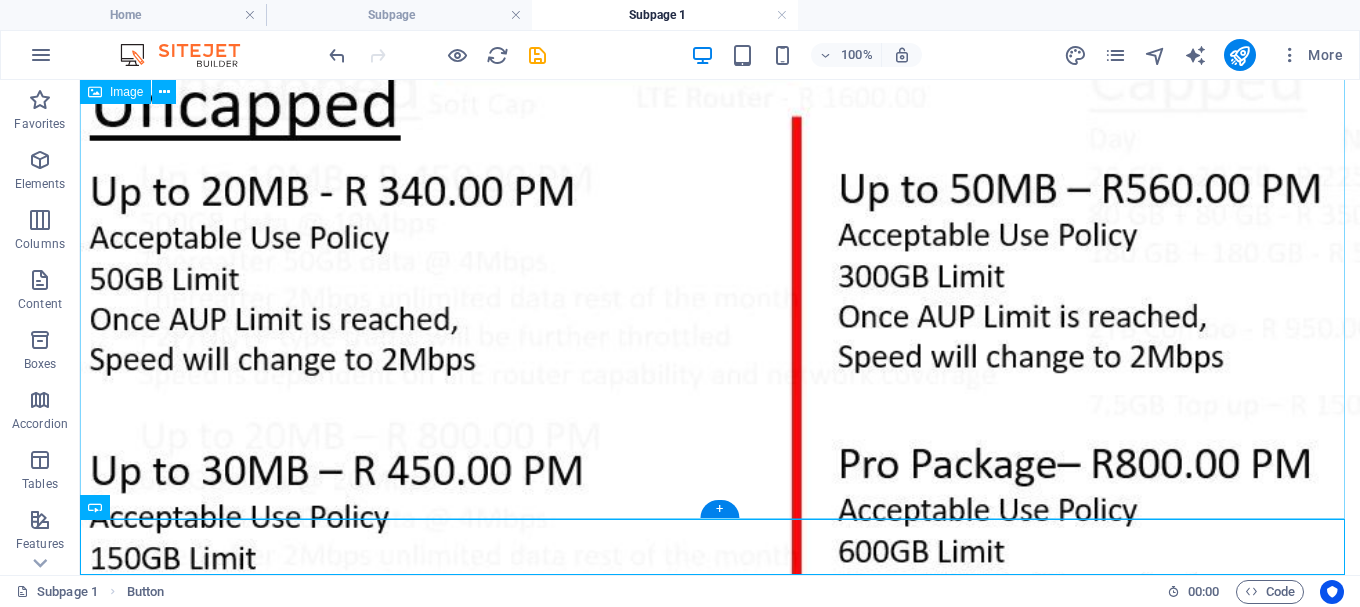 scroll, scrollTop: 1289, scrollLeft: 0, axis: vertical 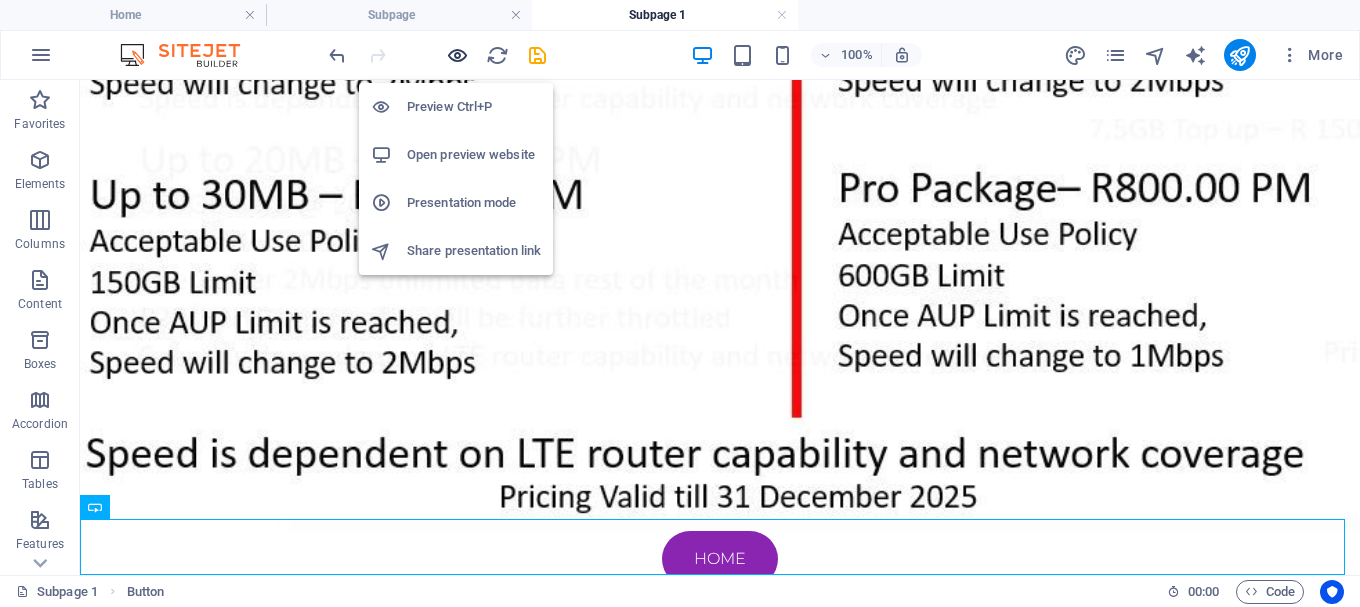 click at bounding box center (457, 55) 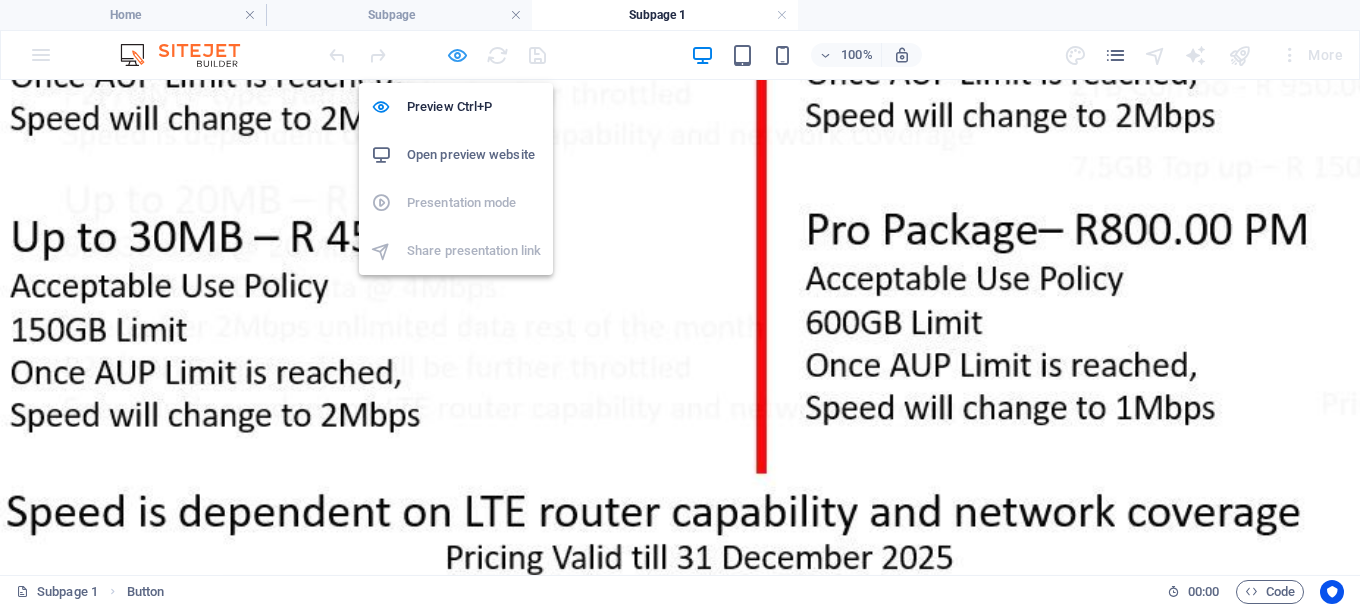 scroll, scrollTop: 1352, scrollLeft: 0, axis: vertical 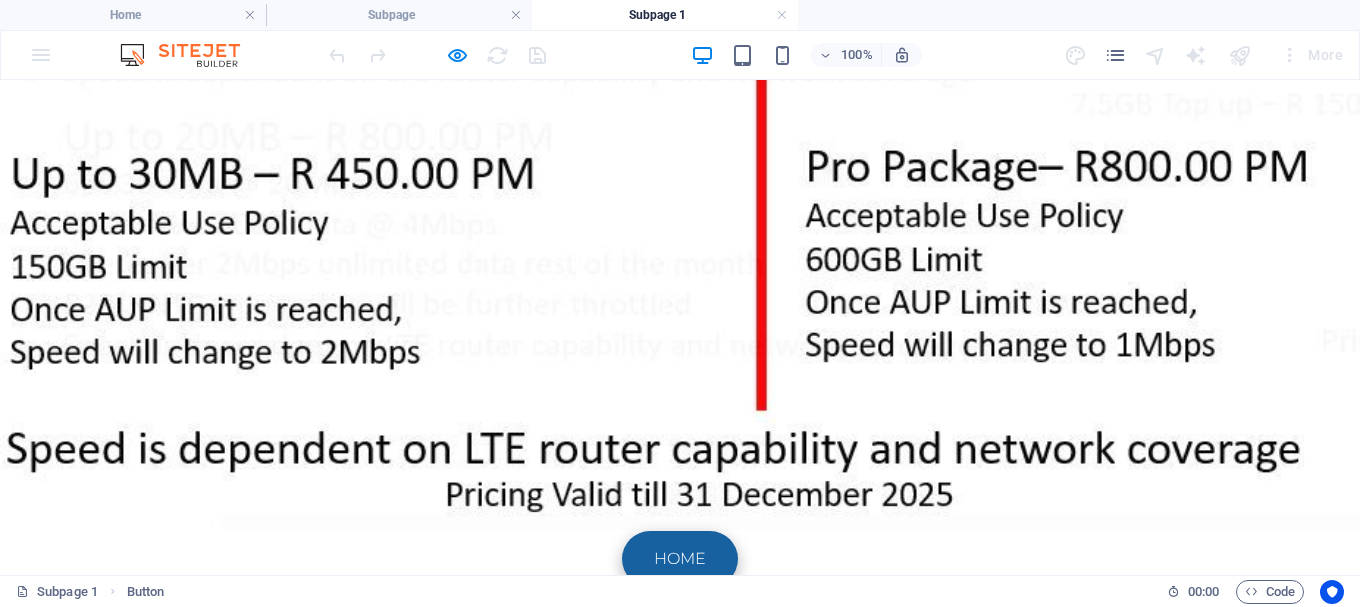 click on "Home" at bounding box center [680, 559] 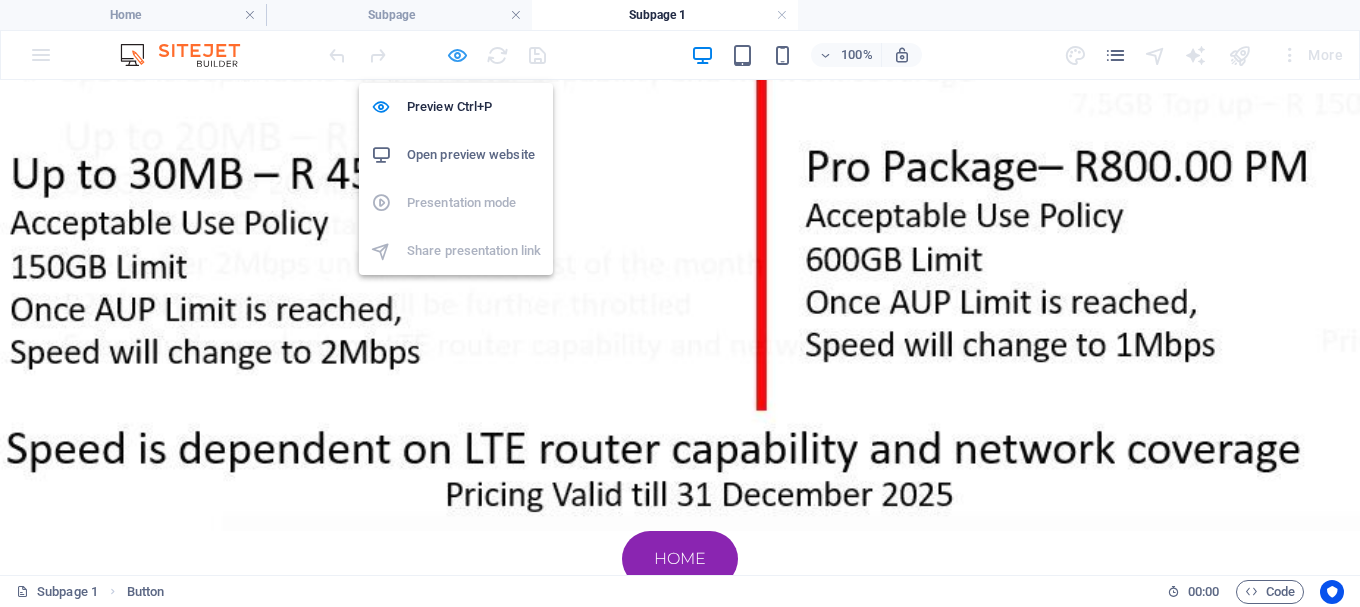 click at bounding box center [457, 55] 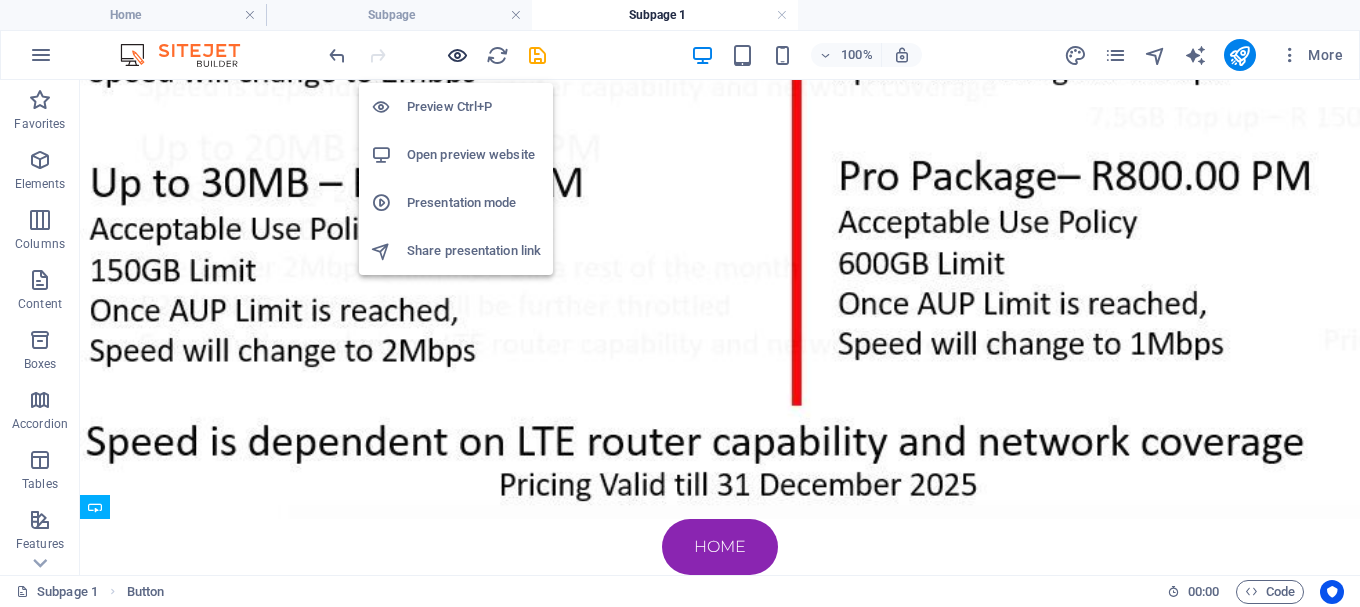 scroll, scrollTop: 1289, scrollLeft: 0, axis: vertical 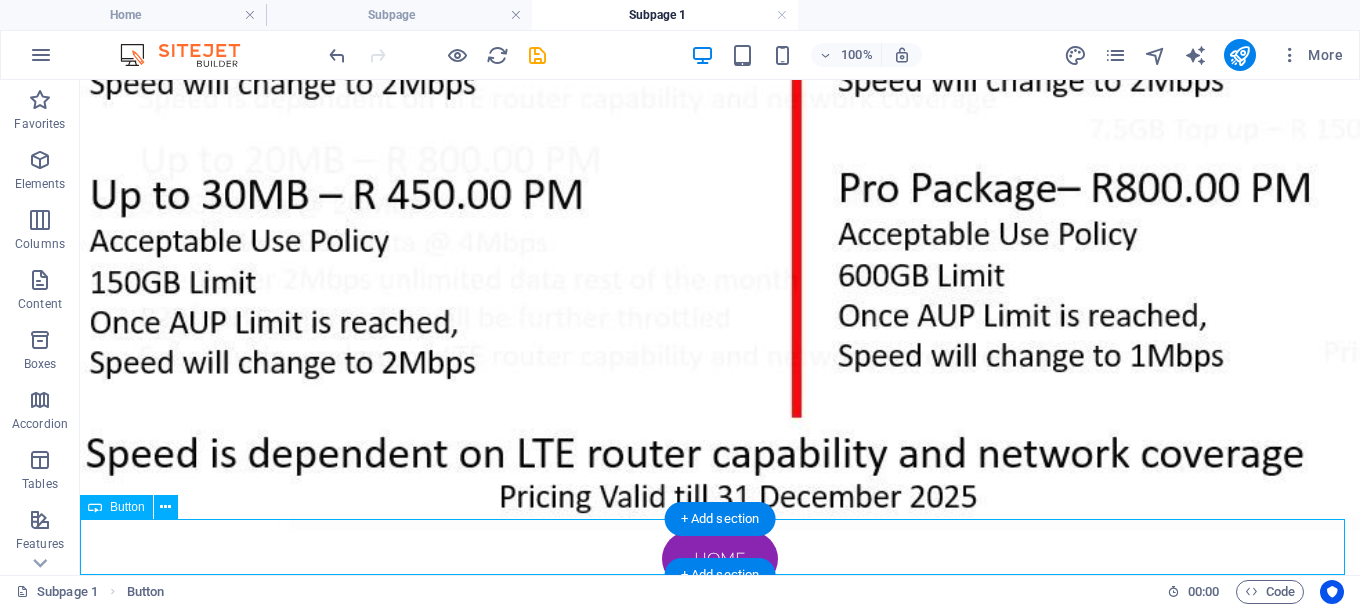 click on "Home" at bounding box center (720, 559) 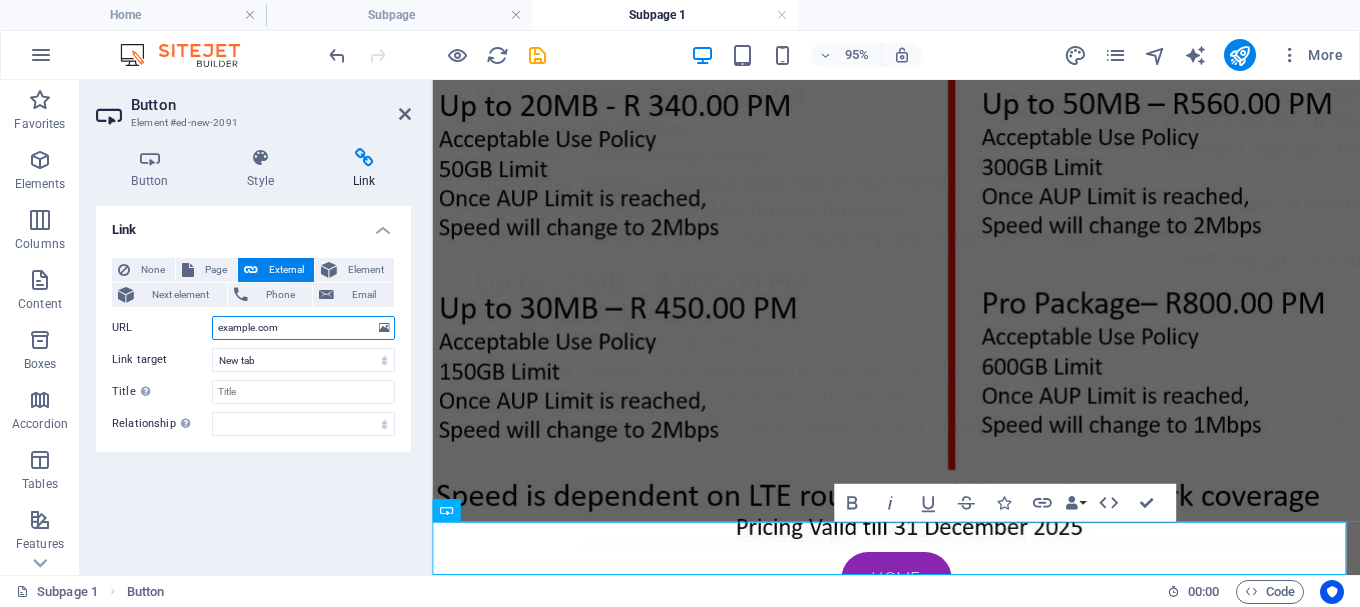 drag, startPoint x: 358, startPoint y: 332, endPoint x: 178, endPoint y: 347, distance: 180.62392 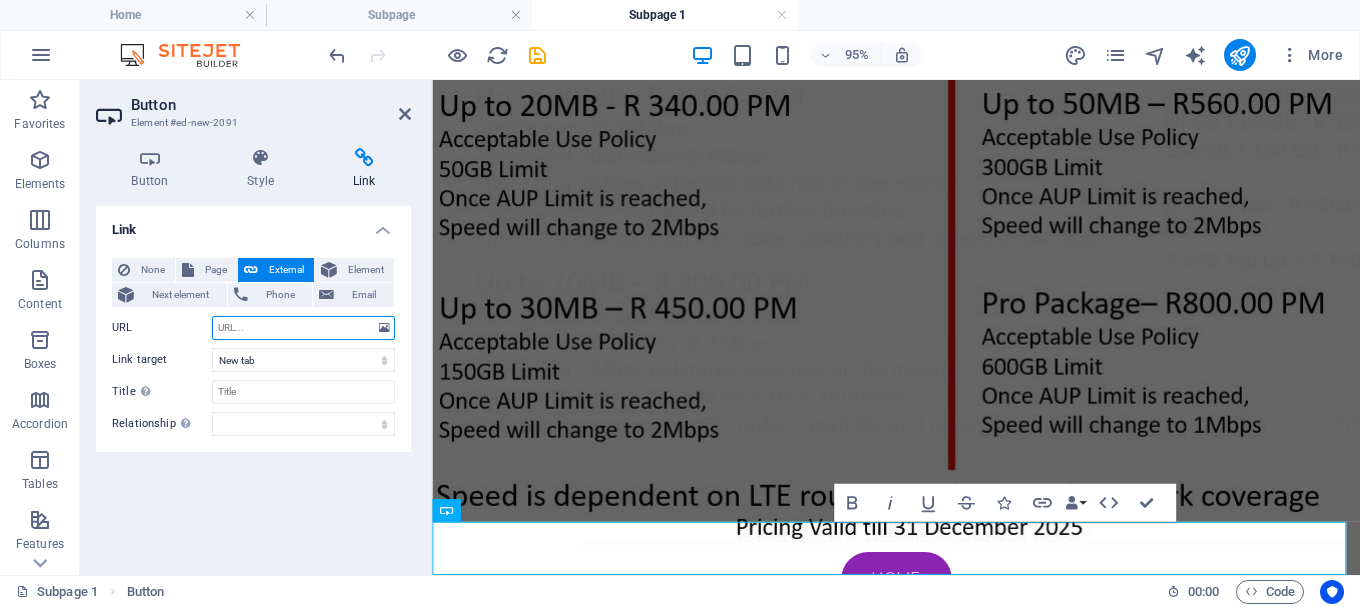 type 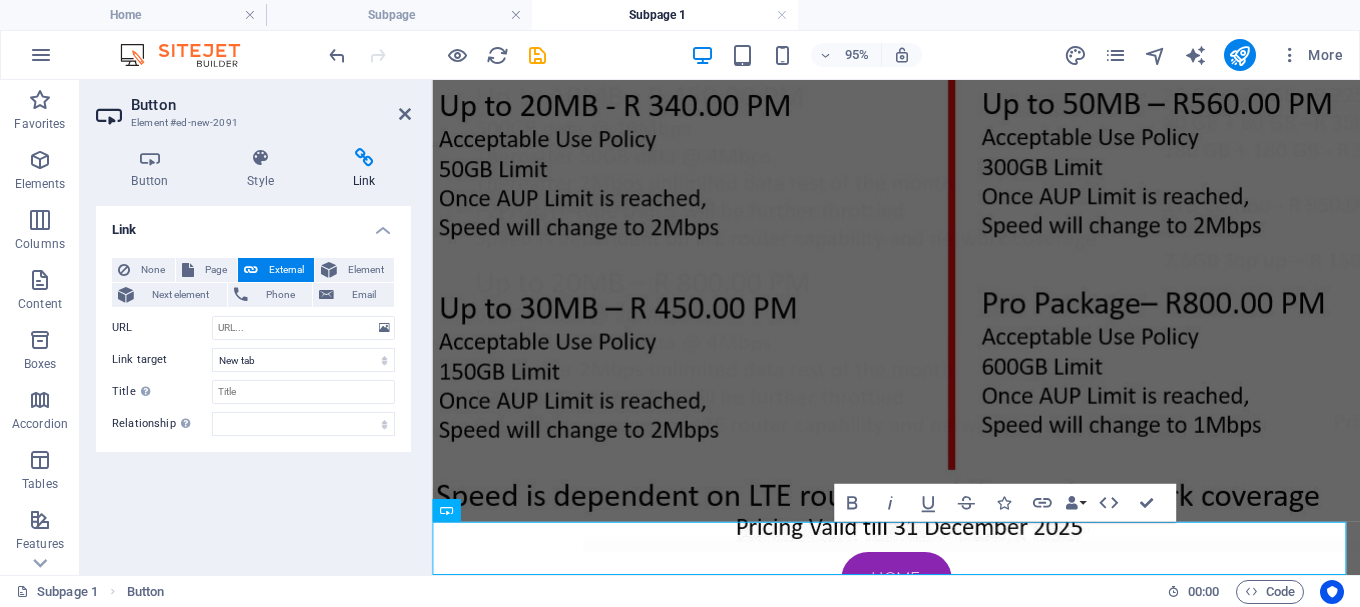click on "Link None Page External Element Next element Phone Email Page Home Web Hosting Fibre LTE Computers &amp; Laptops Element
URL Phone Email Link target New tab Same tab Overlay Title Additional link description, should not be the same as the link text. The title is most often shown as a tooltip text when the mouse moves over the element. Leave empty if uncertain. Relationship Sets the  relationship of this link to the link target . For example, the value "nofollow" instructs search engines not to follow the link. Can be left empty. alternate author bookmark external help license next nofollow noreferrer noopener prev search tag" at bounding box center (253, 382) 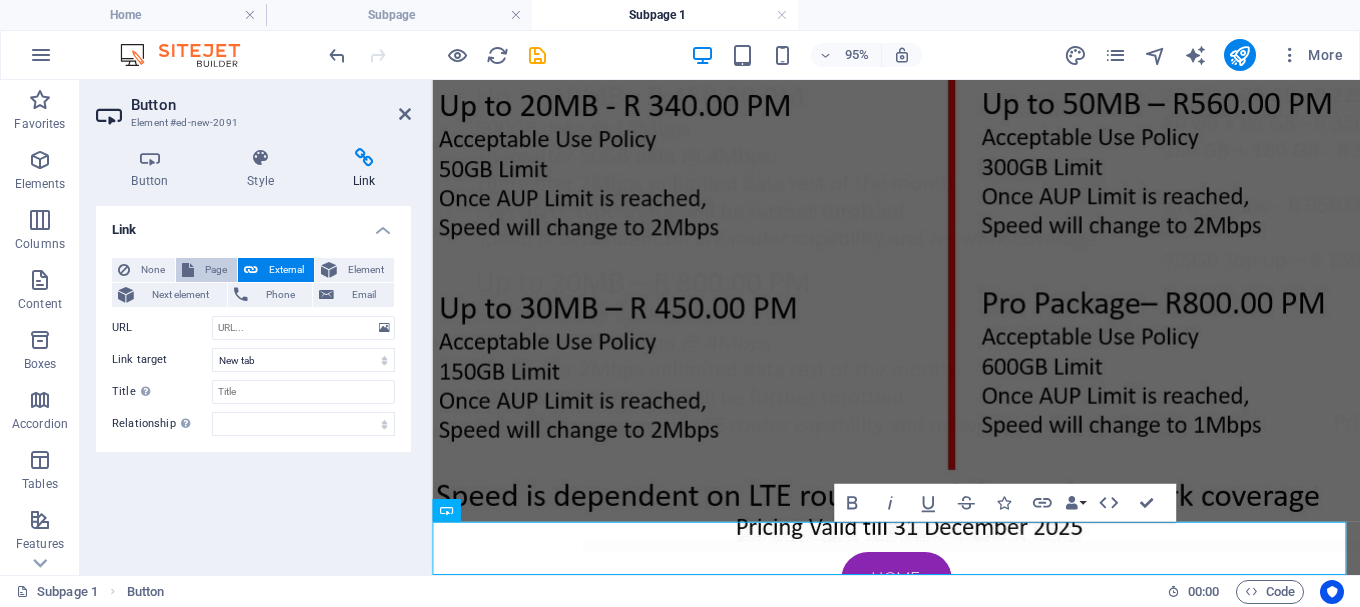 click on "Page" at bounding box center (215, 270) 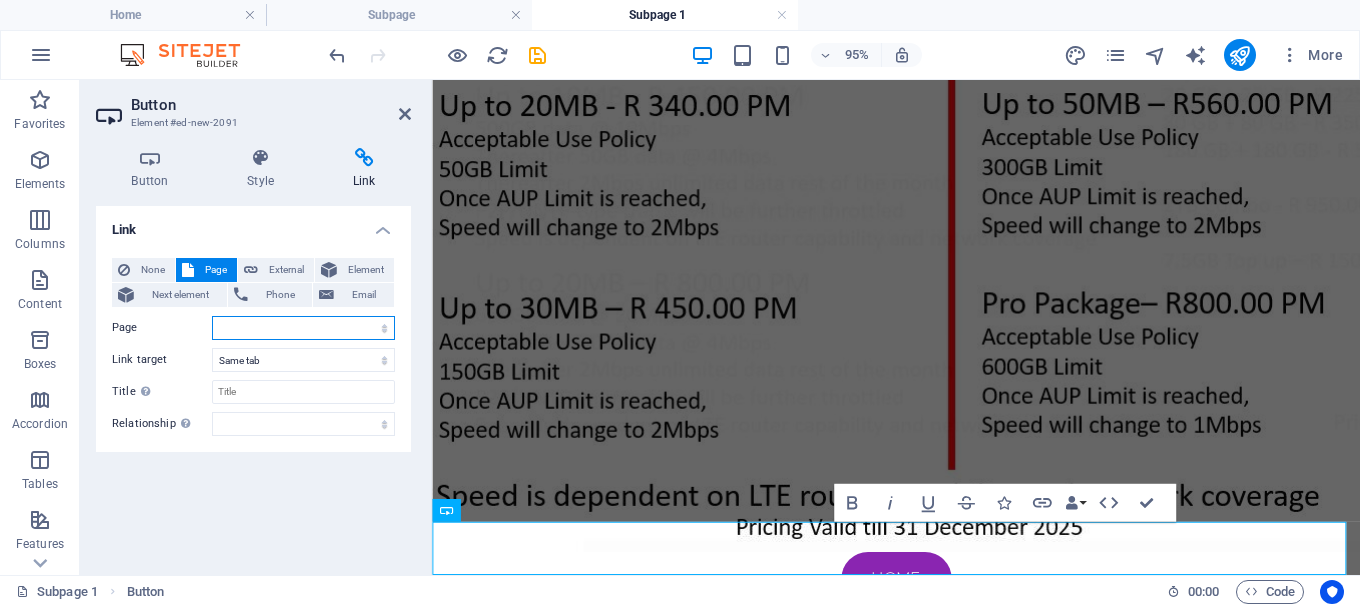 click on "Home Web Hosting Fibre LTE Computers &amp; Laptops" at bounding box center (303, 328) 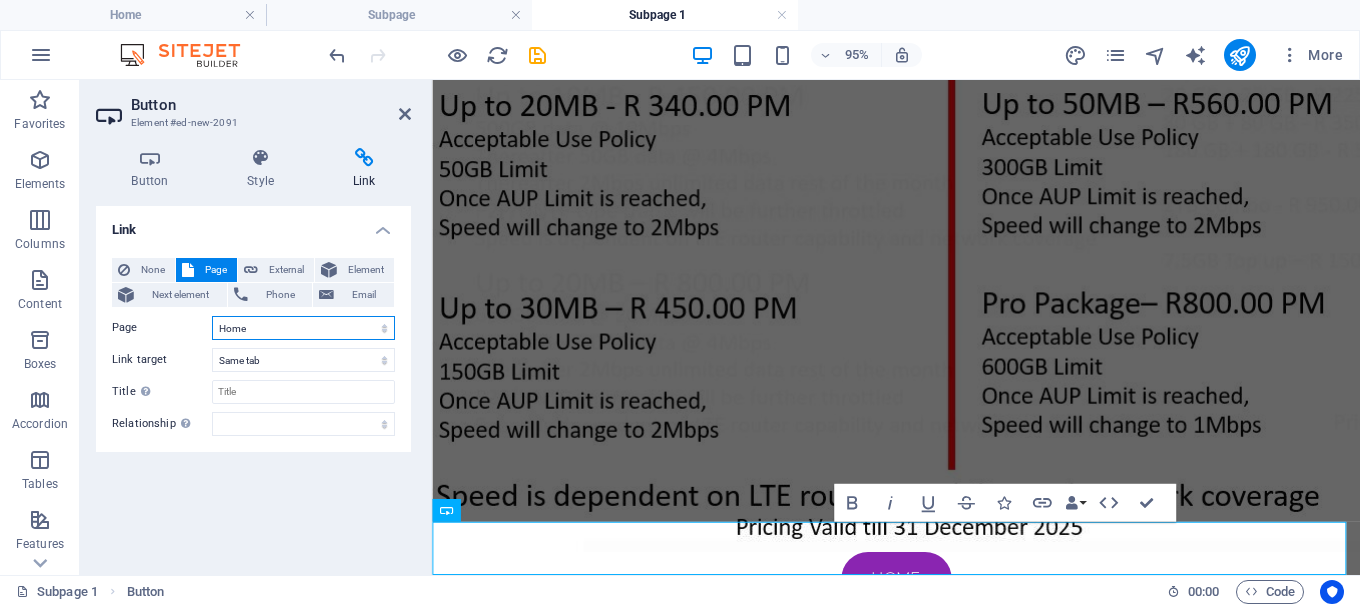click on "Home Web Hosting Fibre LTE Computers &amp; Laptops" at bounding box center (303, 328) 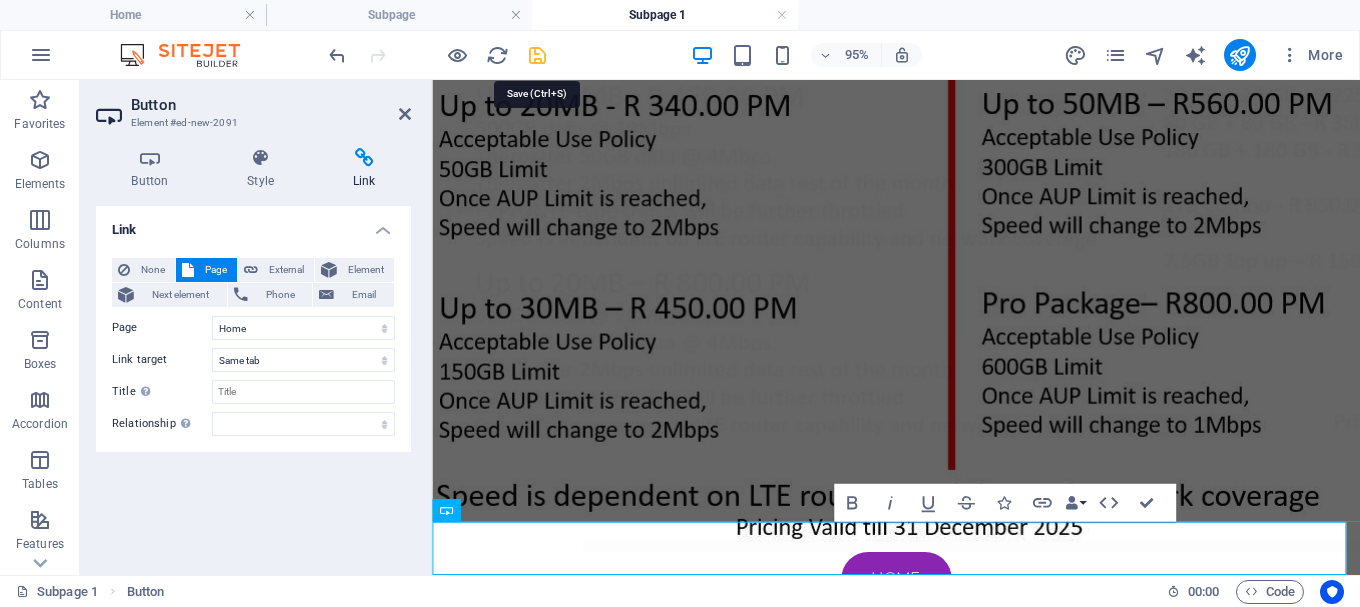 click at bounding box center (537, 55) 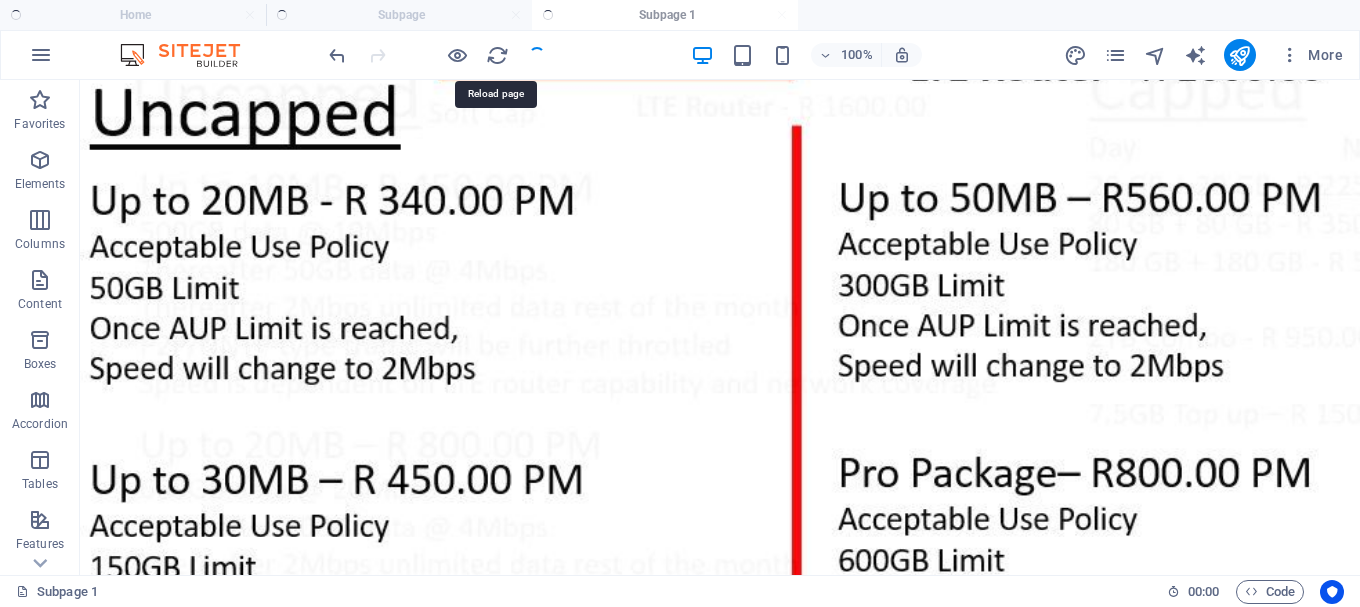 scroll, scrollTop: 1024, scrollLeft: 0, axis: vertical 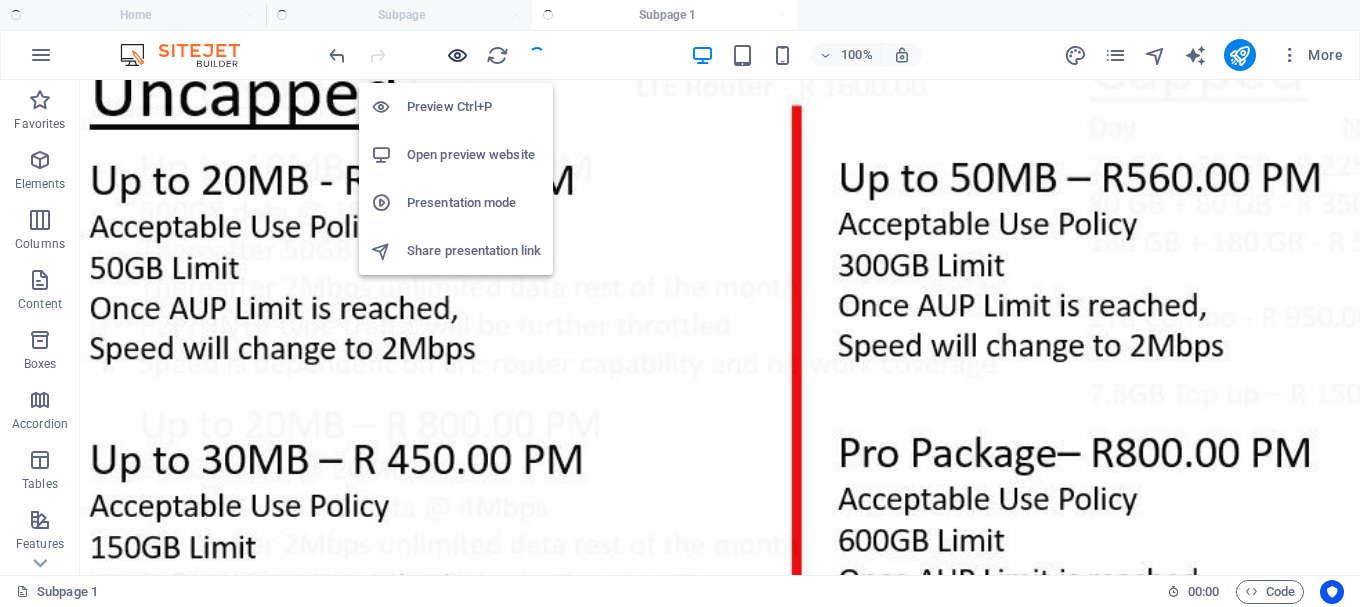 click at bounding box center [457, 55] 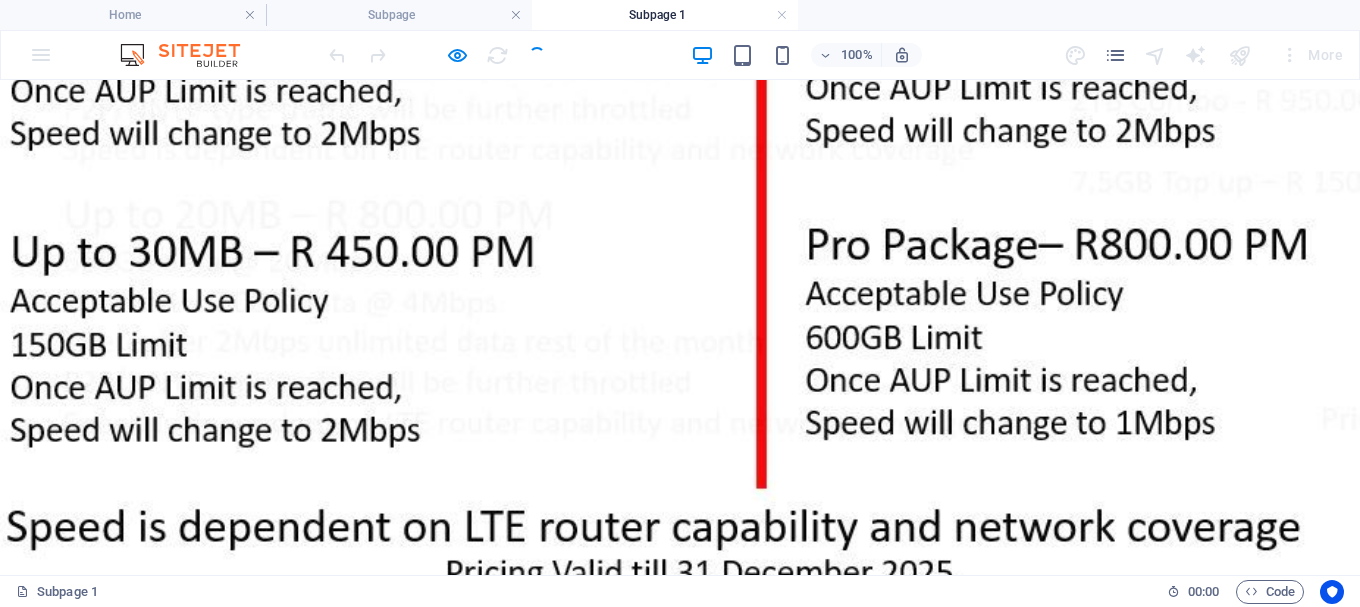scroll, scrollTop: 1352, scrollLeft: 0, axis: vertical 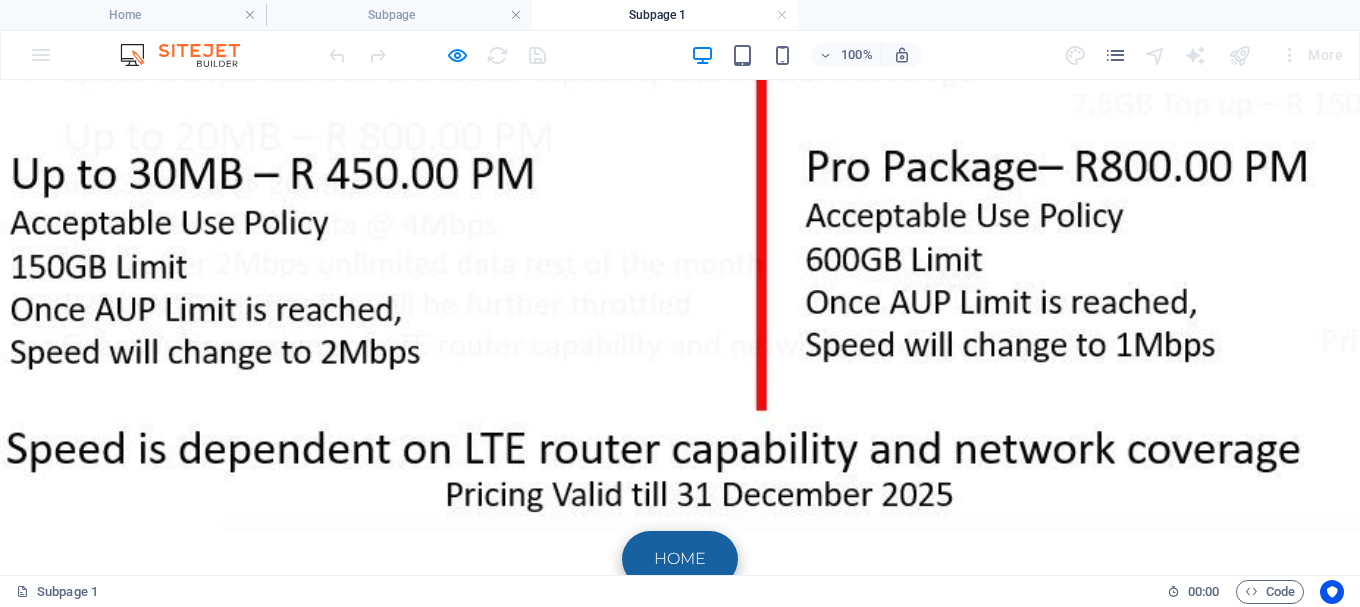 click on "Home" at bounding box center [680, 559] 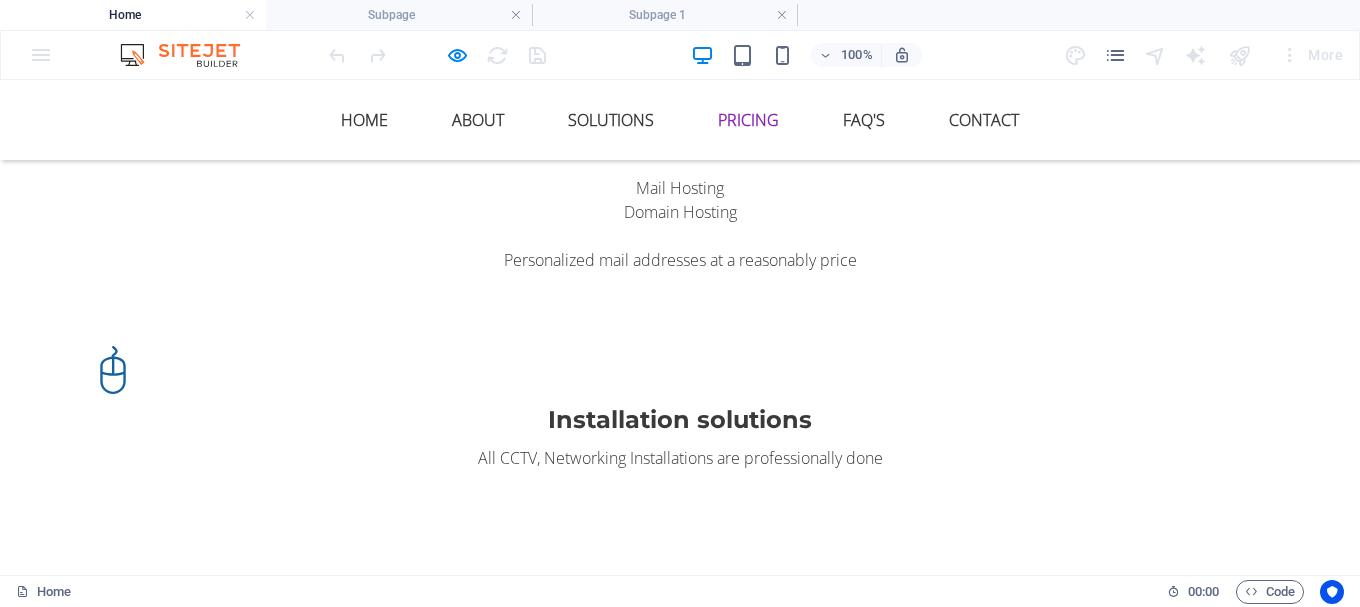 scroll, scrollTop: 3000, scrollLeft: 0, axis: vertical 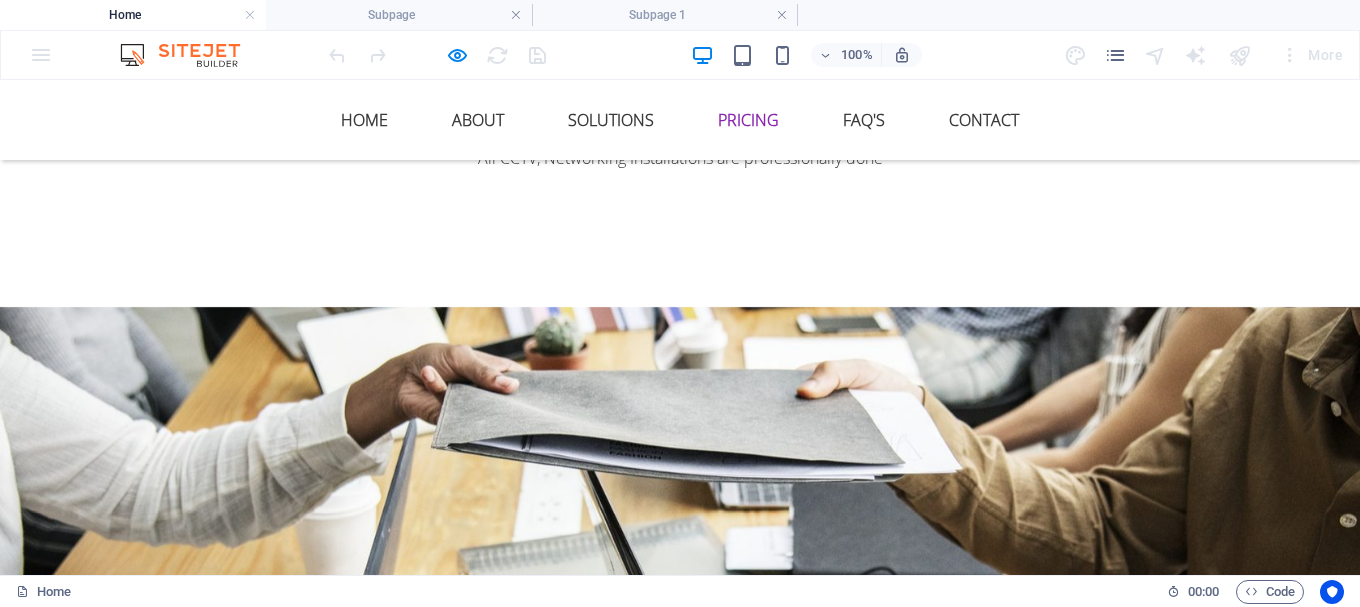click on "Choose" at bounding box center [680, 1780] 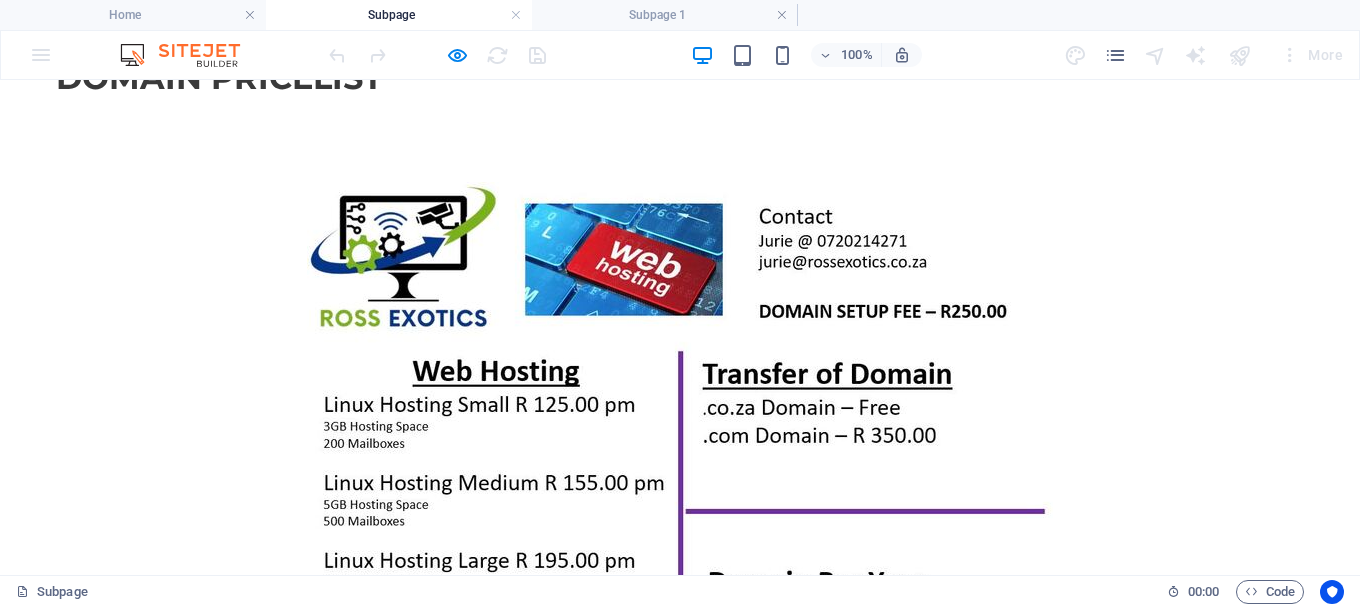 scroll, scrollTop: 0, scrollLeft: 0, axis: both 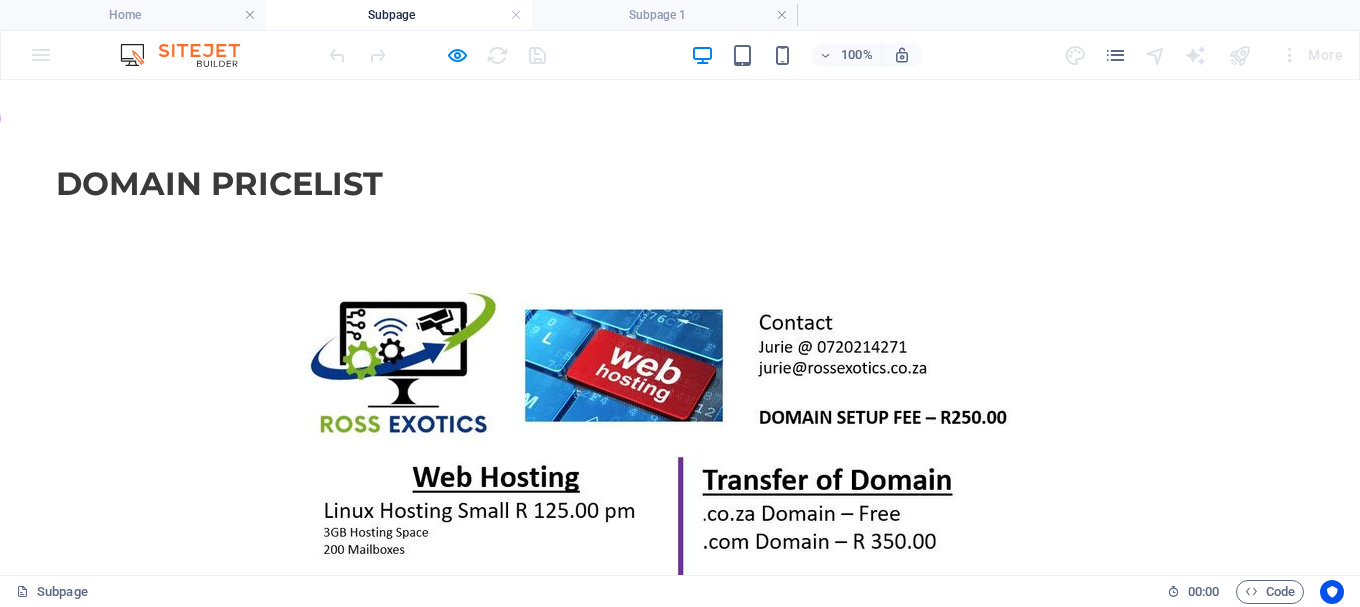 click on "Domain Pricelist" at bounding box center (680, 184) 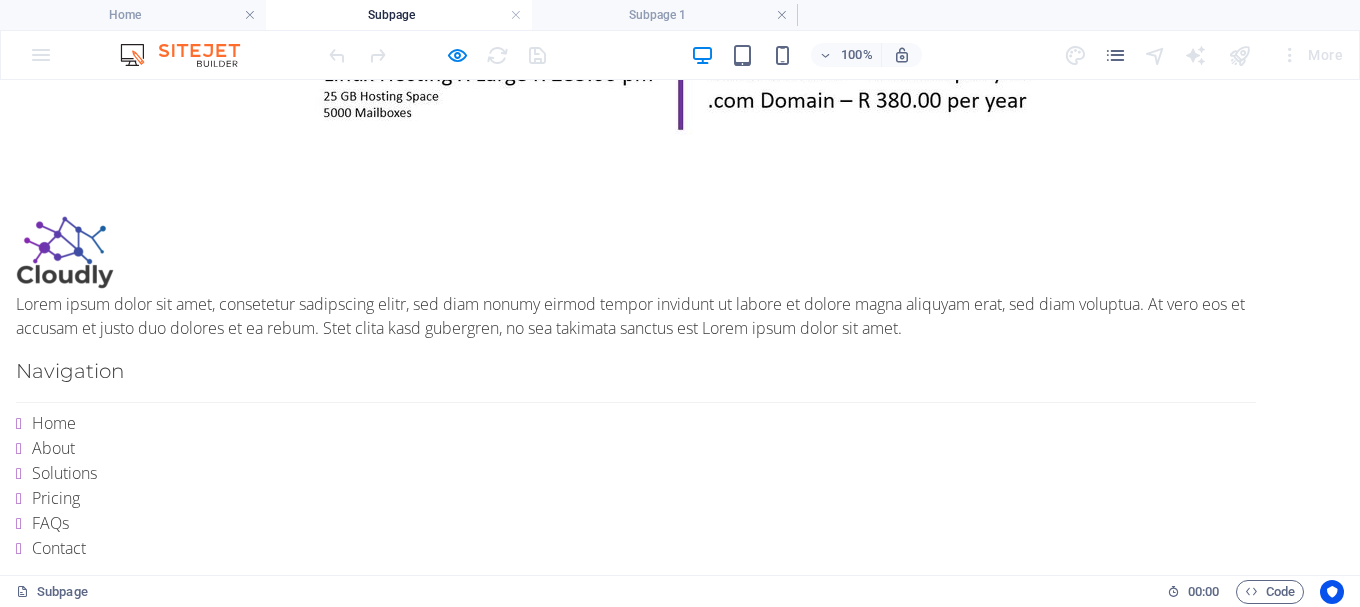 scroll, scrollTop: 727, scrollLeft: 0, axis: vertical 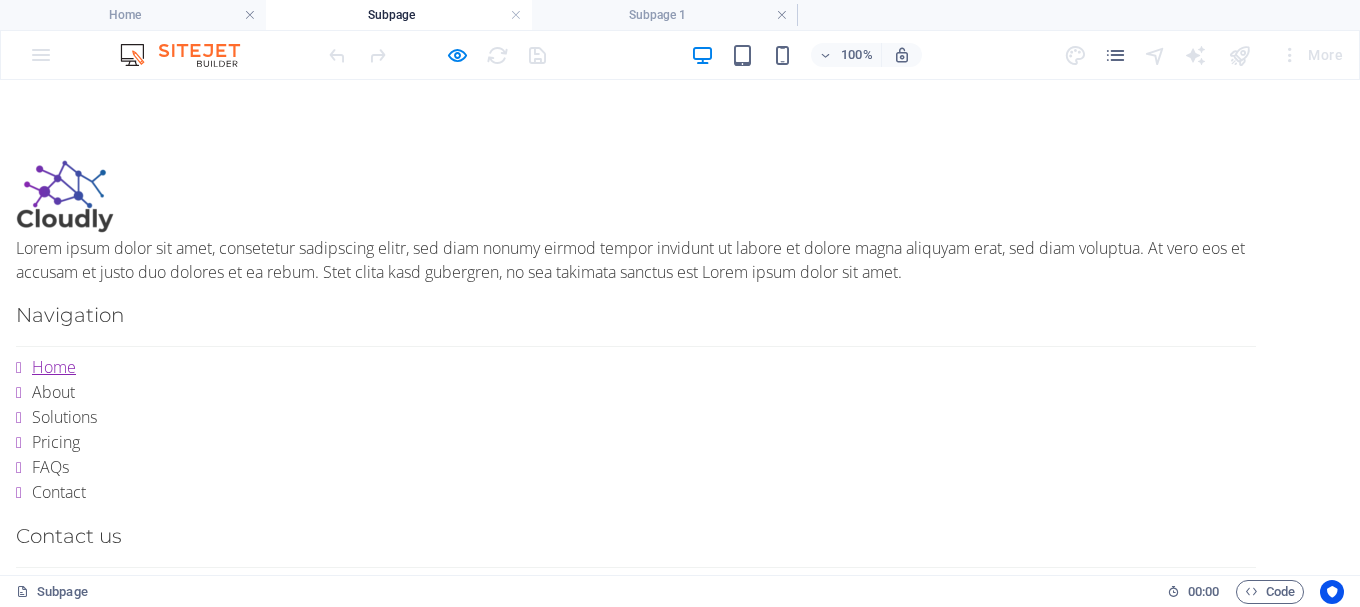 click on "Home" at bounding box center [54, 367] 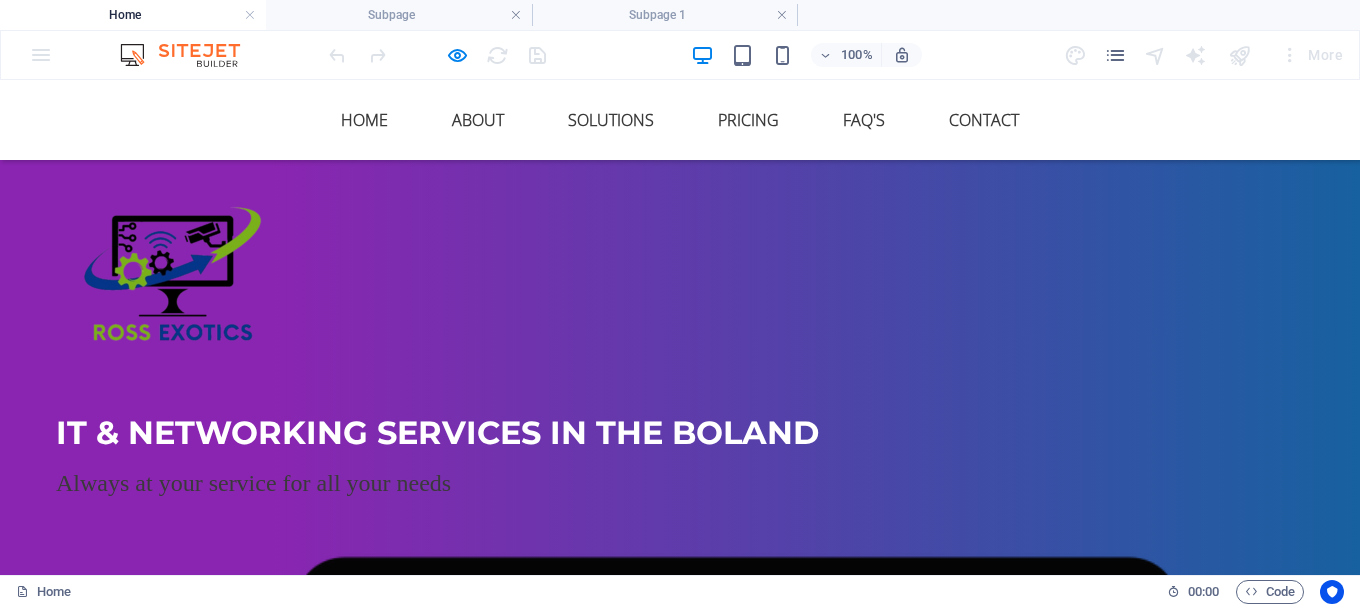 scroll, scrollTop: 3000, scrollLeft: 0, axis: vertical 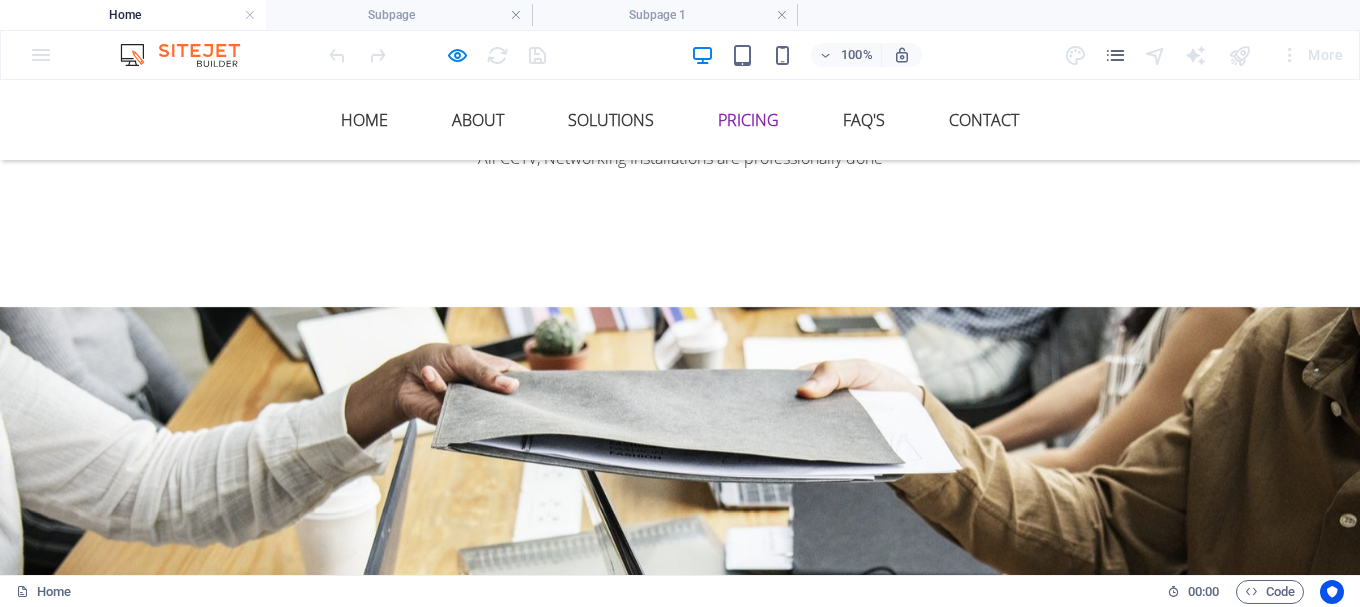 click on "Choose" at bounding box center (680, 2190) 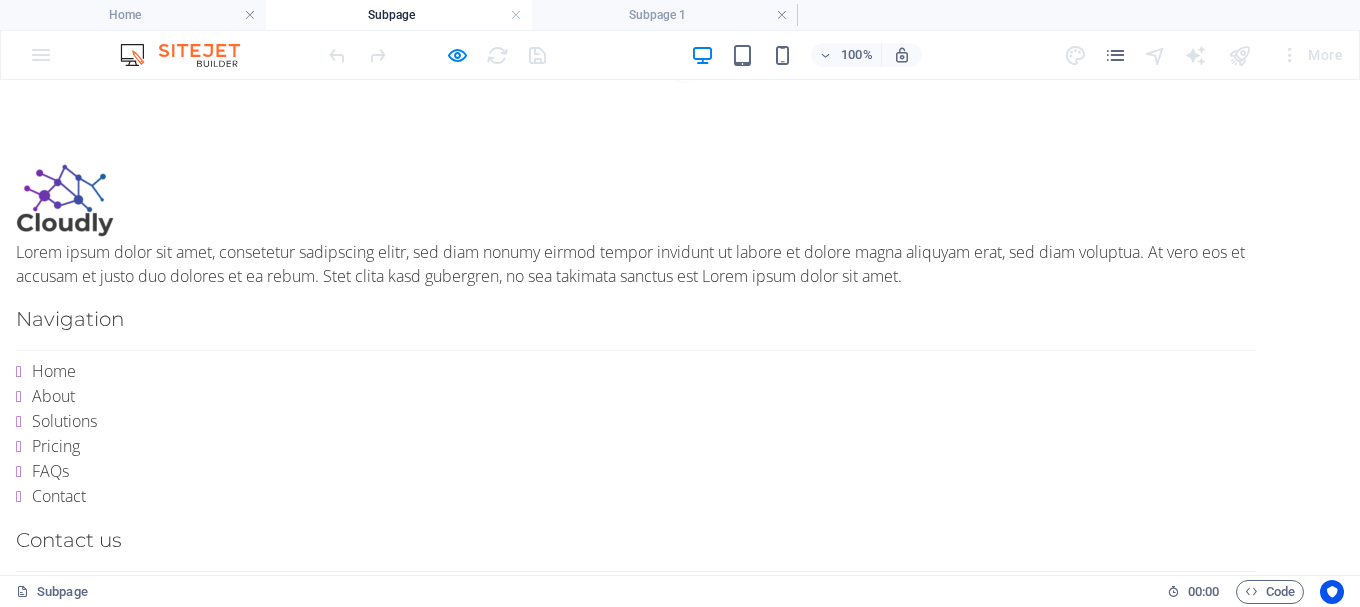 scroll, scrollTop: 727, scrollLeft: 0, axis: vertical 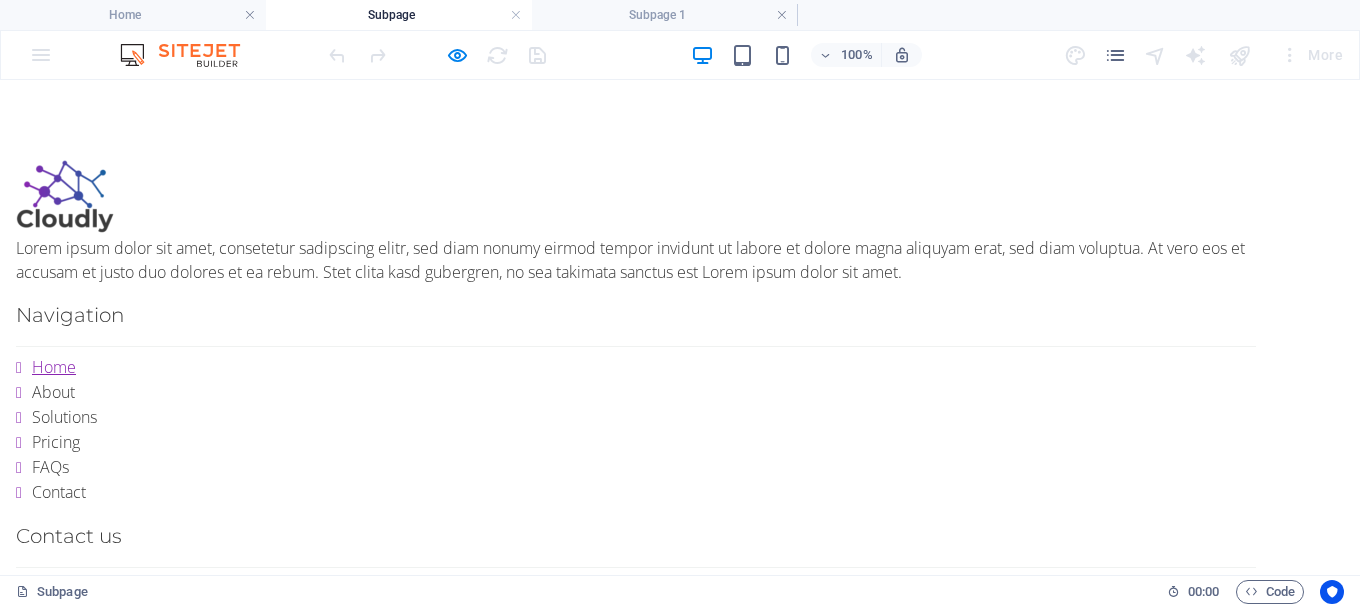 click on "Home" at bounding box center [54, 367] 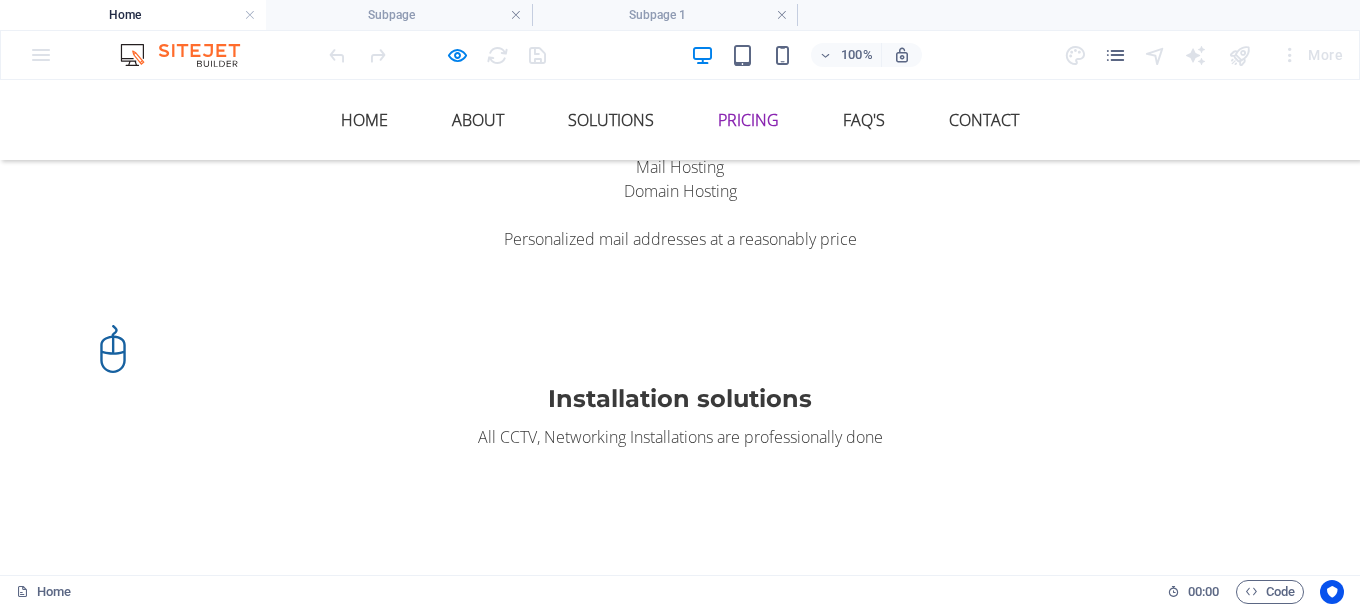 scroll, scrollTop: 2700, scrollLeft: 0, axis: vertical 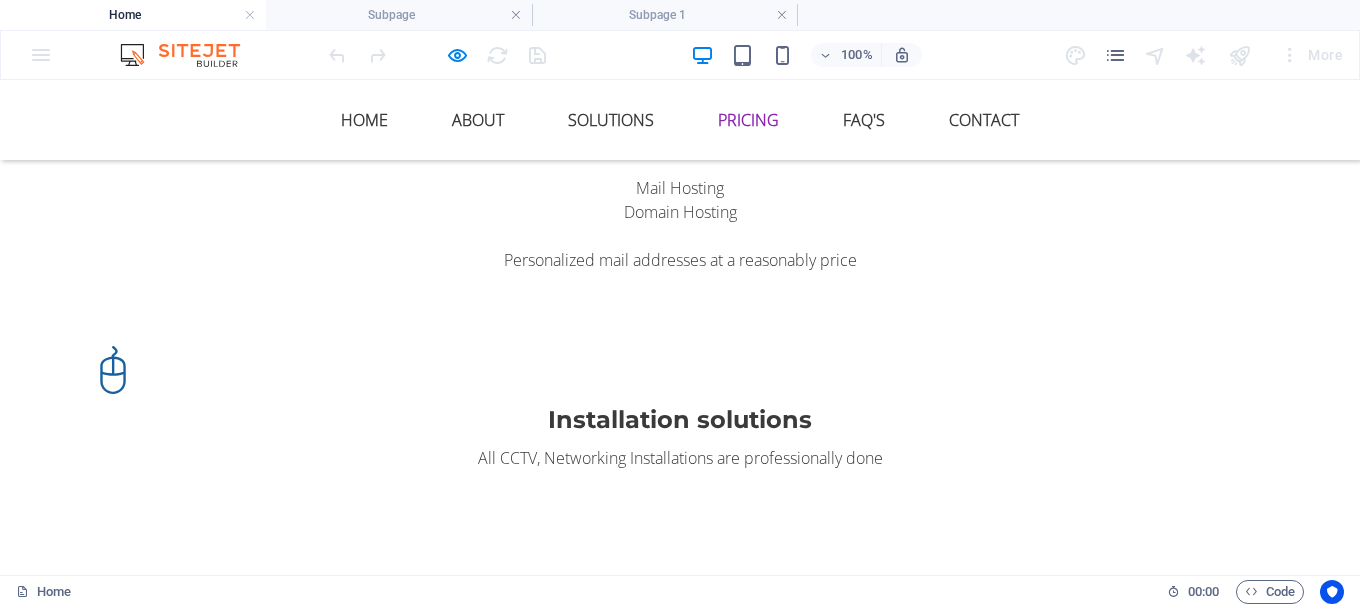 click on "Pricing" at bounding box center [748, 120] 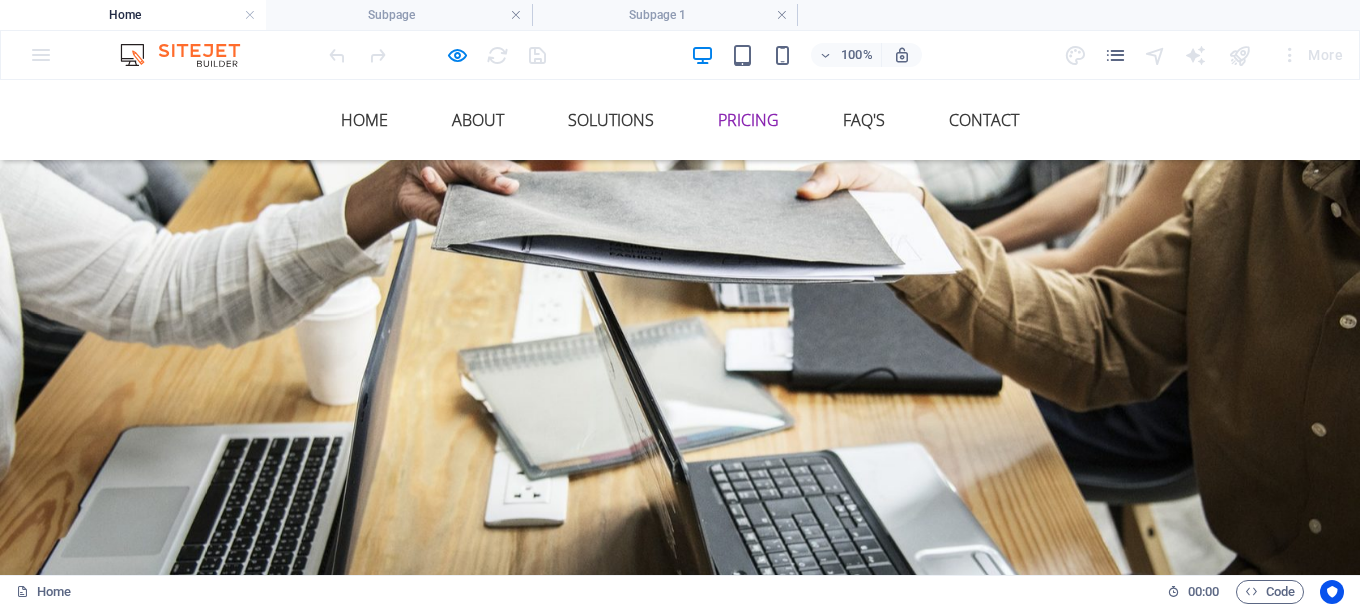 scroll, scrollTop: 3208, scrollLeft: 0, axis: vertical 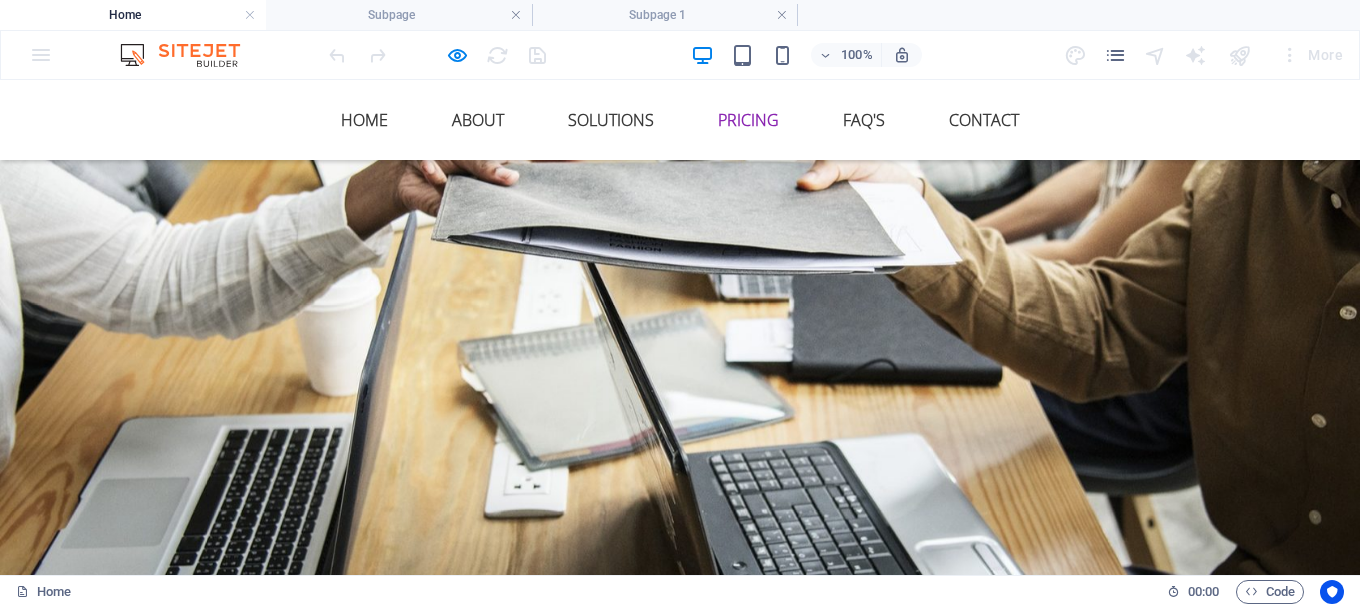 click on "Choose" at bounding box center (680, 1982) 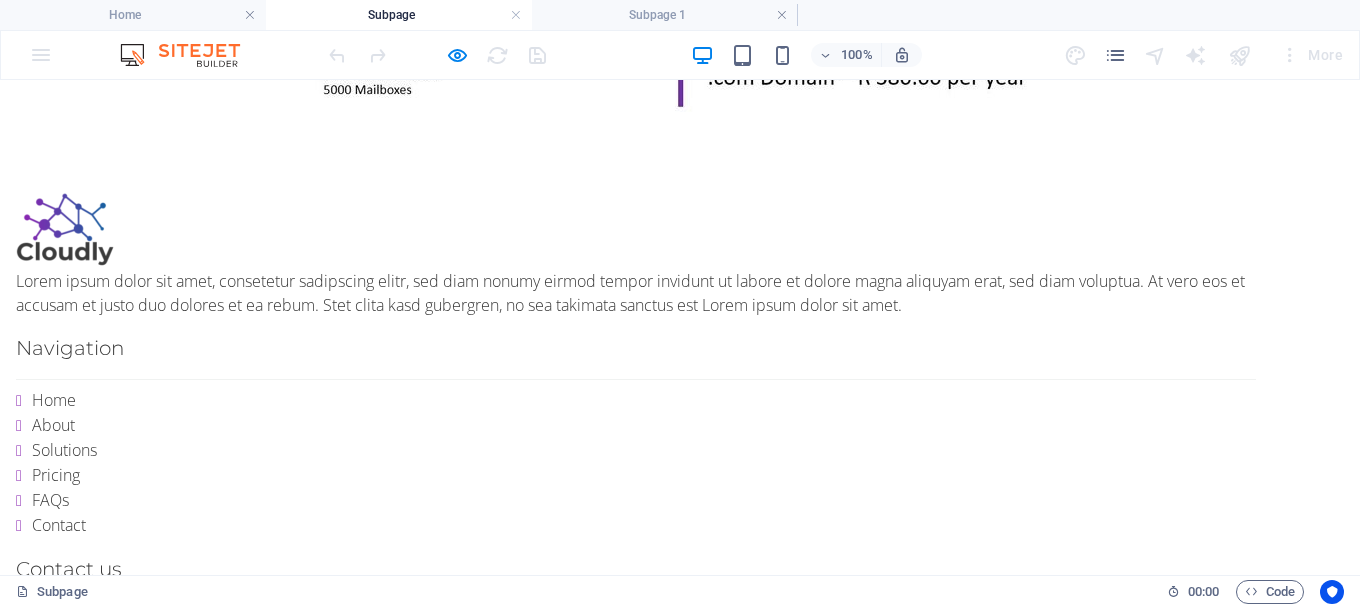 scroll, scrollTop: 727, scrollLeft: 0, axis: vertical 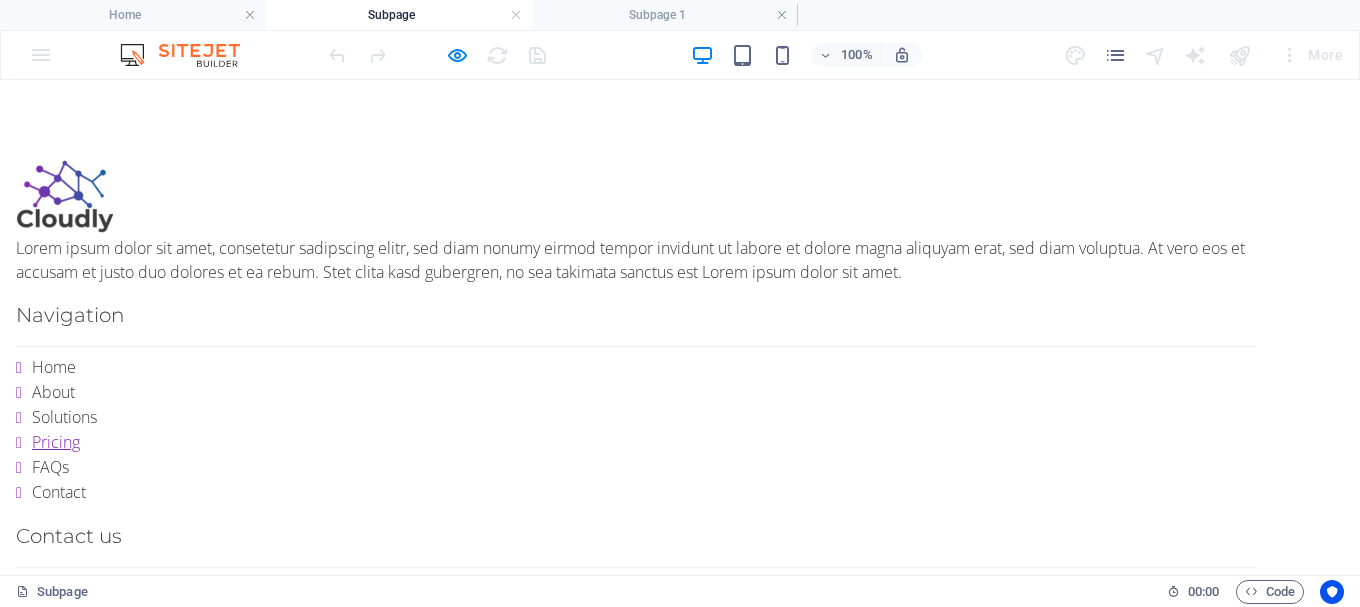 click on "Pricing" at bounding box center [56, 442] 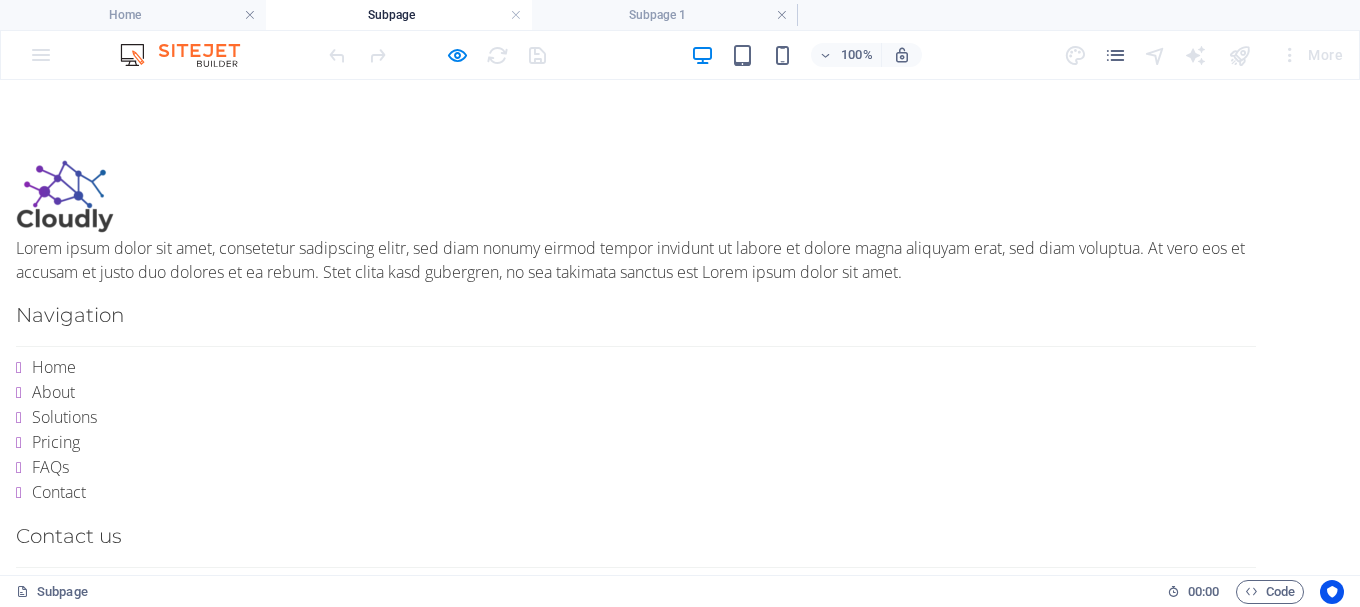 scroll 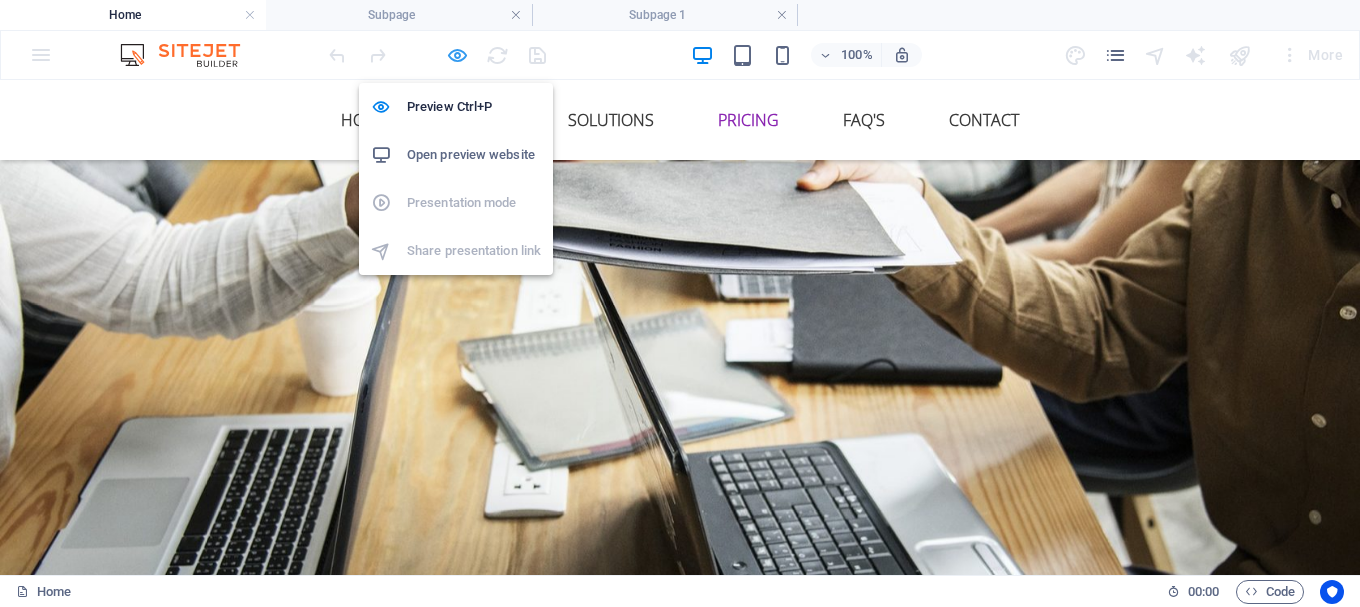 click at bounding box center (457, 55) 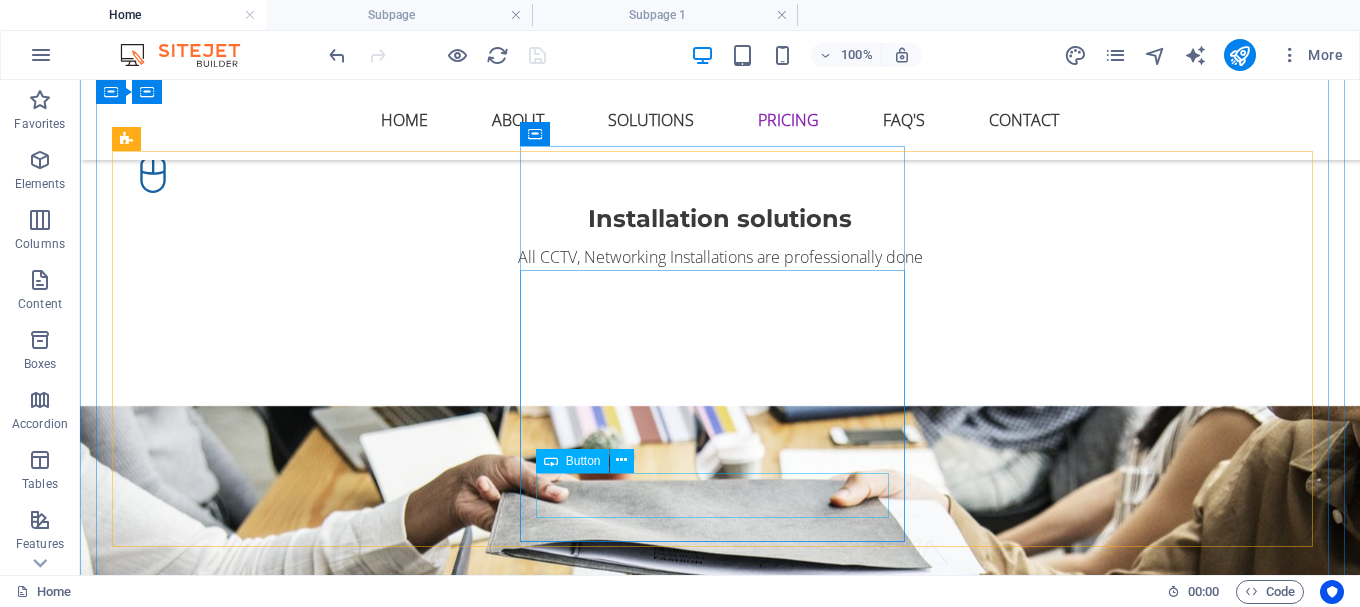 click on "Choose" at bounding box center (720, 2289) 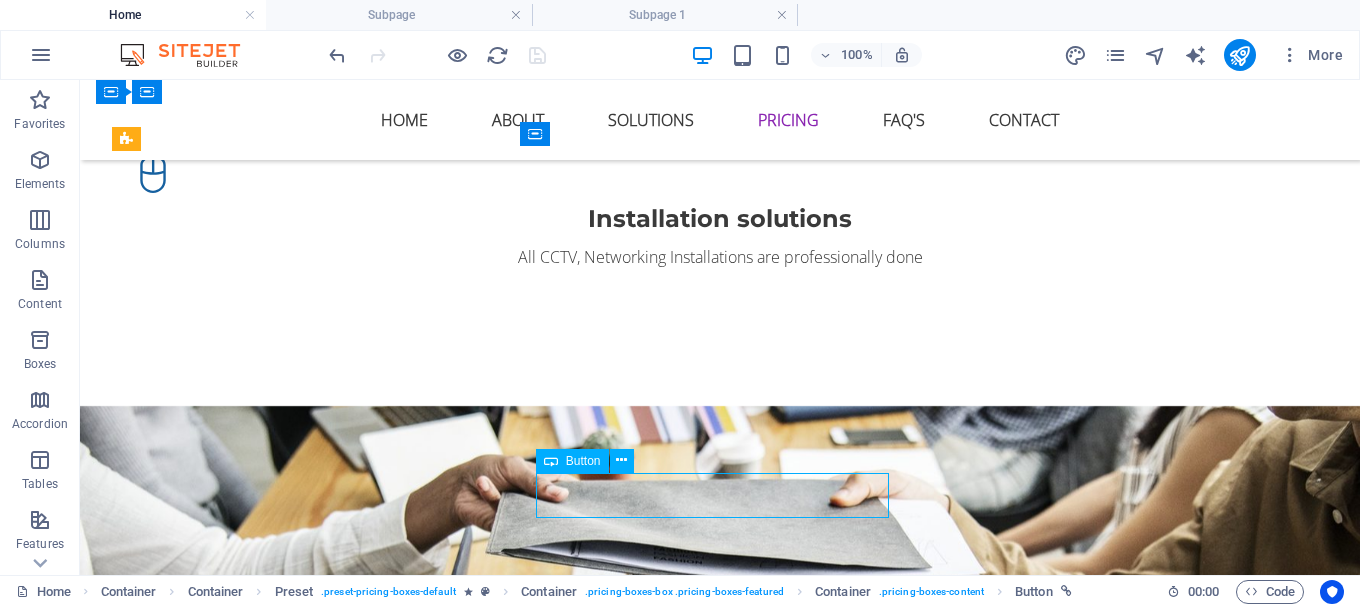 click on "Choose" at bounding box center [720, 2289] 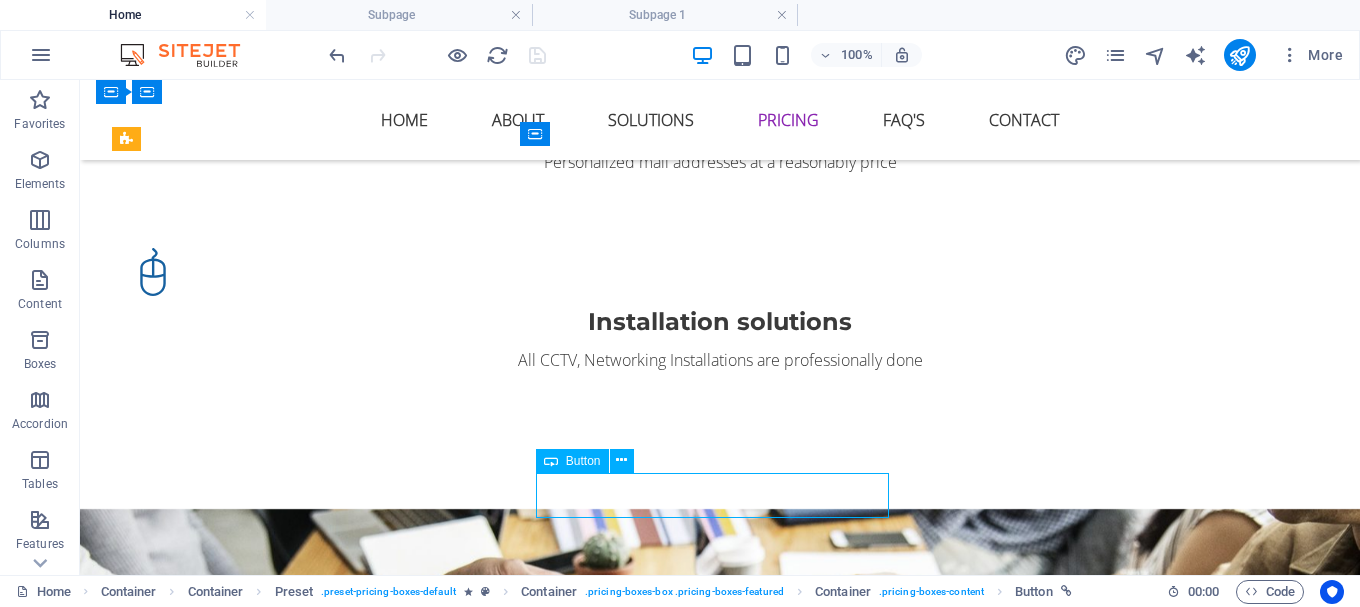 select on "1" 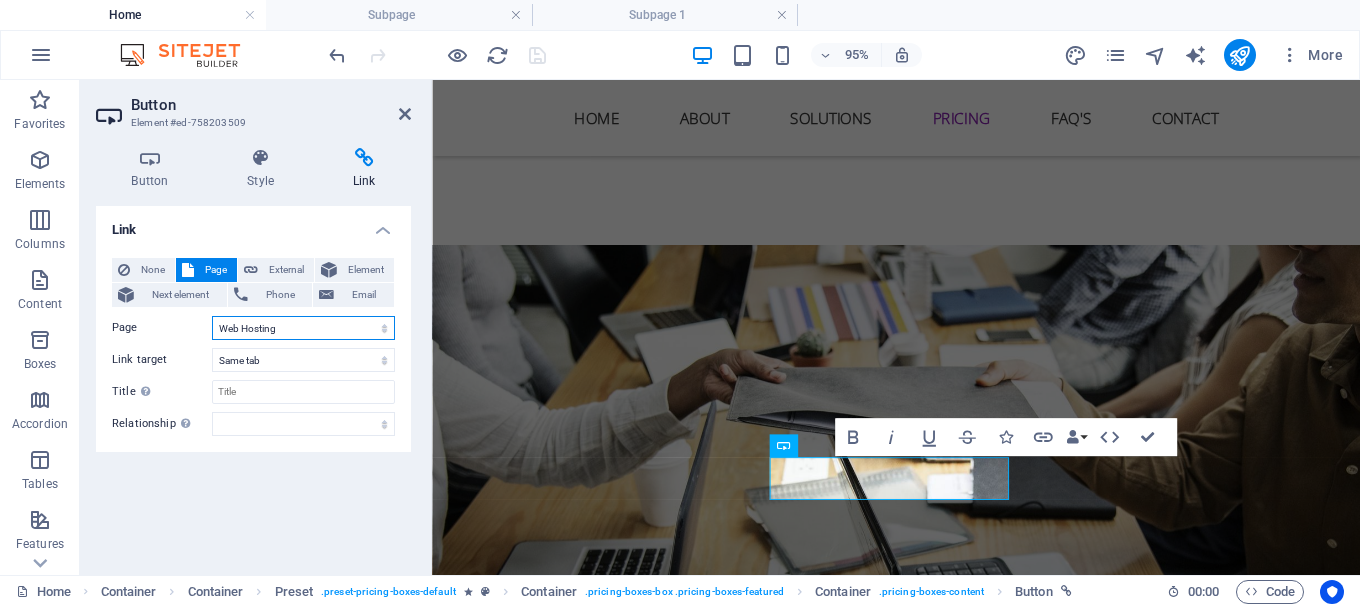click on "Home Web Hosting Fibre LTE Computers &amp; Laptops" at bounding box center [303, 328] 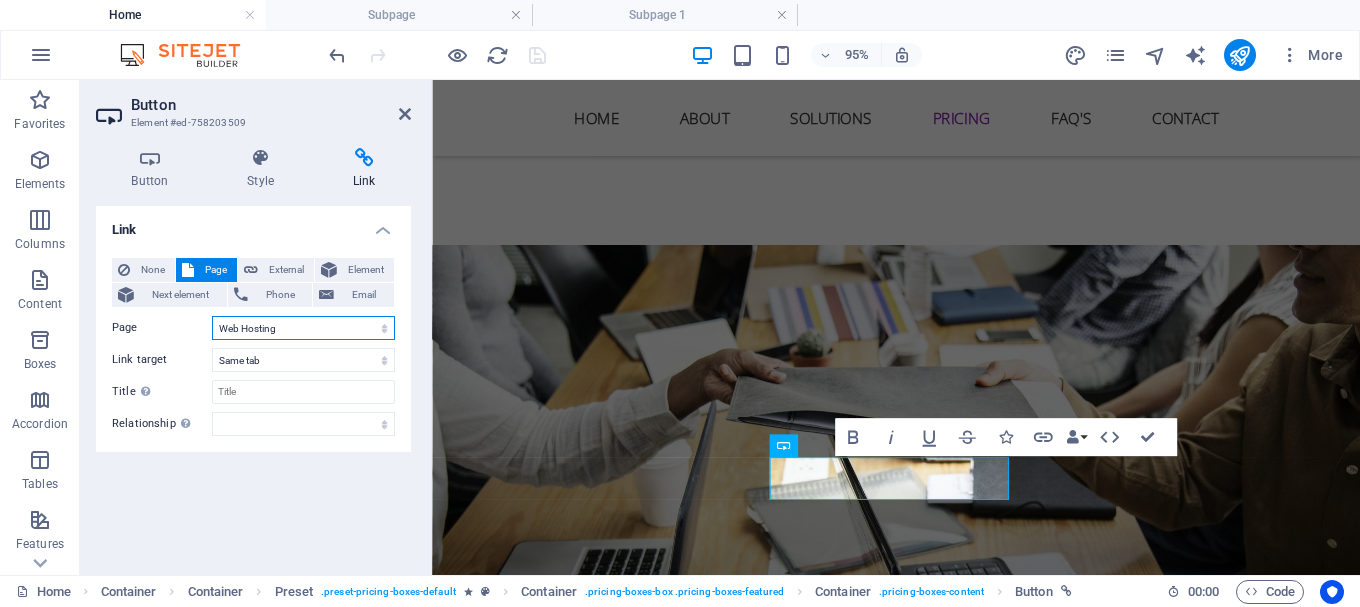 select on "3" 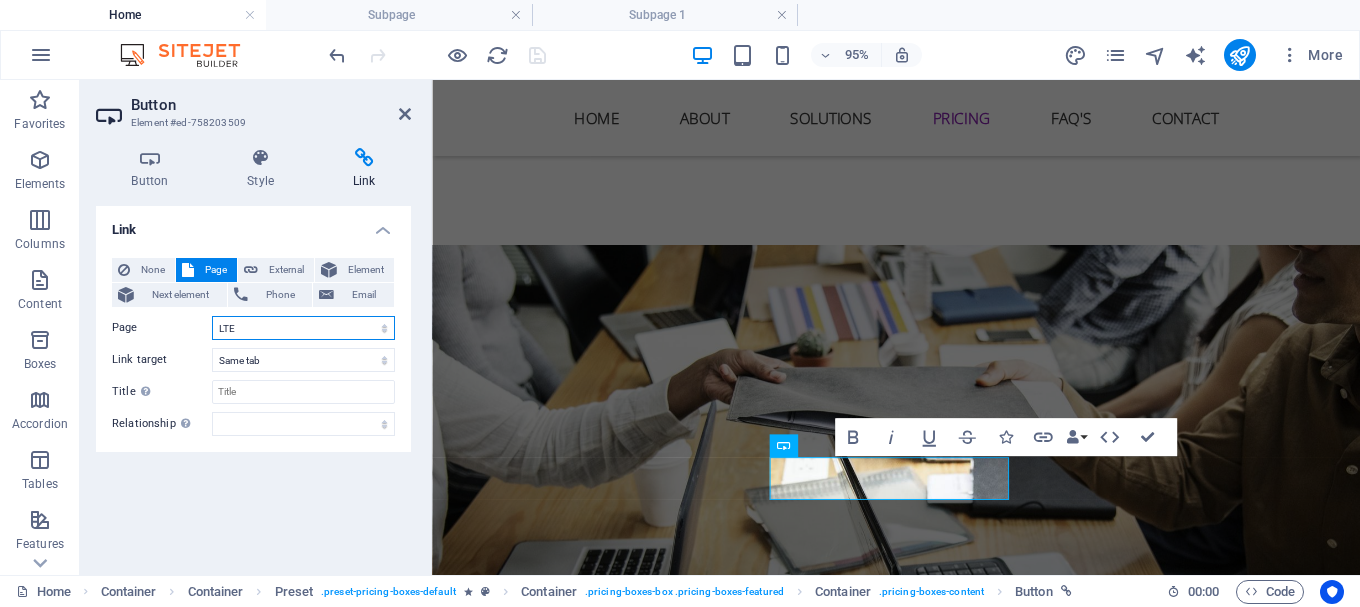 click on "Home Web Hosting Fibre LTE Computers &amp; Laptops" at bounding box center [303, 328] 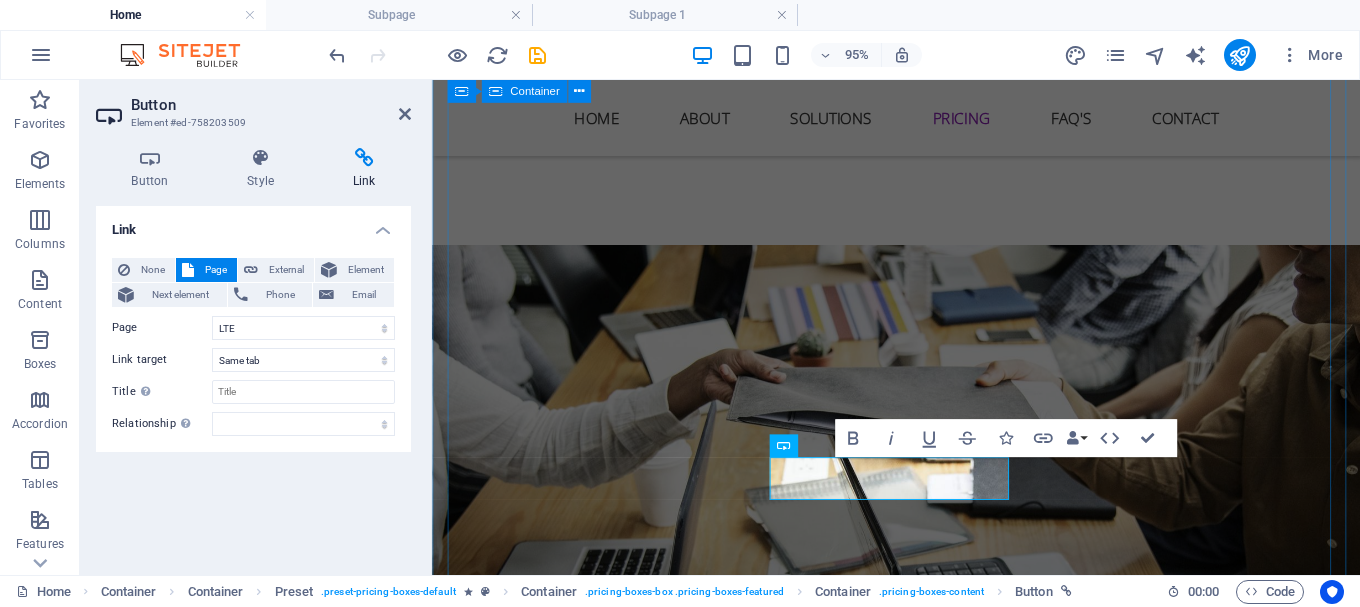 click on "Simple and affordable prices web
10  Users 30  Projects 50GB  Storage 1000GB  Bandwidth Choose Hardware
10  Users 30  Projects 50GB  Storage 1000GB  Bandwidth Choose Individual
10  Users 30  Projects 50GB  Storage 1000GB  Bandwidth Choose" at bounding box center [920, 1935] 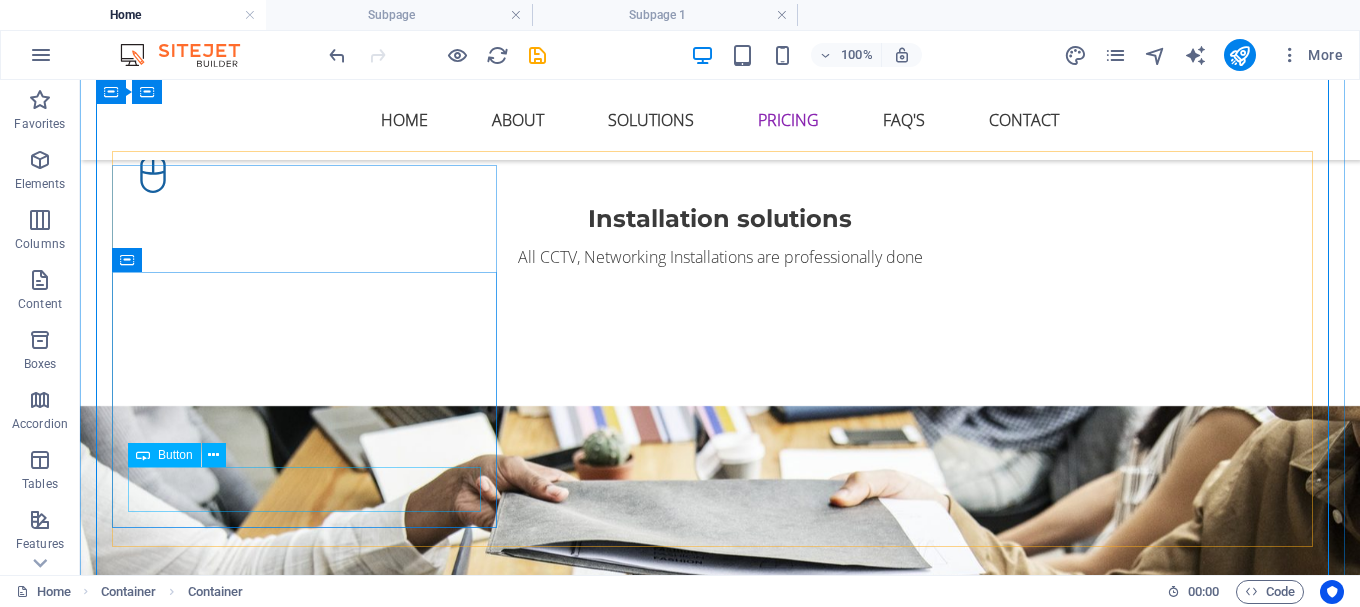 click on "Choose" at bounding box center (720, 1879) 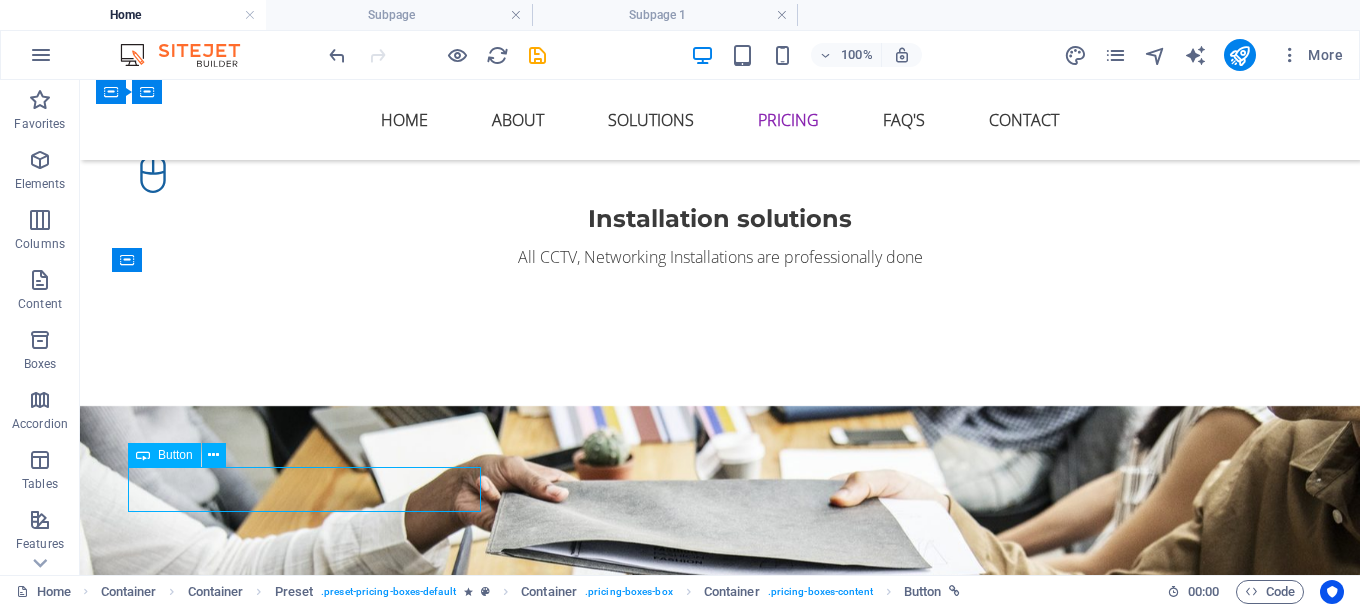 click on "Choose" at bounding box center (720, 1879) 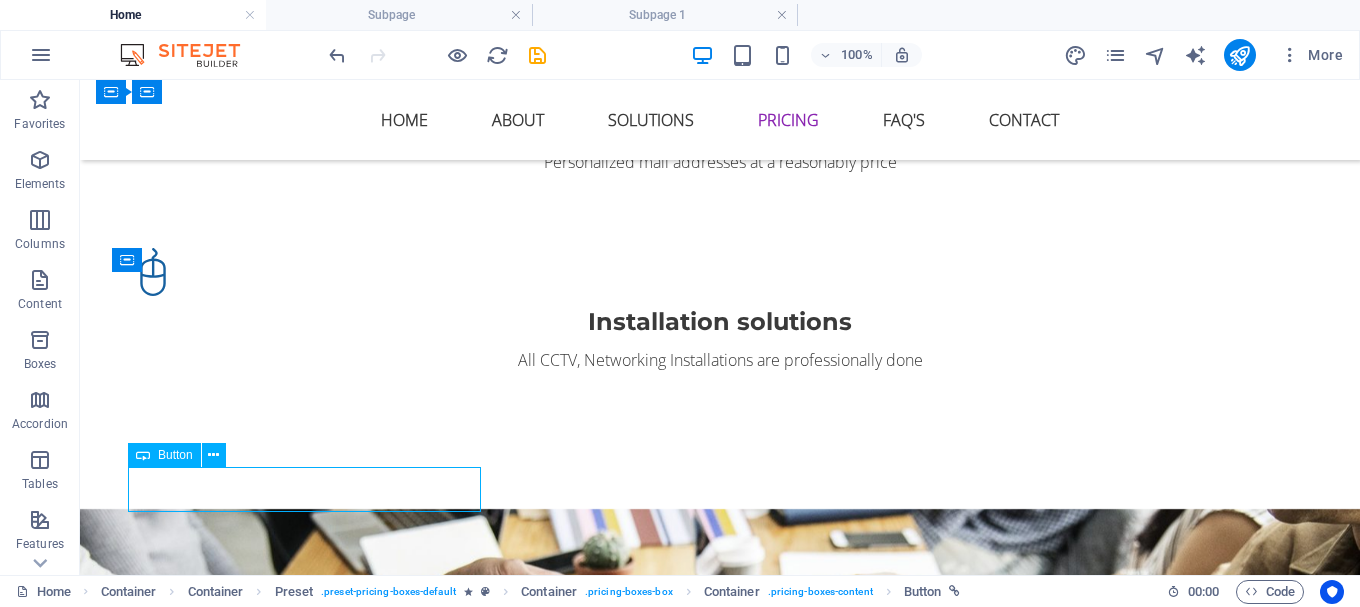 select on "1" 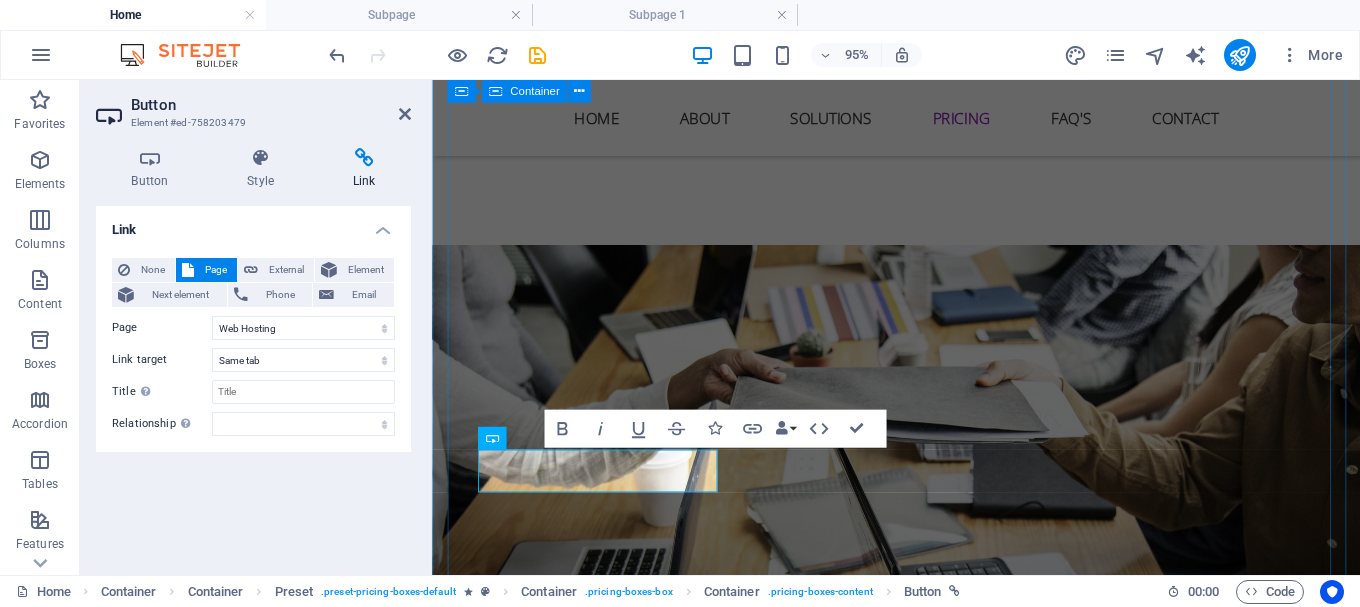 click on "Simple and affordable prices web
10  Users 30  Projects 50GB  Storage 1000GB  Bandwidth Choose Hardware
10  Users 30  Projects 50GB  Storage 1000GB  Bandwidth Choose Individual
10  Users 30  Projects 50GB  Storage 1000GB  Bandwidth Choose" at bounding box center [920, 1935] 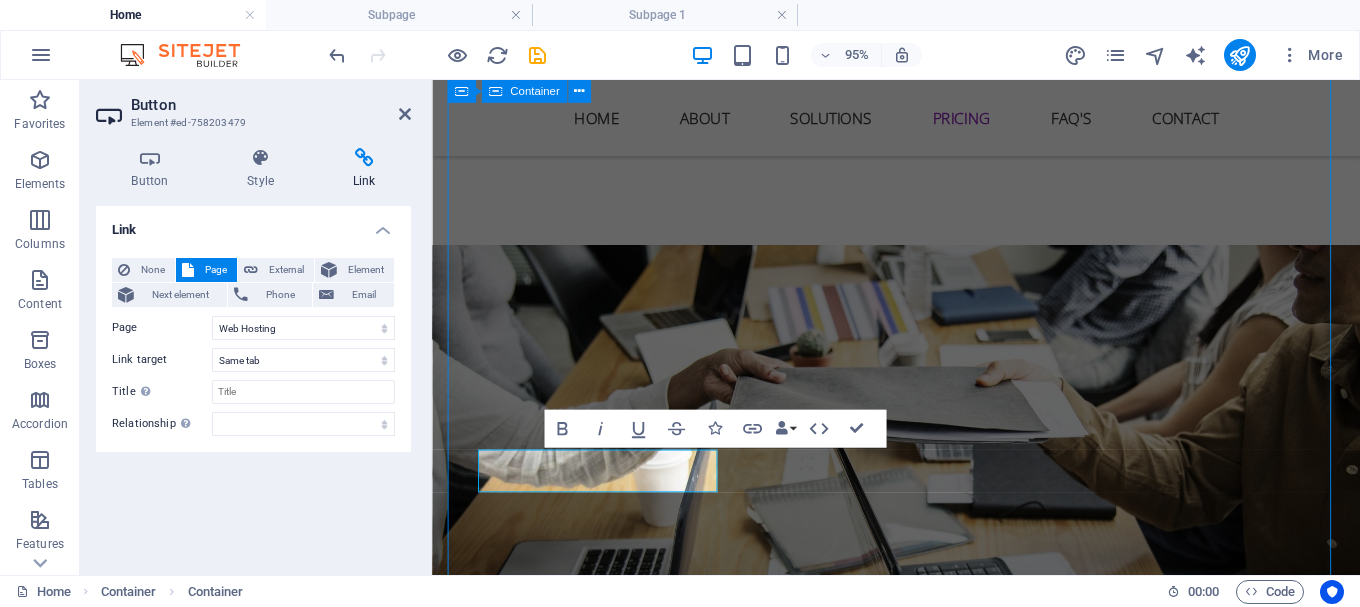 click on "Simple and affordable prices web
10  Users 30  Projects 50GB  Storage 1000GB  Bandwidth Choose Hardware
10  Users 30  Projects 50GB  Storage 1000GB  Bandwidth Choose Individual
10  Users 30  Projects 50GB  Storage 1000GB  Bandwidth Choose" at bounding box center [920, 1935] 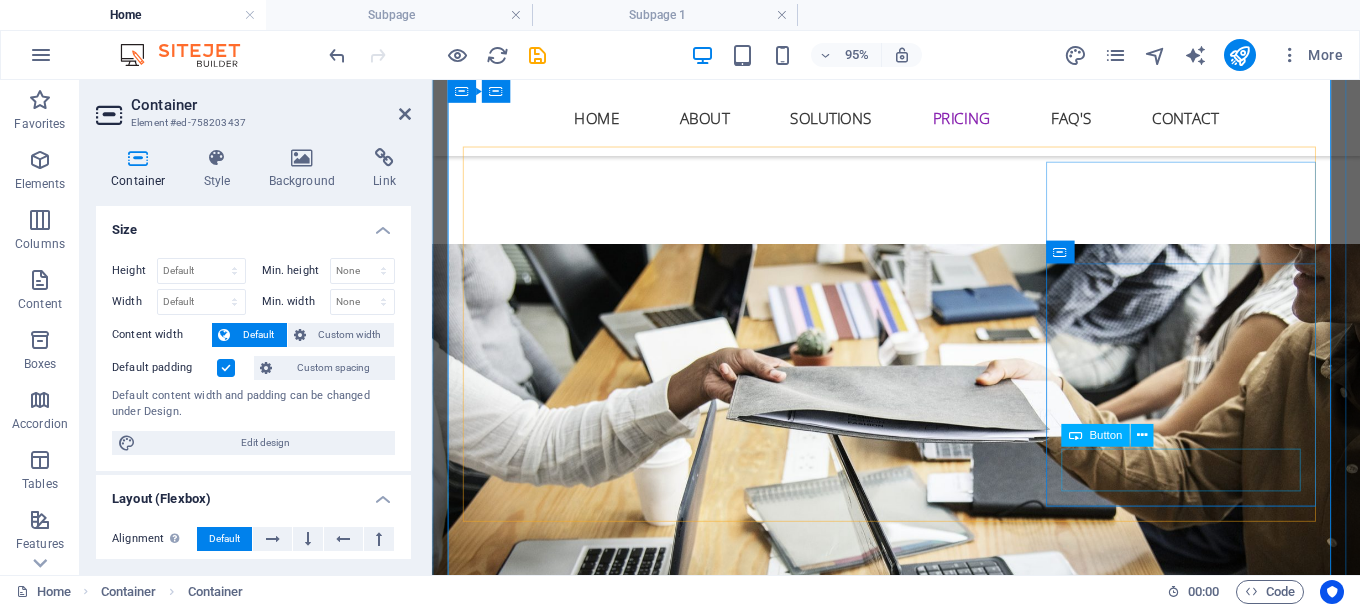 click on "Choose" at bounding box center [920, 2530] 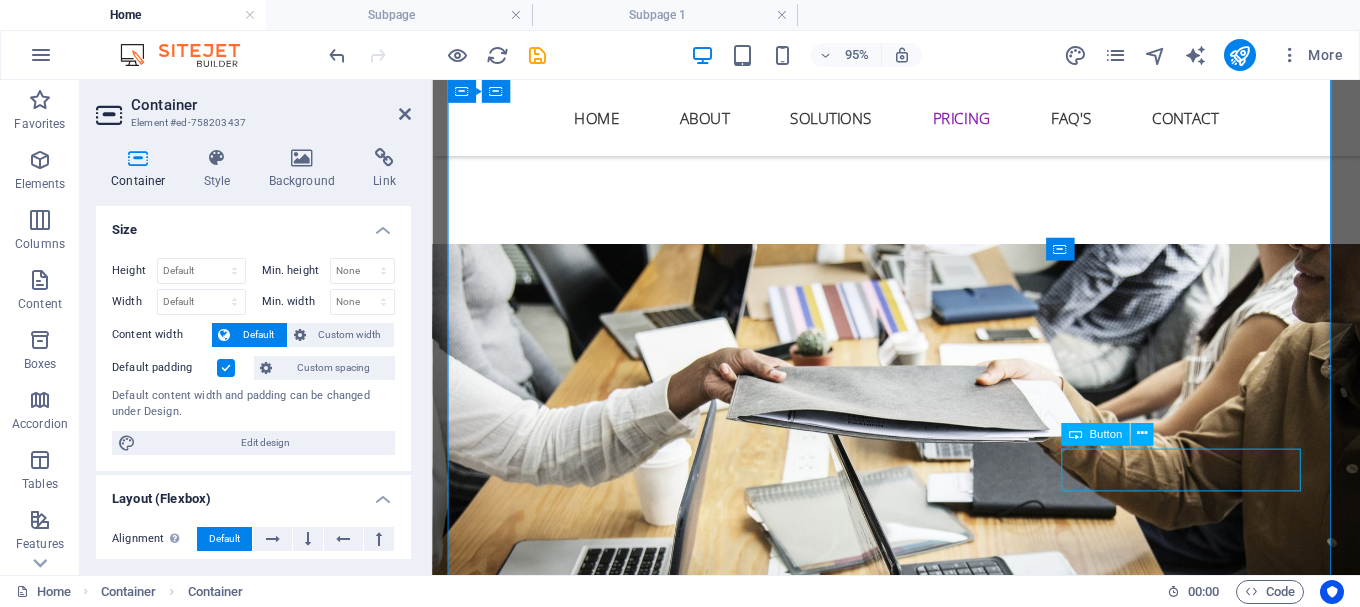 click on "Choose" at bounding box center [920, 2530] 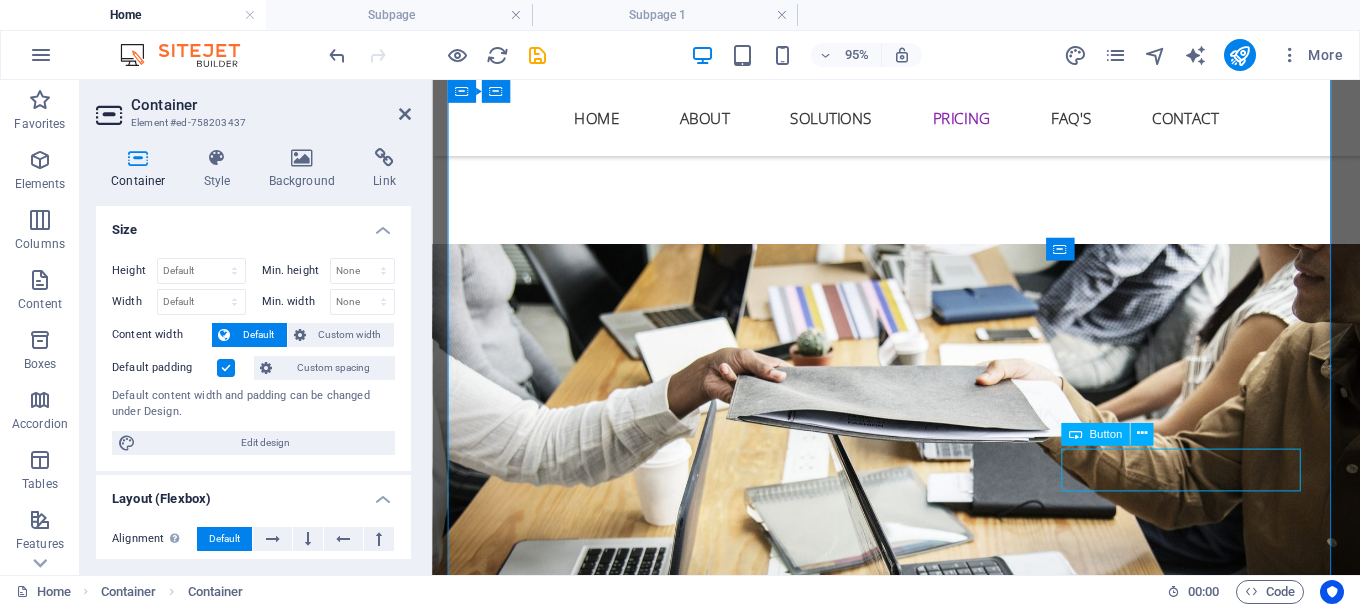 select on "1" 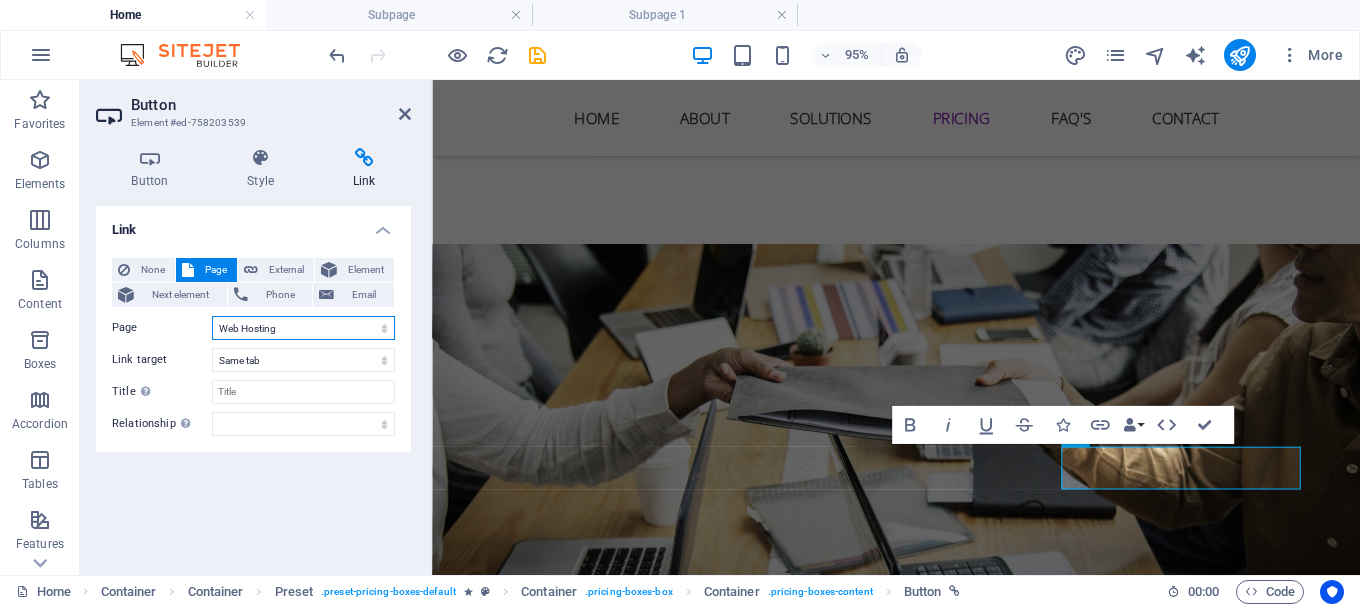 click on "Home Web Hosting Fibre LTE Computers &amp; Laptops" at bounding box center [303, 328] 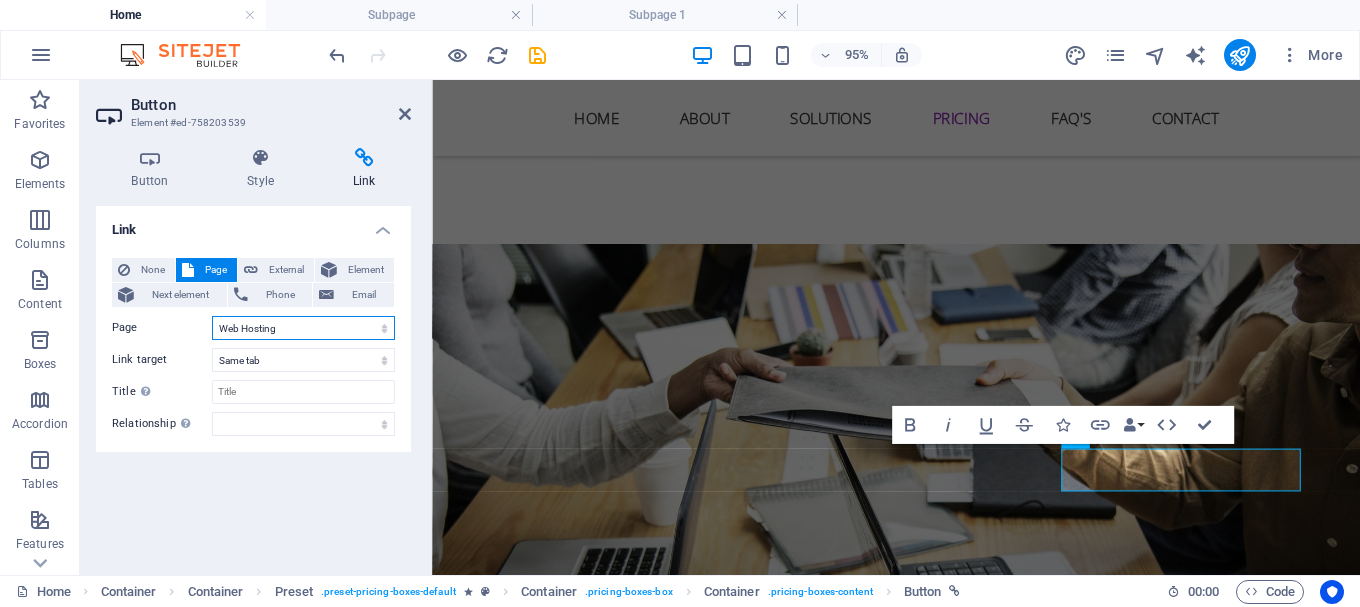 select on "2" 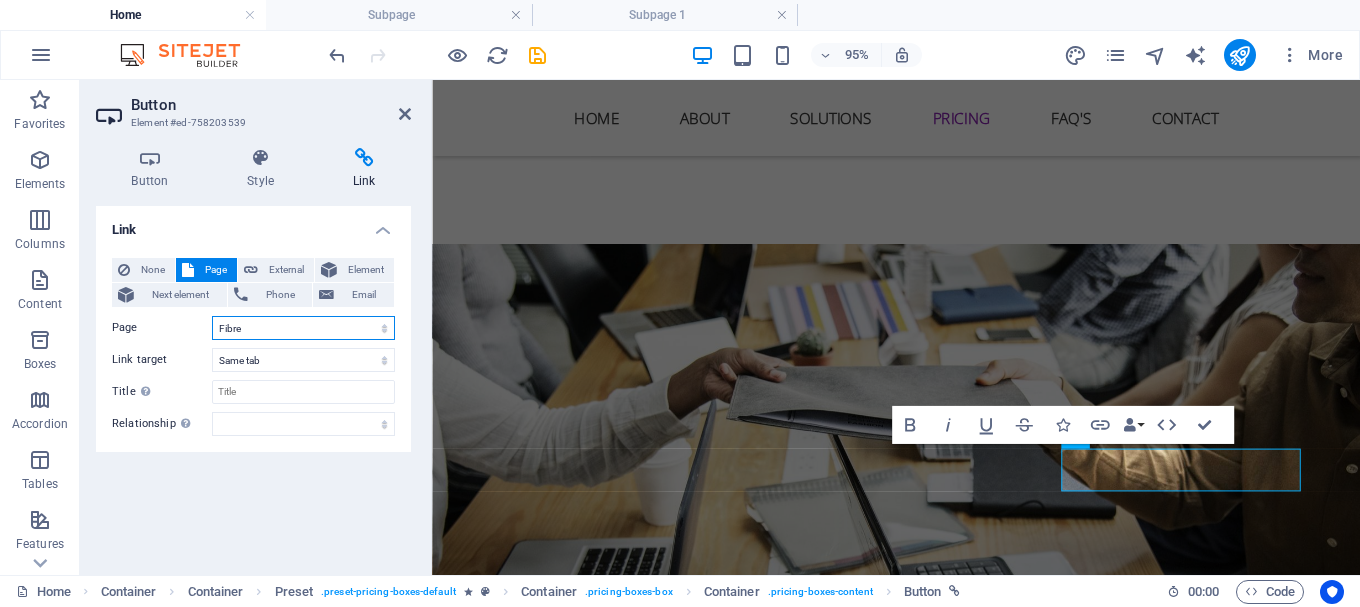 click on "Home Web Hosting Fibre LTE Computers &amp; Laptops" at bounding box center (303, 328) 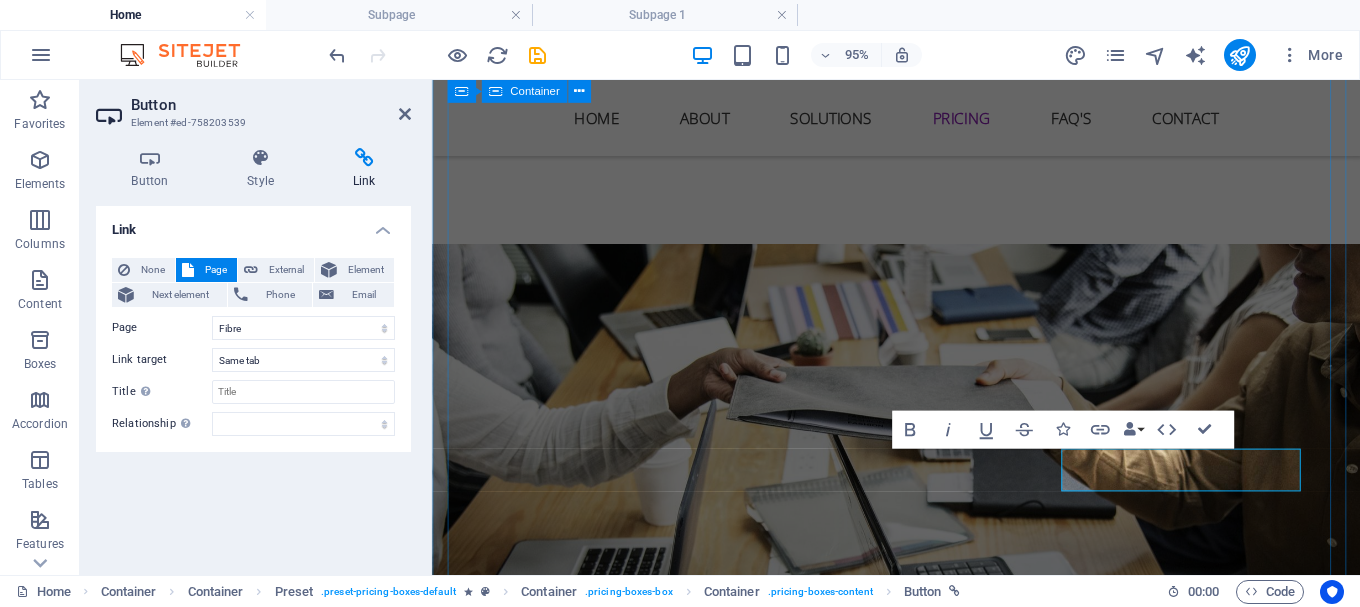 click on "Simple and affordable prices web
10  Users 30  Projects 50GB  Storage 1000GB  Bandwidth Choose Hardware
10  Users 30  Projects 50GB  Storage 1000GB  Bandwidth Choose Individual
10  Users 30  Projects 50GB  Storage 1000GB  Bandwidth Choose" at bounding box center [920, 1934] 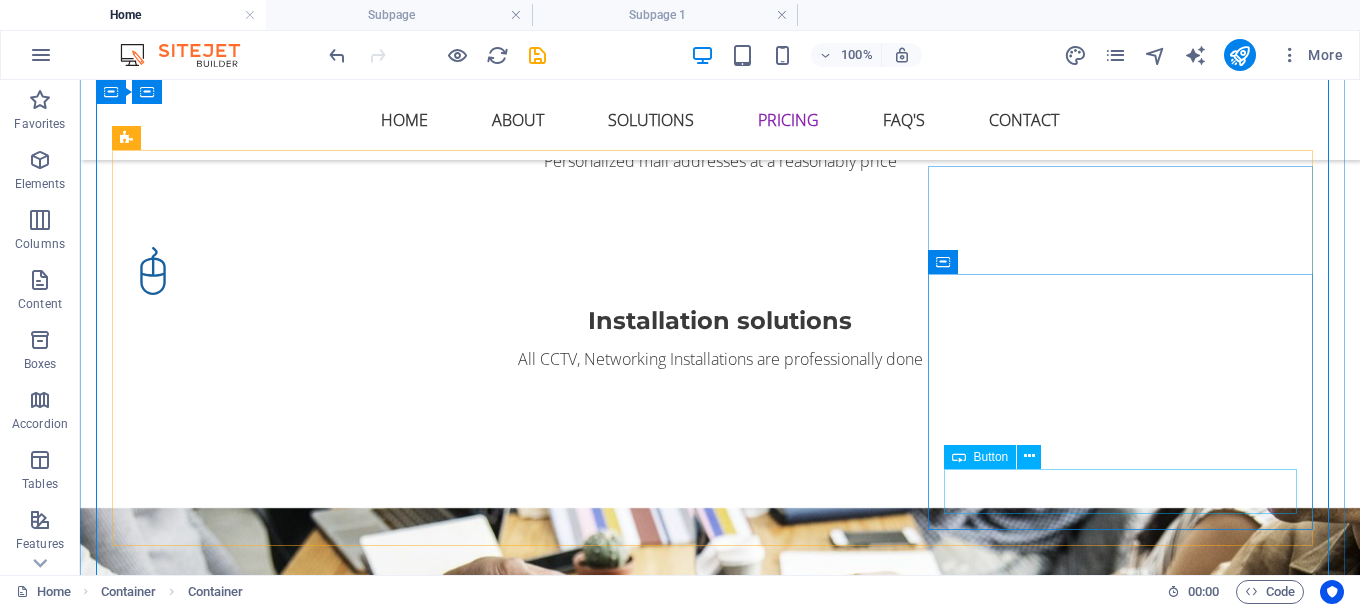 scroll, scrollTop: 2902, scrollLeft: 0, axis: vertical 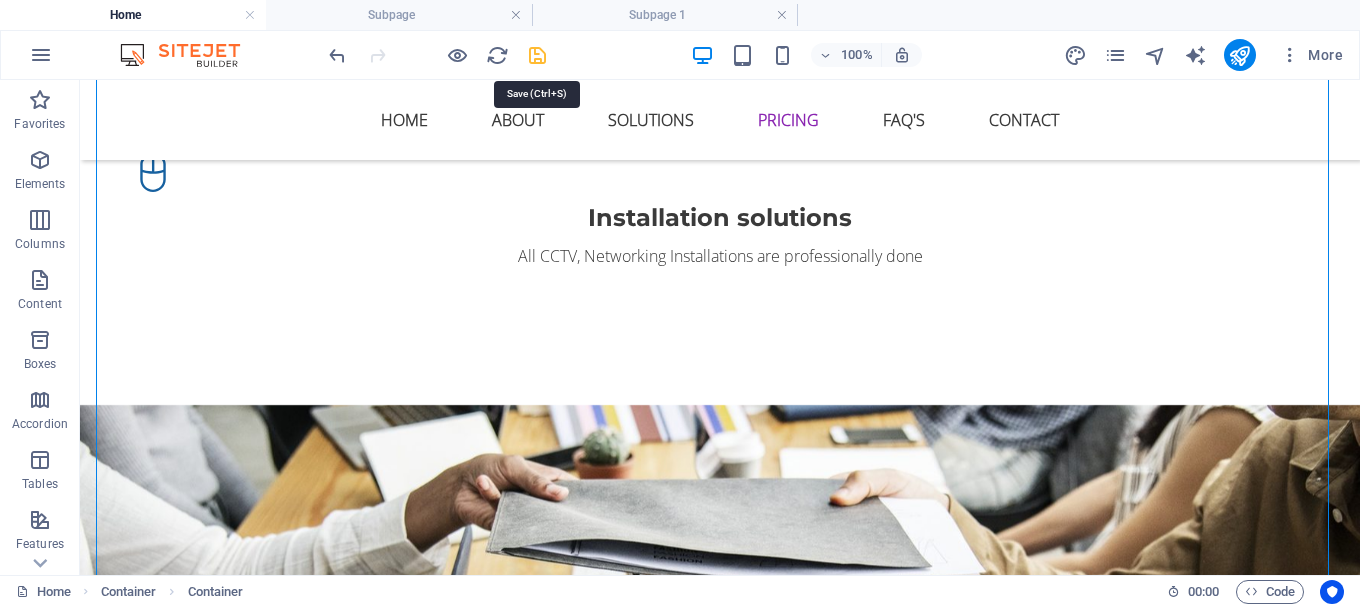 click at bounding box center [537, 55] 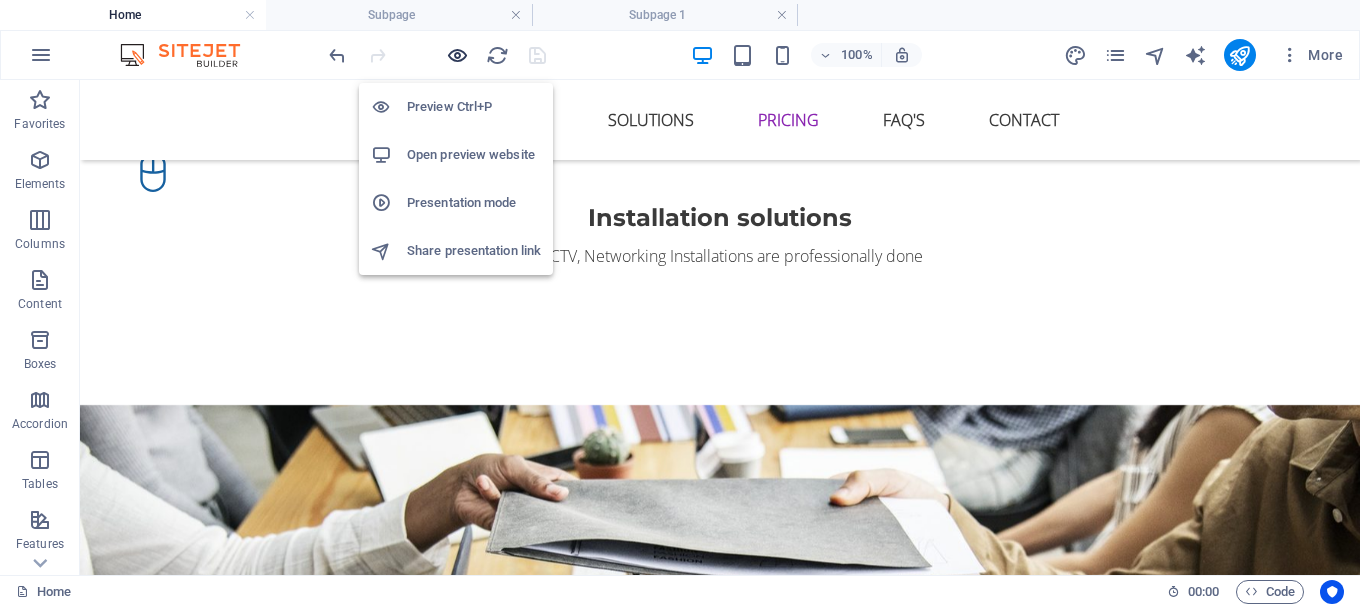 click at bounding box center [457, 55] 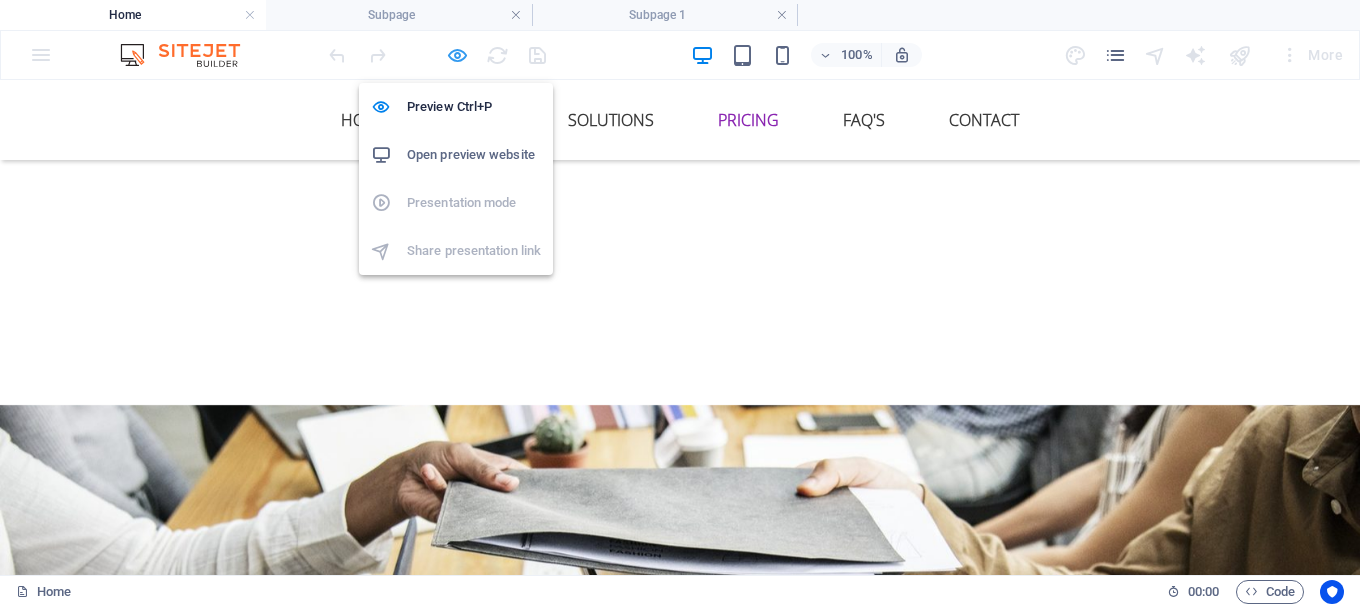 scroll, scrollTop: 2910, scrollLeft: 0, axis: vertical 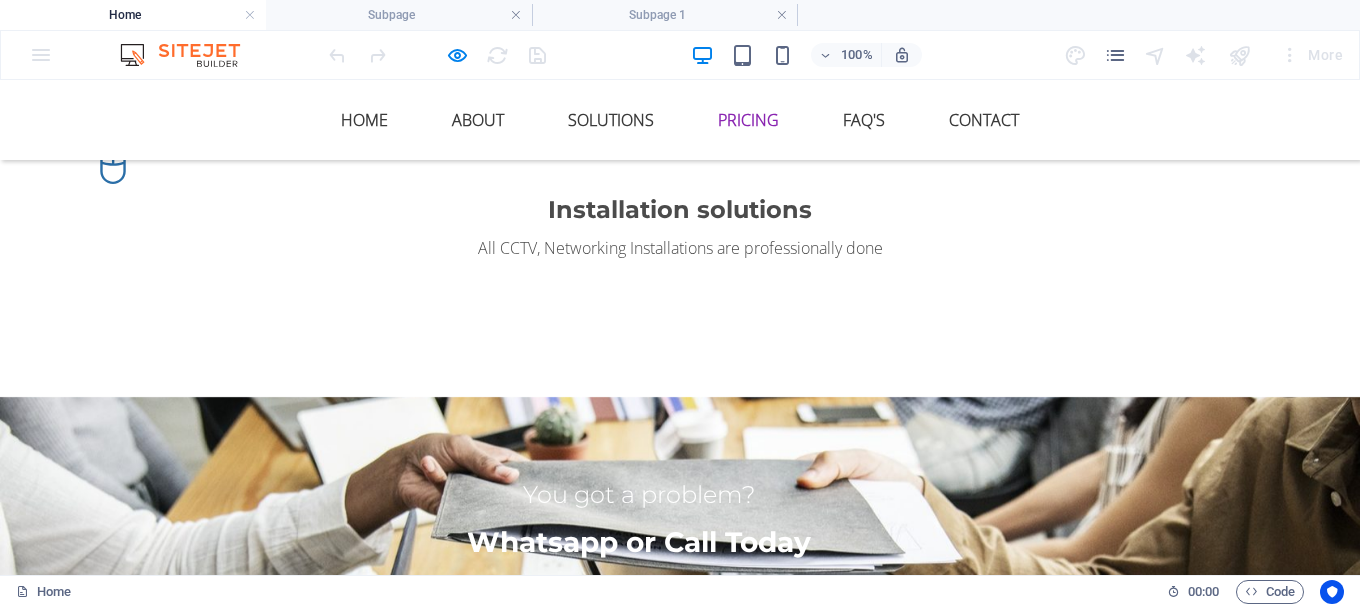 click on "Choose" at bounding box center [680, 2674] 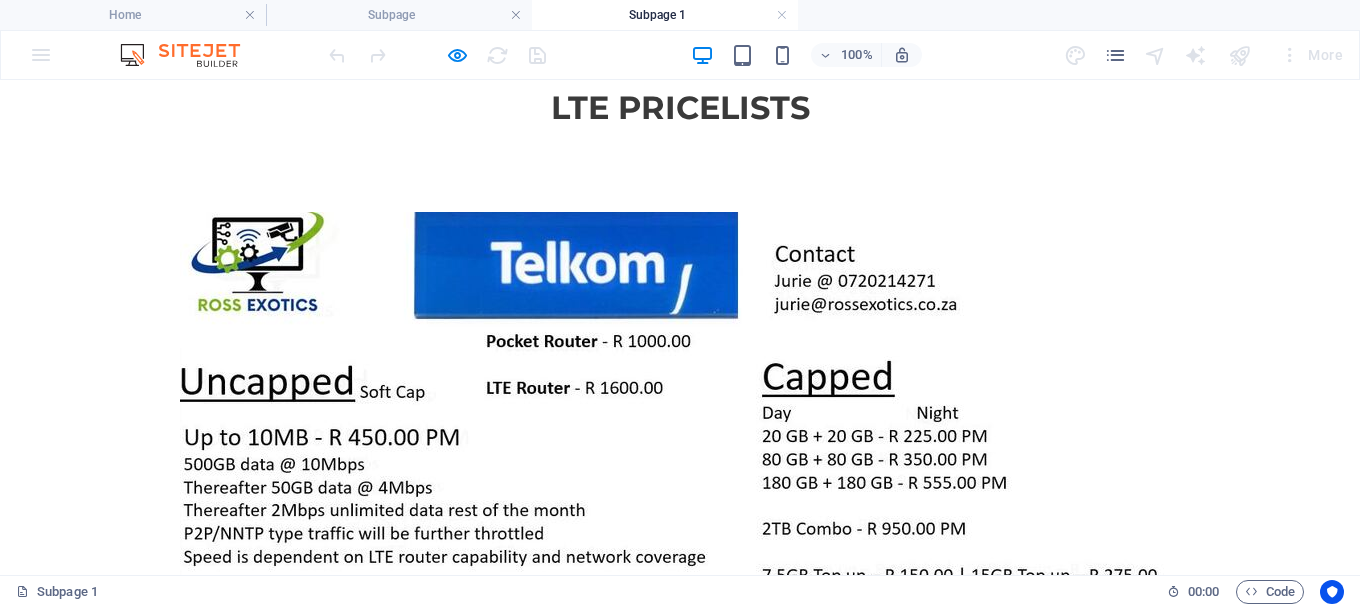 scroll, scrollTop: 0, scrollLeft: 0, axis: both 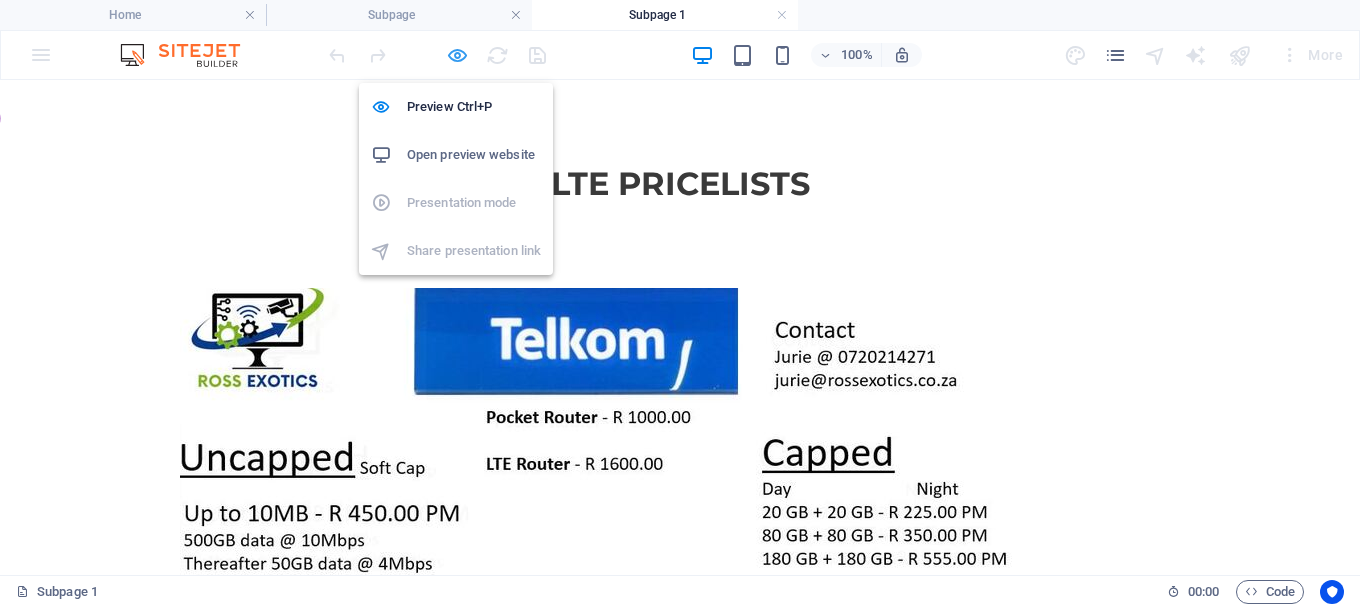 click at bounding box center (457, 55) 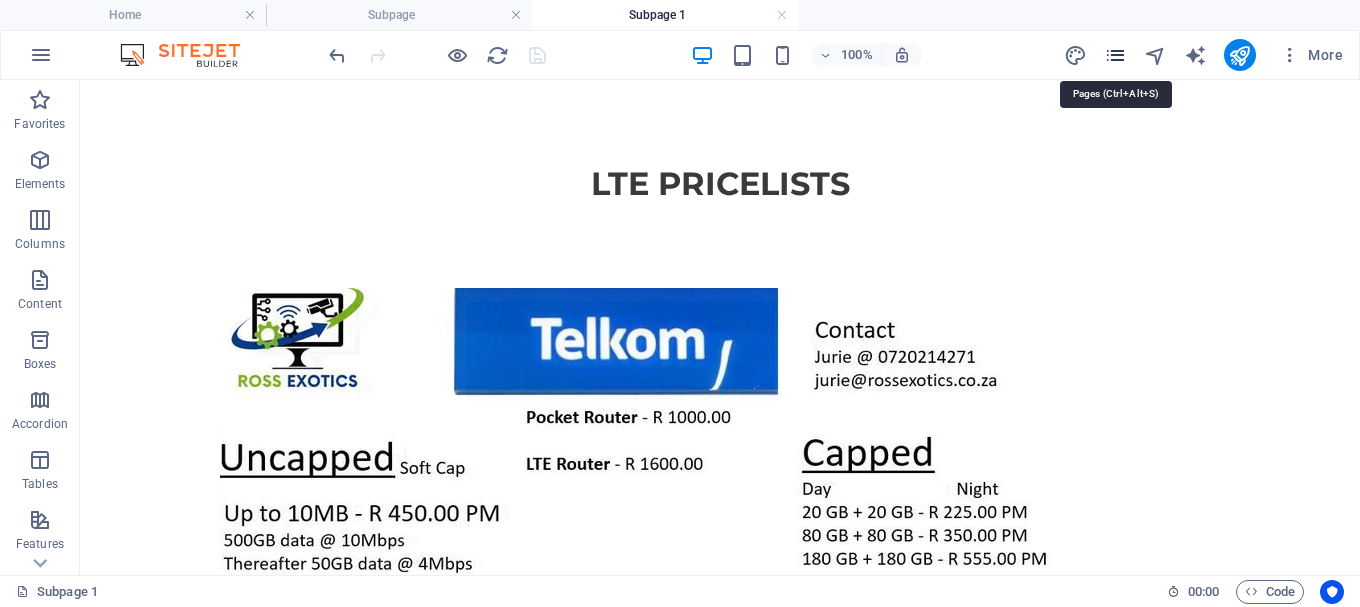 click at bounding box center [1115, 55] 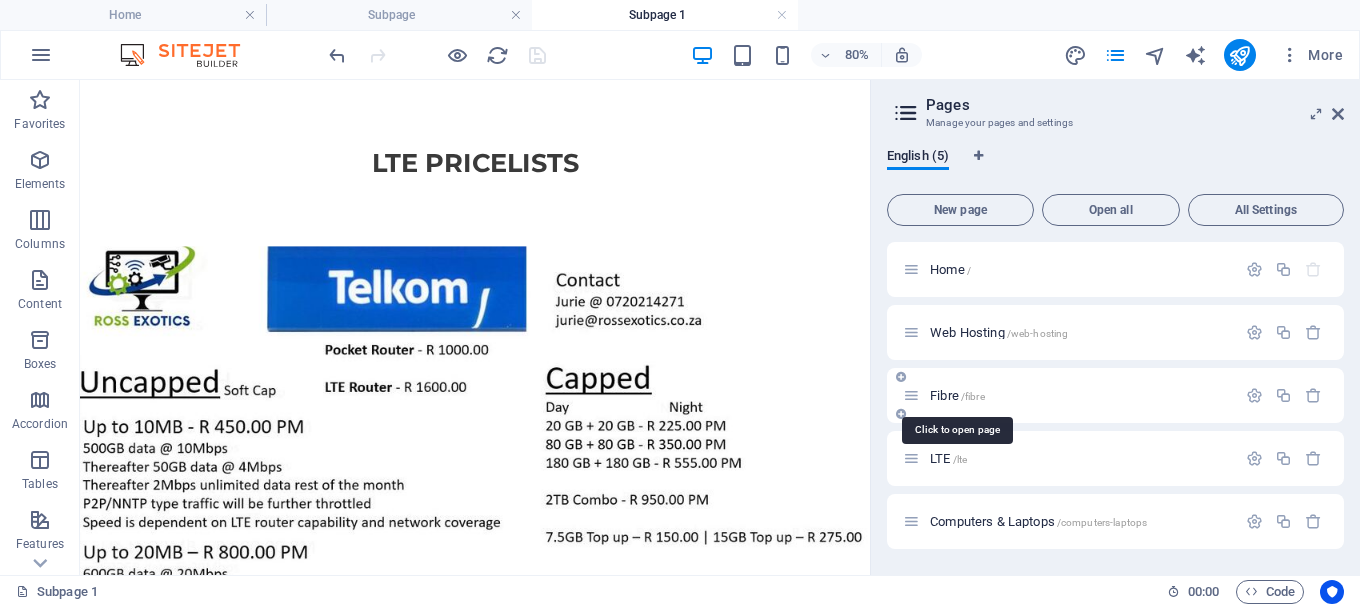 click on "Fibre /fibre" at bounding box center (957, 395) 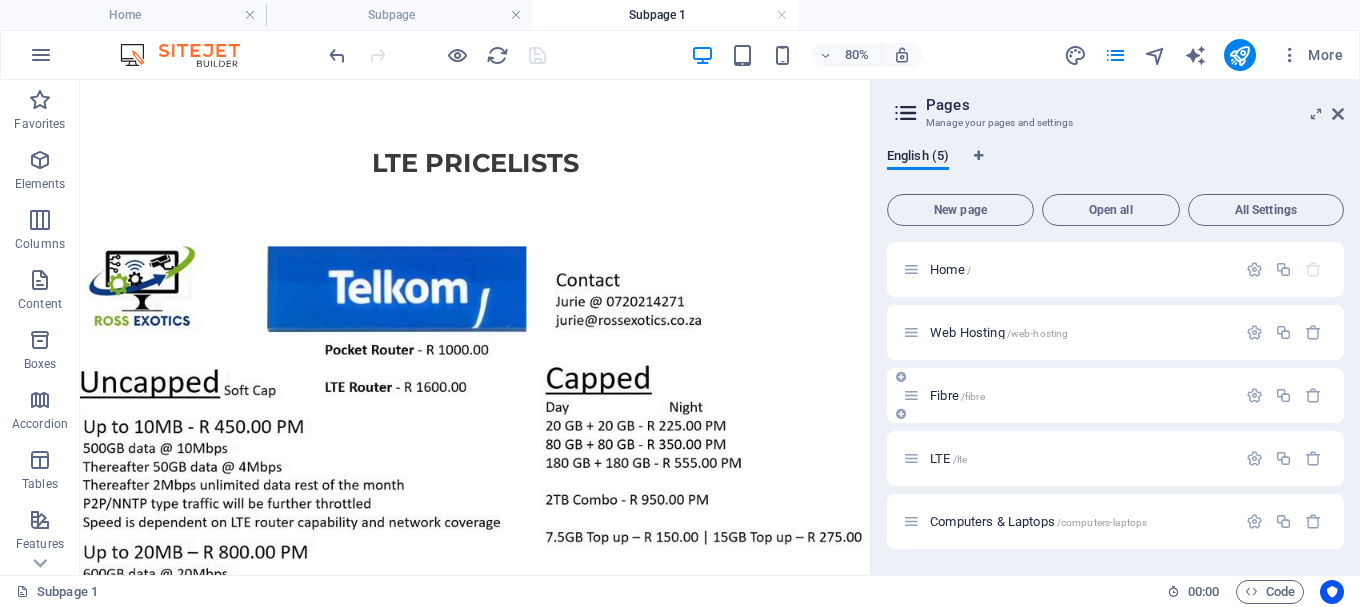 click on "Fibre /fibre" at bounding box center (957, 395) 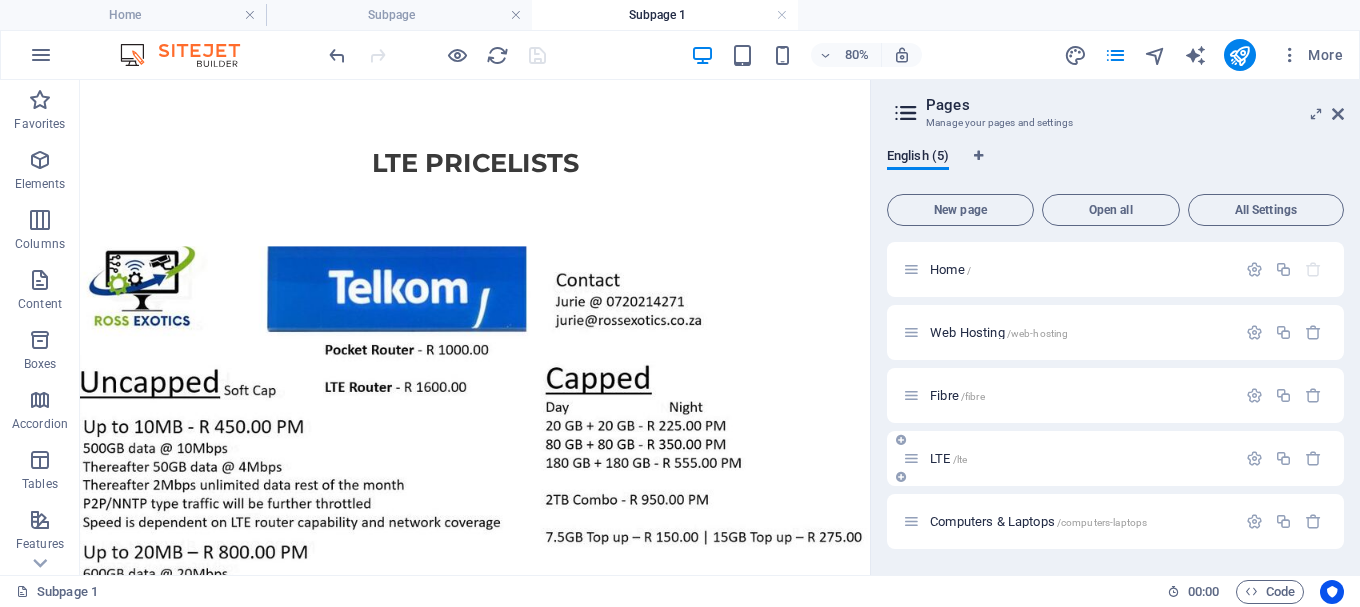 drag, startPoint x: 958, startPoint y: 392, endPoint x: 952, endPoint y: 456, distance: 64.28063 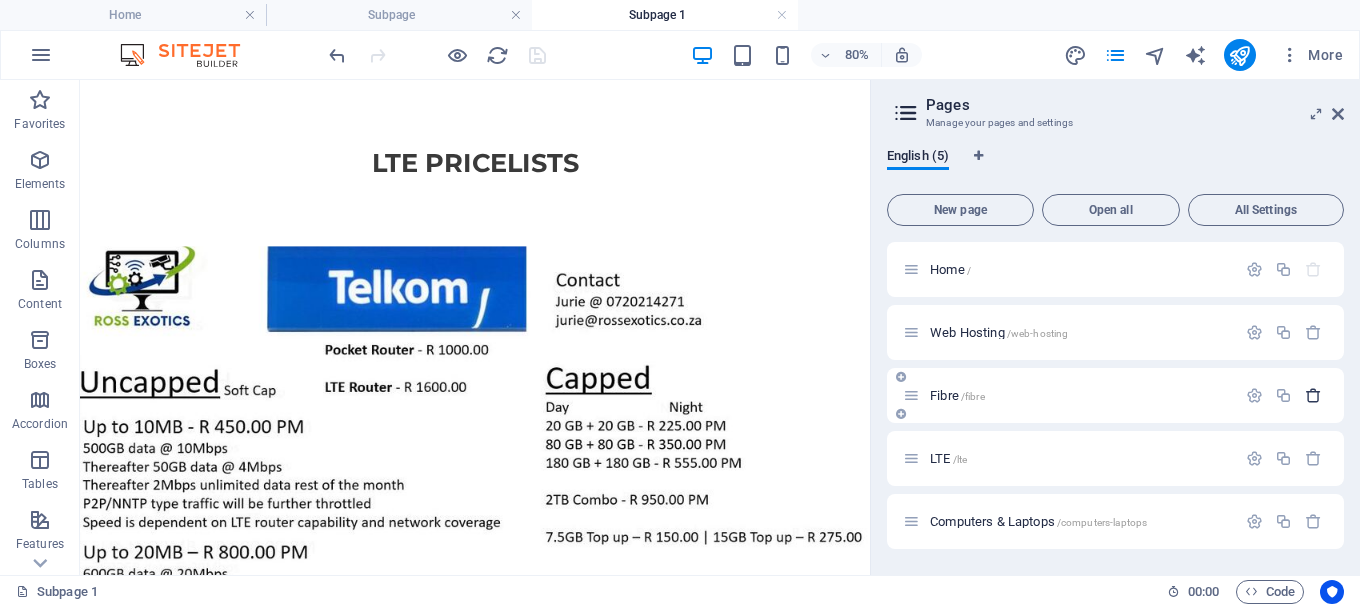 click at bounding box center [1313, 395] 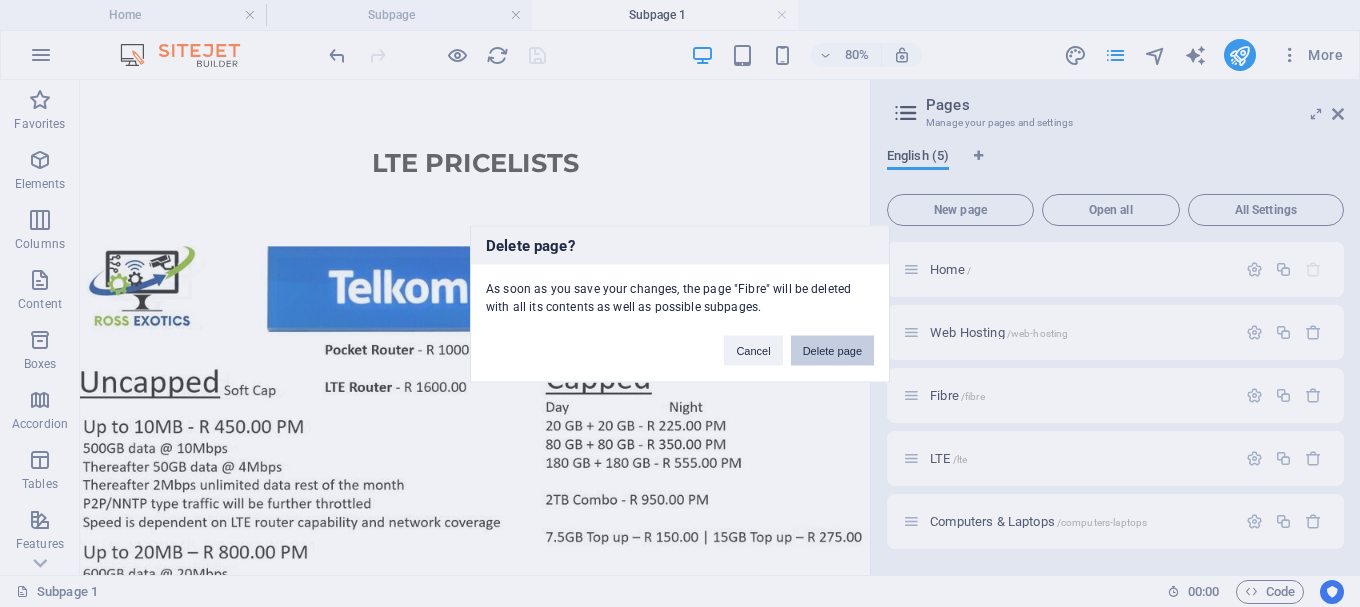 click on "Delete page" at bounding box center [832, 350] 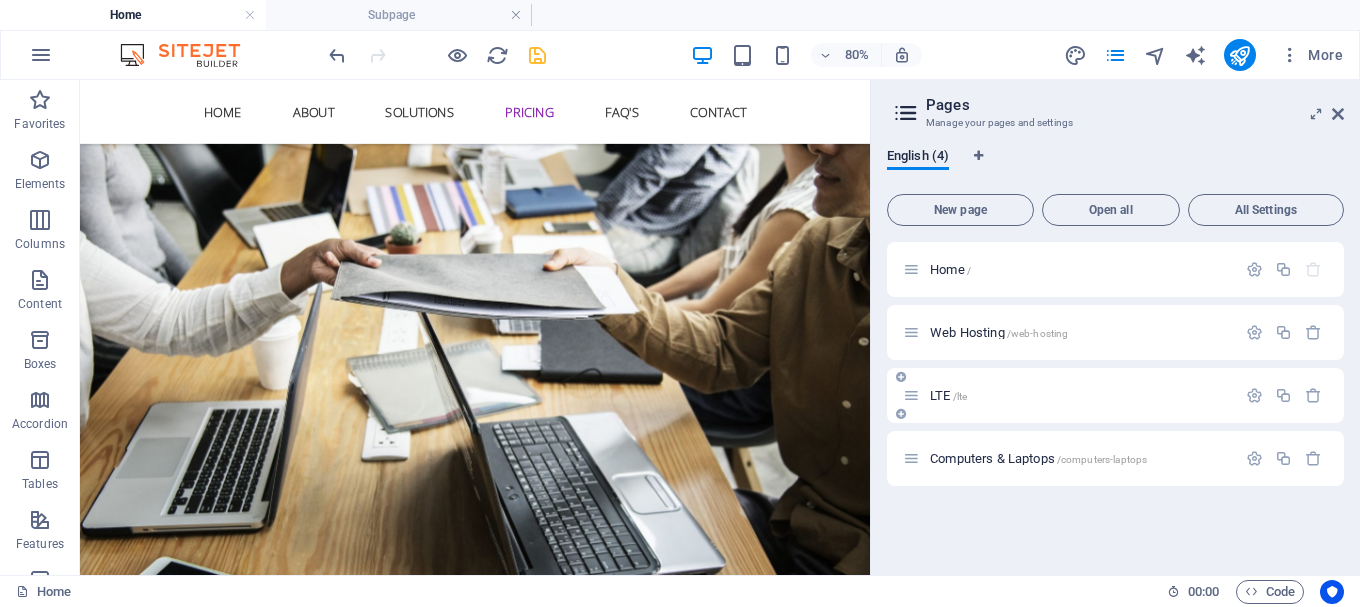 scroll, scrollTop: 2782, scrollLeft: 0, axis: vertical 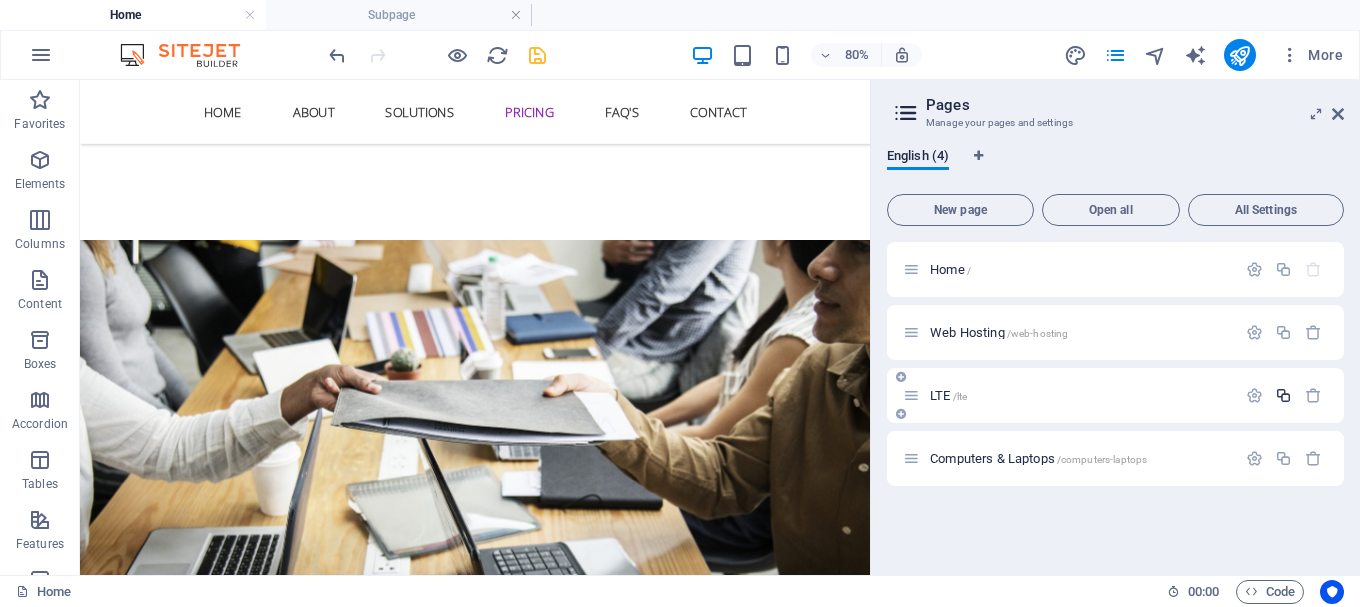click at bounding box center [1283, 395] 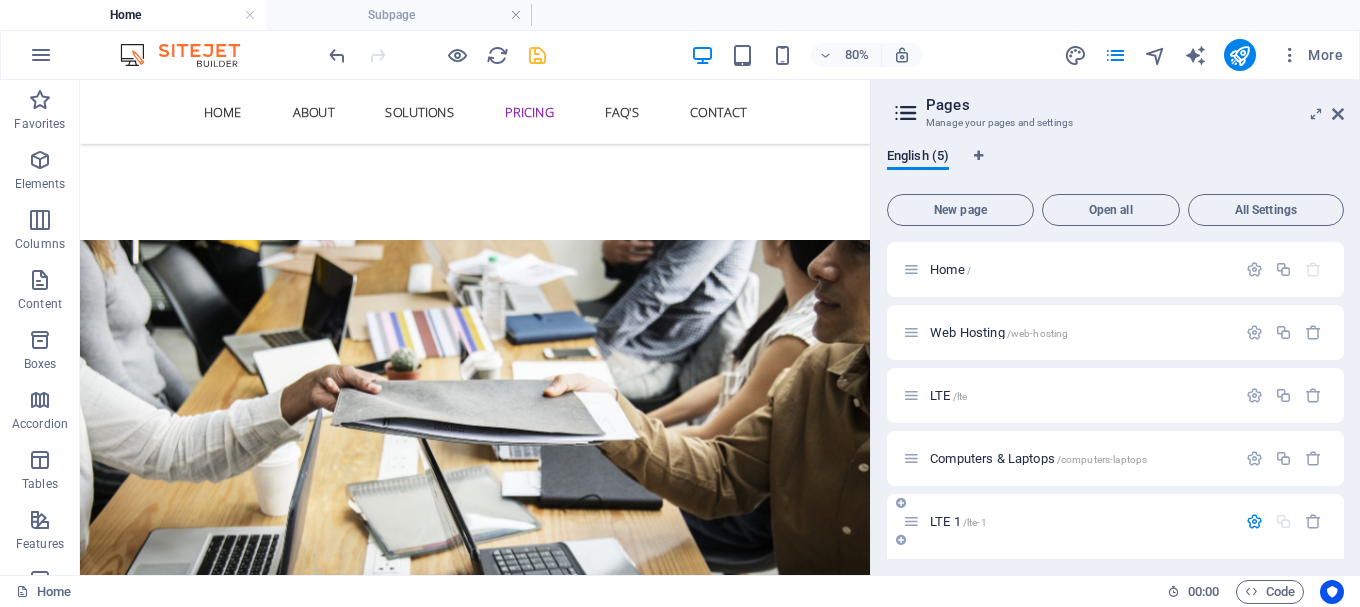 scroll, scrollTop: 197, scrollLeft: 0, axis: vertical 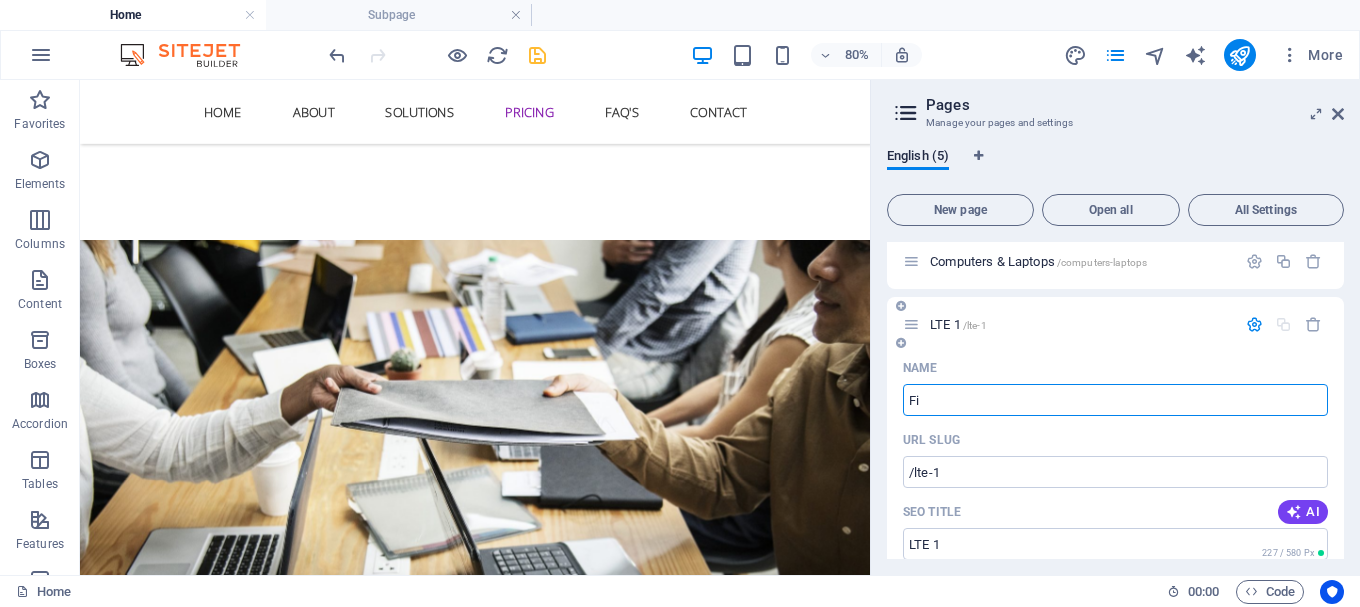 type on "Fib" 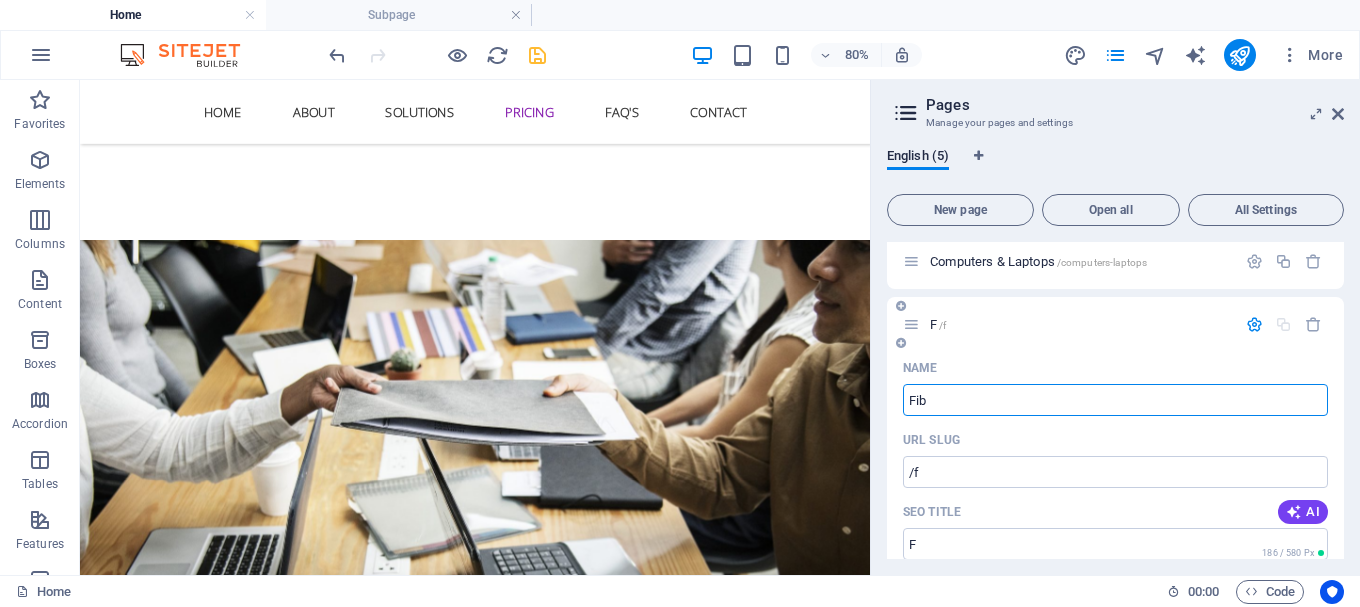 type on "/f" 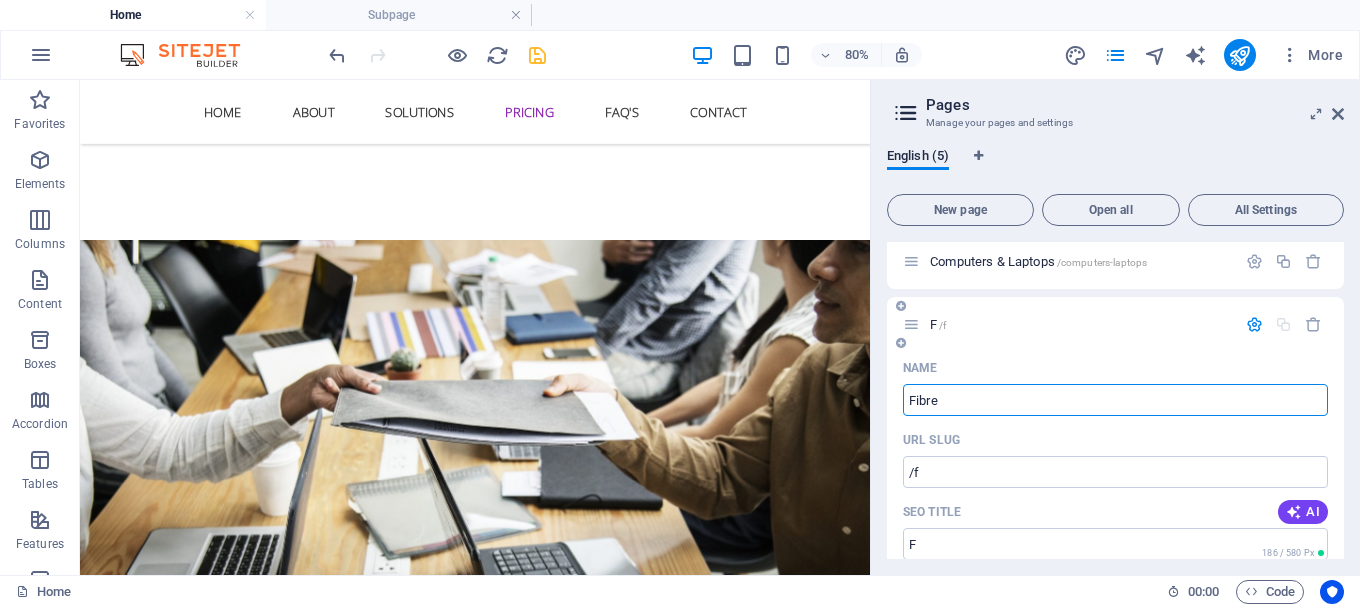type on "Fibre" 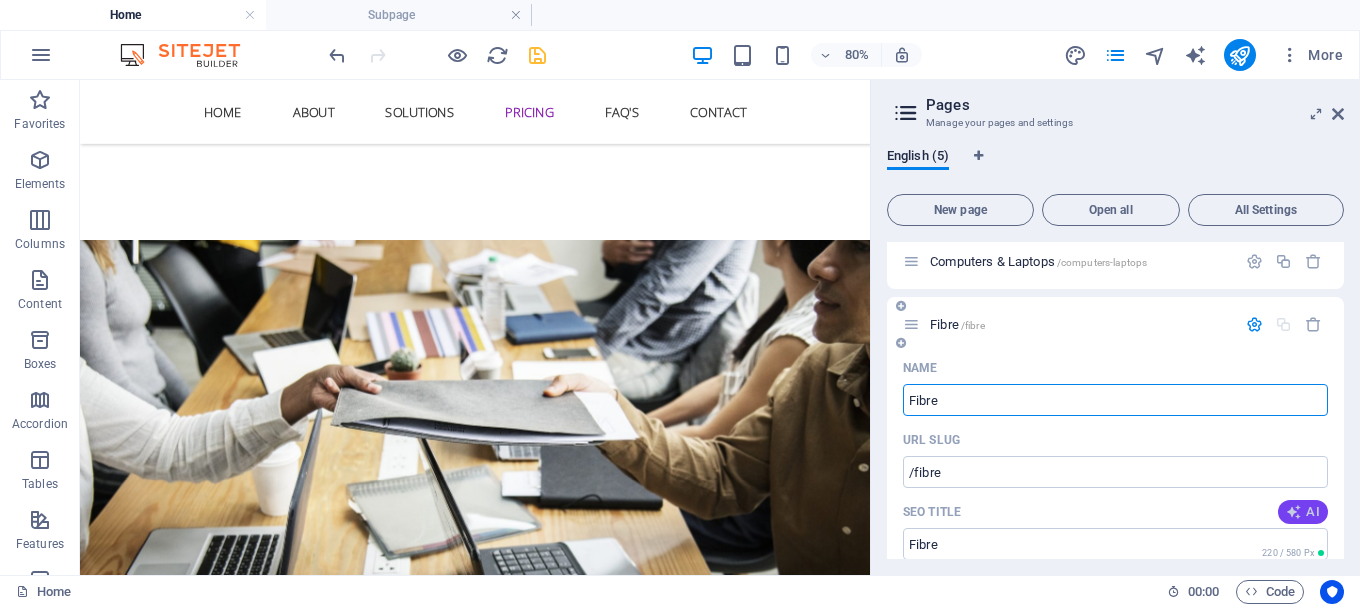 type on "Fibre" 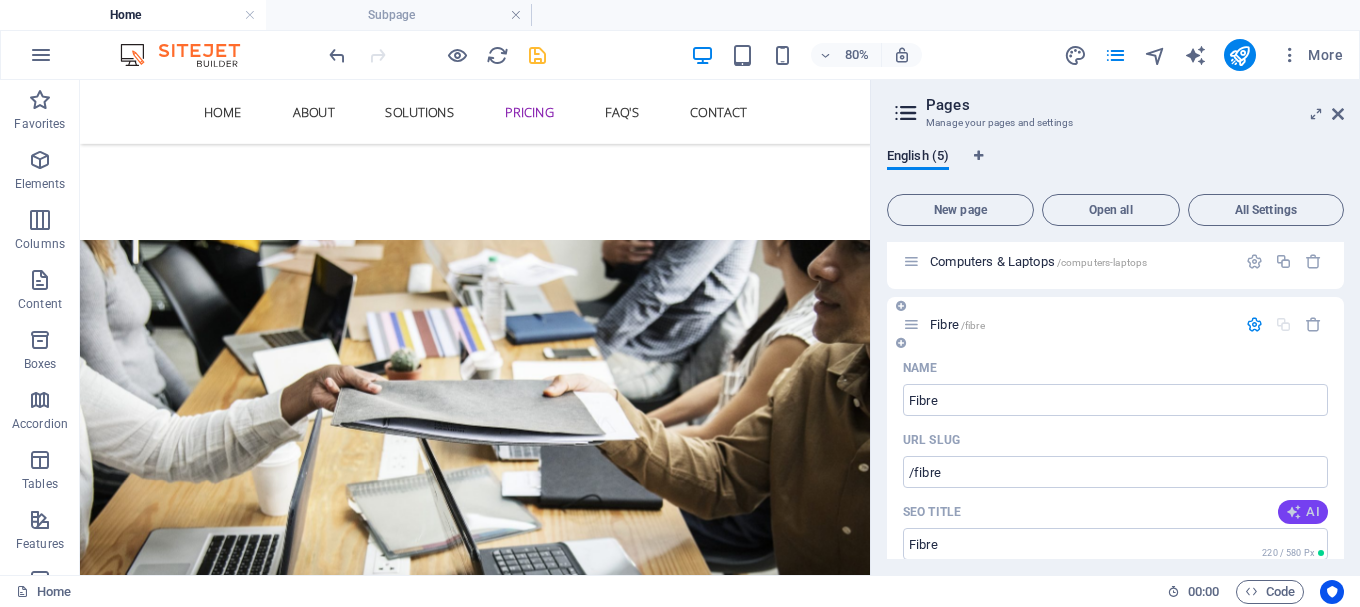 click on "AI" at bounding box center (1303, 512) 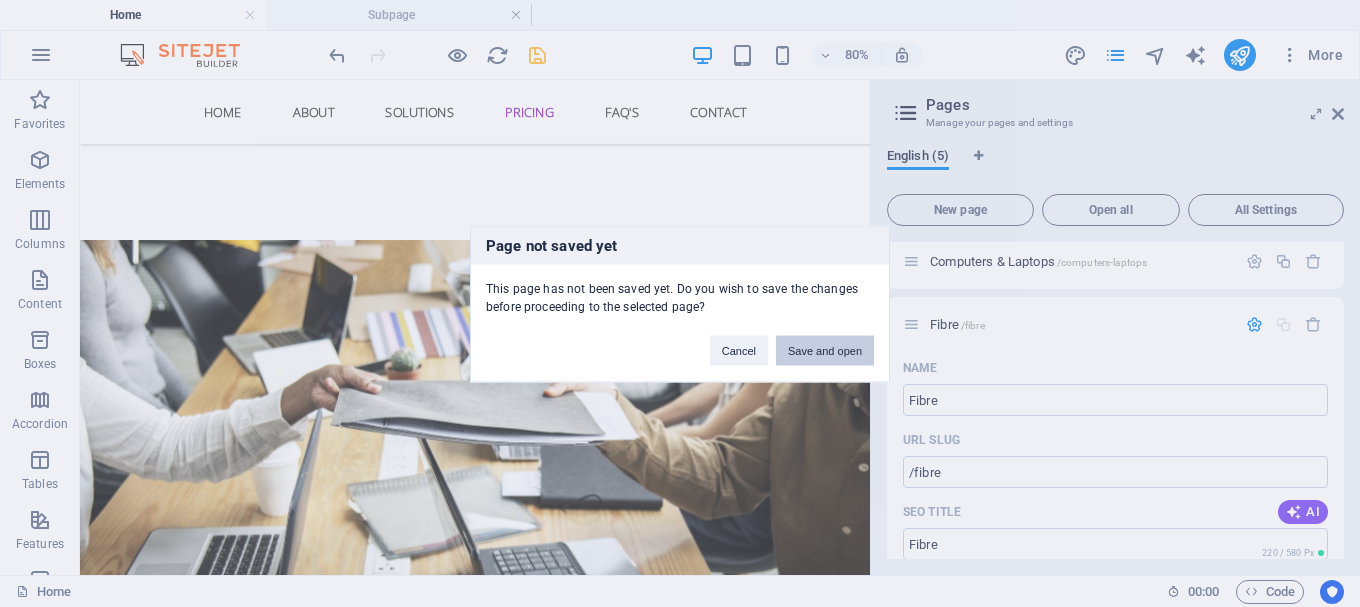 click on "Save and open" at bounding box center [825, 350] 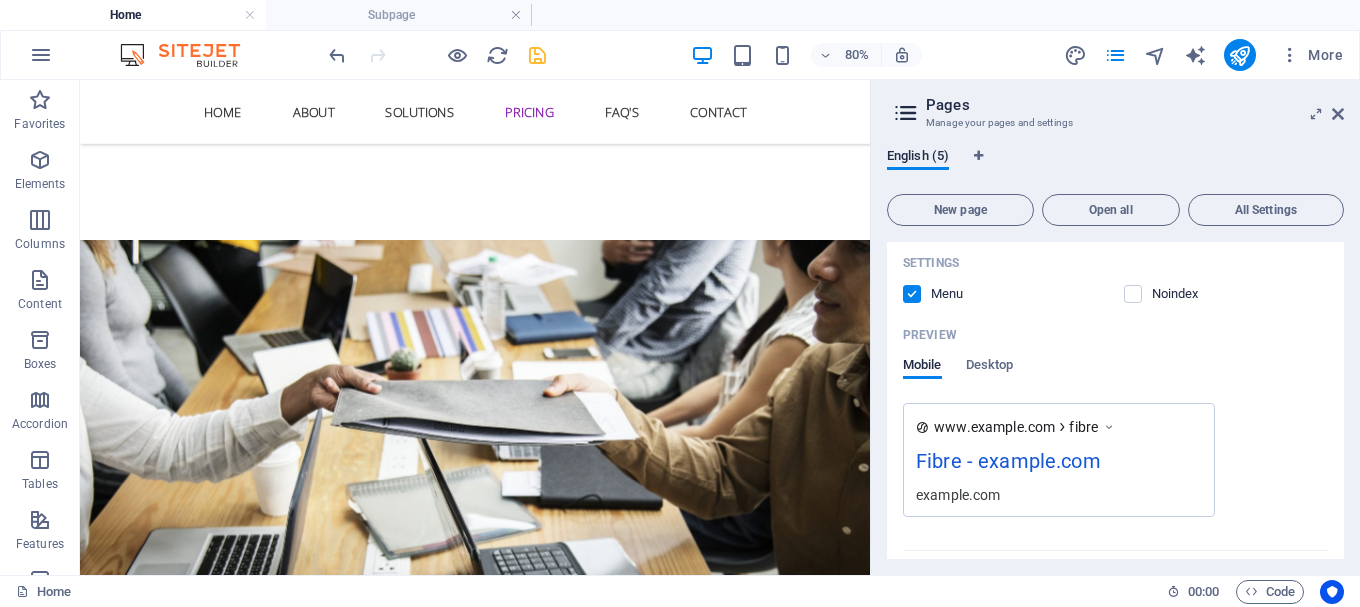 scroll, scrollTop: 697, scrollLeft: 0, axis: vertical 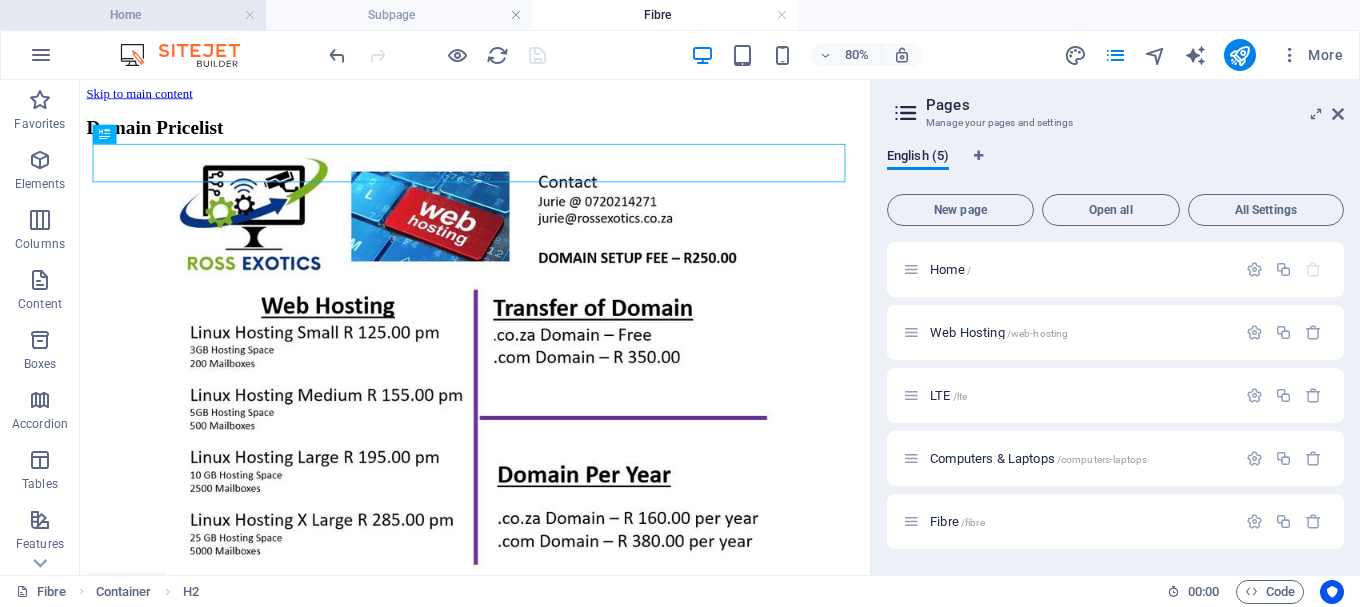 click on "Home" at bounding box center [133, 15] 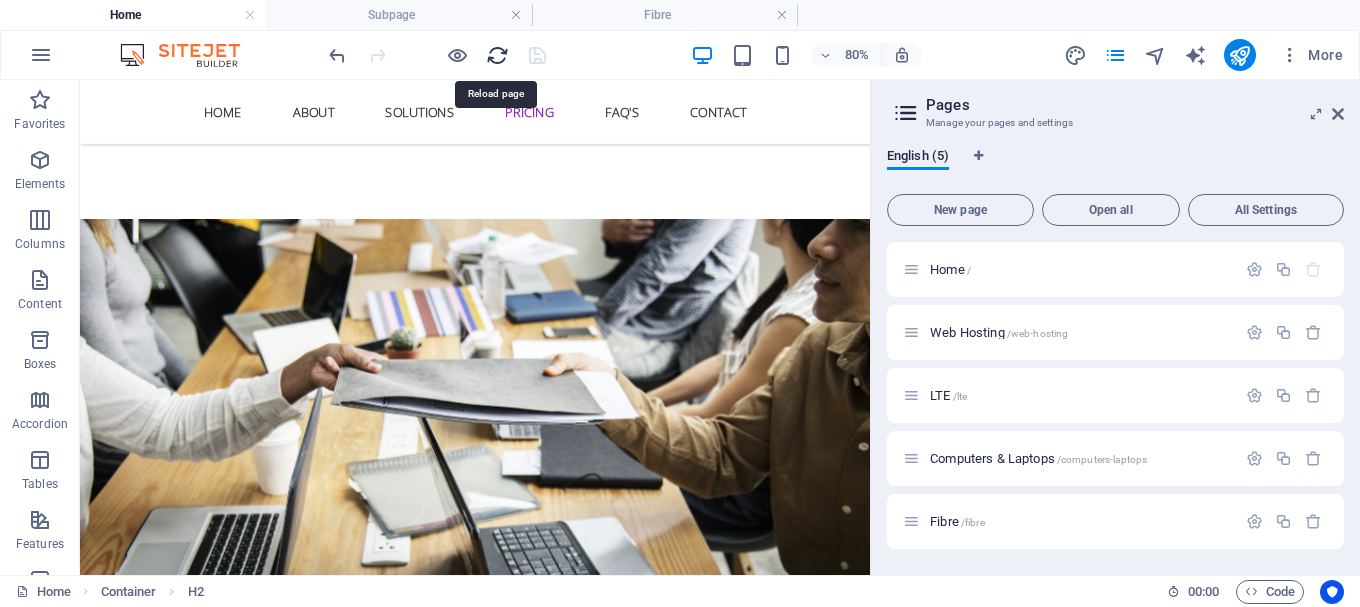 scroll, scrollTop: 2651, scrollLeft: 0, axis: vertical 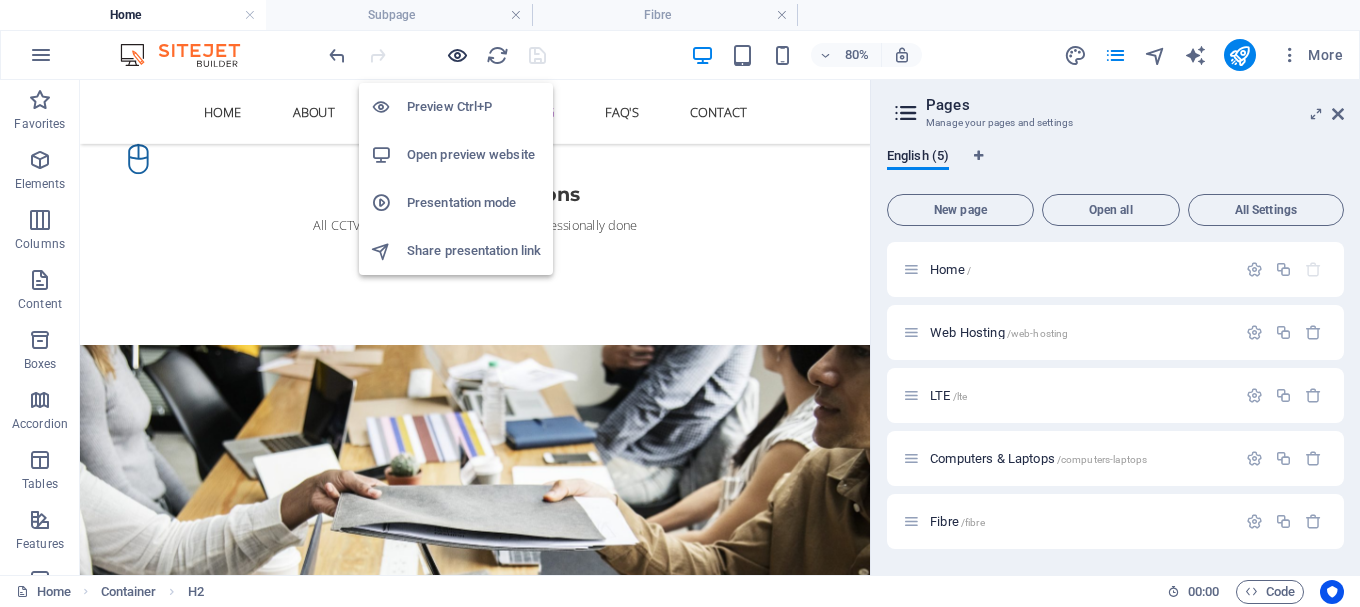 click at bounding box center [457, 55] 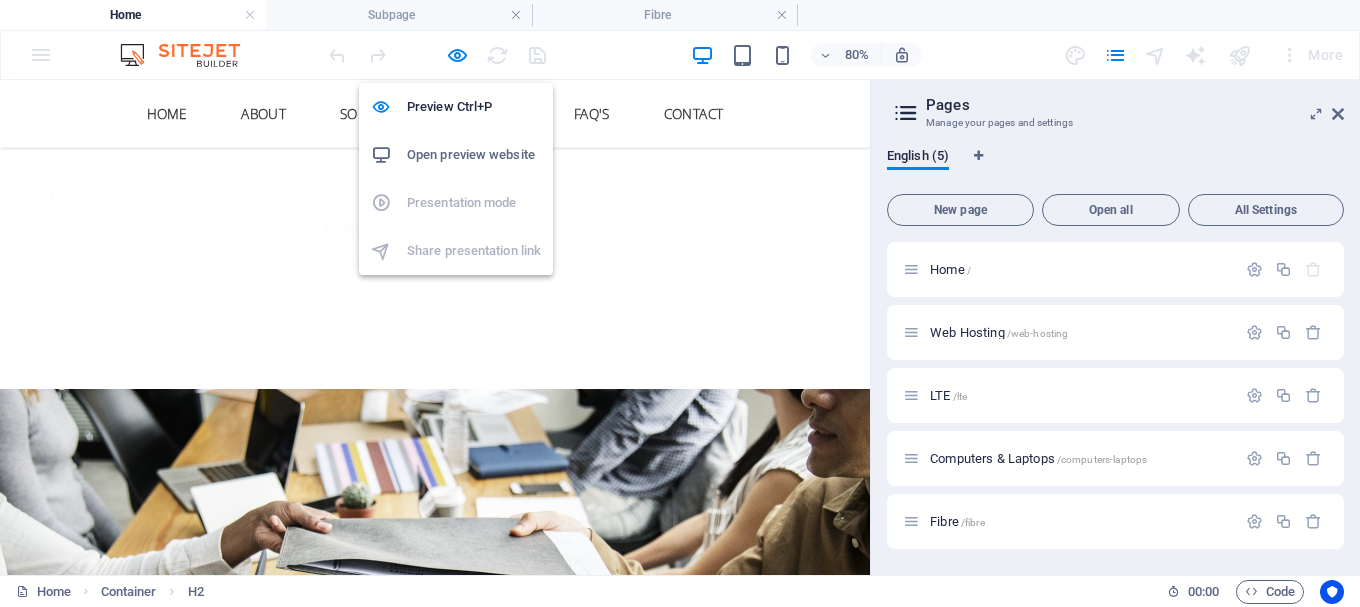scroll, scrollTop: 2669, scrollLeft: 0, axis: vertical 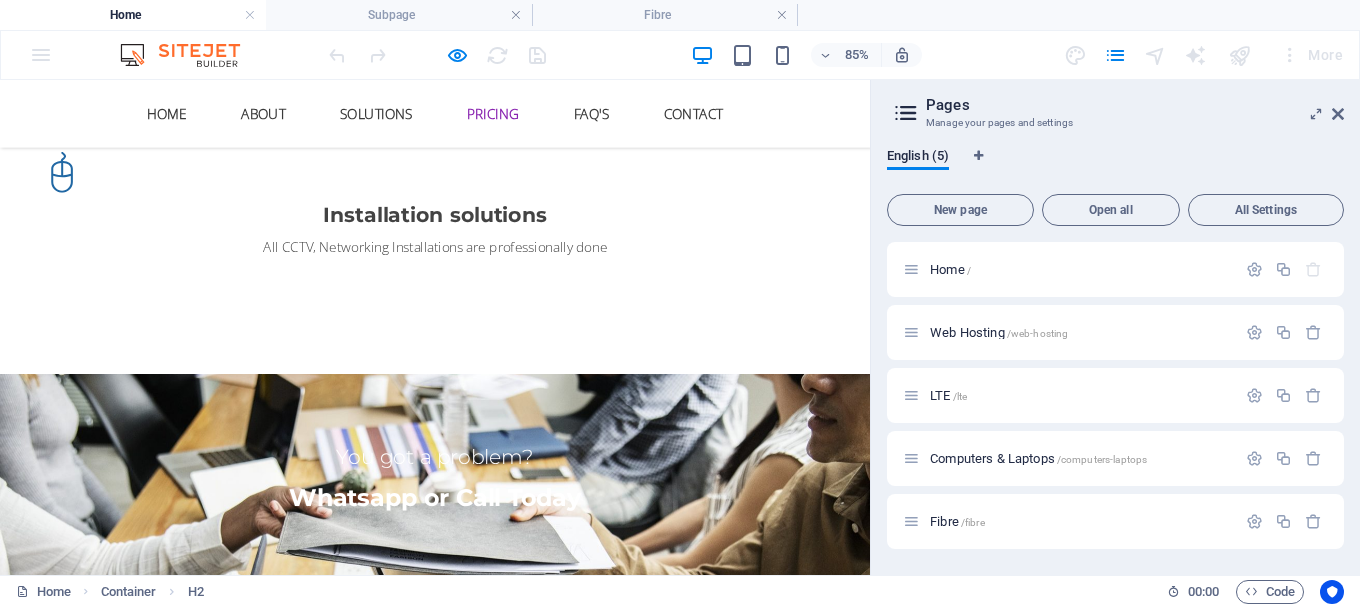 click on "Choose" at bounding box center (512, 2703) 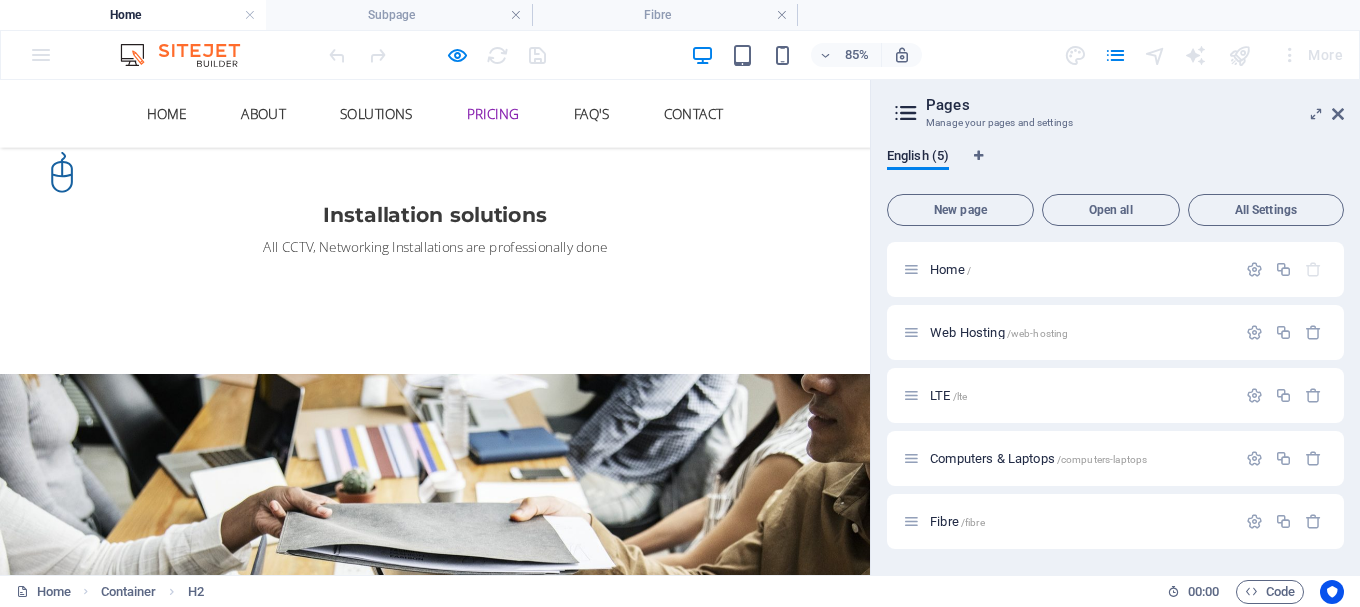 click on "Choose" at bounding box center [512, 2310] 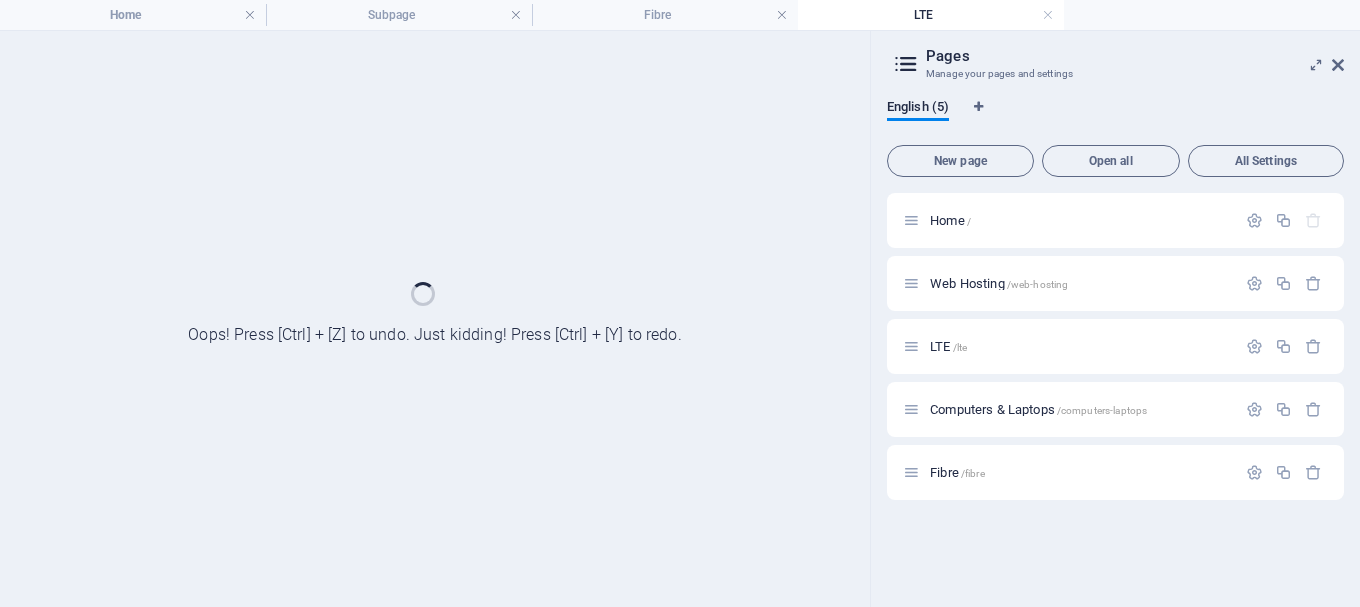 scroll, scrollTop: 0, scrollLeft: 0, axis: both 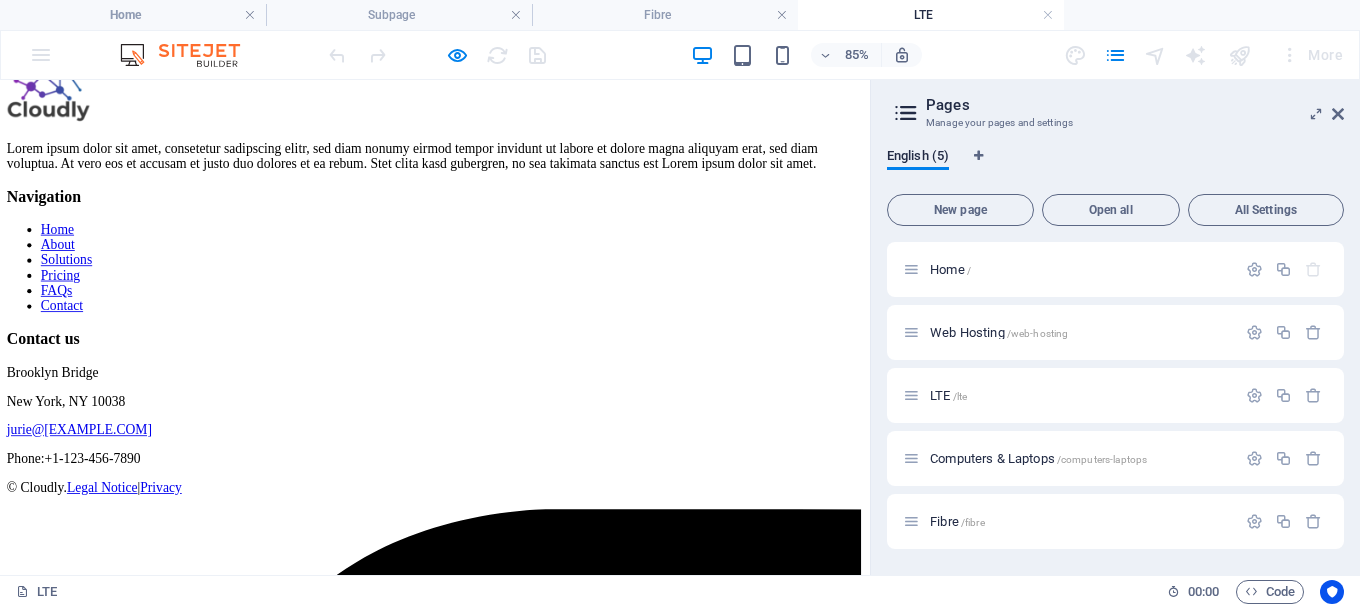 click on "Home About Solutions Pricing FAQs Contact" at bounding box center (512, 301) 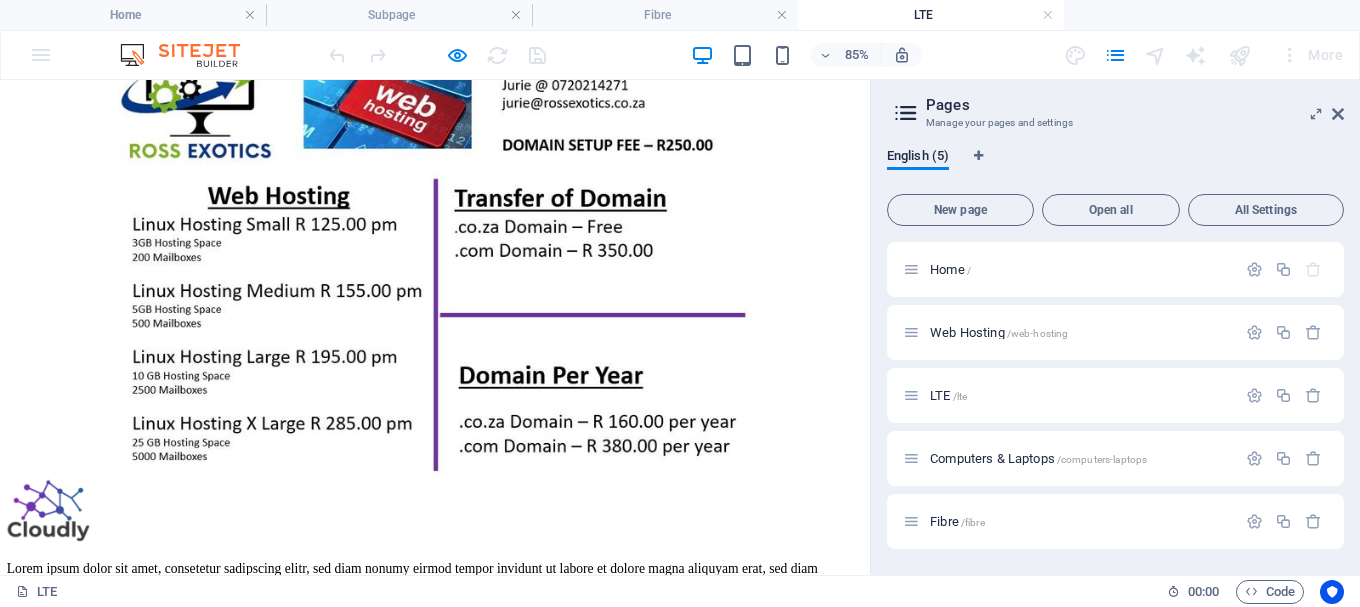 scroll, scrollTop: 400, scrollLeft: 0, axis: vertical 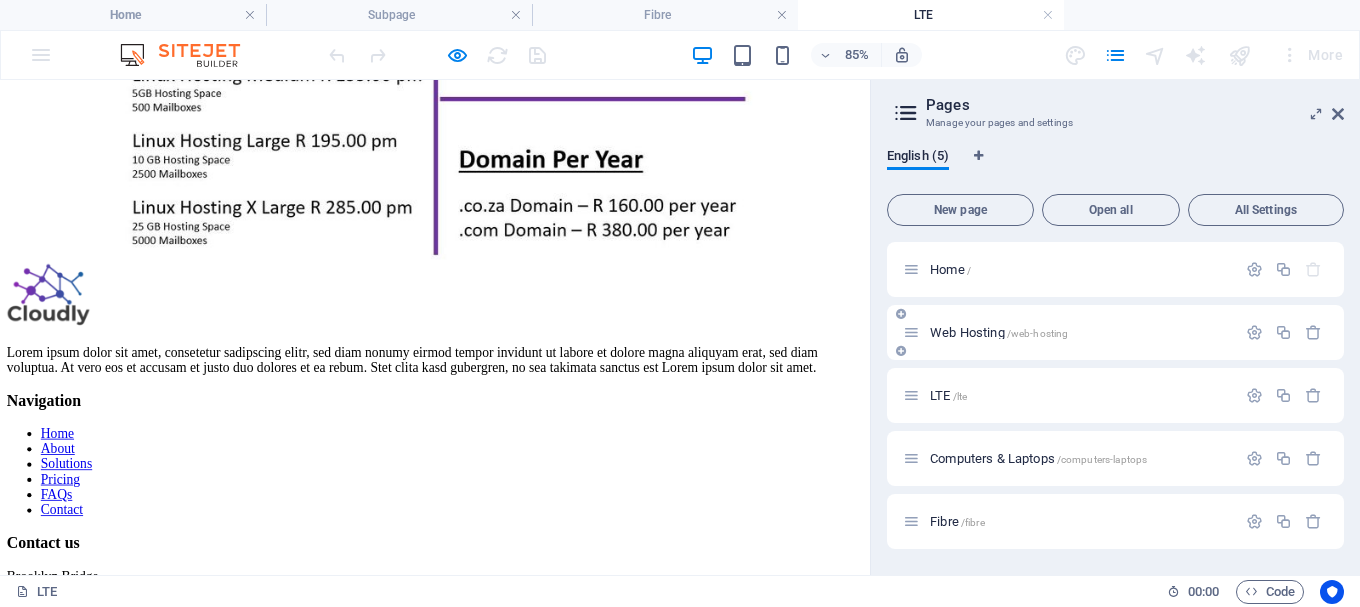 click on "Web Hosting /web-hosting" at bounding box center (999, 332) 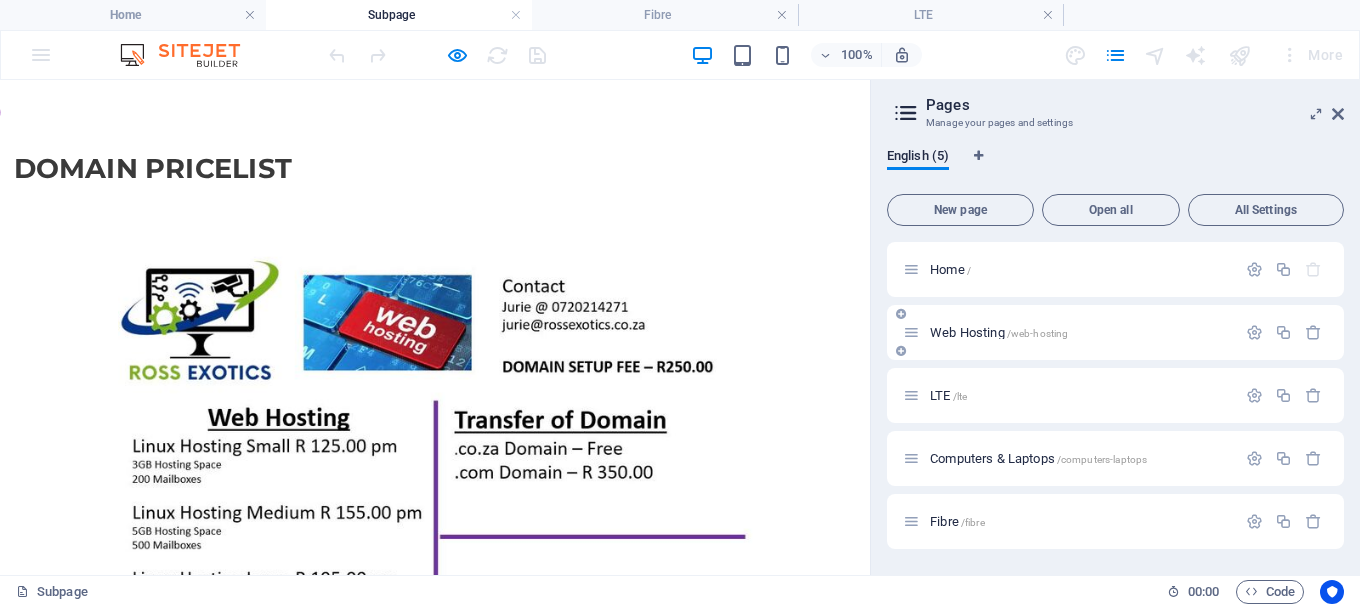 click on "Web Hosting /web-hosting" at bounding box center [999, 332] 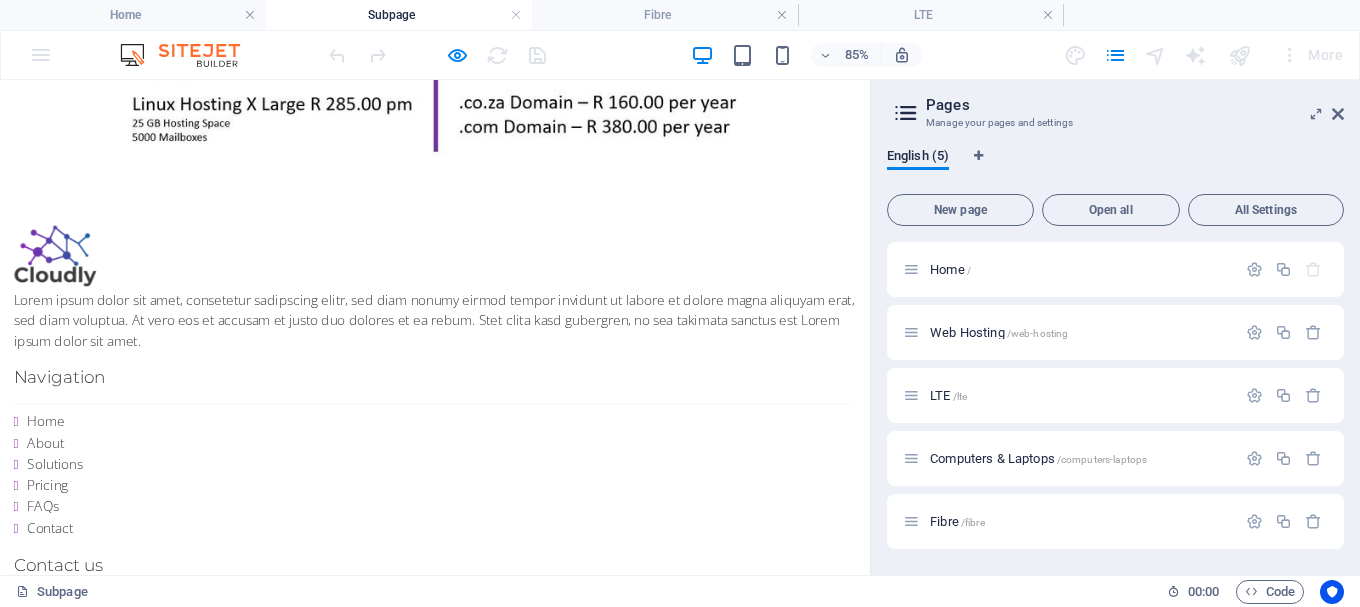 scroll, scrollTop: 640, scrollLeft: 0, axis: vertical 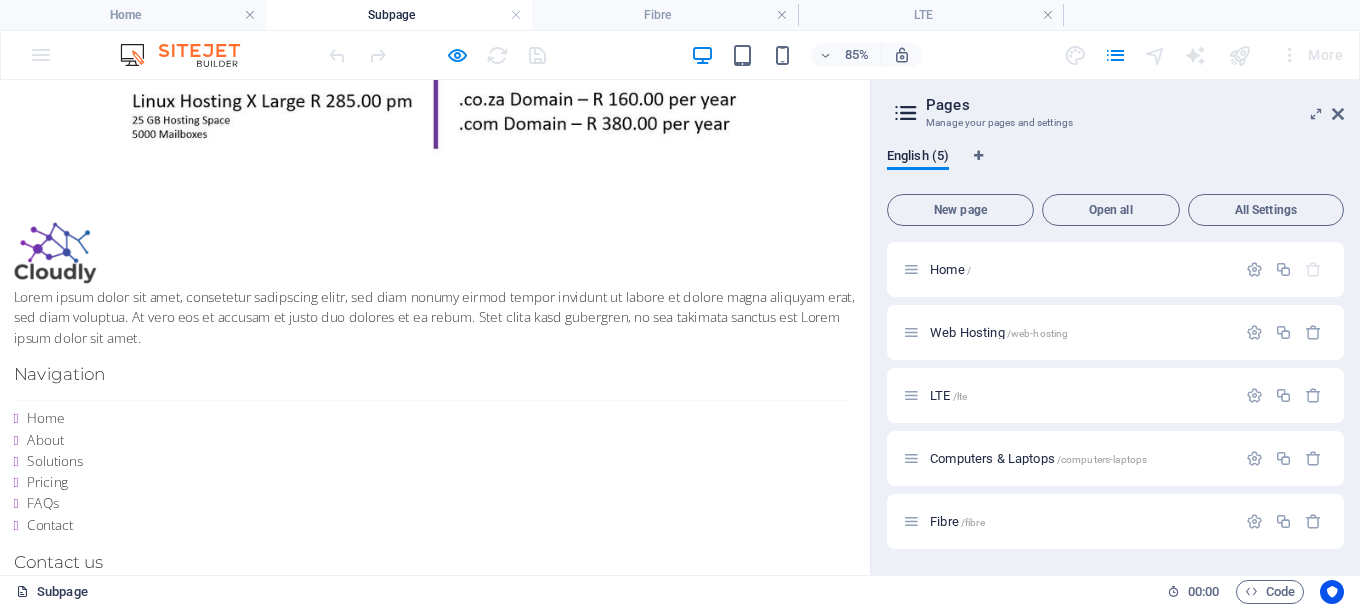 click on "Subpage" at bounding box center (52, 592) 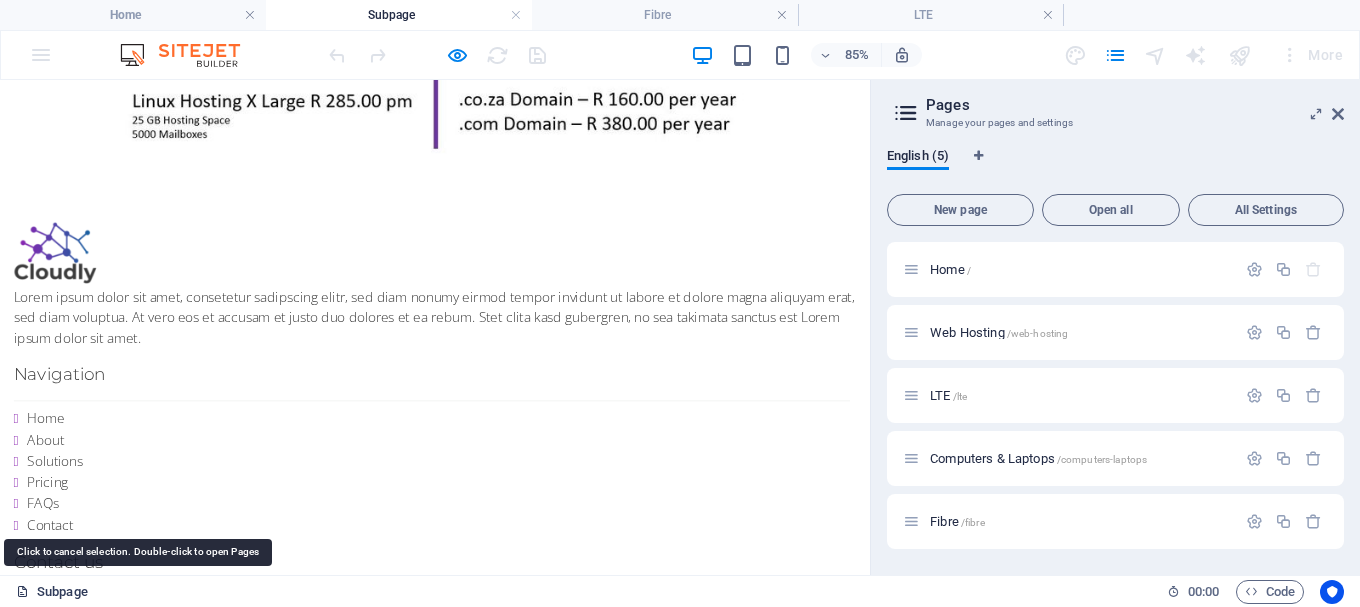 click on "Subpage" at bounding box center [52, 592] 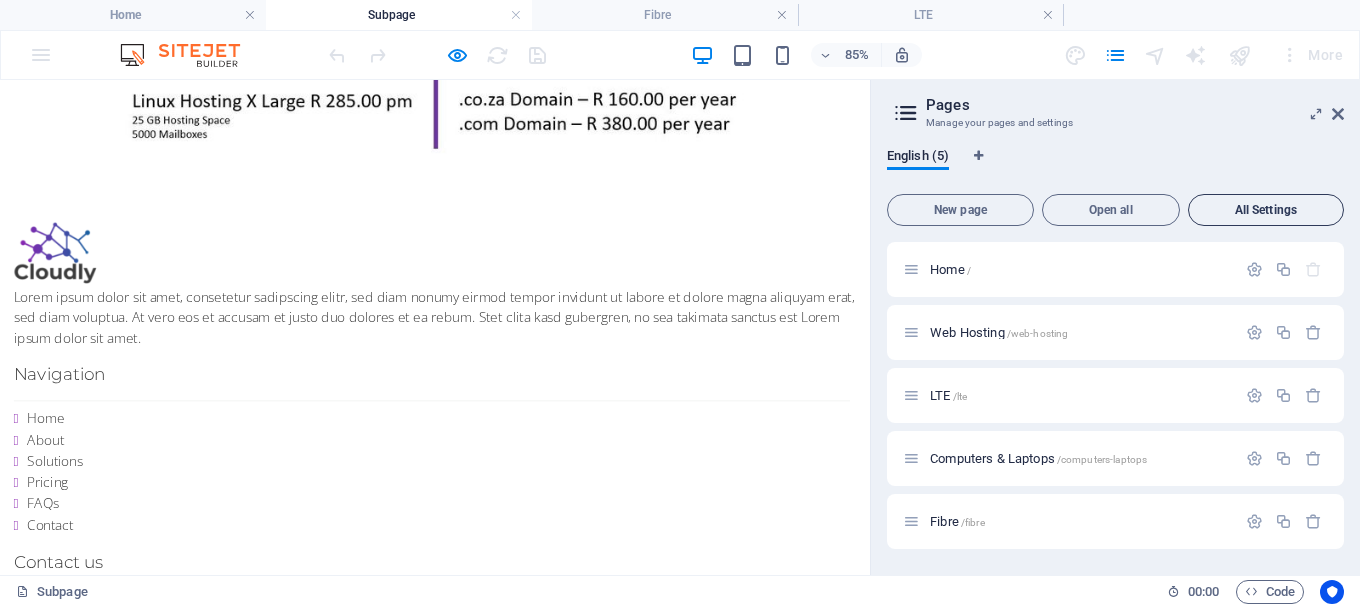 click on "All Settings" at bounding box center (1266, 210) 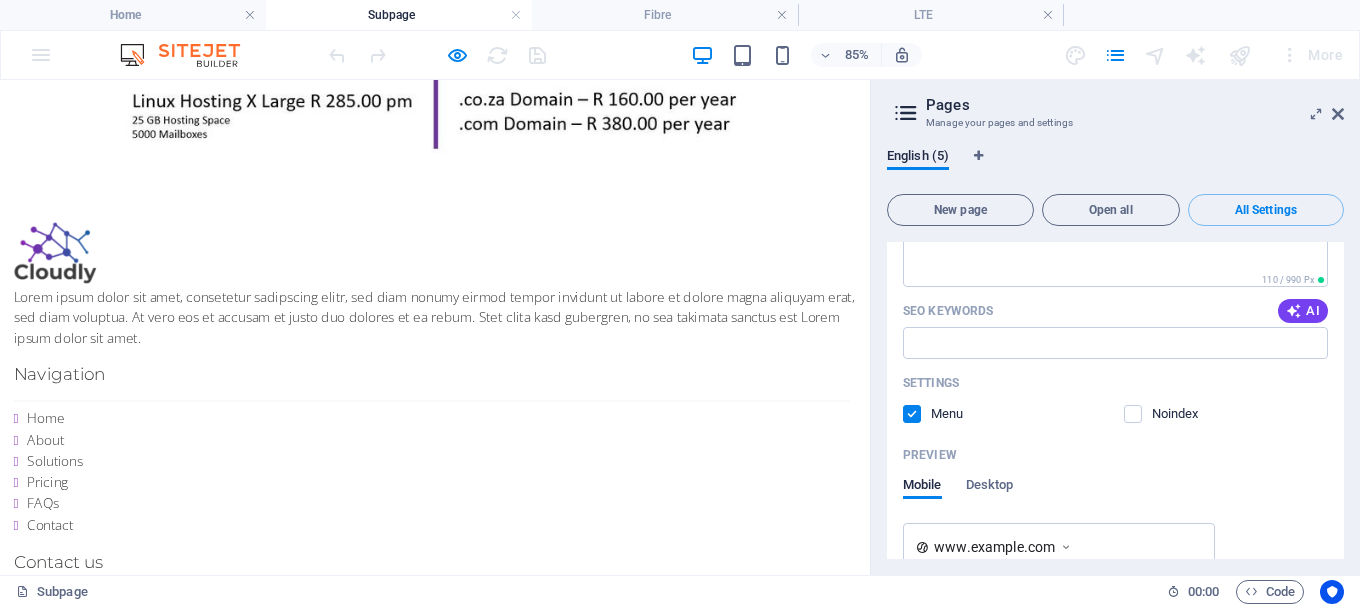 scroll, scrollTop: 400, scrollLeft: 0, axis: vertical 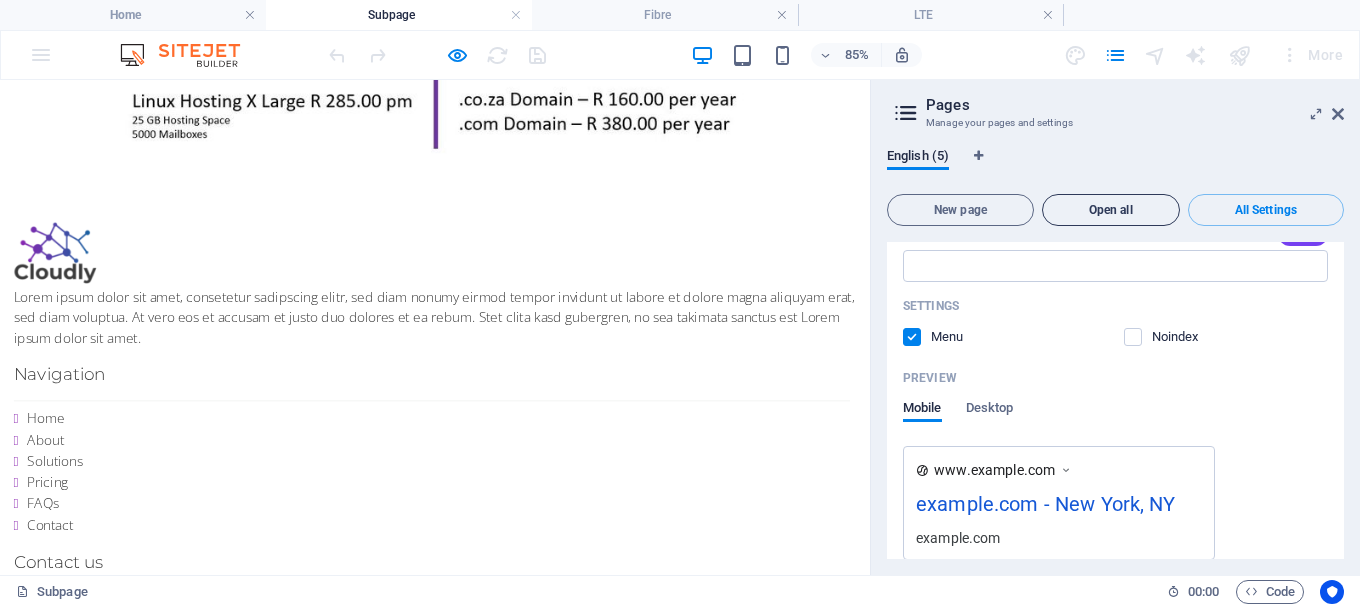 click on "Open all" at bounding box center [1111, 210] 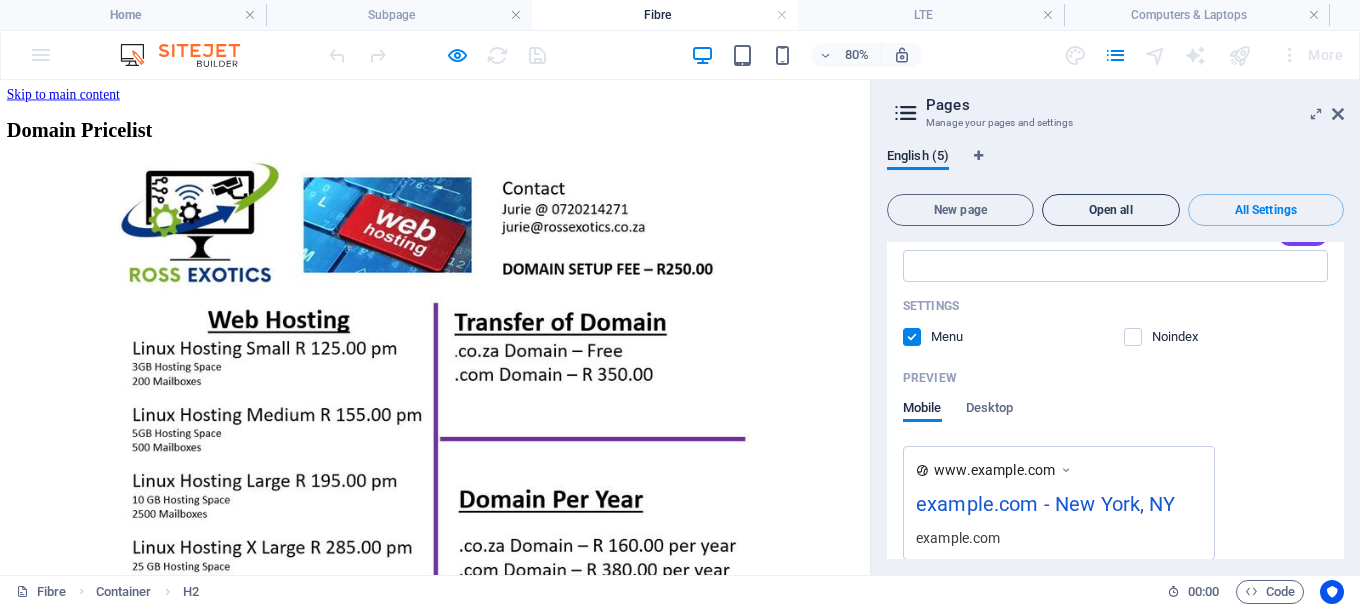 scroll, scrollTop: 0, scrollLeft: 0, axis: both 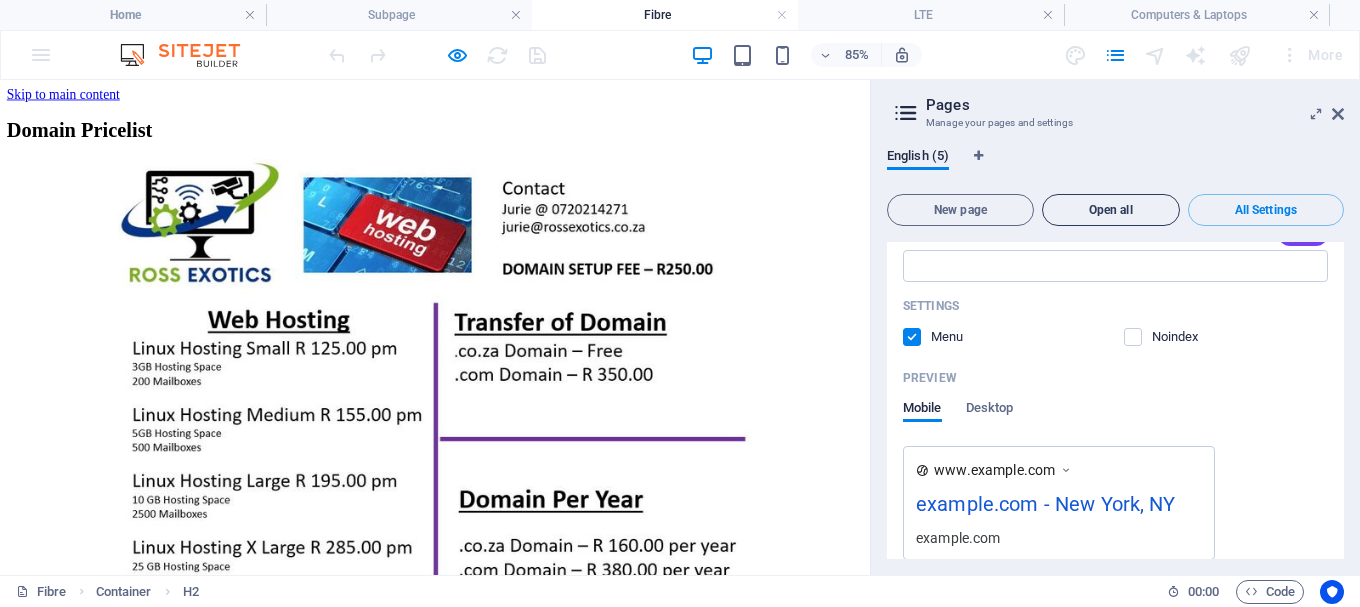 click on "Open all" at bounding box center (1111, 210) 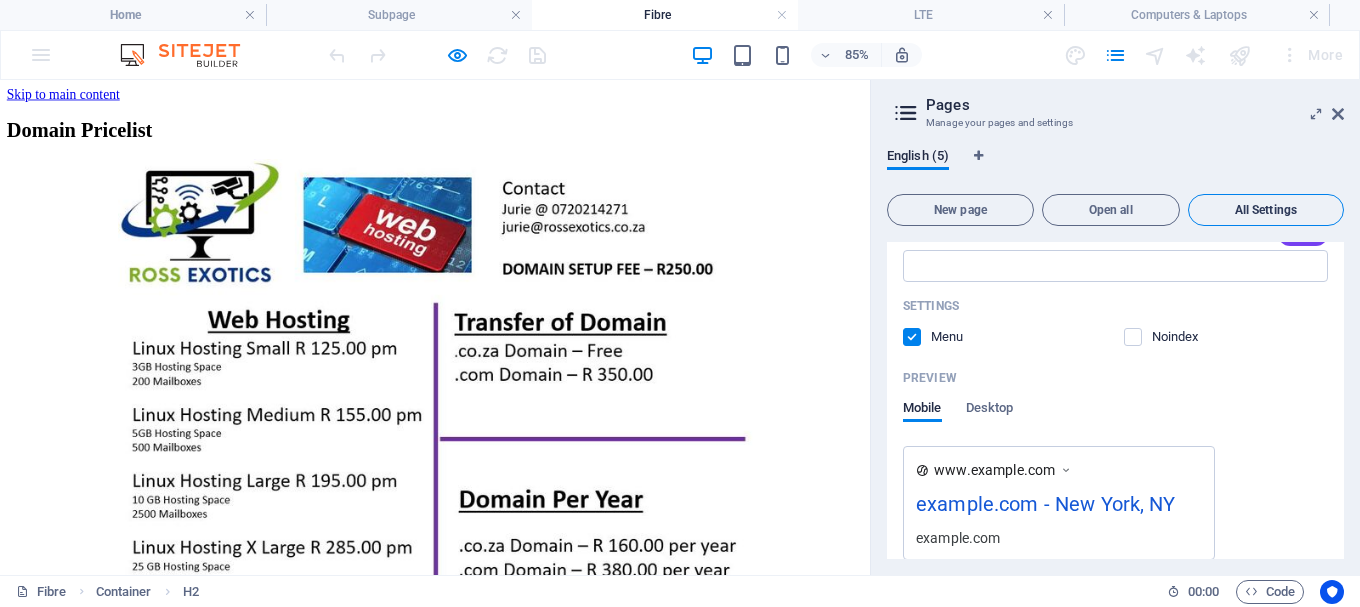 click on "All Settings" at bounding box center (1266, 210) 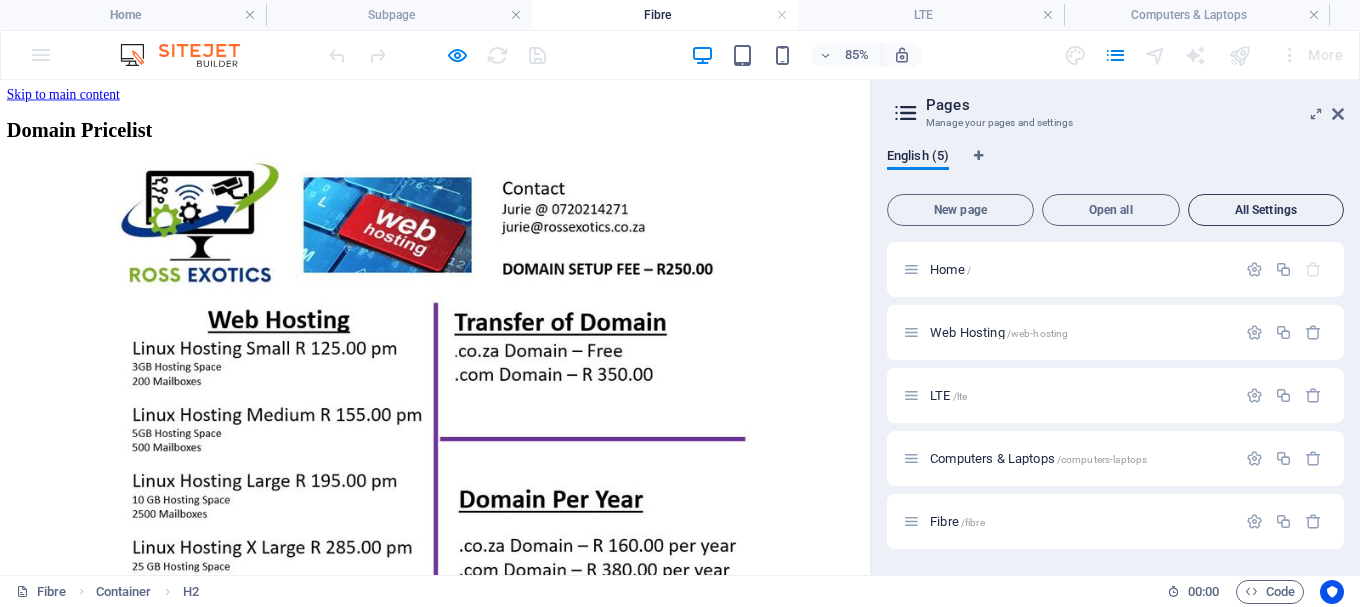 scroll, scrollTop: 0, scrollLeft: 0, axis: both 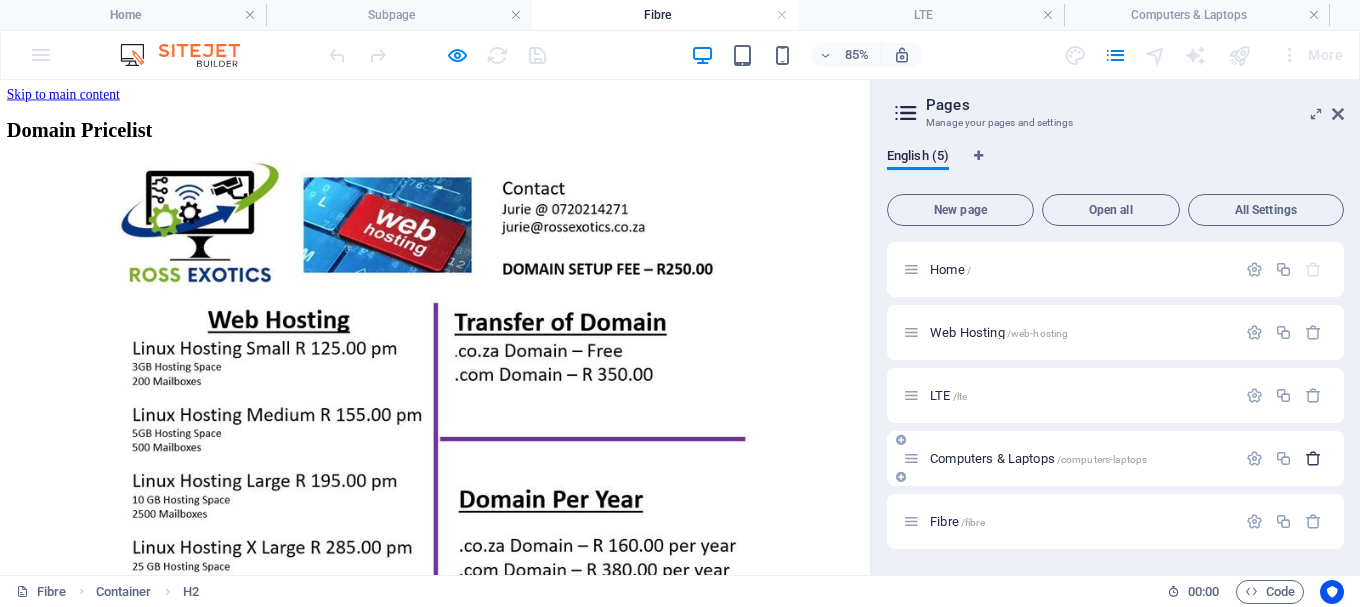 click at bounding box center (1313, 458) 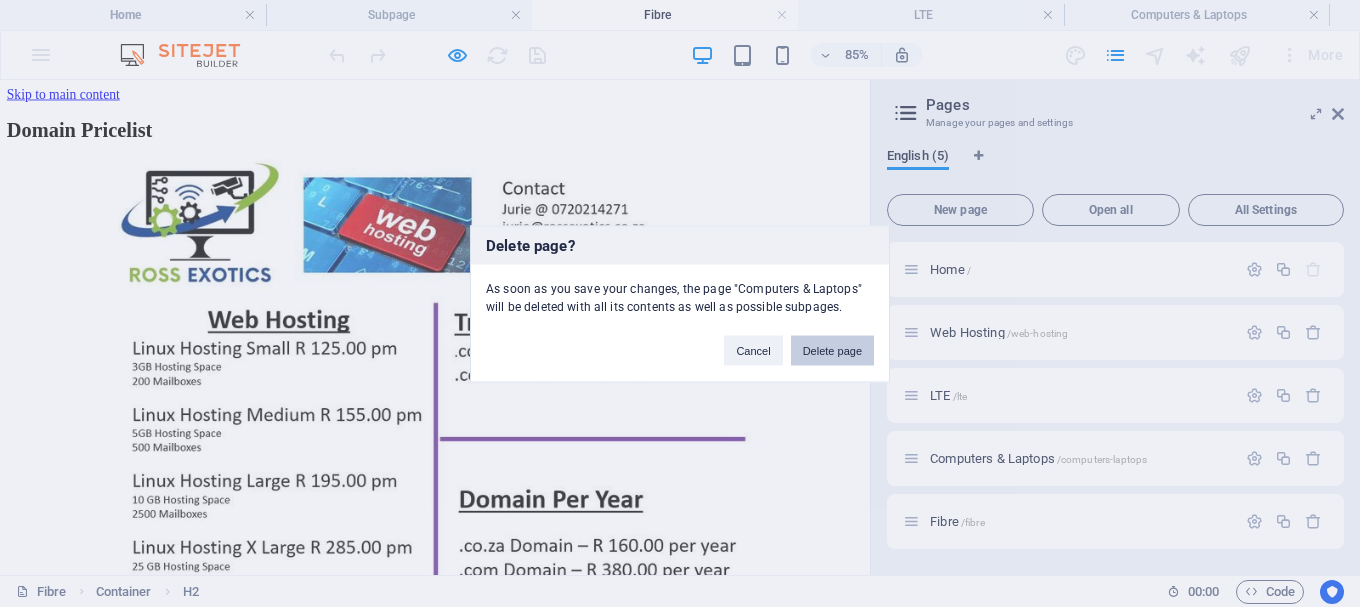 click on "Delete page" at bounding box center [832, 350] 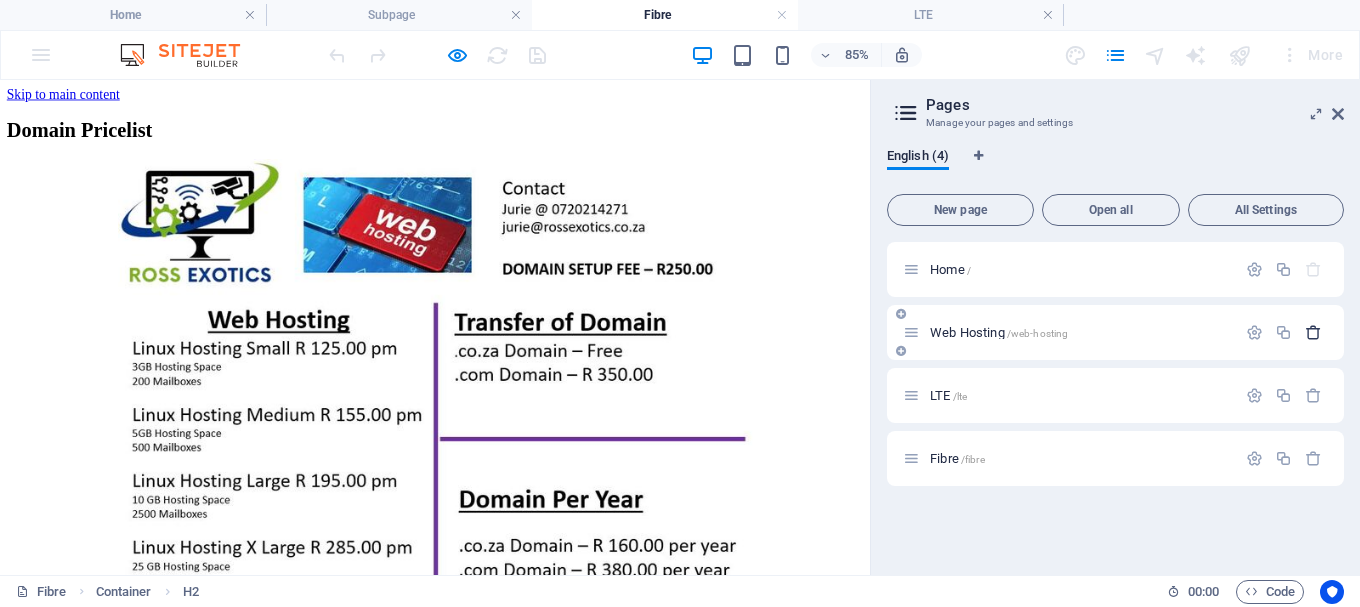 click at bounding box center (1313, 332) 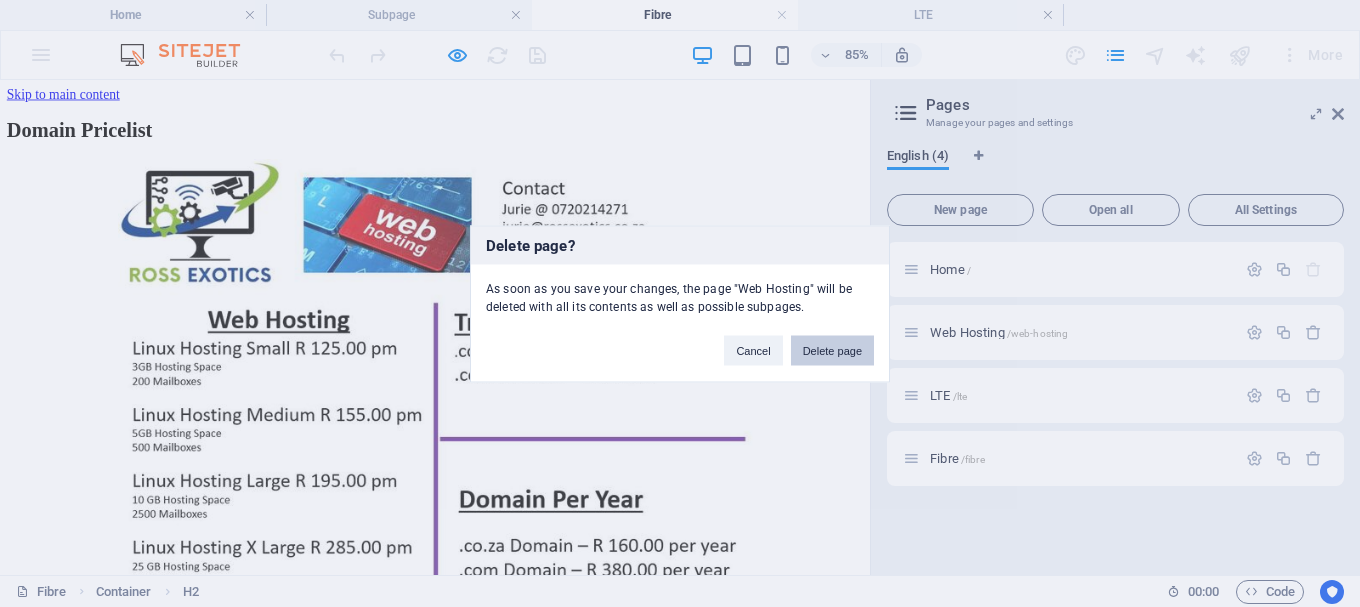 click on "Delete page" at bounding box center [832, 350] 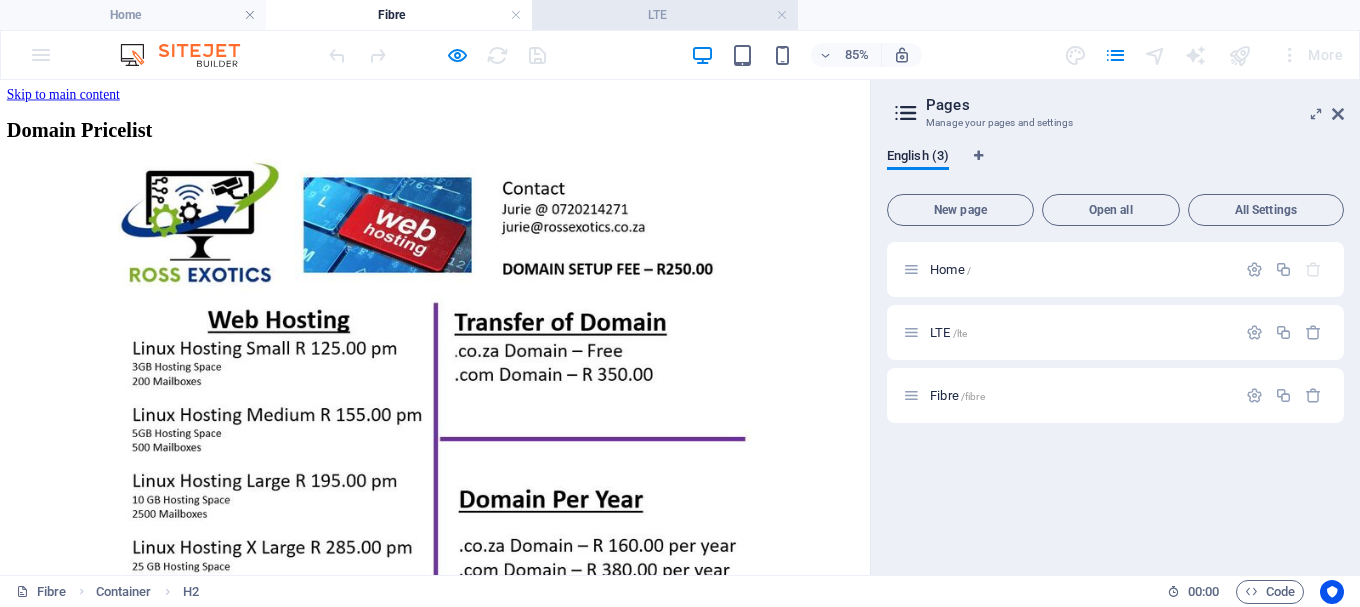 click on "LTE" at bounding box center [665, 15] 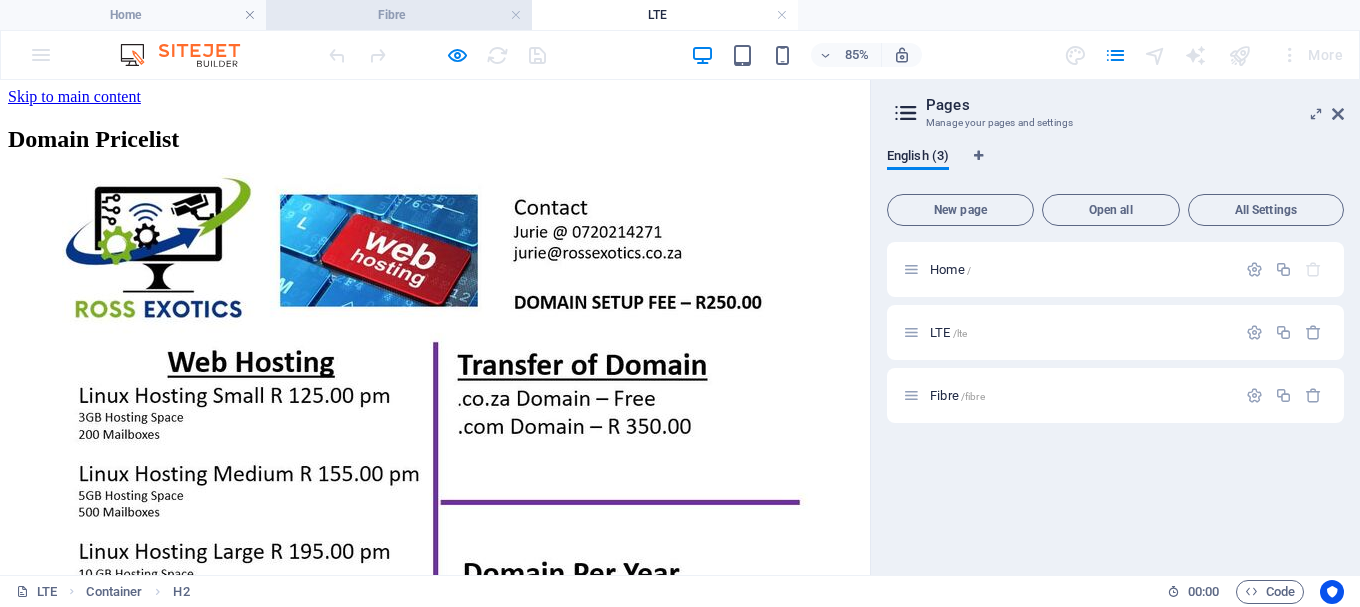 click on "Fibre" at bounding box center (399, 15) 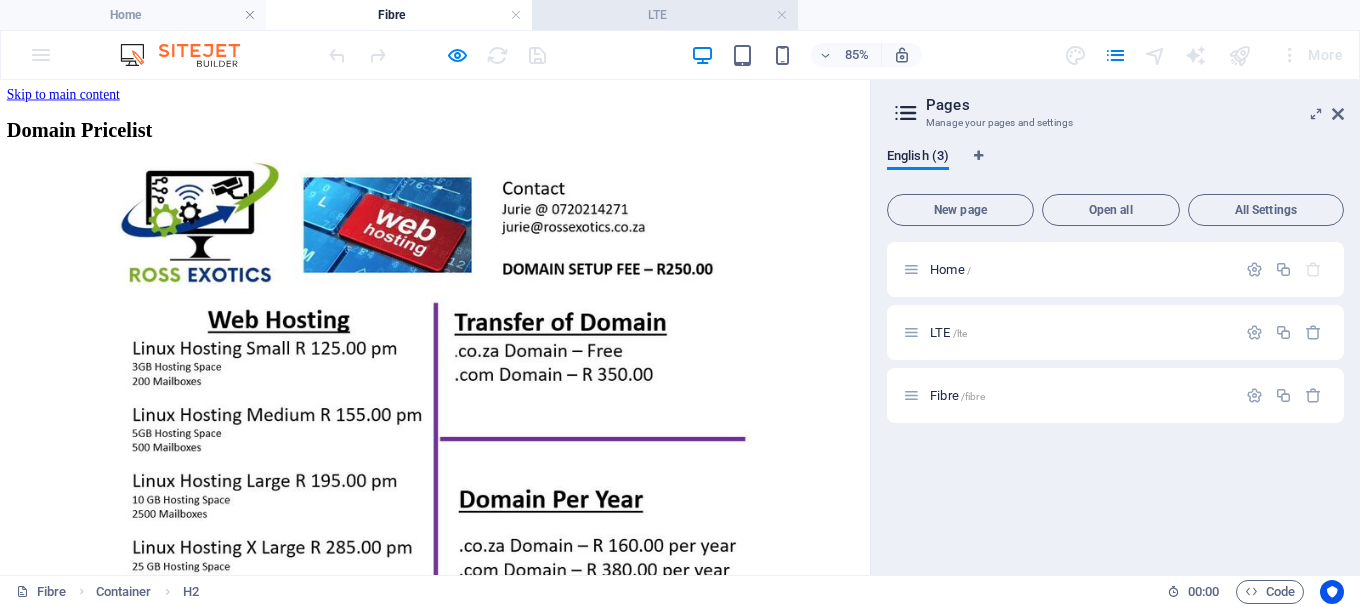 click on "LTE" at bounding box center (665, 15) 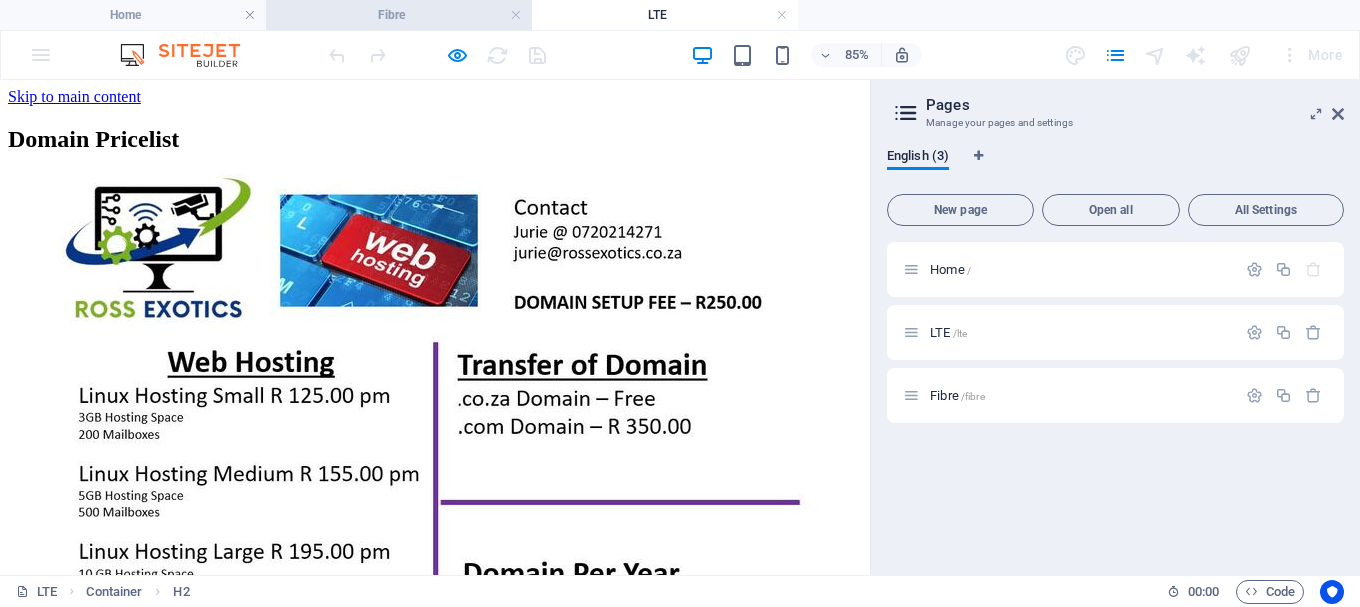 click on "Fibre" at bounding box center (399, 15) 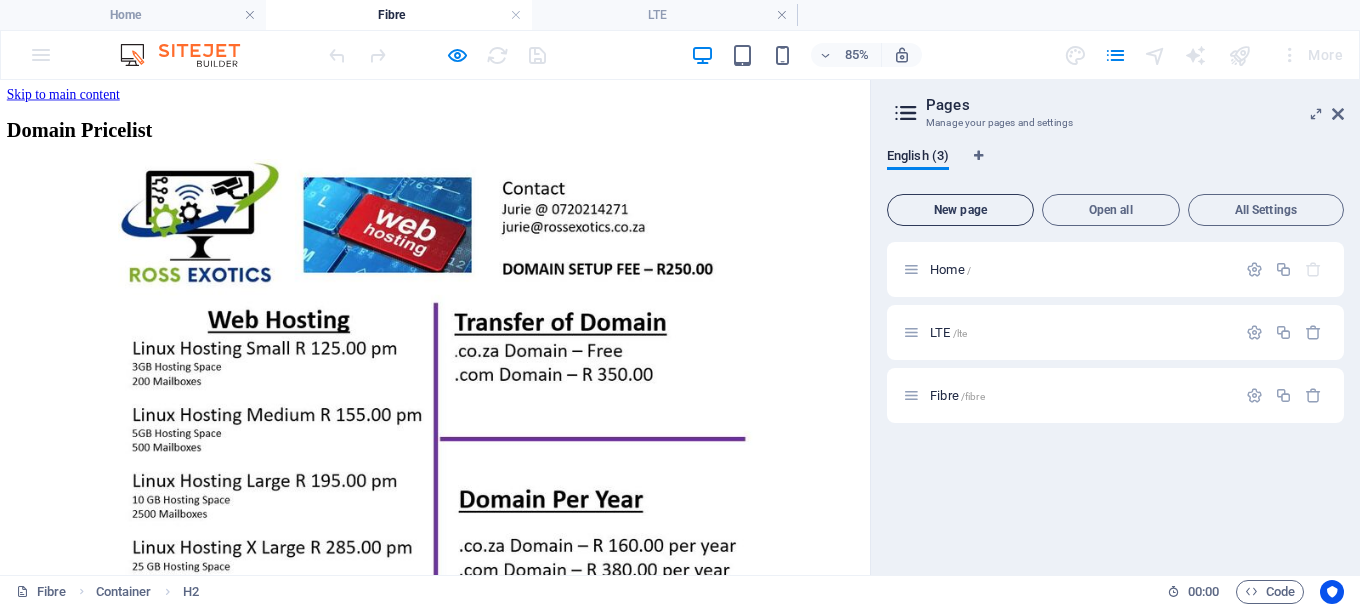 click on "New page" at bounding box center [960, 210] 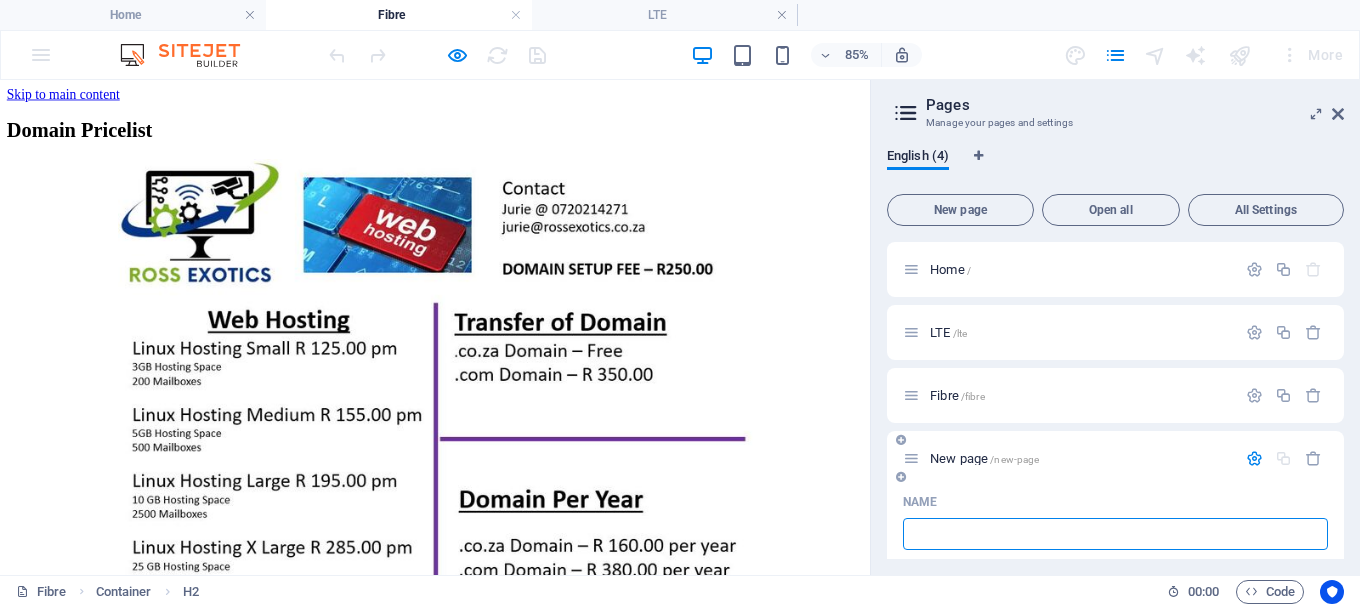 type 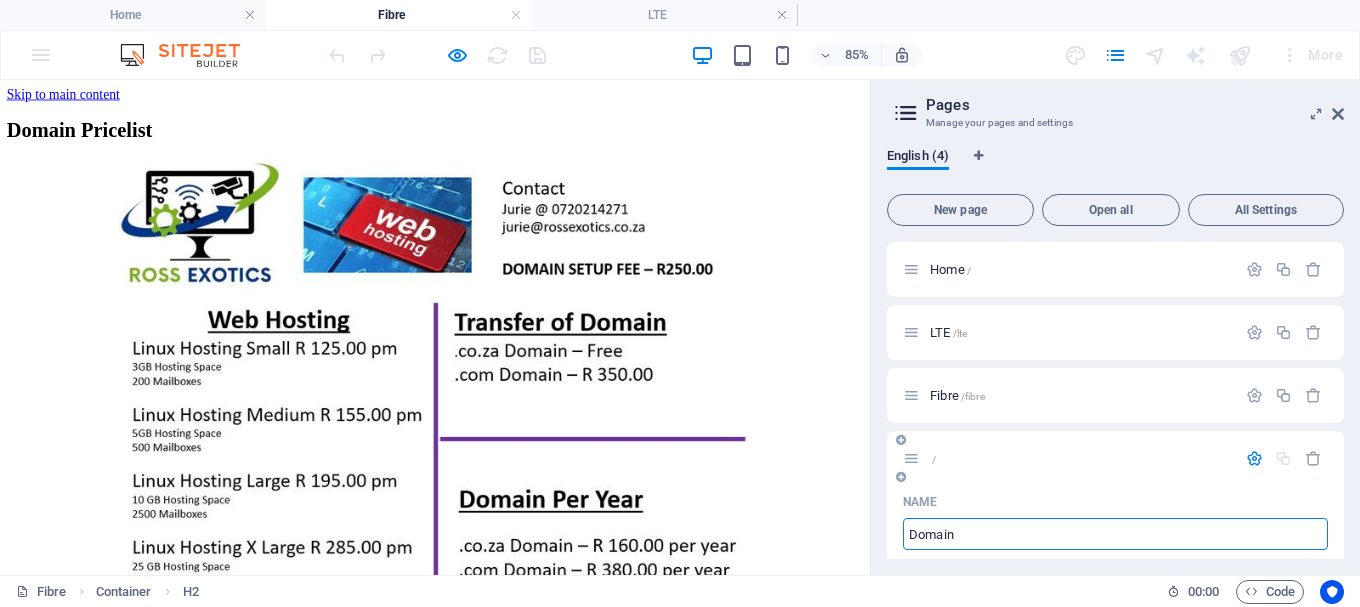 type on "Domain P" 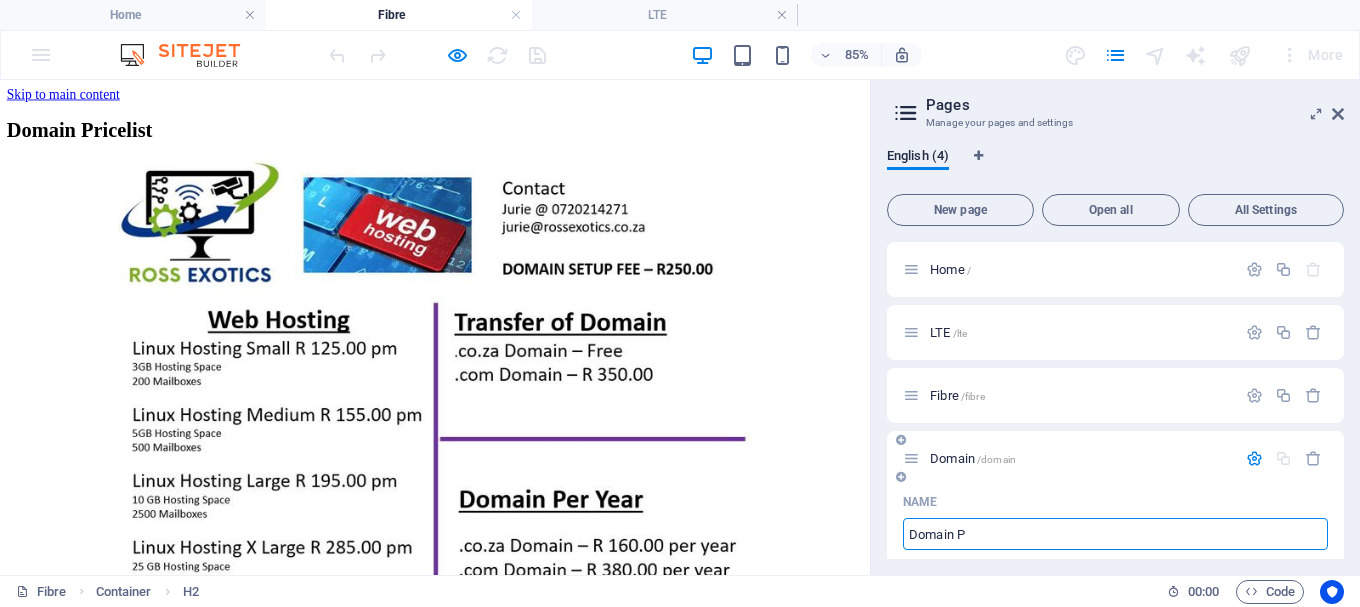 type on "/domain" 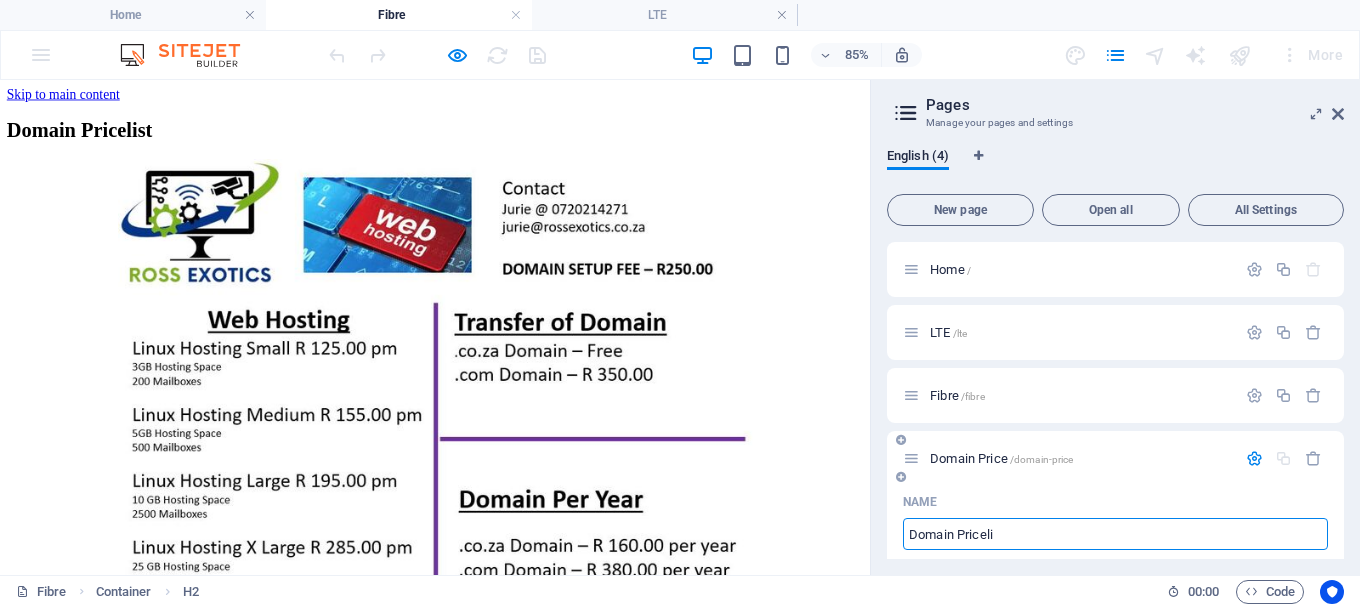 type on "Domain Pricelis" 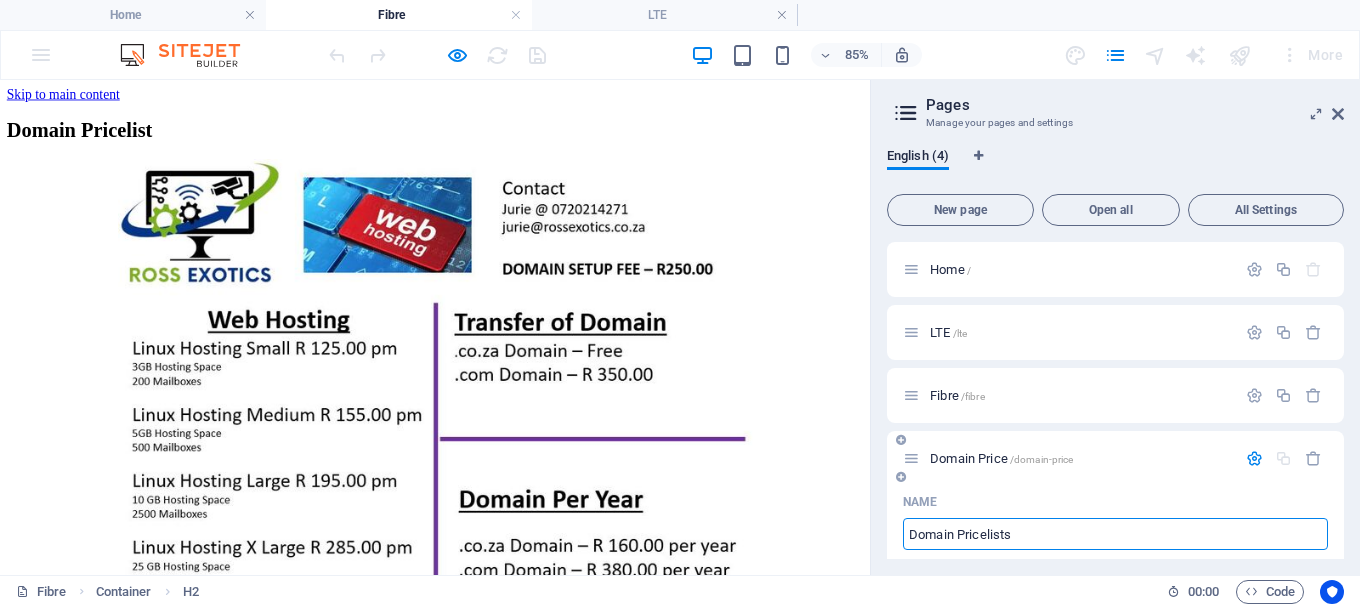 type on "Domain Pricelists" 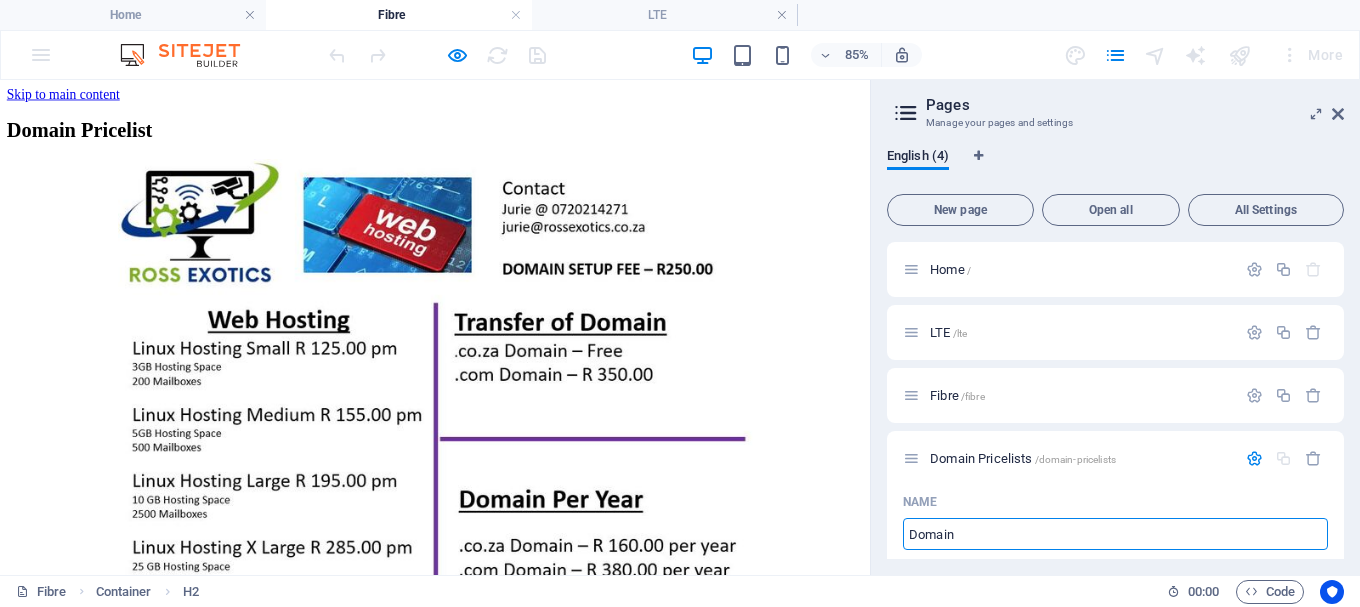 click on "Fibre Container H2 00 : 00 Code" at bounding box center [680, 591] 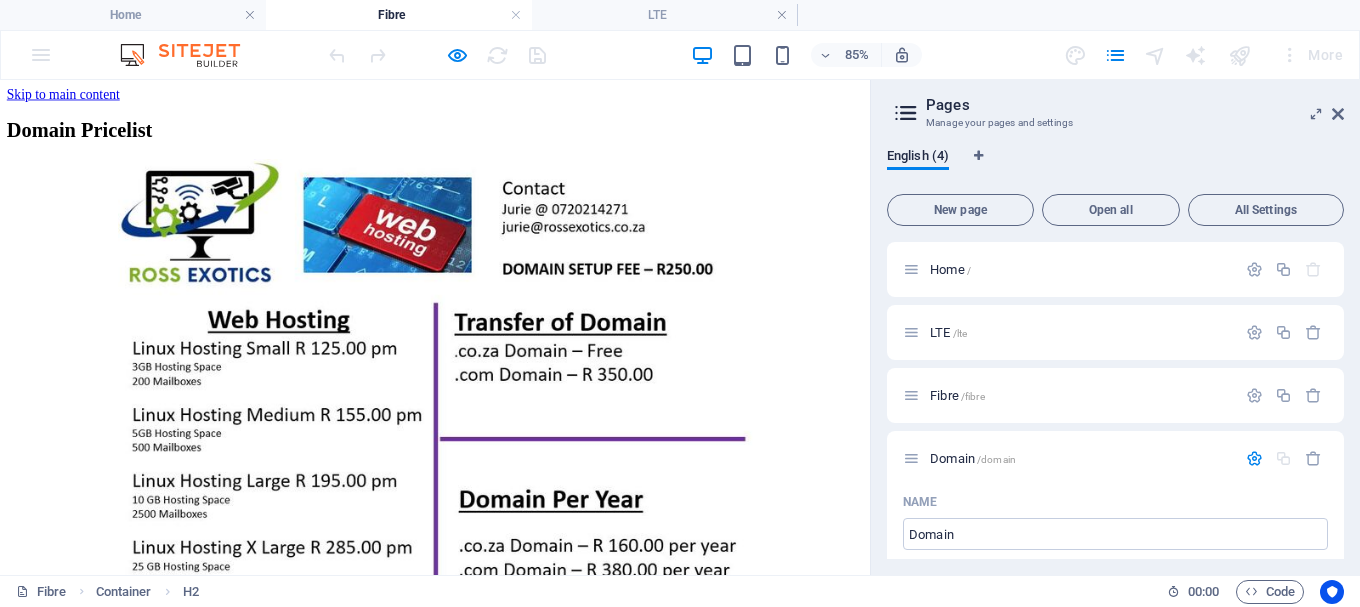type on "Domain" 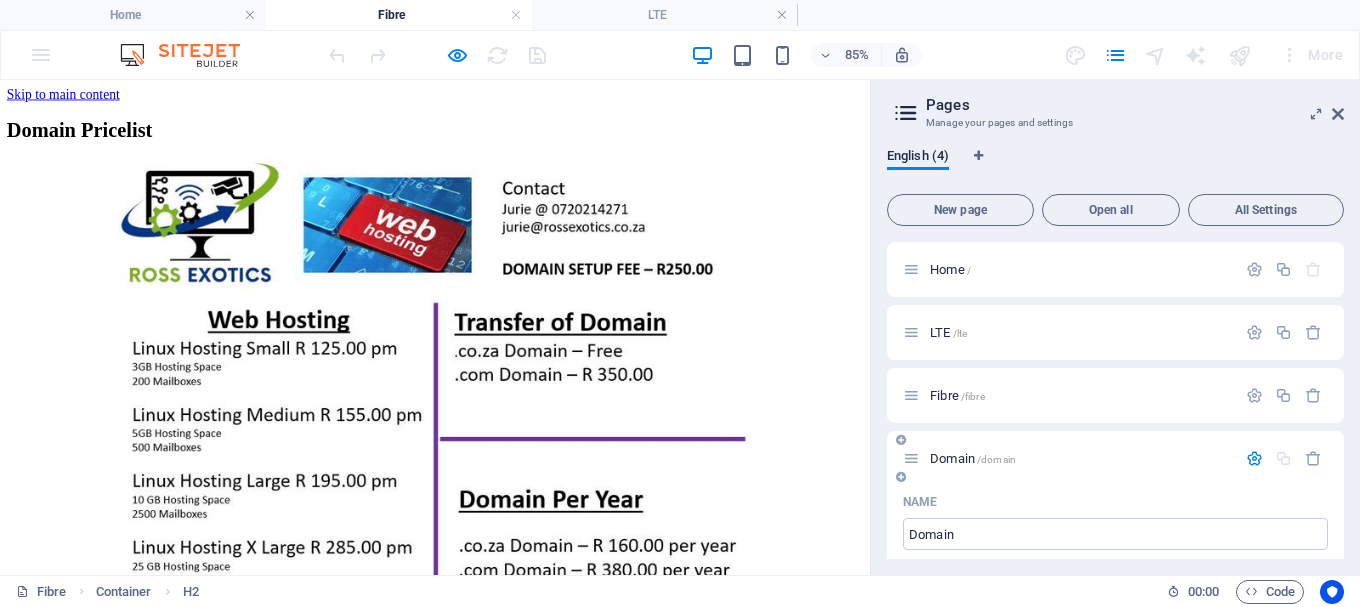 click on "Name Domain ​ URL SLUG /domain ​ SEO Title AI Domain ​ 70 / 580 Px SEO Description AI ​ 0 / 990 Px SEO Keywords AI ​ Settings Menu Noindex Preview Mobile Desktop www.example.com domain Domain Meta tags ​ Preview Image (Open Graph) Drag files here, click to choose files or select files from Files or our free stock photos & videos More Settings" at bounding box center [1115, 848] 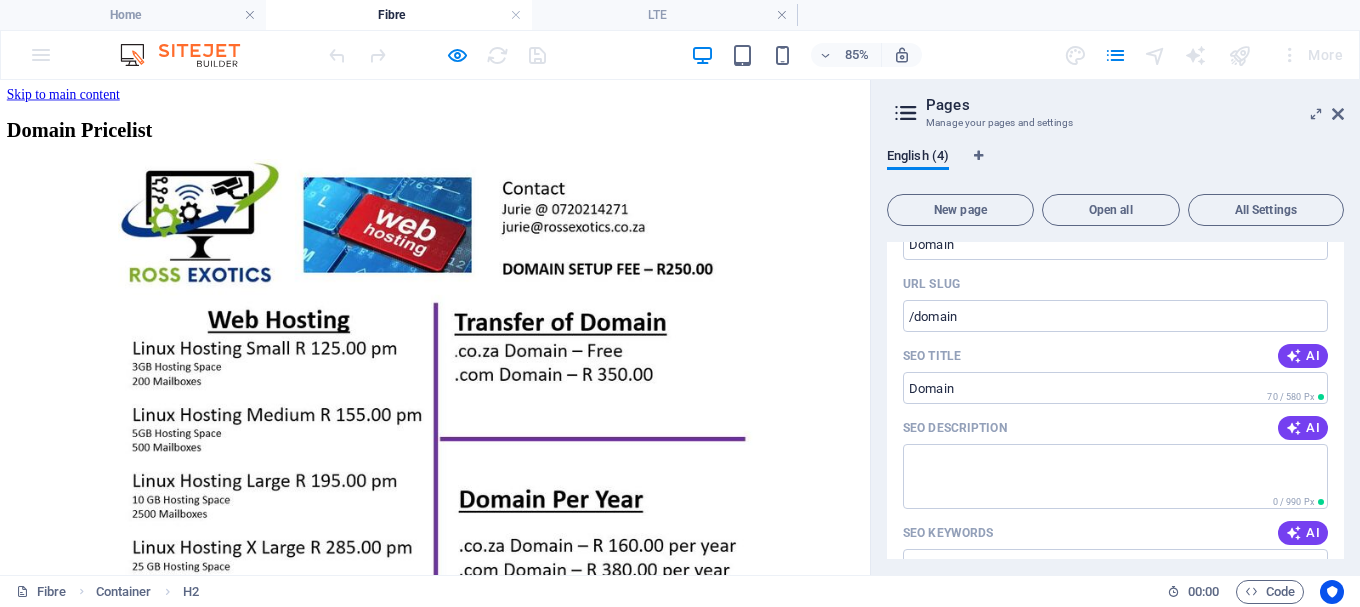 scroll, scrollTop: 300, scrollLeft: 0, axis: vertical 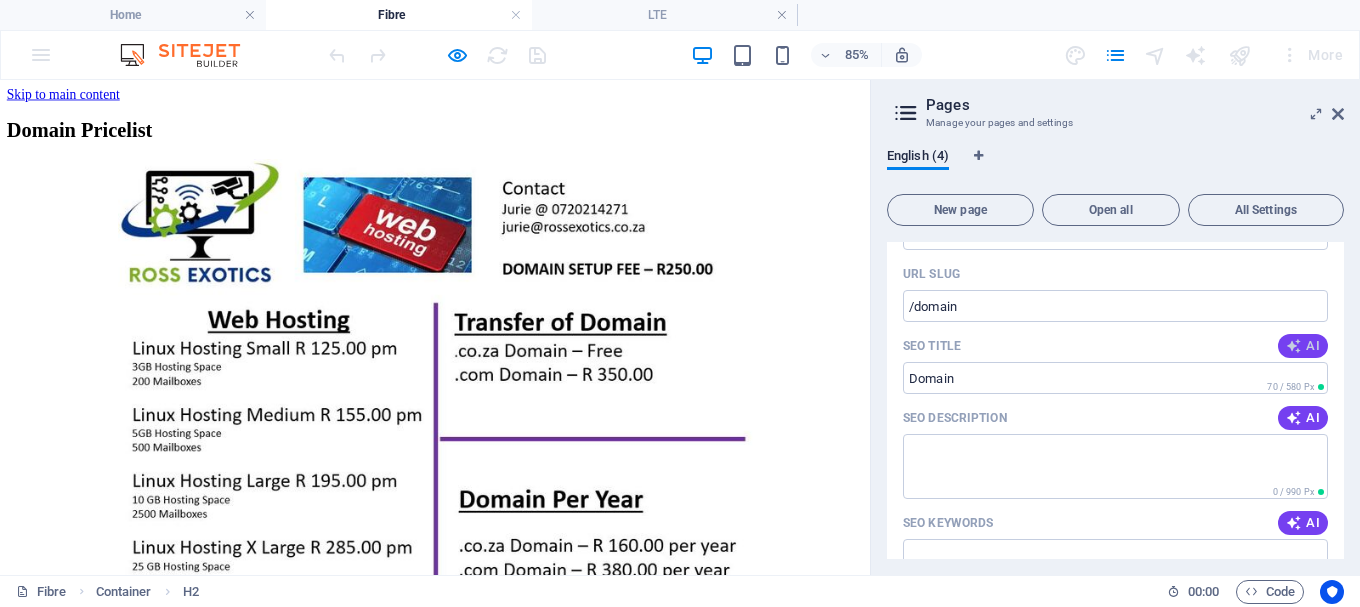 click on "AI" at bounding box center (1303, 346) 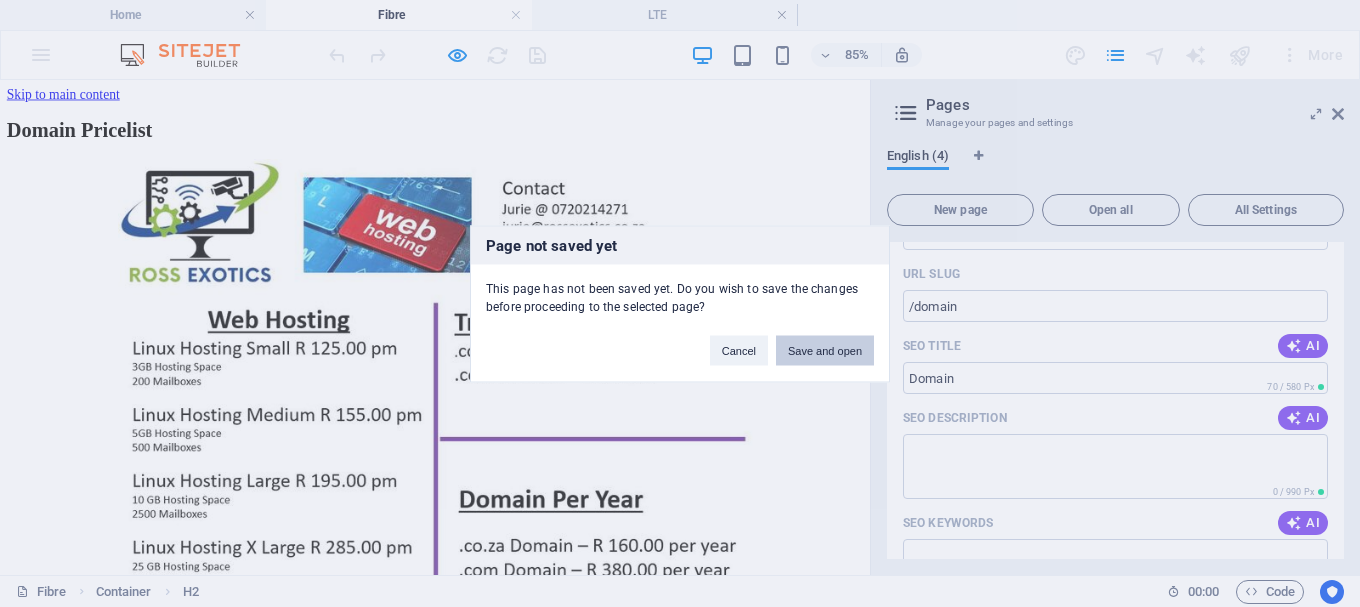 click on "Save and open" at bounding box center (825, 350) 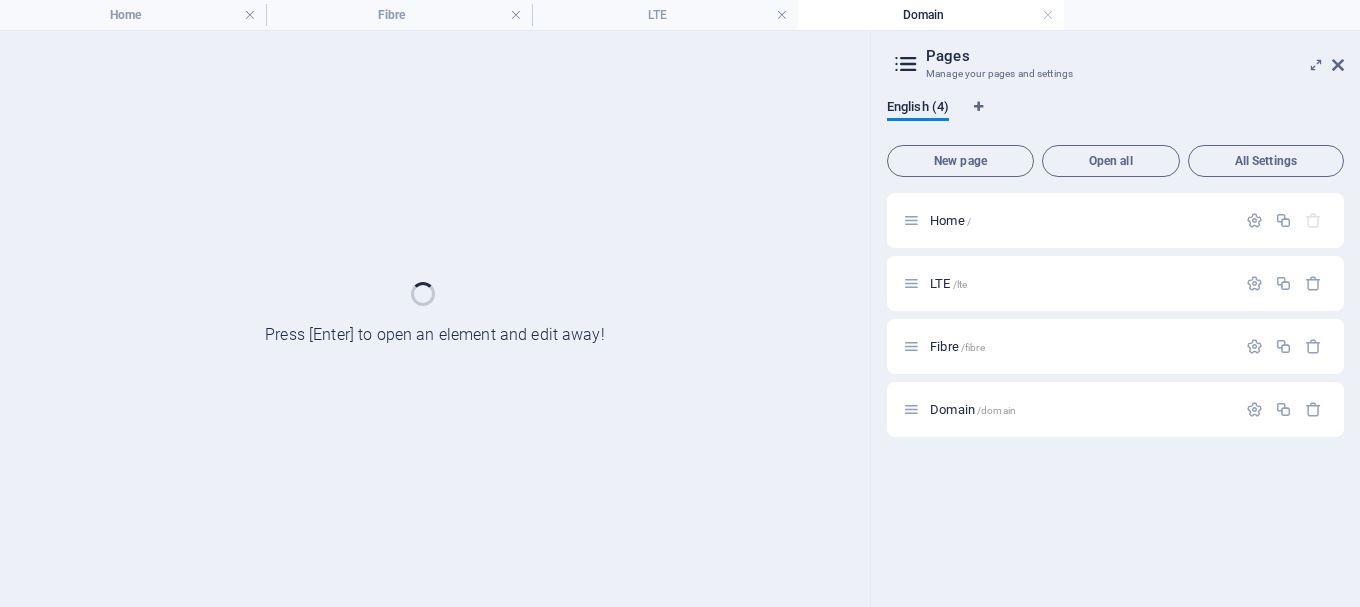 scroll, scrollTop: 0, scrollLeft: 0, axis: both 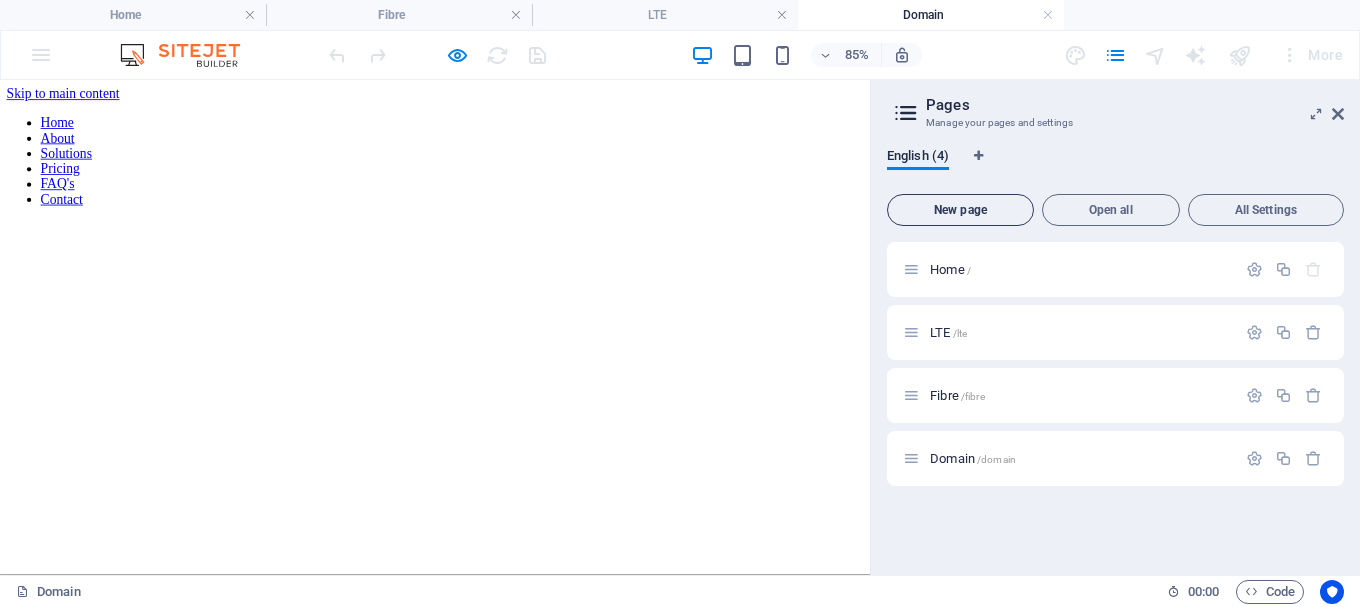 click on "New page" at bounding box center (960, 210) 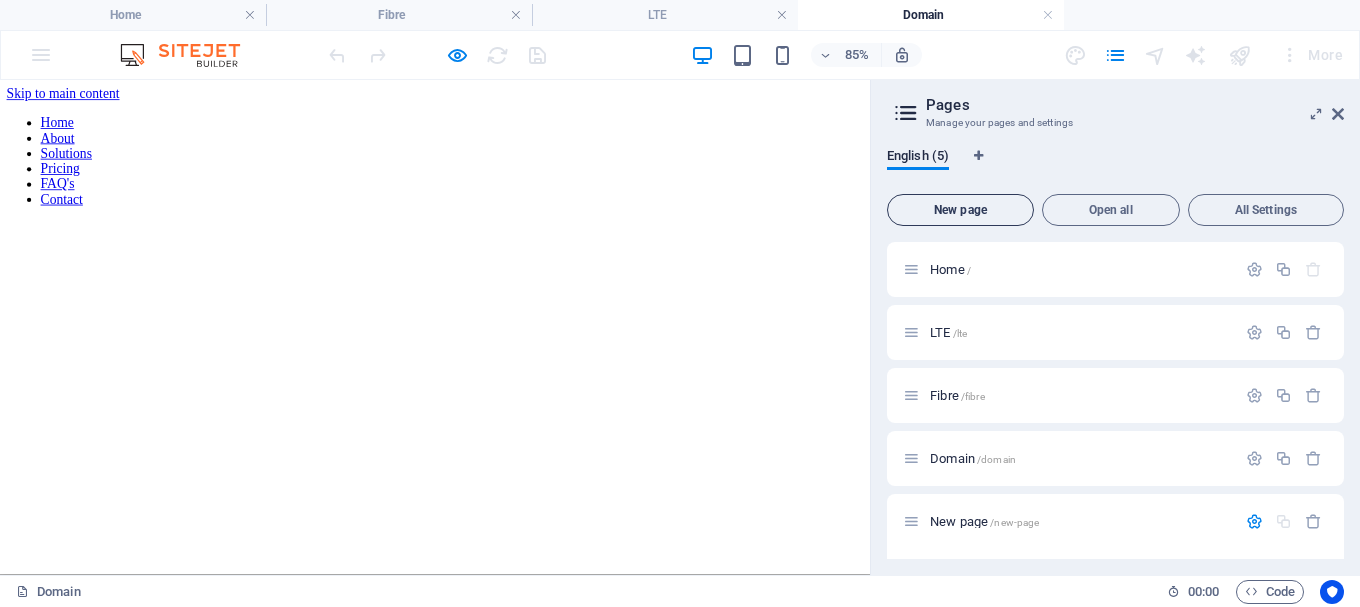 scroll, scrollTop: 197, scrollLeft: 0, axis: vertical 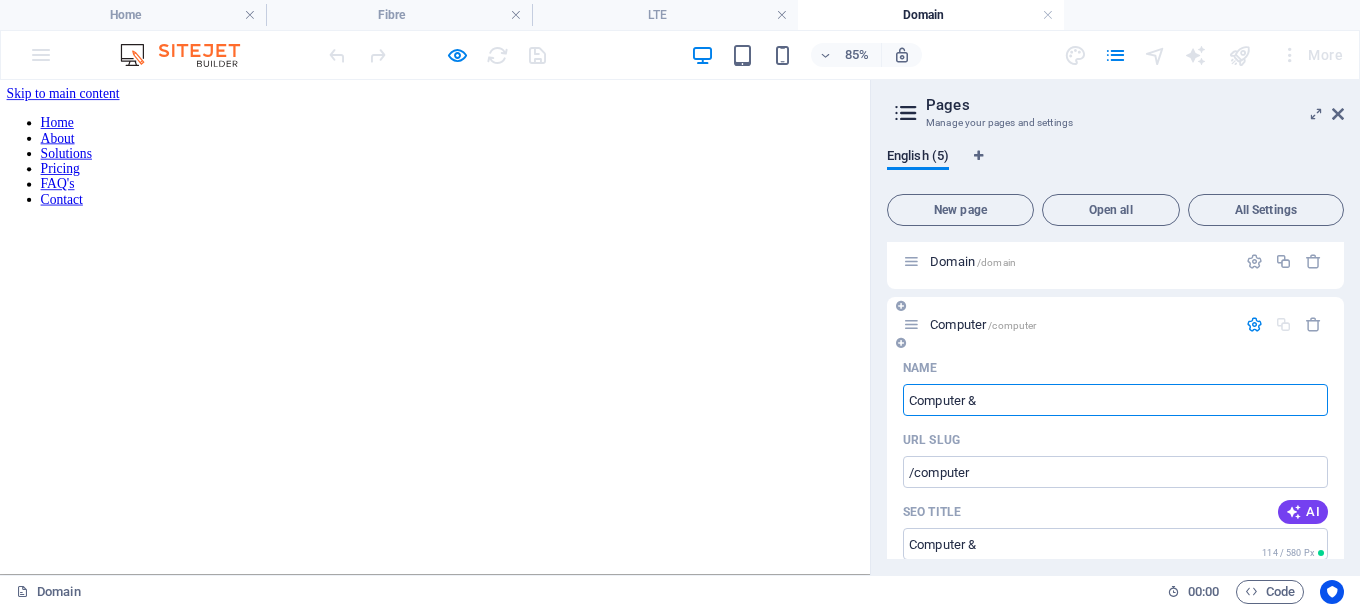 type on "Computer &" 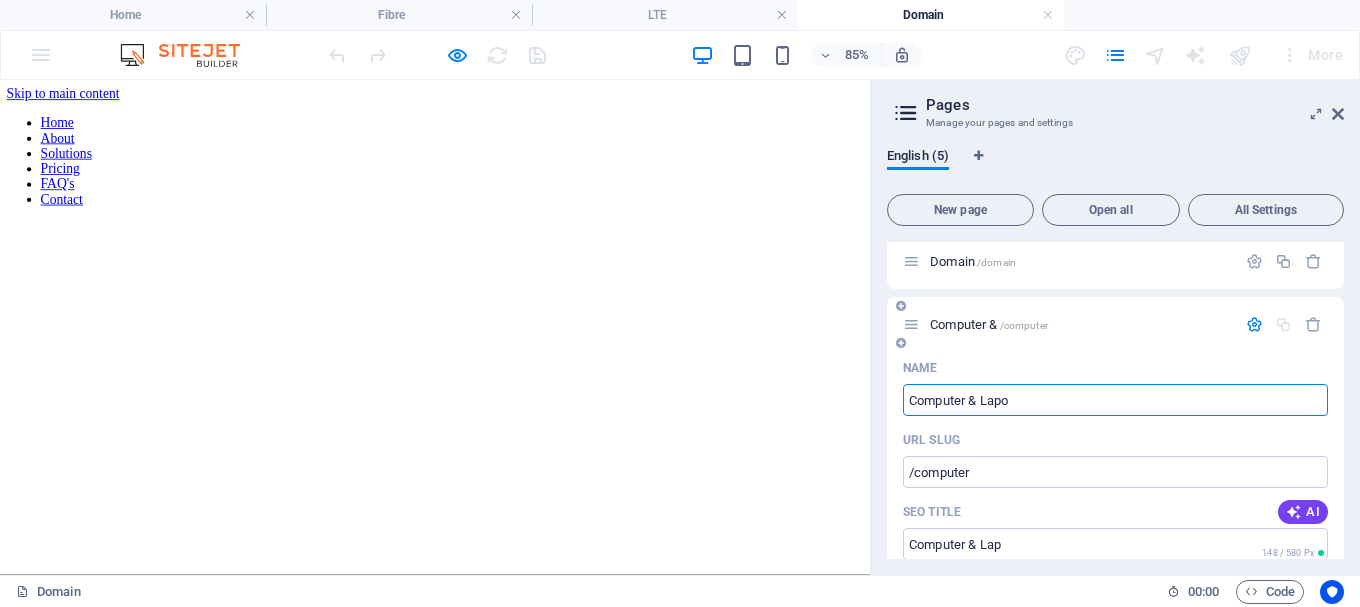 type on "Computer & Lapop" 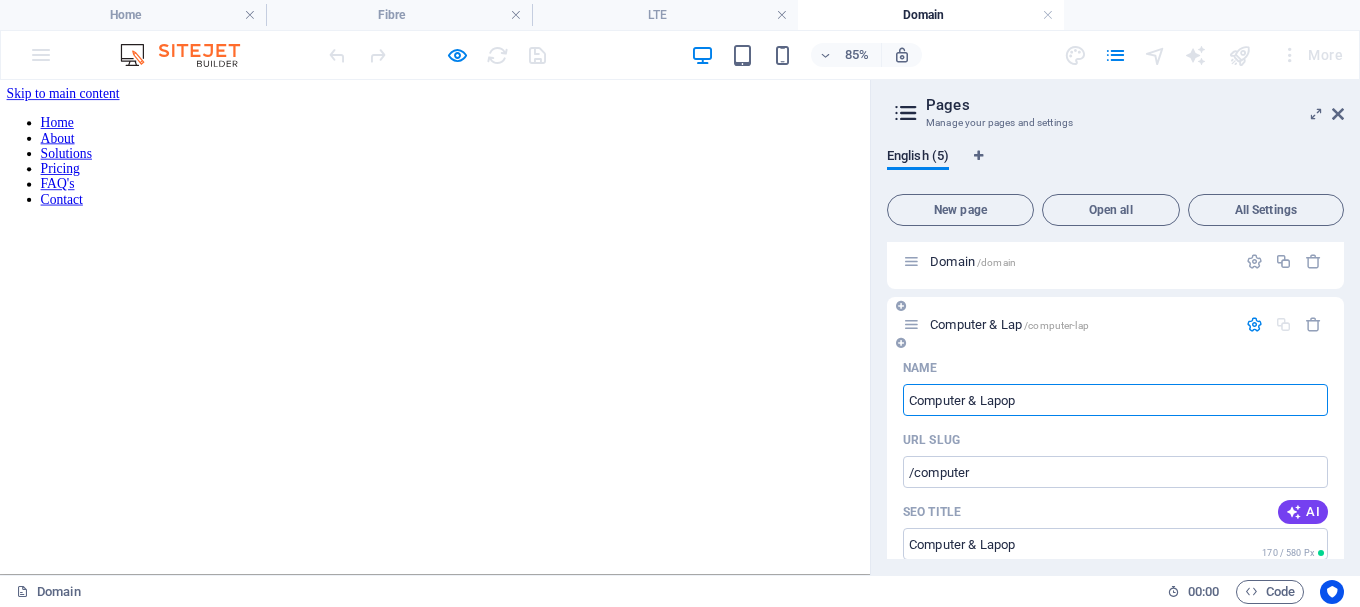 type on "/computer-lap" 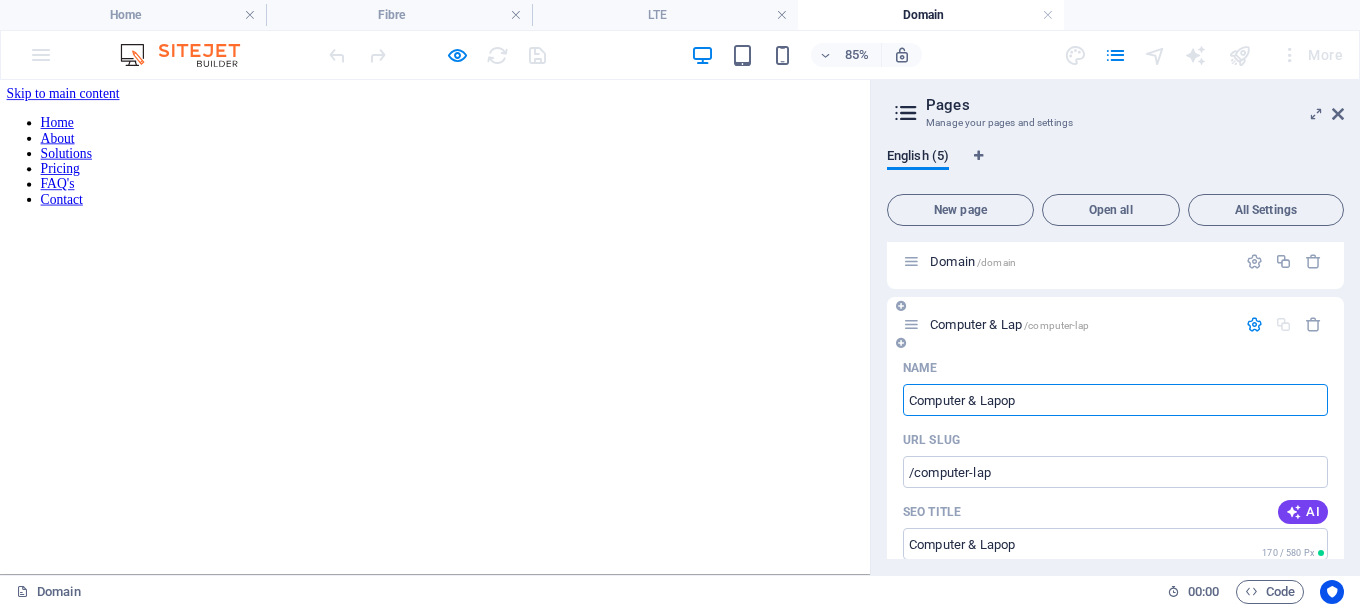 type on "Computer & Lapo" 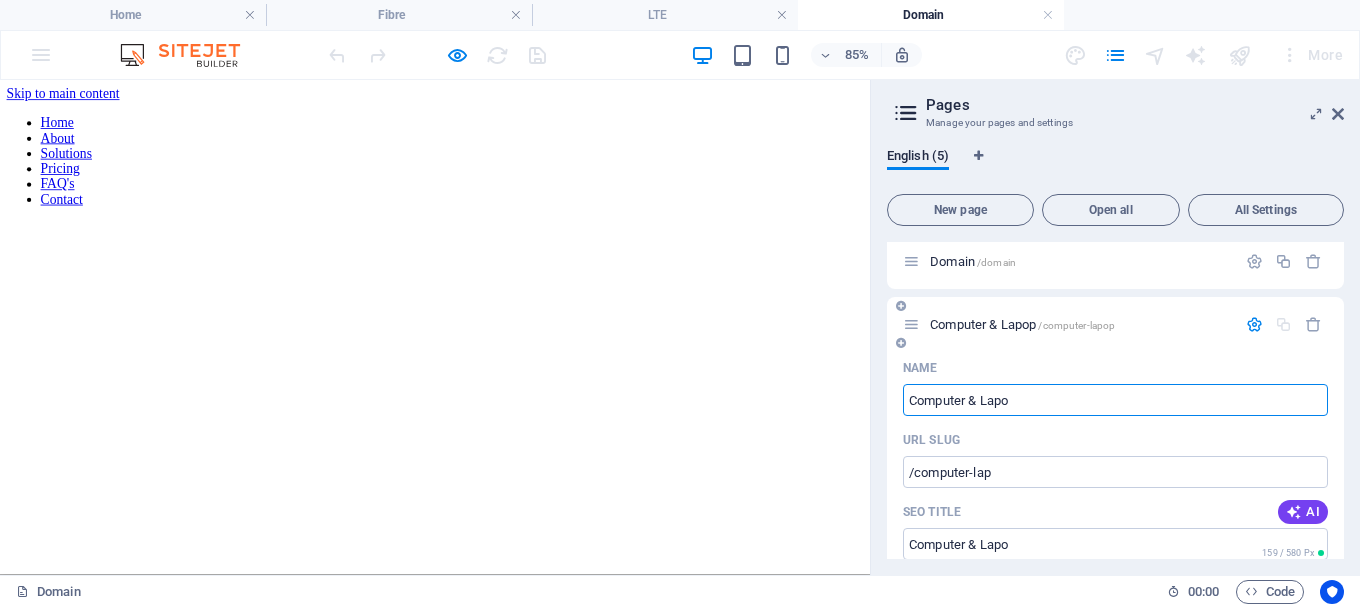 type on "/computer-lapop" 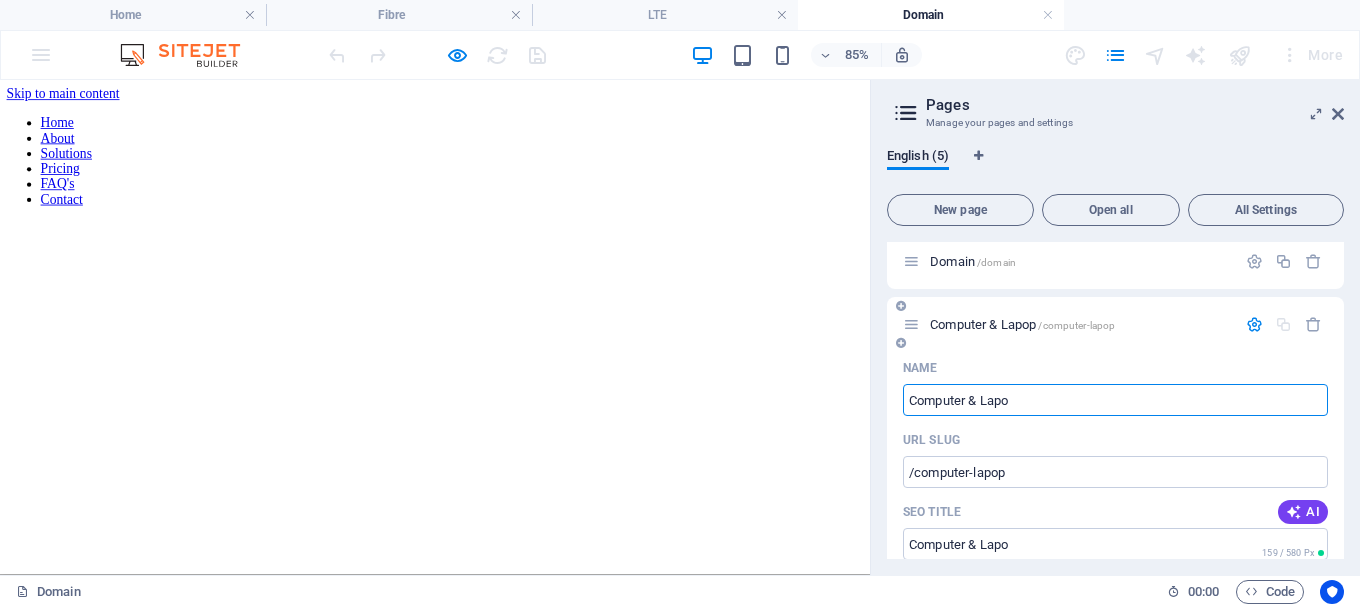 type on "Computer & Lapo" 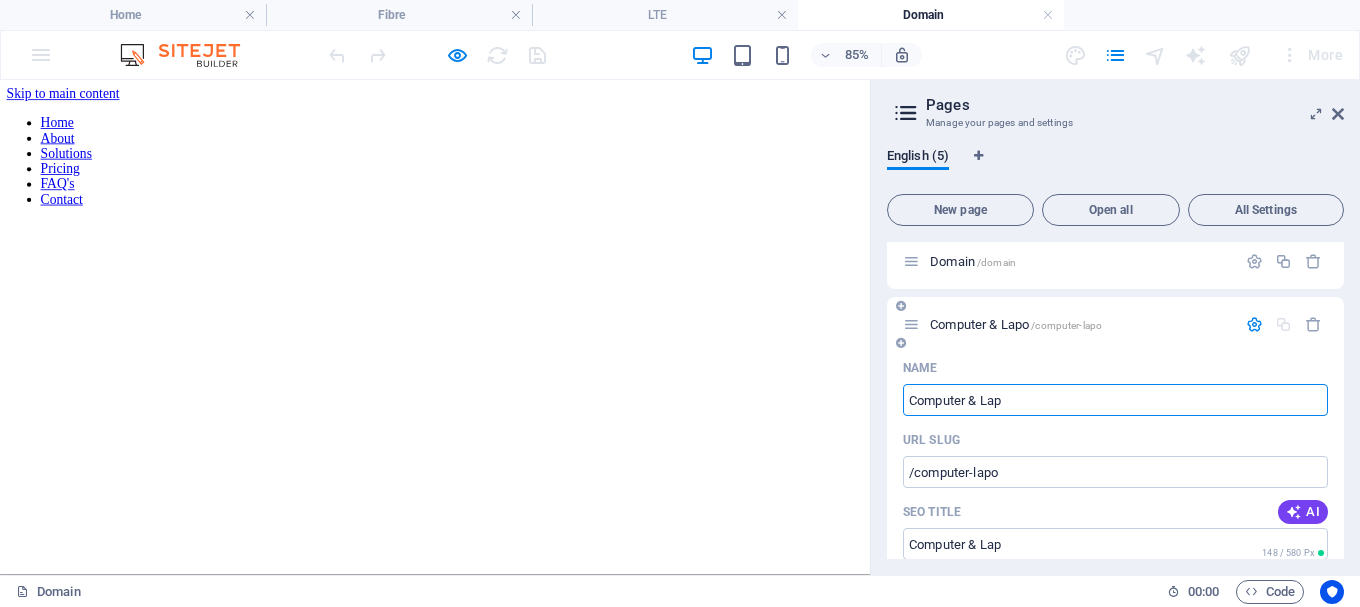 type on "Computer & Lap" 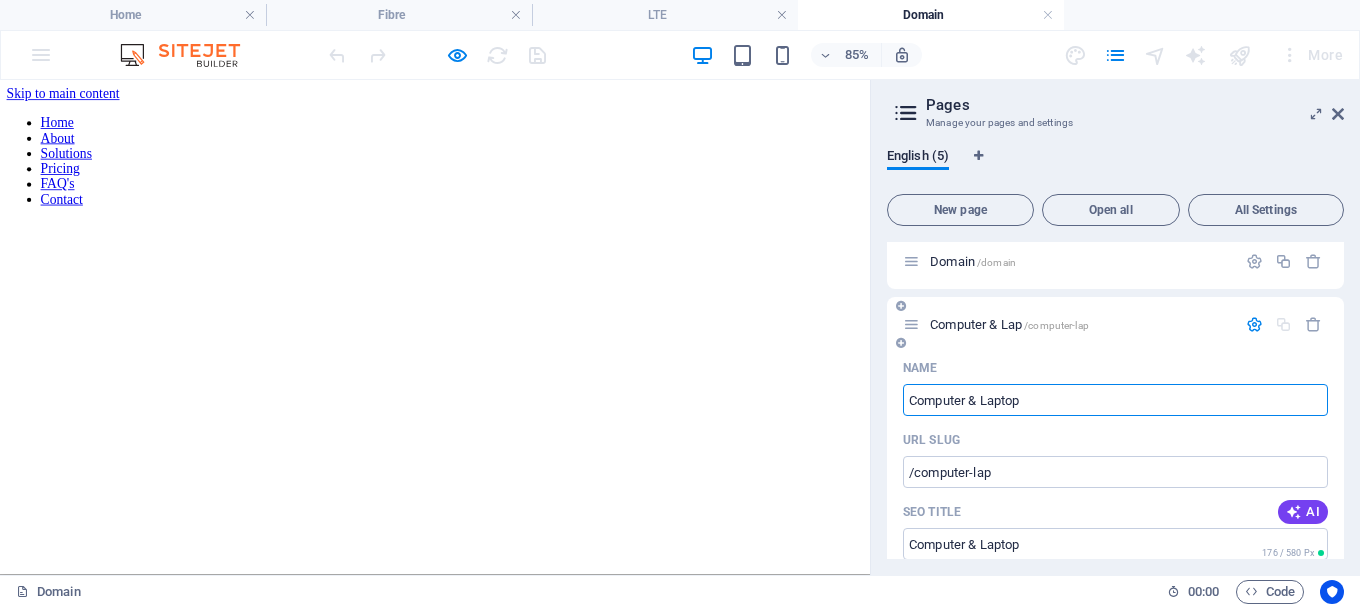 type on "Computer & Laptop" 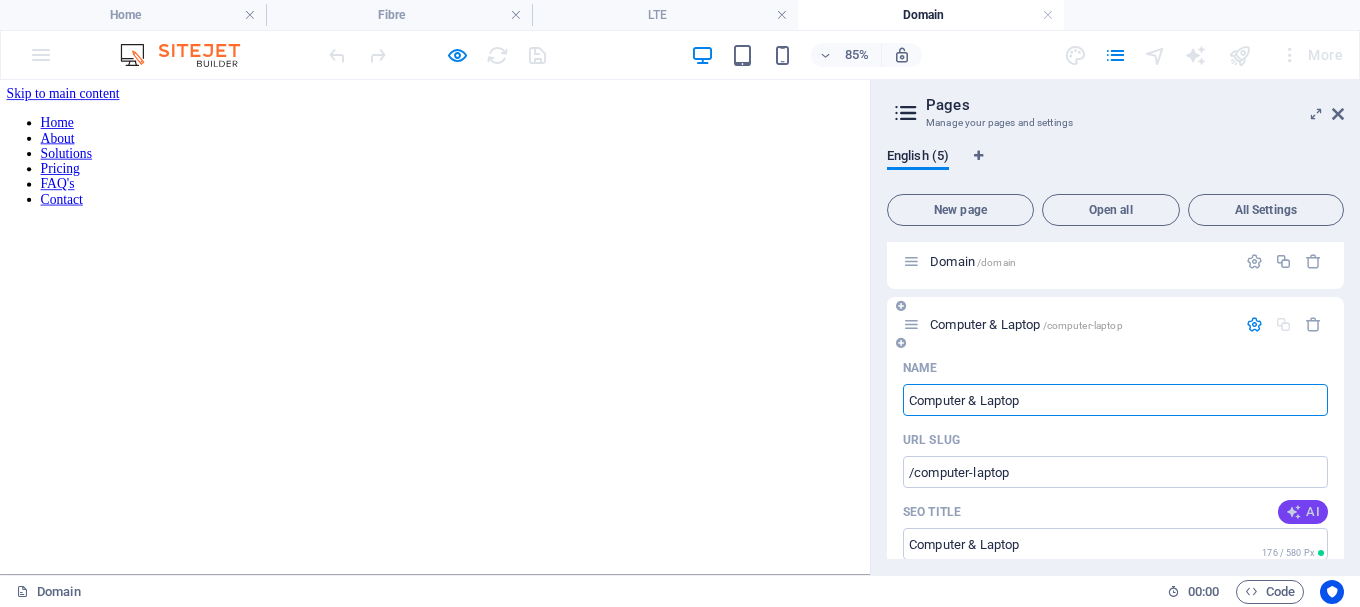 type on "Computer & Laptop" 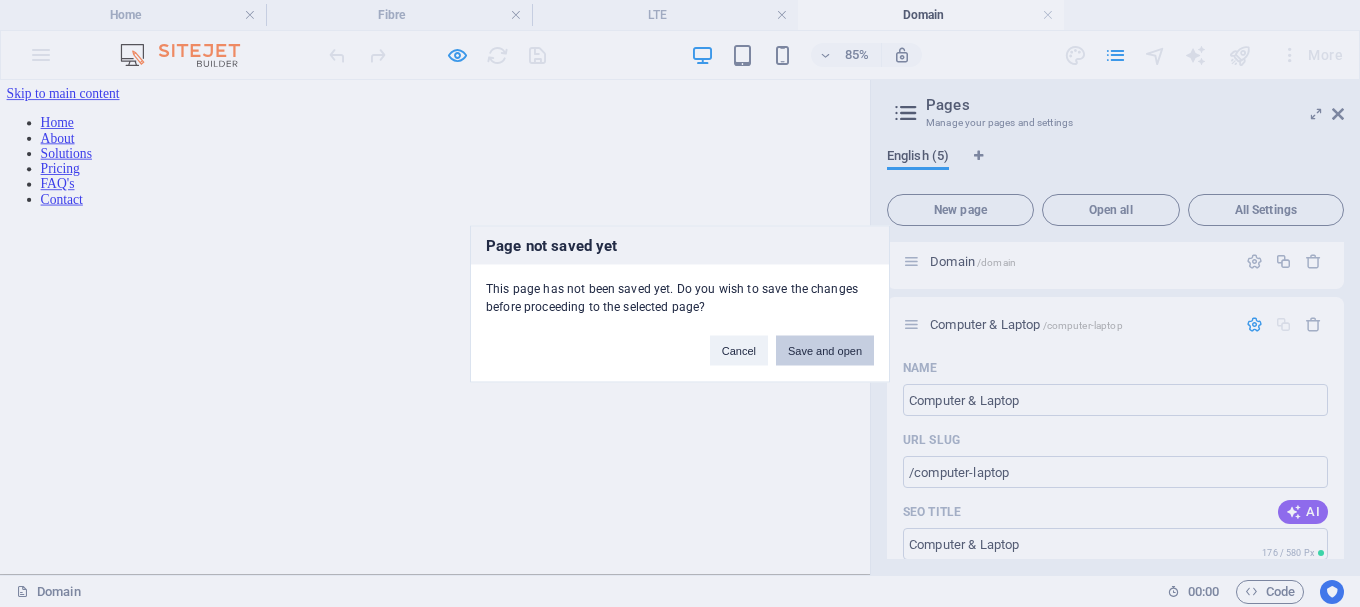 click on "Save and open" at bounding box center (825, 350) 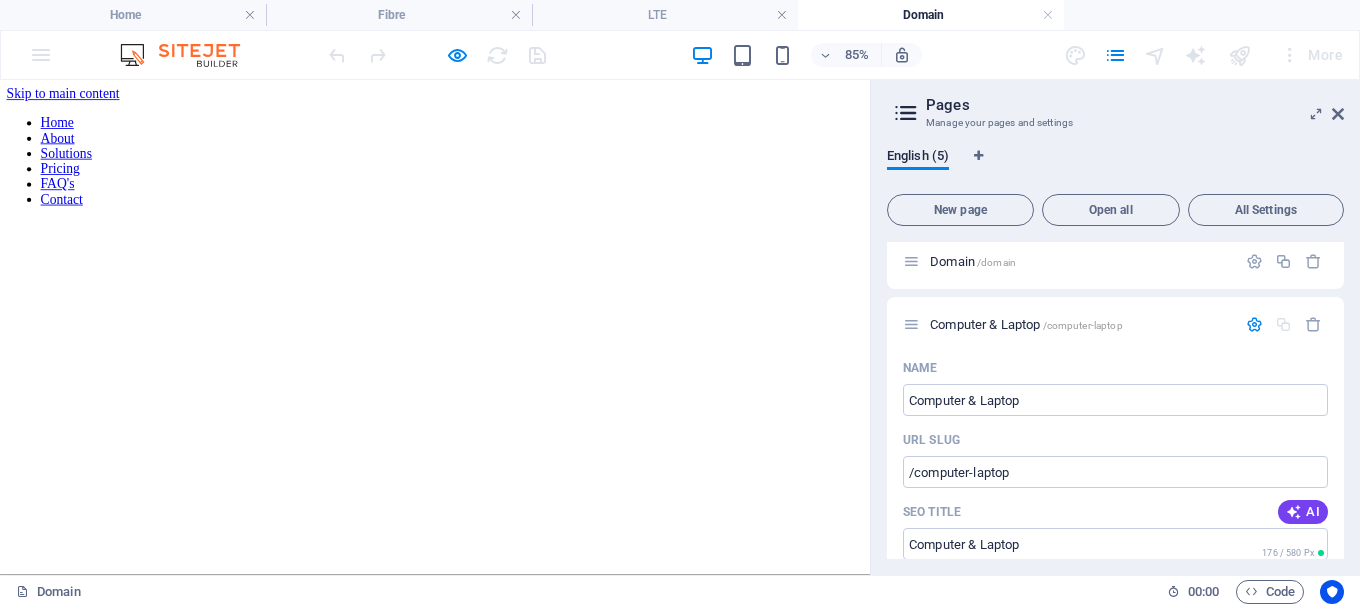 click on "English (5) New page Open all All Settings Home / LTE /lte Fibre /fibre Domain /domain Computer & Laptop /computer-laptop Name Computer & Laptop ​ URL SLUG /computer-laptop ​ SEO Title AI ​ 176 / 580 Px SEO Description AI ​ 0 / 990 Px SEO Keywords AI ​ Settings Menu Noindex Preview Mobile Desktop www.example.com computer-laptop Meta tags ​ Preview Image (Open Graph) Drag files here, click to choose files or select files from Files or our free stock photos & videos More Settings" at bounding box center [1115, 353] 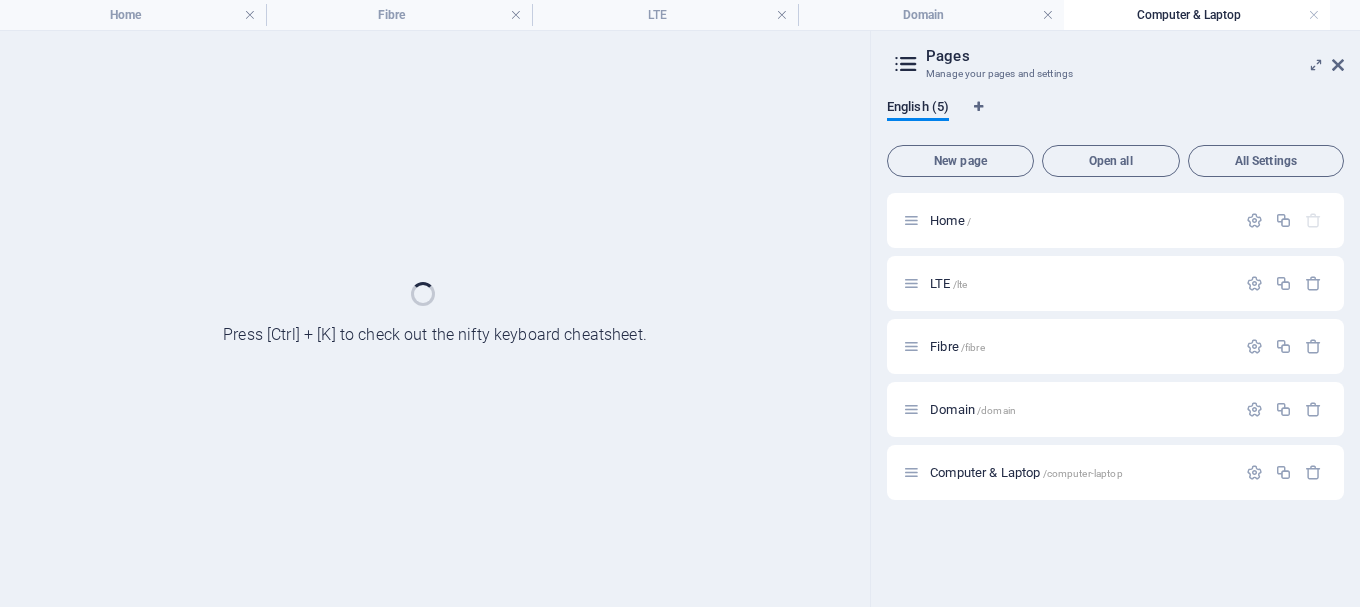 scroll, scrollTop: 0, scrollLeft: 0, axis: both 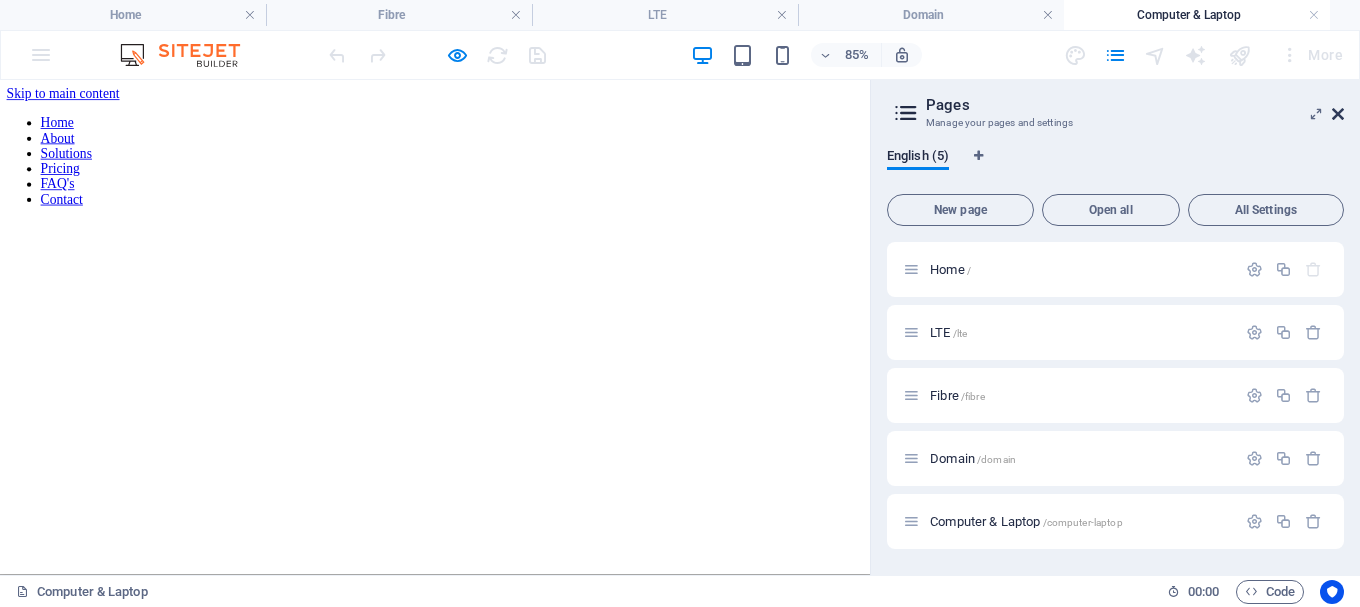 drag, startPoint x: 1335, startPoint y: 116, endPoint x: 478, endPoint y: 24, distance: 861.924 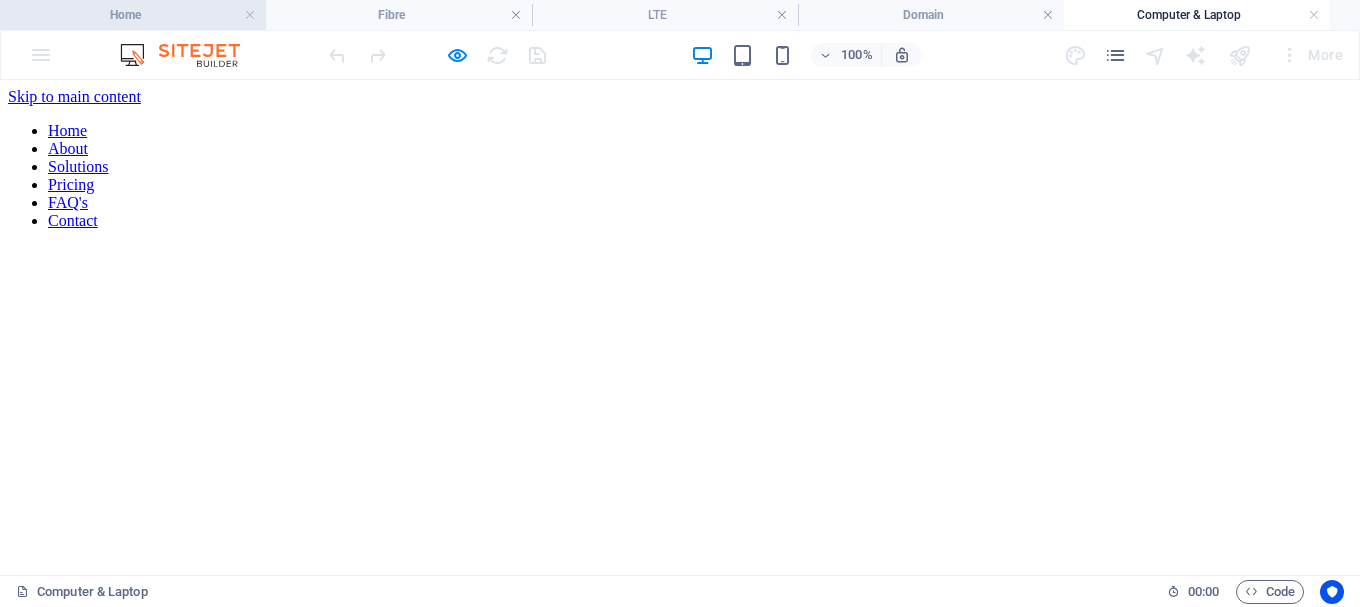 click on "Home" at bounding box center [133, 15] 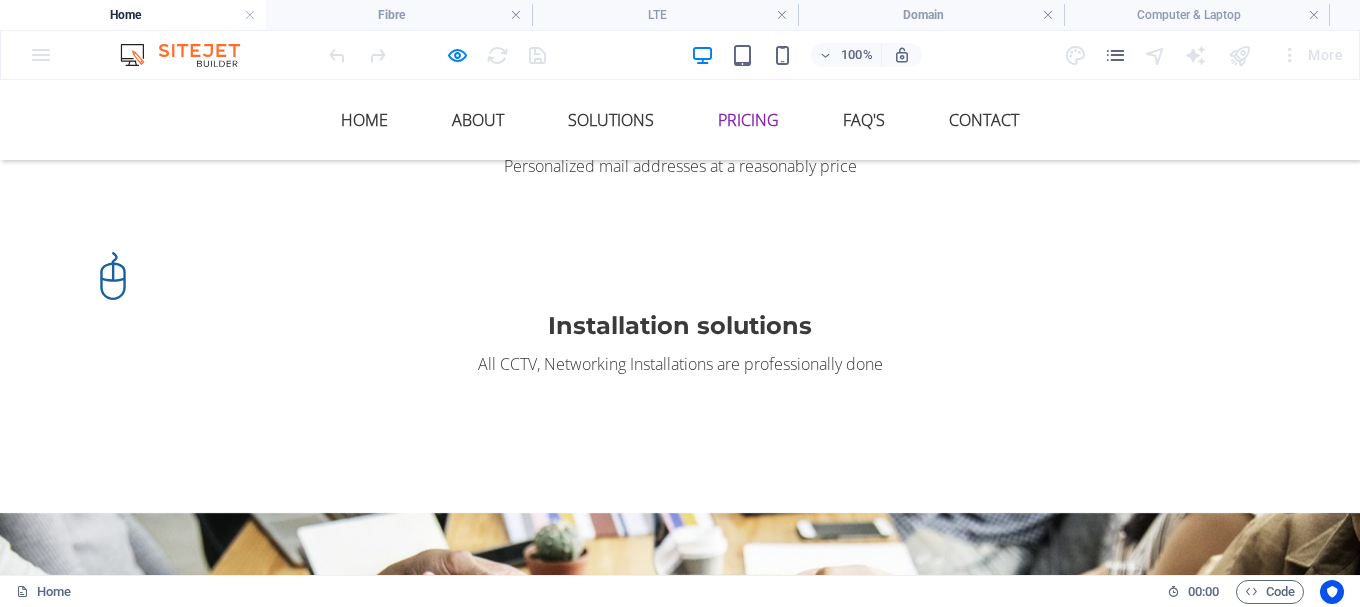 scroll, scrollTop: 2800, scrollLeft: 0, axis: vertical 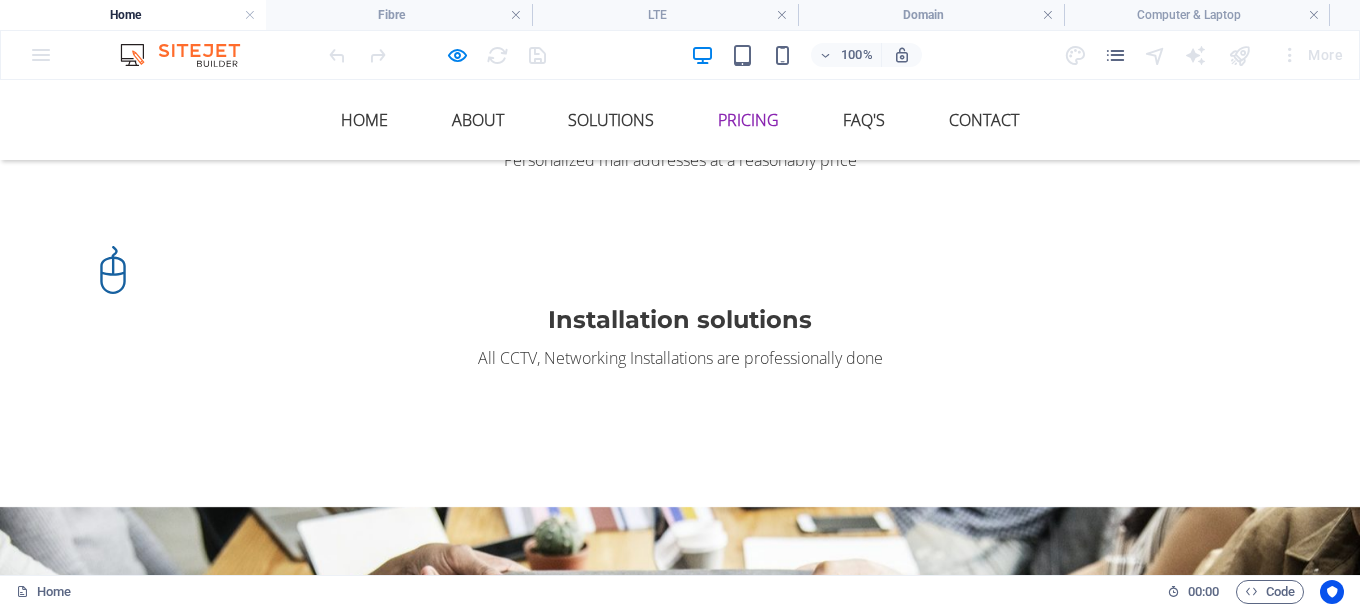 click on "web" at bounding box center (680, 1722) 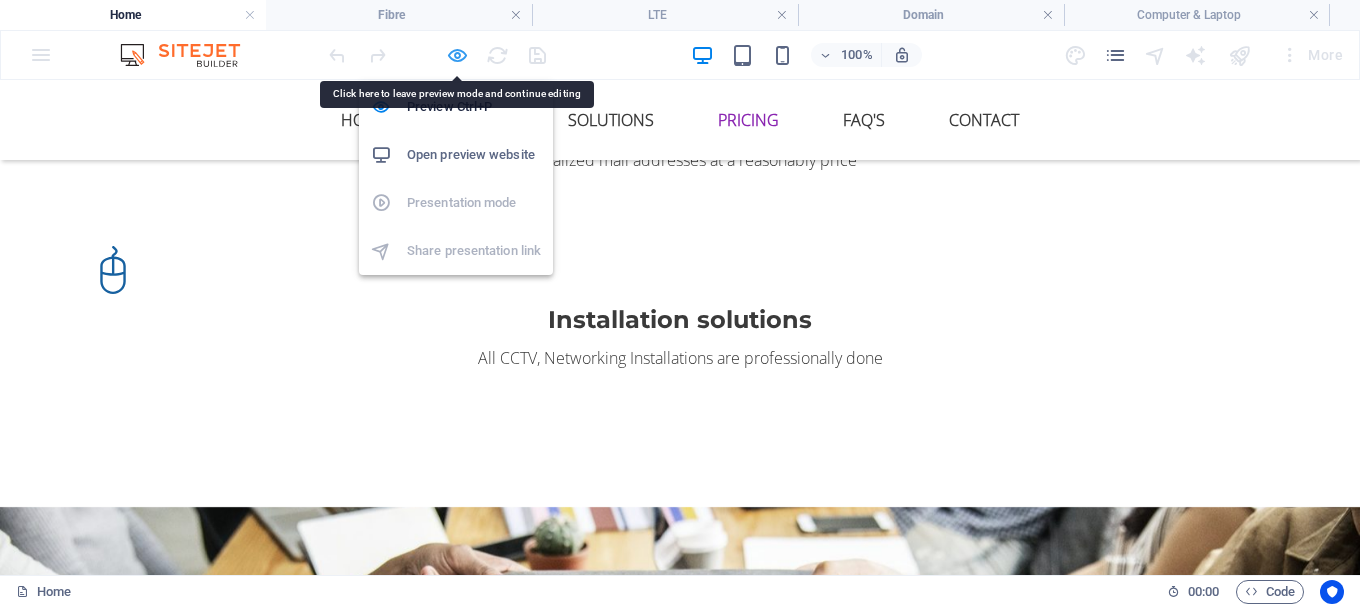 click at bounding box center [457, 55] 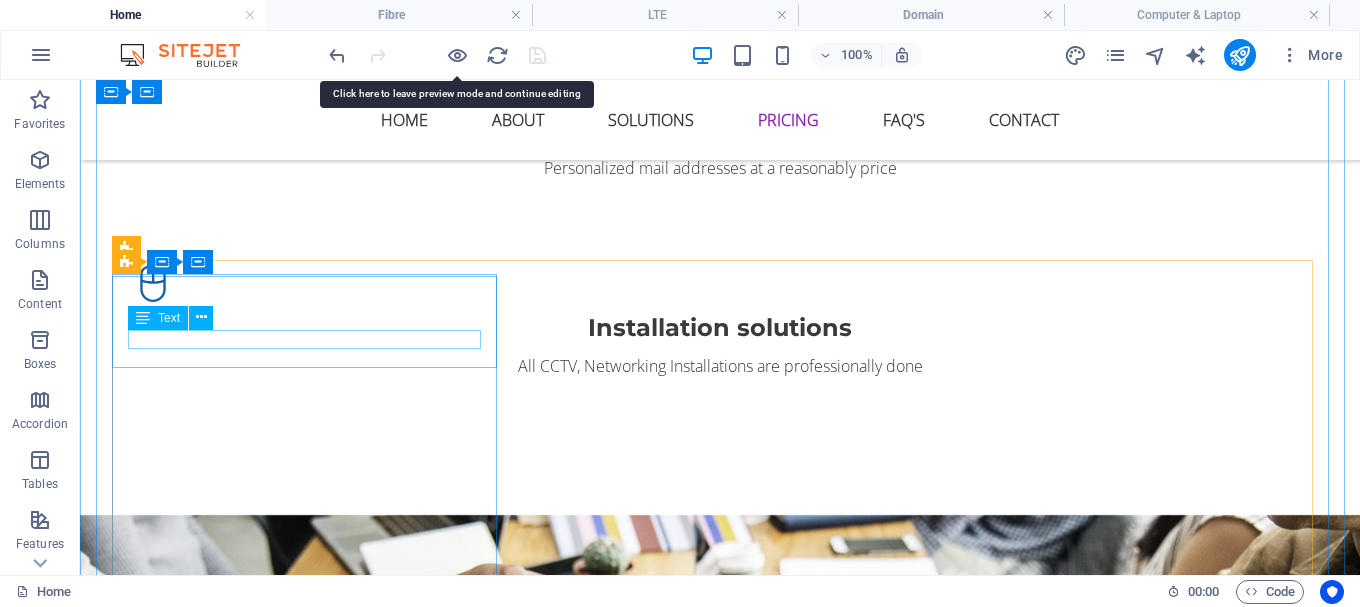 click on "web" at bounding box center [720, 1730] 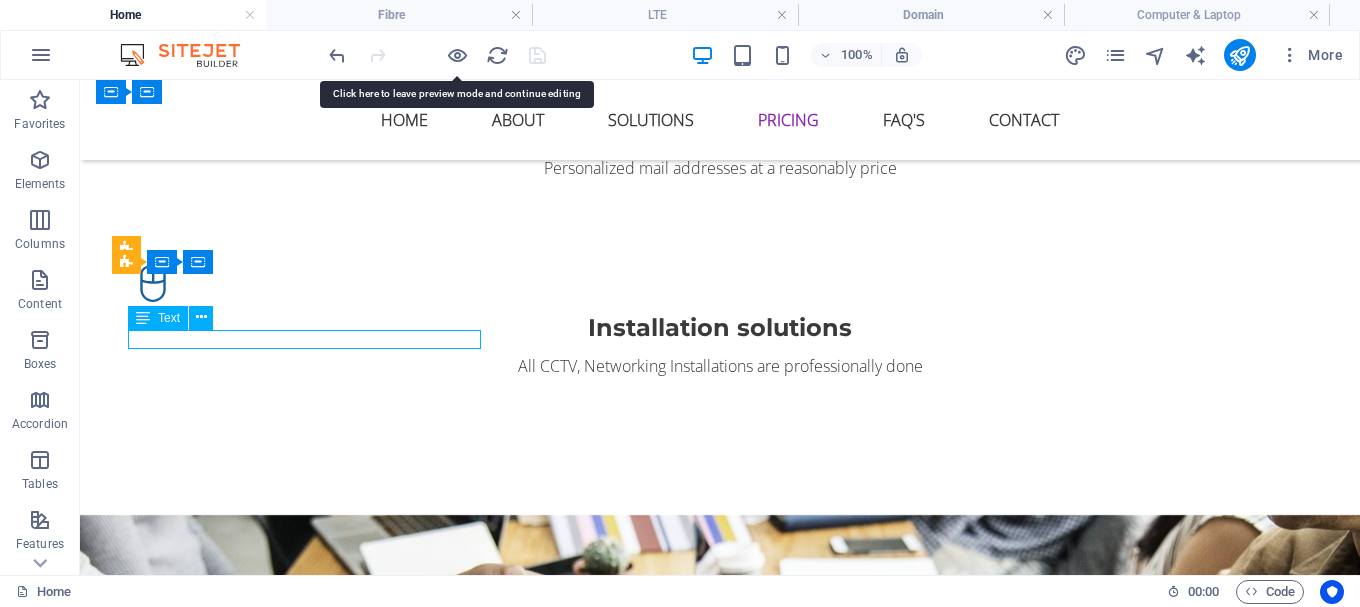drag, startPoint x: 313, startPoint y: 329, endPoint x: 393, endPoint y: 408, distance: 112.432205 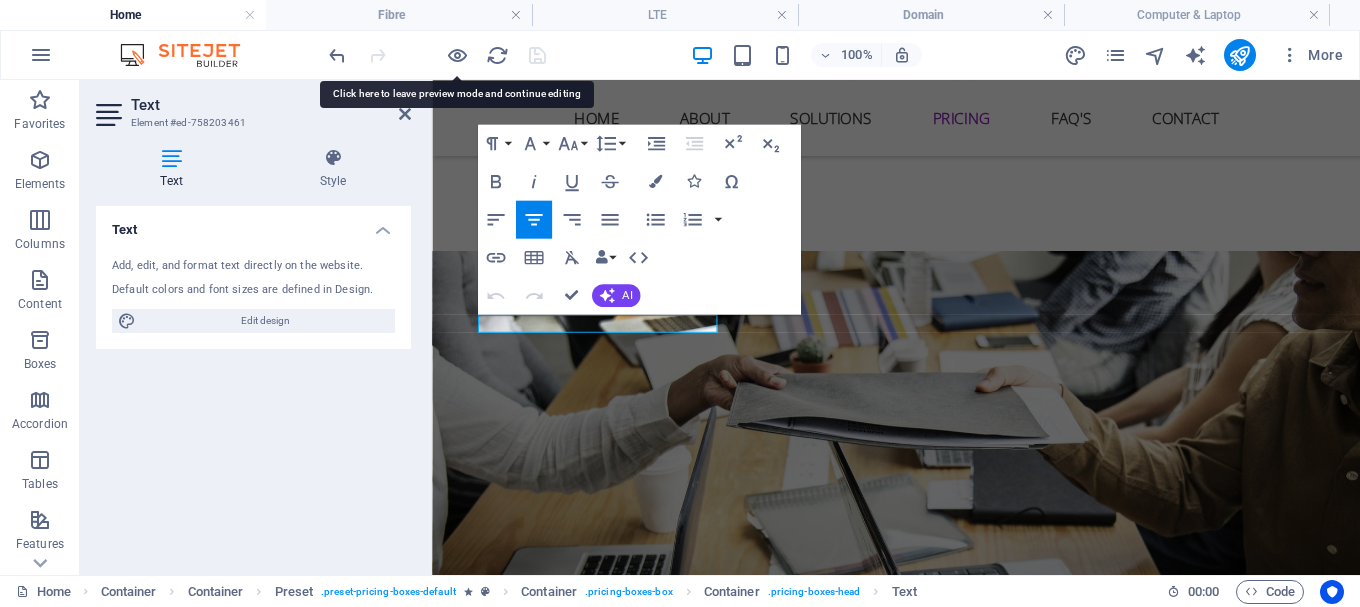 scroll, scrollTop: 2689, scrollLeft: 0, axis: vertical 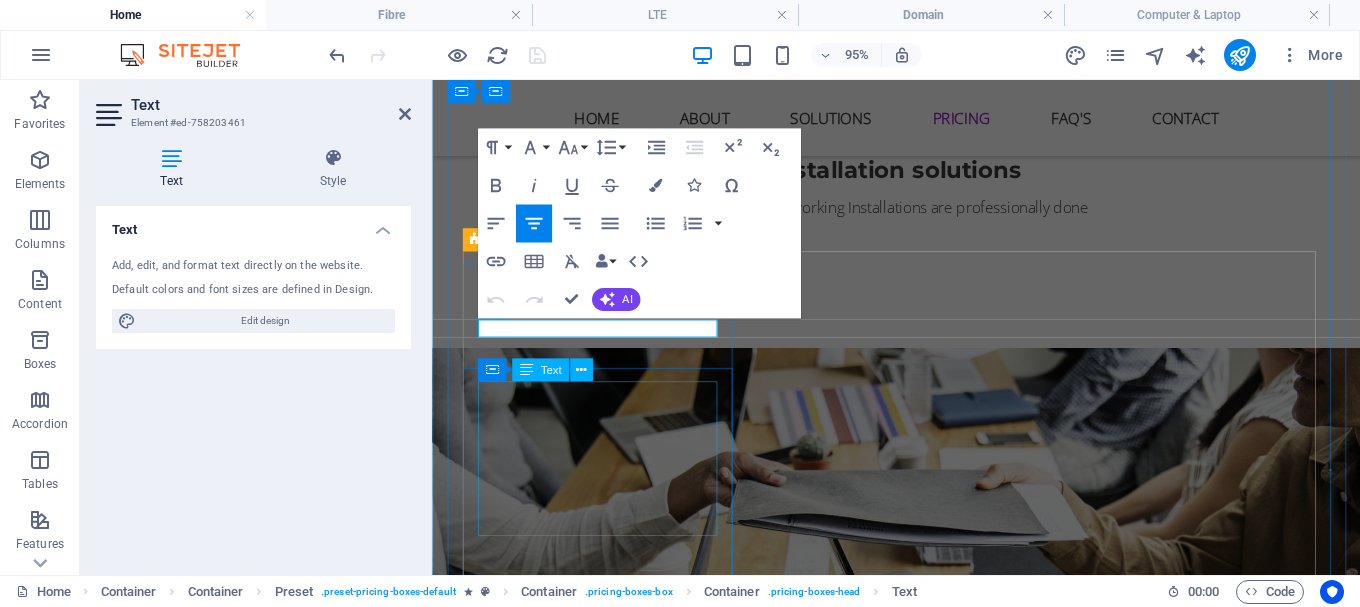 click on "10  Users 30  Projects 50GB  Storage 1000GB  Bandwidth" at bounding box center (920, 1717) 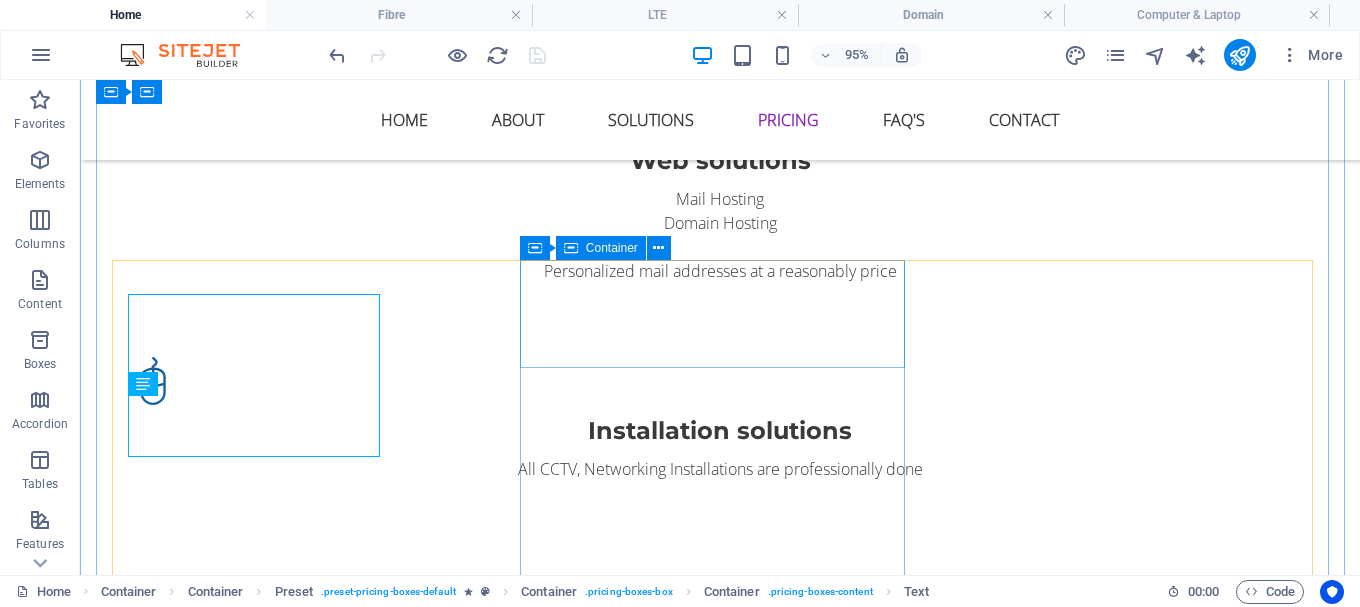 scroll, scrollTop: 2792, scrollLeft: 0, axis: vertical 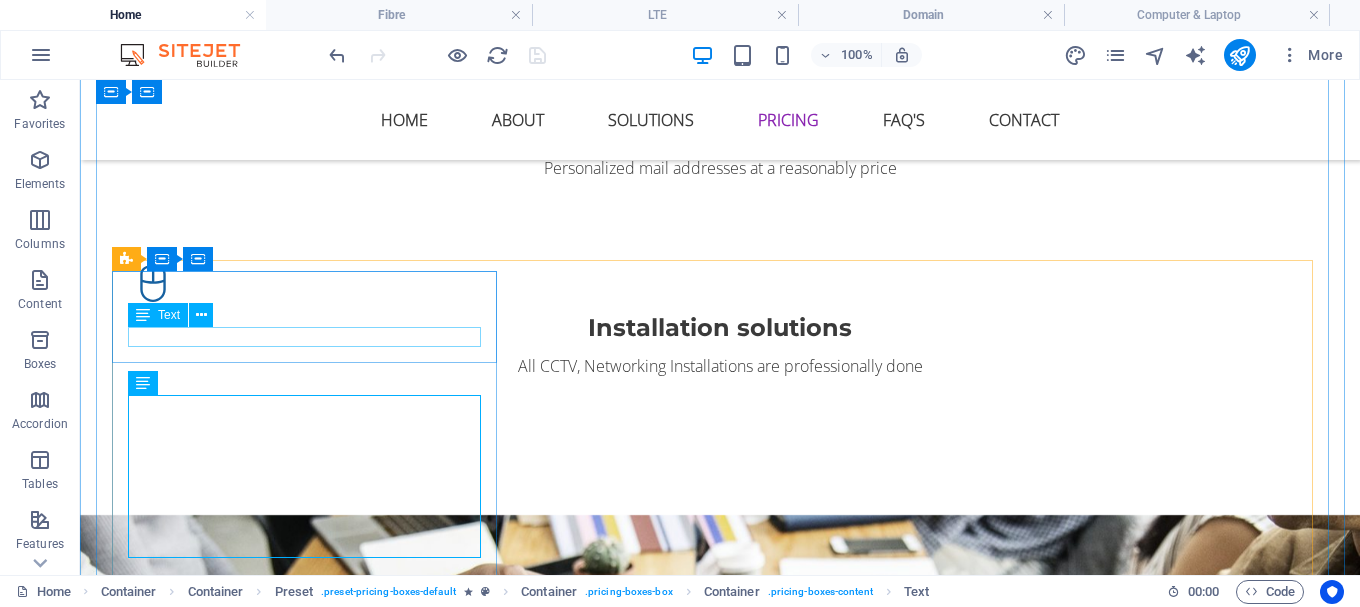 click on "web" at bounding box center [720, 1730] 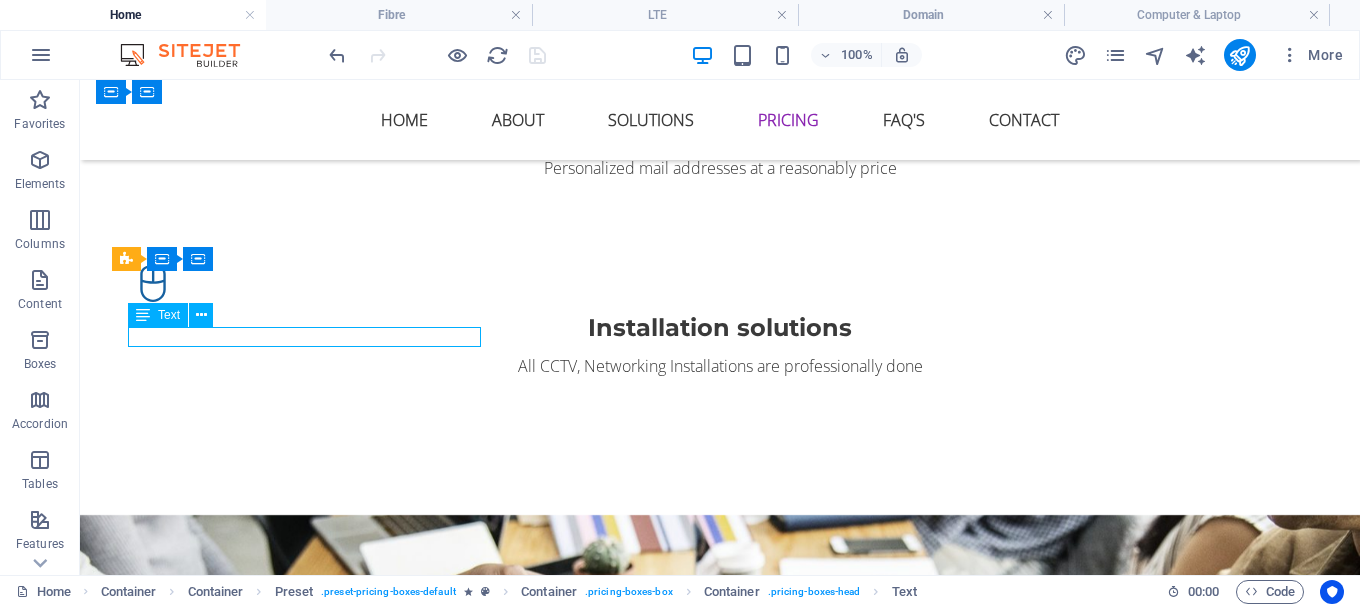 click on "web" at bounding box center [720, 1730] 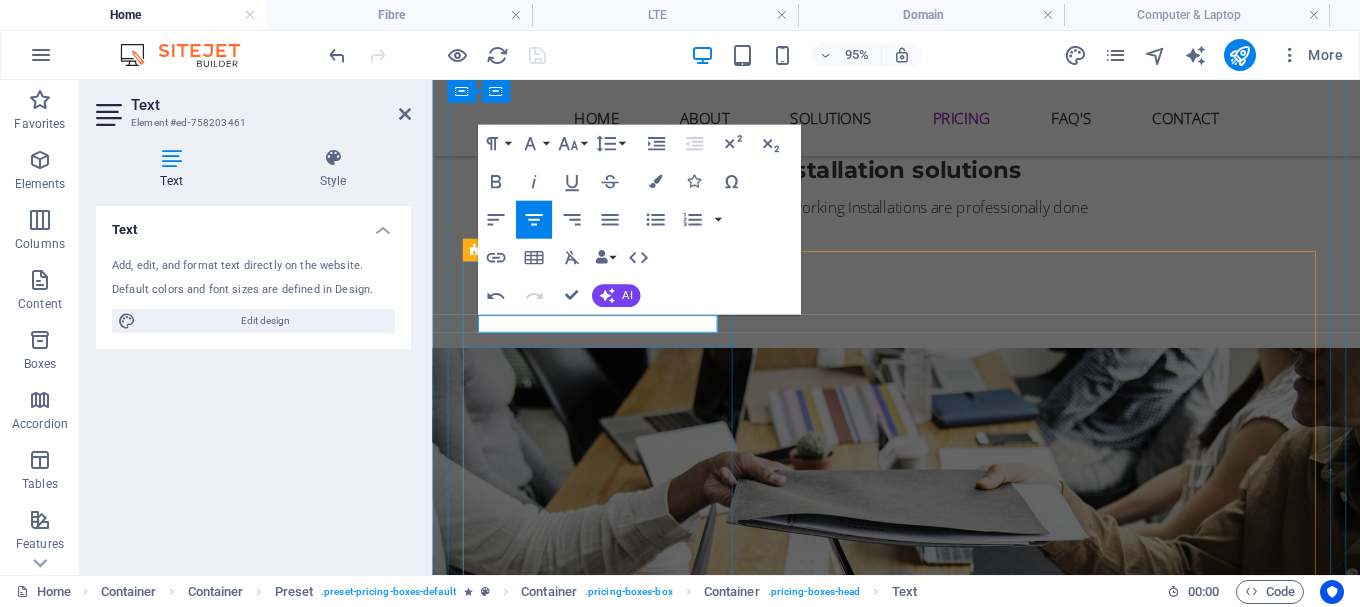 type 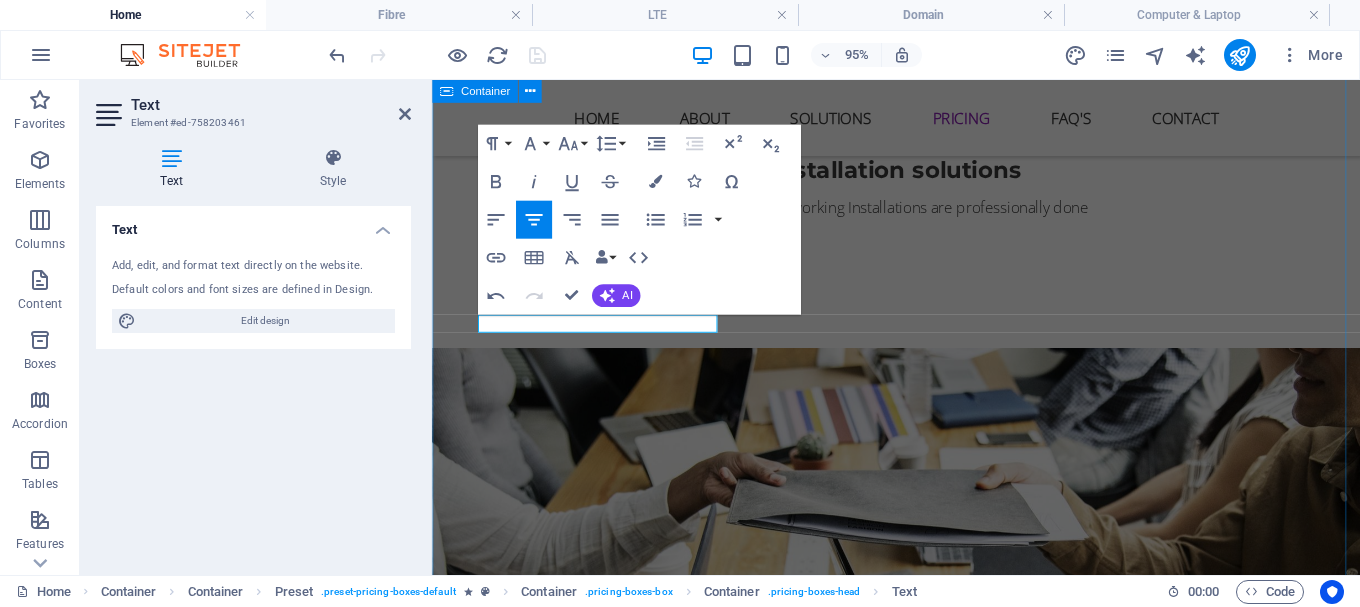 click on "All our Solutions for you CCTV LTE Fibre Computer & Laptop Sales Networking Domain Hosting Simple and affordable prices DOMAINS / WEB HOSTING
10  Users 30  Projects 50GB  Storage 1000GB  Bandwidth Choose Hardware
10  Users 30  Projects 50GB  Storage 1000GB  Bandwidth Choose Individual
10  Users 30  Projects 50GB  Storage 1000GB  Bandwidth Choose" at bounding box center (920, 1913) 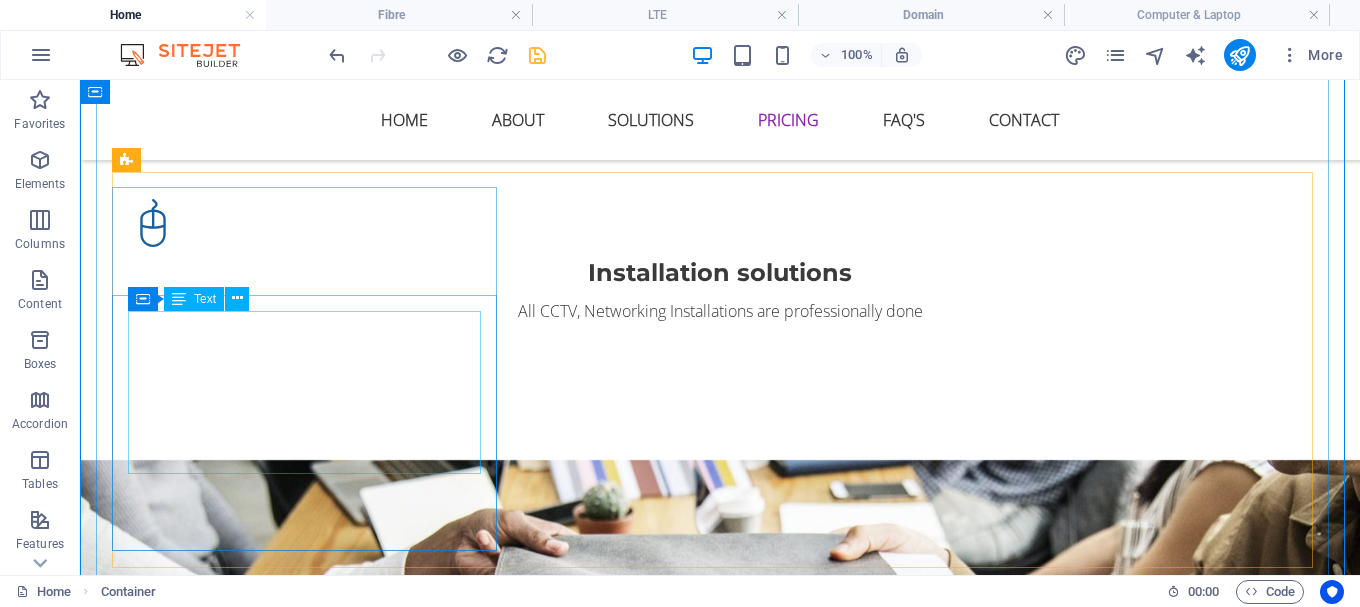 scroll, scrollTop: 2889, scrollLeft: 0, axis: vertical 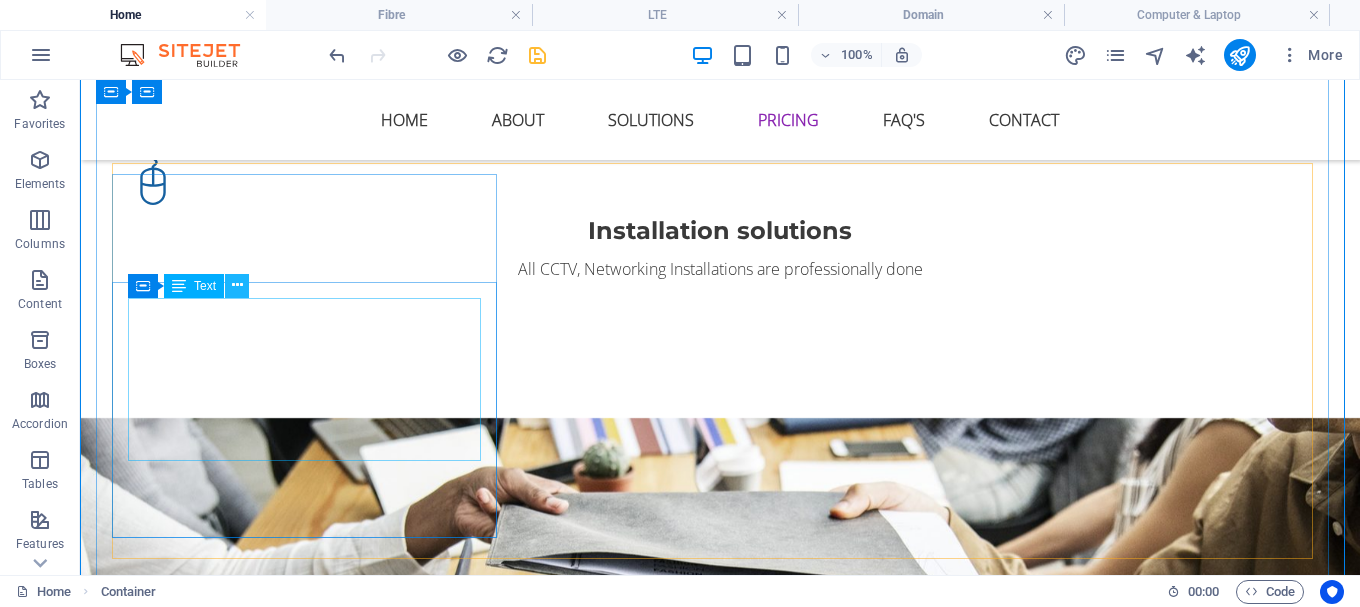 click at bounding box center [237, 285] 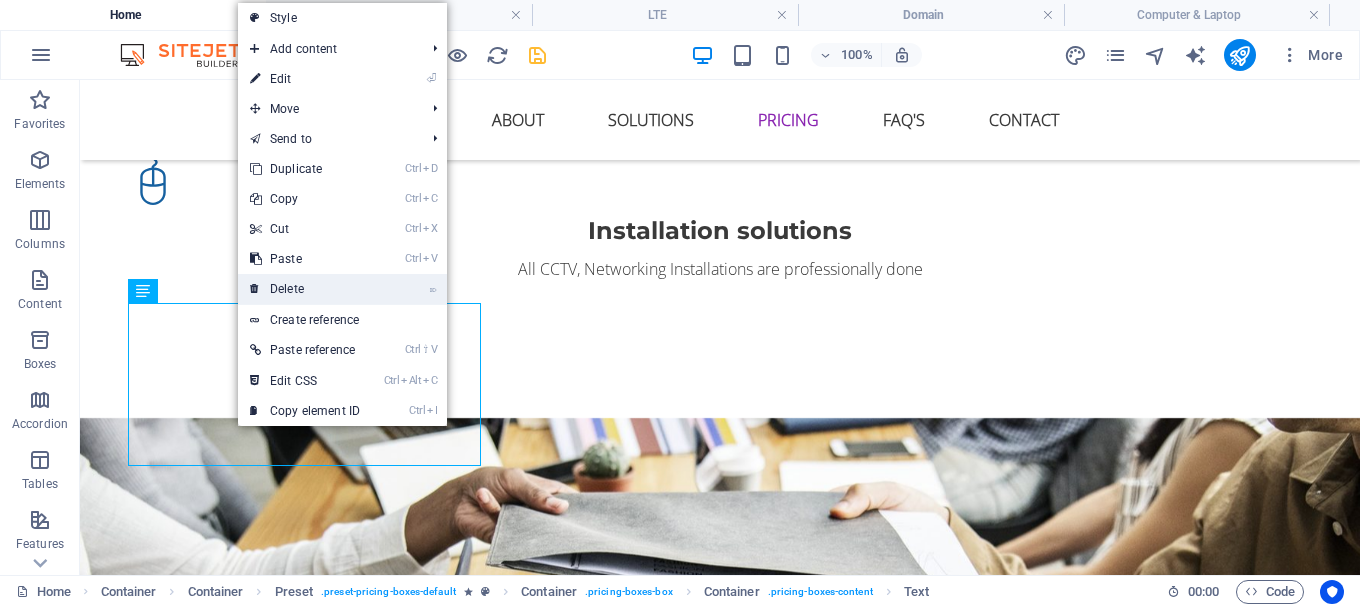 click on "⌦  Delete" at bounding box center [305, 289] 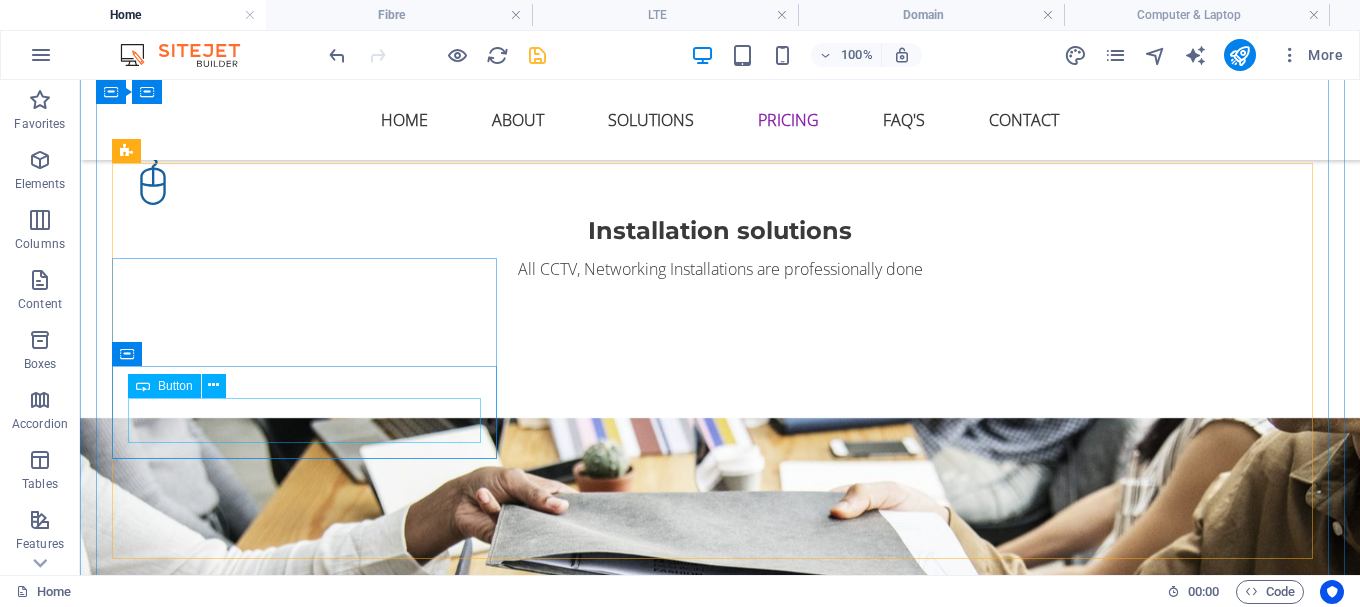 click on "Choose" at bounding box center [720, 1728] 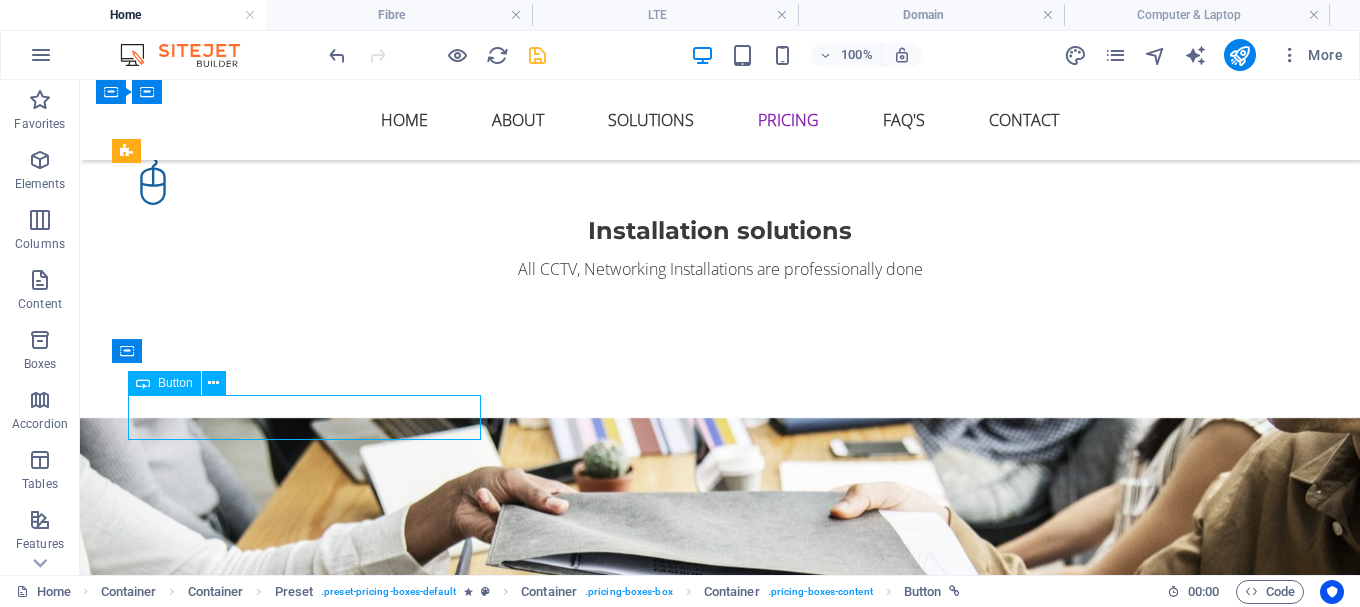 click on "Choose" at bounding box center (720, 1728) 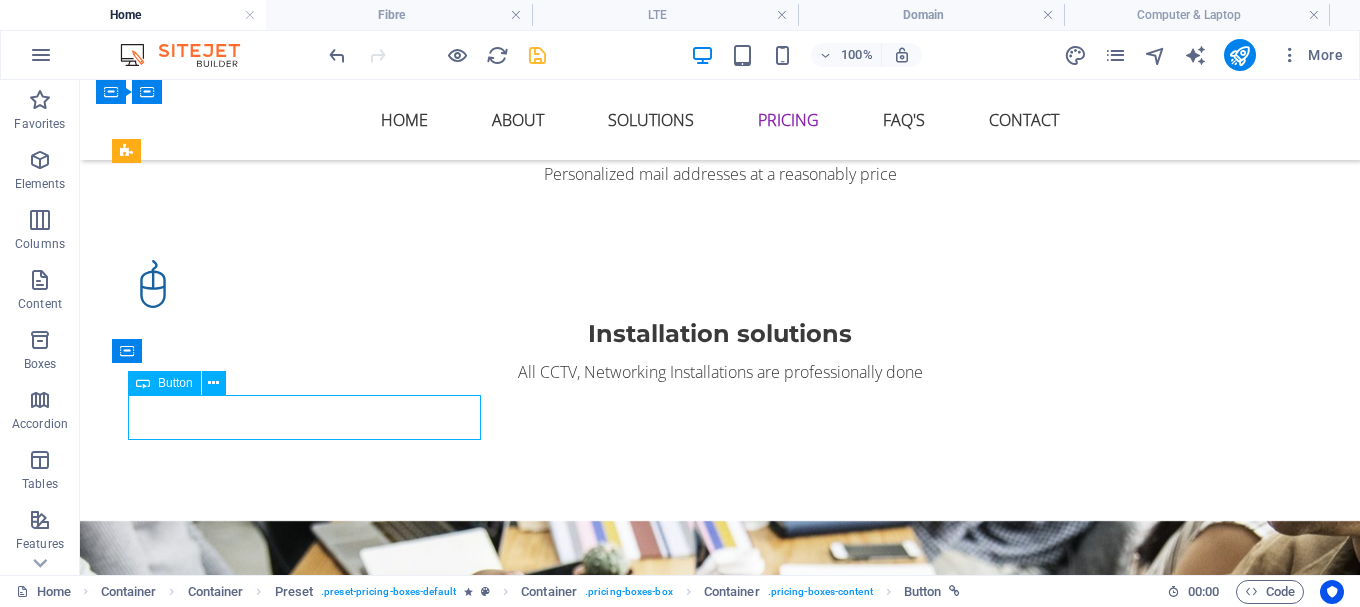 select on "1" 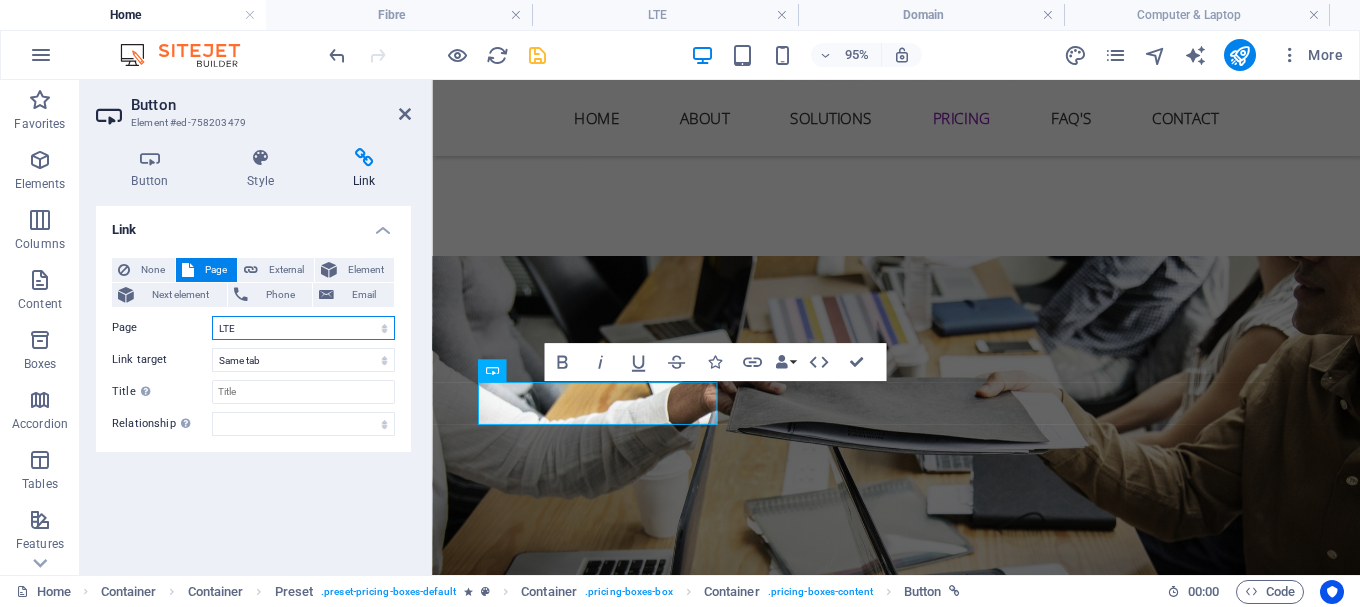 click on "Home LTE Fibre Domain Computer &amp; Laptop" at bounding box center (303, 328) 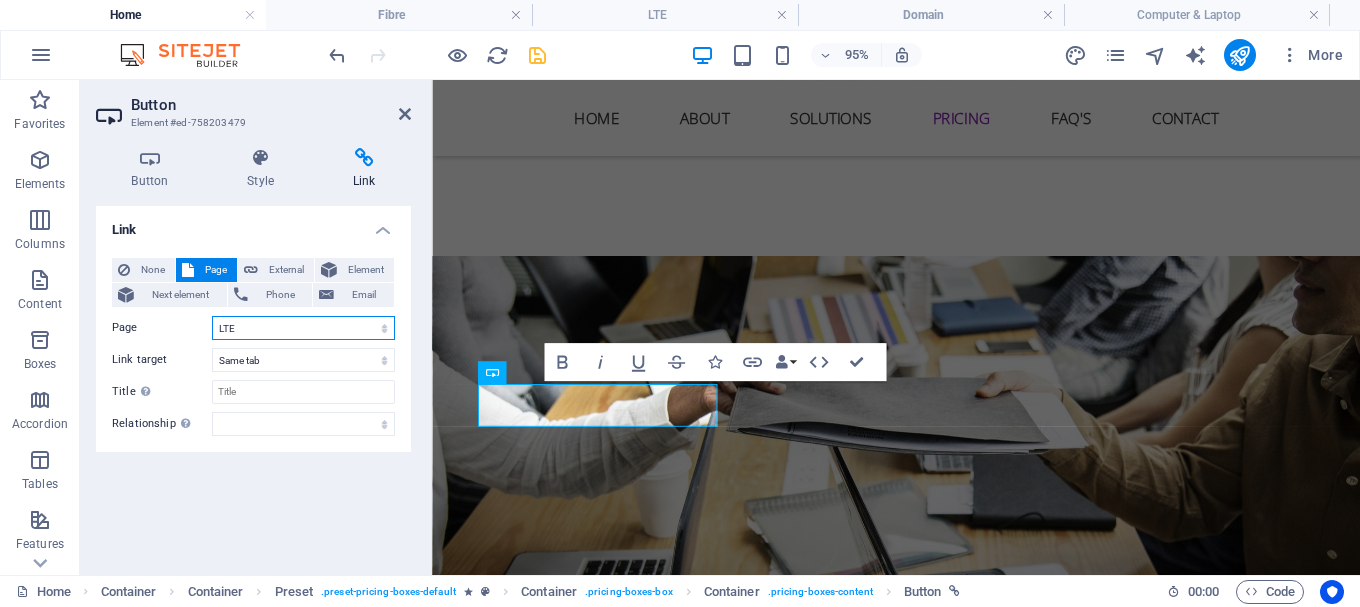 select on "3" 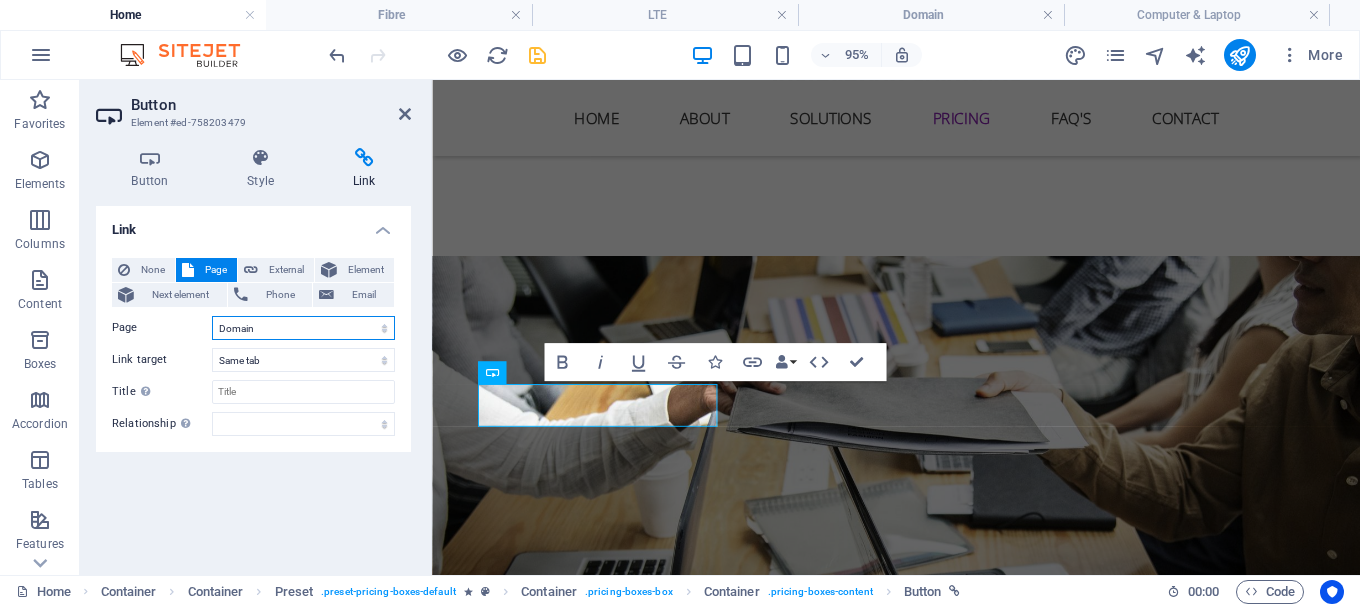 click on "Home LTE Fibre Domain Computer &amp; Laptop" at bounding box center [303, 328] 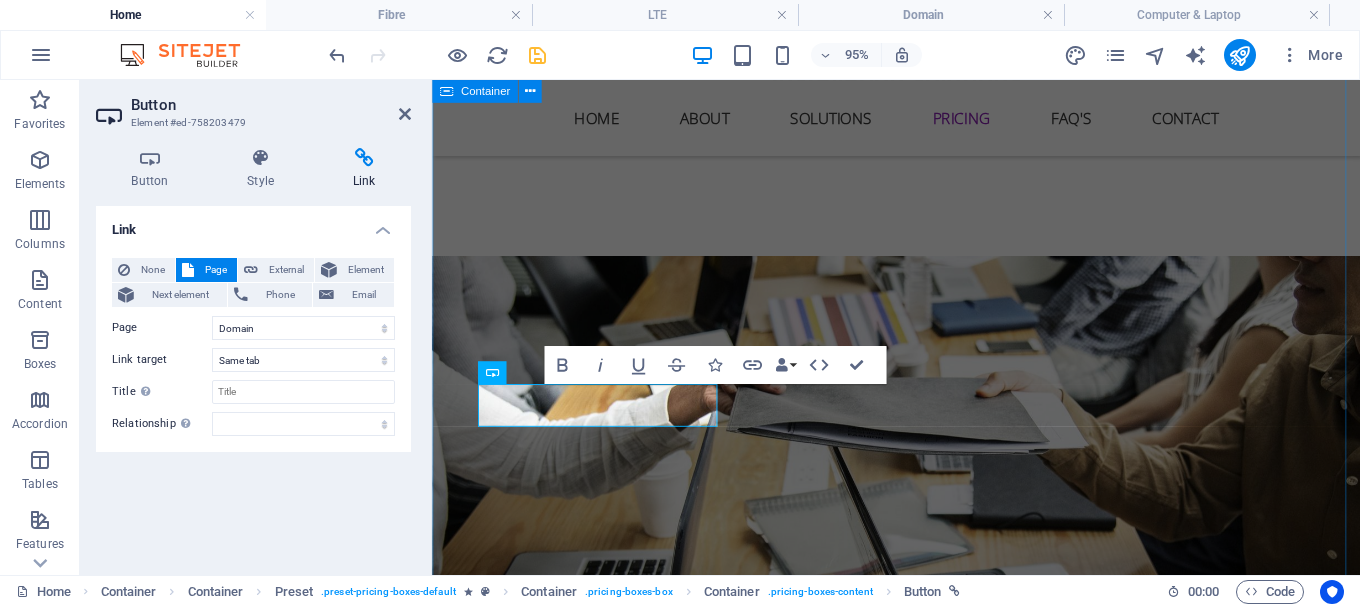 click on "All our Solutions for you CCTV LTE Fibre Computer & Laptop Sales Networking Domain Hosting Simple and affordable prices DOMAINS / WEB HOSTING
Choose Hardware
10  Users 30  Projects 50GB  Storage 1000GB  Bandwidth Choose Individual
10  Users 30  Projects 50GB  Storage 1000GB  Bandwidth Choose" at bounding box center (920, 1735) 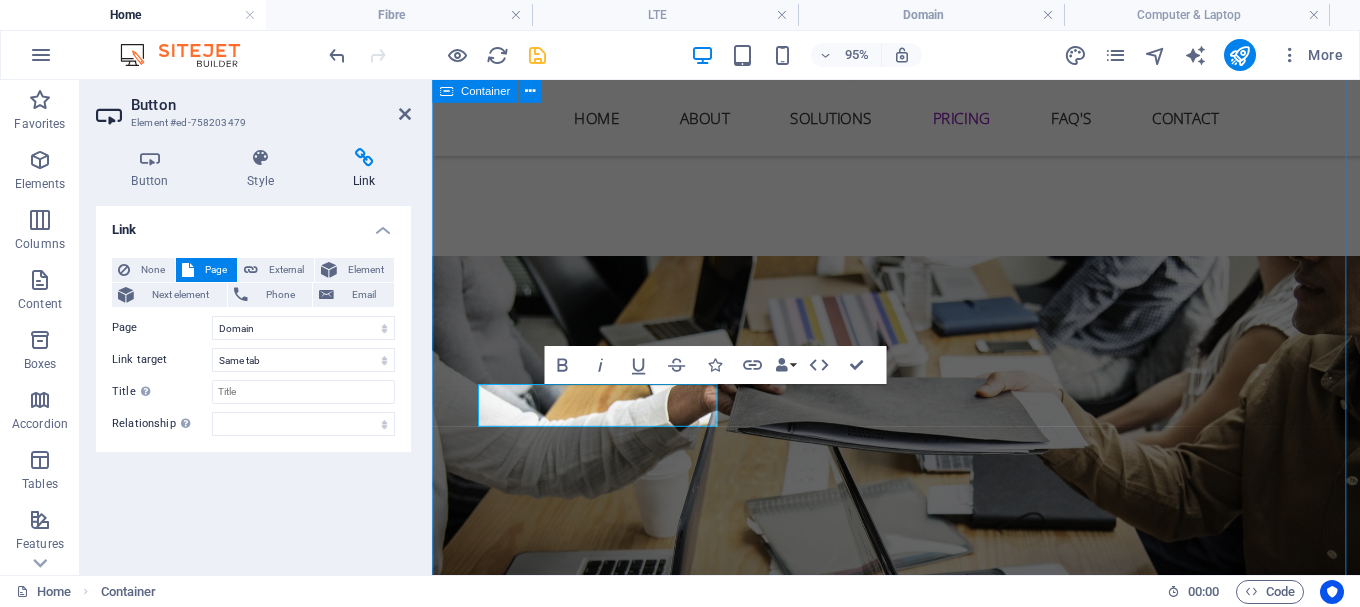 scroll, scrollTop: 2889, scrollLeft: 0, axis: vertical 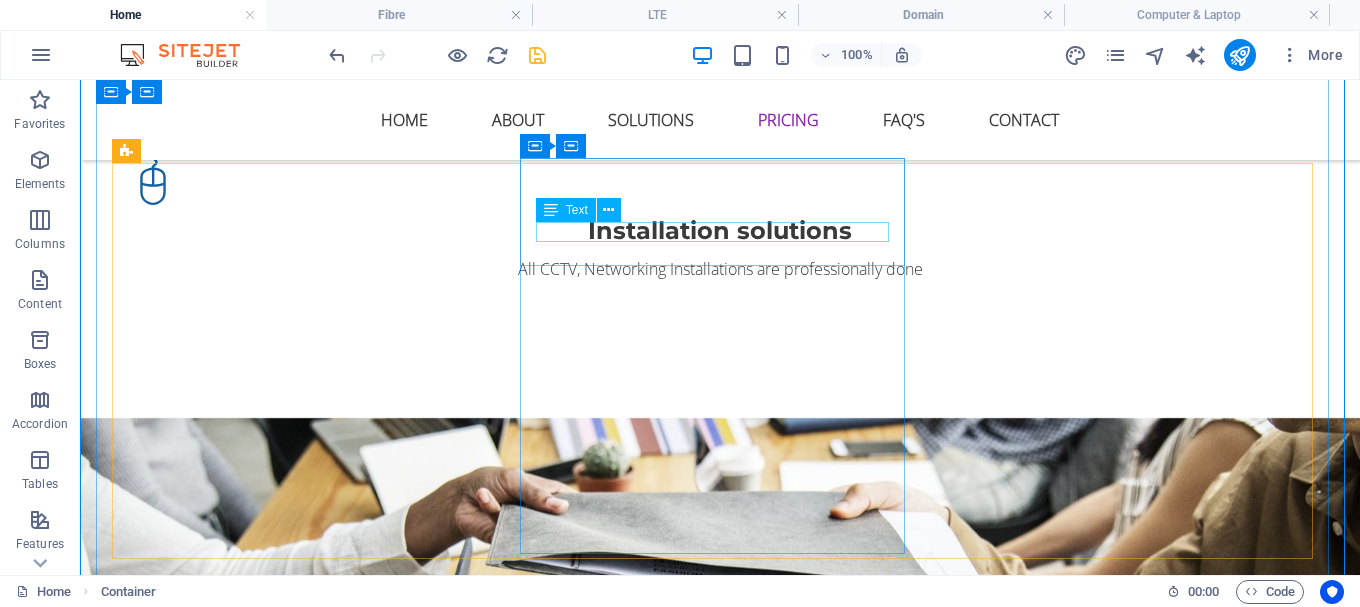 click on "Hardware" at bounding box center [720, 1864] 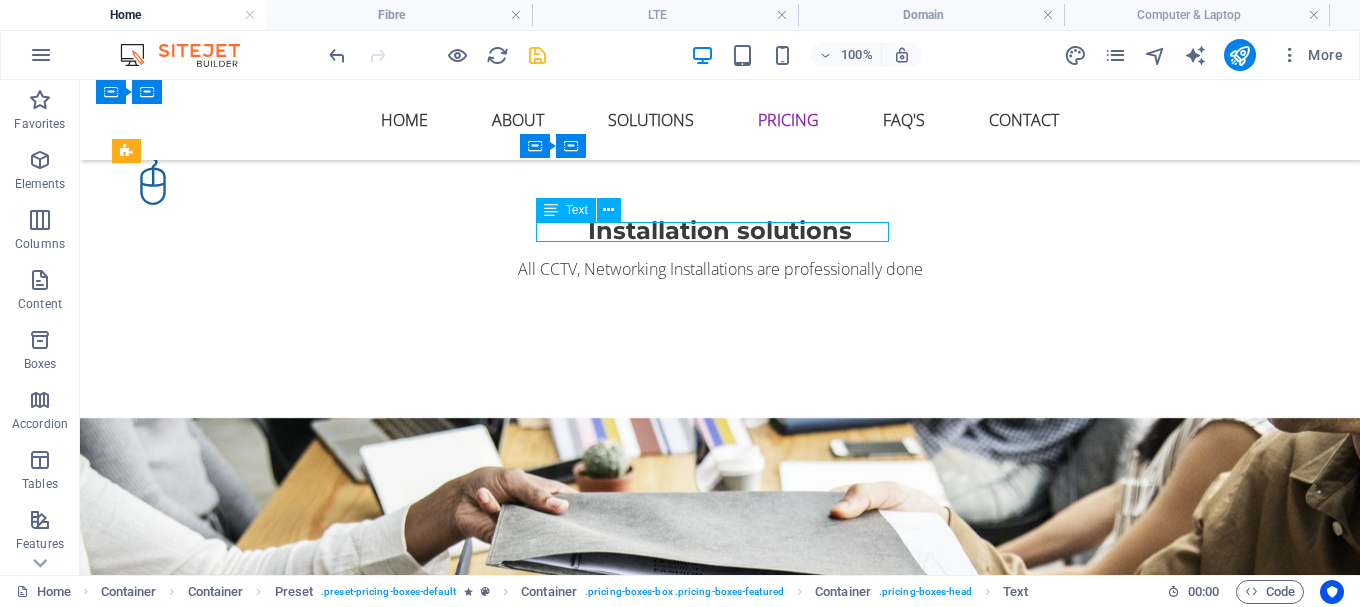 click on "Hardware" at bounding box center [720, 1864] 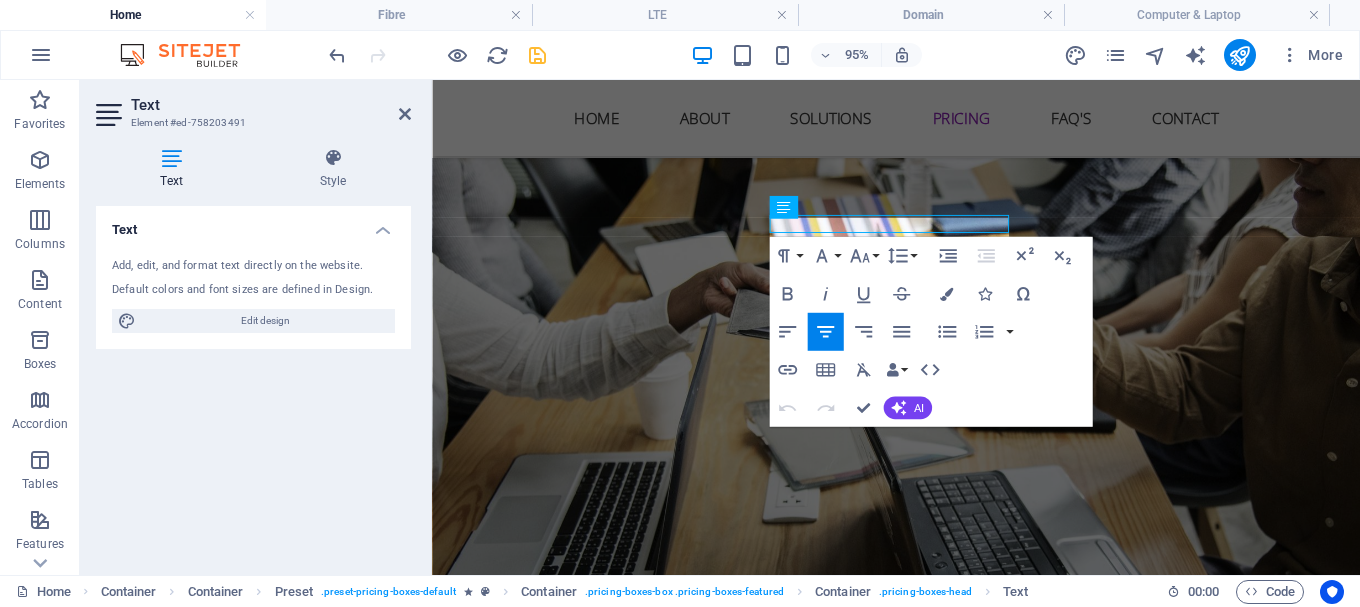 scroll, scrollTop: 2786, scrollLeft: 0, axis: vertical 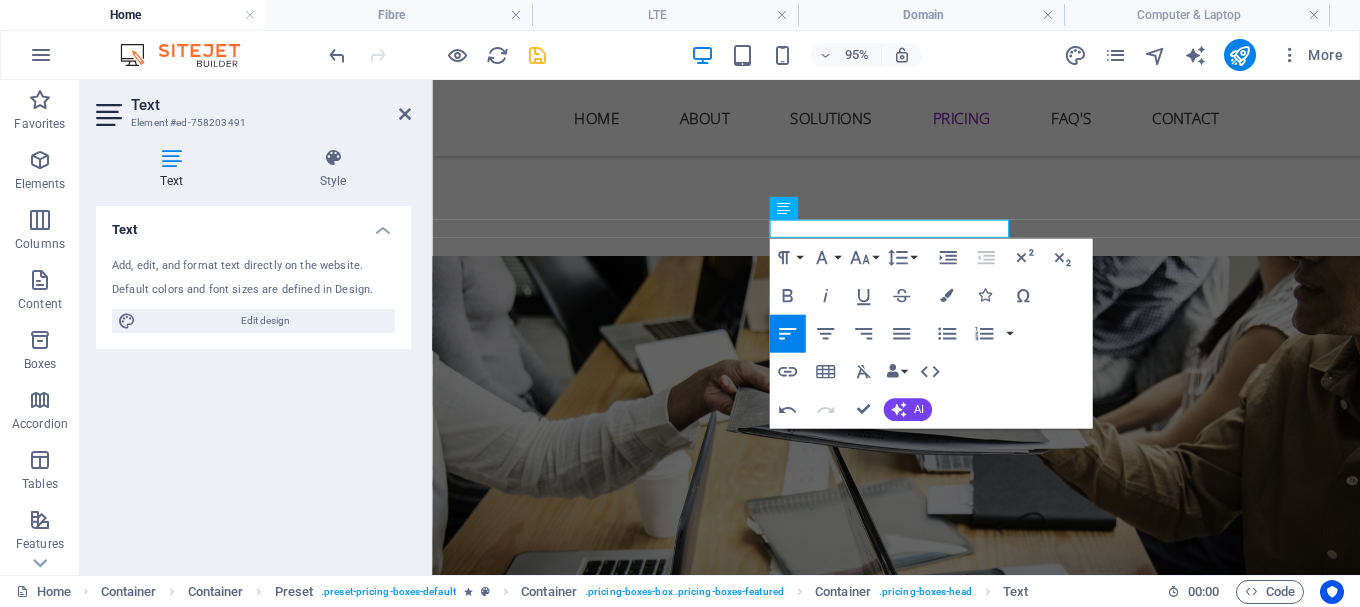 type 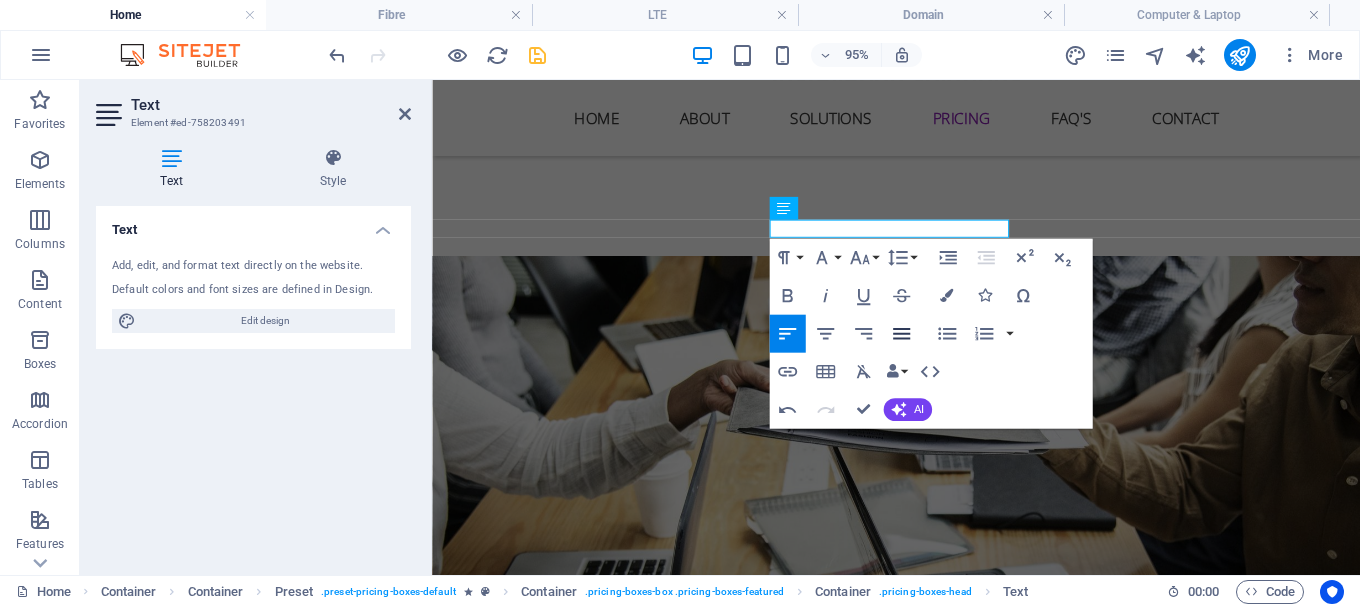 click 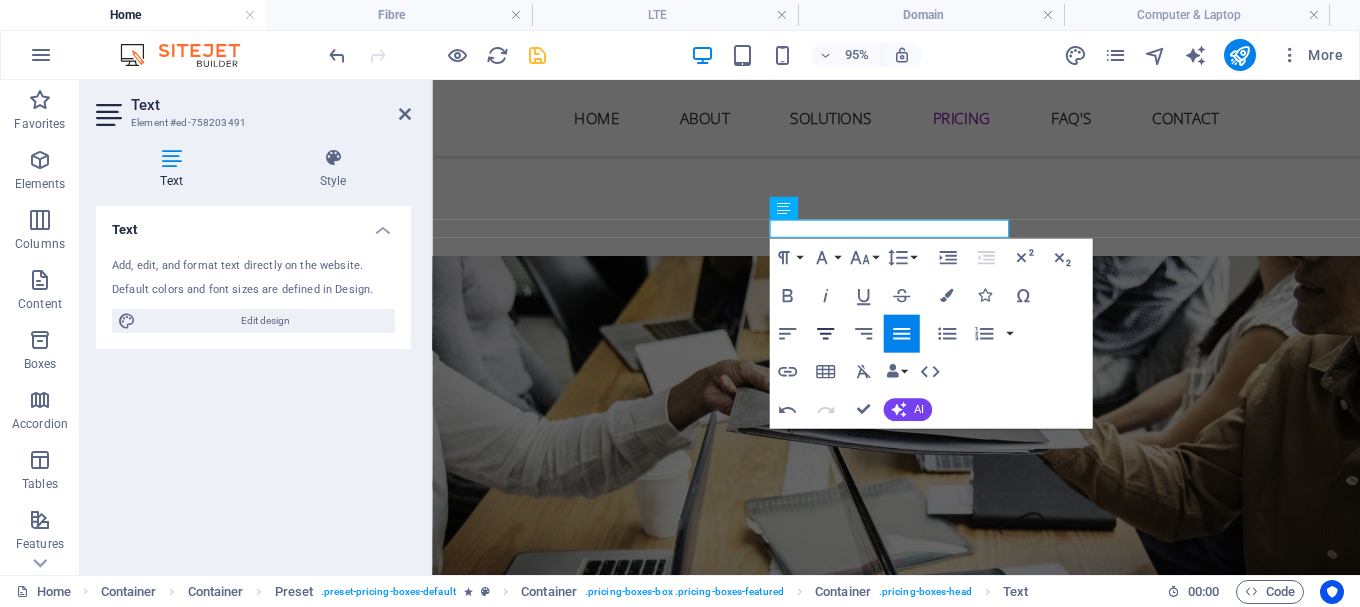 click 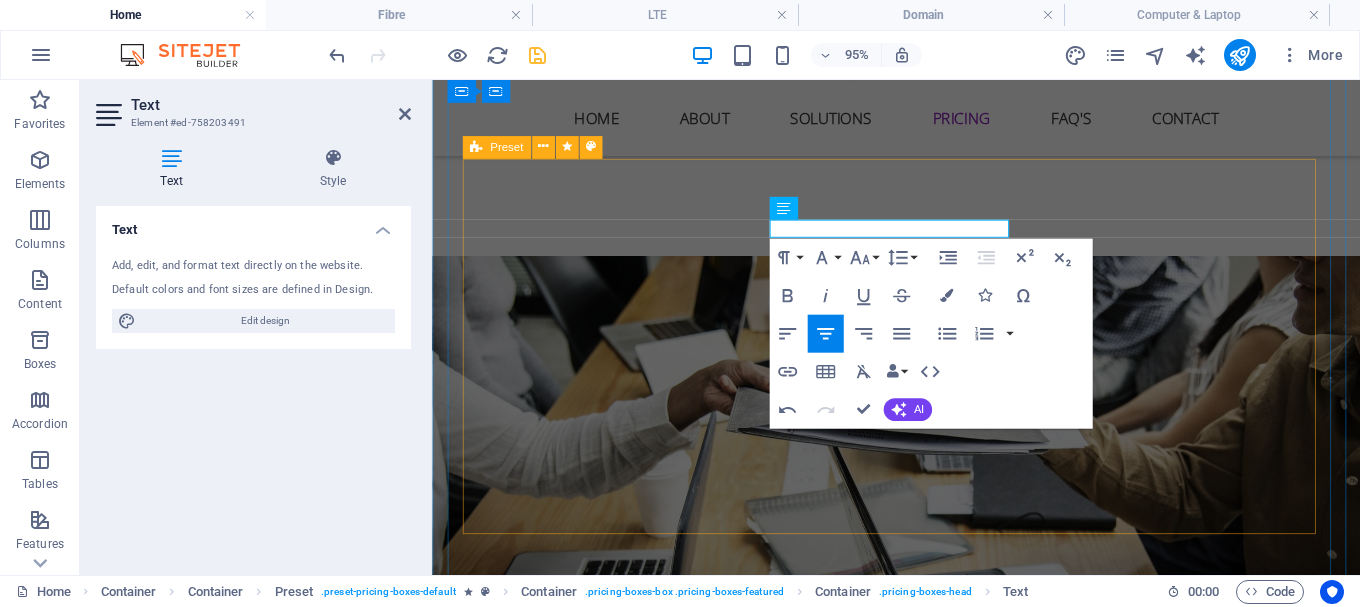 click on "DOMAINS / WEB HOSTING
Choose lte
10  Users 30  Projects 50GB  Storage 1000GB  Bandwidth Choose Individual
10  Users 30  Projects 50GB  Storage 1000GB  Bandwidth Choose" at bounding box center [920, 1922] 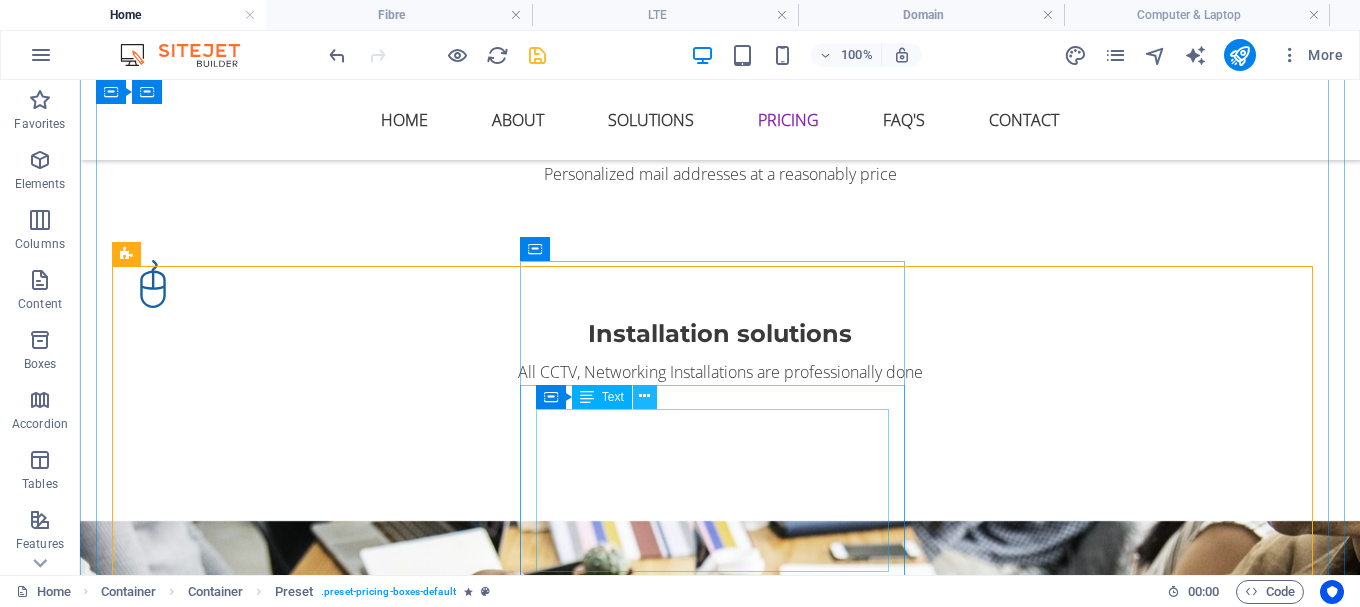click at bounding box center (645, 397) 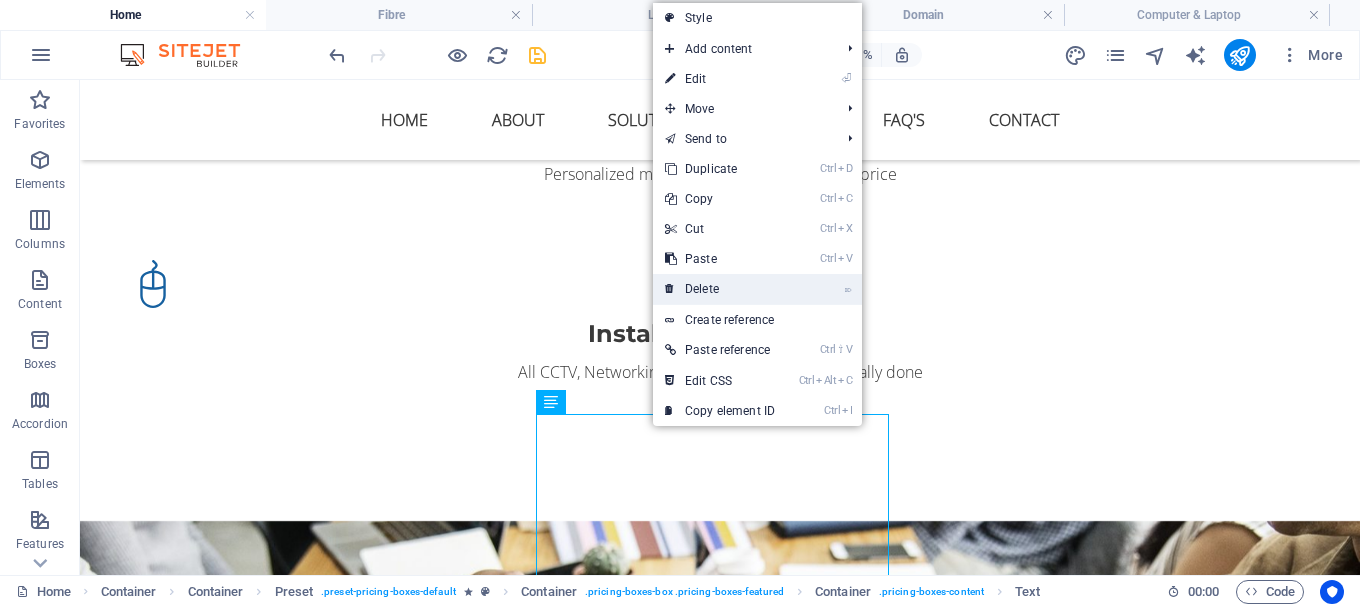 click on "⌦  Delete" at bounding box center [720, 289] 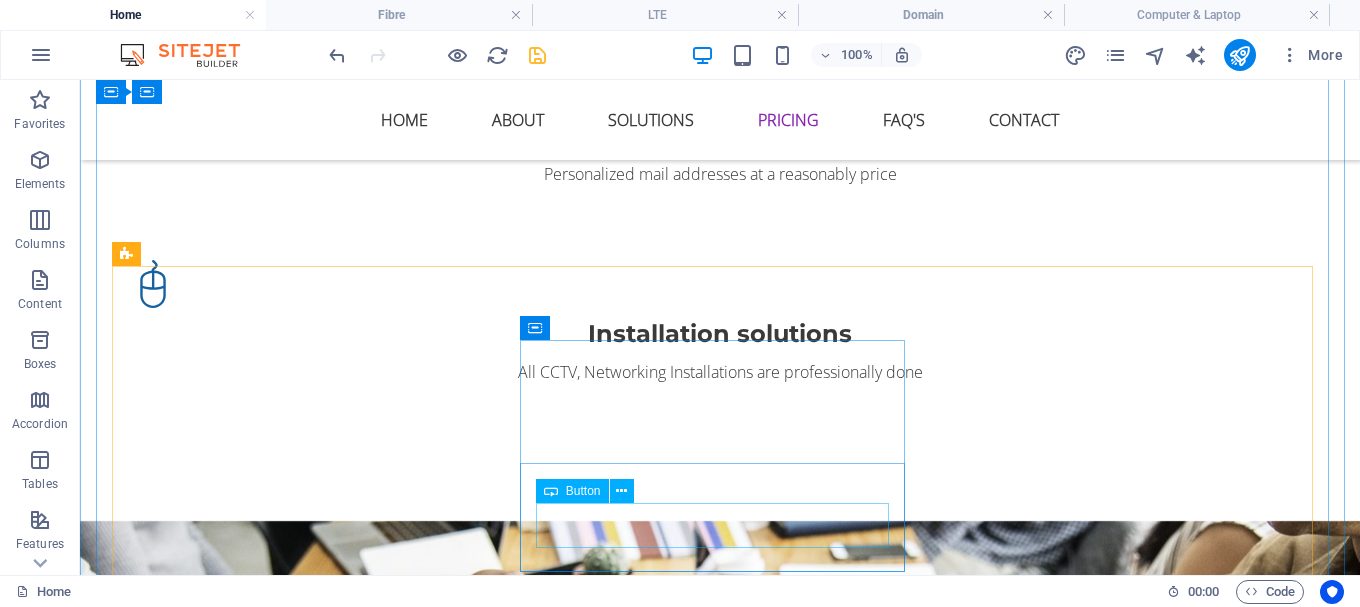 click on "Choose" at bounding box center (720, 2078) 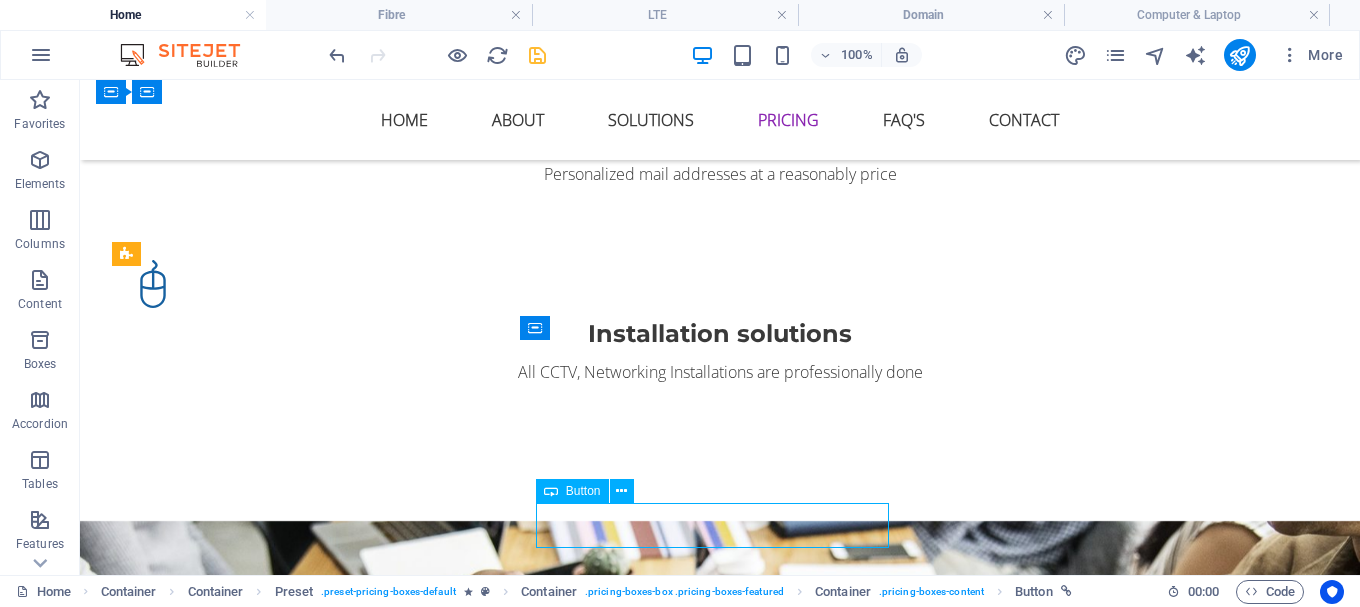 click on "Choose" at bounding box center [720, 2078] 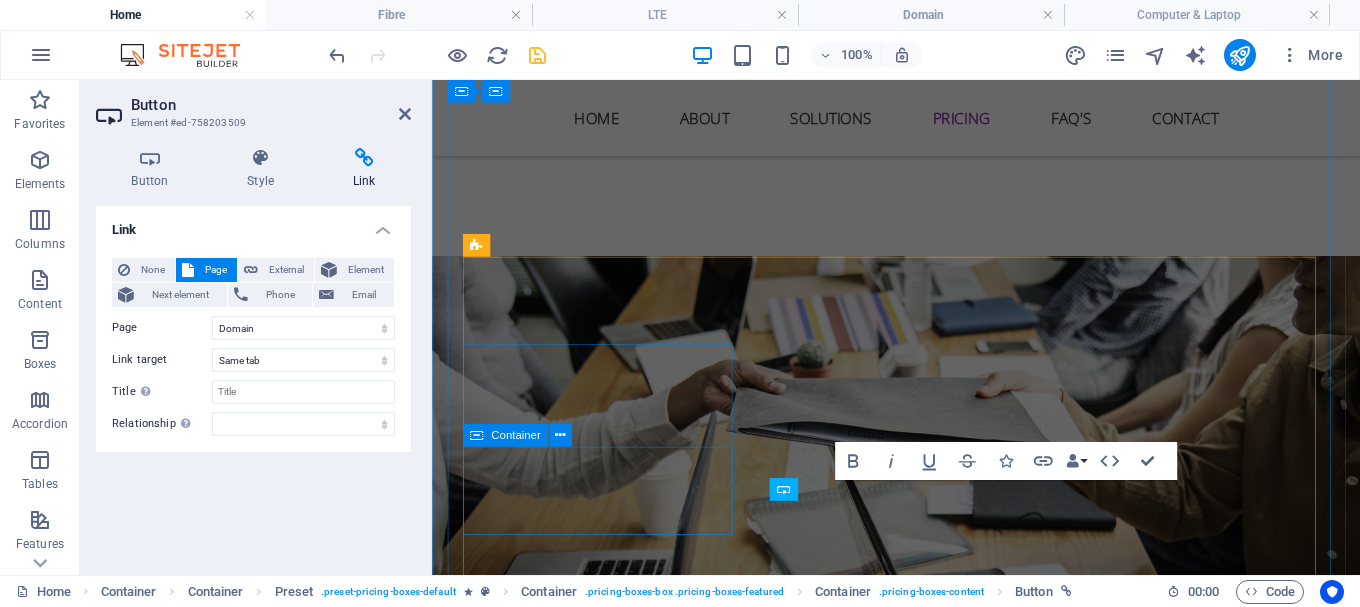 scroll, scrollTop: 2683, scrollLeft: 0, axis: vertical 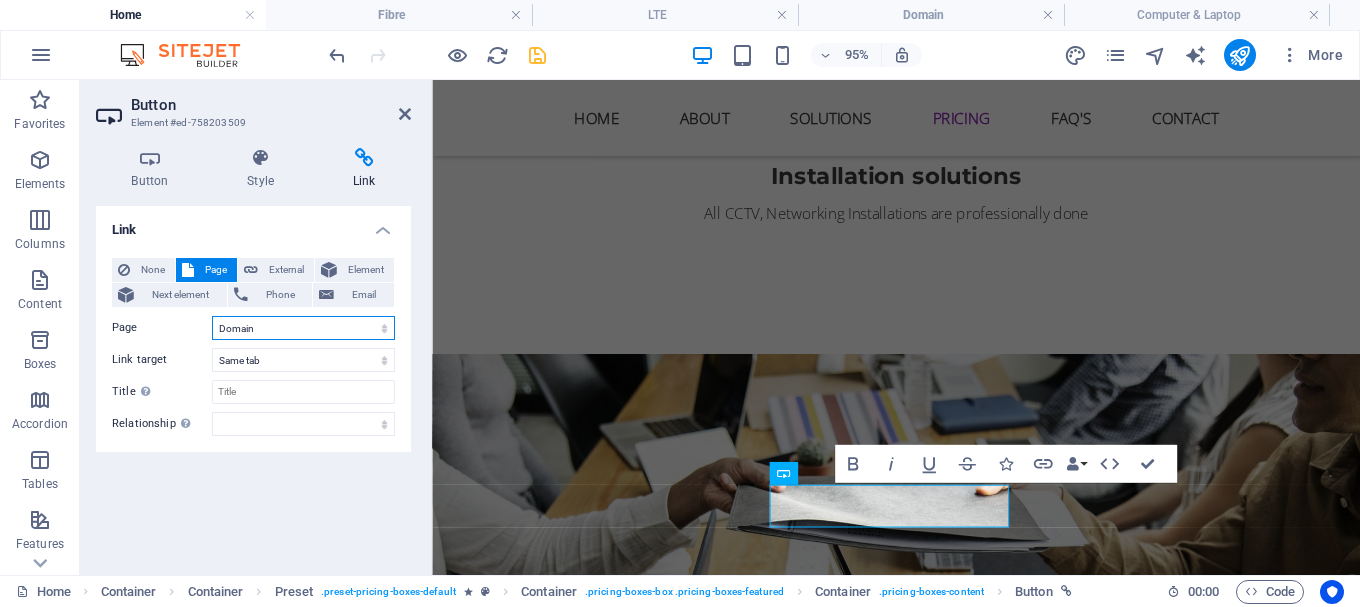 click on "Home LTE Fibre Domain Computer &amp; Laptop" at bounding box center (303, 328) 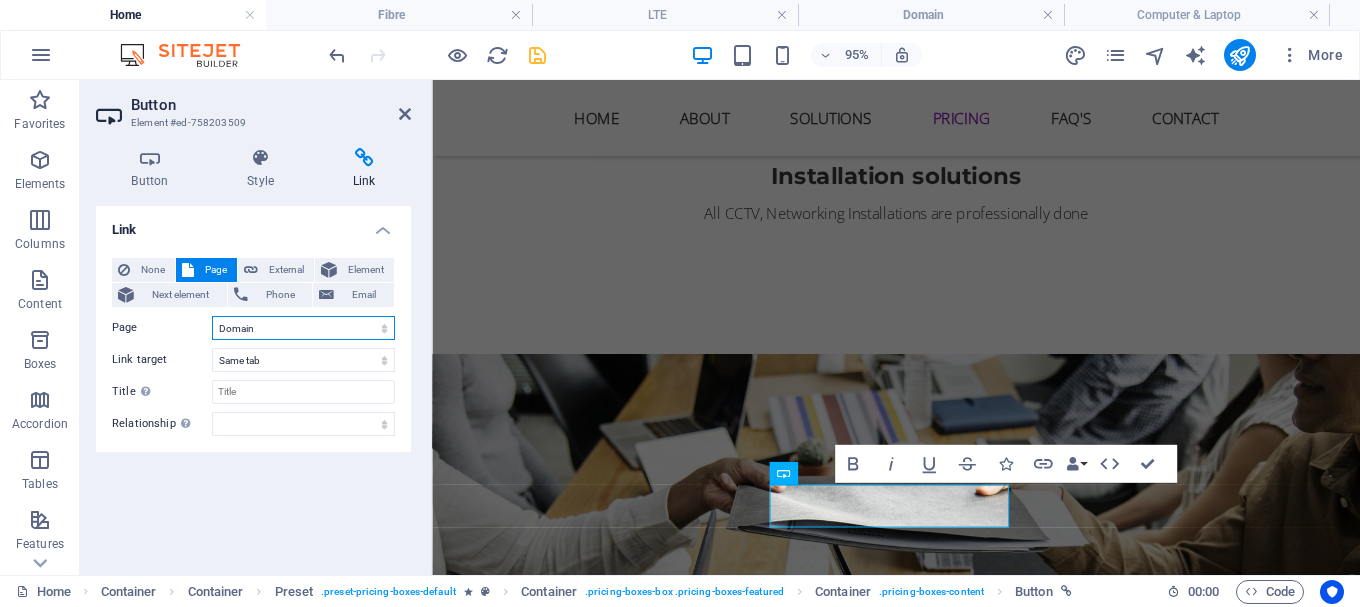select on "1" 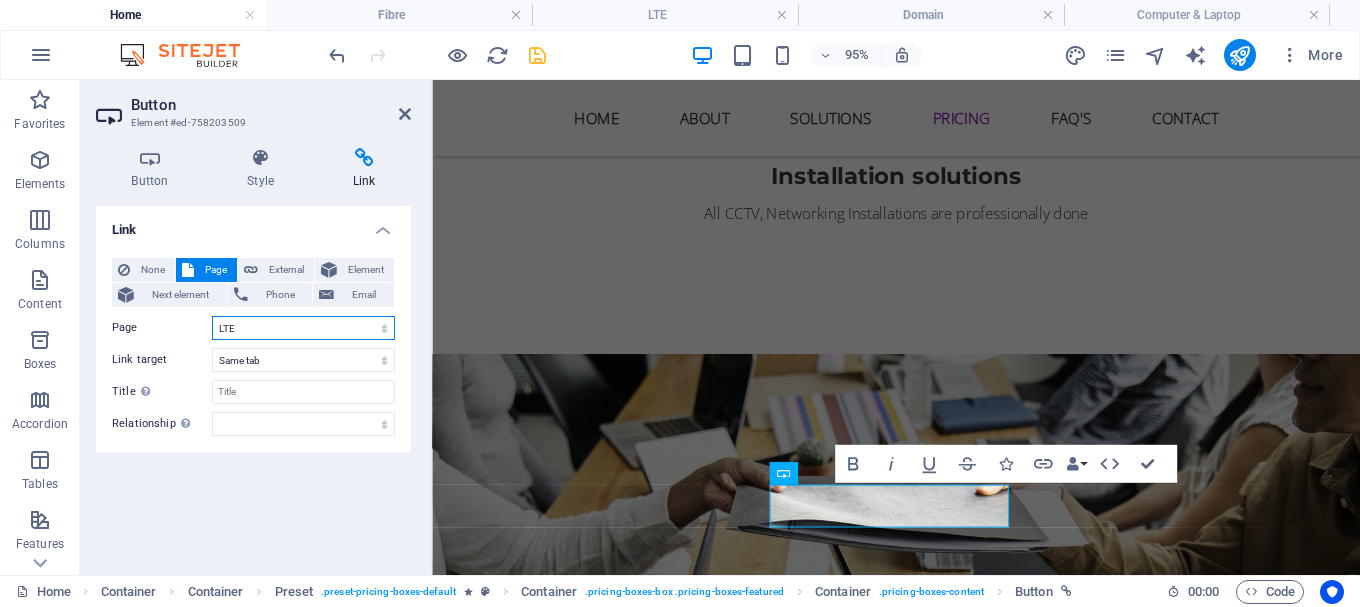 click on "Home LTE Fibre Domain Computer &amp; Laptop" at bounding box center [303, 328] 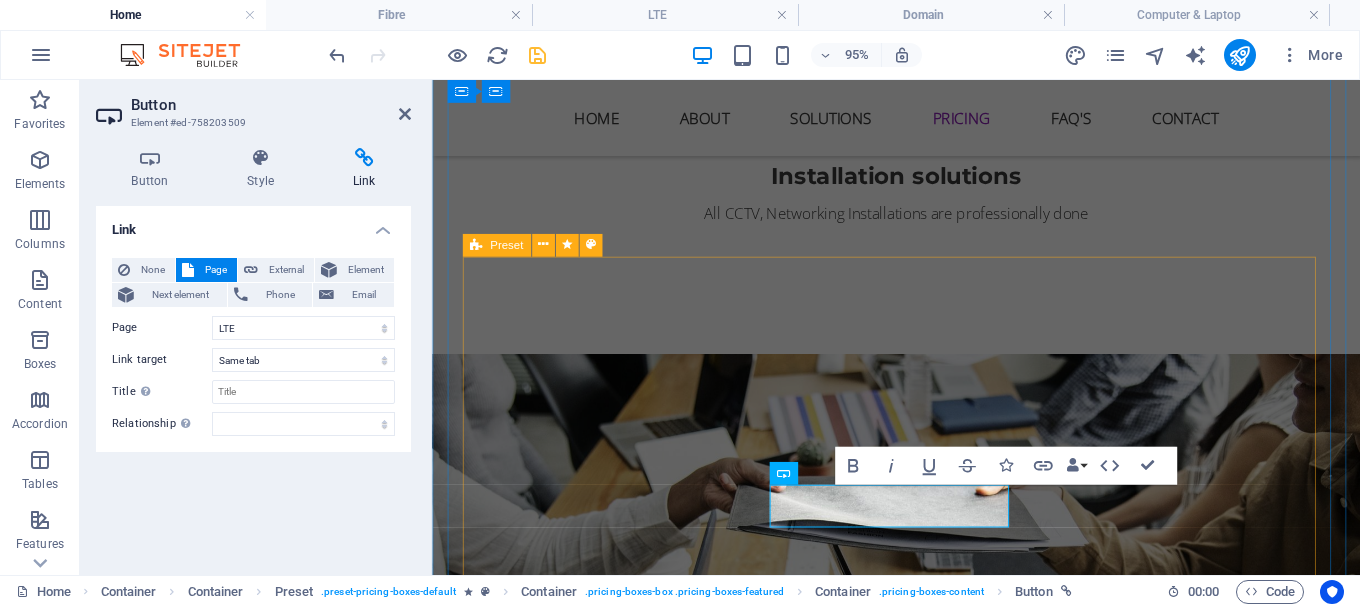 click on "DOMAINS / WEB HOSTING
Choose lte
Choose Individual
10  Users 30  Projects 50GB  Storage 1000GB  Bandwidth Choose" at bounding box center [920, 1943] 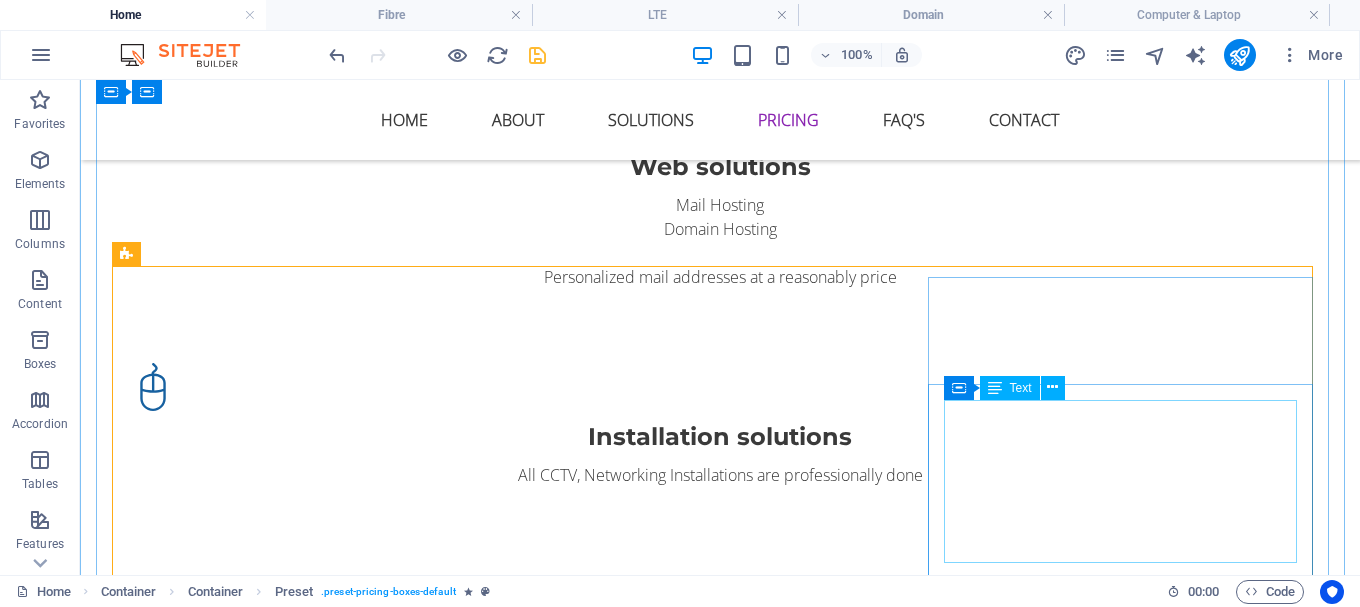 scroll, scrollTop: 2786, scrollLeft: 0, axis: vertical 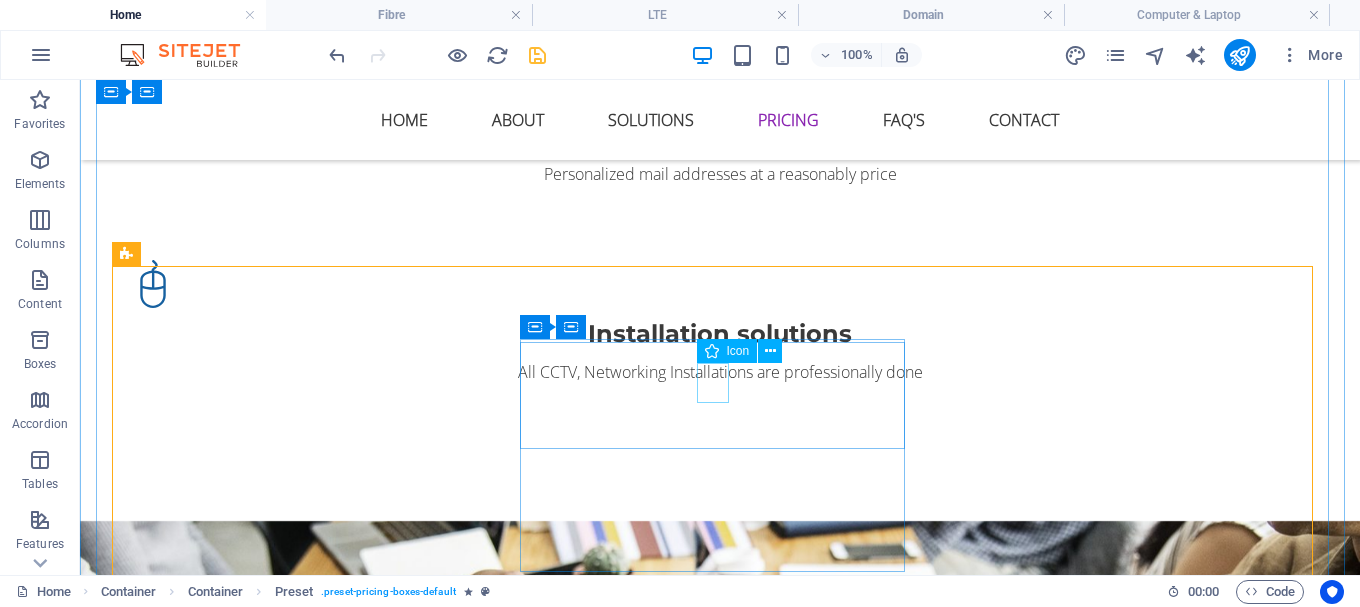 click at bounding box center (720, 1933) 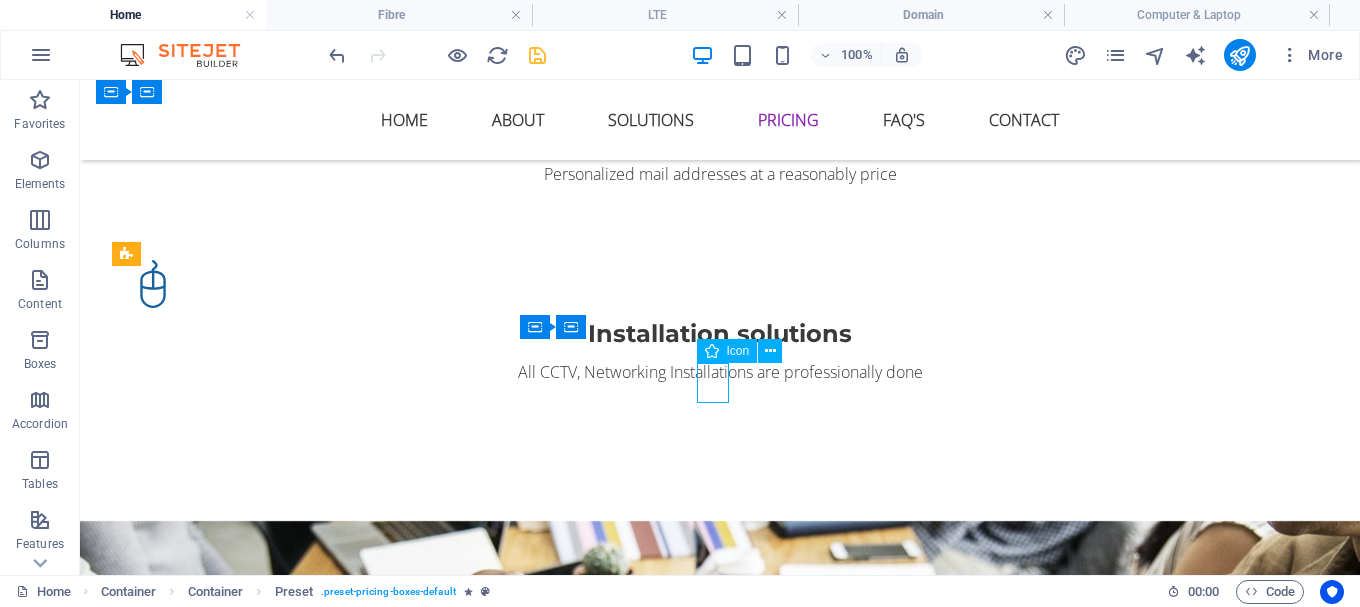 click at bounding box center (720, 1933) 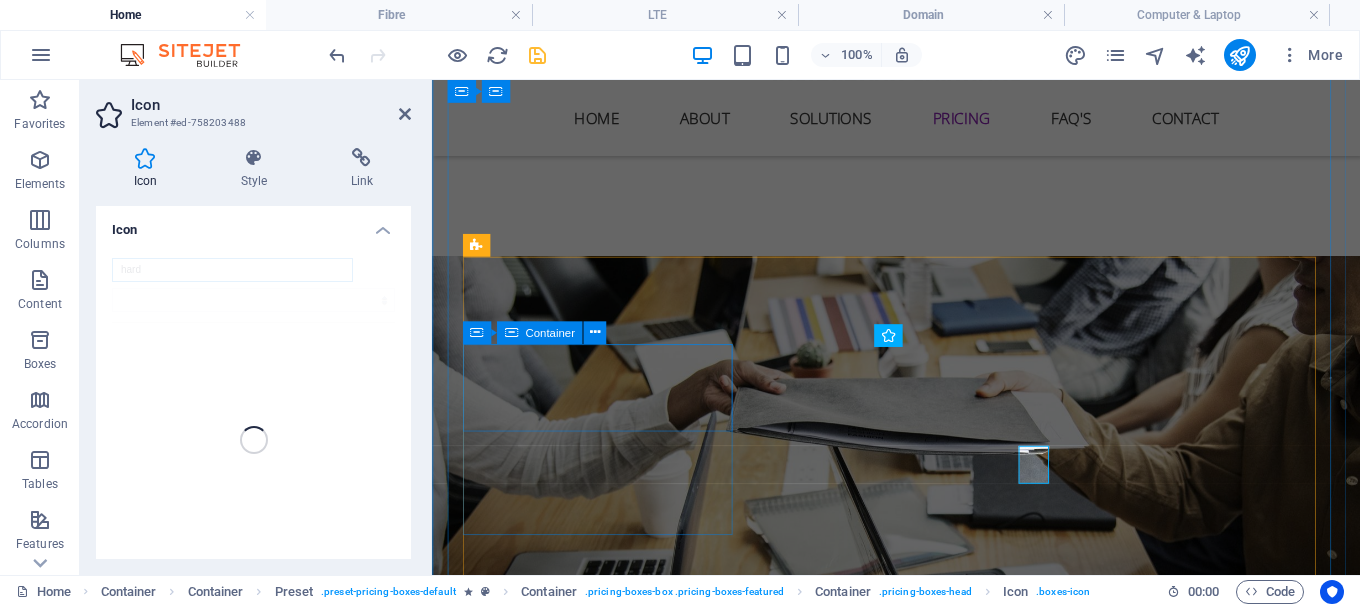 scroll, scrollTop: 2683, scrollLeft: 0, axis: vertical 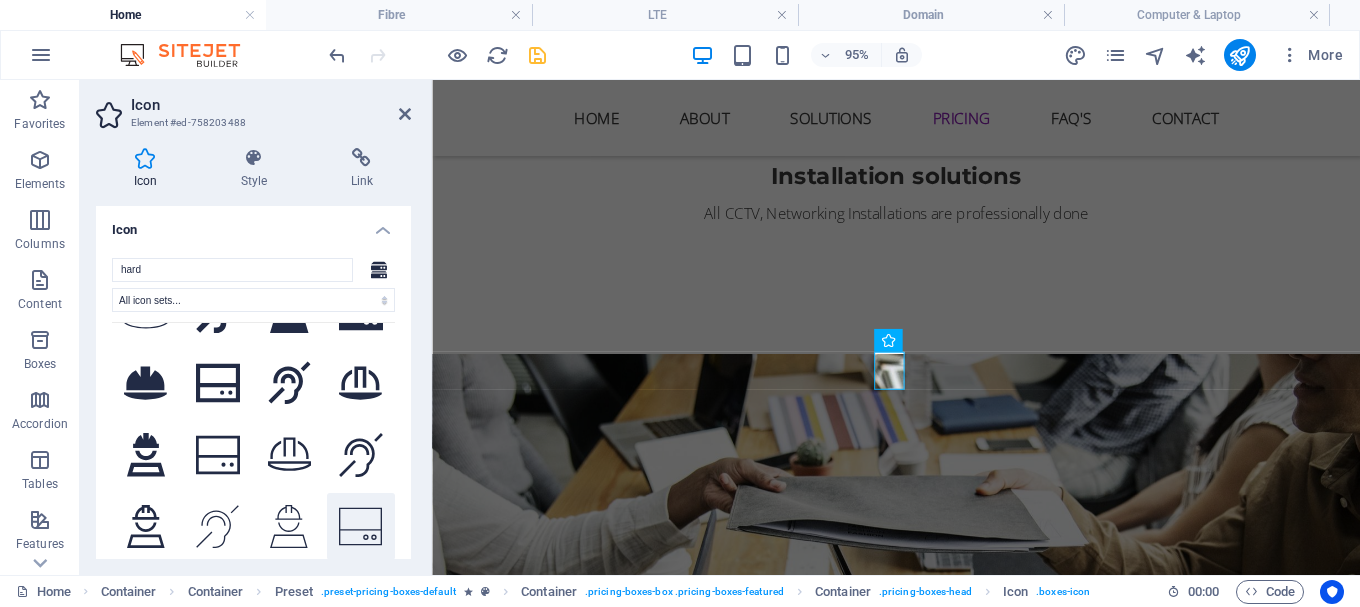 click 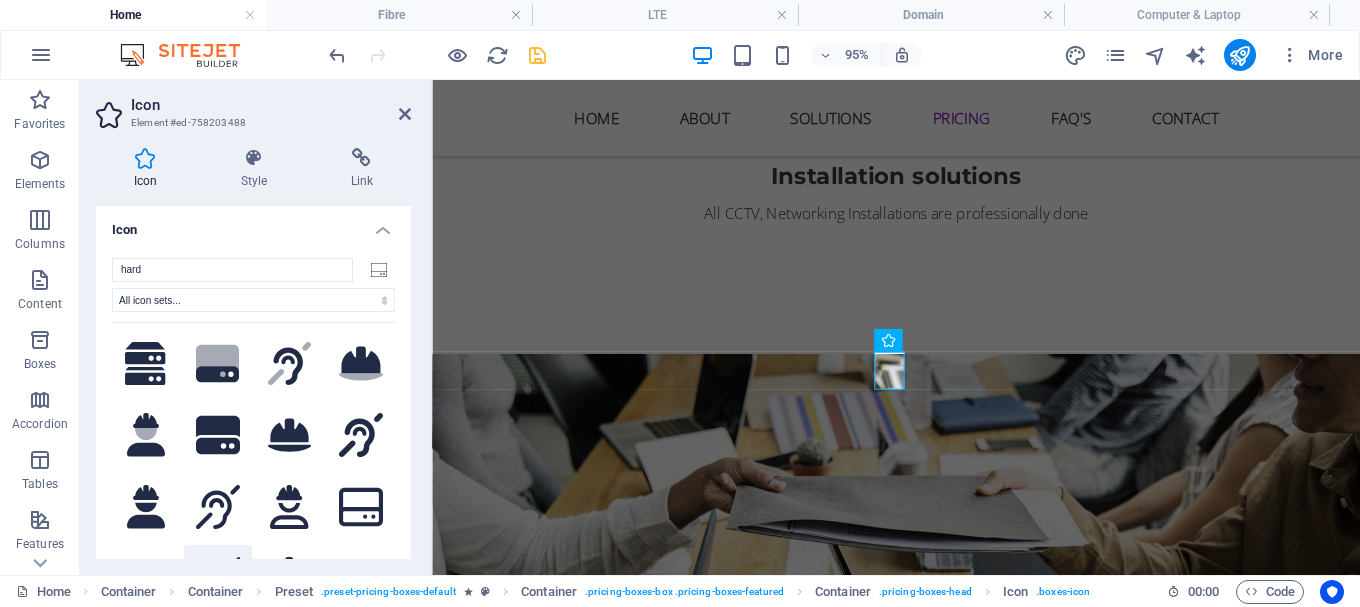 scroll, scrollTop: 0, scrollLeft: 0, axis: both 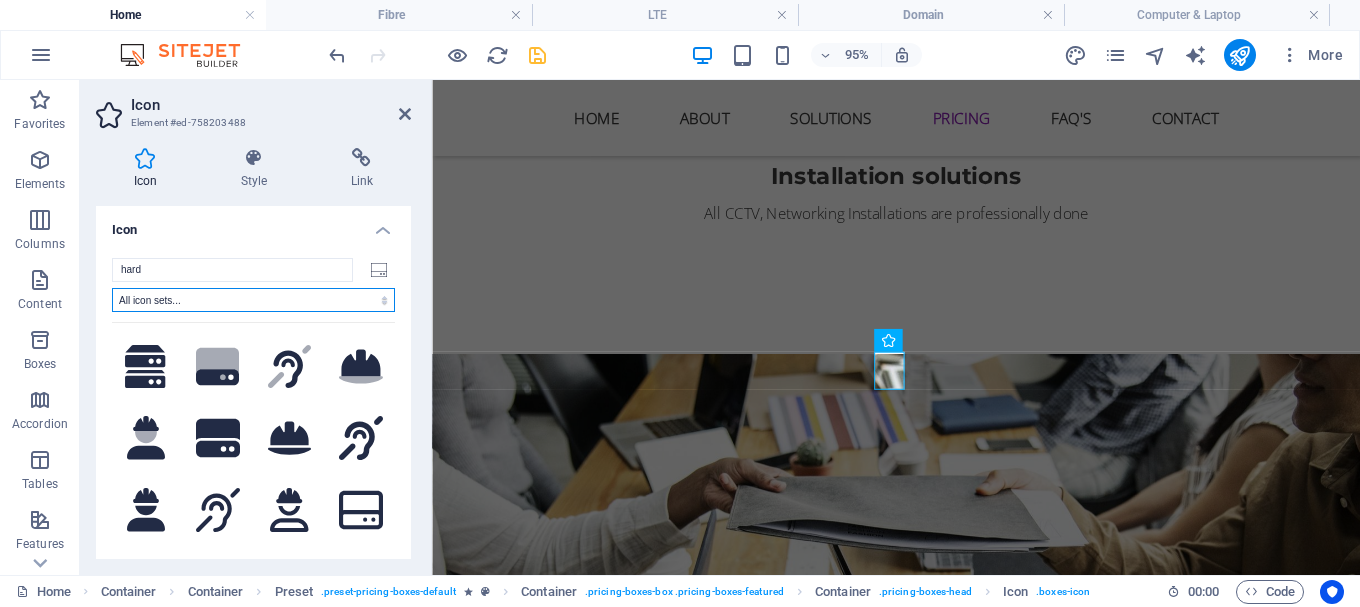 click on "All icon sets... IcoFont Ionicons FontAwesome Brands FontAwesome Duotone FontAwesome Solid FontAwesome Regular FontAwesome Light FontAwesome Thin FontAwesome Sharp Solid FontAwesome Sharp Regular FontAwesome Sharp Light FontAwesome Sharp Thin" at bounding box center [253, 300] 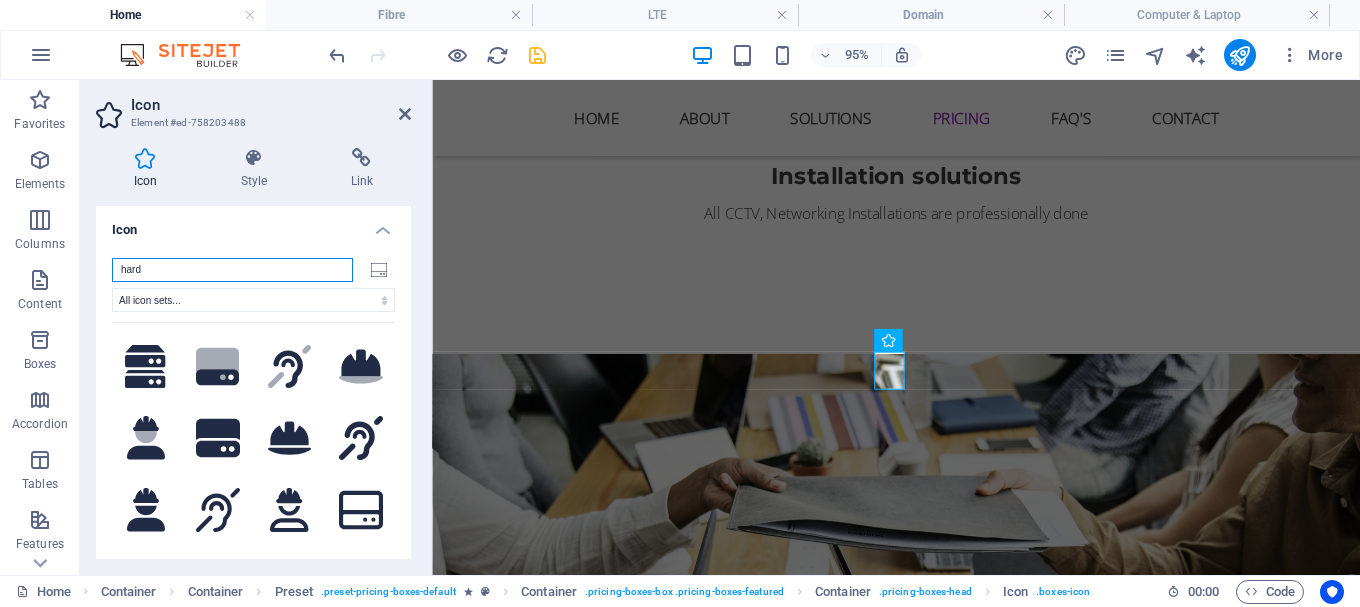 click on "hard" at bounding box center (232, 270) 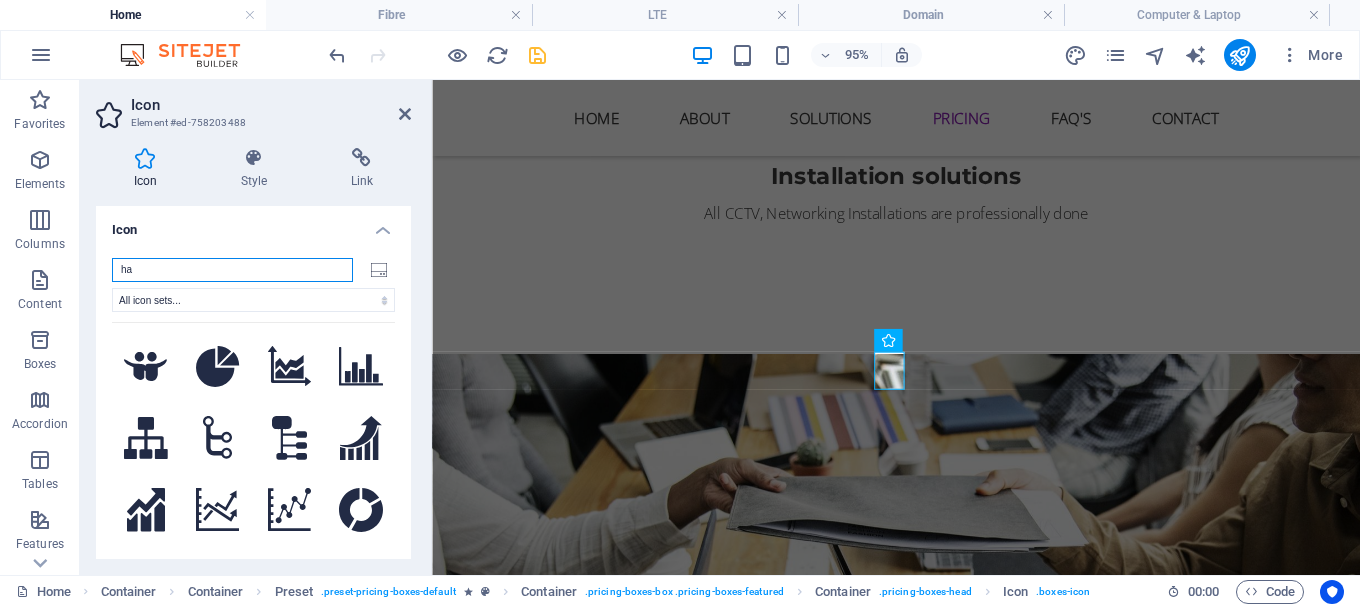 type on "h" 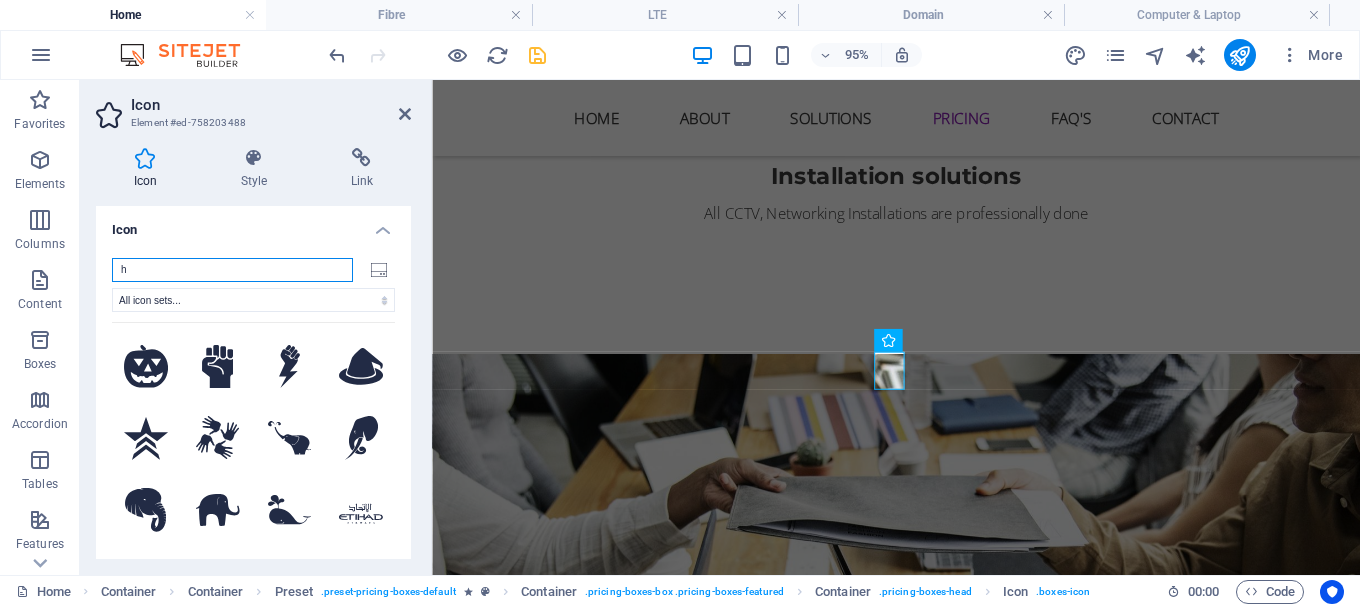 type 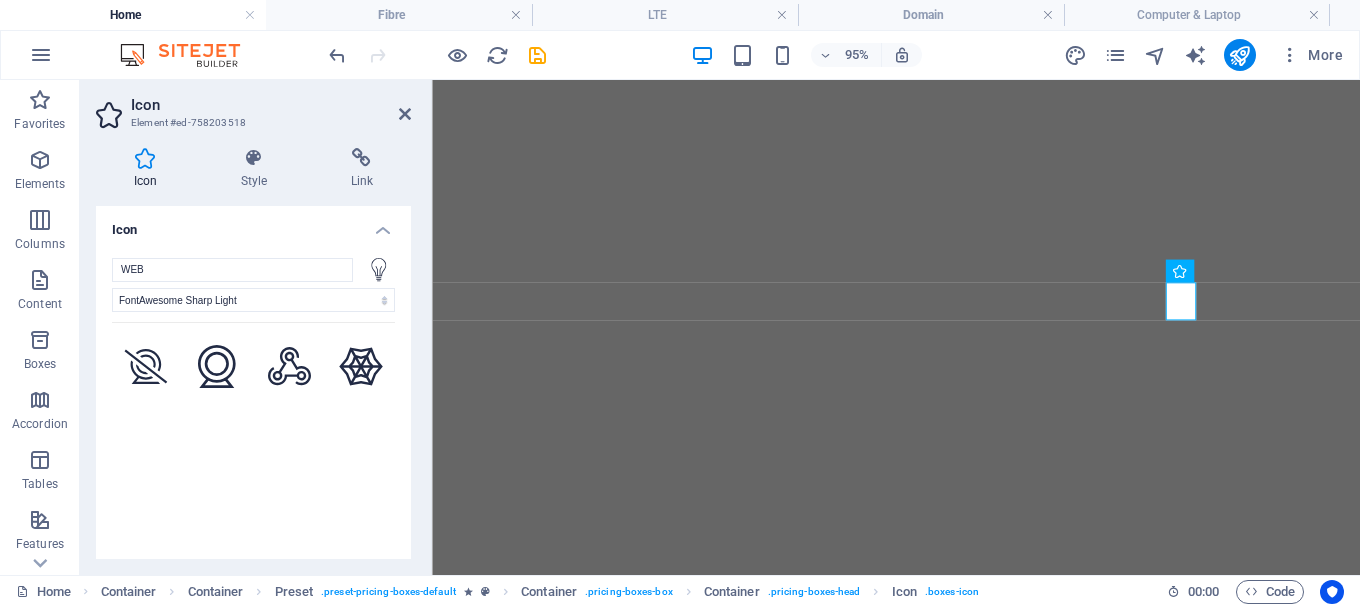 select on "font-awesome-sharp-light" 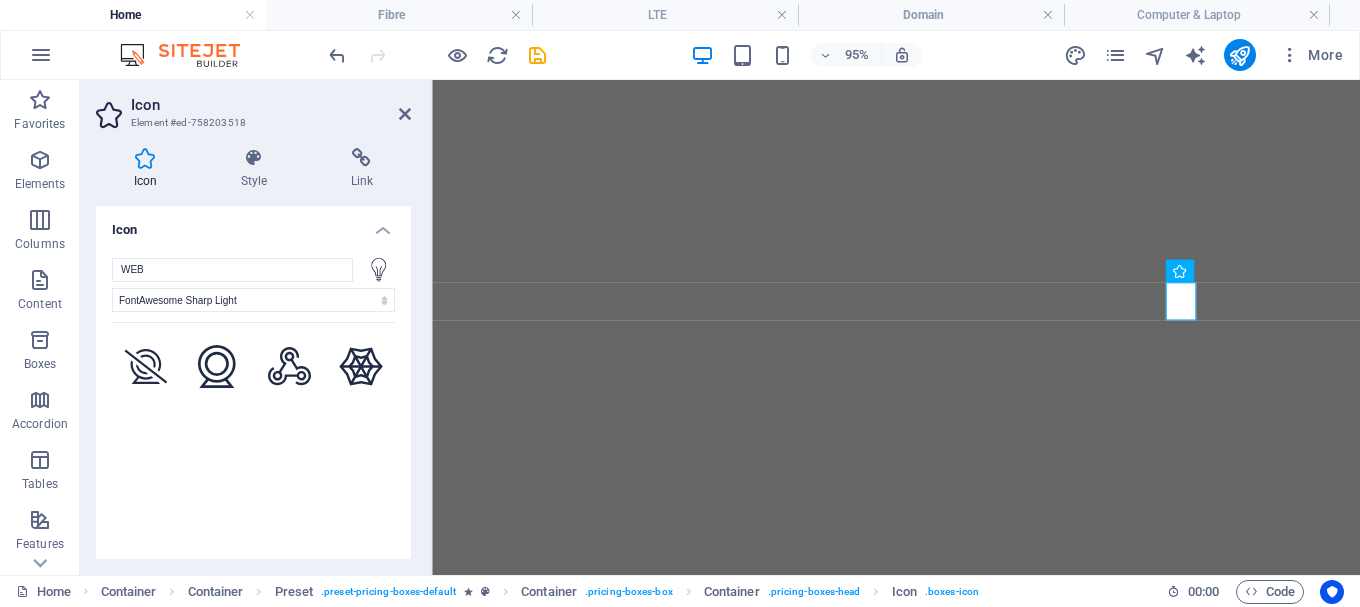 scroll, scrollTop: 0, scrollLeft: 0, axis: both 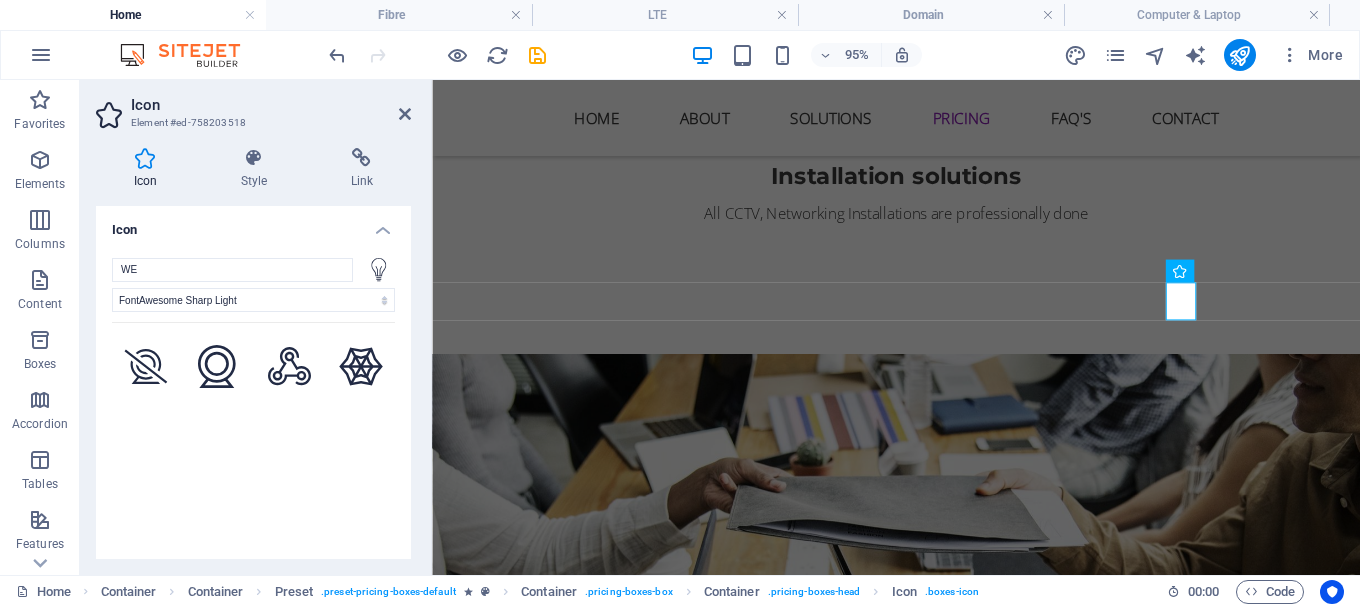 type on "W" 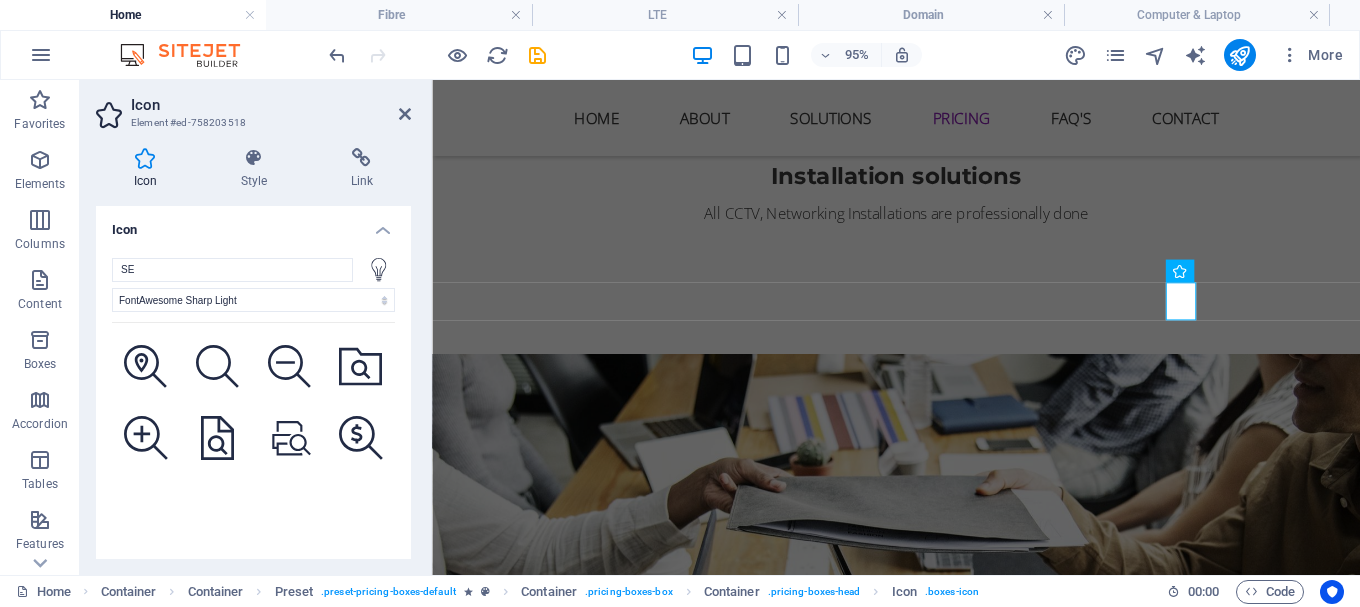 type on "S" 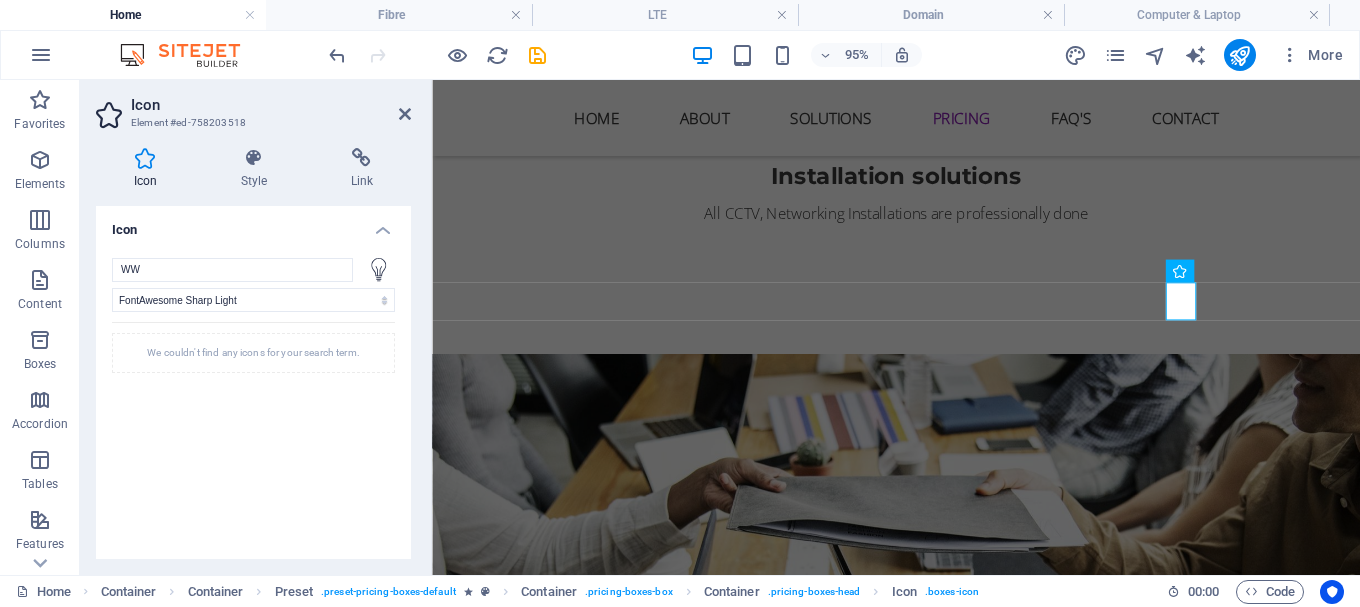 type on "W" 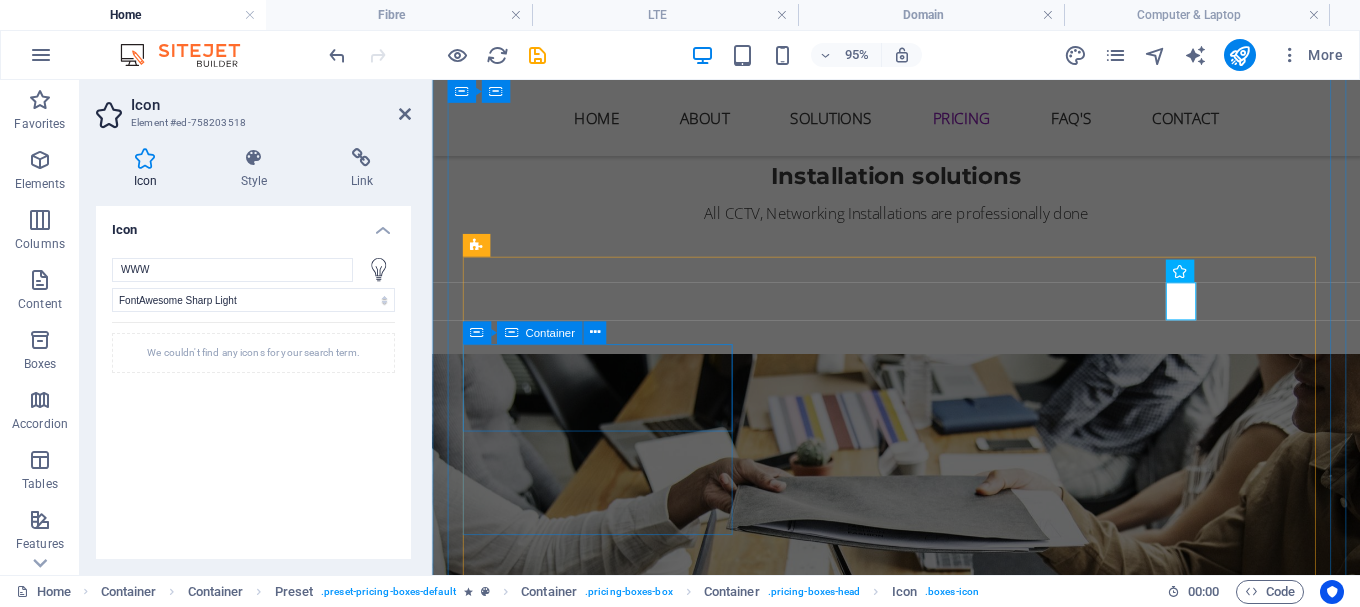 type on "WWW" 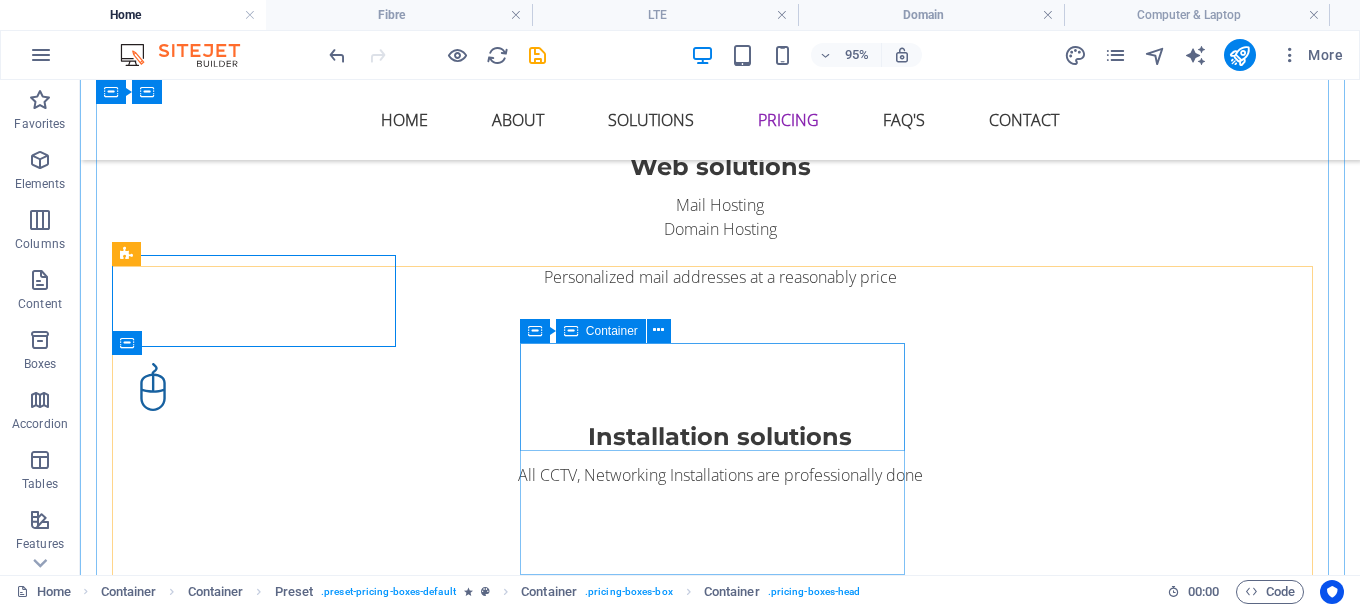 scroll, scrollTop: 2786, scrollLeft: 0, axis: vertical 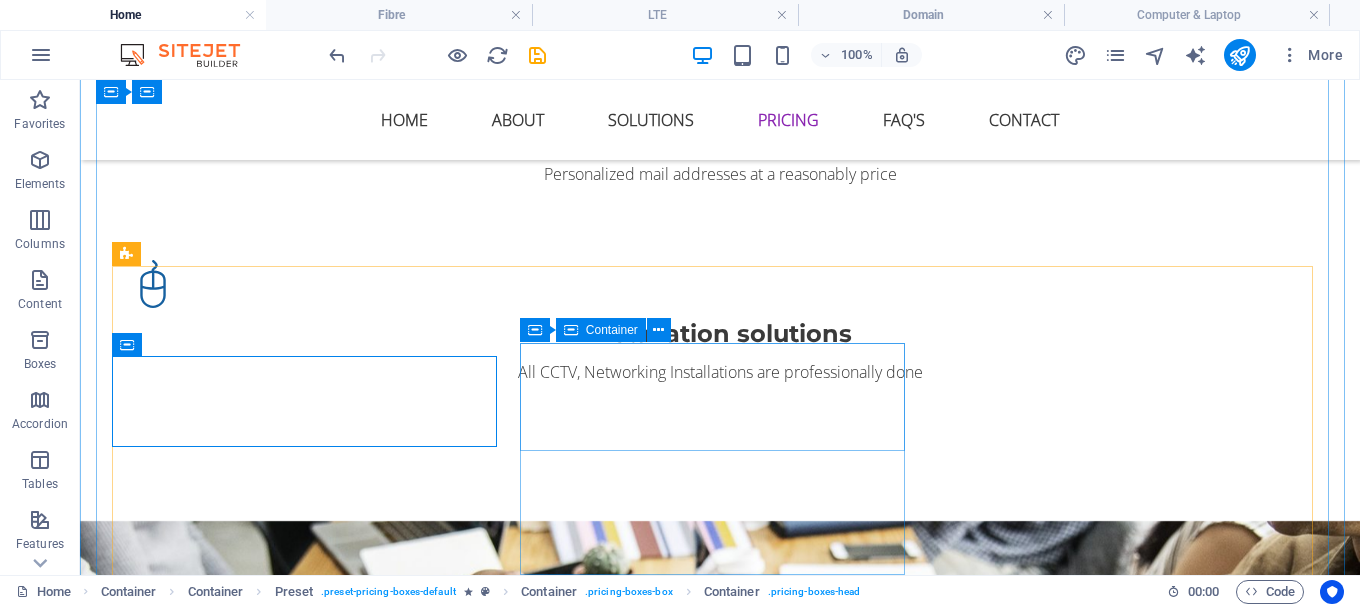 click on "lte" at bounding box center [720, 1947] 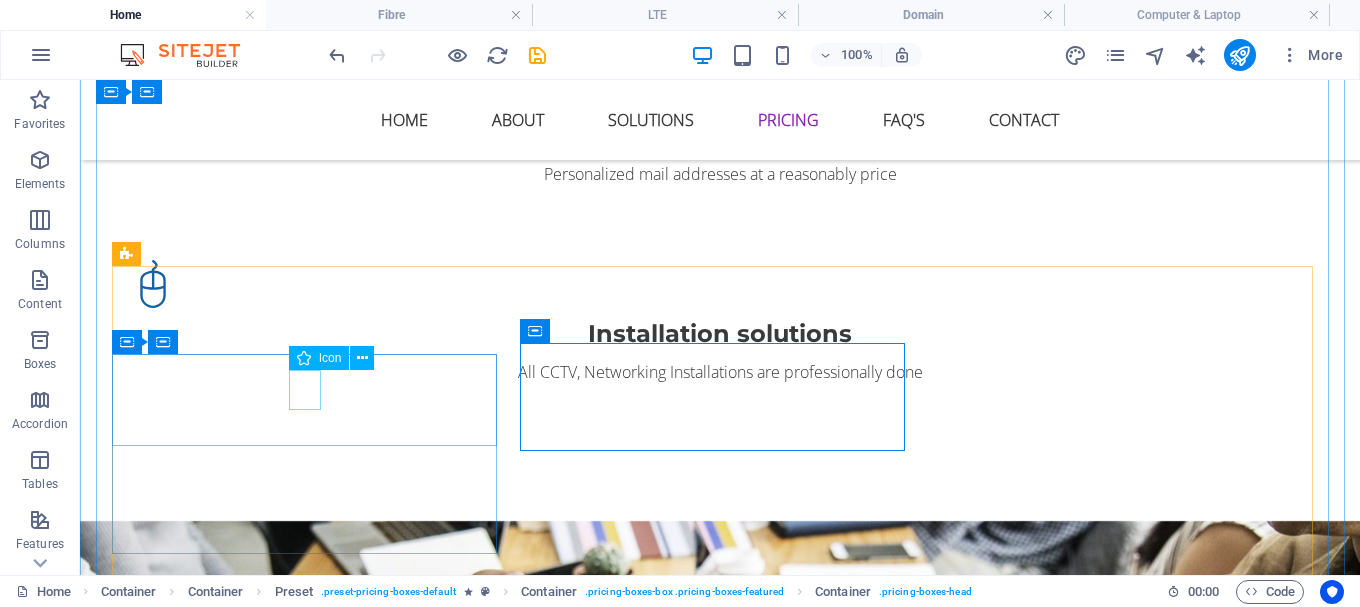 click at bounding box center (720, 1702) 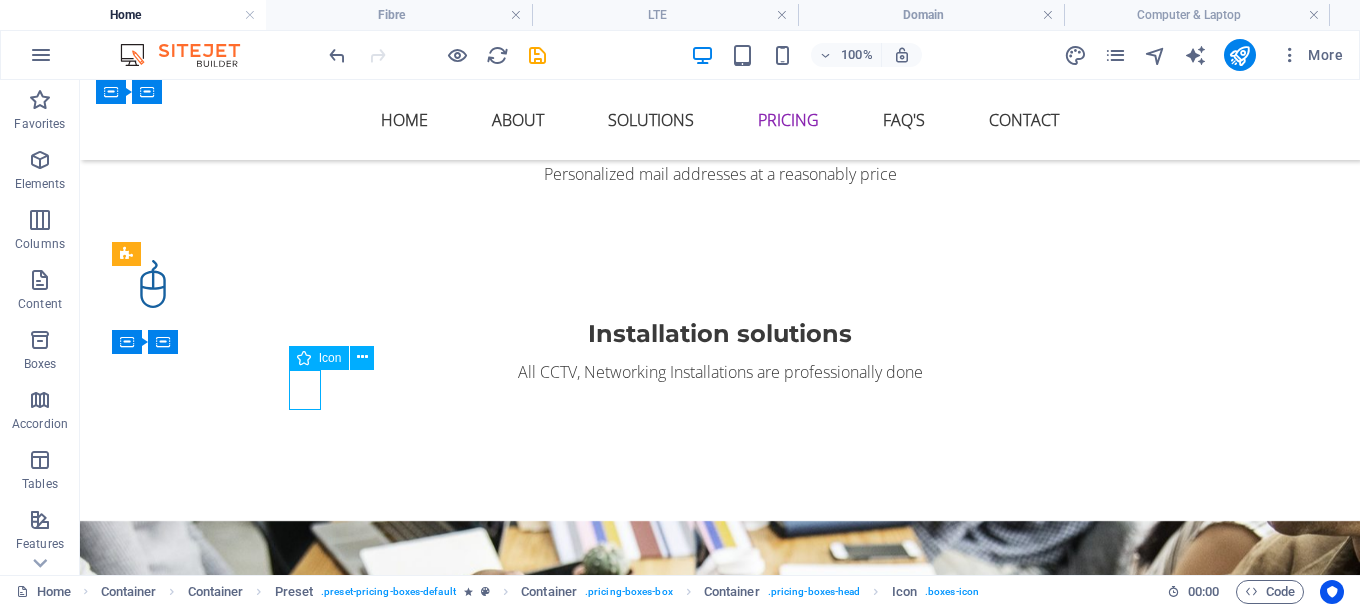 click at bounding box center (720, 1702) 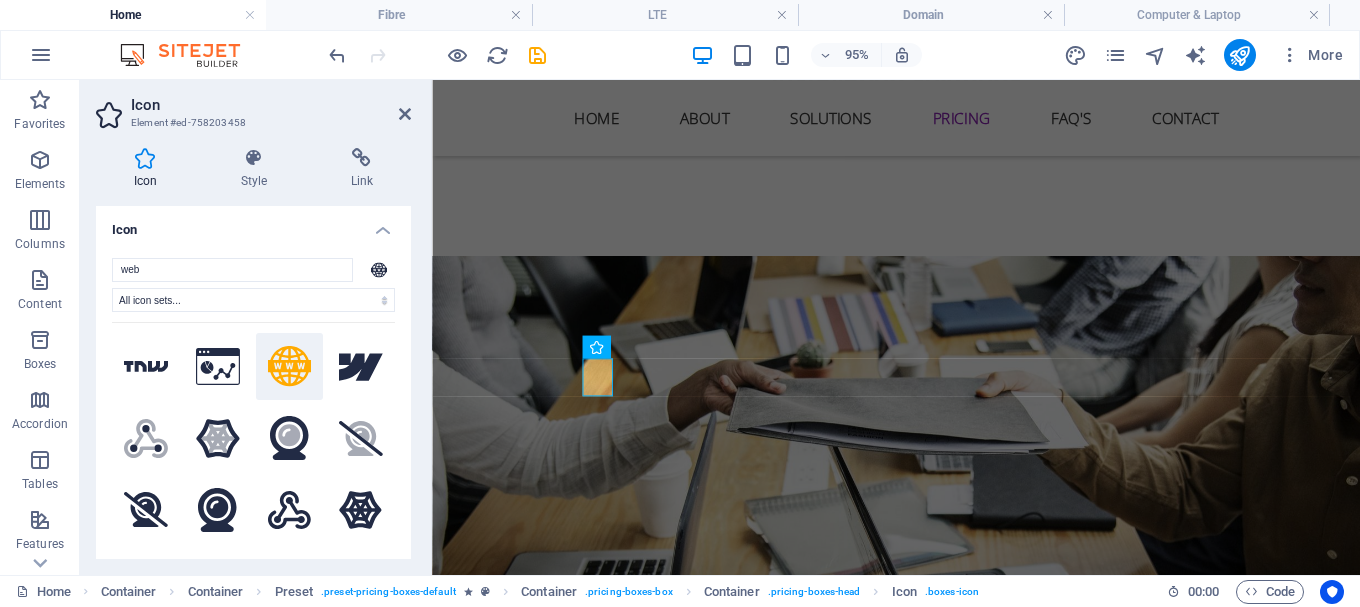 scroll, scrollTop: 2683, scrollLeft: 0, axis: vertical 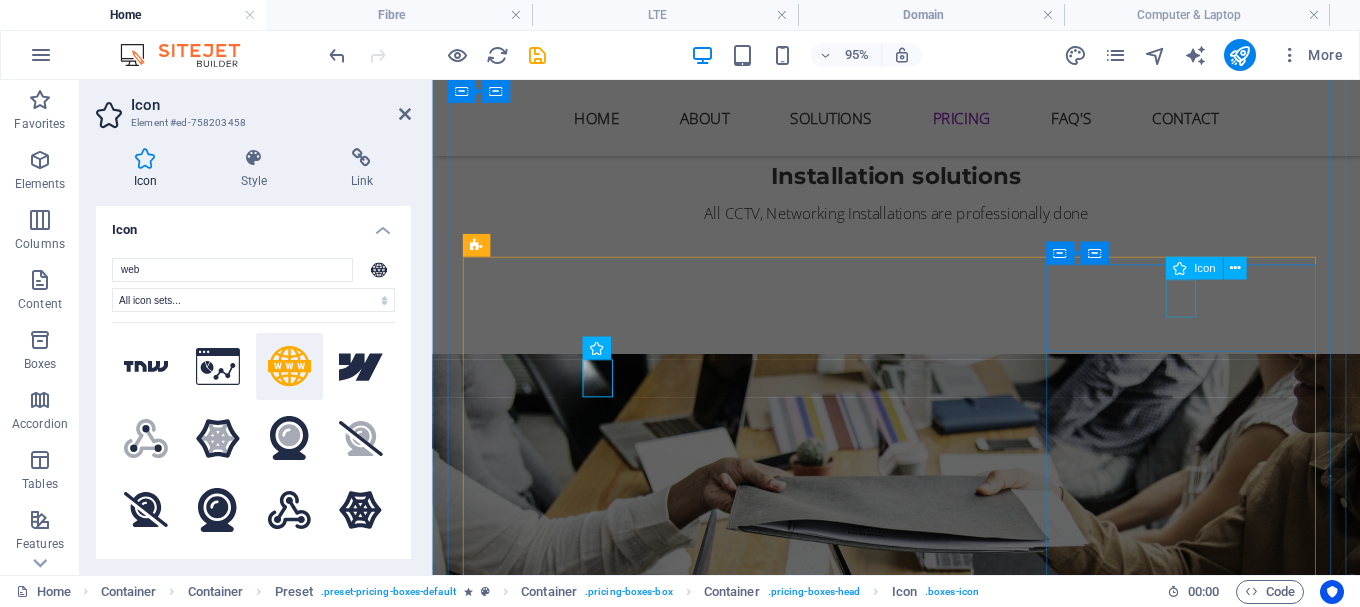 click at bounding box center [920, 2028] 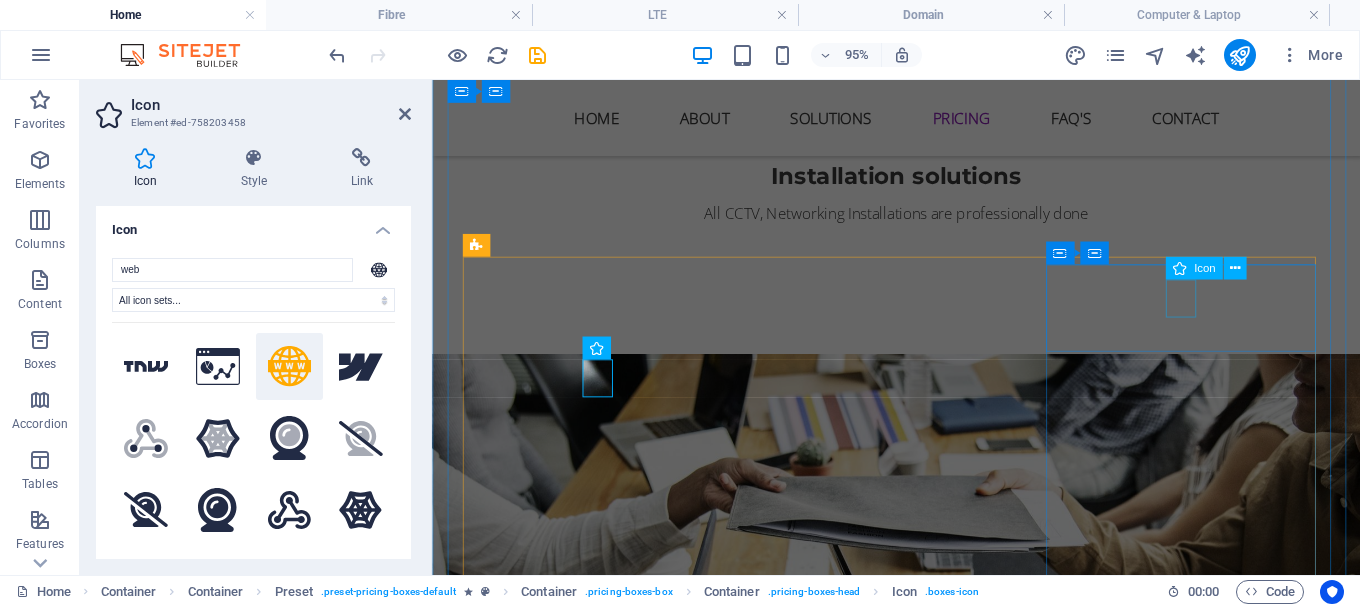 click at bounding box center [920, 2028] 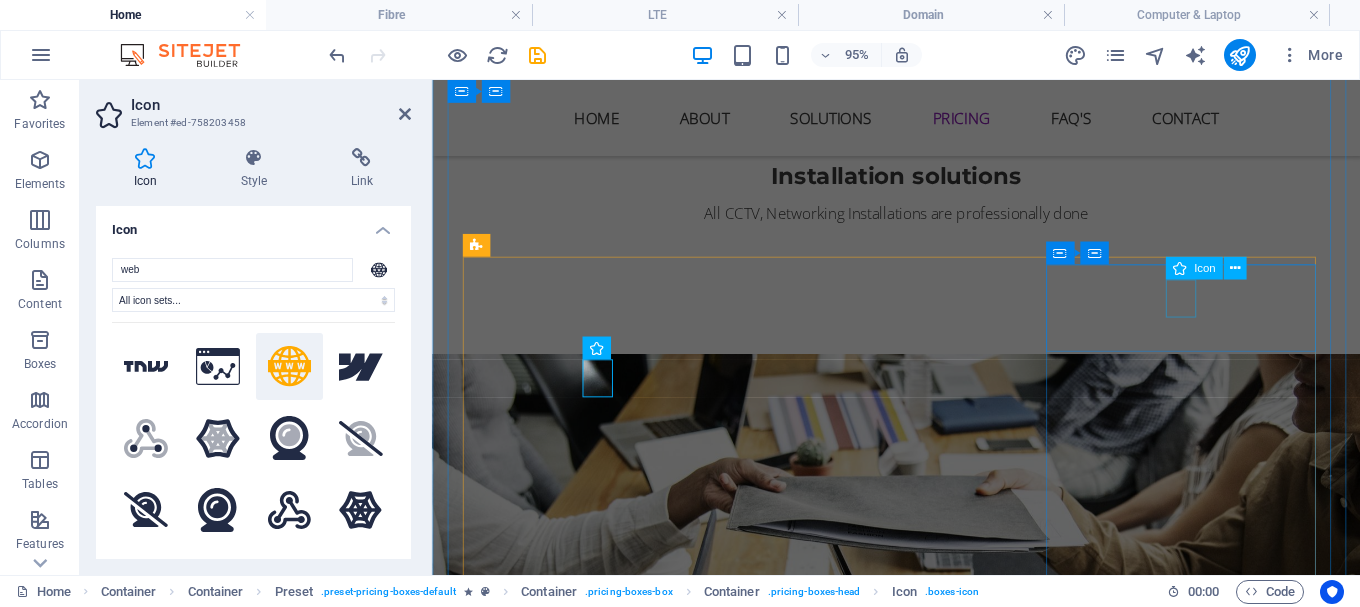 select on "font-awesome-sharp-light" 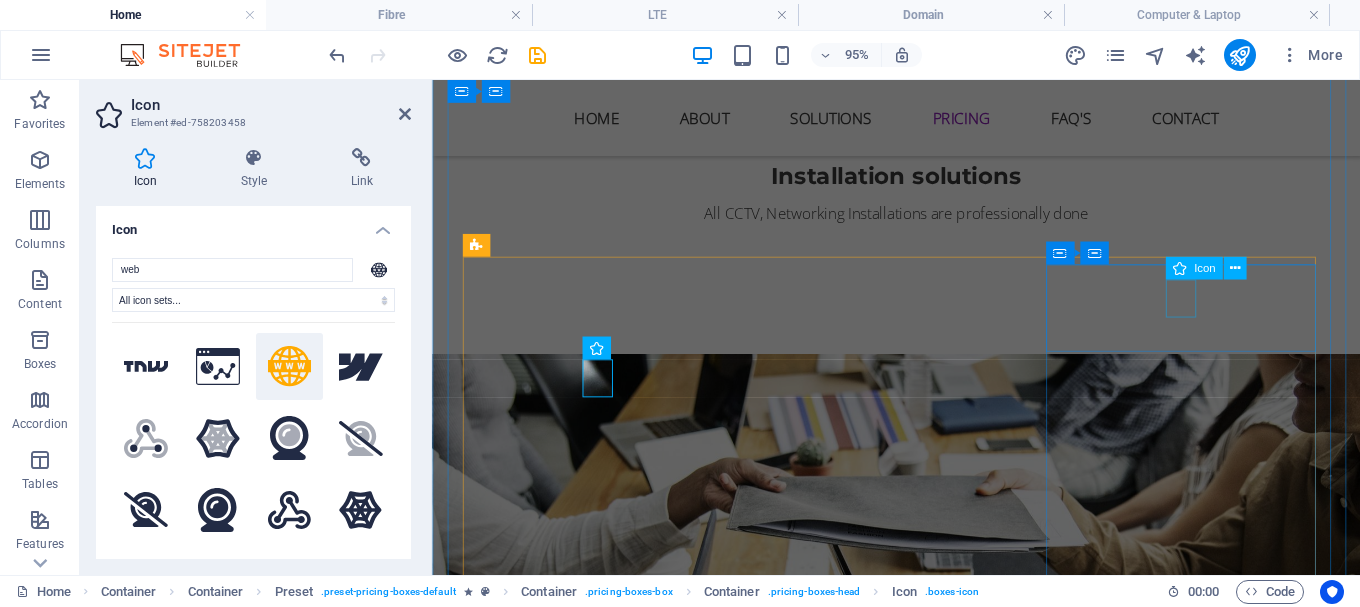 select on "xMidYMid" 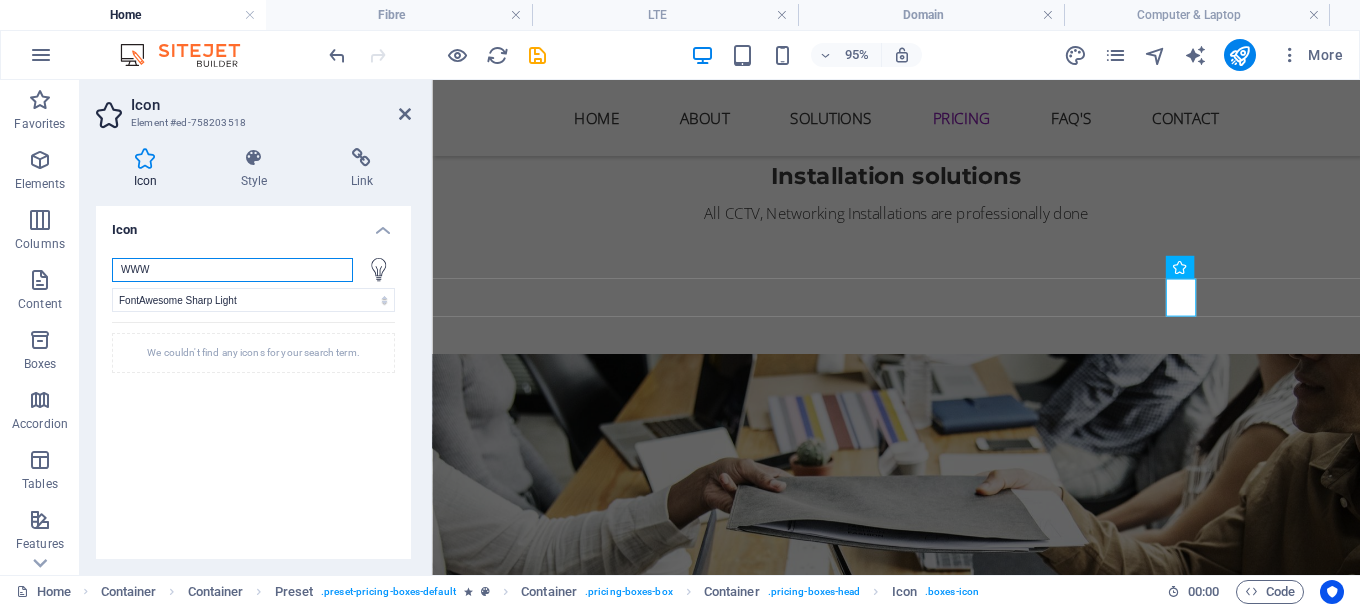 drag, startPoint x: 191, startPoint y: 271, endPoint x: -25, endPoint y: 265, distance: 216.08331 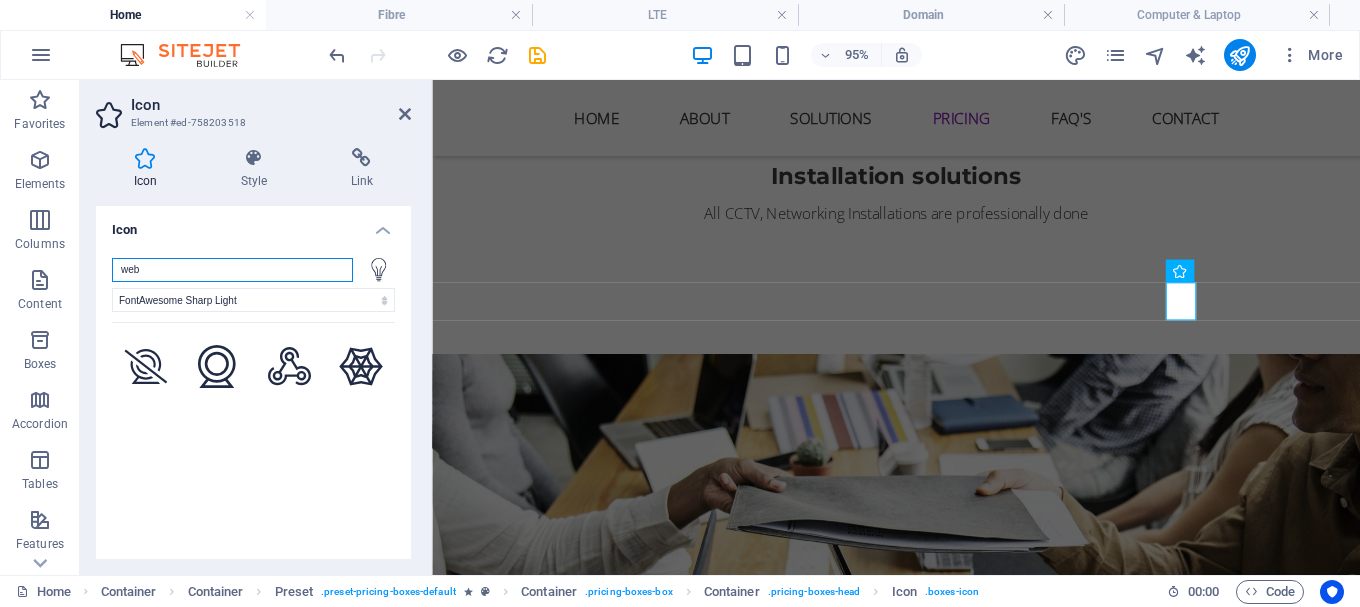 type on "web" 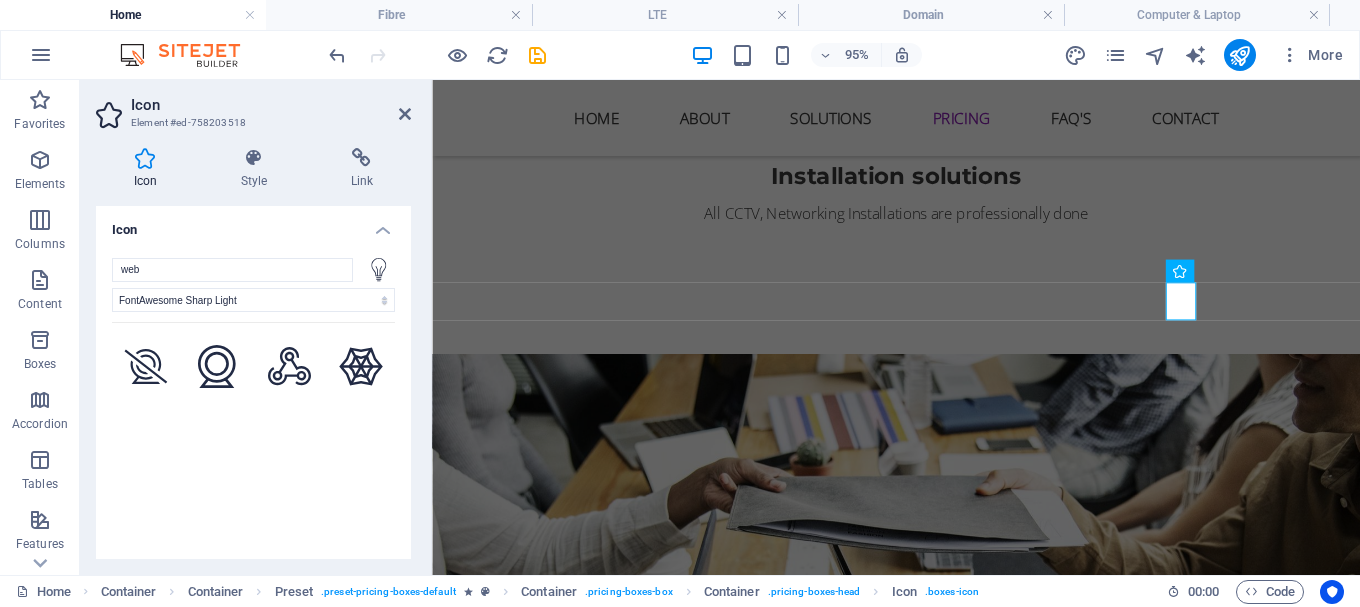 click on "web All icon sets... IcoFont Ionicons FontAwesome Brands FontAwesome Duotone FontAwesome Solid FontAwesome Regular FontAwesome Light FontAwesome Thin FontAwesome Sharp Solid FontAwesome Sharp Regular FontAwesome Sharp Light FontAwesome Sharp Thin Your search returned more icons than we are able to display. Please narrow your search." at bounding box center [253, 440] 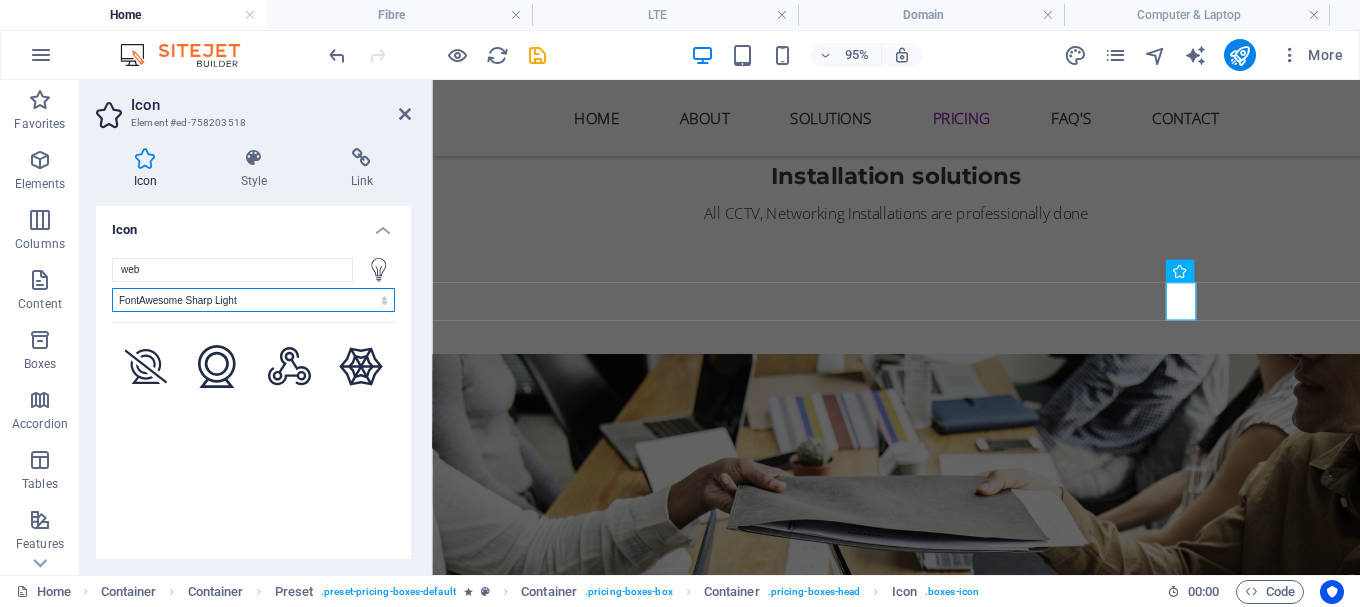 click on "All icon sets... IcoFont Ionicons FontAwesome Brands FontAwesome Duotone FontAwesome Solid FontAwesome Regular FontAwesome Light FontAwesome Thin FontAwesome Sharp Solid FontAwesome Sharp Regular FontAwesome Sharp Light FontAwesome Sharp Thin" at bounding box center [253, 300] 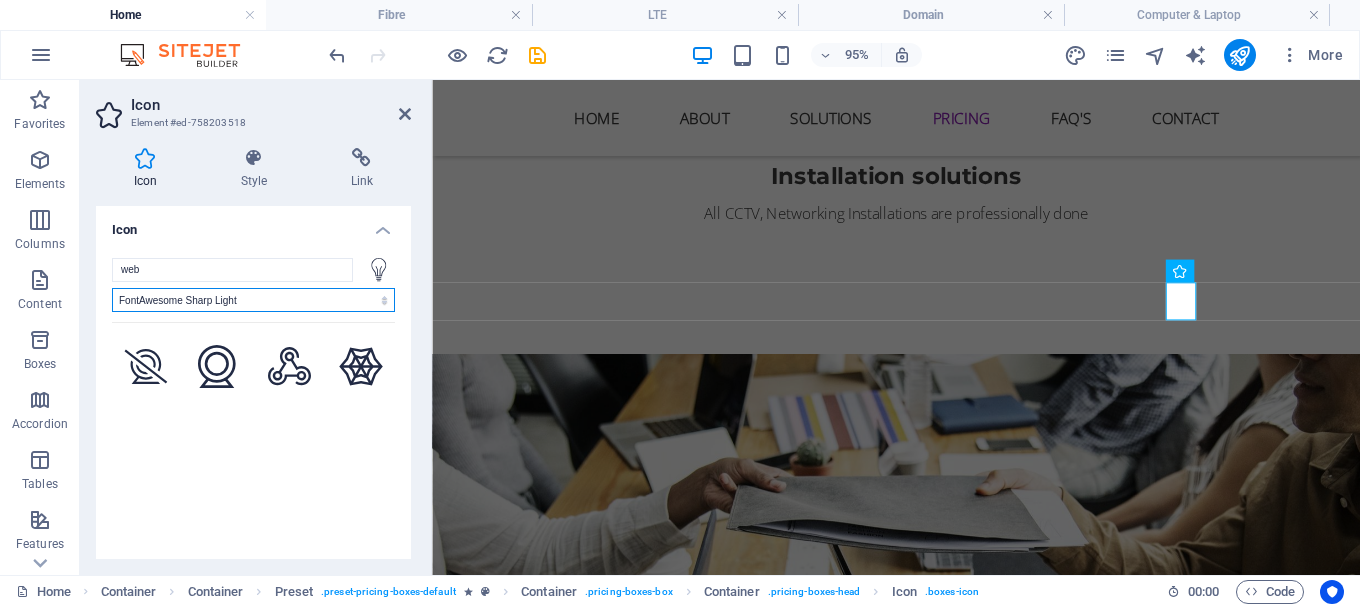select 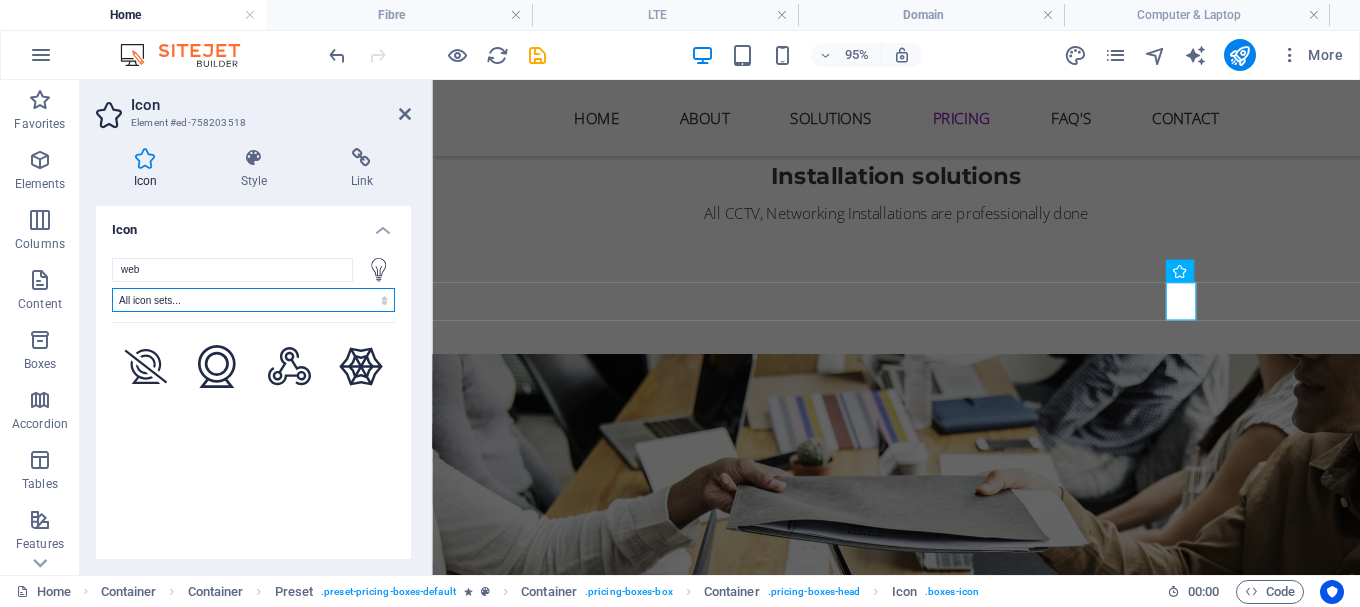 click on "All icon sets... IcoFont Ionicons FontAwesome Brands FontAwesome Duotone FontAwesome Solid FontAwesome Regular FontAwesome Light FontAwesome Thin FontAwesome Sharp Solid FontAwesome Sharp Regular FontAwesome Sharp Light FontAwesome Sharp Thin" at bounding box center (253, 300) 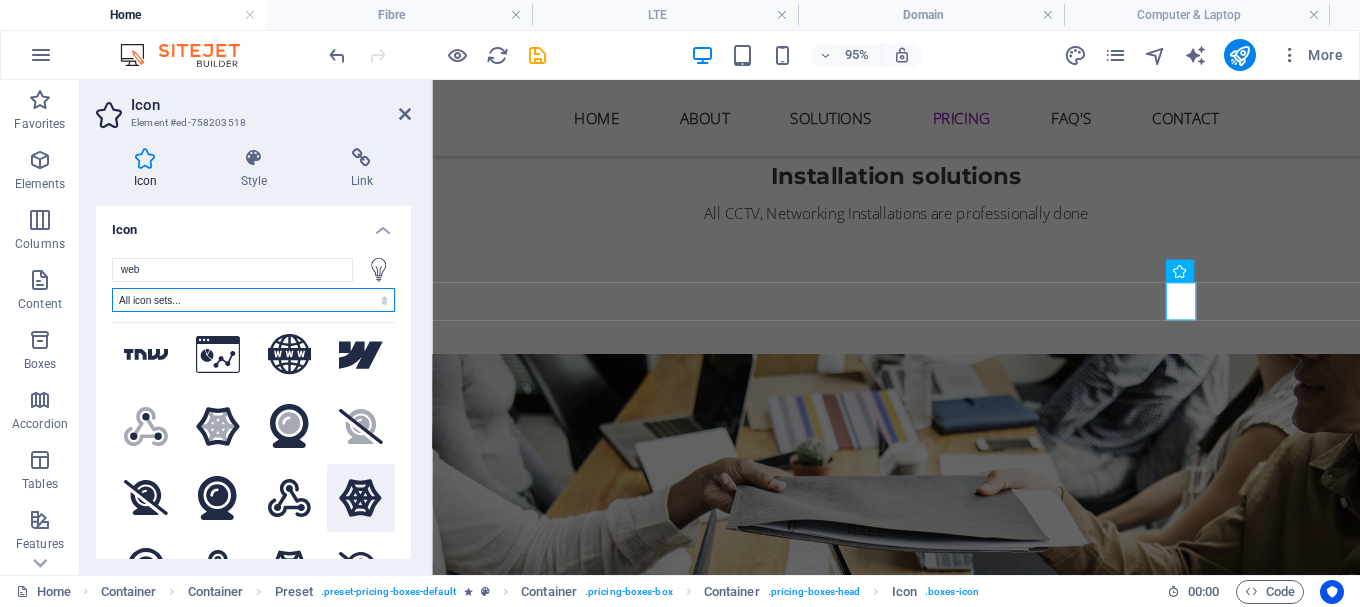 scroll, scrollTop: 0, scrollLeft: 0, axis: both 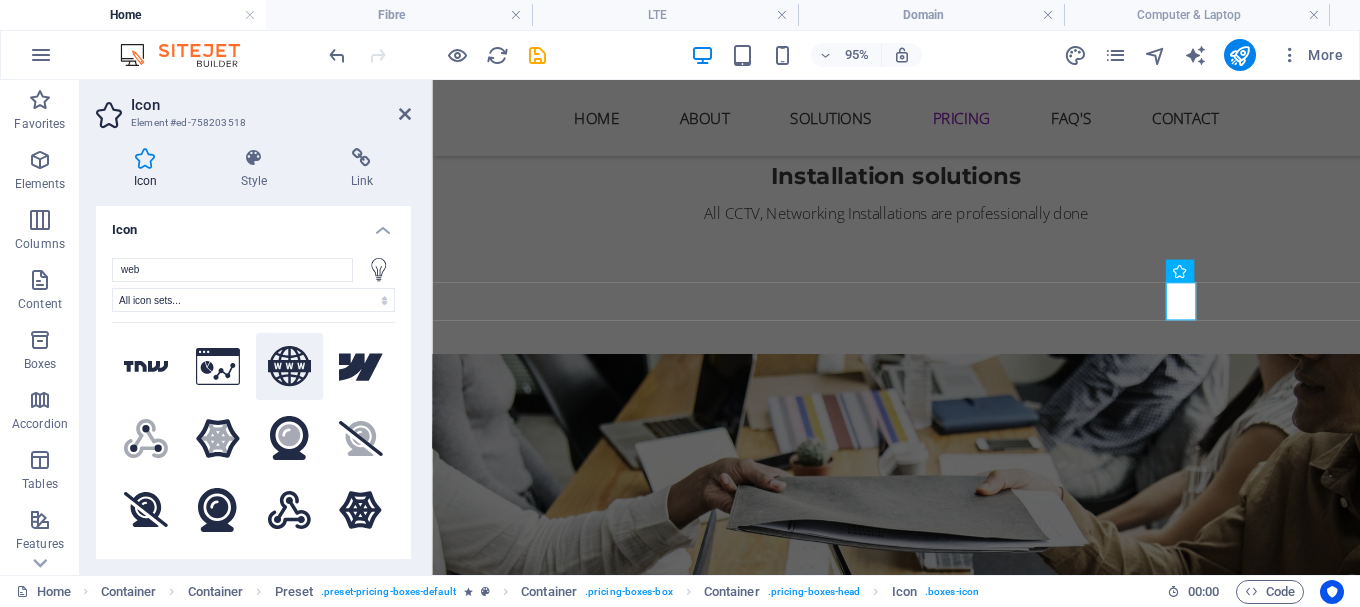 click 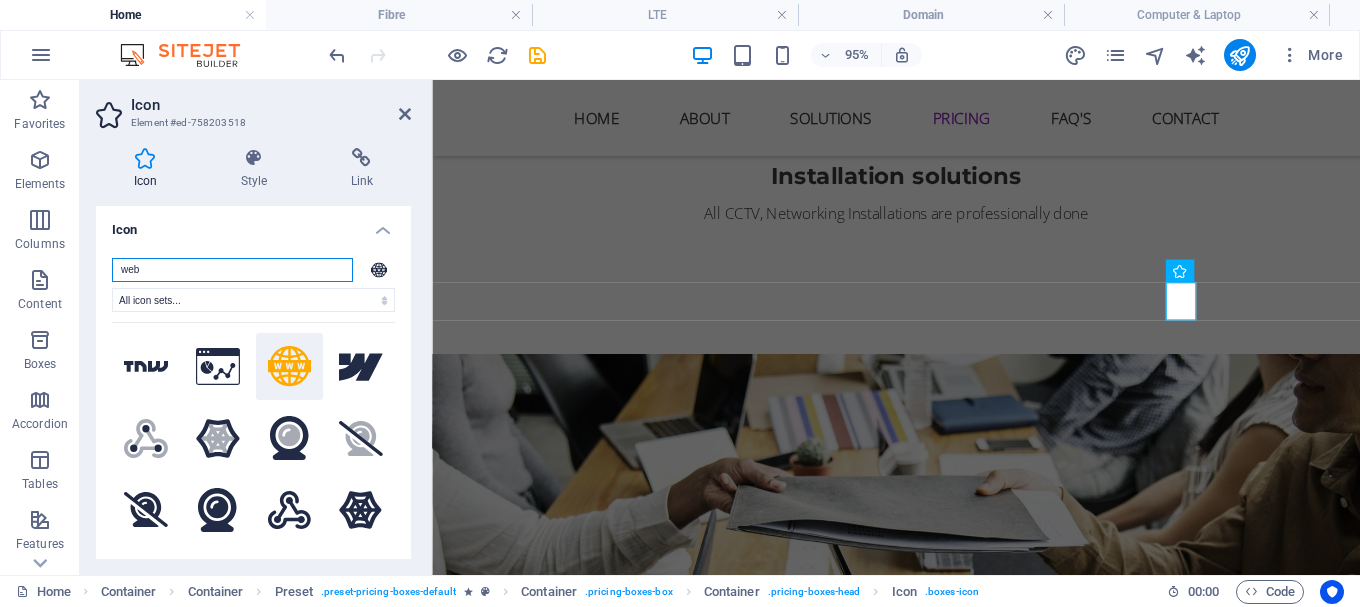 drag, startPoint x: 270, startPoint y: 266, endPoint x: 108, endPoint y: 264, distance: 162.01234 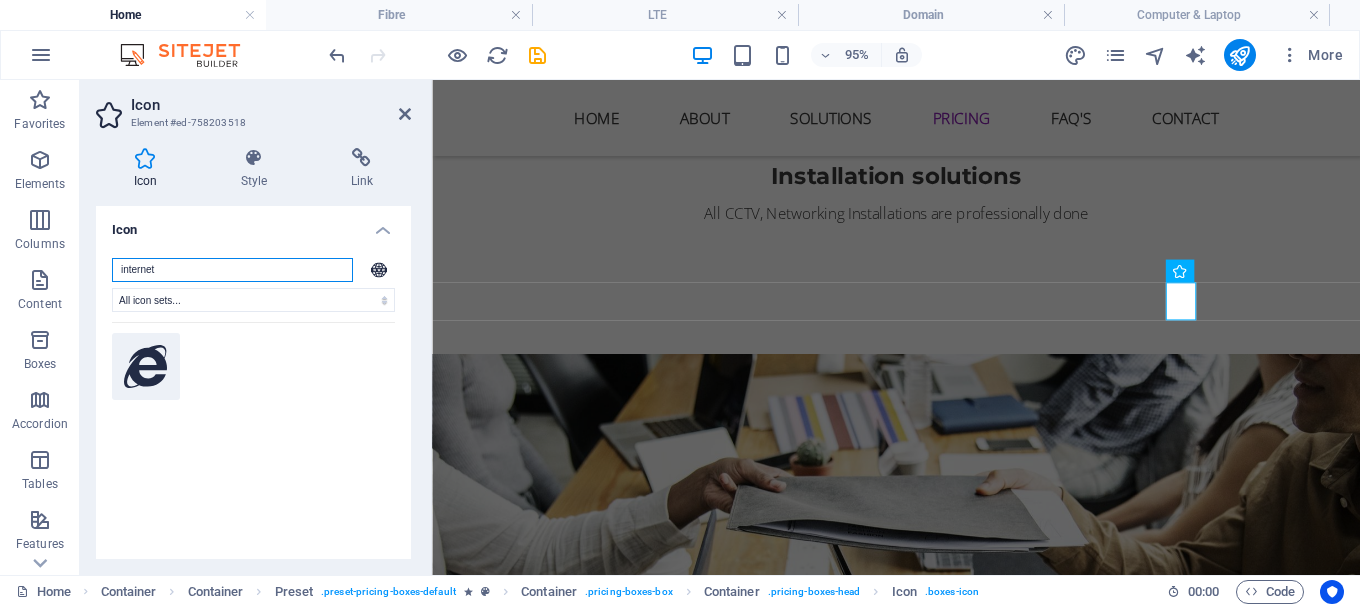 type on "internet" 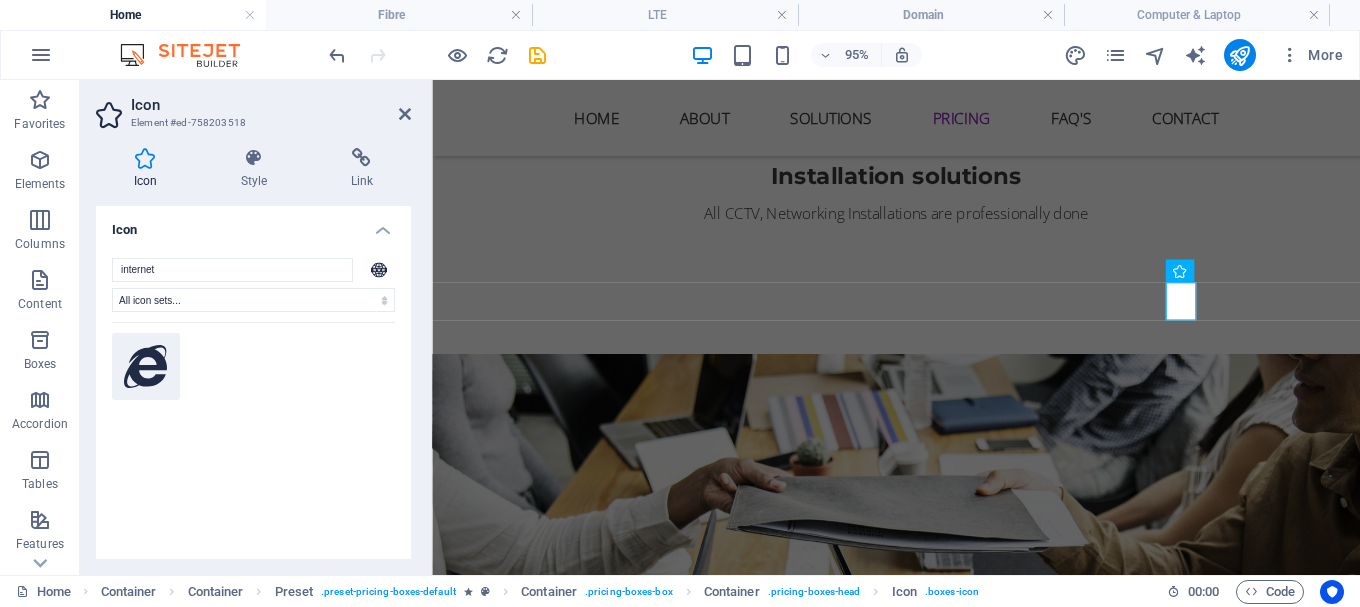 click 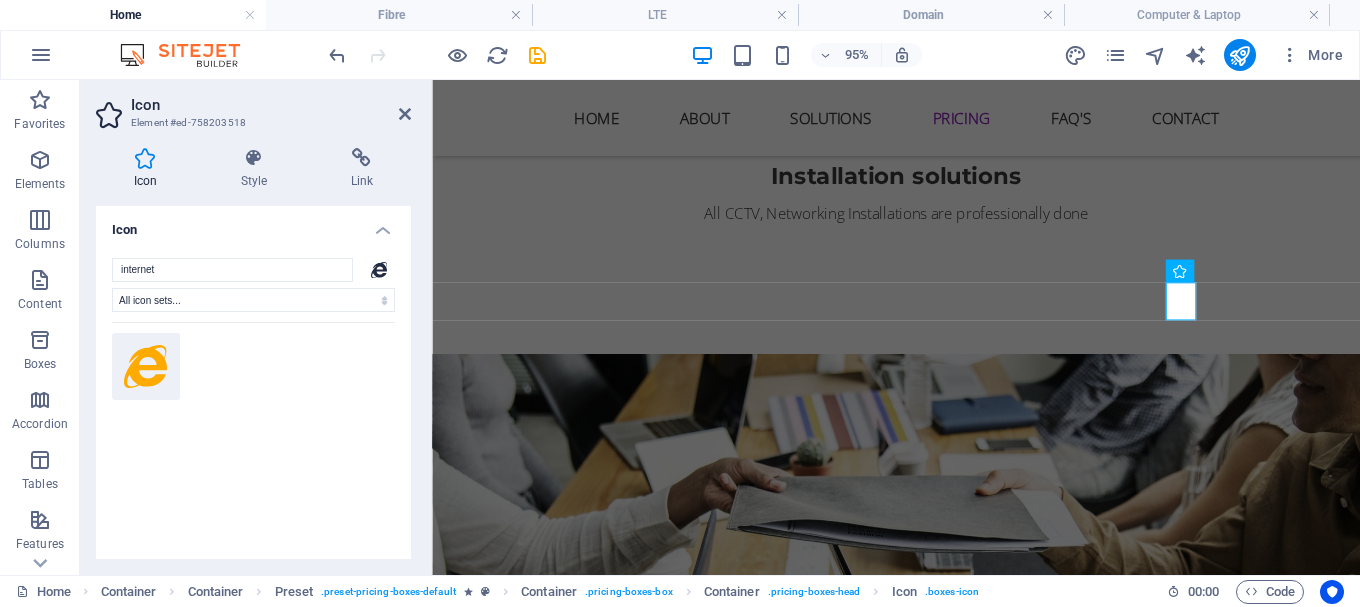 drag, startPoint x: 154, startPoint y: 368, endPoint x: 237, endPoint y: 295, distance: 110.535065 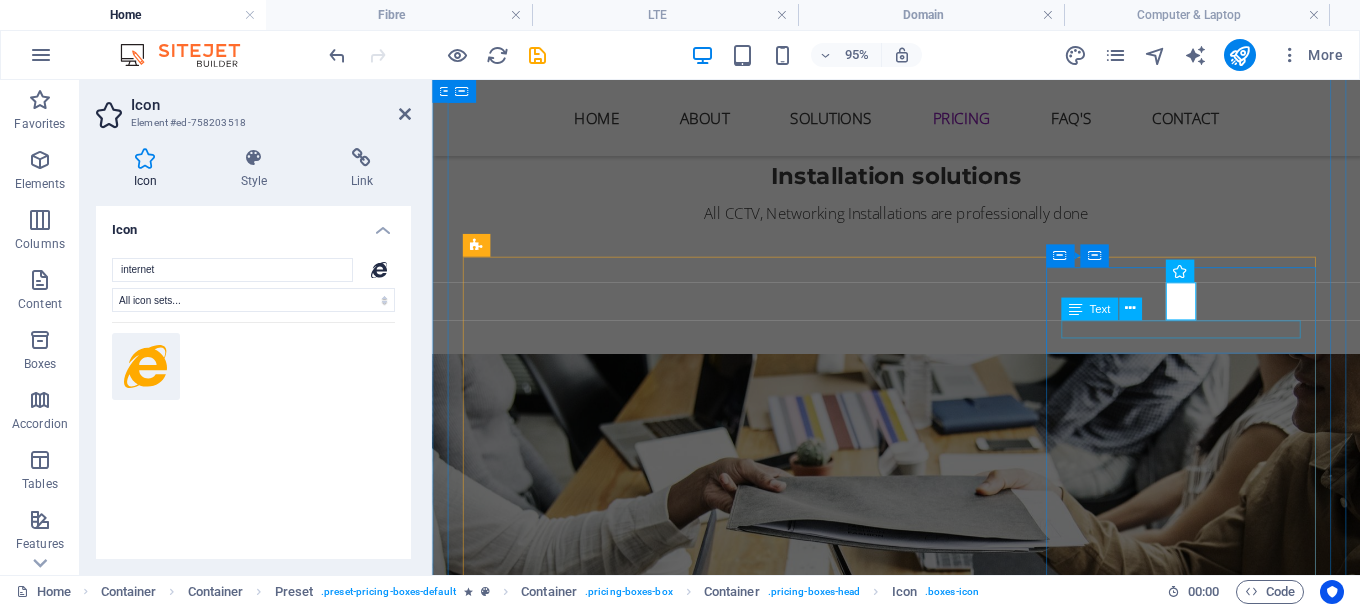click on "Individual" at bounding box center (920, 2062) 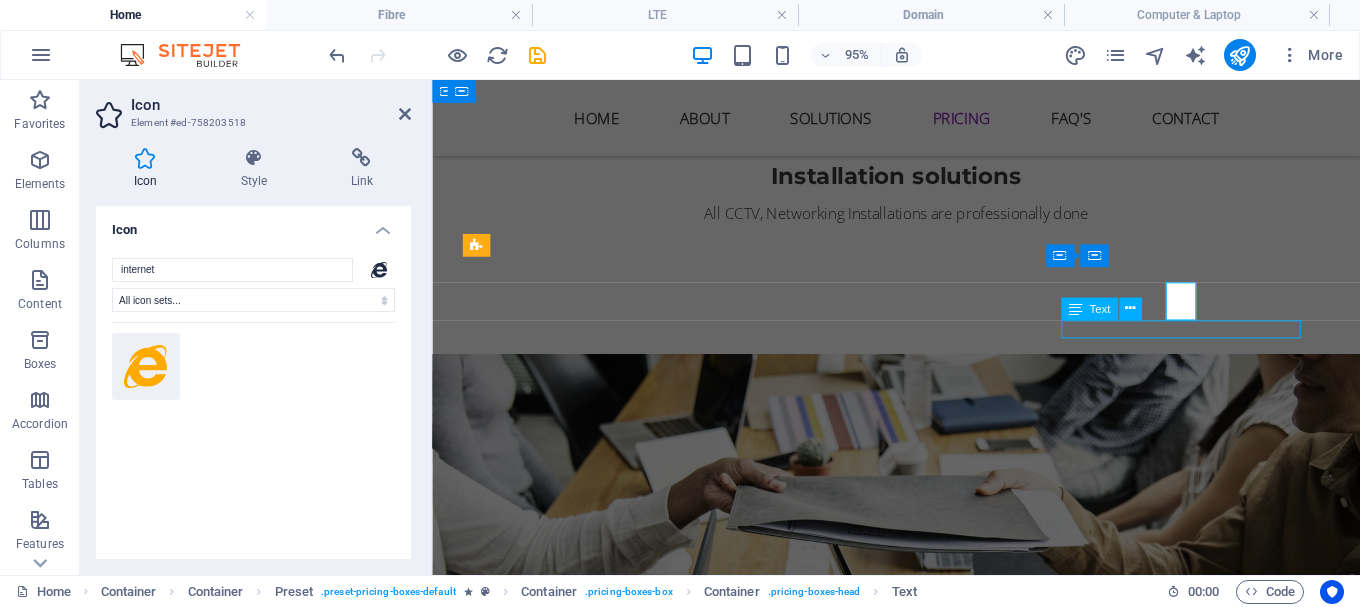 click on "Individual" at bounding box center [920, 2062] 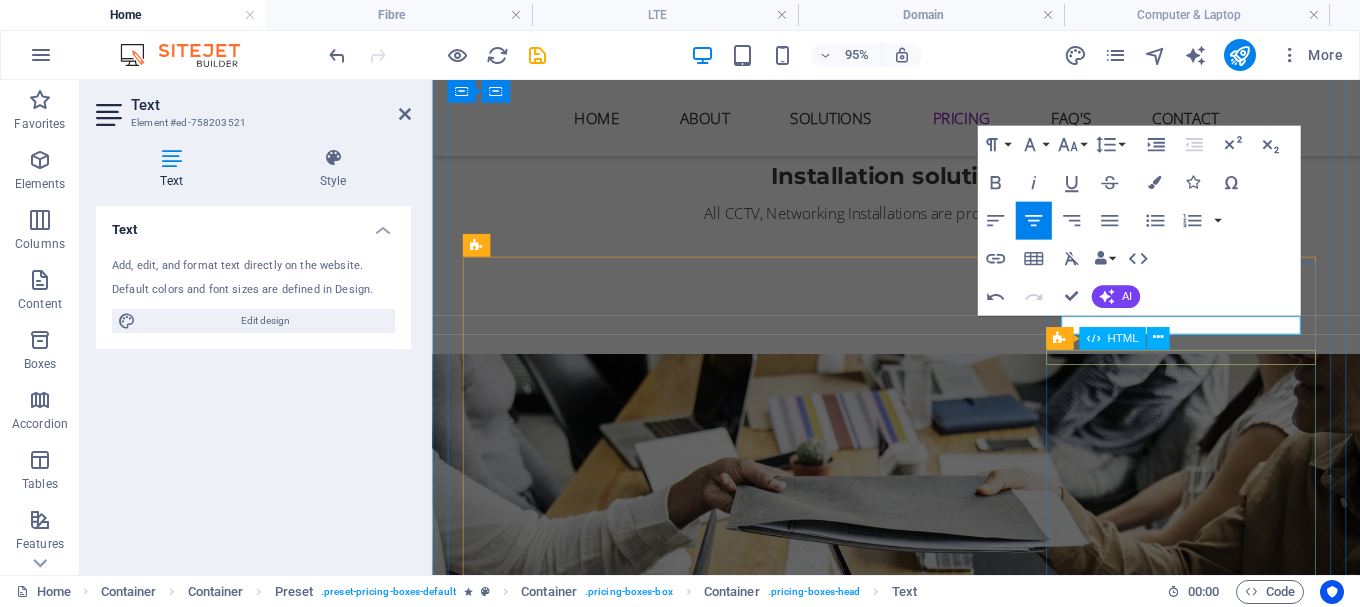type 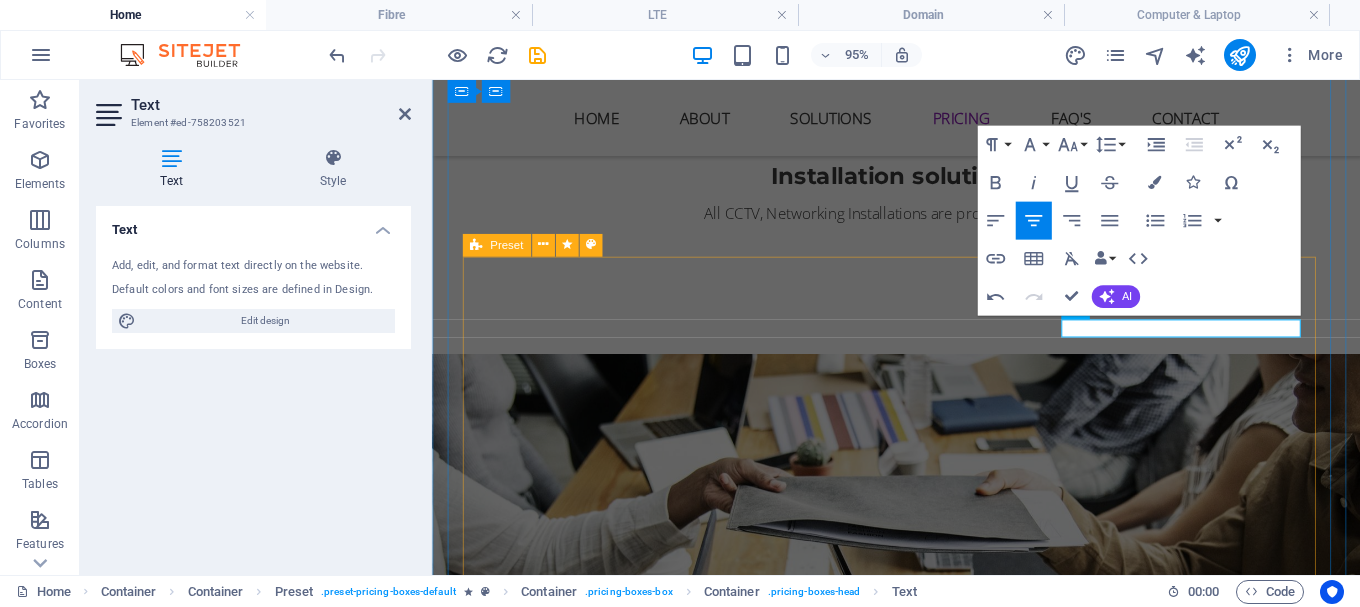 click on "DOMAINS / WEB HOSTING
Choose lte
Choose FIBRE
10  Users 30  Projects 50GB  Storage 1000GB  Bandwidth Choose" at bounding box center [920, 1943] 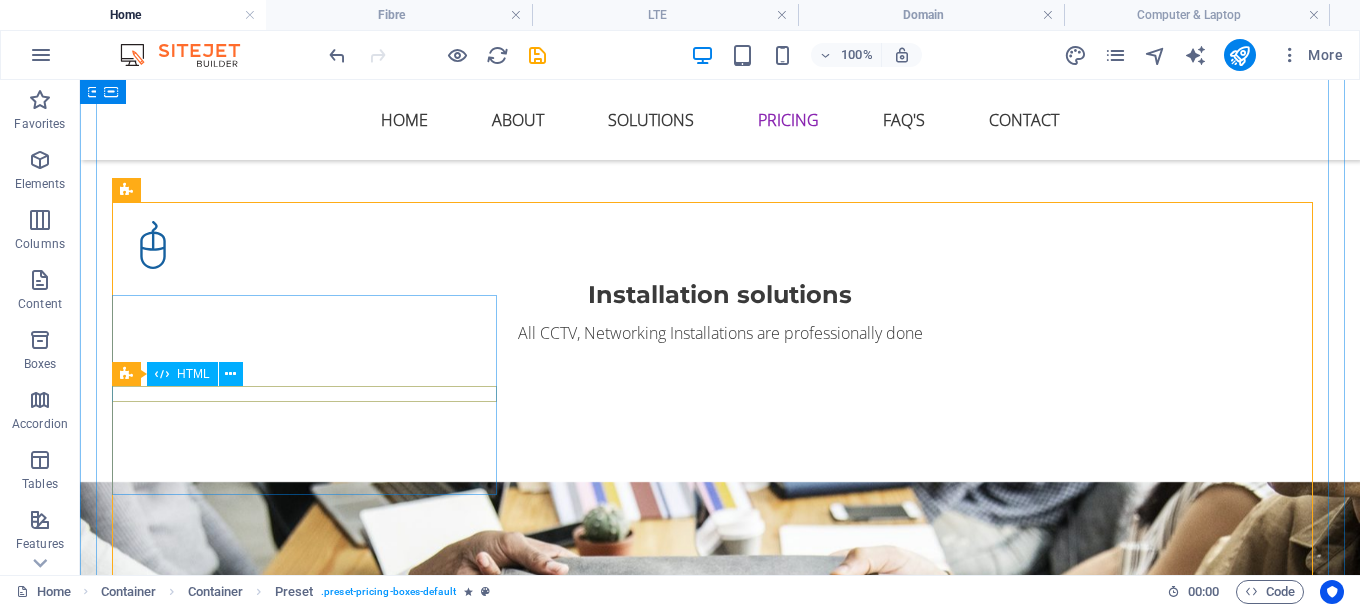 scroll, scrollTop: 2883, scrollLeft: 0, axis: vertical 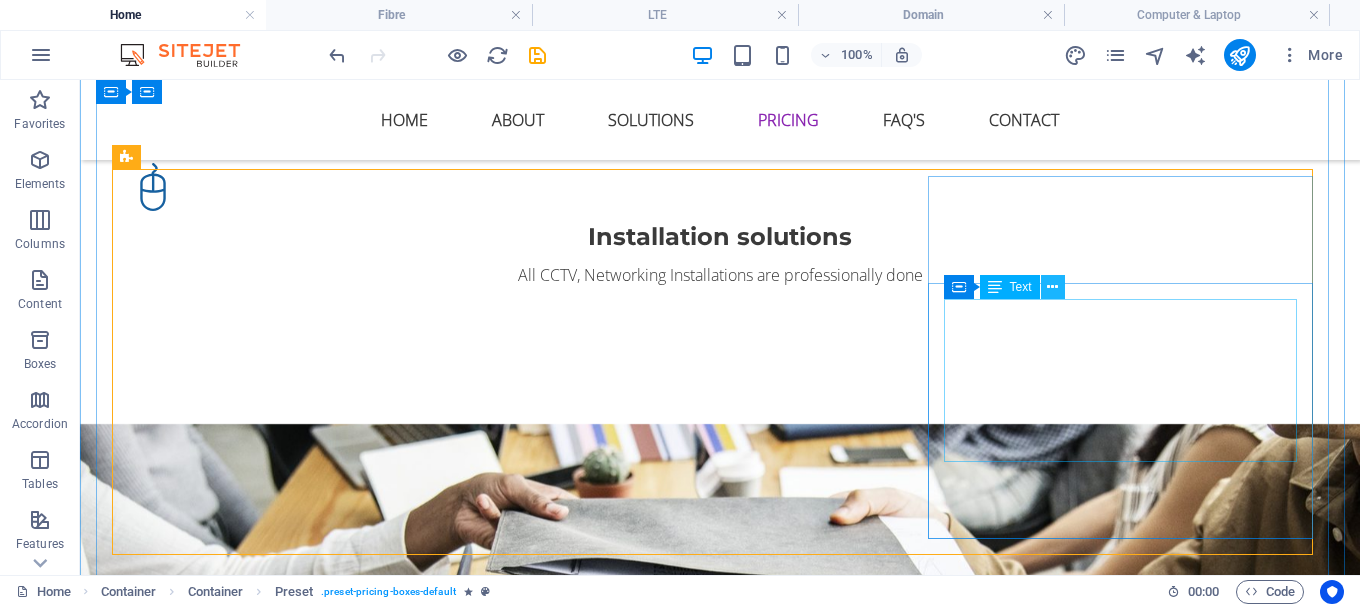 click at bounding box center [1052, 287] 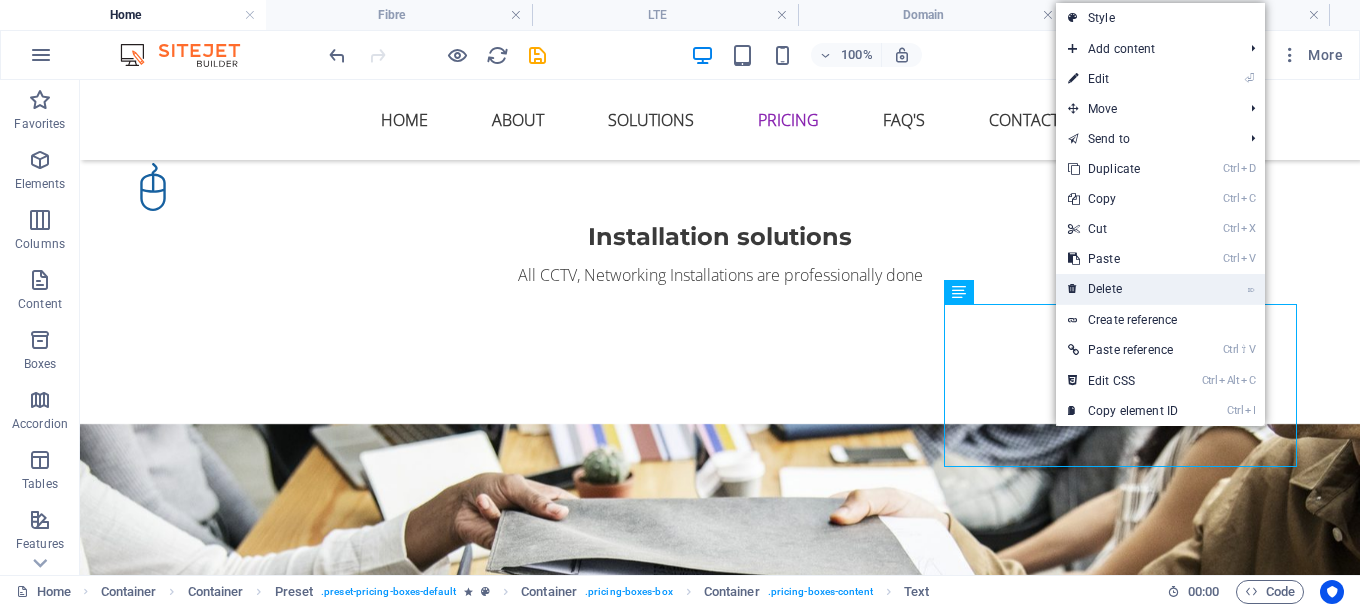 click on "⌦  Delete" at bounding box center (1123, 289) 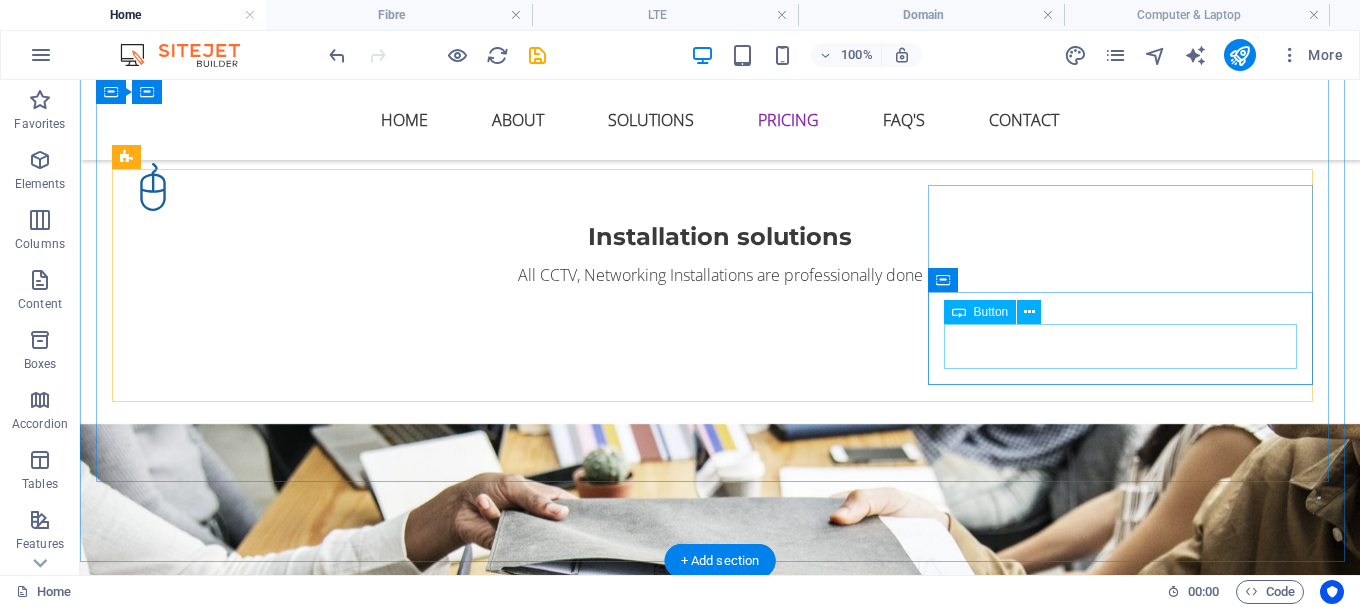 click on "Choose" at bounding box center (720, 2212) 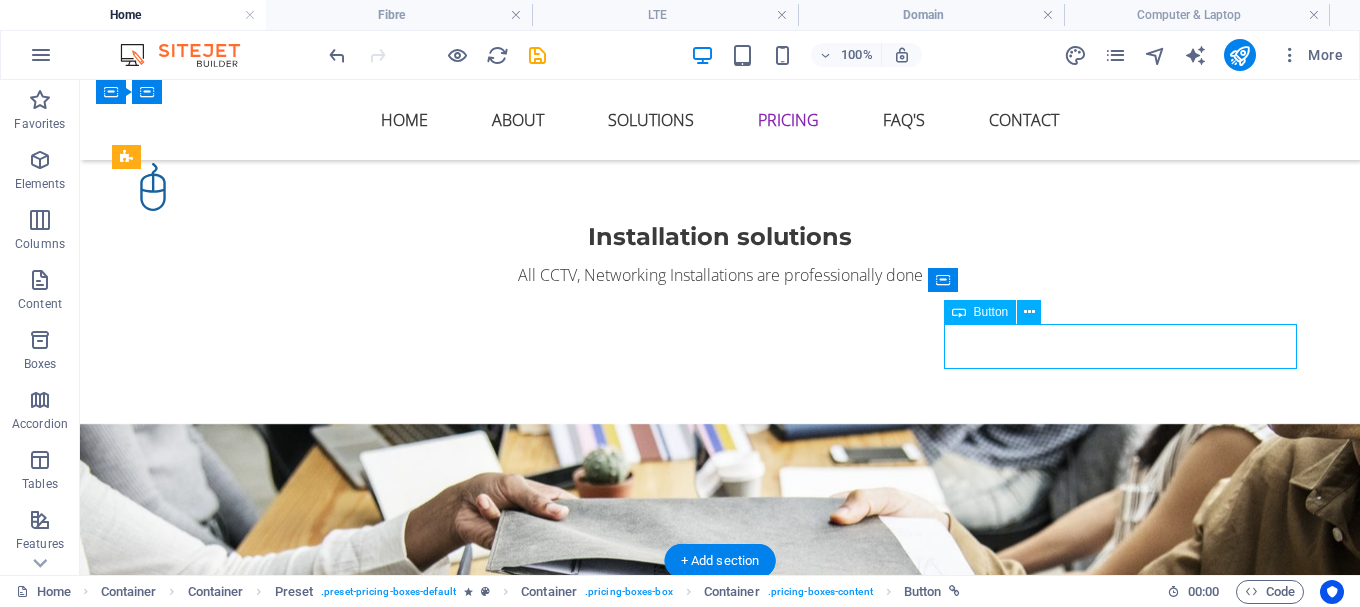 click on "Choose" at bounding box center (720, 2212) 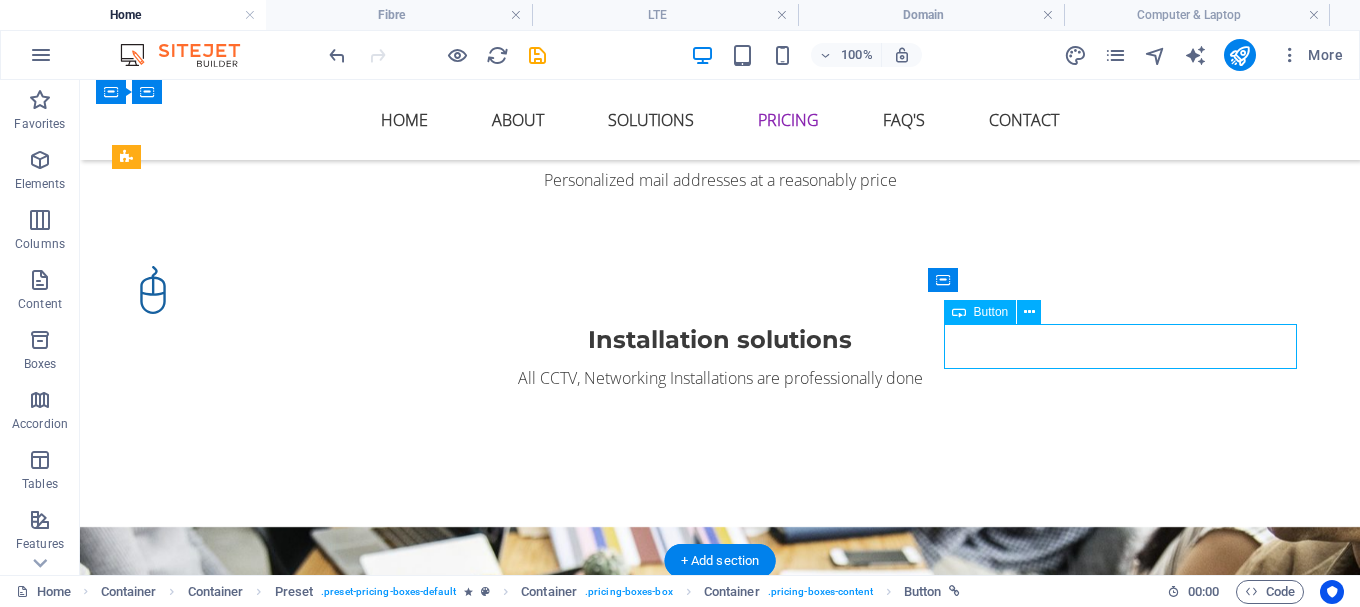 select on "2" 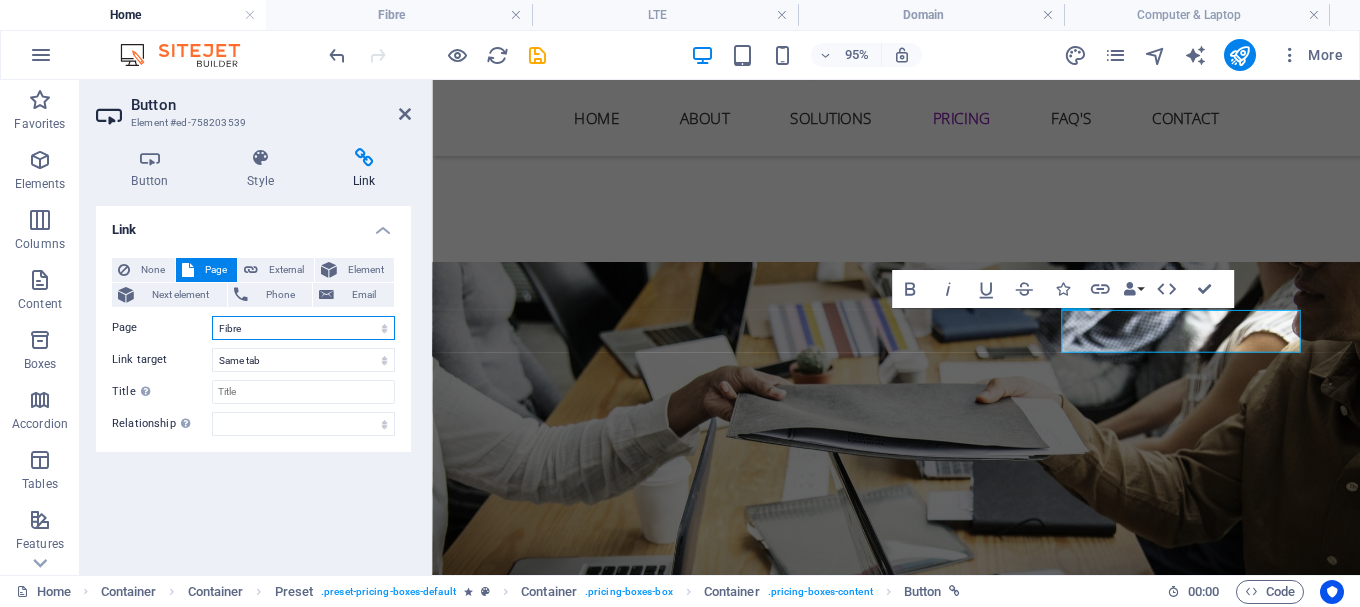 click on "Home LTE Fibre Domain Computer &amp; Laptop" at bounding box center (303, 328) 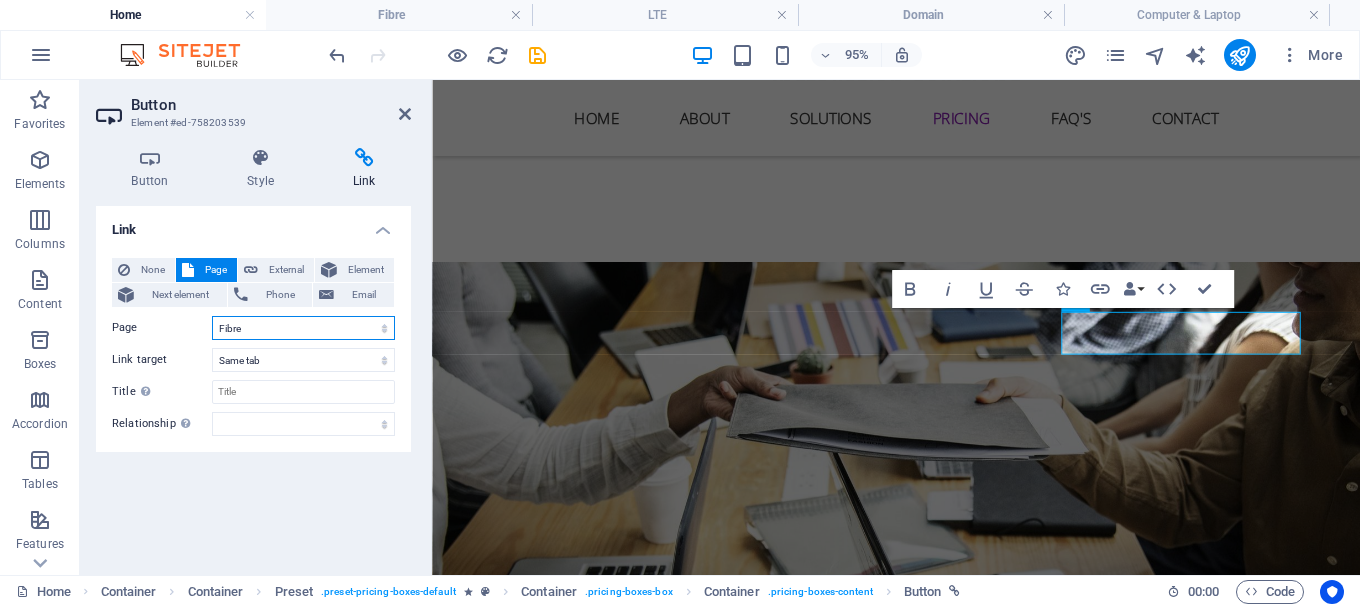 click on "Home LTE Fibre Domain Computer &amp; Laptop" at bounding box center (303, 328) 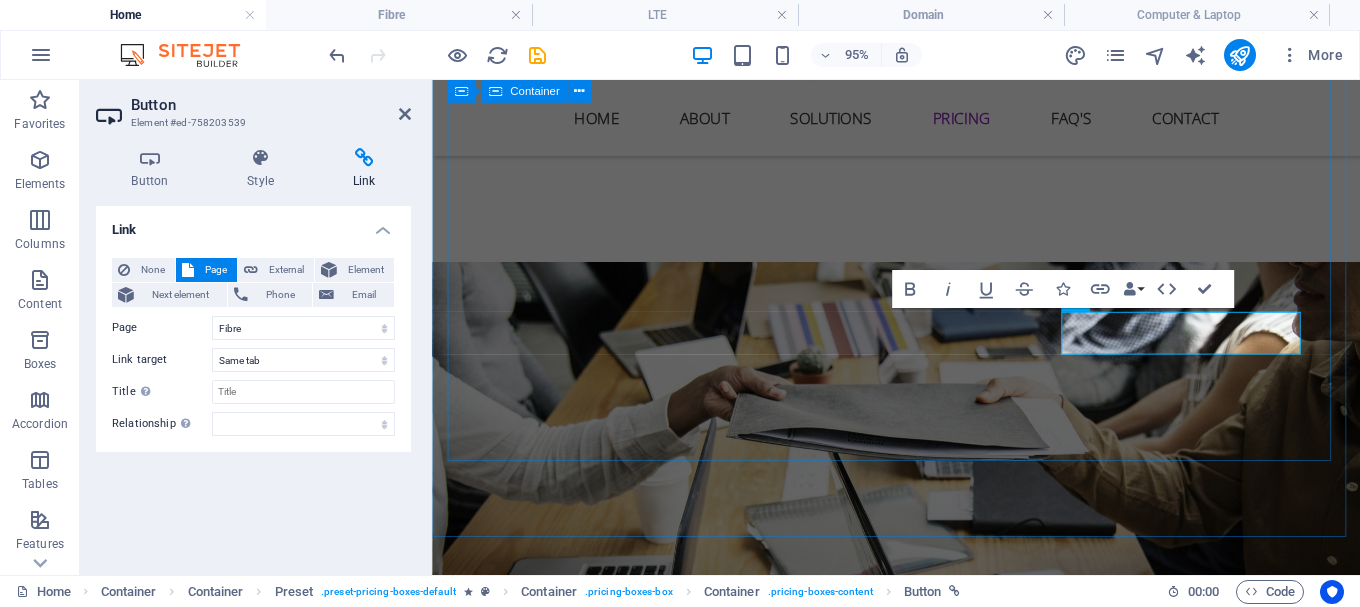 click on "Simple and affordable prices DOMAINS / WEB HOSTING
Choose lte
Choose FIBRE
Choose" at bounding box center [920, 1709] 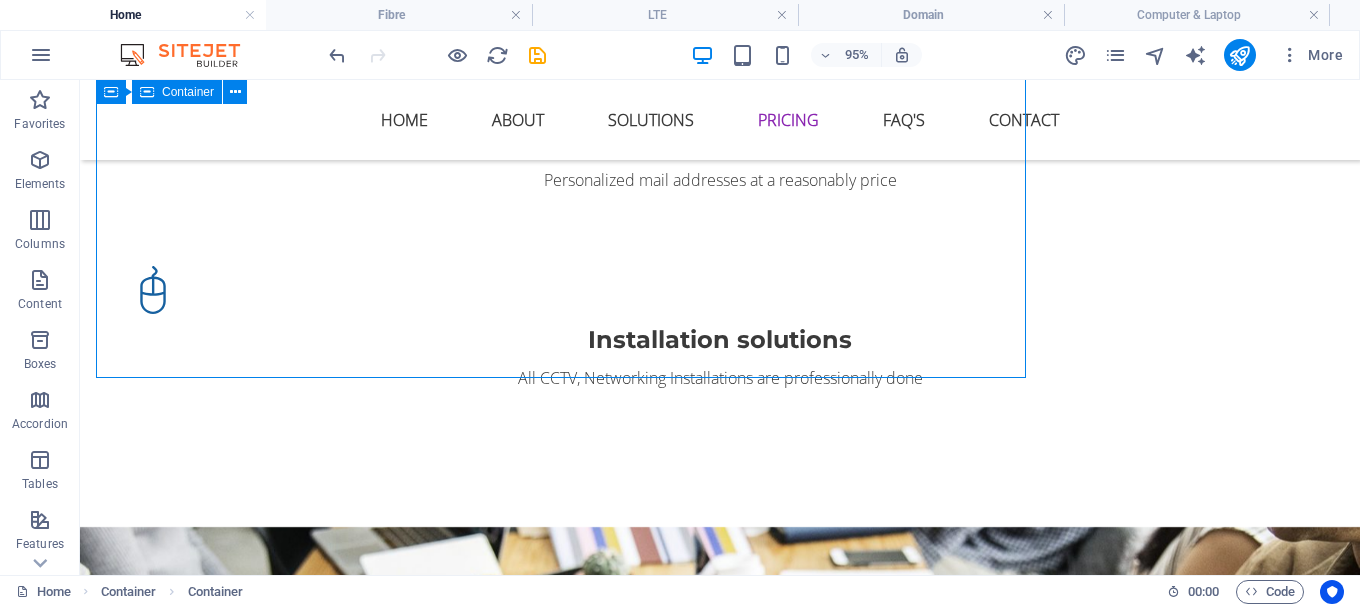 scroll, scrollTop: 2883, scrollLeft: 0, axis: vertical 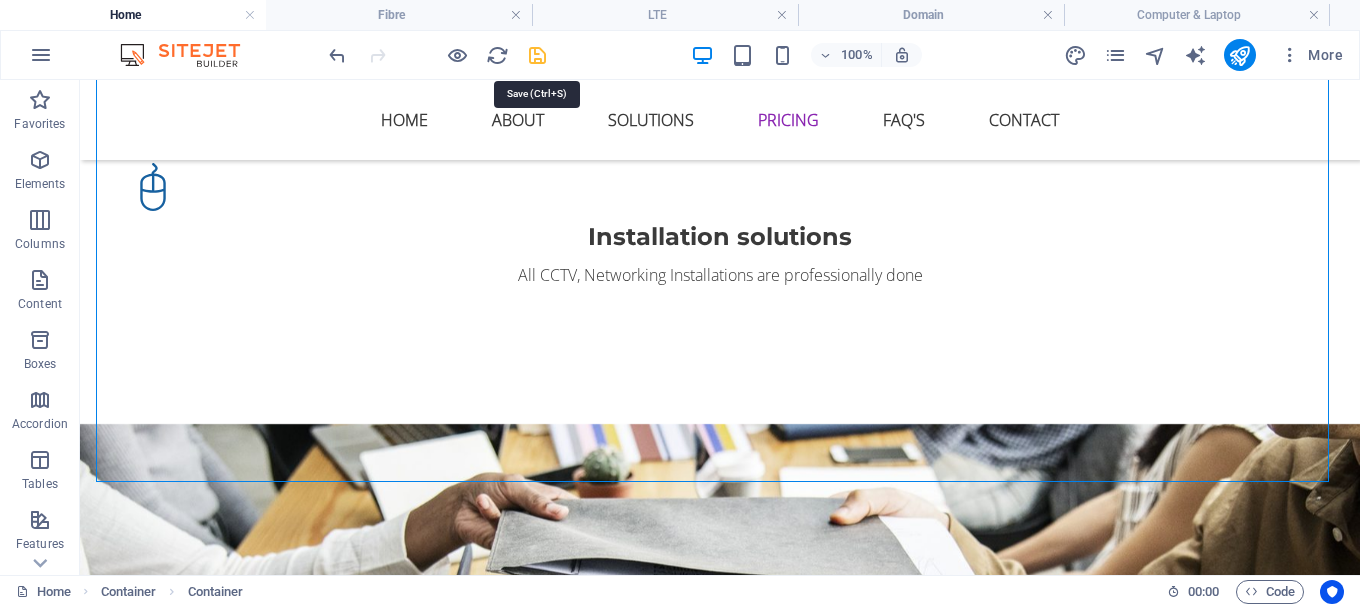 click at bounding box center (537, 55) 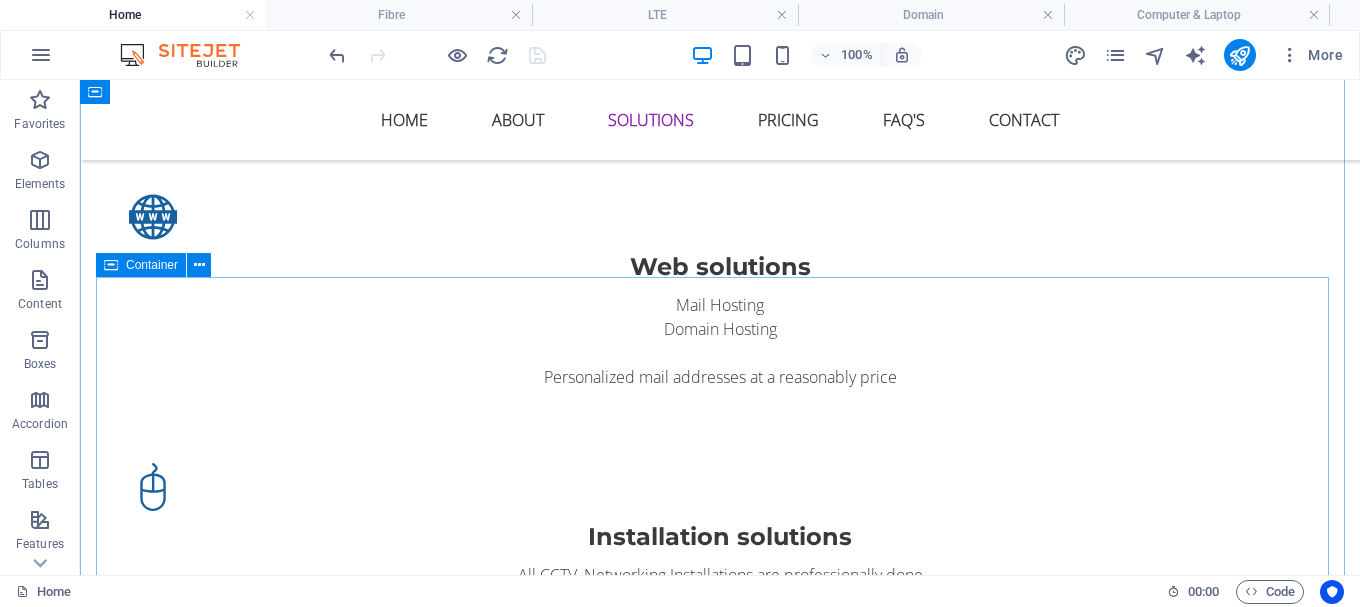scroll, scrollTop: 2383, scrollLeft: 0, axis: vertical 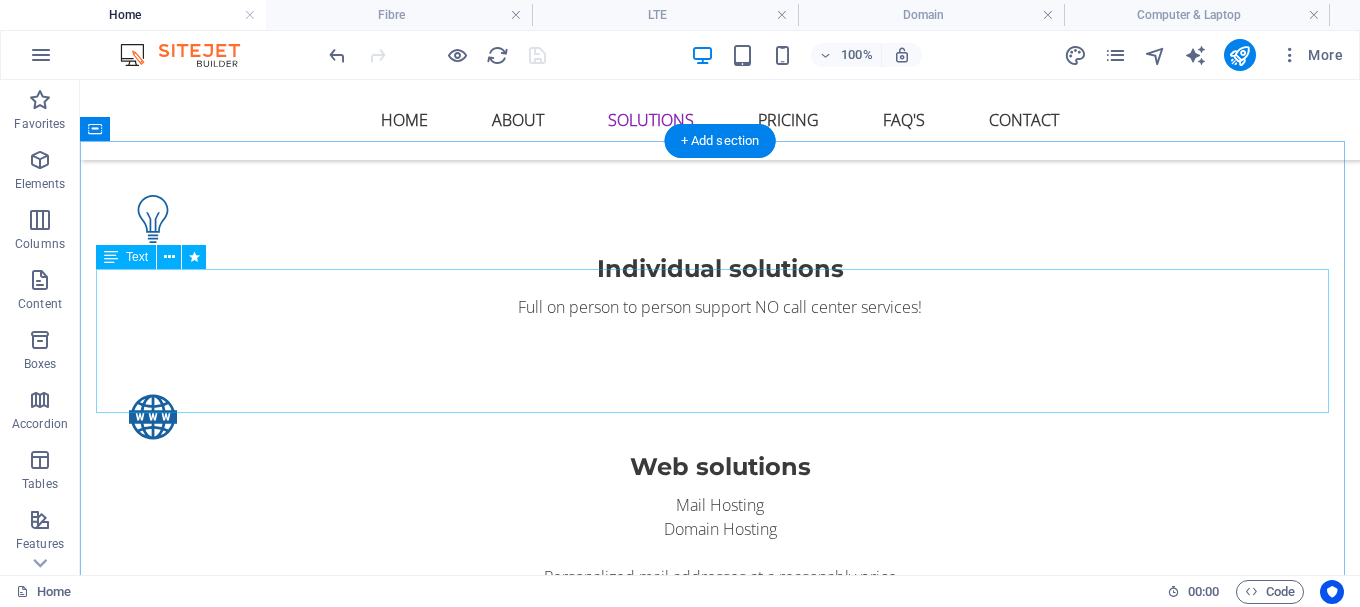 click on "CCTV LTE Fibre Computer & Laptop Sales Networking Domain Hosting" at bounding box center (720, 1736) 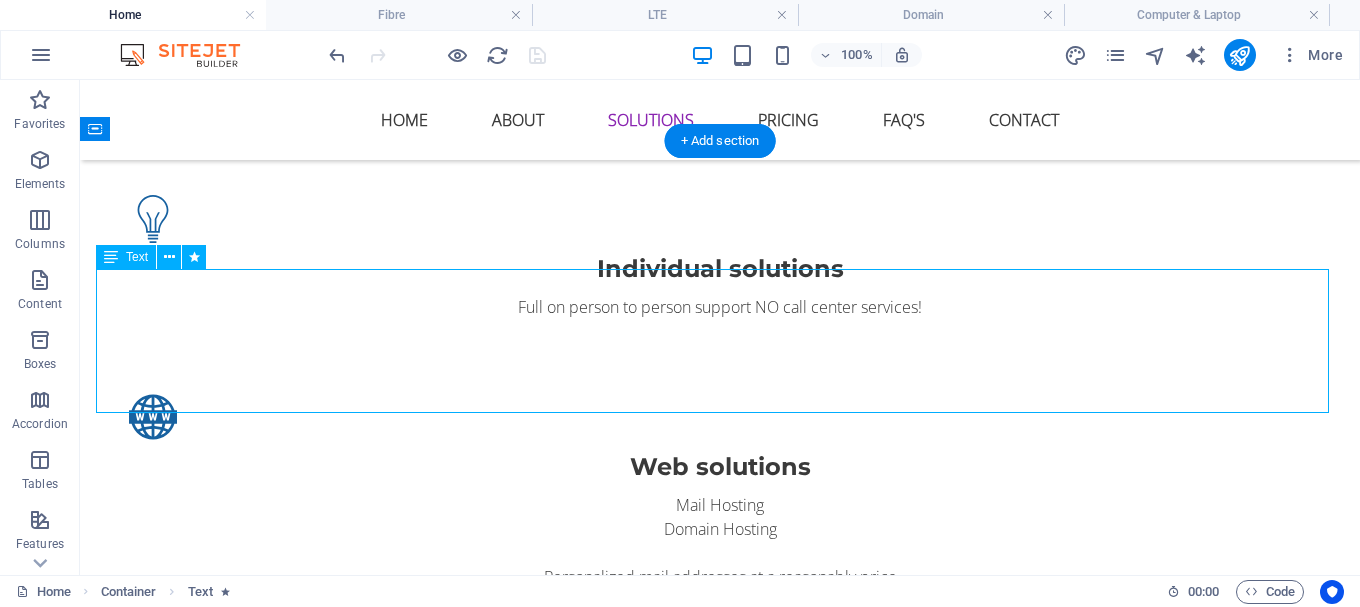 click on "CCTV LTE Fibre Computer & Laptop Sales Networking Domain Hosting" at bounding box center (720, 1736) 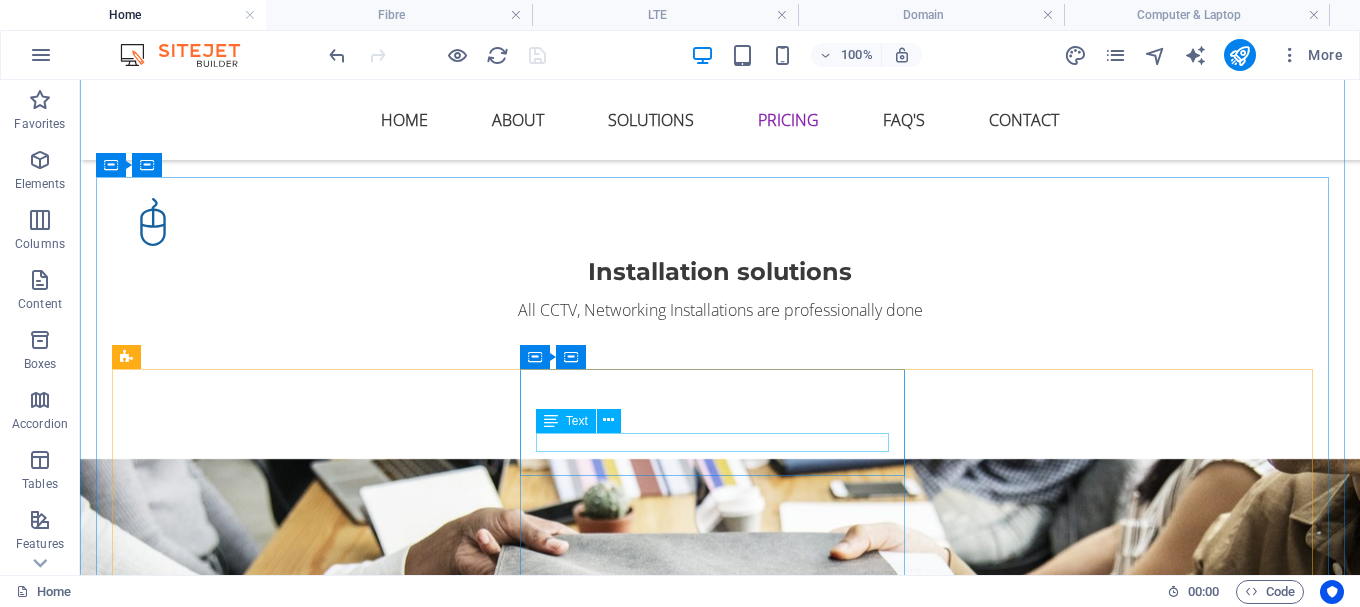scroll, scrollTop: 2683, scrollLeft: 0, axis: vertical 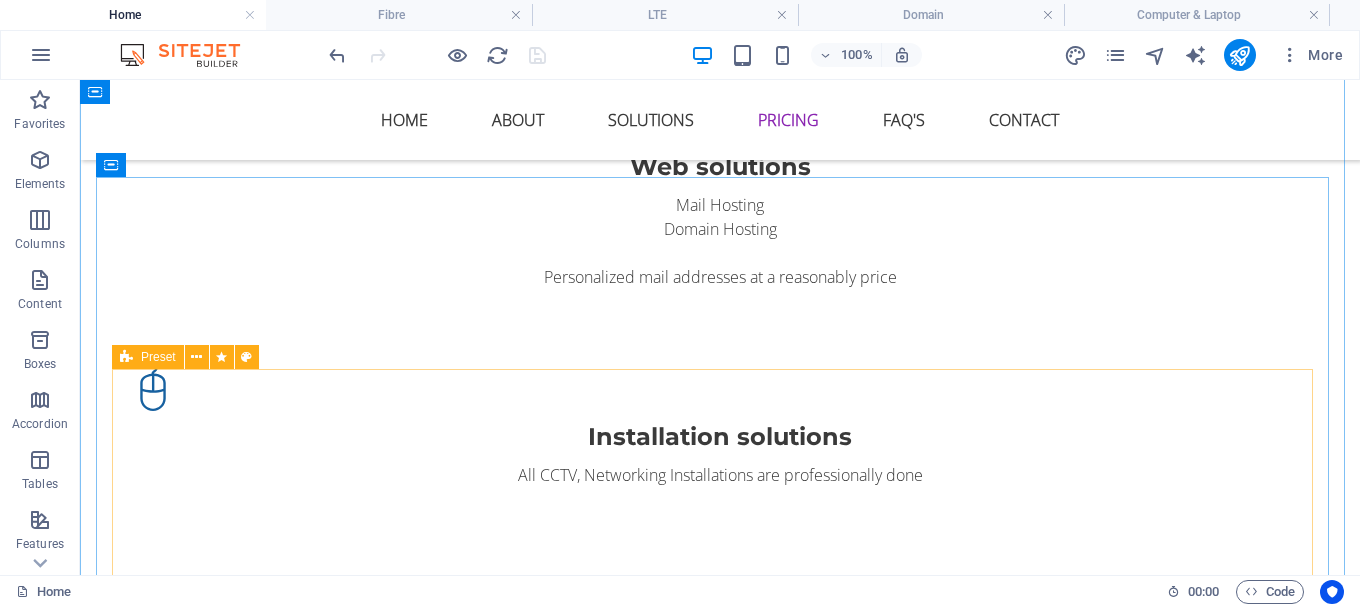 click on "Preset" at bounding box center [158, 357] 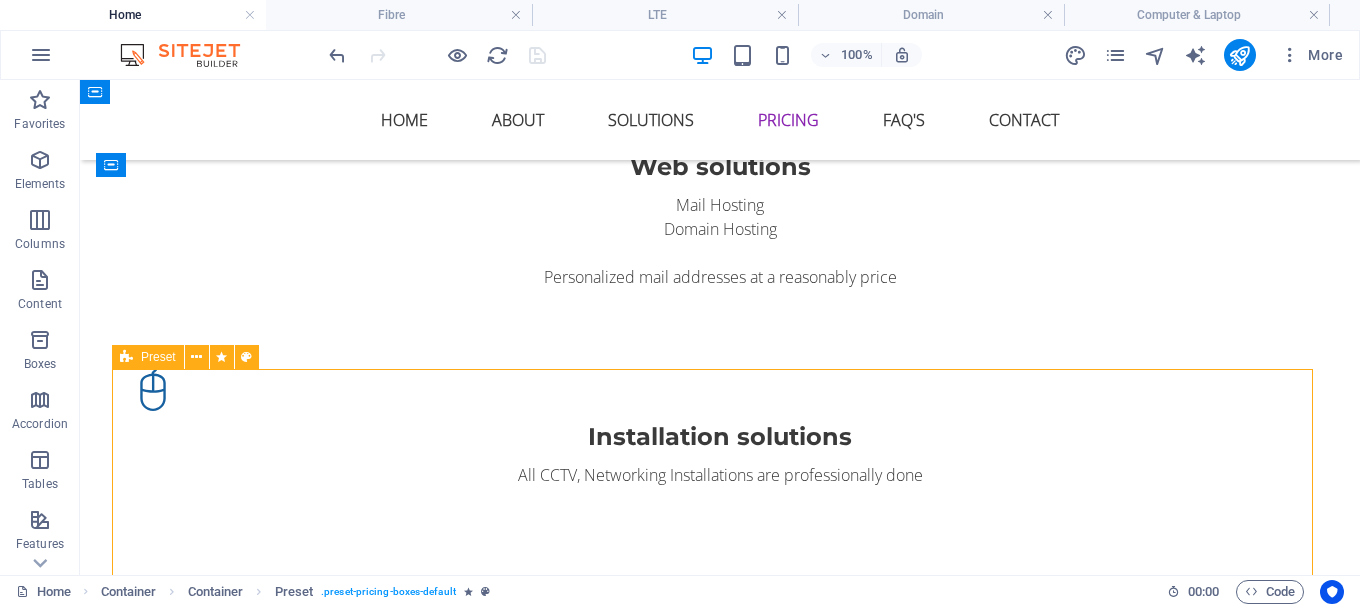 click on "Preset" at bounding box center (158, 357) 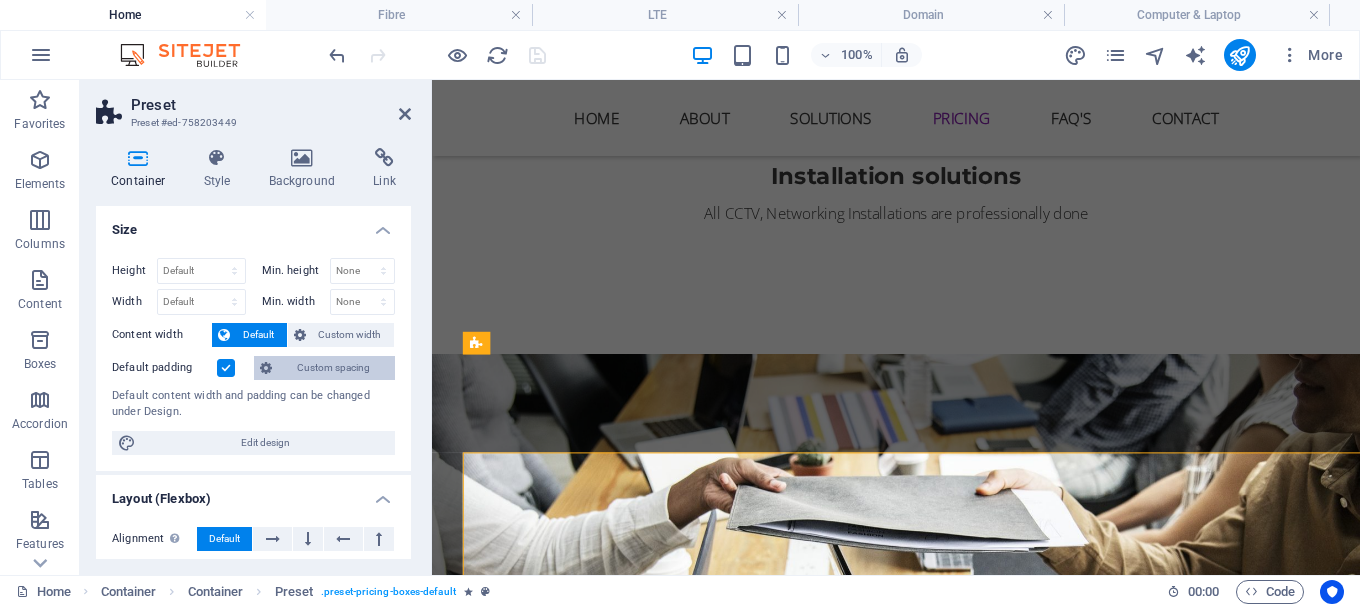 scroll, scrollTop: 2580, scrollLeft: 0, axis: vertical 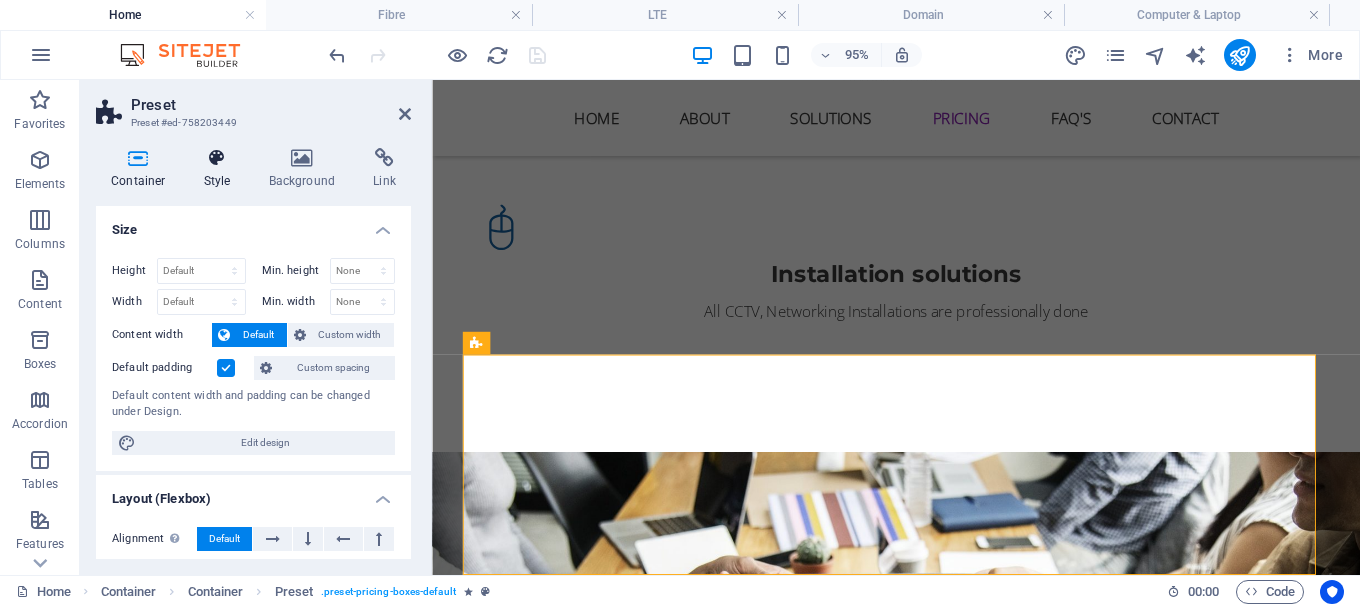 click on "Style" at bounding box center (221, 169) 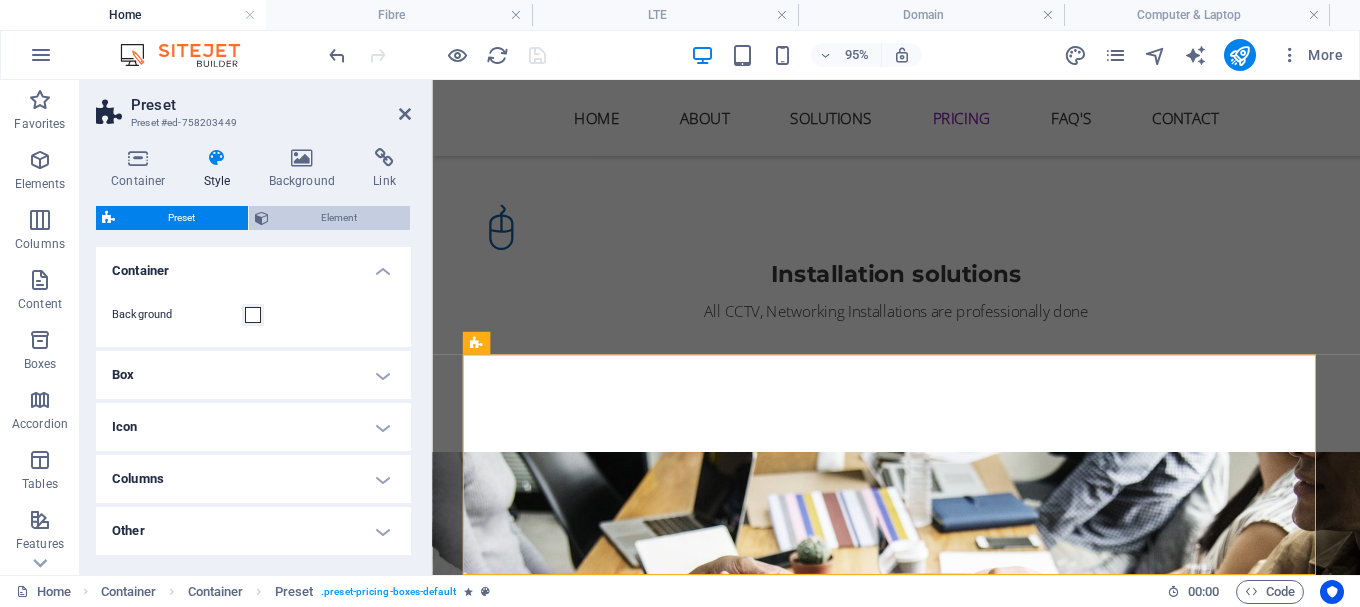 click on "Element" at bounding box center [340, 218] 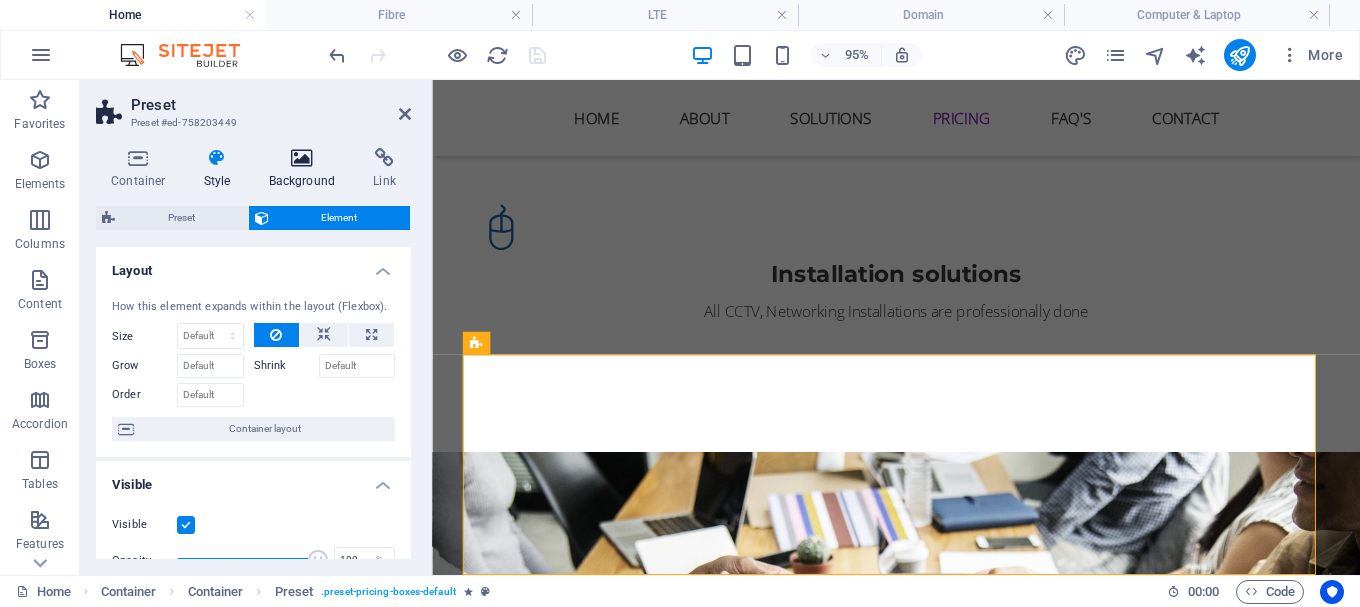 click on "Background" at bounding box center (306, 169) 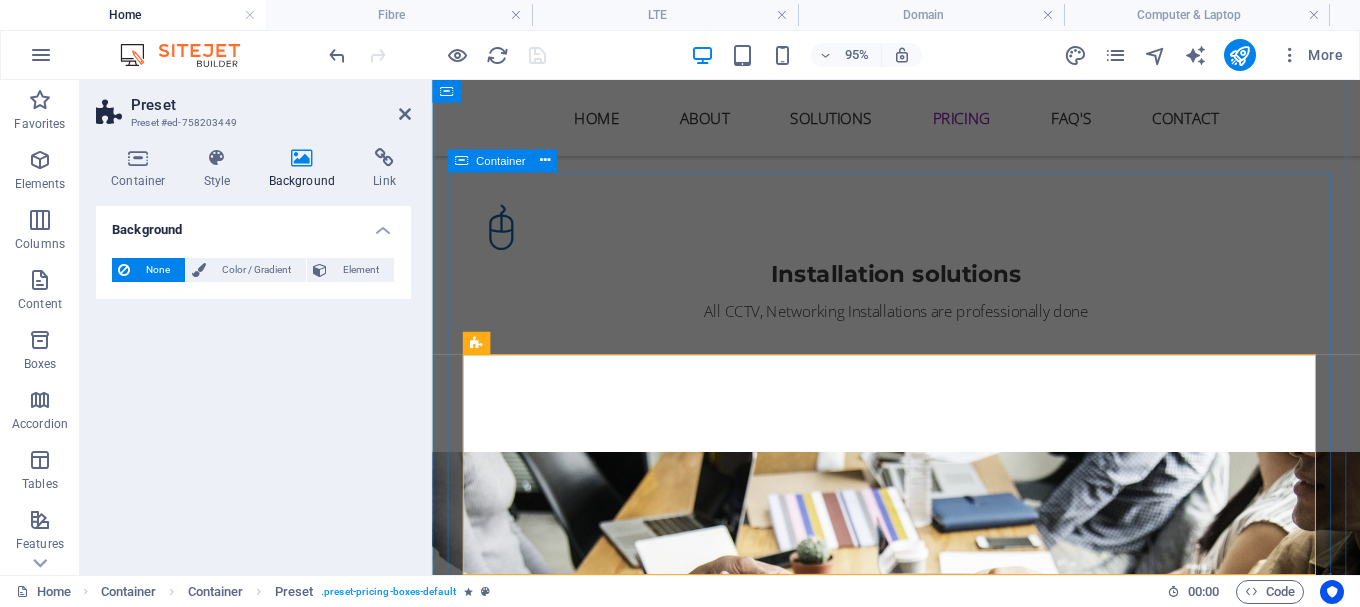 click on "Simple and affordable prices DOMAINS / WEB HOSTING
Choose lte
Choose FIBRE
Choose" at bounding box center [920, 1909] 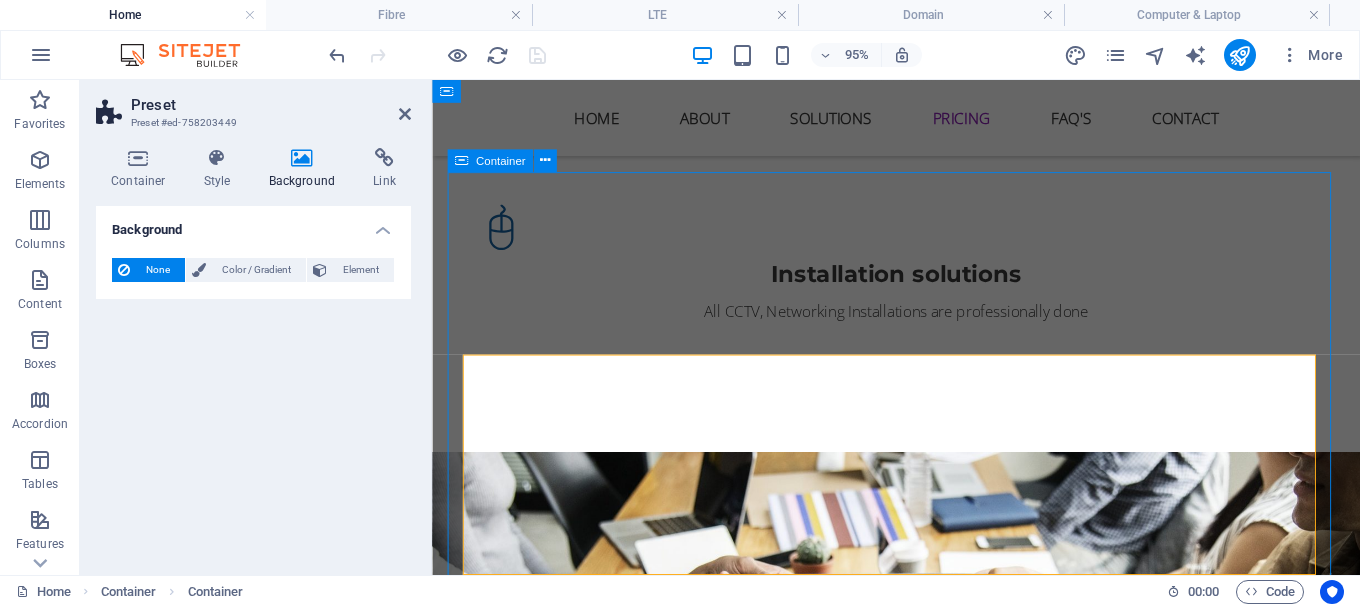 scroll, scrollTop: 2683, scrollLeft: 0, axis: vertical 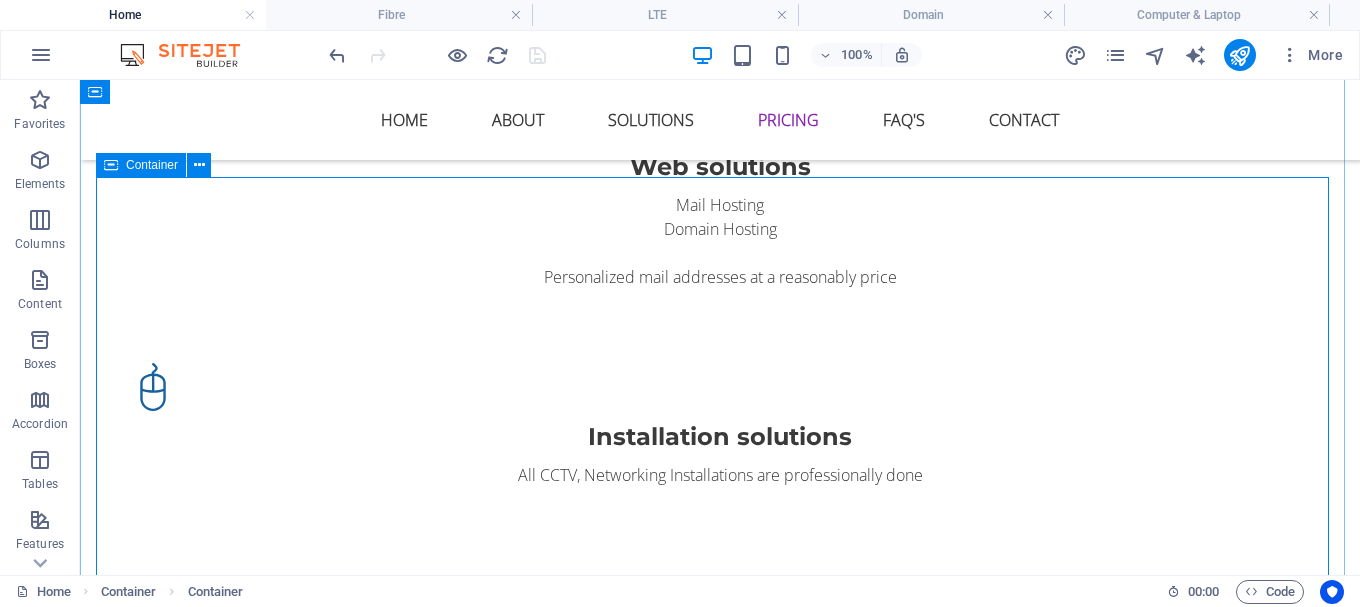 click on "Container" at bounding box center (152, 165) 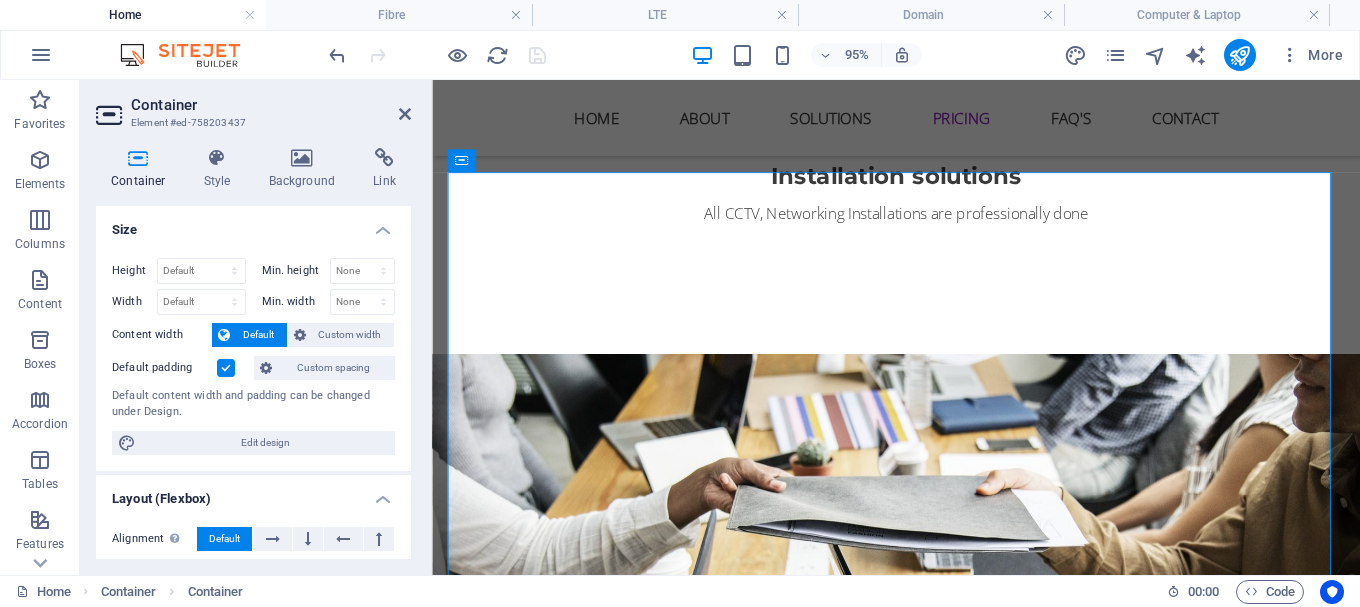 scroll, scrollTop: 2580, scrollLeft: 0, axis: vertical 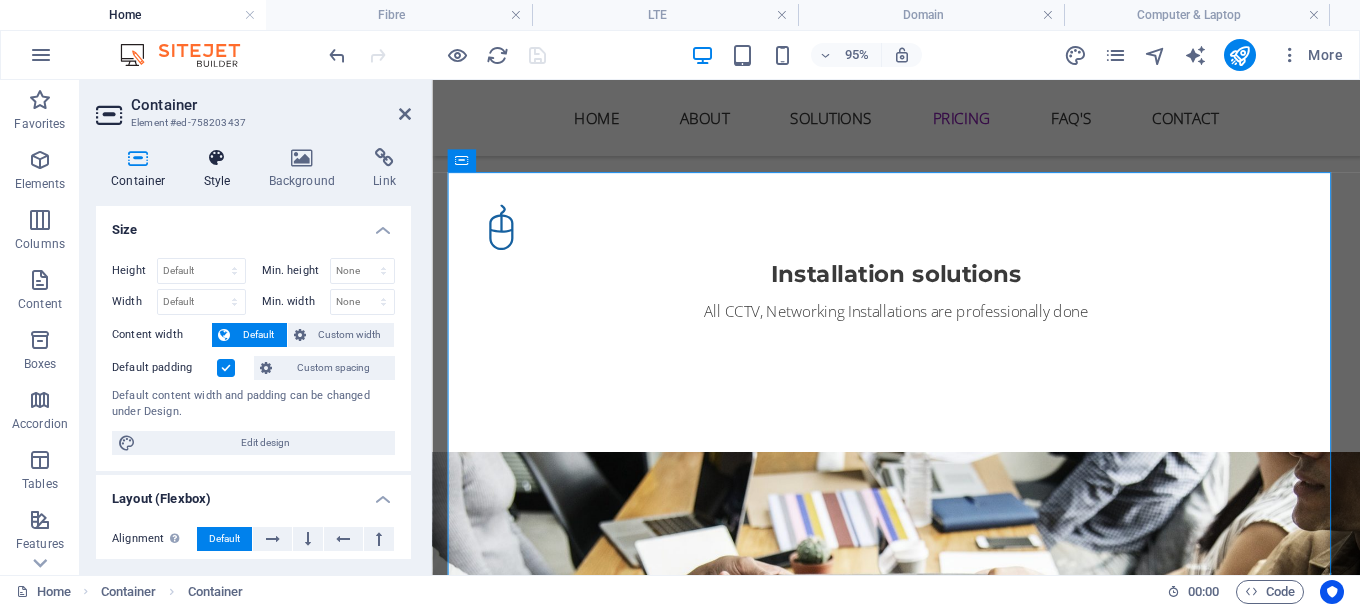 click on "Style" at bounding box center [221, 169] 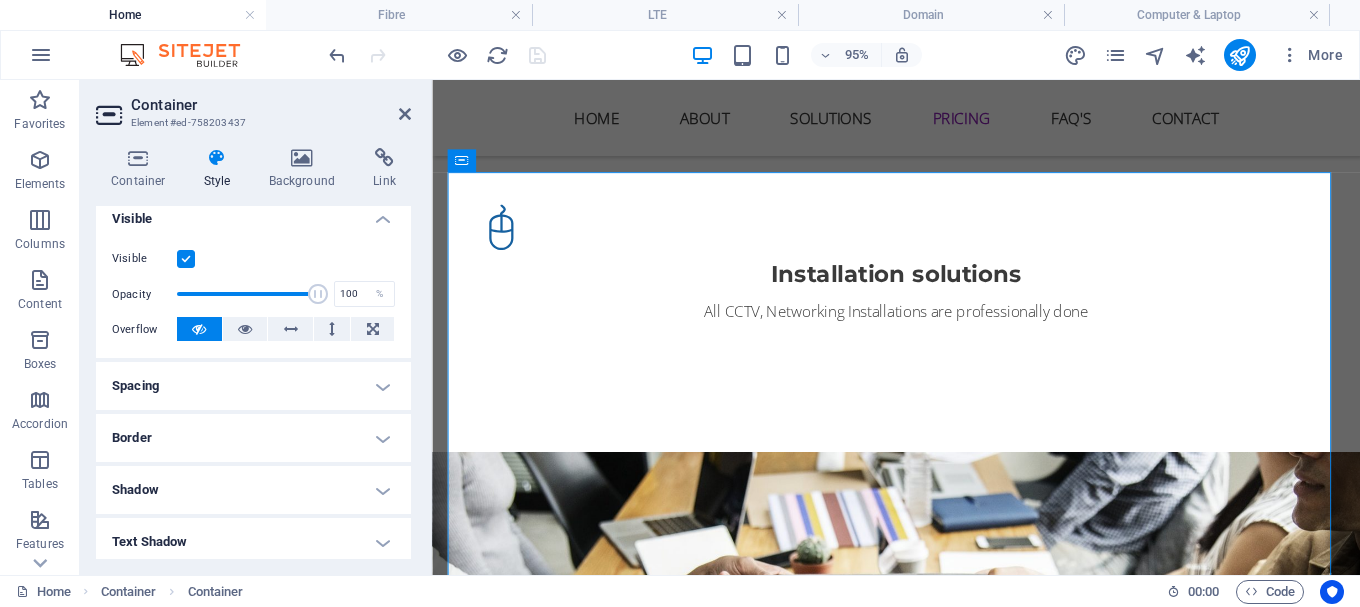 scroll, scrollTop: 192, scrollLeft: 0, axis: vertical 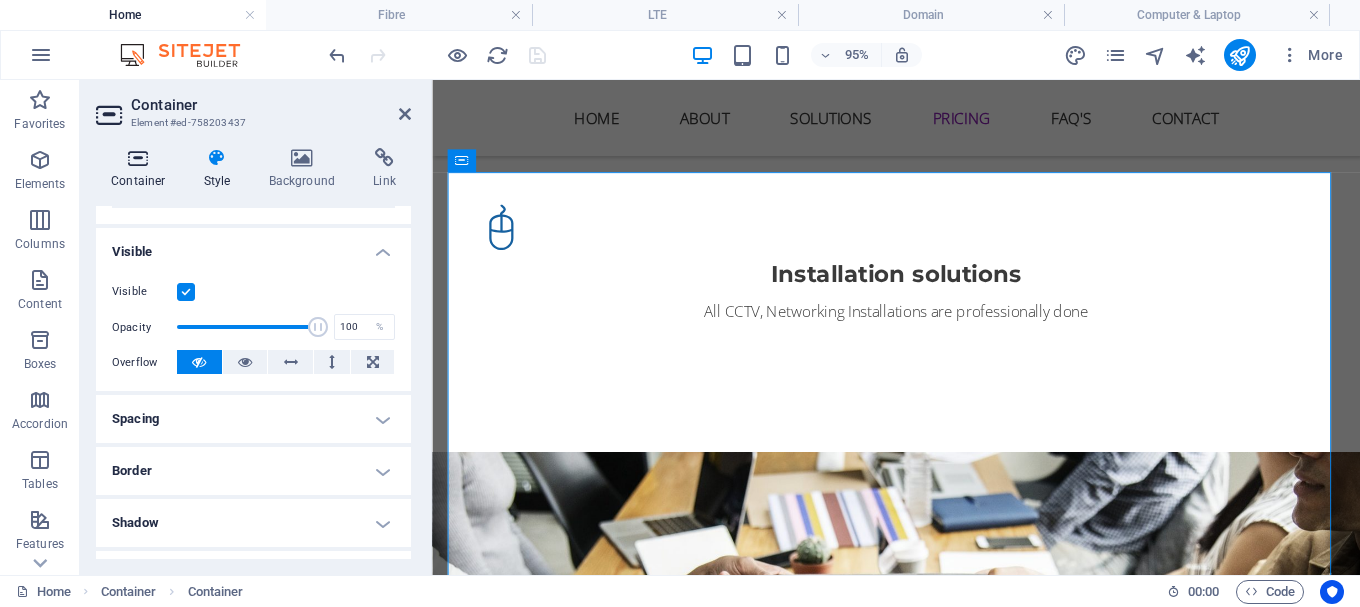 click on "Container" at bounding box center [142, 169] 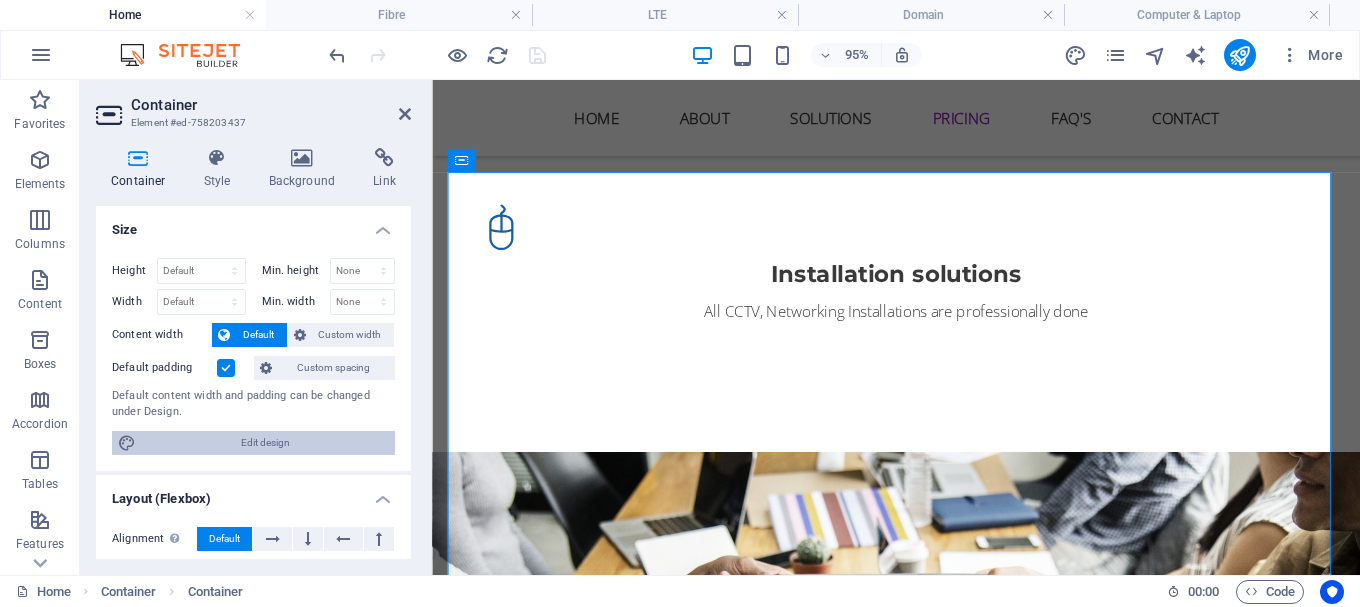 click on "Edit design" at bounding box center [265, 443] 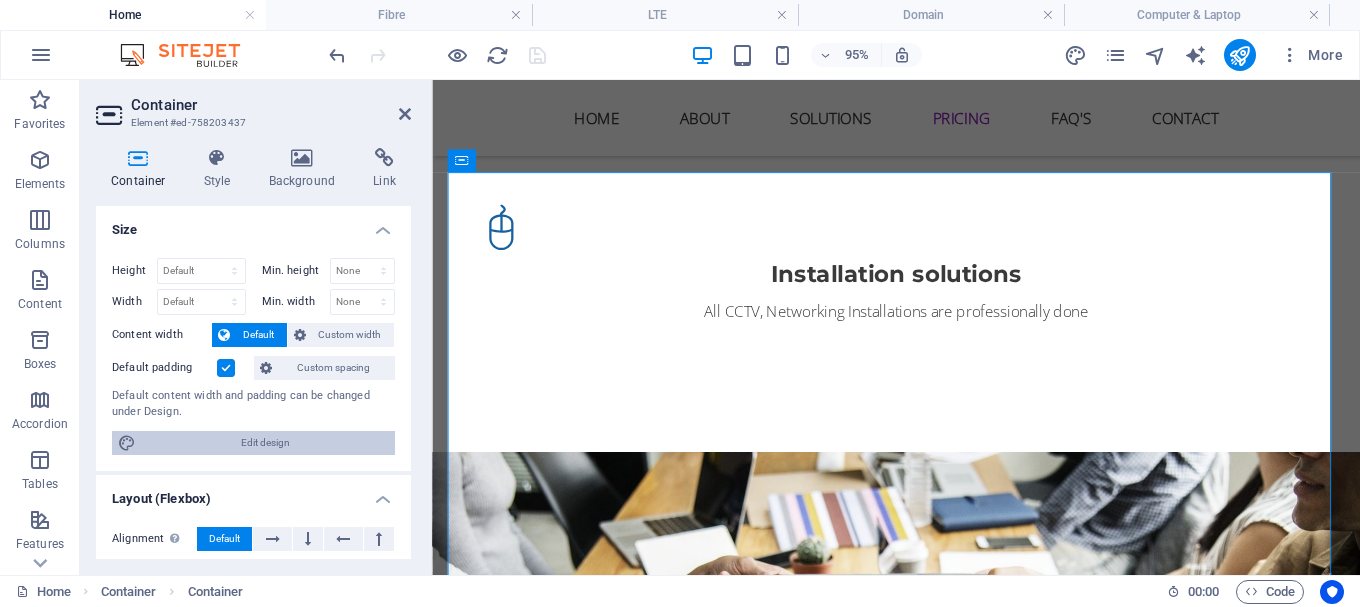 select on "px" 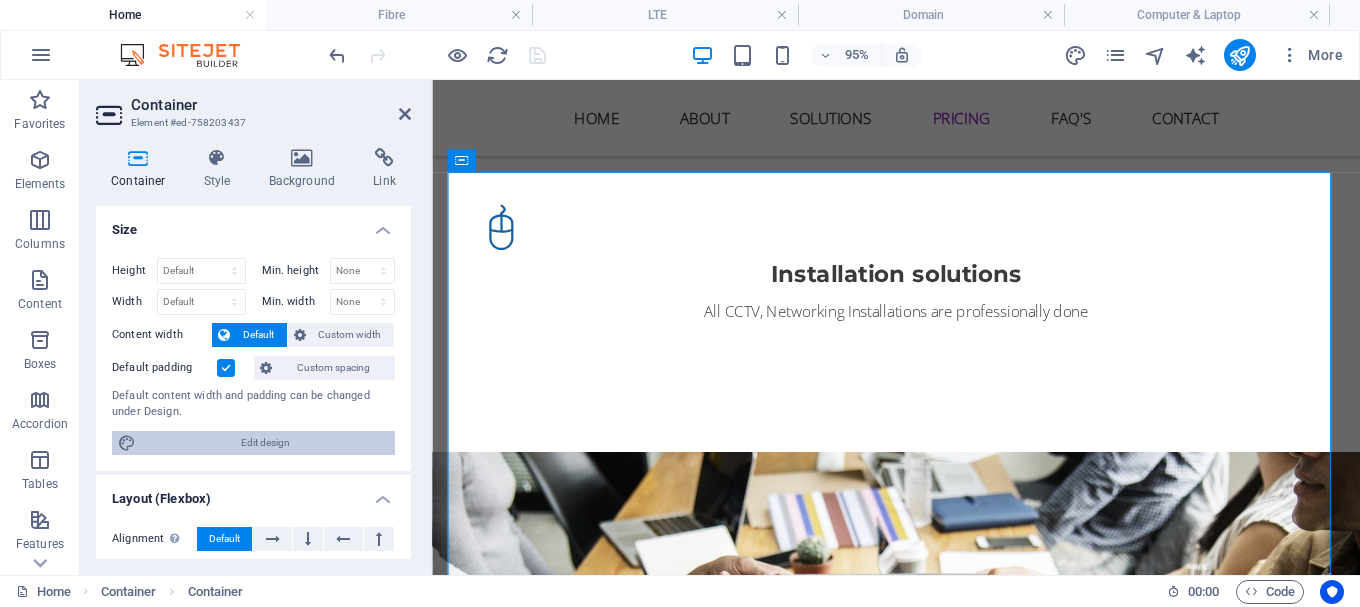 select on "400" 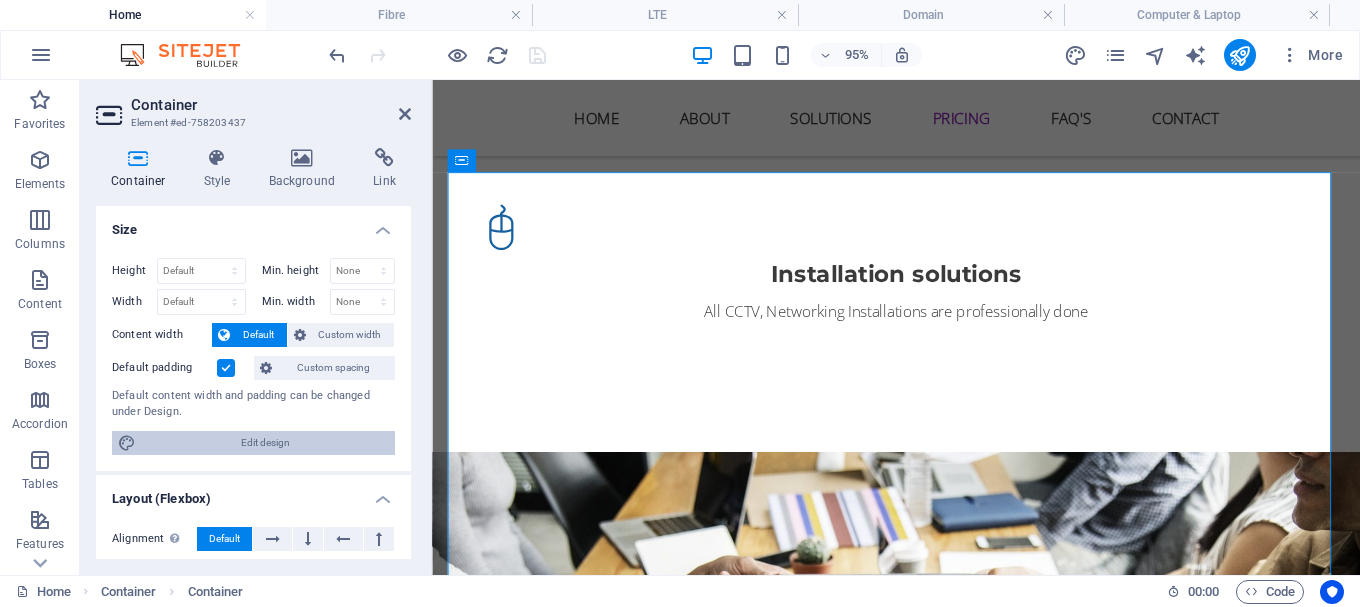 select on "px" 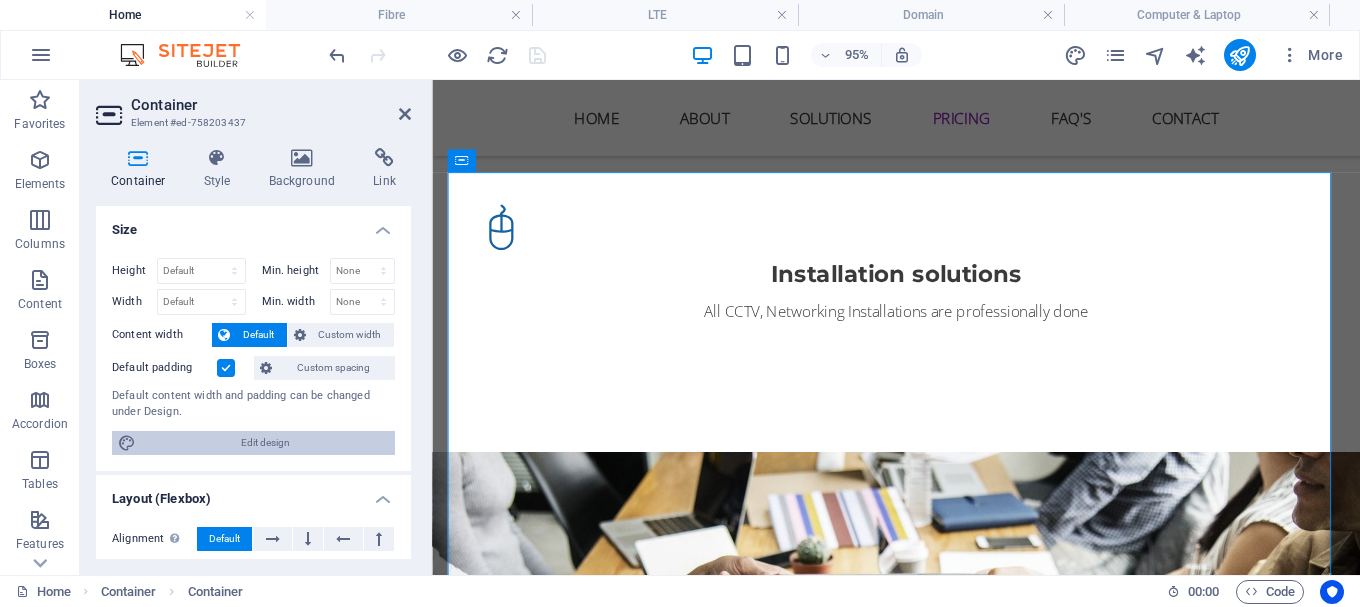 select on "rem" 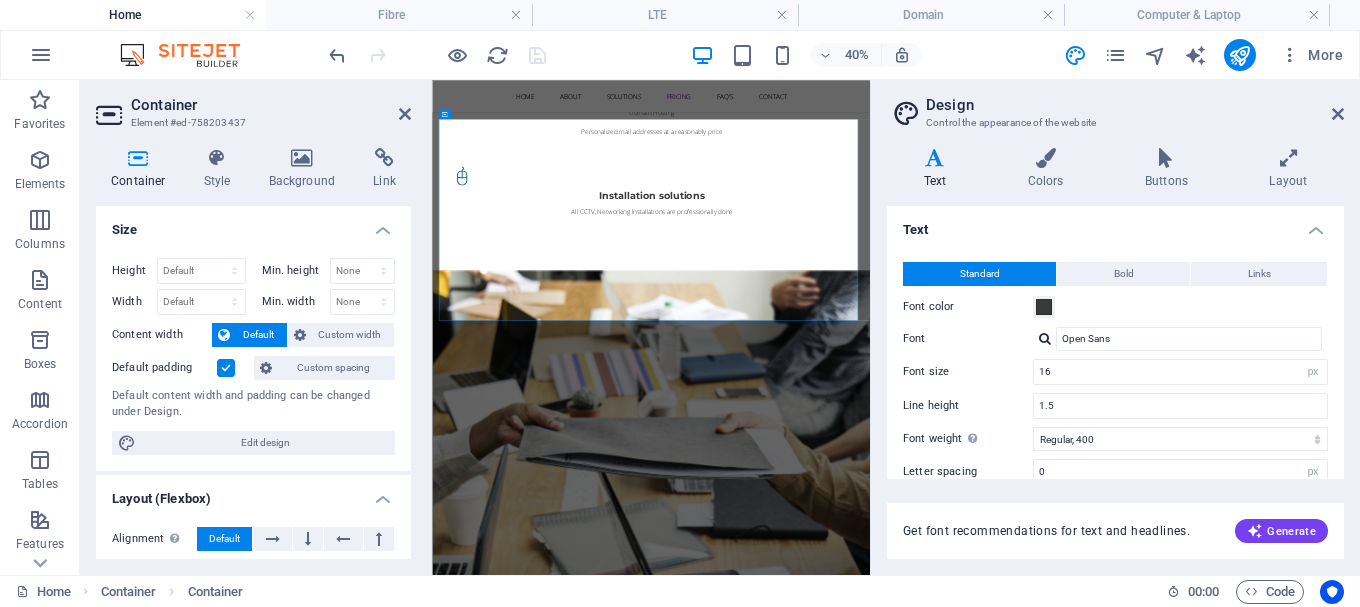 scroll, scrollTop: 2876, scrollLeft: 0, axis: vertical 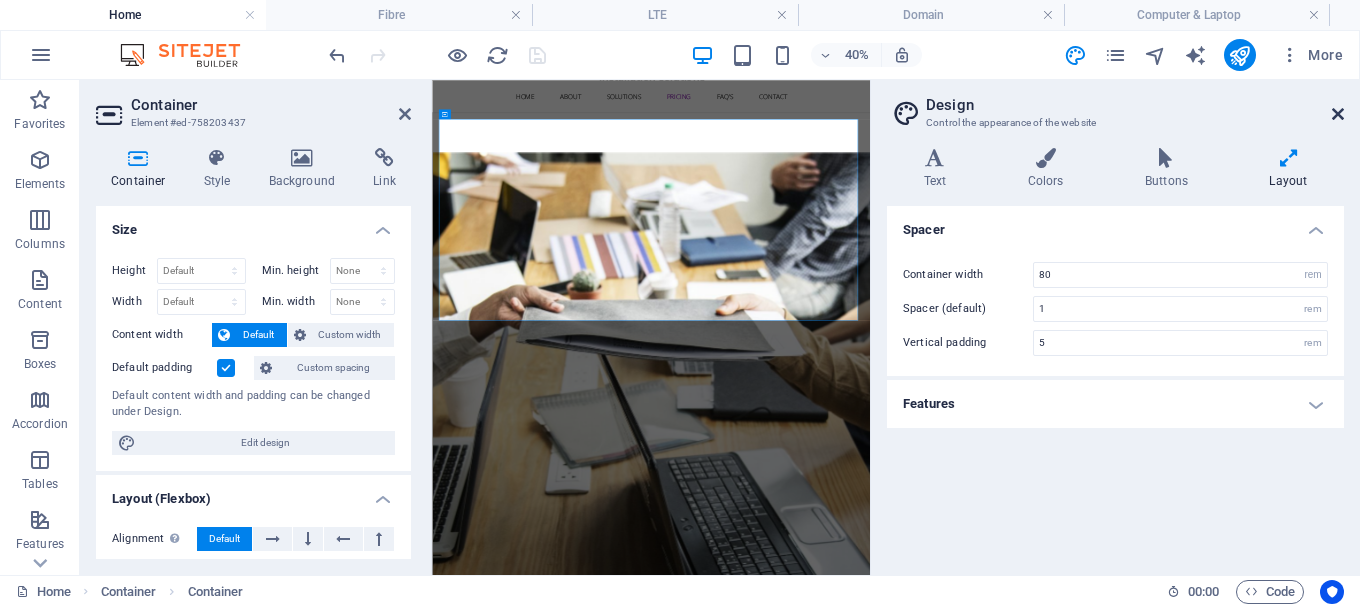 click at bounding box center (1338, 114) 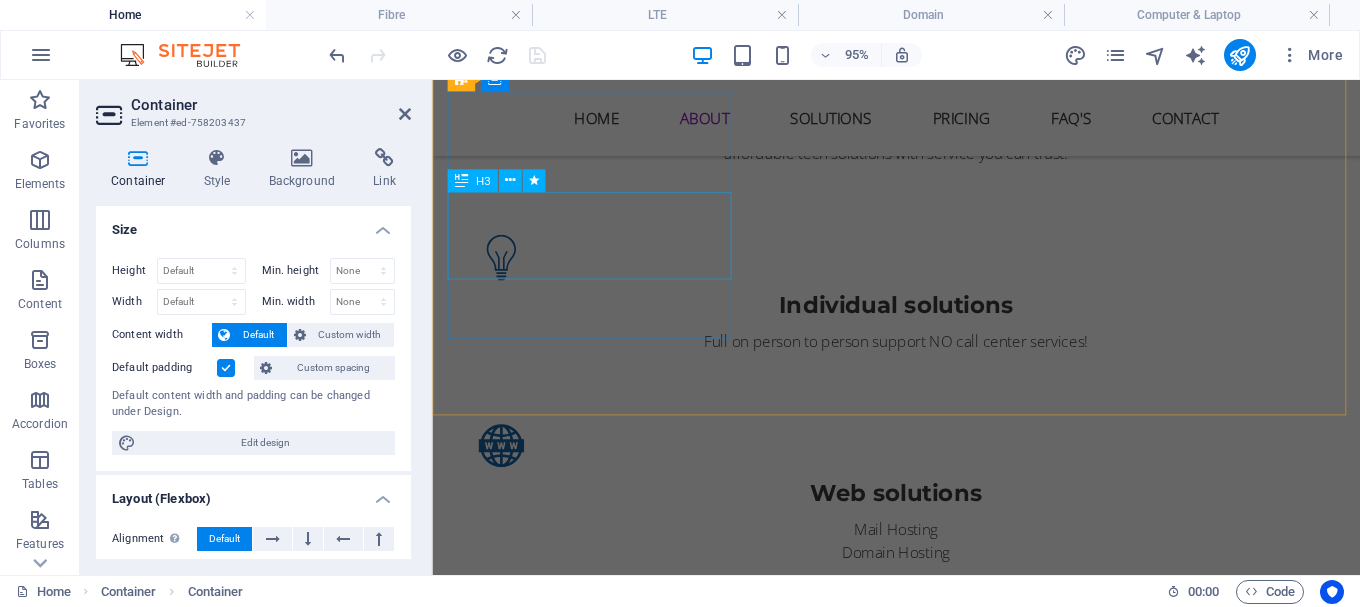 scroll, scrollTop: 1580, scrollLeft: 0, axis: vertical 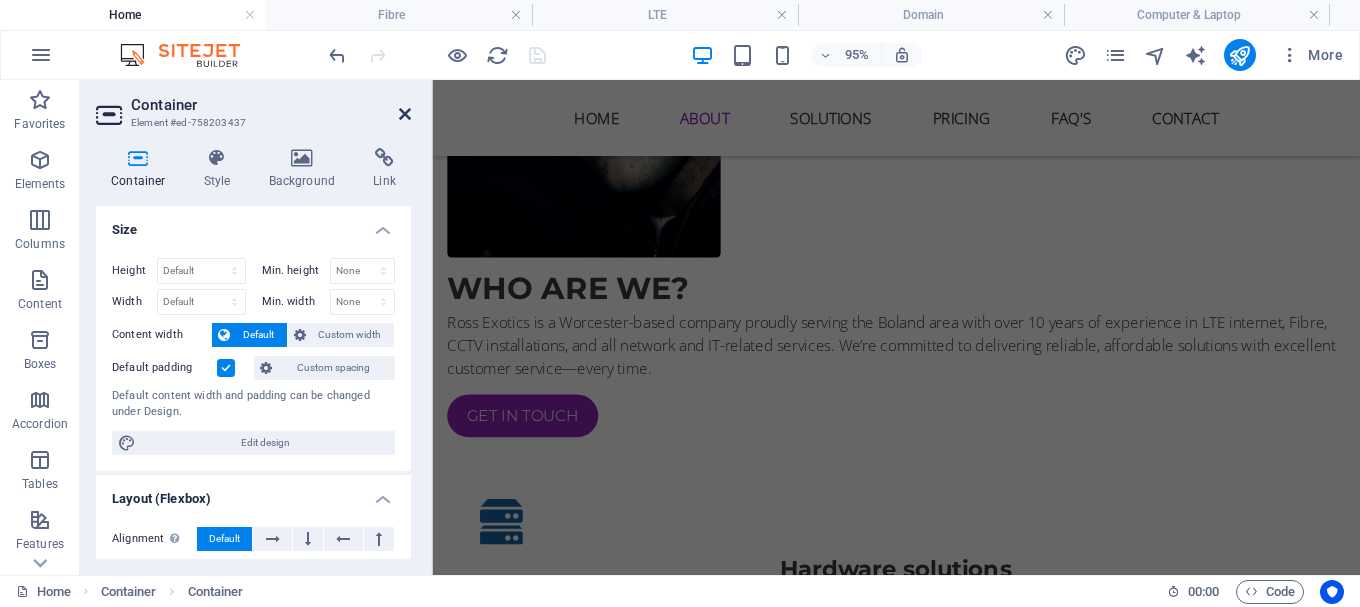 click at bounding box center (405, 114) 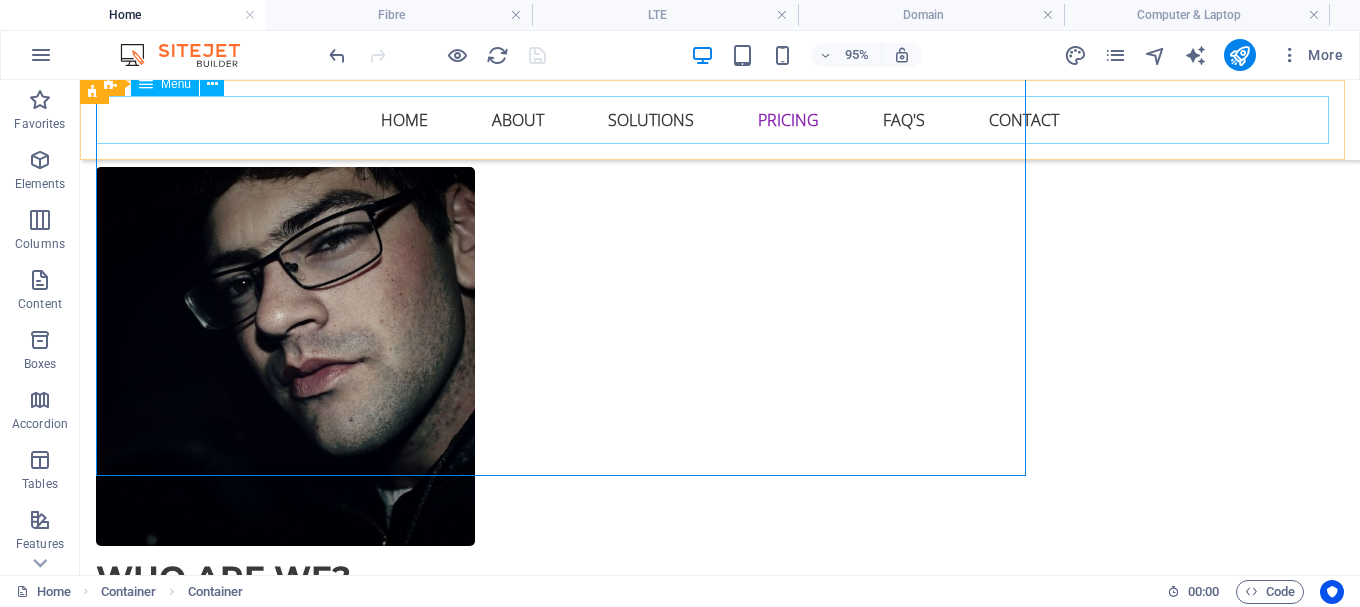 scroll, scrollTop: 2785, scrollLeft: 0, axis: vertical 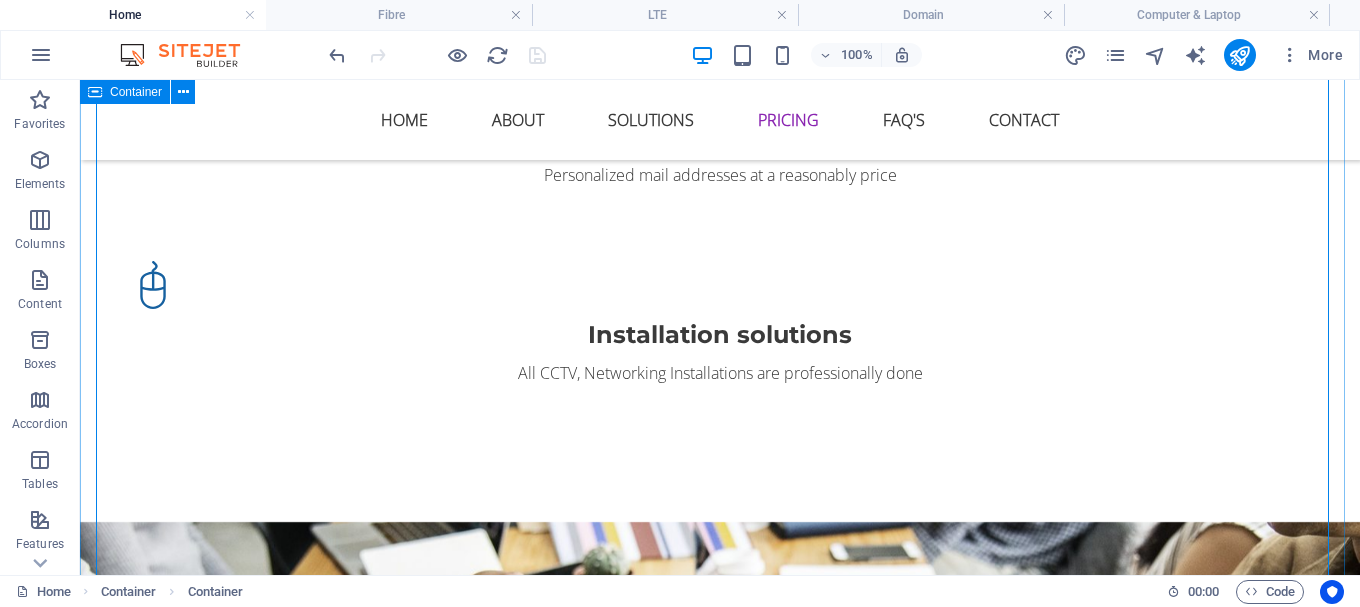 click on "All our Solutions for you CCTV LTE Fibre Computer & Laptop Sales Networking Domain Hosting Simple and affordable prices DOMAINS / WEB HOSTING
Choose lte
Choose FIBRE
Choose" at bounding box center [720, 1828] 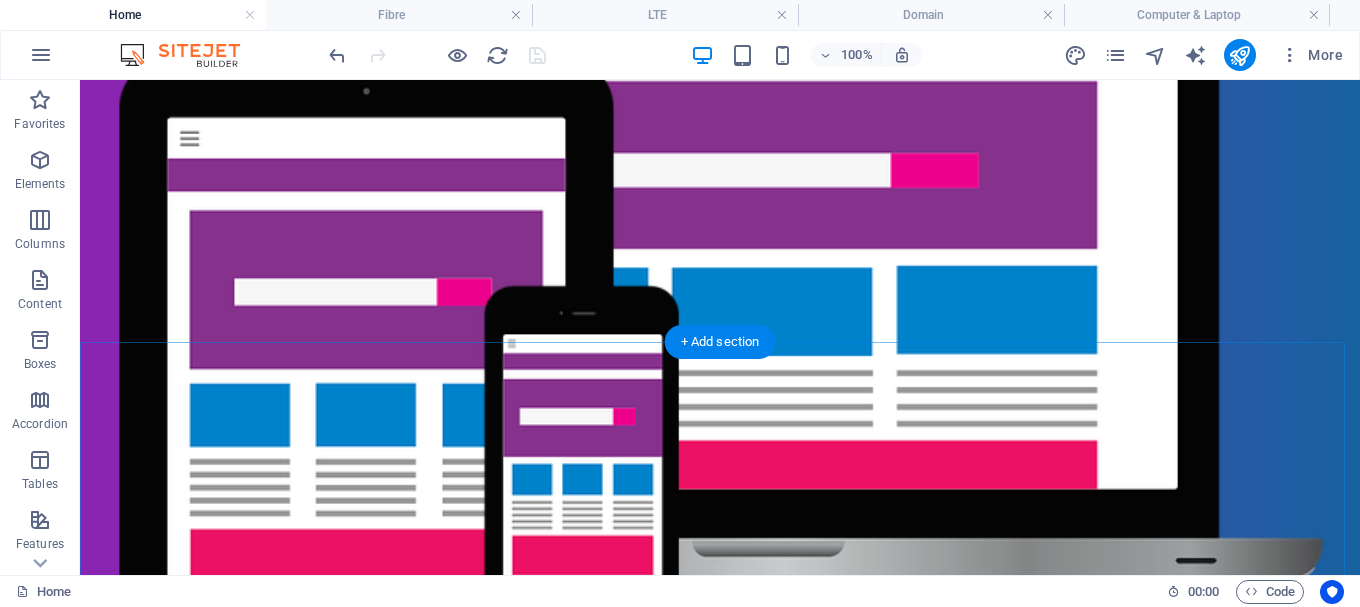scroll, scrollTop: 585, scrollLeft: 0, axis: vertical 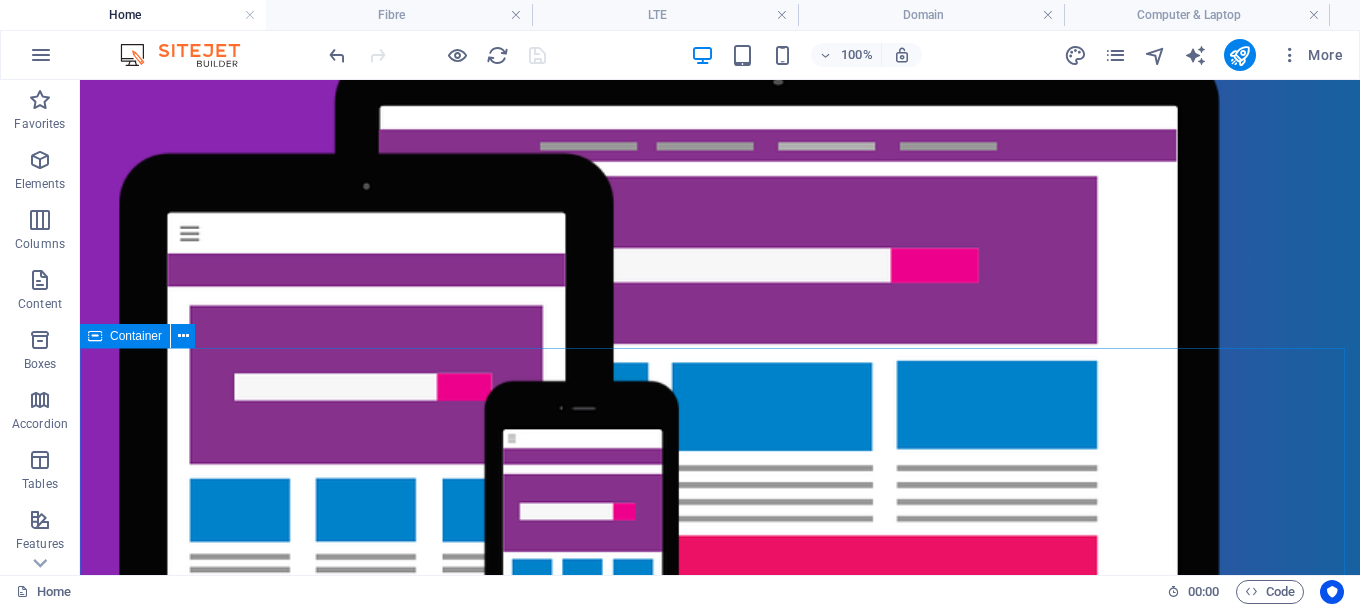 click on "Container" at bounding box center (136, 336) 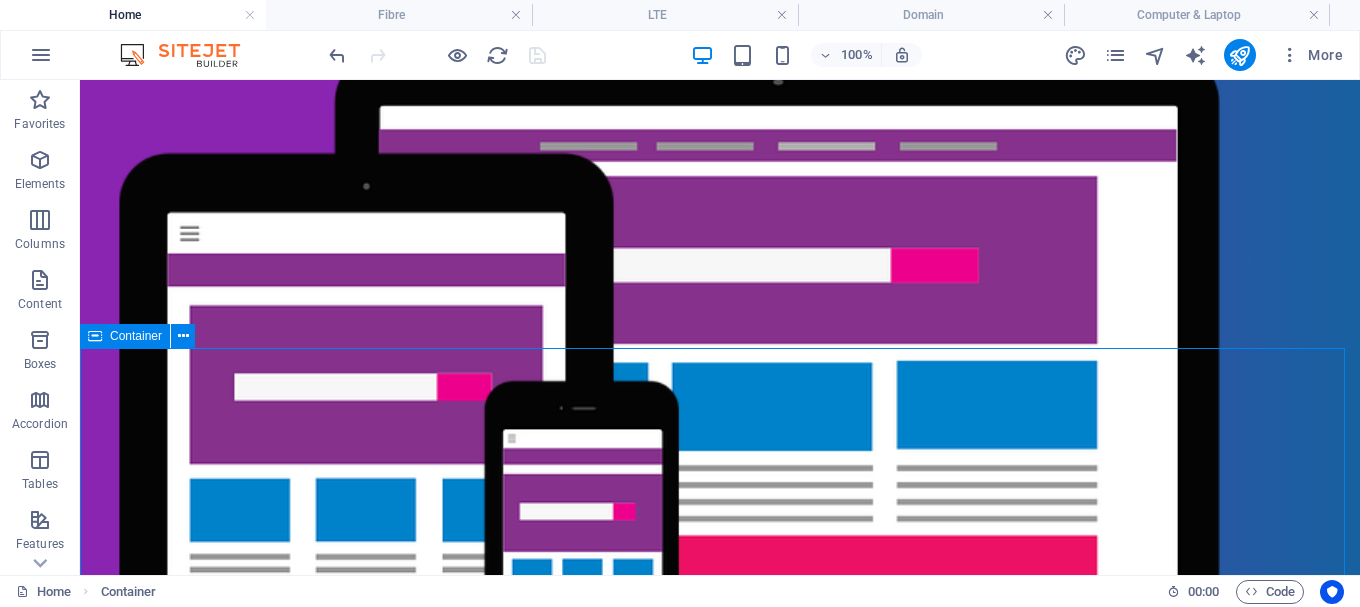 click on "Container" at bounding box center (136, 336) 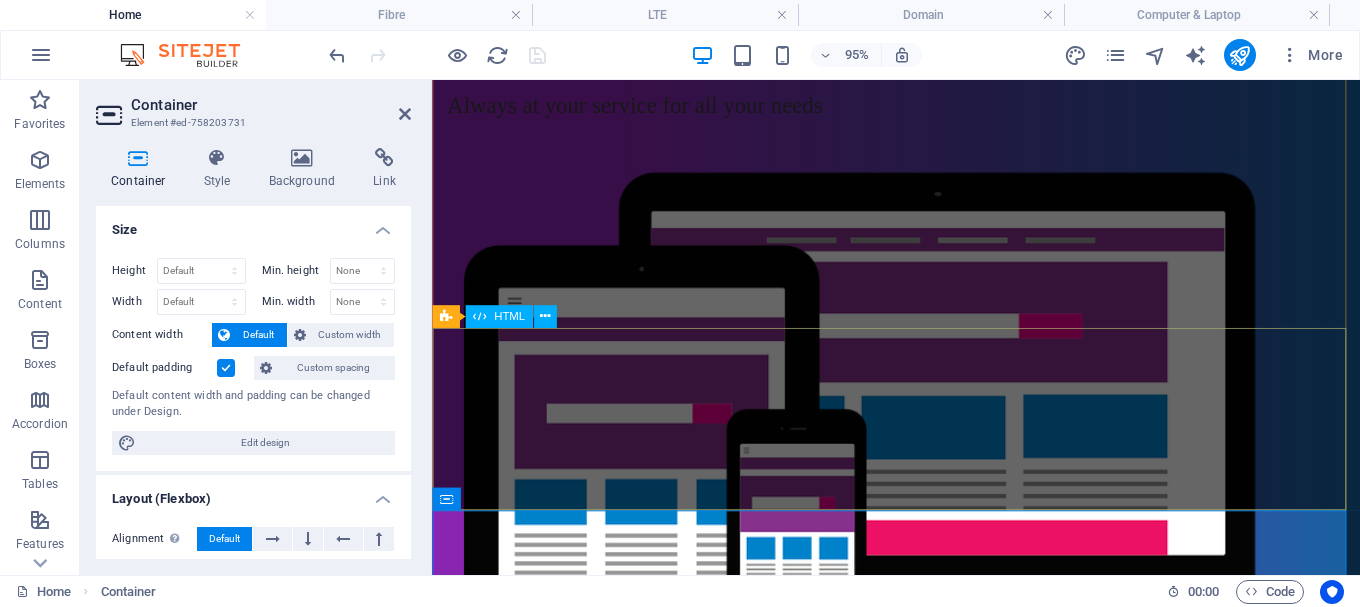 scroll, scrollTop: 500, scrollLeft: 0, axis: vertical 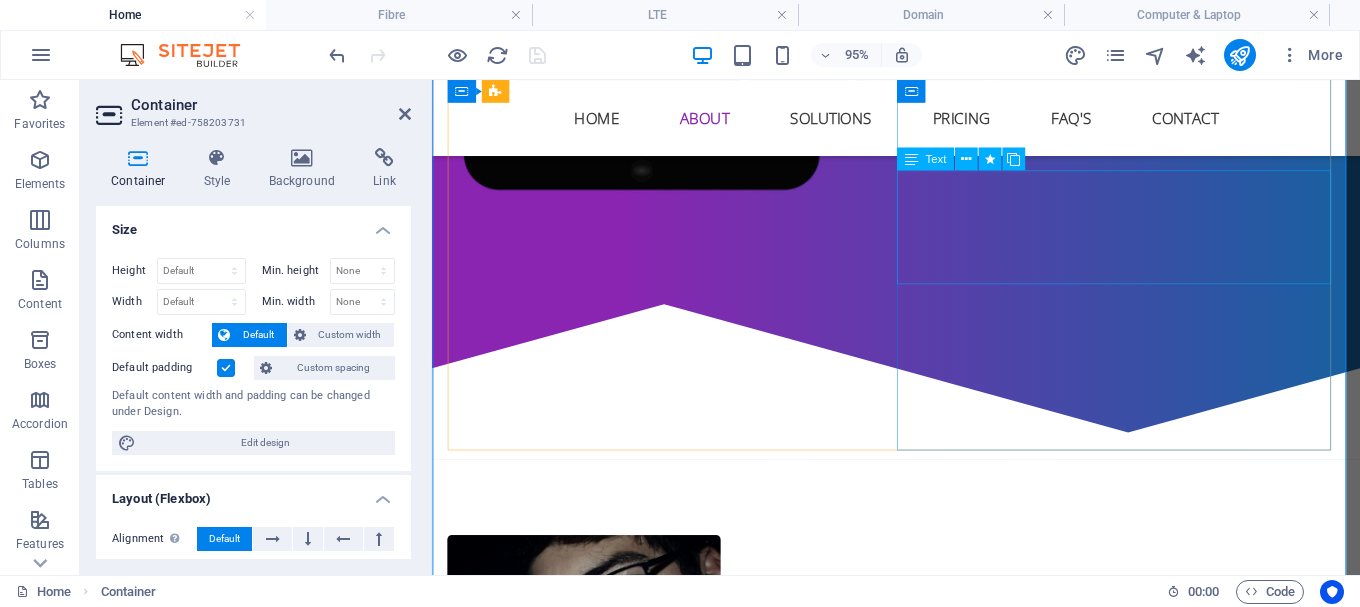 click on "Ross Exotics is a Worcester-based company proudly serving the Boland area with over 10 years of experience in LTE internet, Fibre, CCTV installations, and all network and IT-related services. We’re committed to delivering reliable, affordable solutions with excellent customer service—every time." at bounding box center (920, 939) 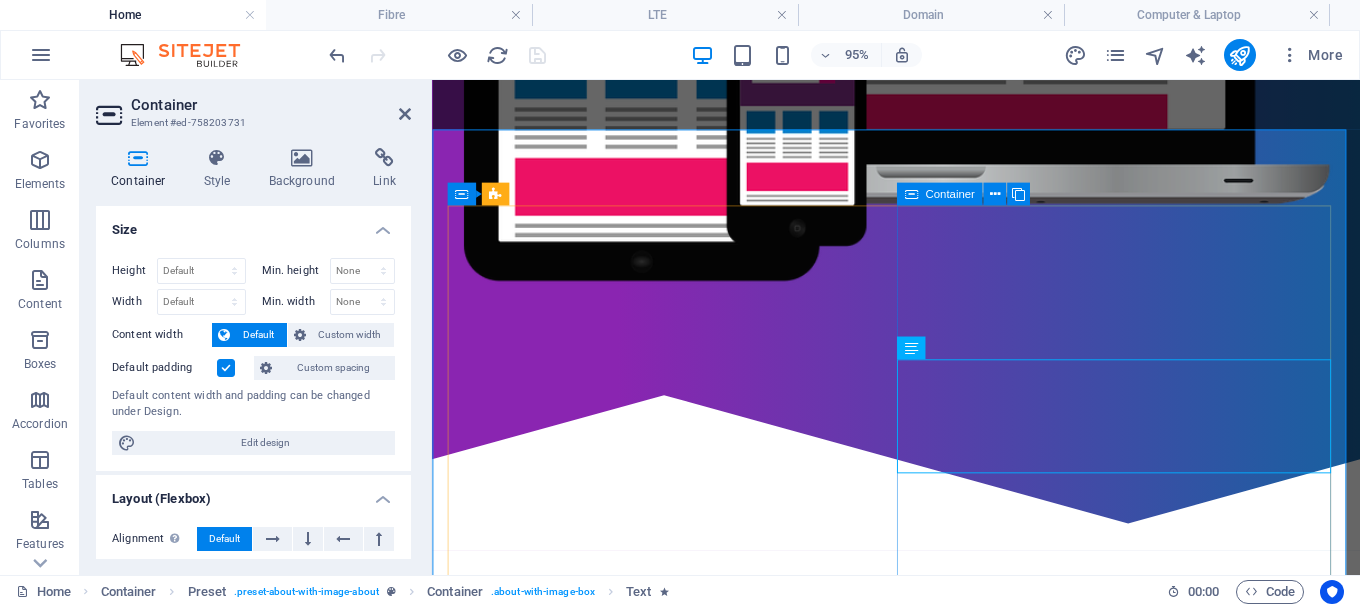 scroll, scrollTop: 800, scrollLeft: 0, axis: vertical 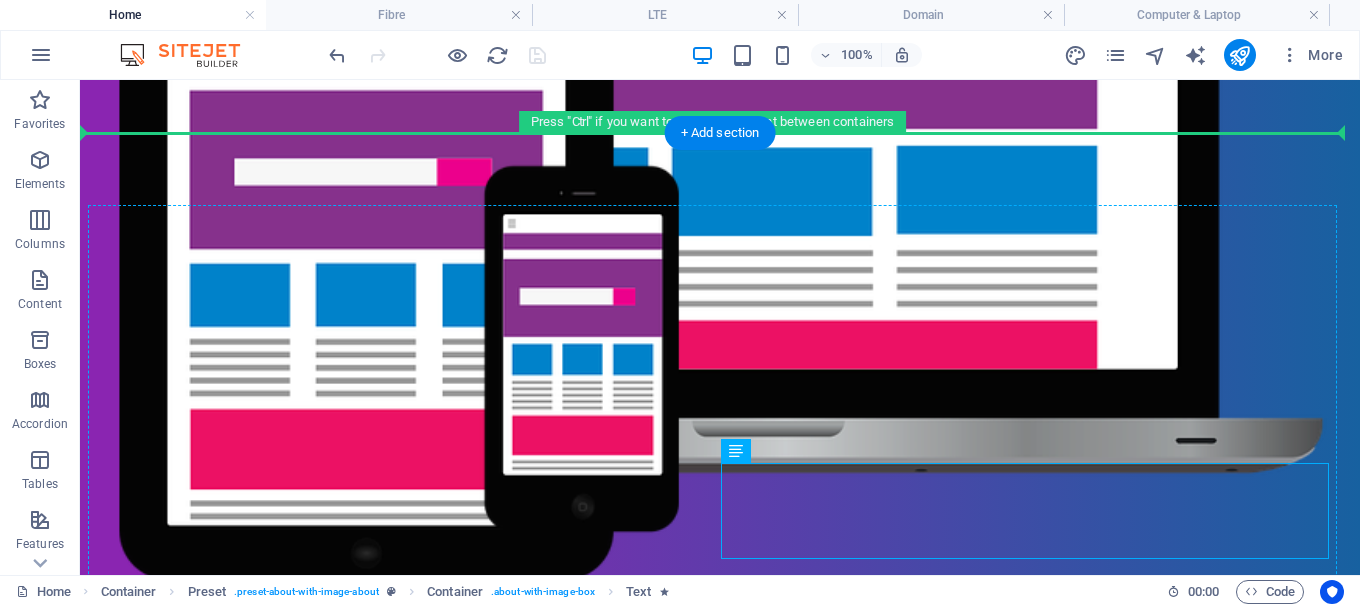 drag, startPoint x: 639, startPoint y: 402, endPoint x: 970, endPoint y: 375, distance: 332.0994 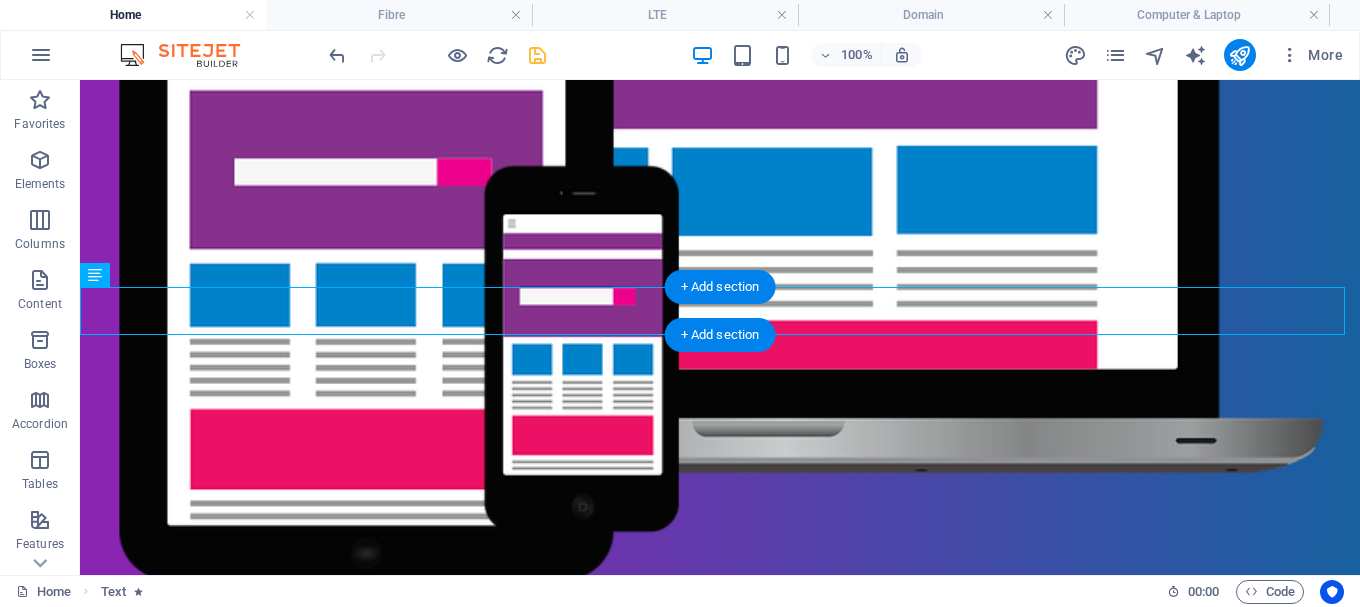 scroll, scrollTop: 400, scrollLeft: 0, axis: vertical 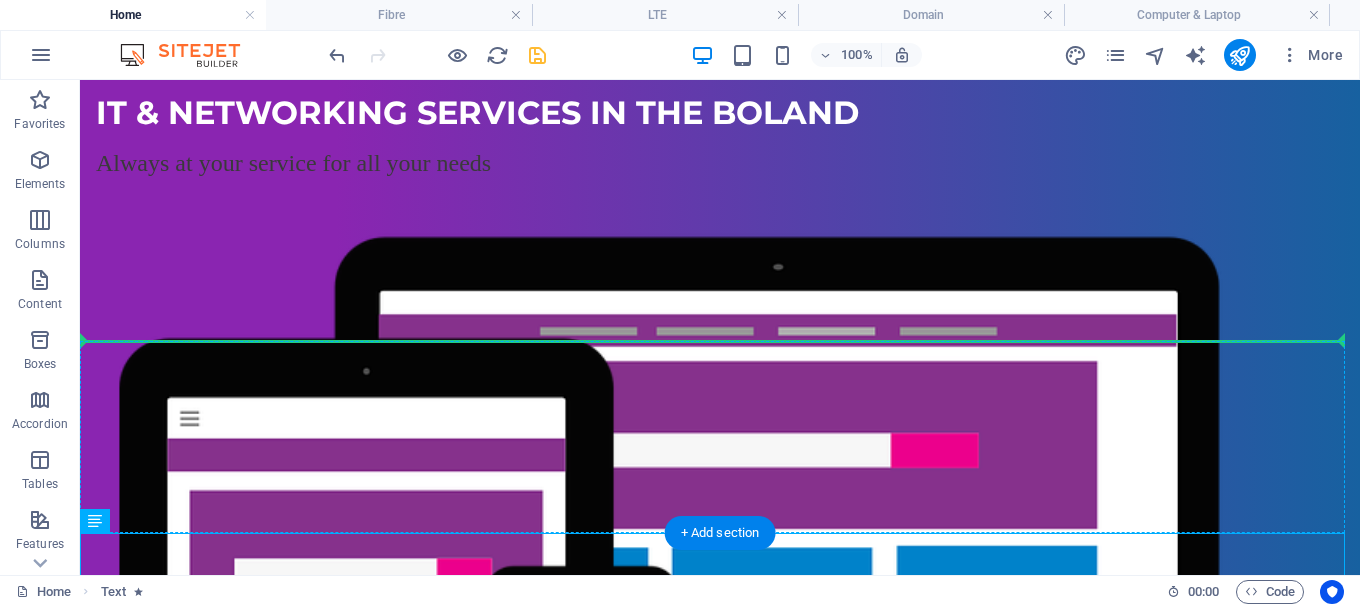 drag, startPoint x: 282, startPoint y: 407, endPoint x: 347, endPoint y: 360, distance: 80.21222 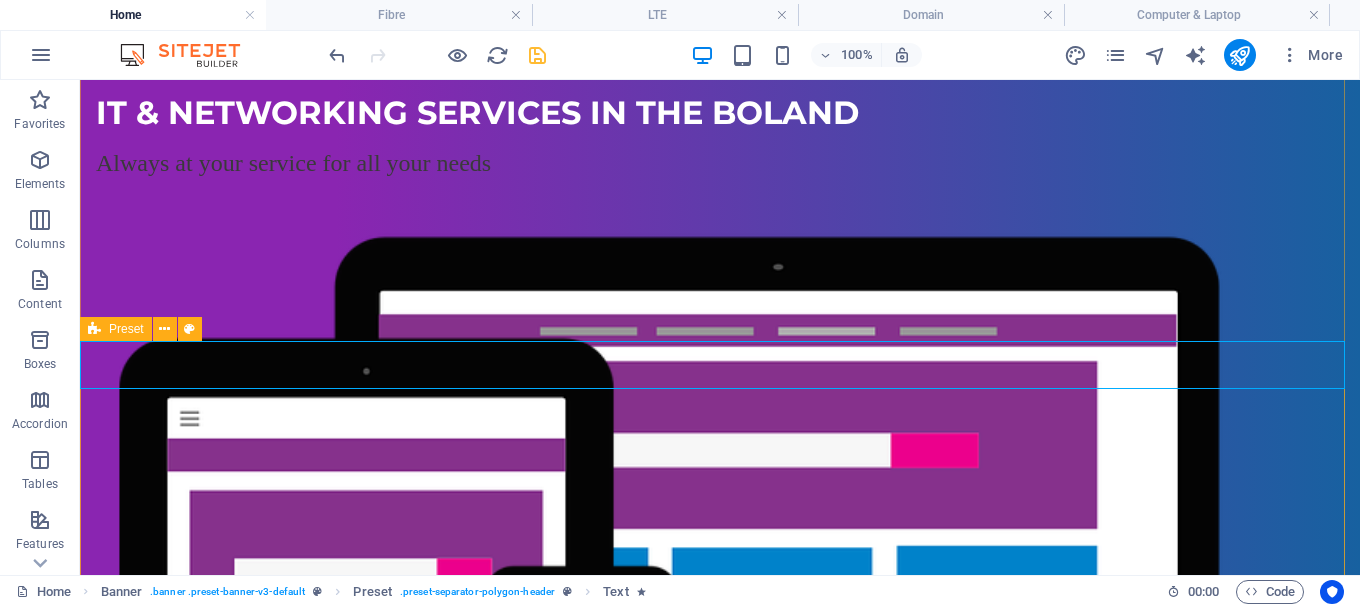 click on "Preset" at bounding box center (126, 329) 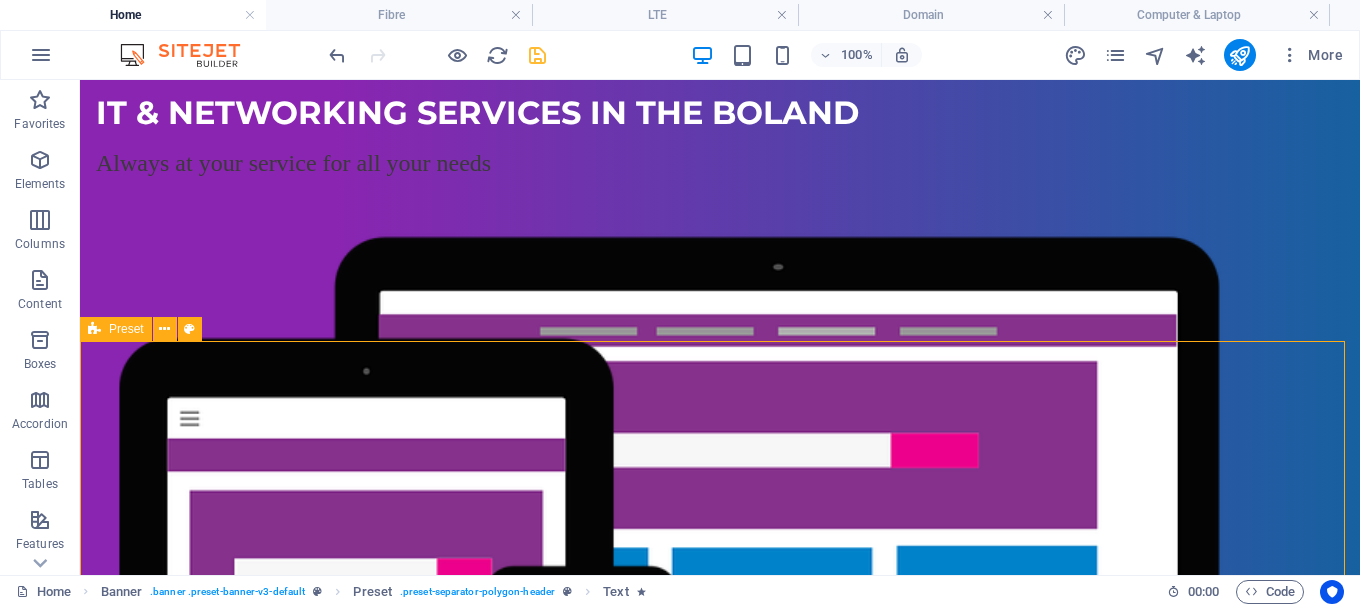 click on "Preset" at bounding box center [126, 329] 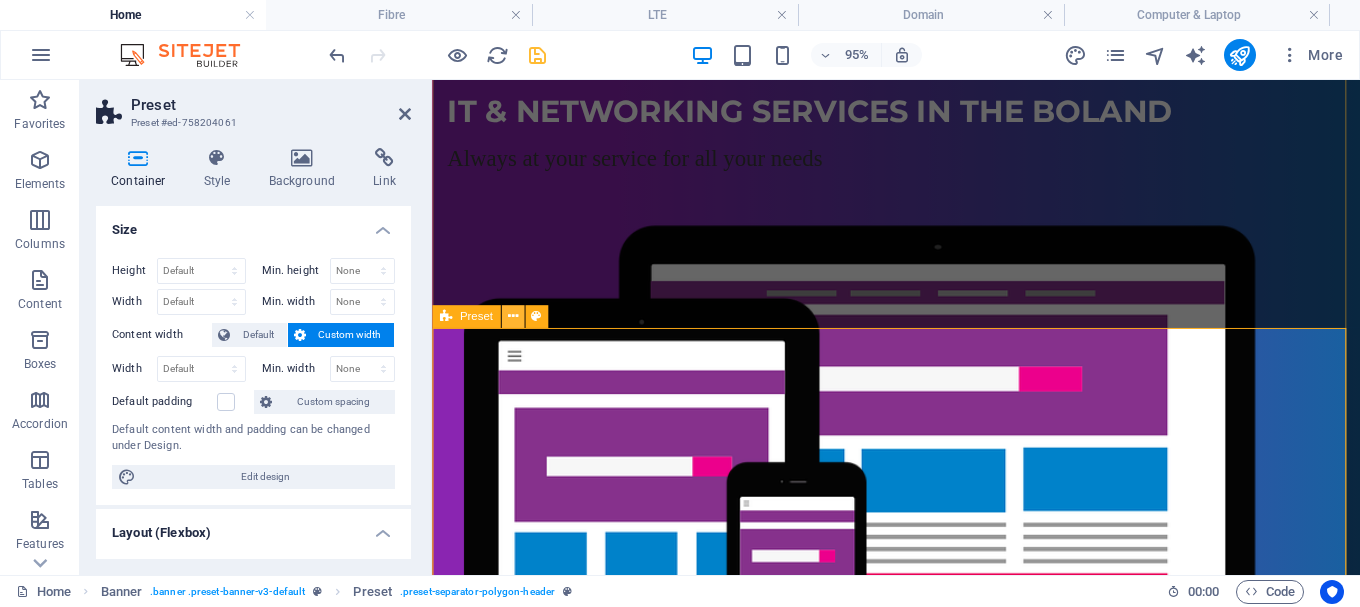 click at bounding box center [512, 317] 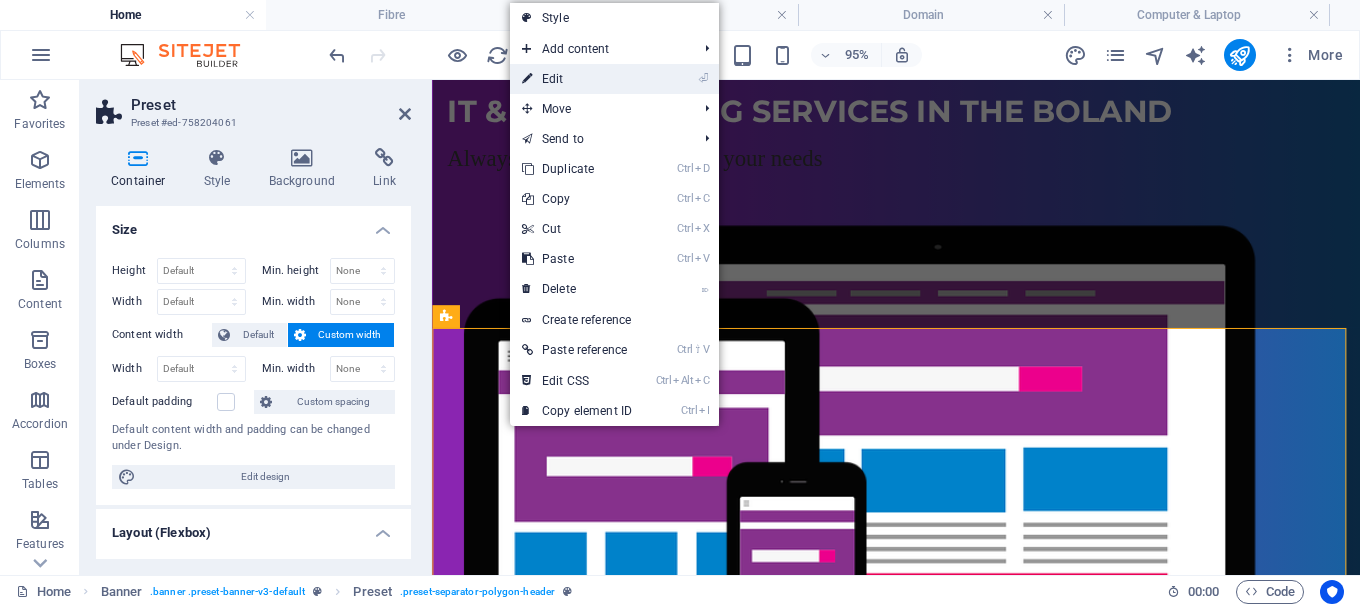 click on "⏎  Edit" at bounding box center (577, 79) 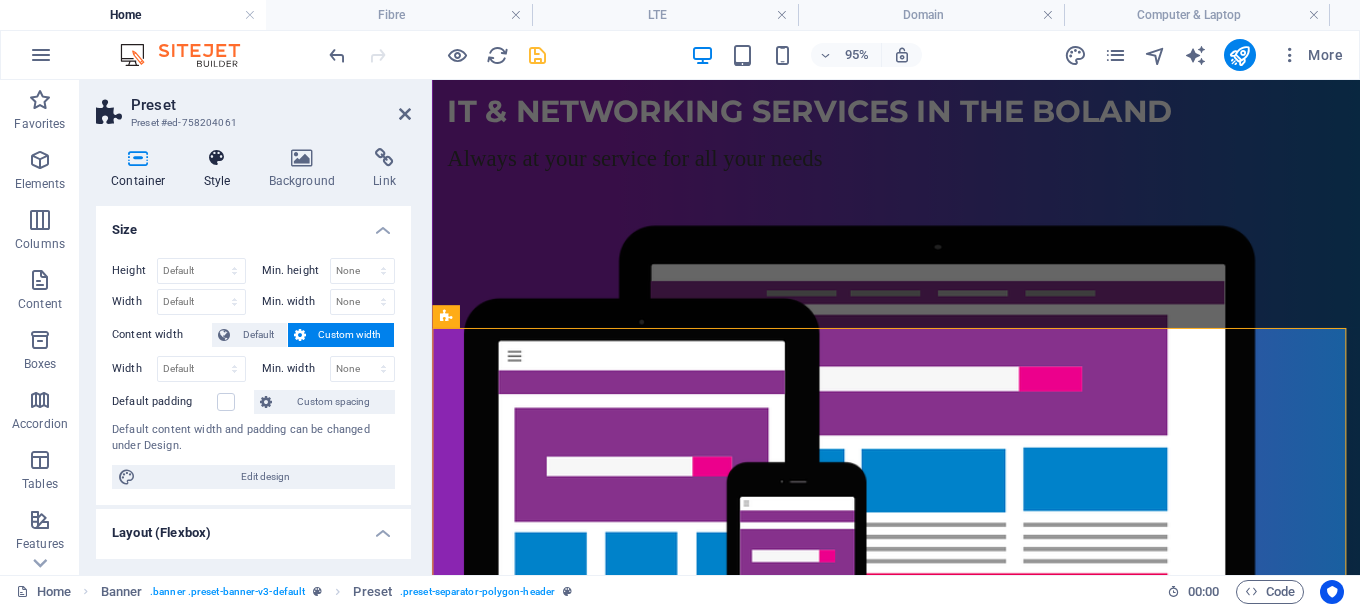 click on "Style" at bounding box center (221, 169) 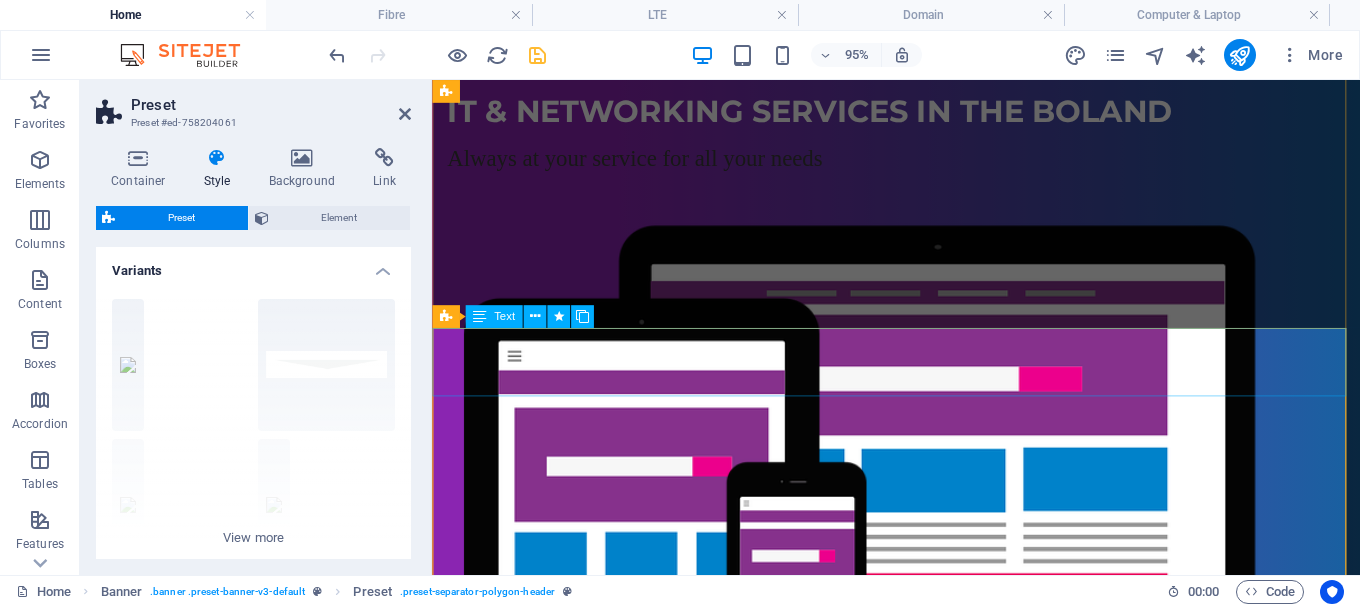 click on "Ross Exotics is a Worcester-based company proudly serving the Boland area with over 10 years of experience in LTE internet, Fibre, CCTV installations, and all network and IT-related services. We’re committed to delivering reliable, affordable solutions with excellent customer service—every time." at bounding box center [920, 923] 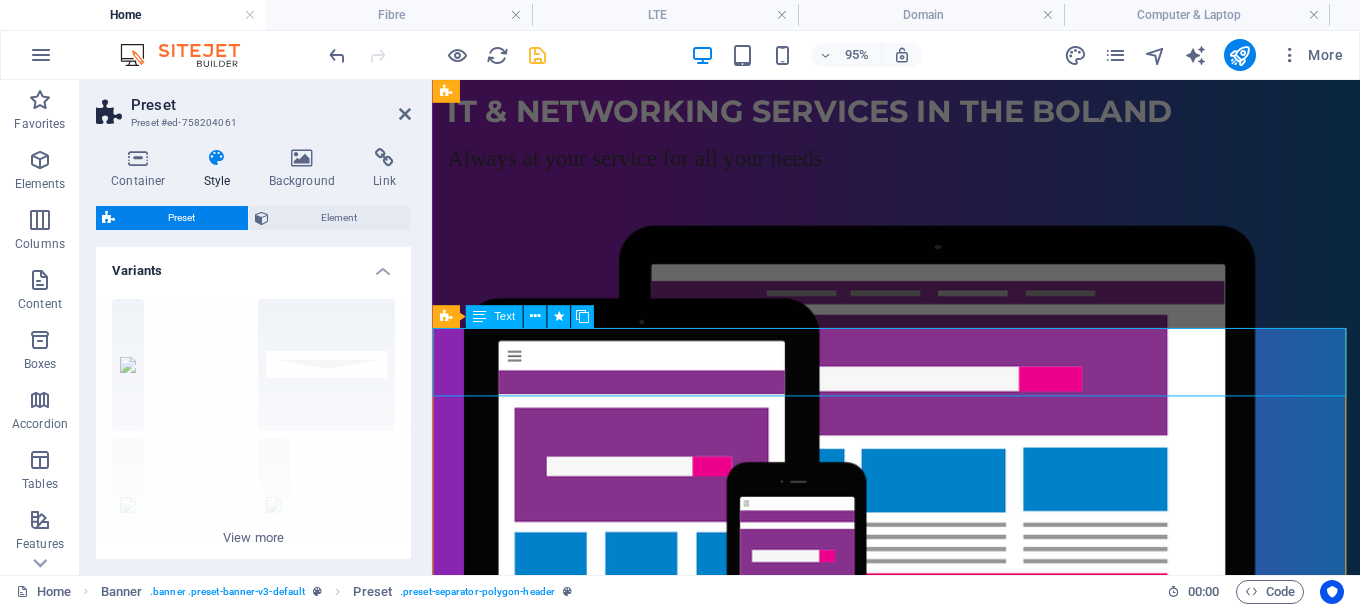 click on "Ross Exotics is a Worcester-based company proudly serving the Boland area with over 10 years of experience in LTE internet, Fibre, CCTV installations, and all network and IT-related services. We’re committed to delivering reliable, affordable solutions with excellent customer service—every time." at bounding box center (920, 923) 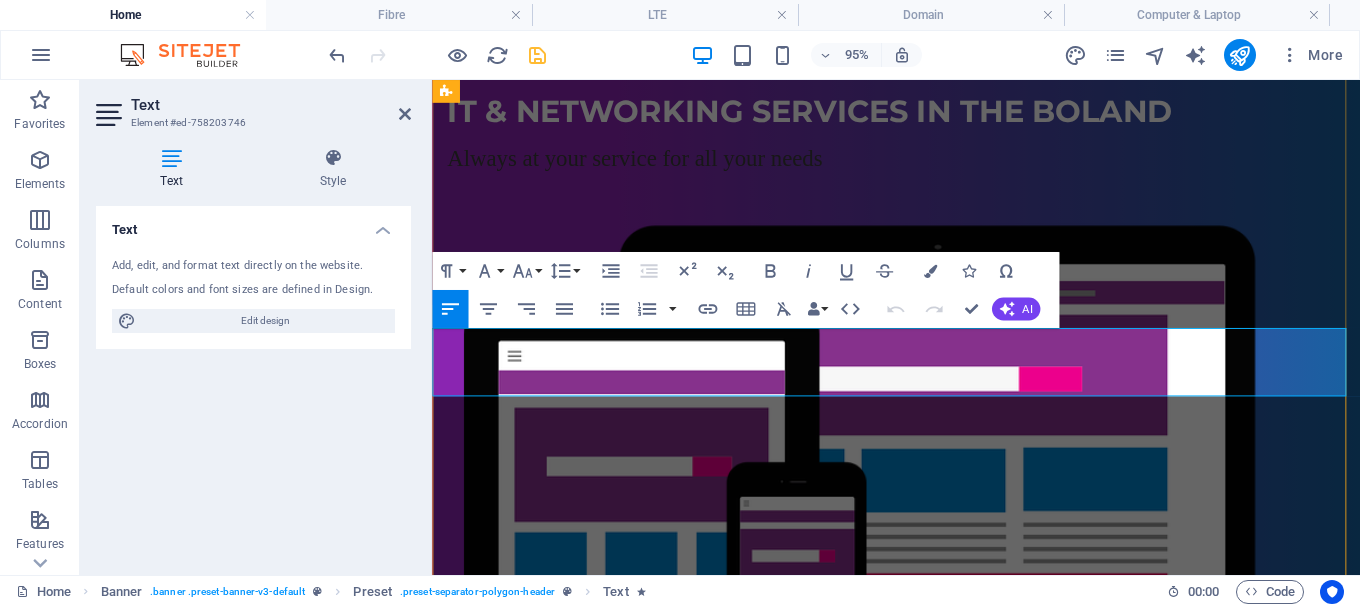 copy on "Ross Exotics is a Worcester-based company proudly serving the Boland area with over 10 years of experience in LTE internet, Fibre, CCTV installations, and all network and IT-related services. We’re committed to delivering reliable, affordable solutions with excellent customer service—every time." 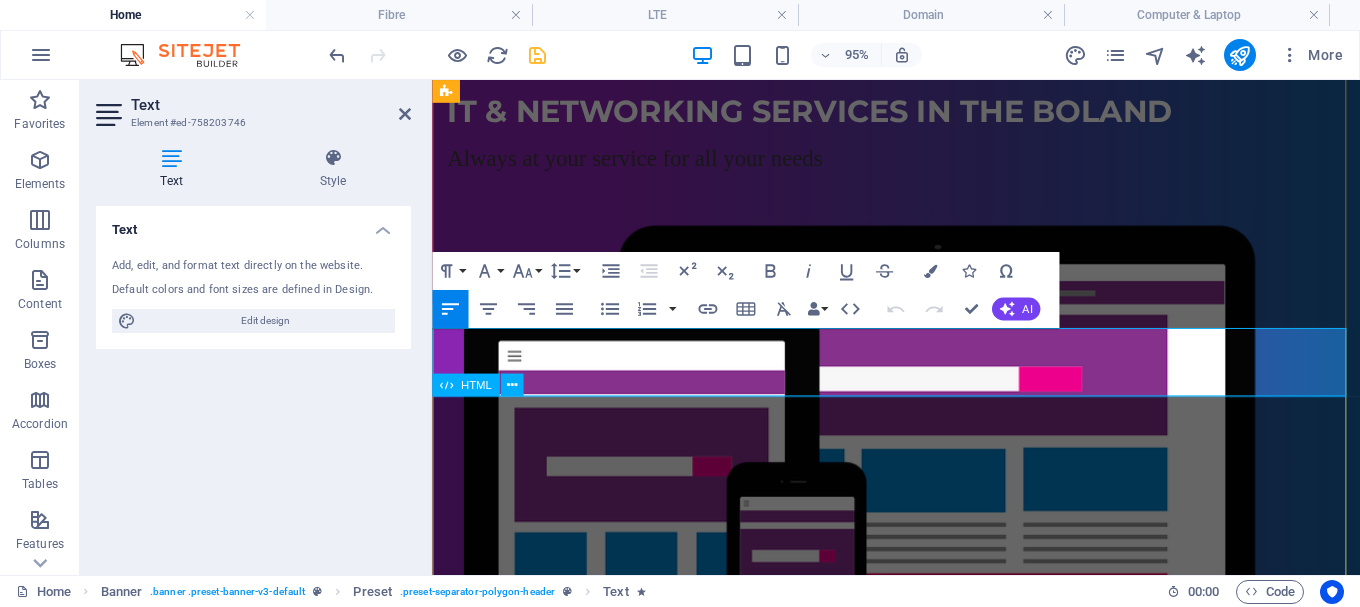 click at bounding box center (920, 1055) 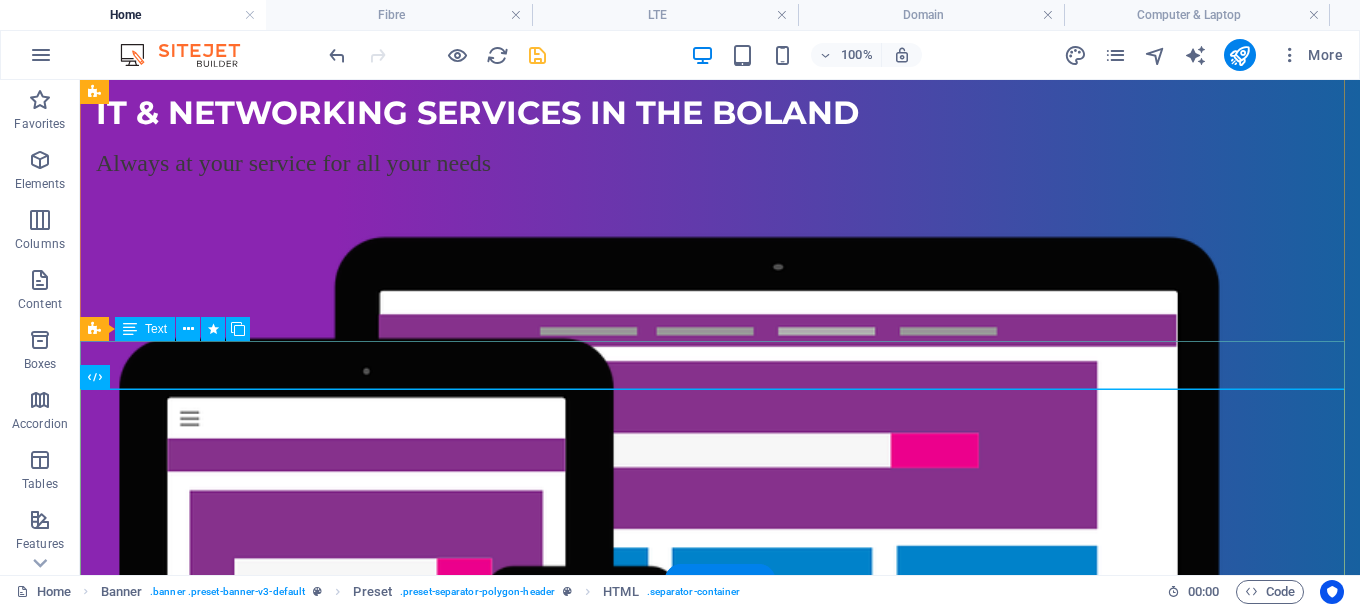 click on "Ross Exotics is a Worcester-based company proudly serving the Boland area with over 10 years of experience in LTE internet, Fibre, CCTV installations, and all network and IT-related services. We’re committed to delivering reliable, affordable solutions with excellent customer service—every time." at bounding box center [720, 1099] 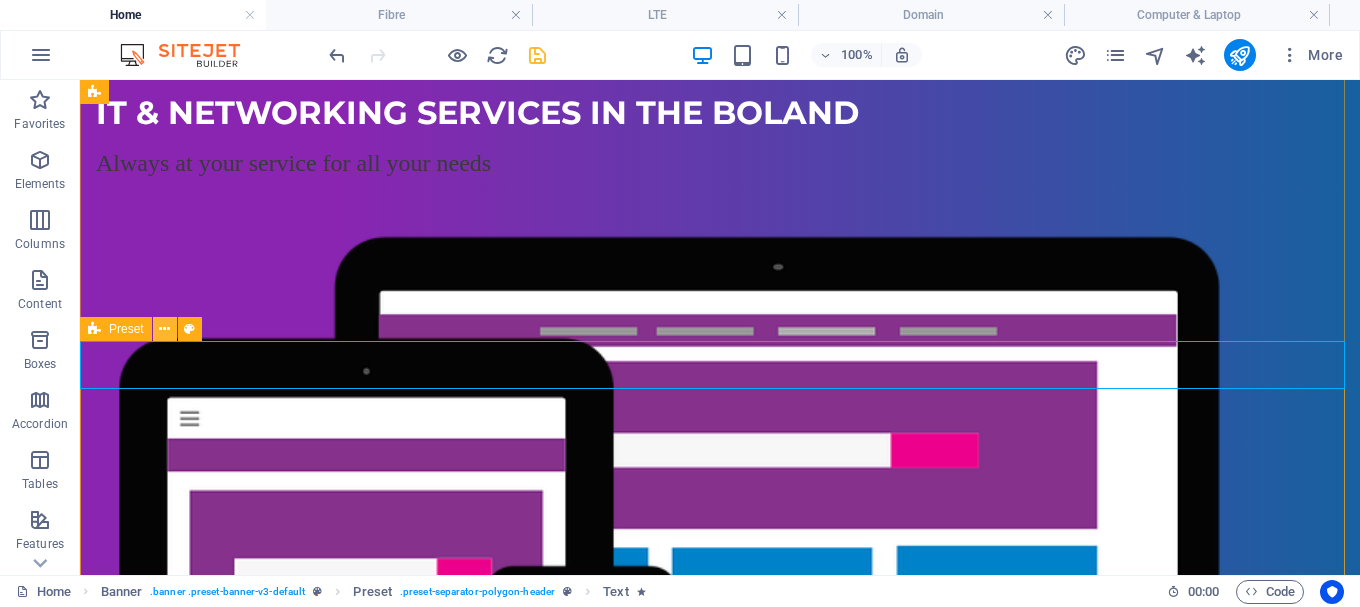 click at bounding box center (164, 329) 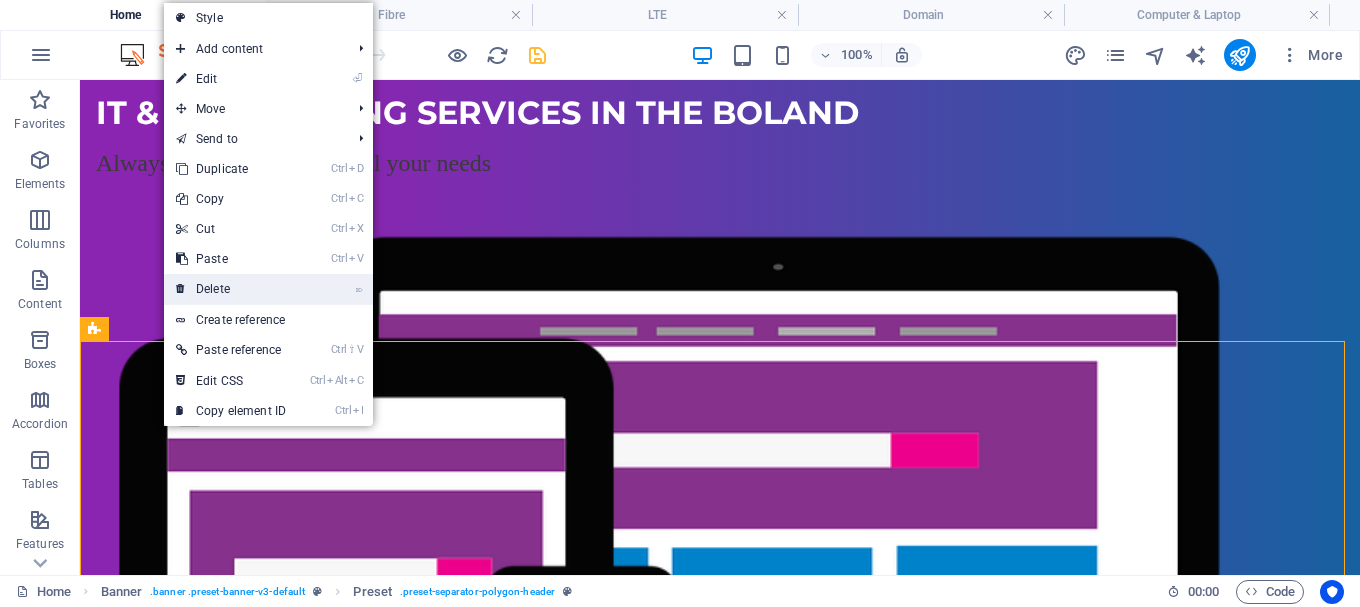 click on "⌦  Delete" at bounding box center (231, 289) 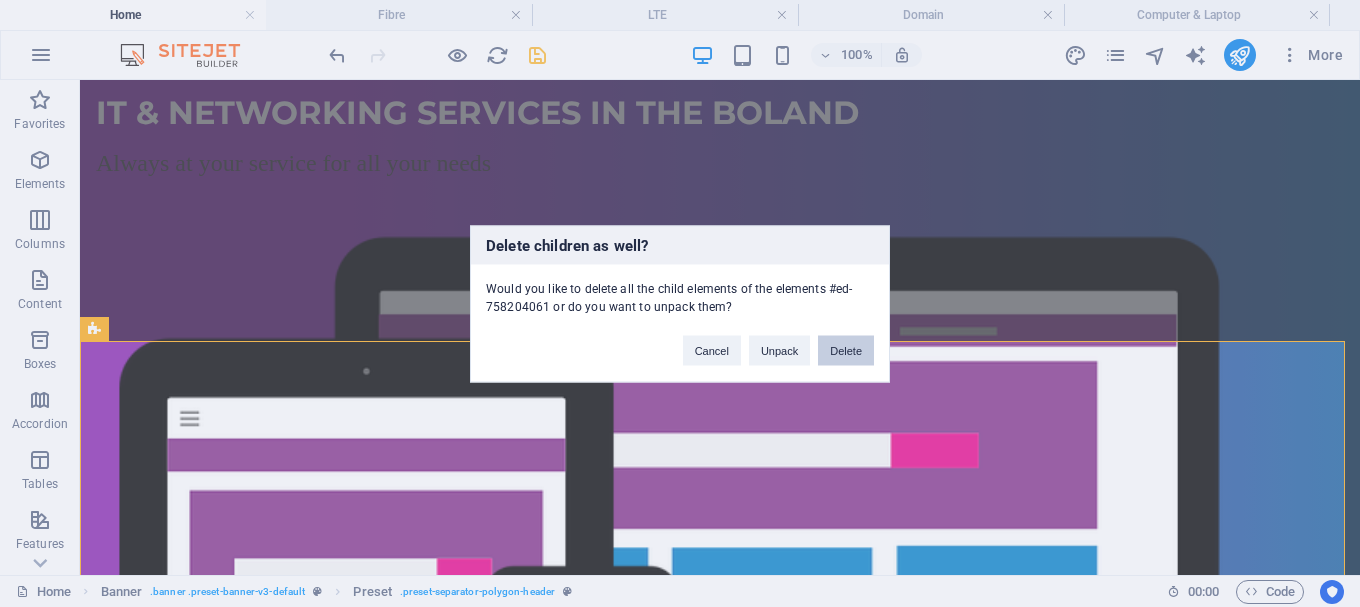 click on "Delete" at bounding box center [846, 350] 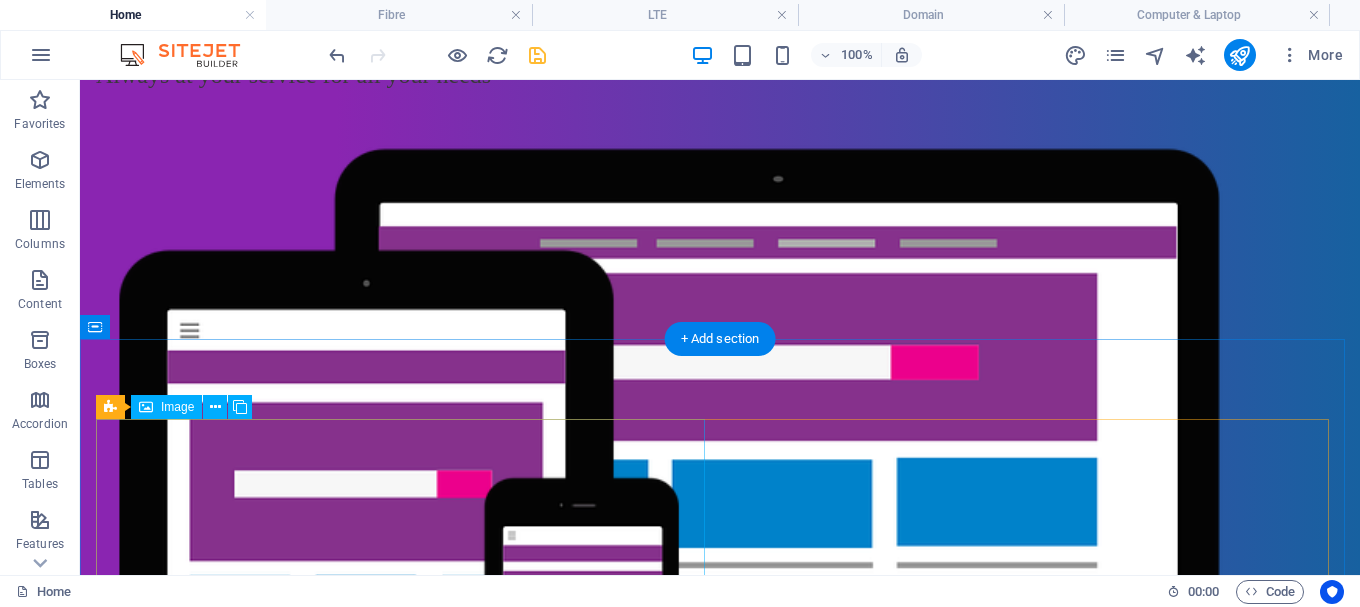 scroll, scrollTop: 600, scrollLeft: 0, axis: vertical 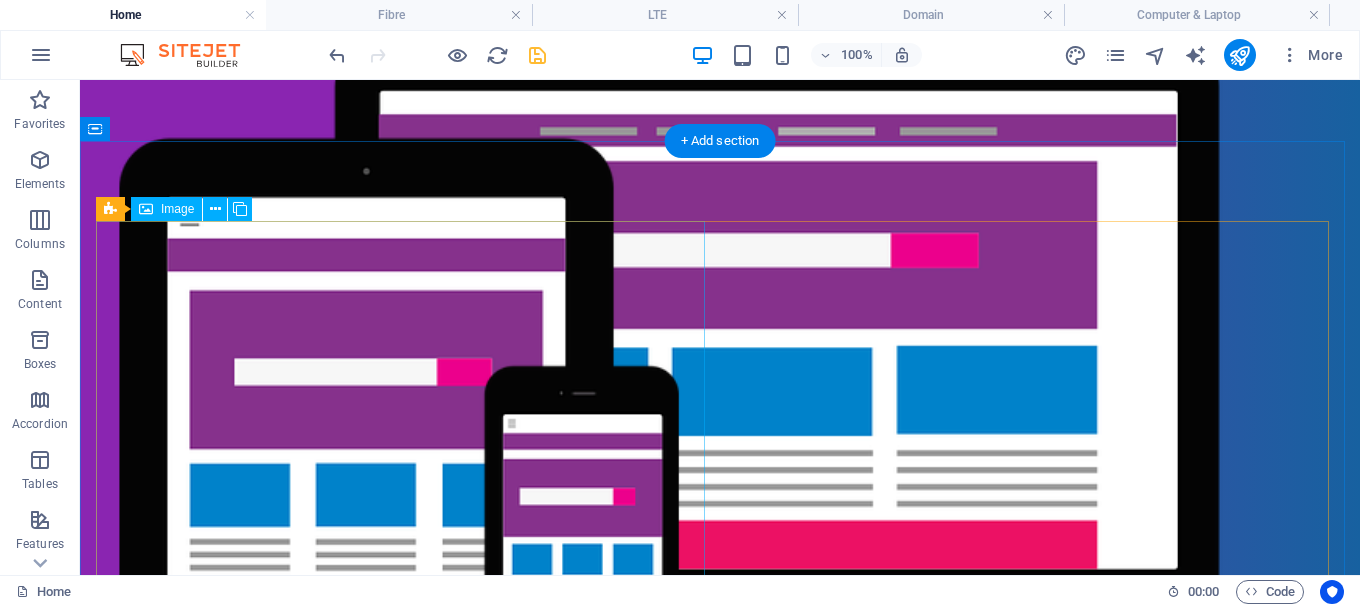 drag, startPoint x: 139, startPoint y: 261, endPoint x: 137, endPoint y: 246, distance: 15.132746 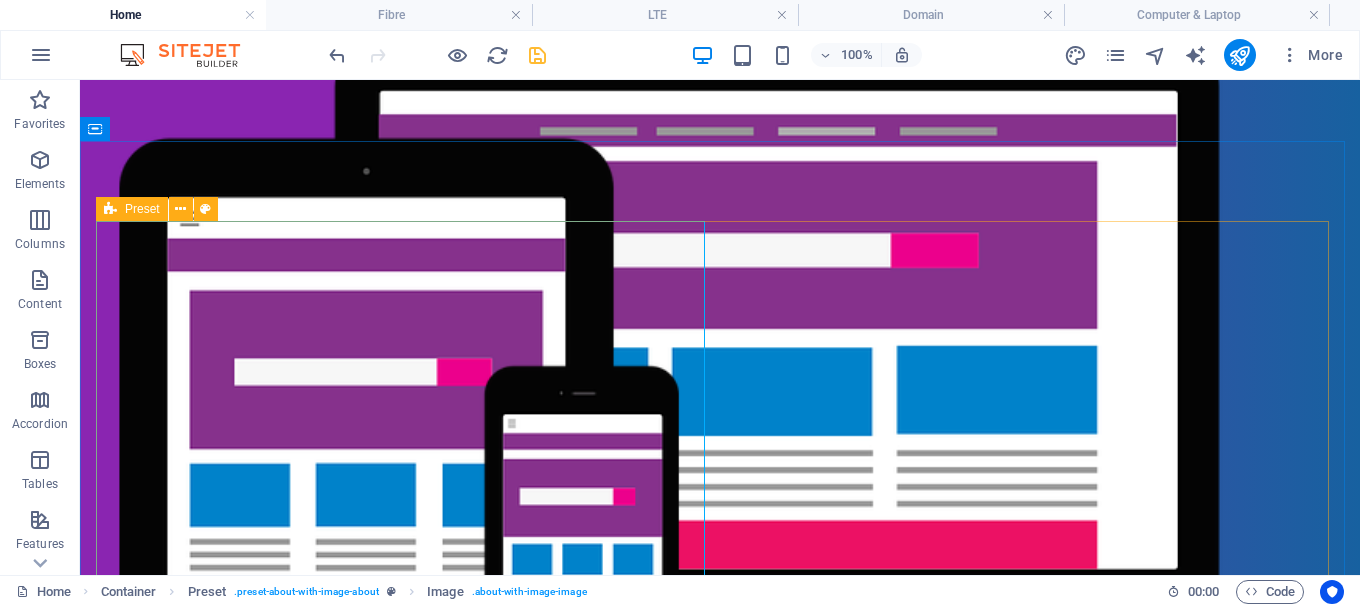 click on "Preset" at bounding box center (132, 209) 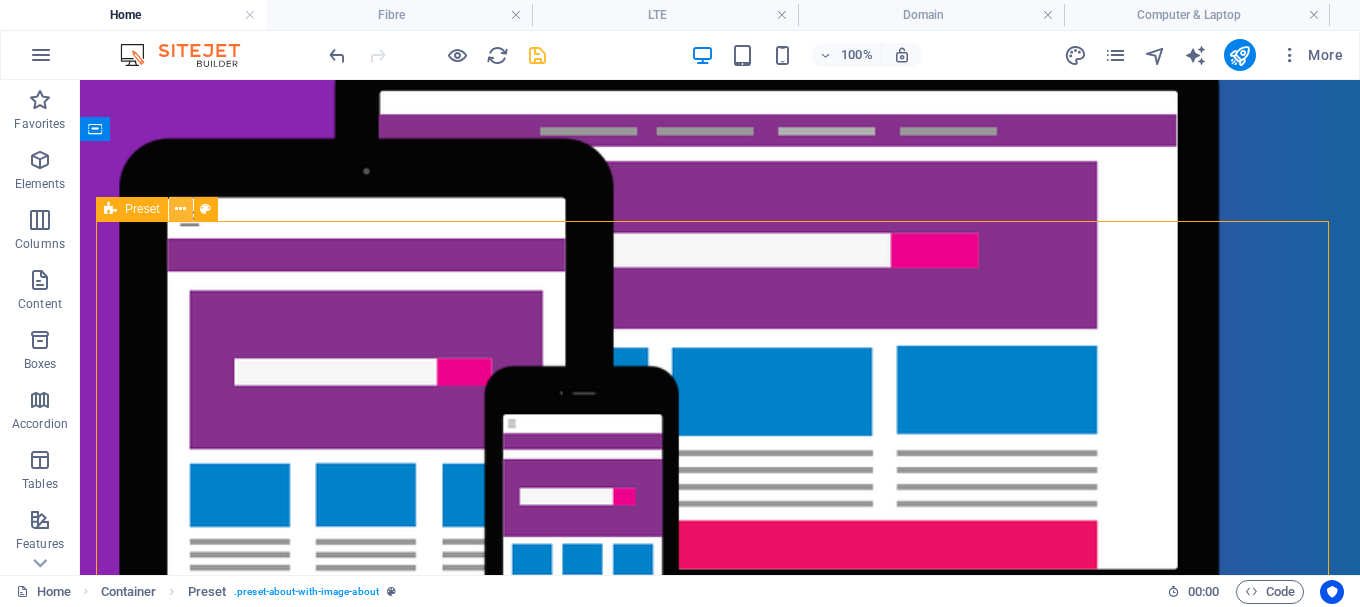 click at bounding box center (180, 209) 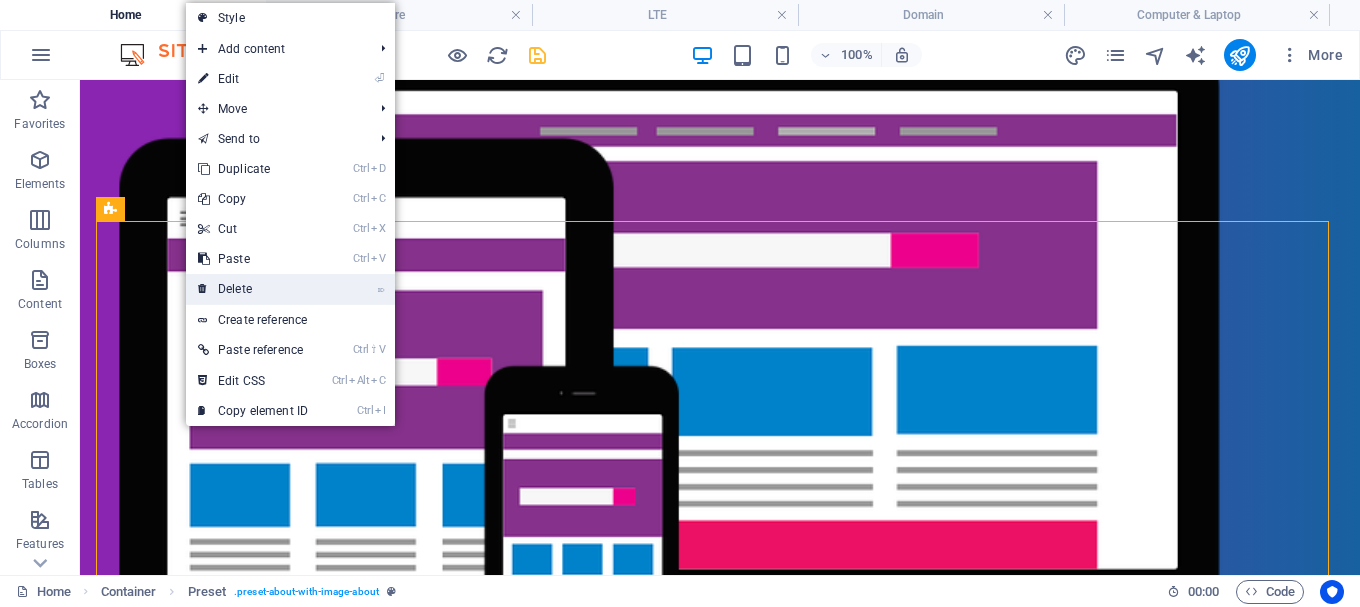 click on "⌦  Delete" at bounding box center [253, 289] 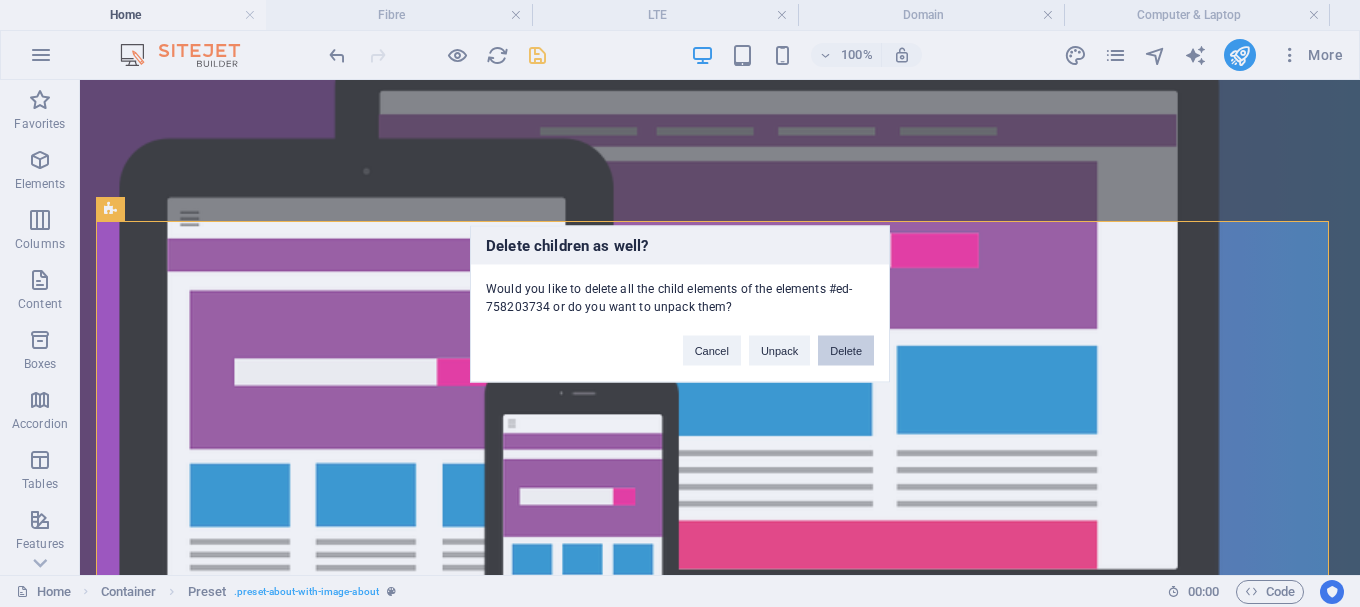 click on "Delete" at bounding box center [846, 350] 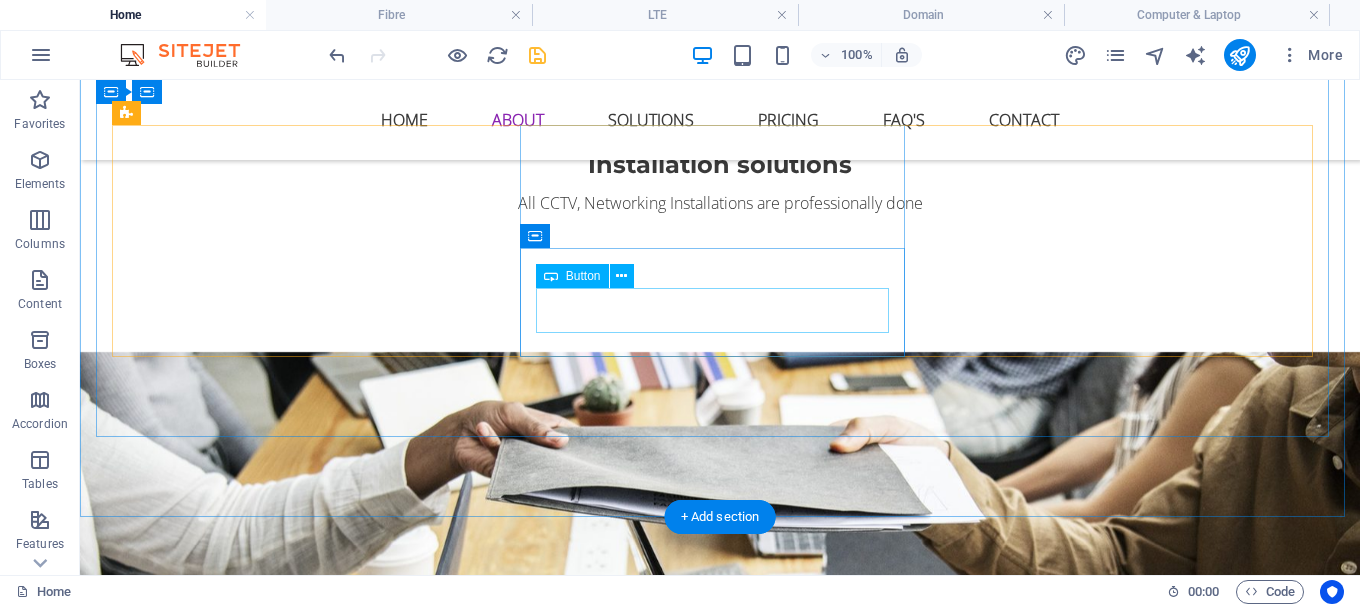 scroll, scrollTop: 2100, scrollLeft: 0, axis: vertical 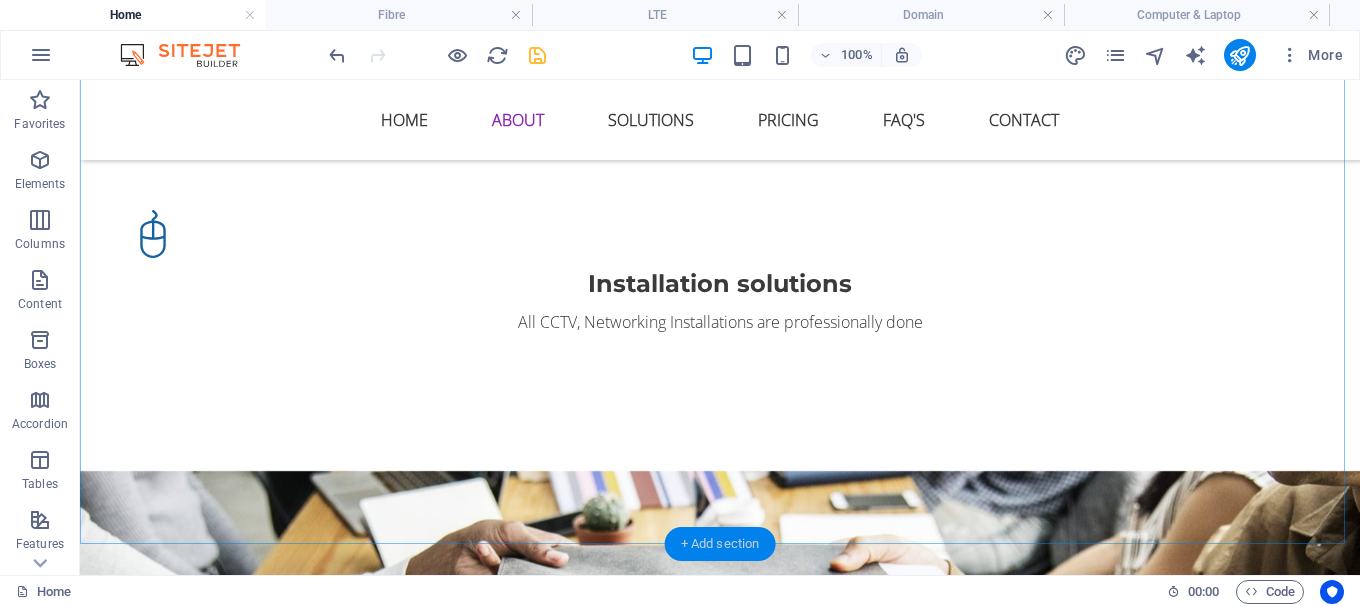 click on "+ Add section" at bounding box center [720, 544] 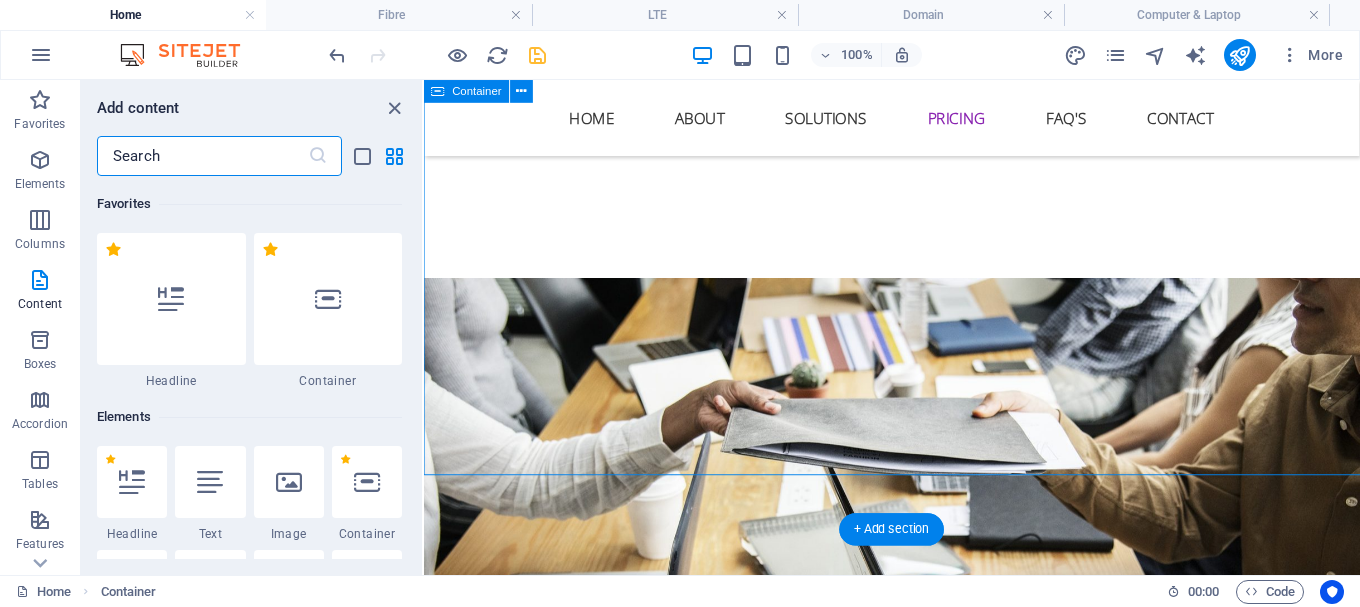 scroll, scrollTop: 2148, scrollLeft: 0, axis: vertical 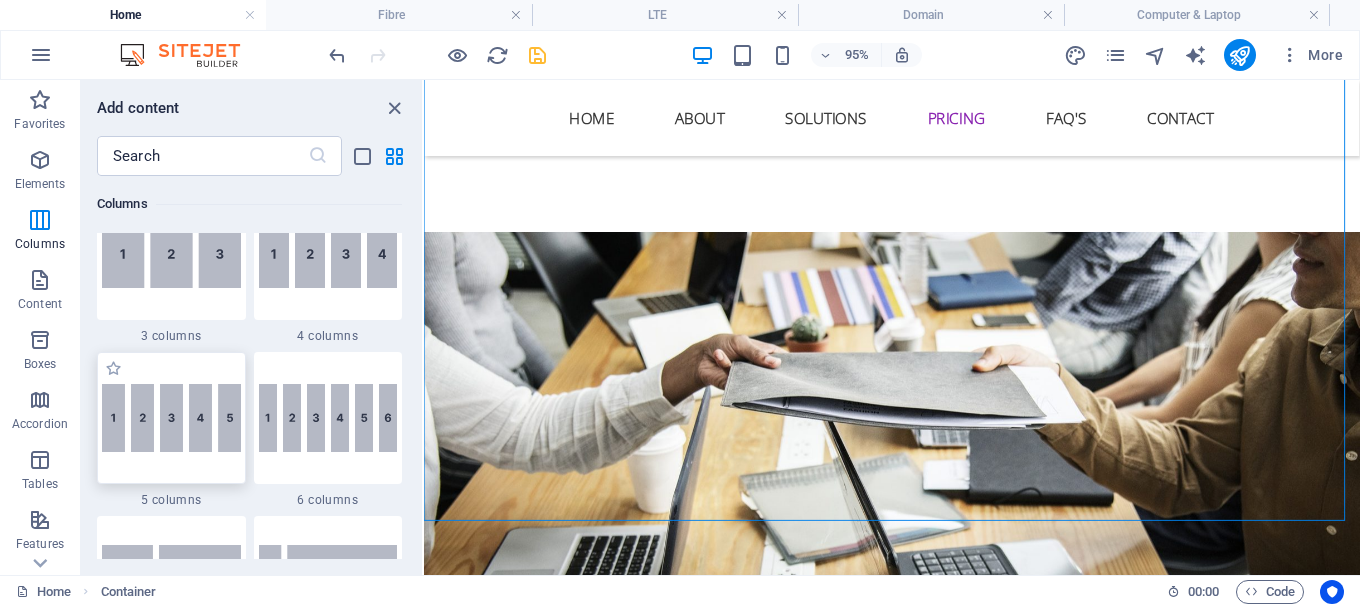 click at bounding box center (171, 418) 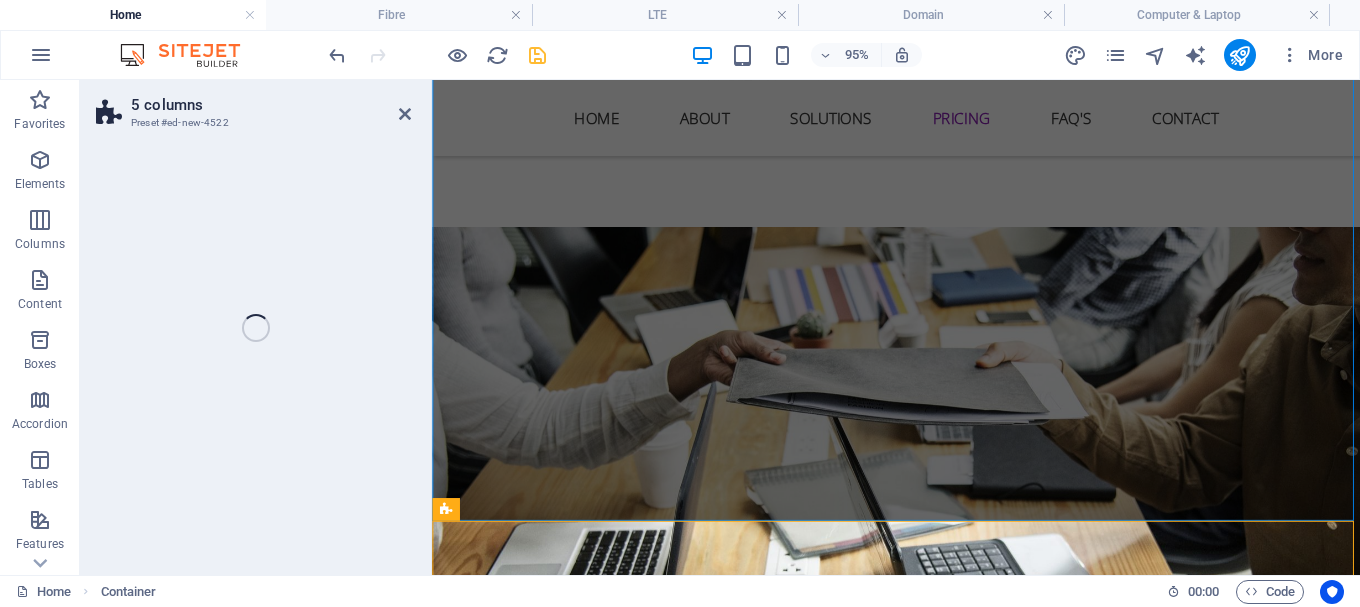 click on "5 columns Preset #ed-new-4522
Drag here to replace the existing content. Press “Ctrl” if you want to create a new element.
H2   Banner   Banner   Container   Banner   Preset   Container   Preset   Container   Image   Image   Container   HTML   Preset   Container   Image   Preset   Container   Preset   Text   Container   Spacer   Menu Bar   Menu   Container   H2   Text   Container   Container   Image   Preset   Container   Button   Container   H2   Text   Spacer   Text   Container   Container   H4   Preset   Container   Preset   Text   Container   Button   Container   Preset   Container   H4   Preset   Icon   H3   Text   Spacer   H3   H3   Container   Text   Button   Button   Icon   Spacer   Preset   Container   Text   Preset   Container   Container   Container   Preset   Container   H4   Container   Container   H4   Container   H4   Container   Container   H4   Container   Text   Icon   Container   H4   H3   H4   Preset   Icon   Icon   HTML   Preset   Container   Text   Container" at bounding box center [720, 327] 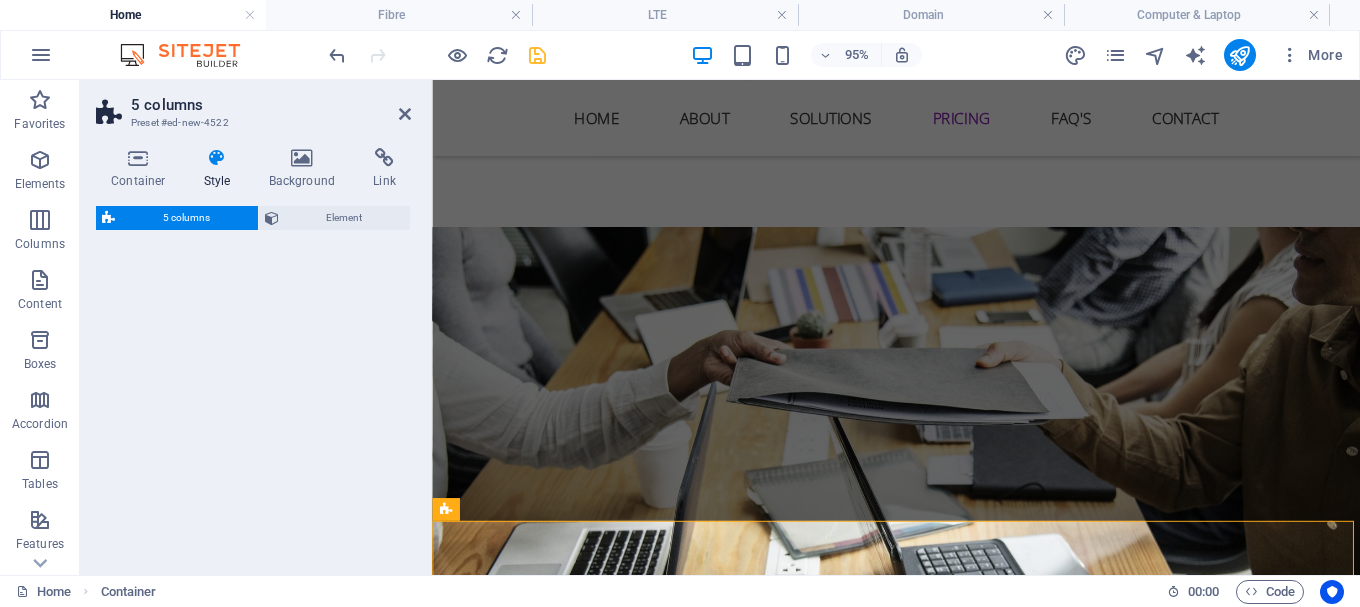 select on "rem" 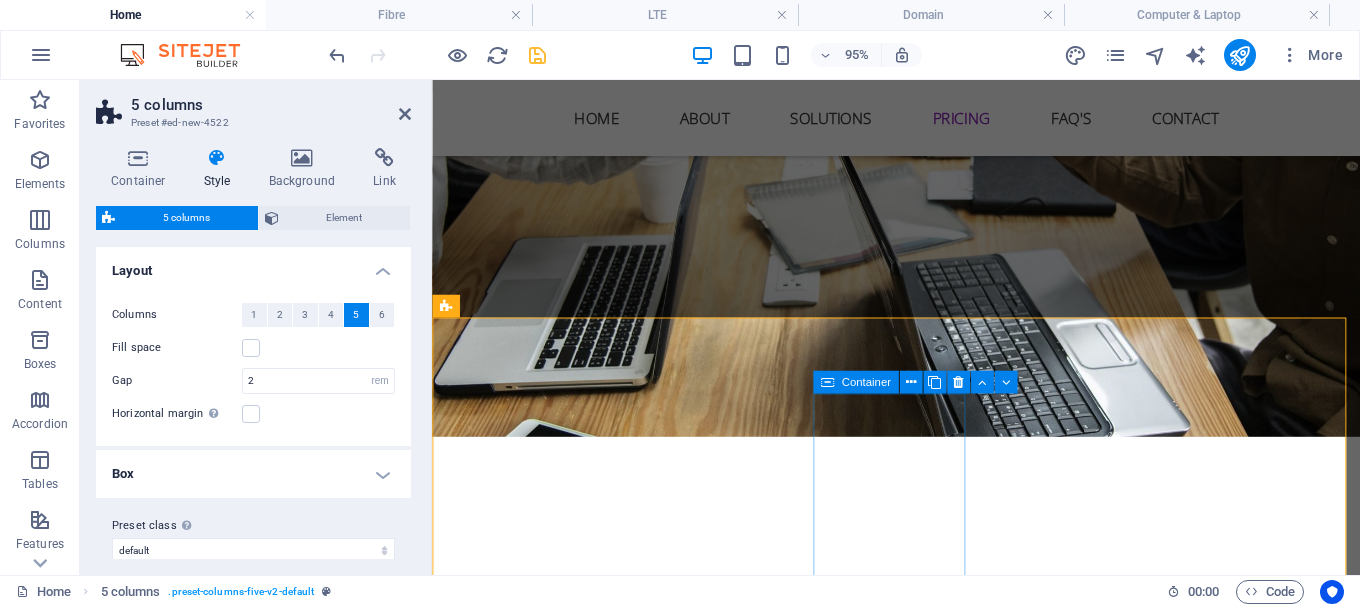 scroll, scrollTop: 2148, scrollLeft: 0, axis: vertical 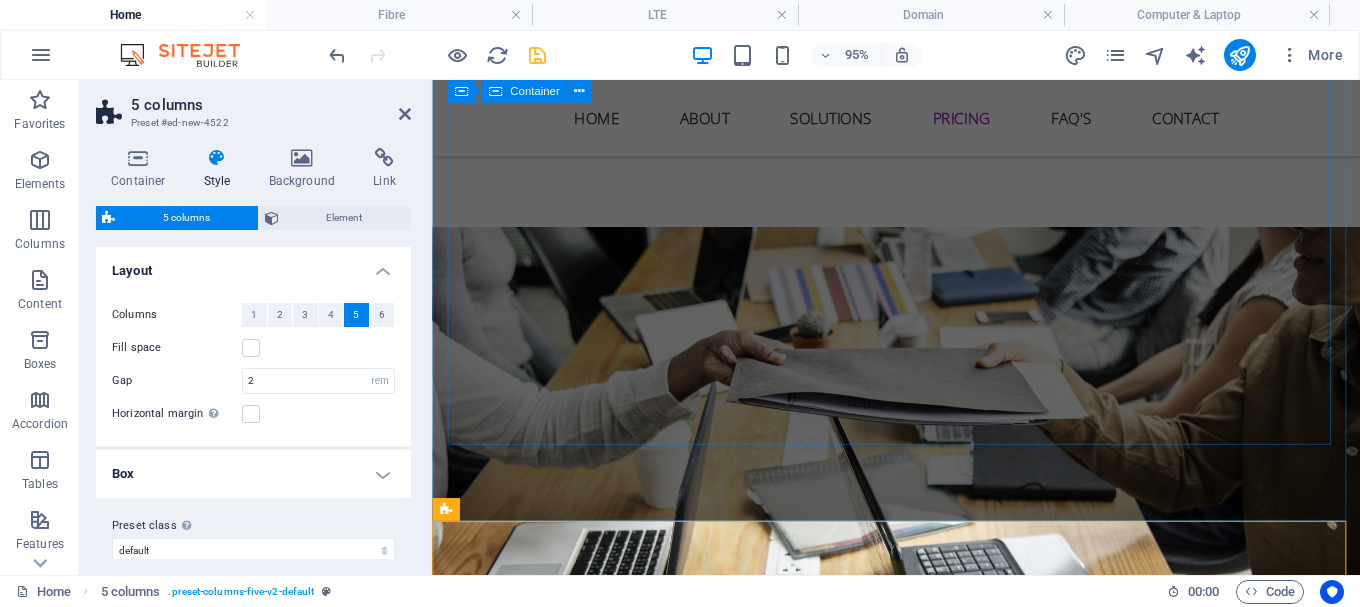 click on "Simple and affordable prices DOMAINS / WEB HOSTING
Choose lte
Choose FIBRE
Choose" at bounding box center (920, 1672) 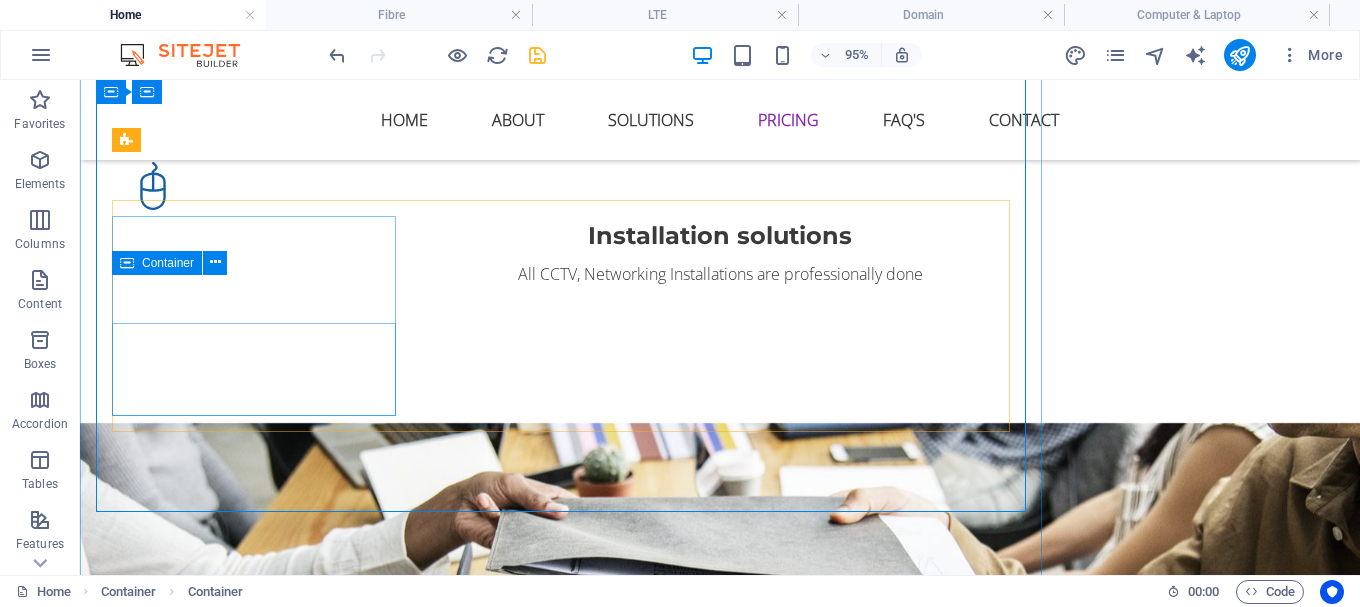scroll, scrollTop: 2100, scrollLeft: 0, axis: vertical 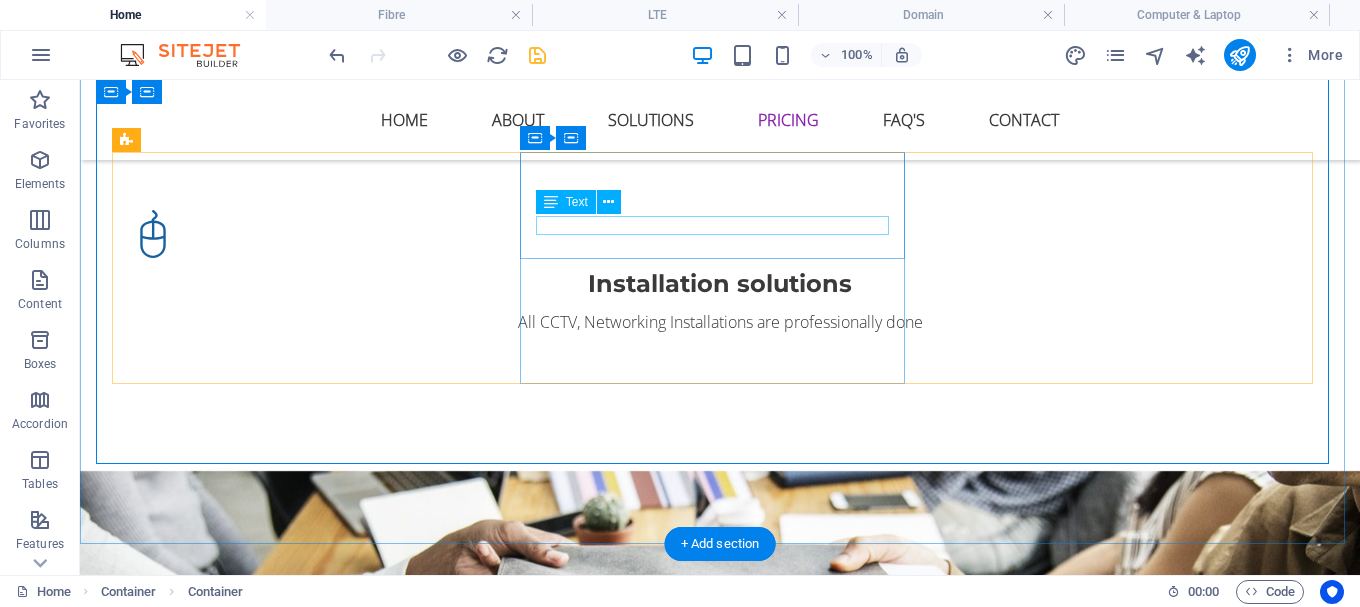 click on "lte" at bounding box center (720, 1917) 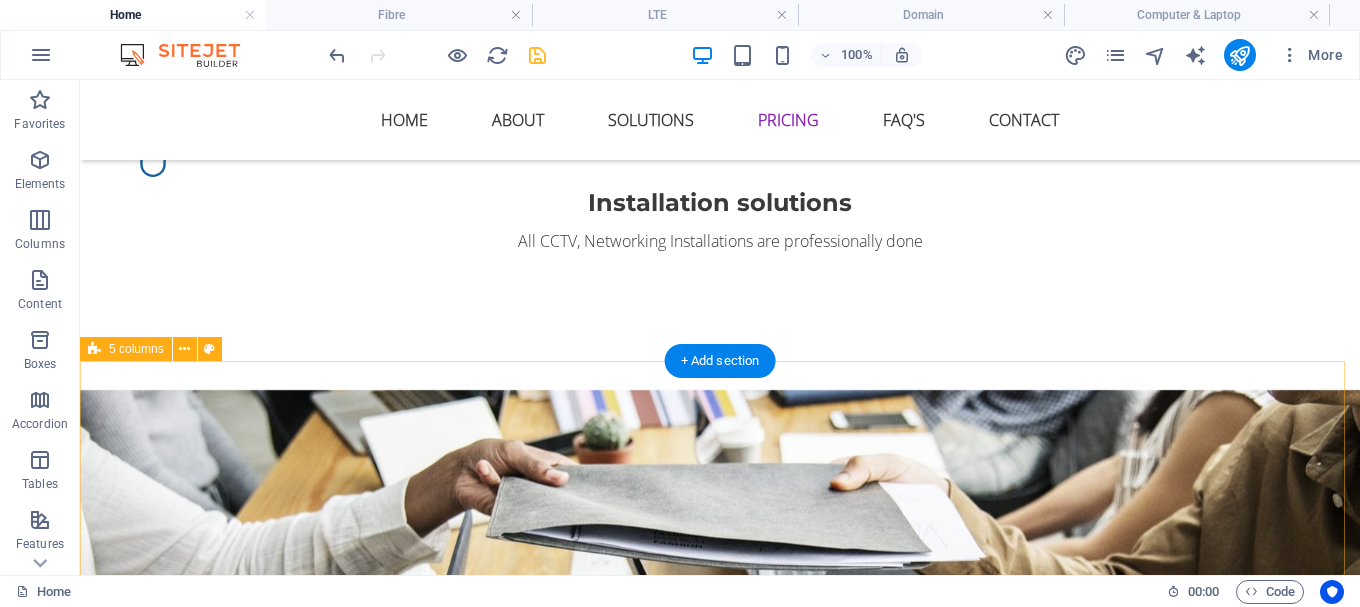 scroll, scrollTop: 1900, scrollLeft: 0, axis: vertical 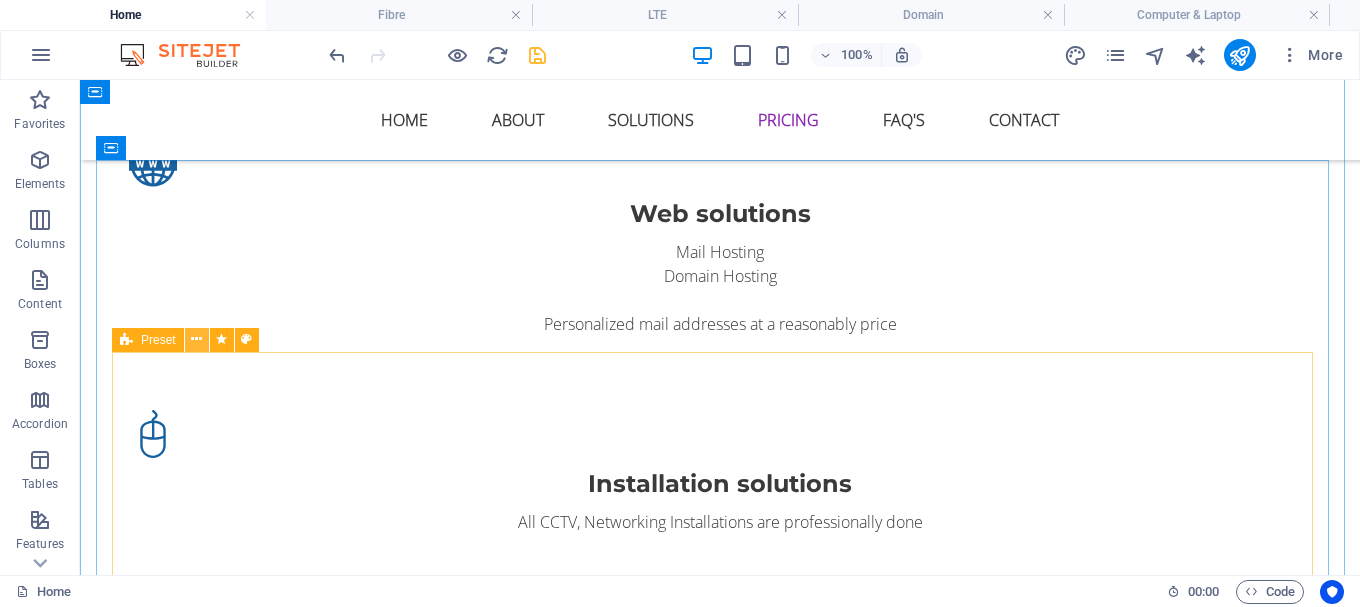 click at bounding box center [196, 339] 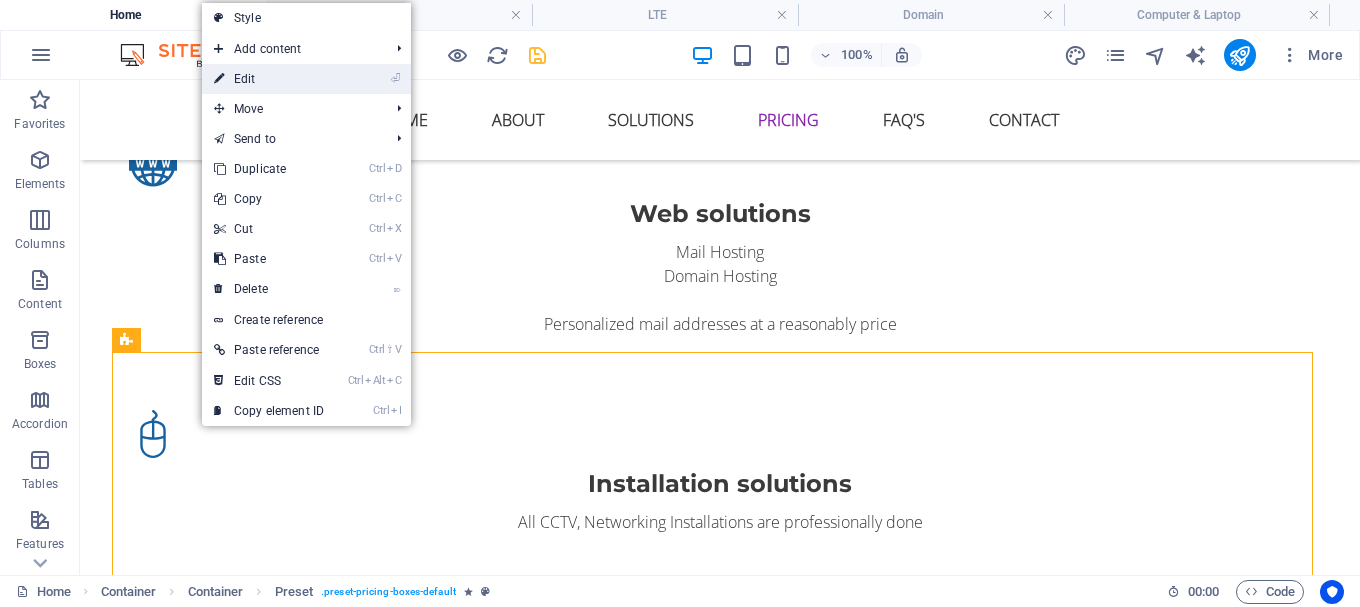 click on "⏎  Edit" at bounding box center (269, 79) 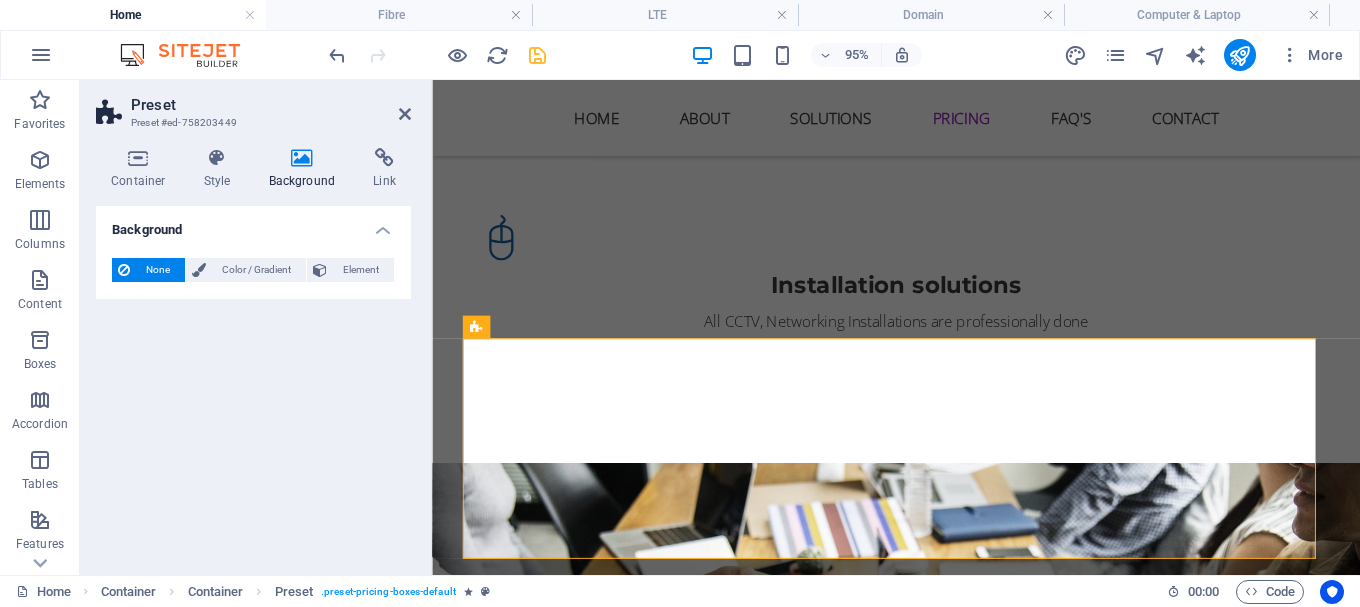 scroll, scrollTop: 1948, scrollLeft: 0, axis: vertical 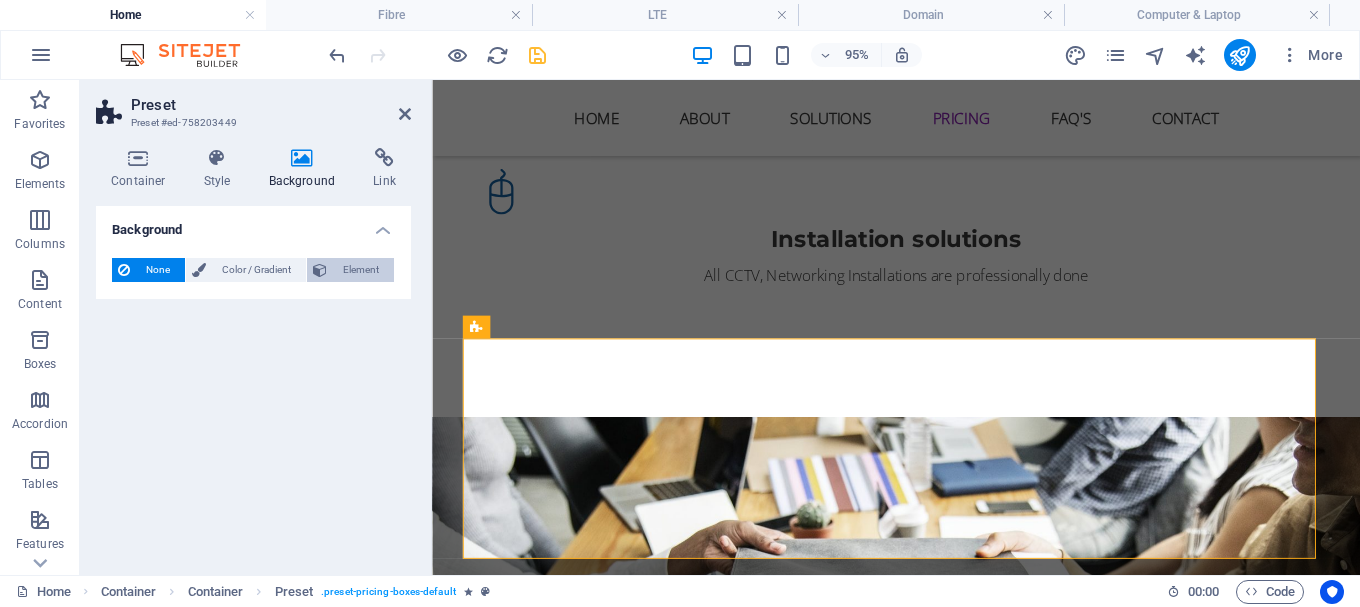 click on "Element" at bounding box center [360, 270] 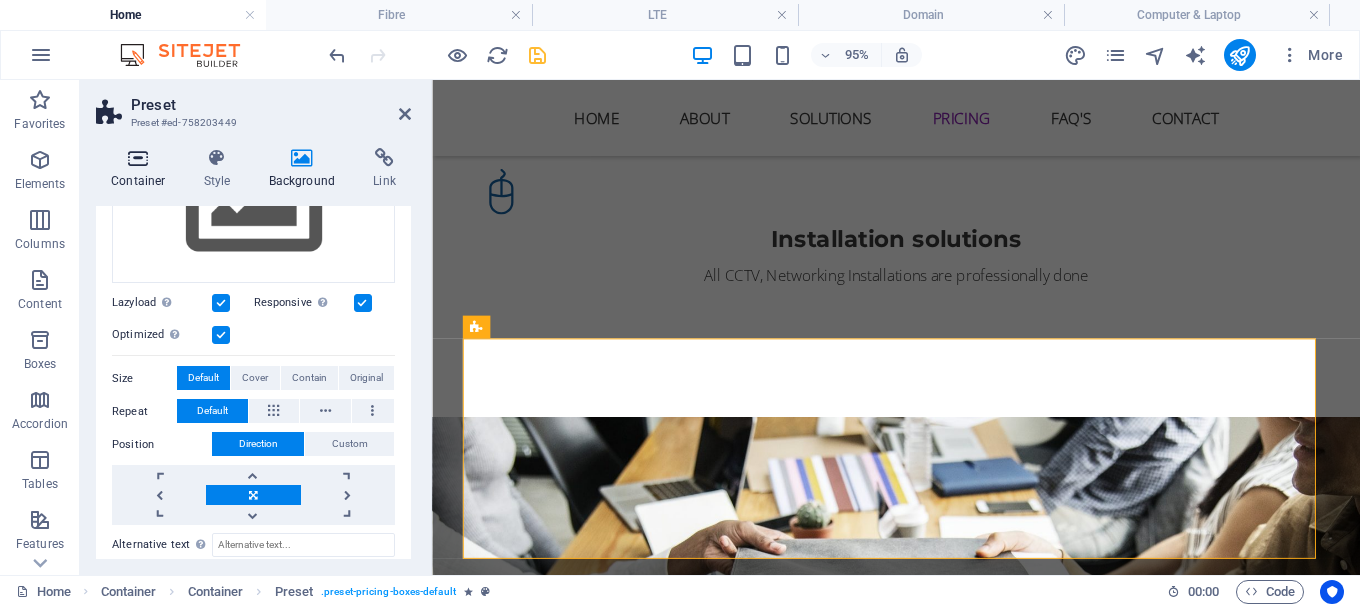 scroll, scrollTop: 19, scrollLeft: 0, axis: vertical 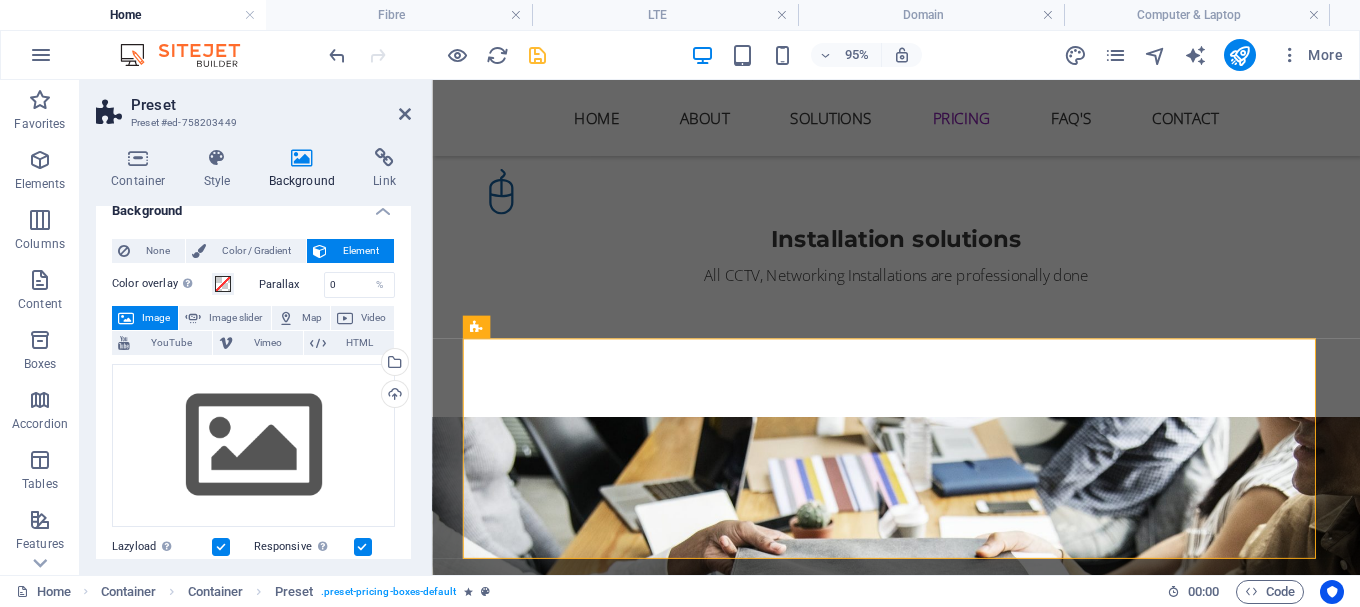 click on "Container Style Background Link Size Height Default px rem % vh vw Min. height None px rem % vh vw Width Default px rem % em vh vw Min. width None px rem % vh vw Content width Default Custom width Width Default px rem % em vh vw Min. width None px rem % vh vw Default padding Custom spacing Default content width and padding can be changed under Design. Edit design Layout (Flexbox) Alignment Determines the flex direction. Default Main axis Determine how elements should behave along the main axis inside this container (justify content). Default Side axis Control the vertical direction of the element inside of the container (align items). Default Wrap Default On Off Fill Controls the distances and direction of elements on the y-axis across several lines (align content). Default Accessibility ARIA helps assistive technologies (like screen readers) to understand the role, state, and behavior of web elements Role The ARIA role defines the purpose of an element.  None Alert Article Banner Comment Fan" at bounding box center (253, 353) 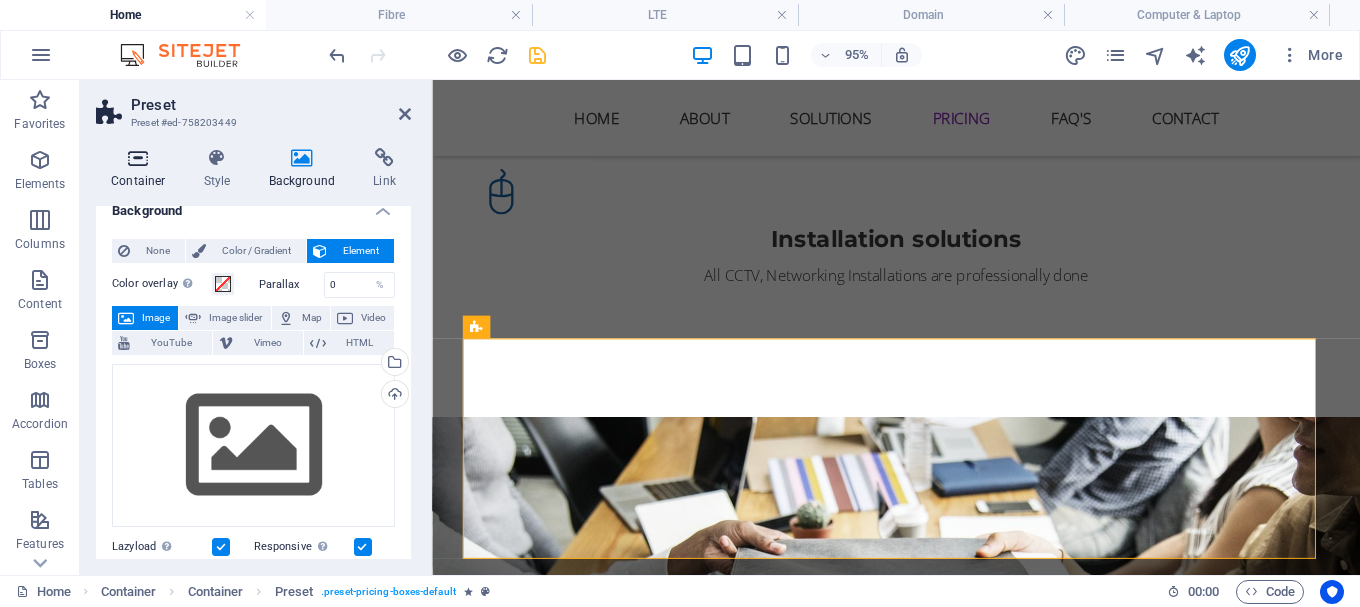 click at bounding box center (138, 158) 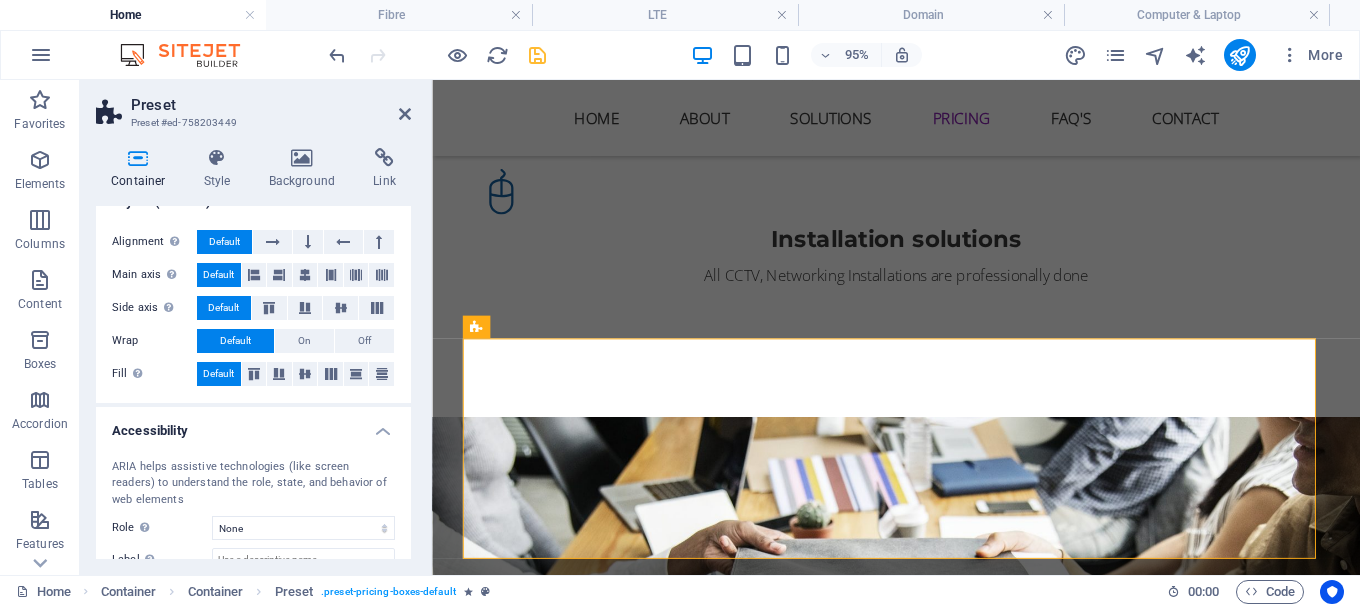 scroll, scrollTop: 422, scrollLeft: 0, axis: vertical 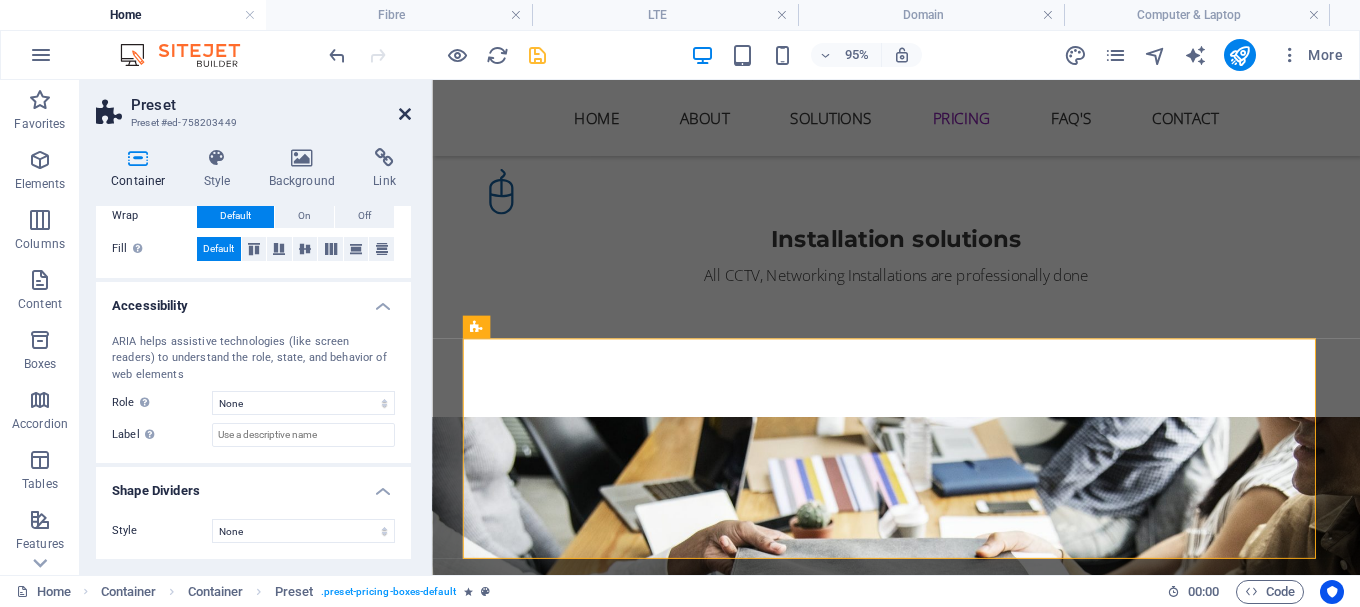 click at bounding box center [405, 114] 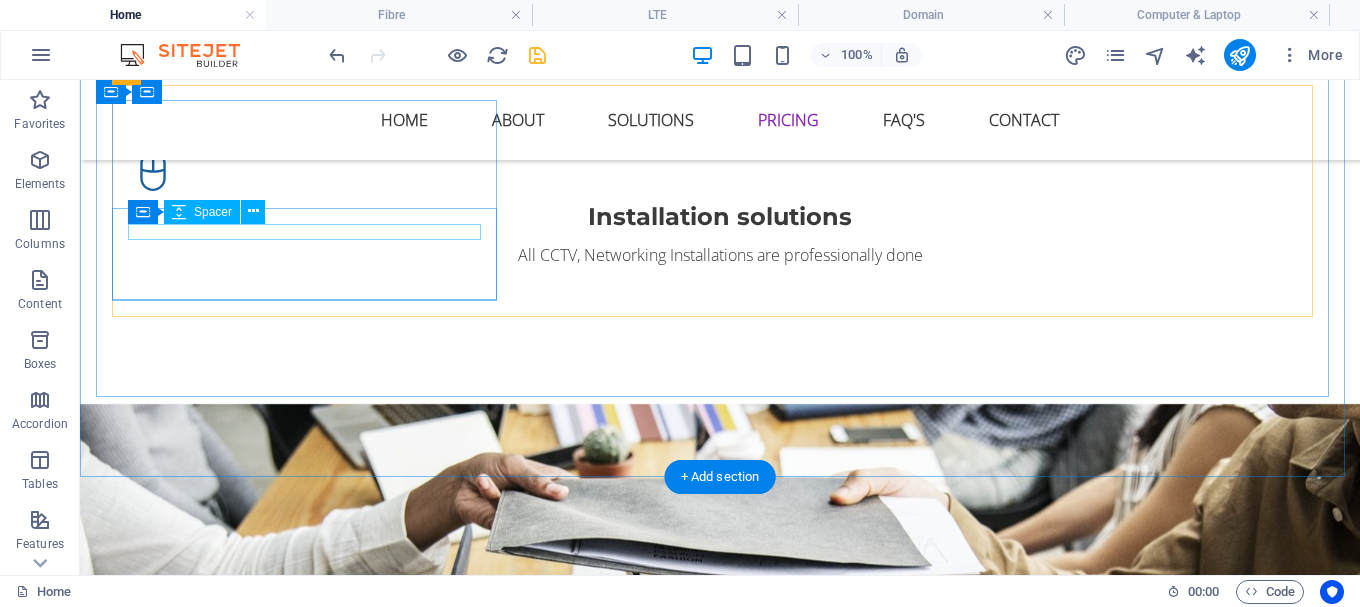 scroll, scrollTop: 2000, scrollLeft: 0, axis: vertical 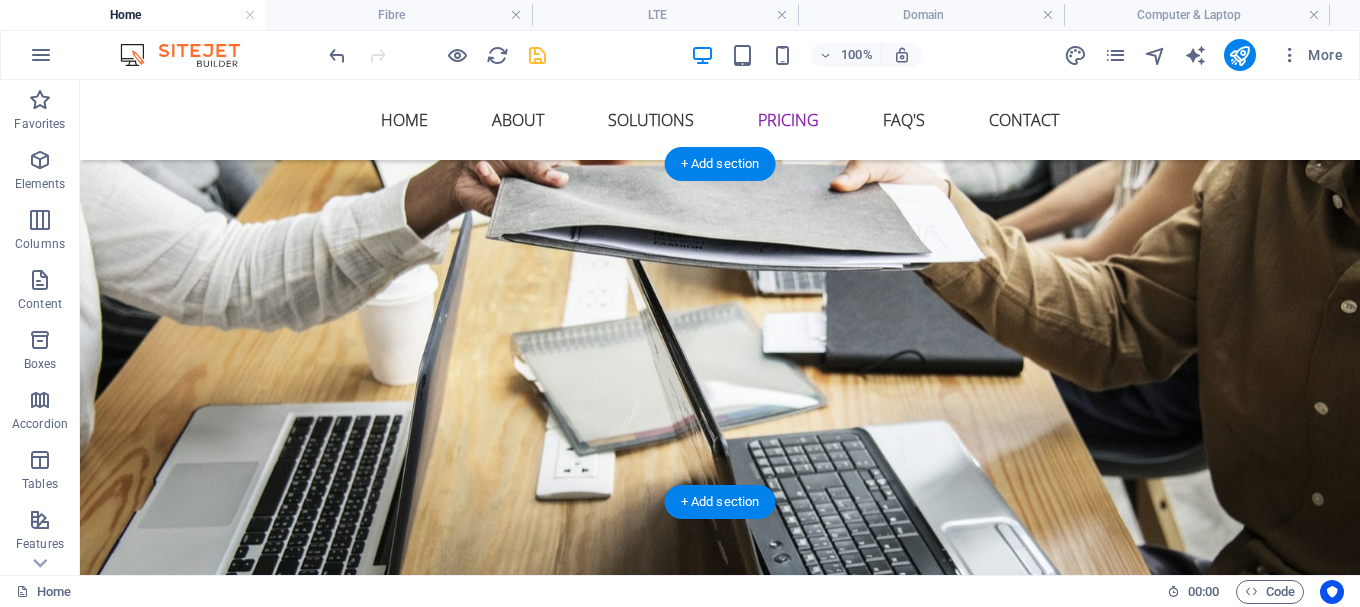 drag, startPoint x: 206, startPoint y: 324, endPoint x: 224, endPoint y: 355, distance: 35.846897 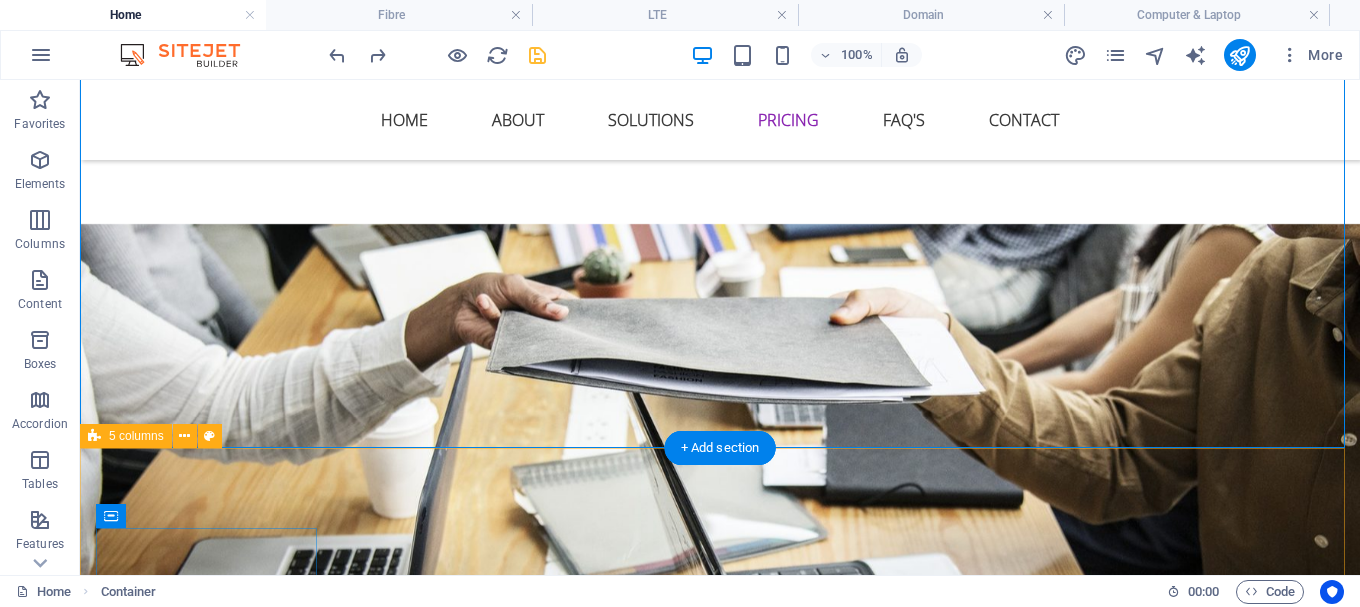 scroll, scrollTop: 2356, scrollLeft: 0, axis: vertical 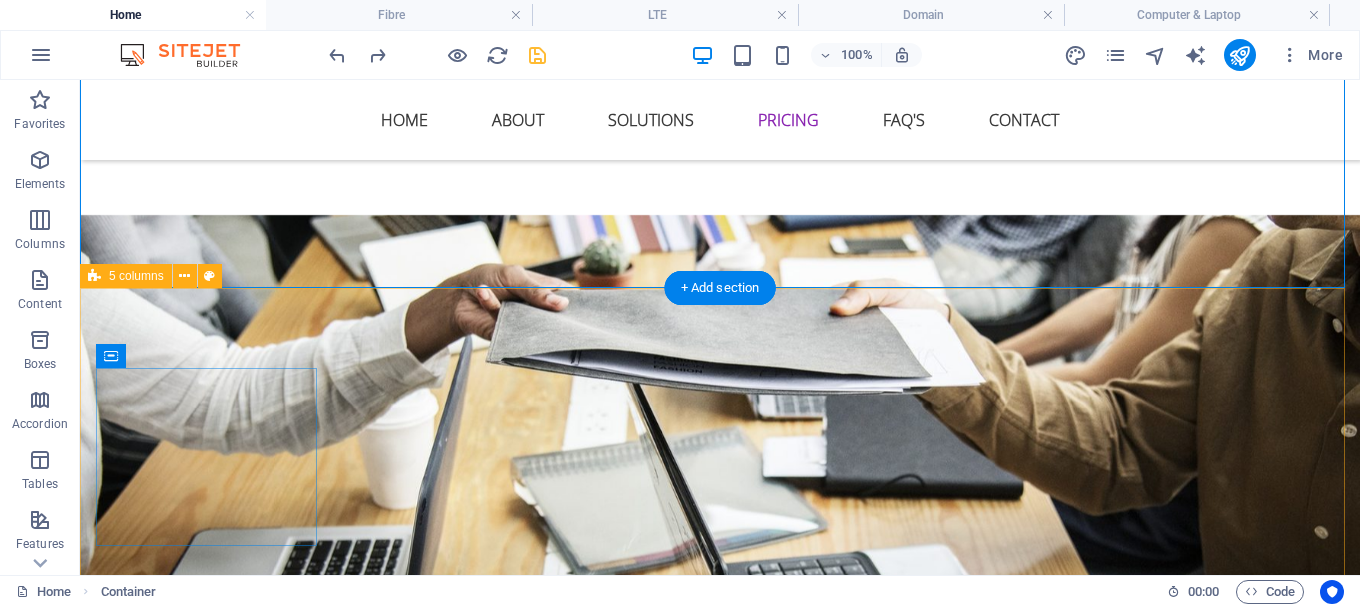 click on "Drop content here or  Add elements  Paste clipboard Drop content here or  Add elements  Paste clipboard Drop content here or  Add elements  Paste clipboard Drop content here or  Add elements  Paste clipboard Drop content here or  Add elements  Paste clipboard" at bounding box center [720, 3007] 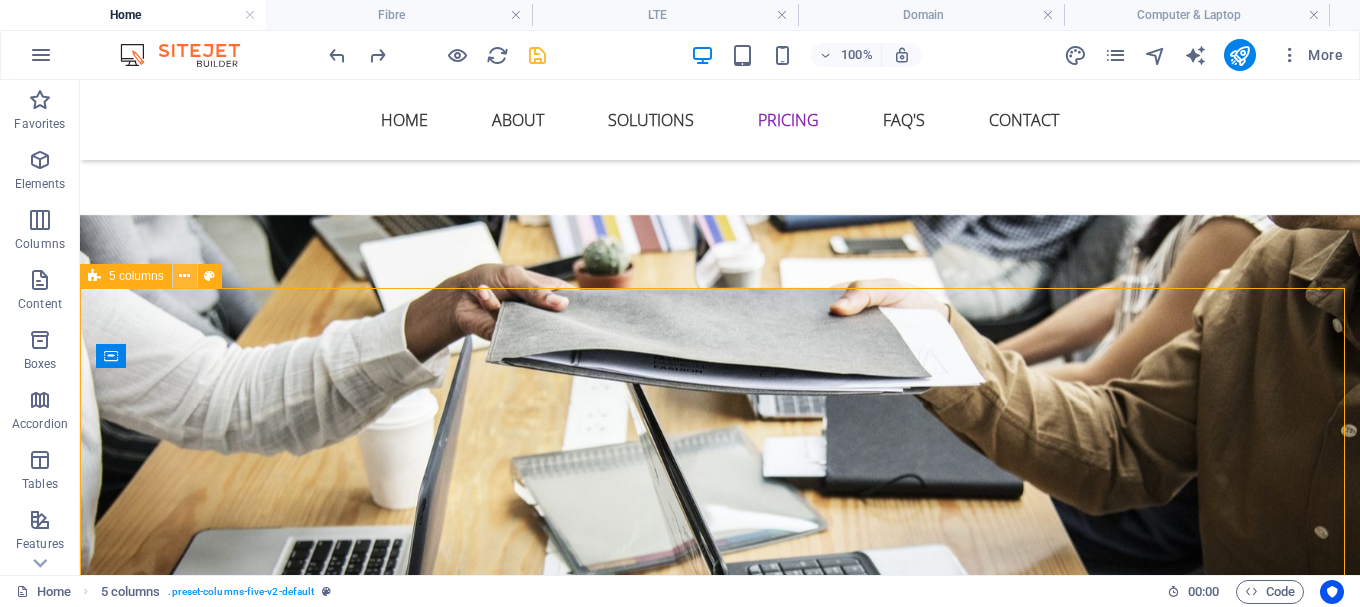 click at bounding box center [185, 276] 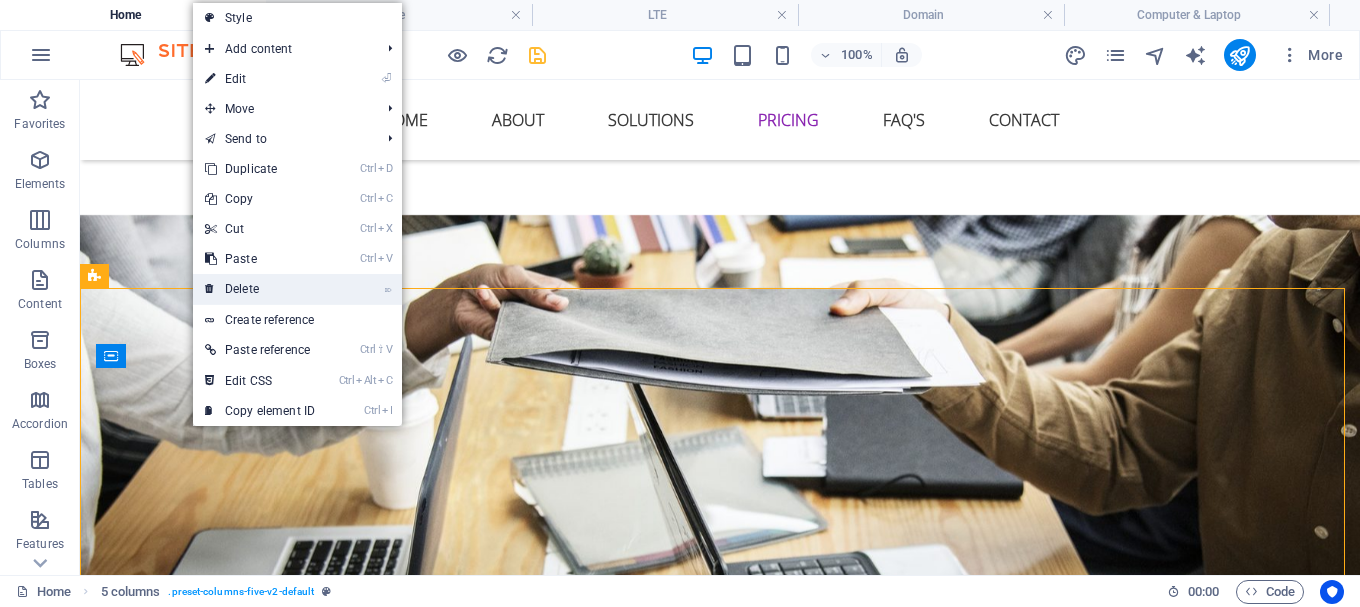 click on "⌦  Delete" at bounding box center [260, 289] 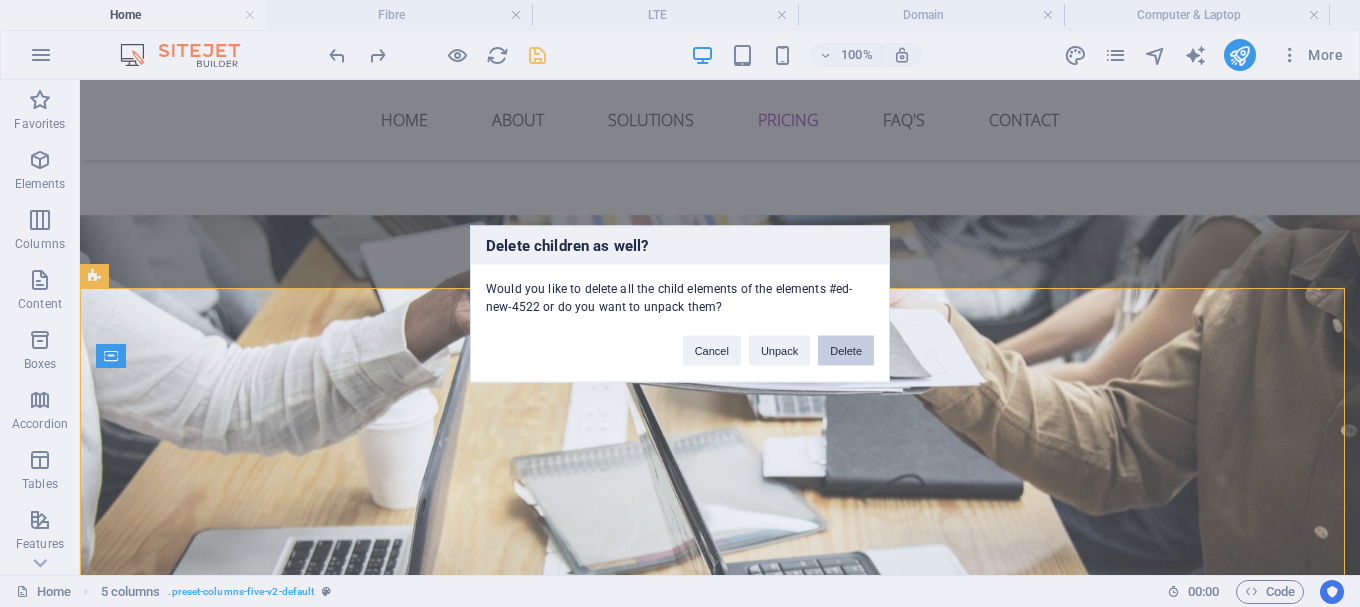 click on "Delete" at bounding box center [846, 350] 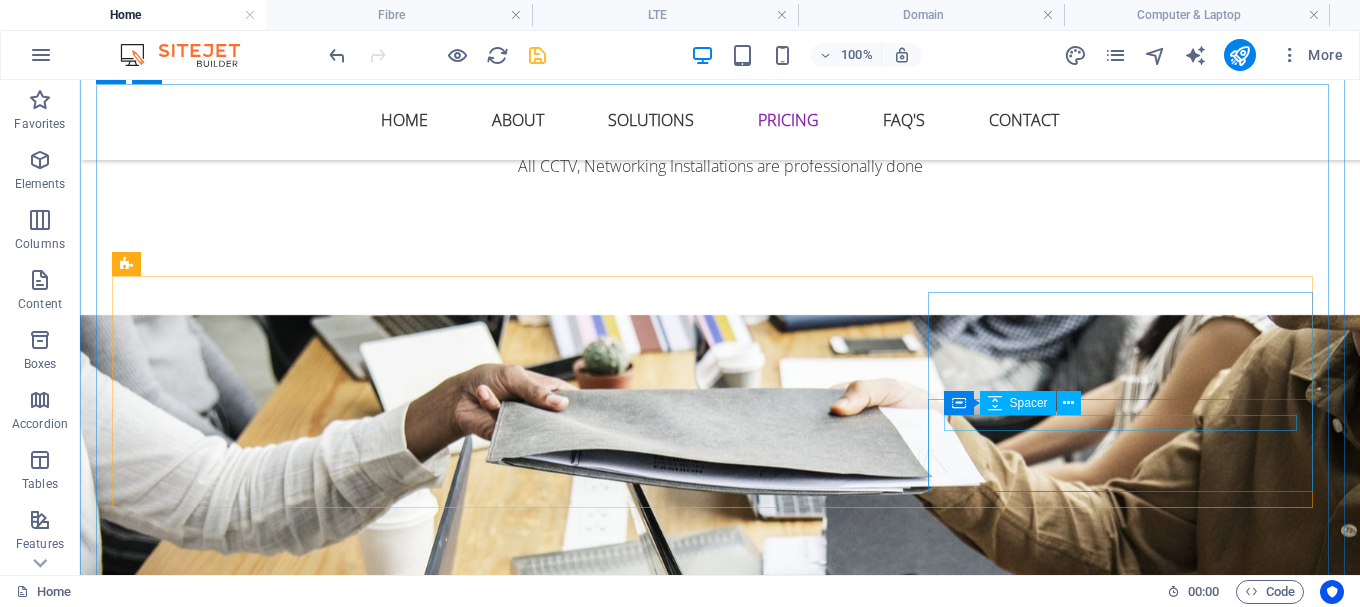 scroll, scrollTop: 1956, scrollLeft: 0, axis: vertical 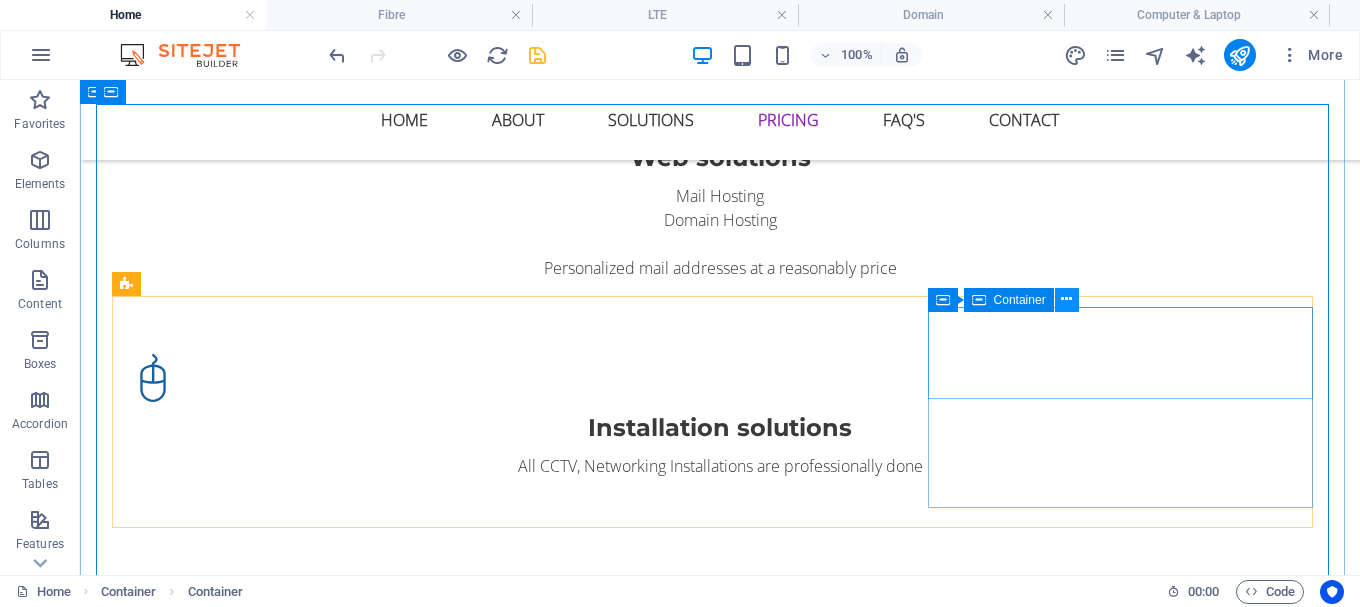 click at bounding box center [1066, 299] 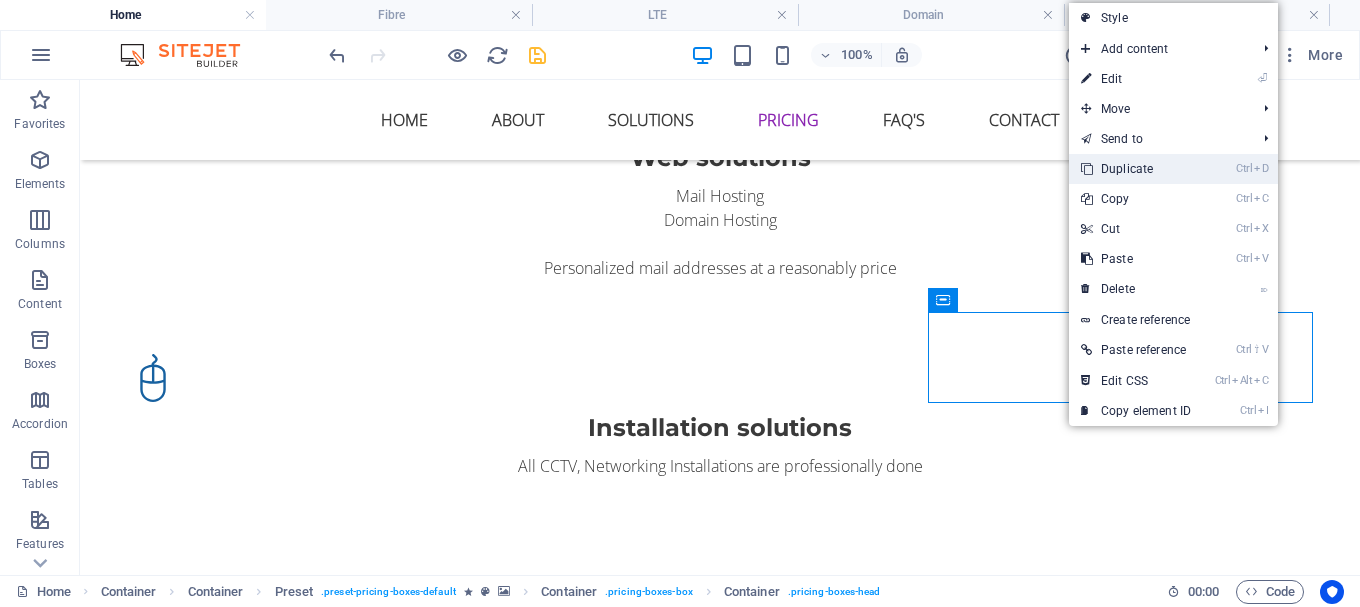 click on "Ctrl D  Duplicate" at bounding box center [1136, 169] 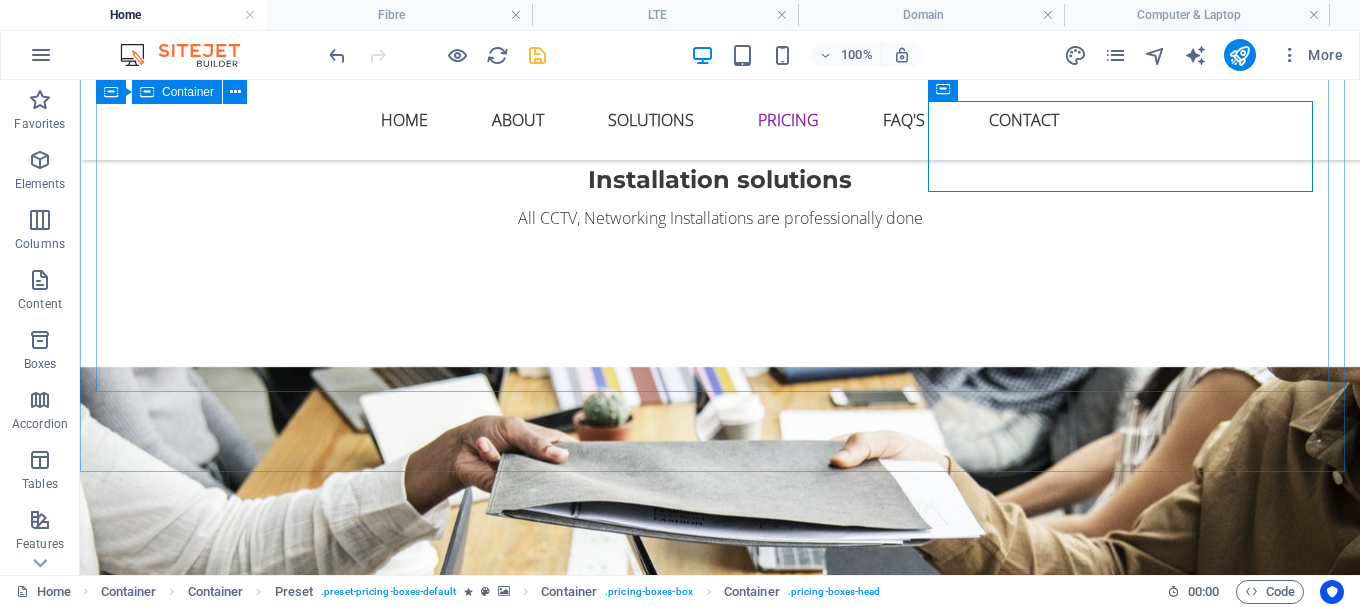 scroll, scrollTop: 2256, scrollLeft: 0, axis: vertical 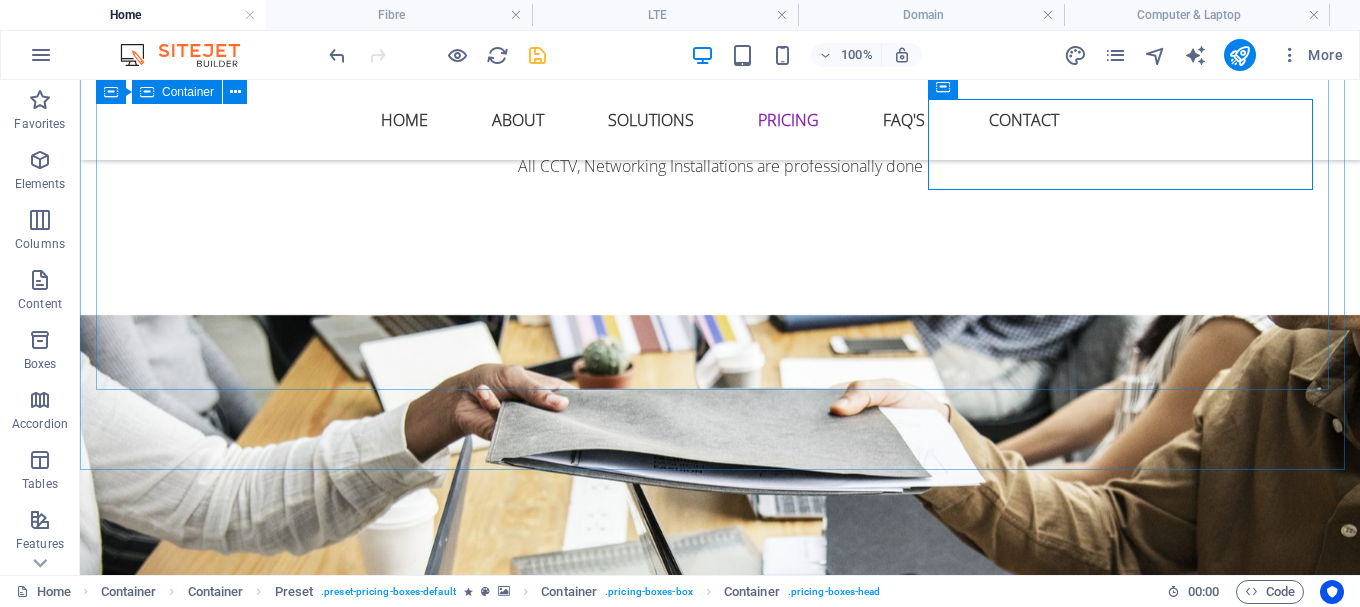 click on "Simple and affordable prices DOMAINS / WEB HOSTING
Choose lte
Choose FIBRE FIBRE
Choose" at bounding box center (720, 1955) 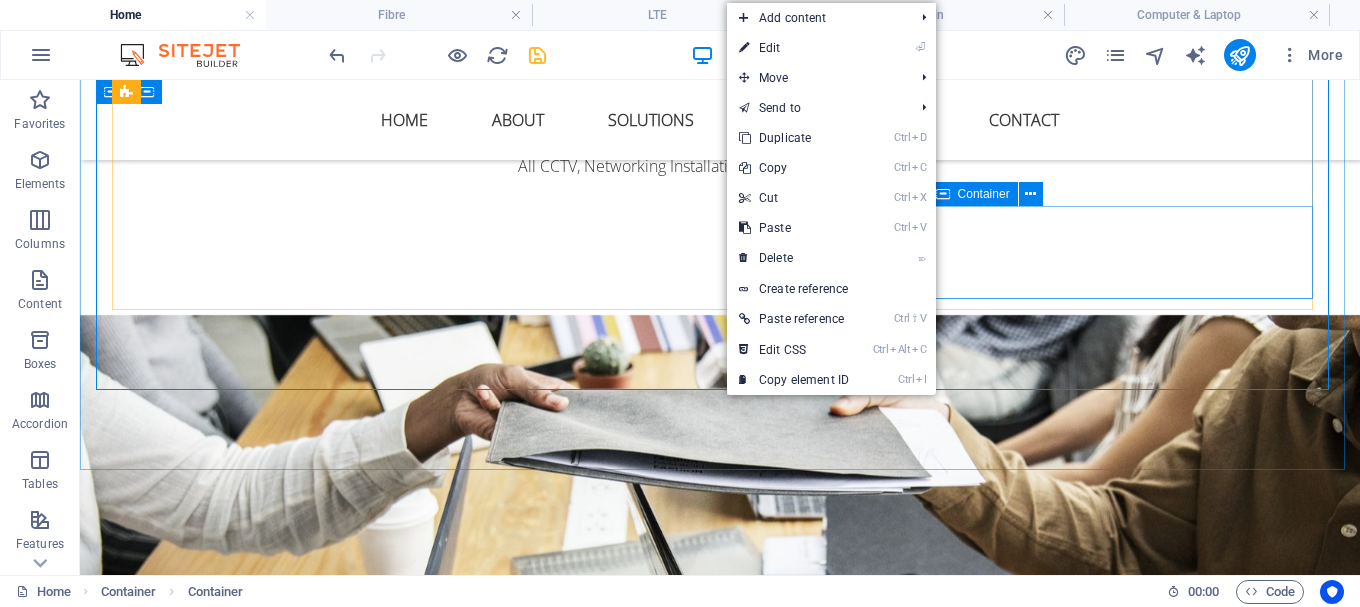 click on "Choose" at bounding box center (720, 2501) 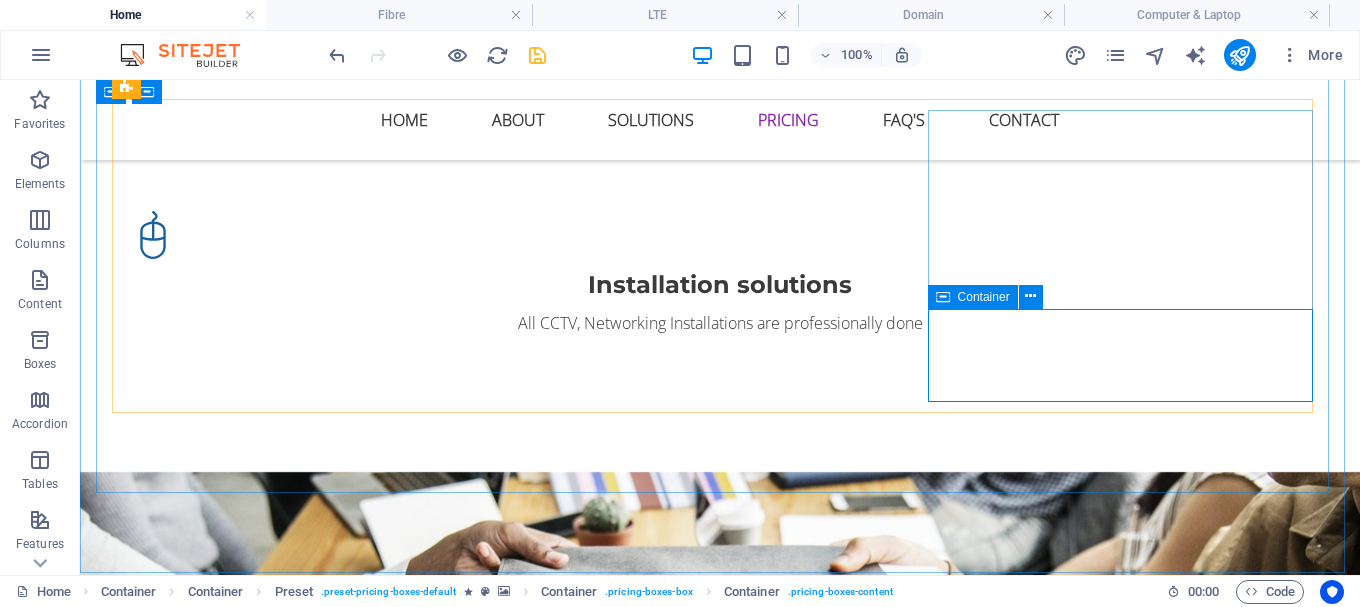 scroll, scrollTop: 2056, scrollLeft: 0, axis: vertical 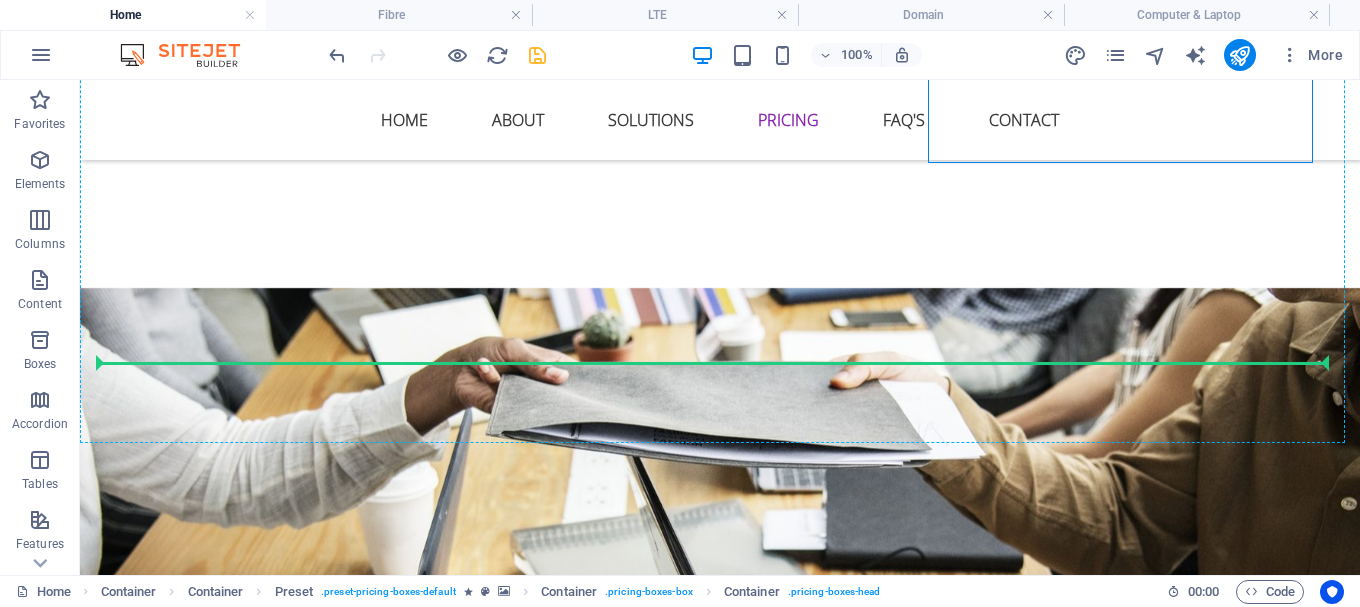 drag, startPoint x: 1048, startPoint y: 363, endPoint x: 1001, endPoint y: 320, distance: 63.702435 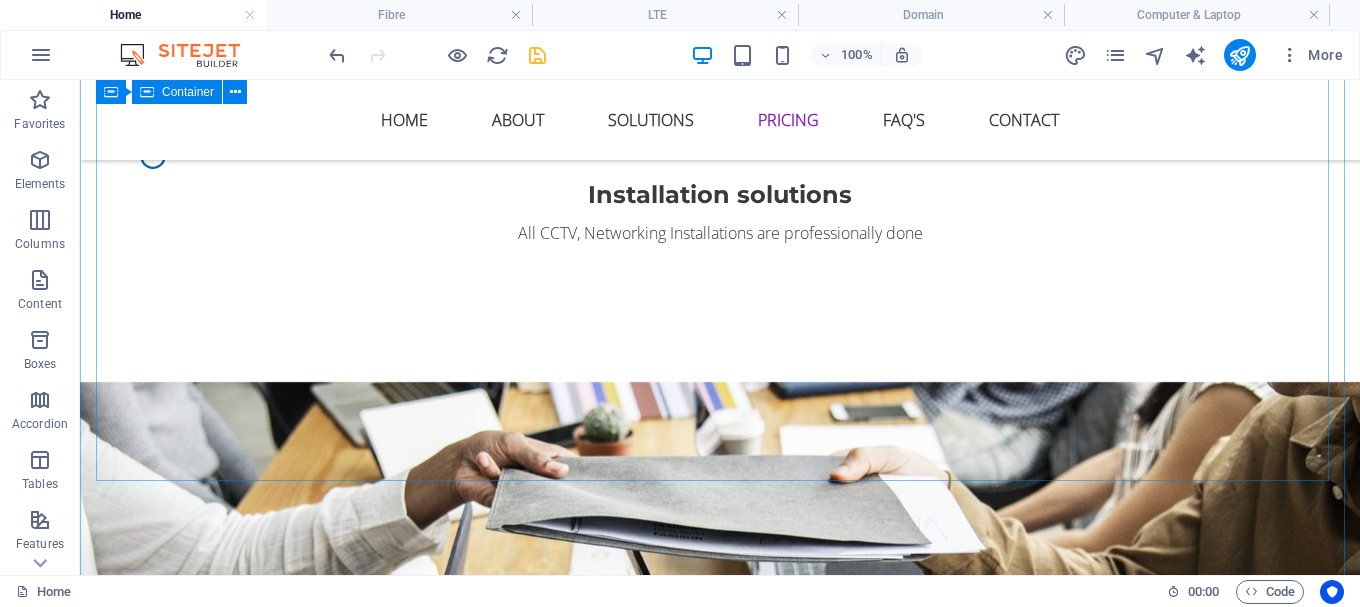 scroll, scrollTop: 2083, scrollLeft: 0, axis: vertical 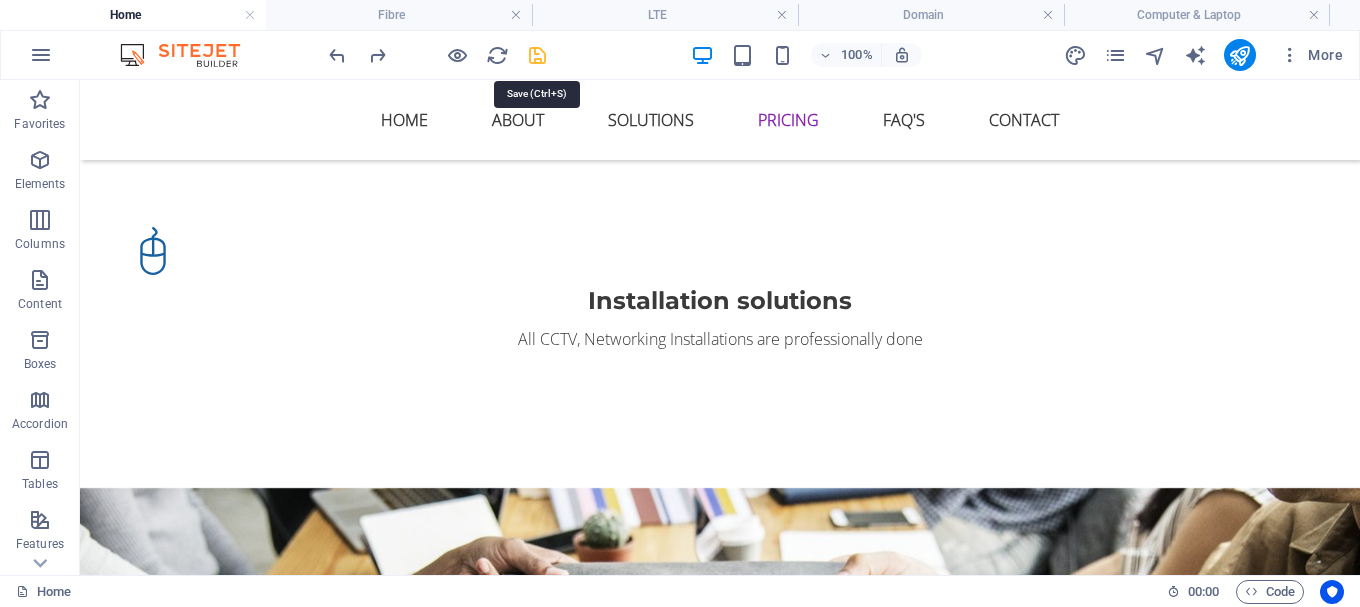 click at bounding box center [537, 55] 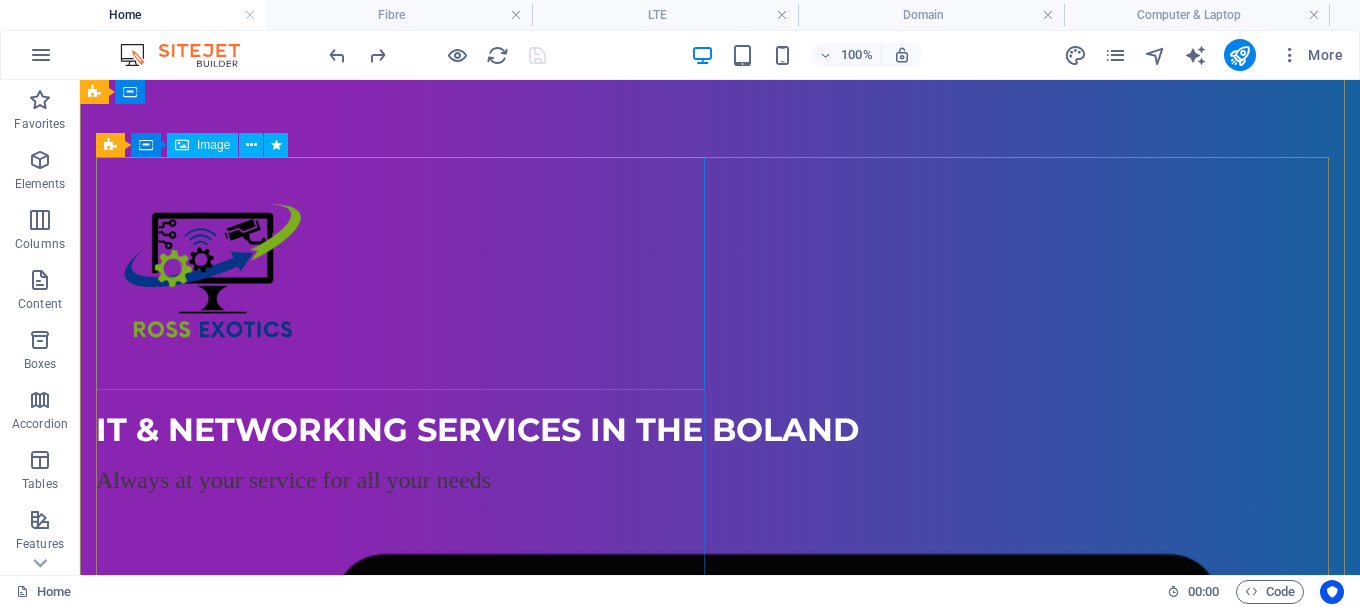 scroll, scrollTop: 0, scrollLeft: 0, axis: both 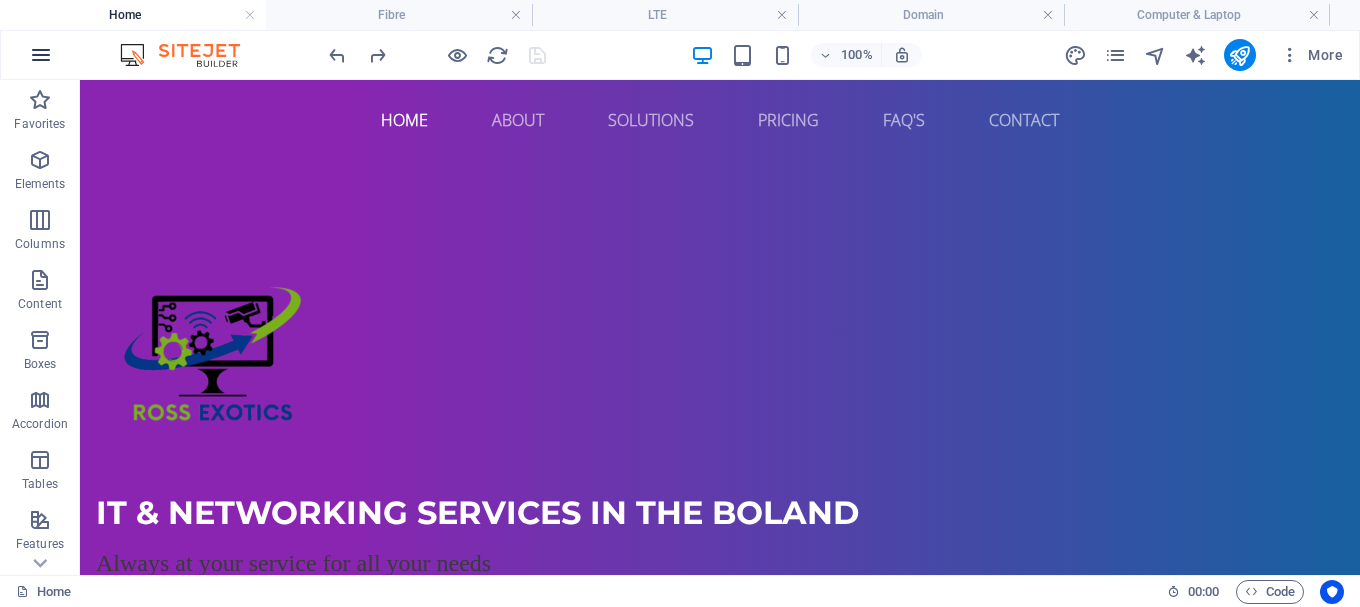 click at bounding box center [41, 55] 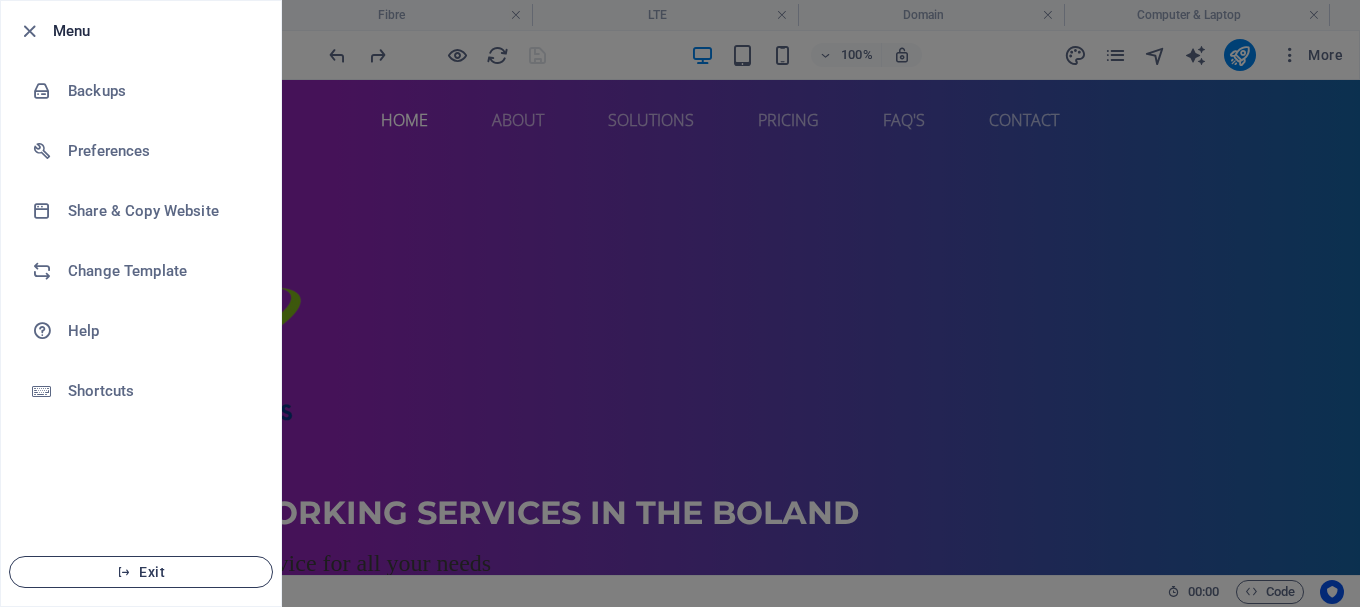 click on "Exit" at bounding box center (141, 572) 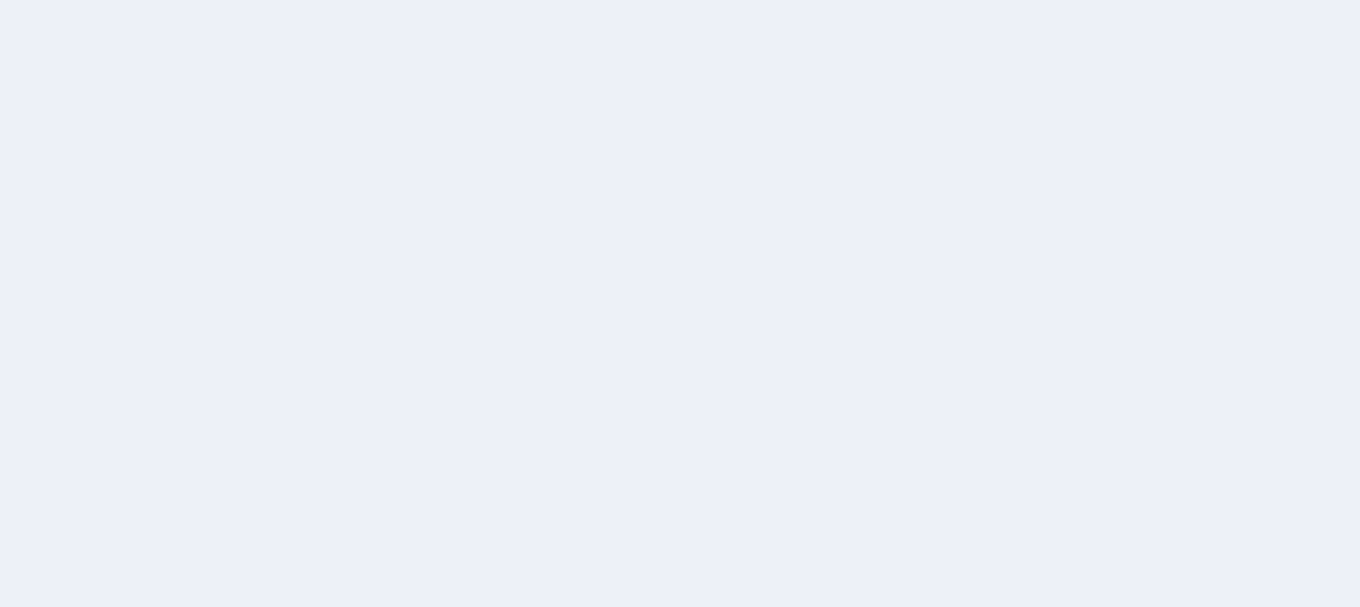scroll, scrollTop: 0, scrollLeft: 0, axis: both 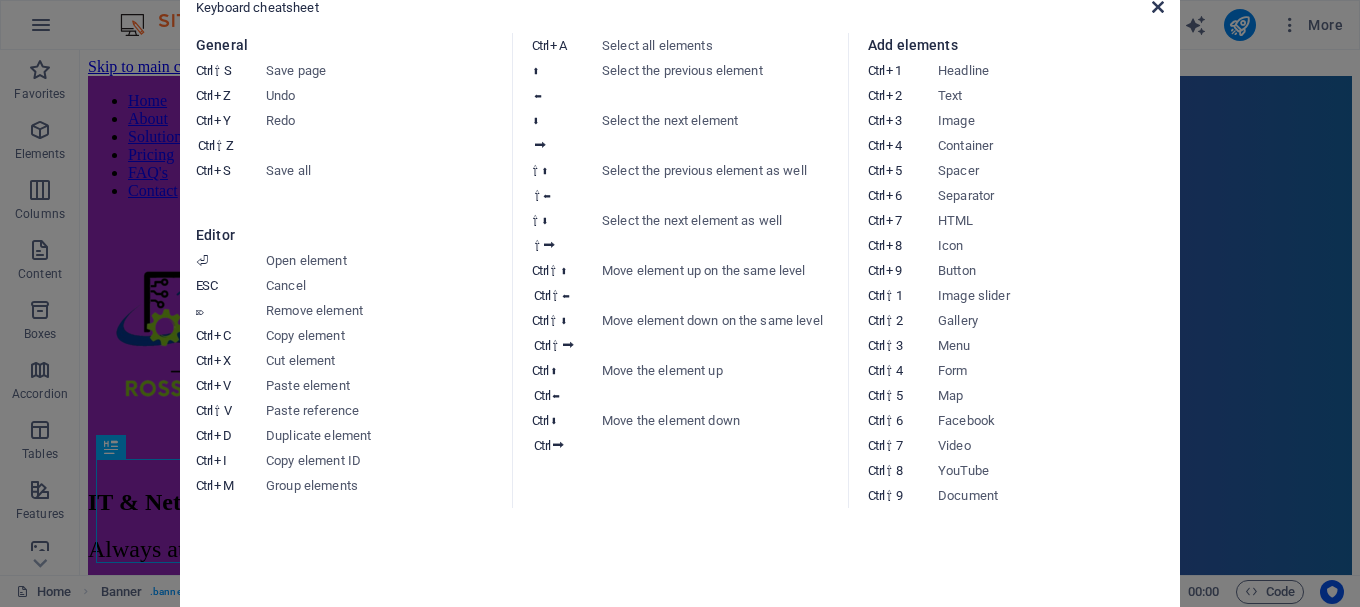 click at bounding box center [1158, 7] 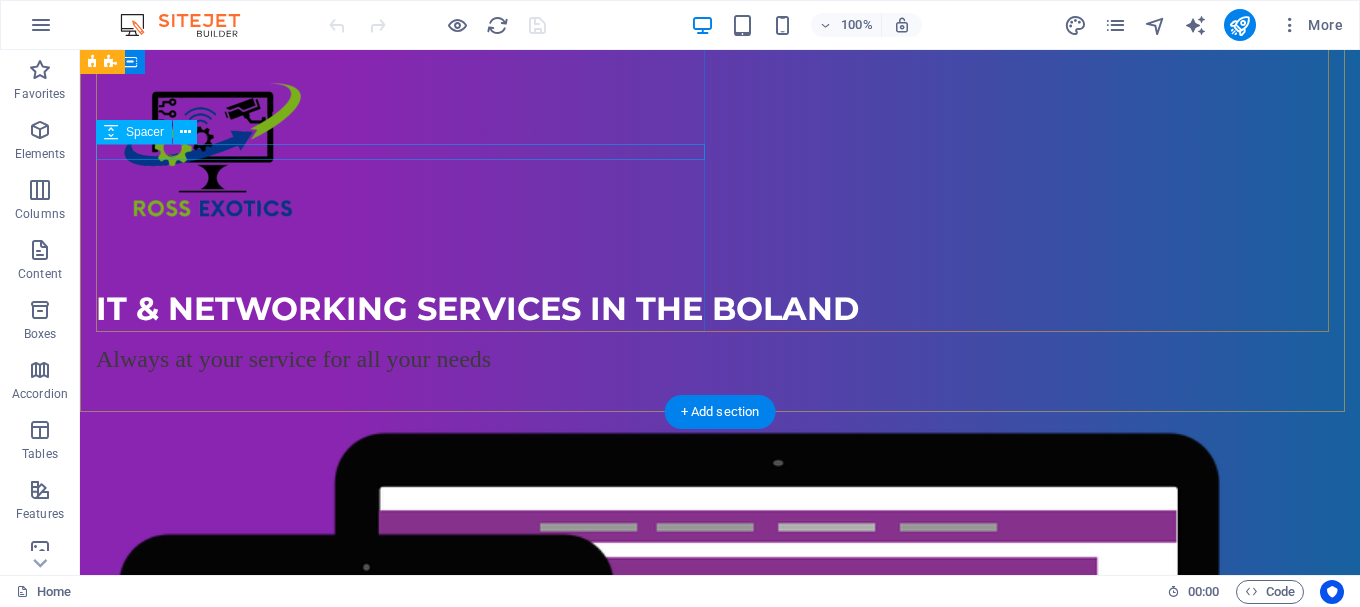 scroll, scrollTop: 0, scrollLeft: 0, axis: both 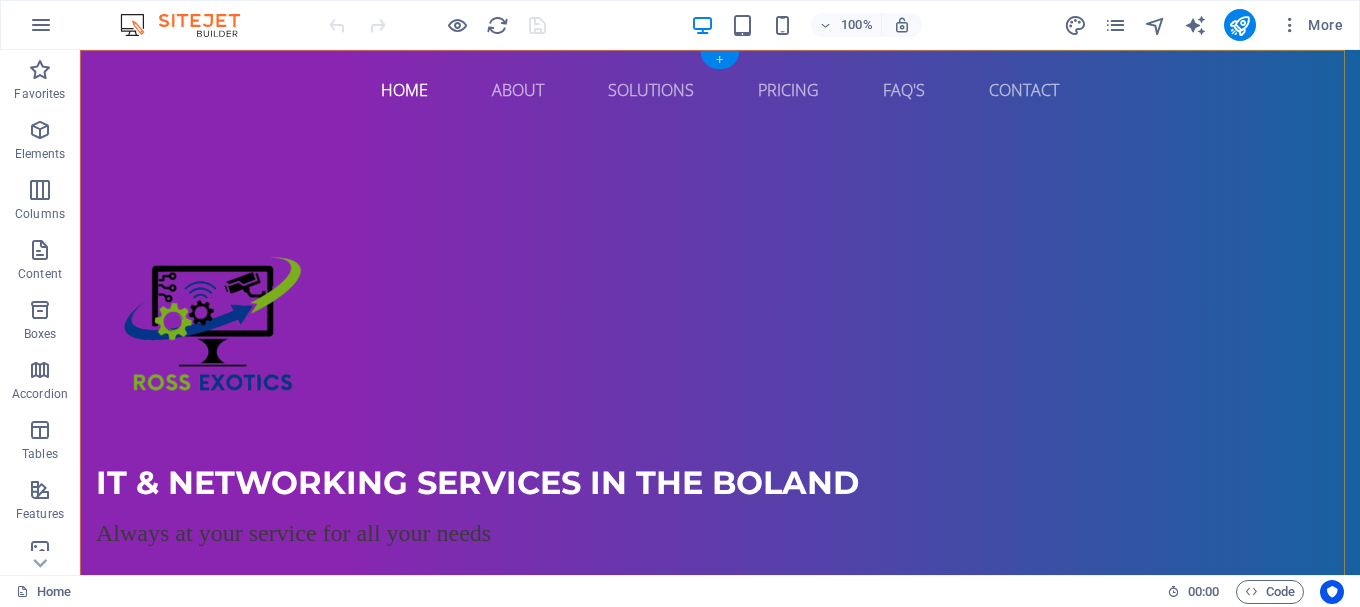 click on "+" at bounding box center (719, 60) 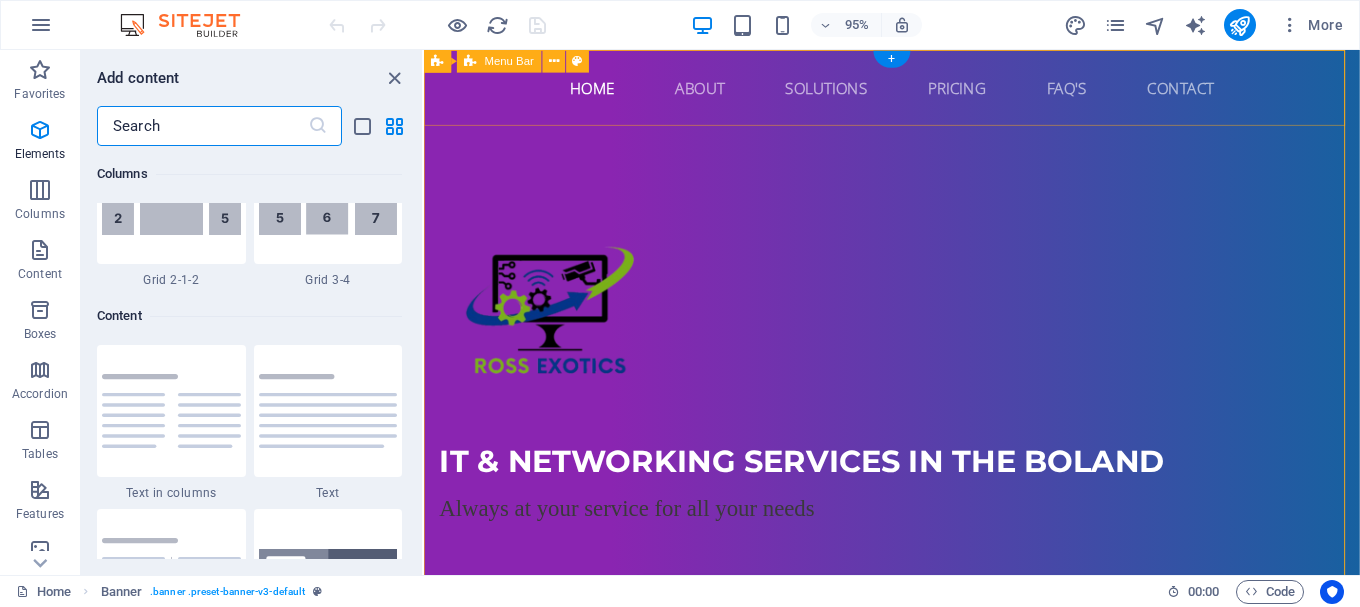 scroll, scrollTop: 3499, scrollLeft: 0, axis: vertical 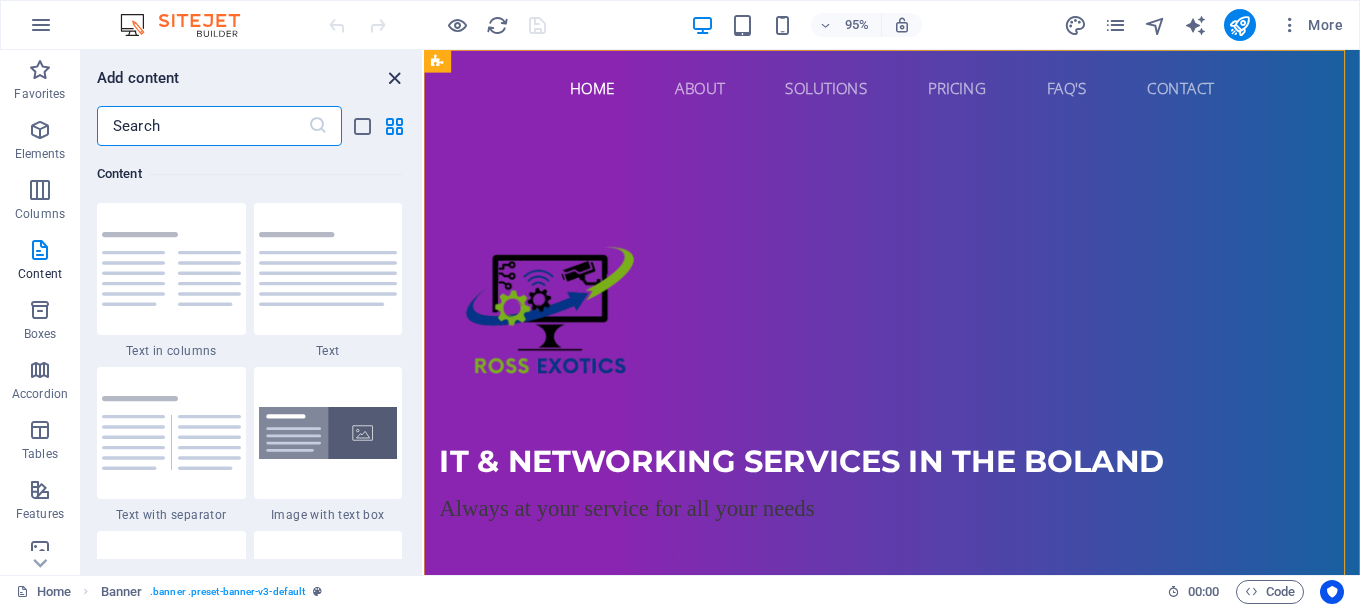 click at bounding box center (394, 78) 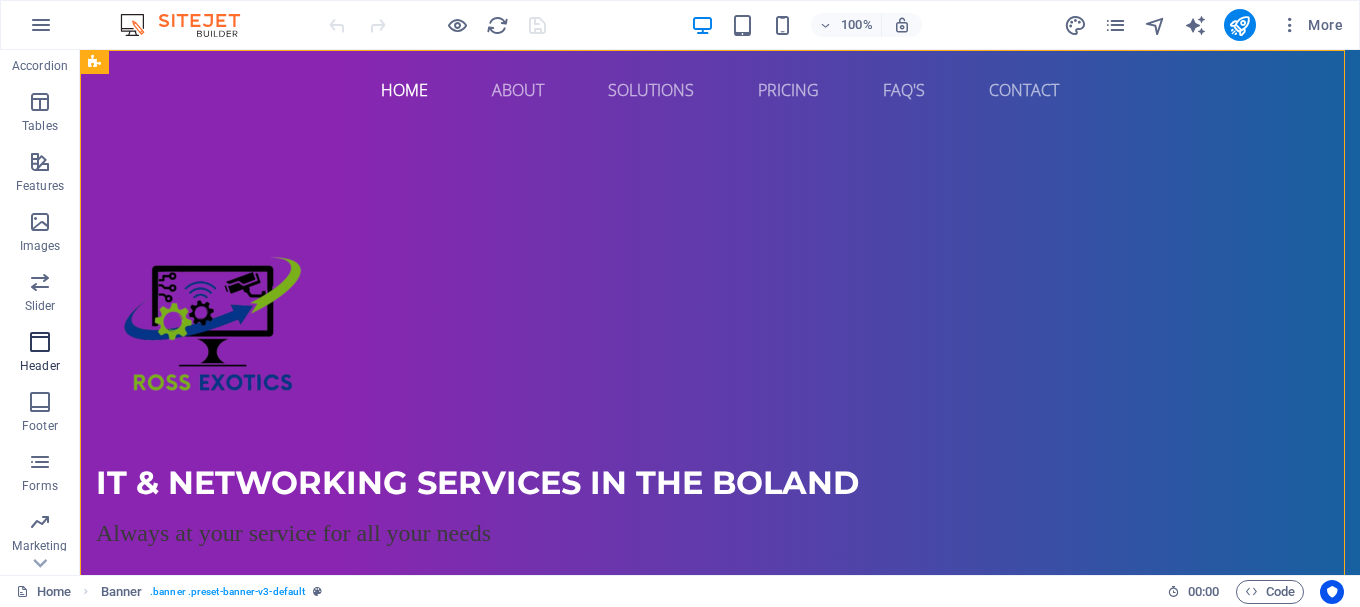 scroll, scrollTop: 0, scrollLeft: 0, axis: both 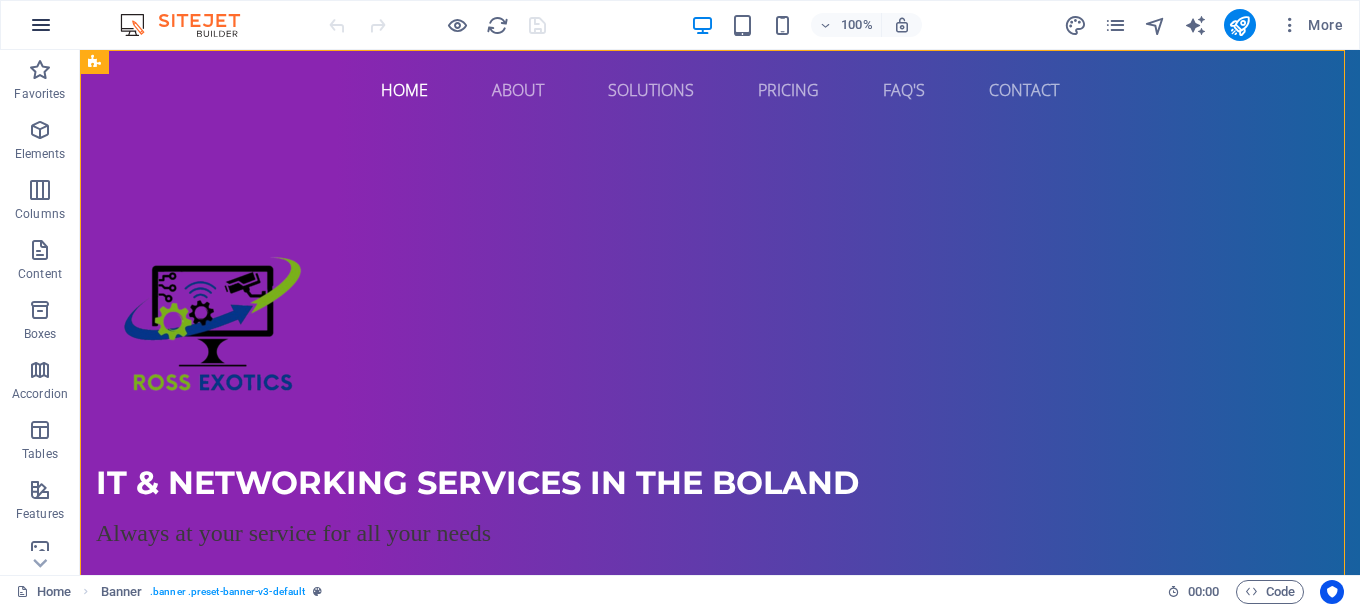 click at bounding box center [41, 25] 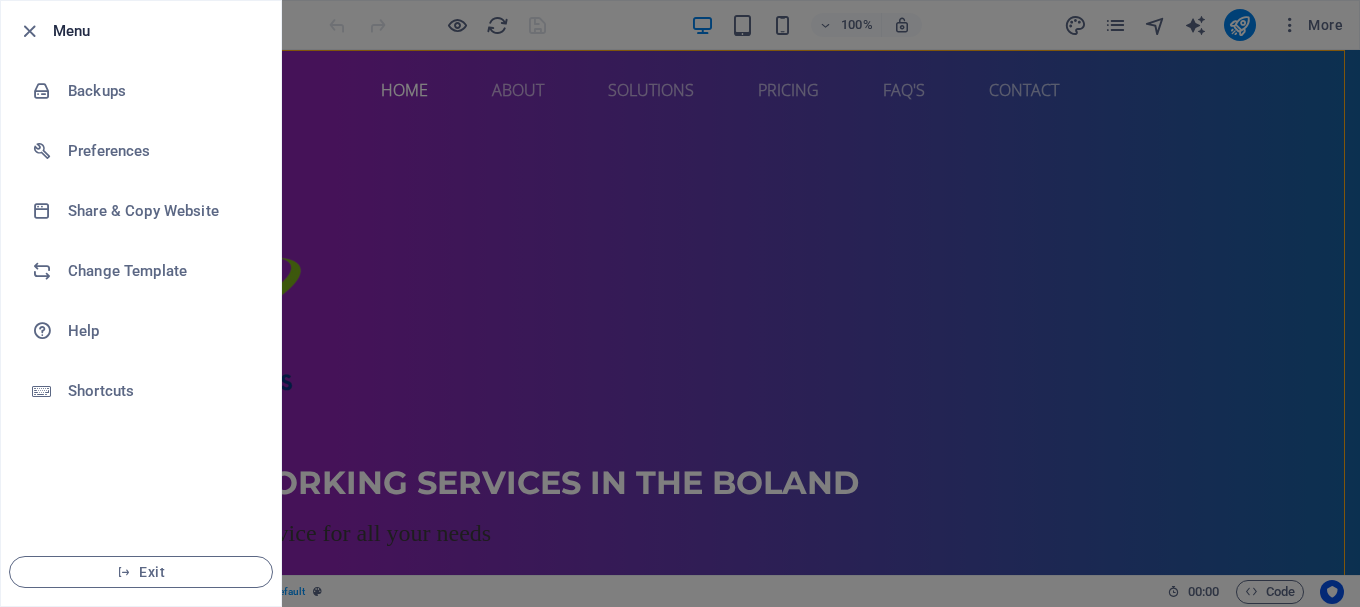 click at bounding box center (680, 303) 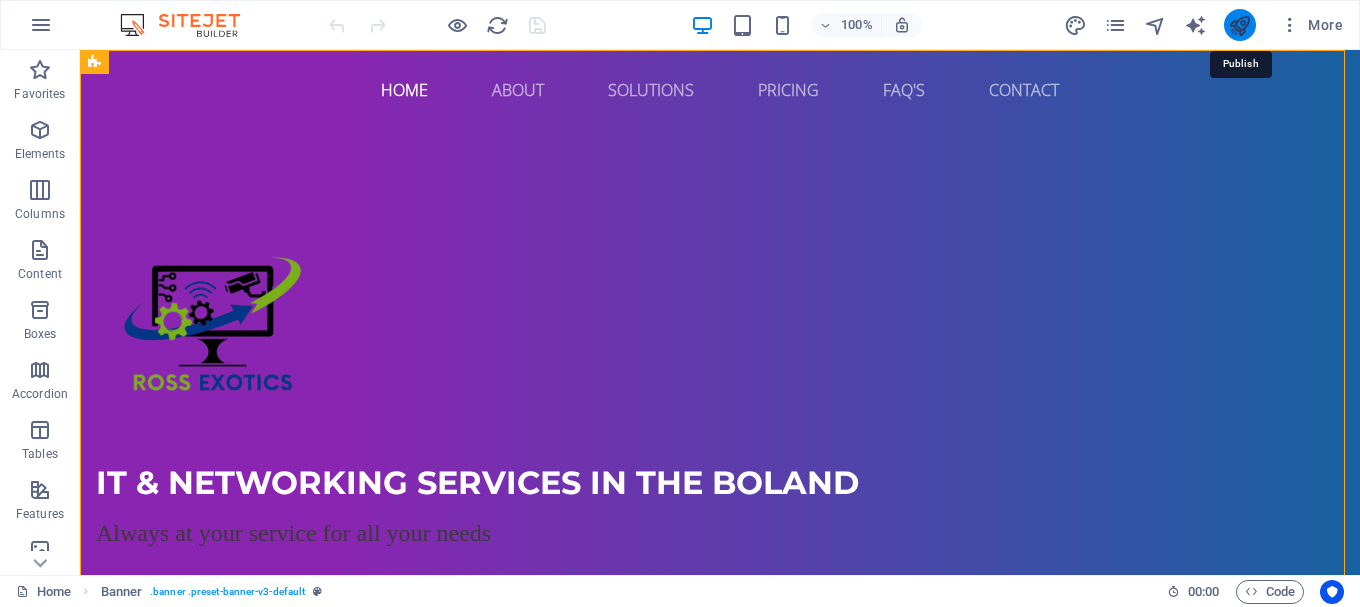 click at bounding box center [1239, 25] 